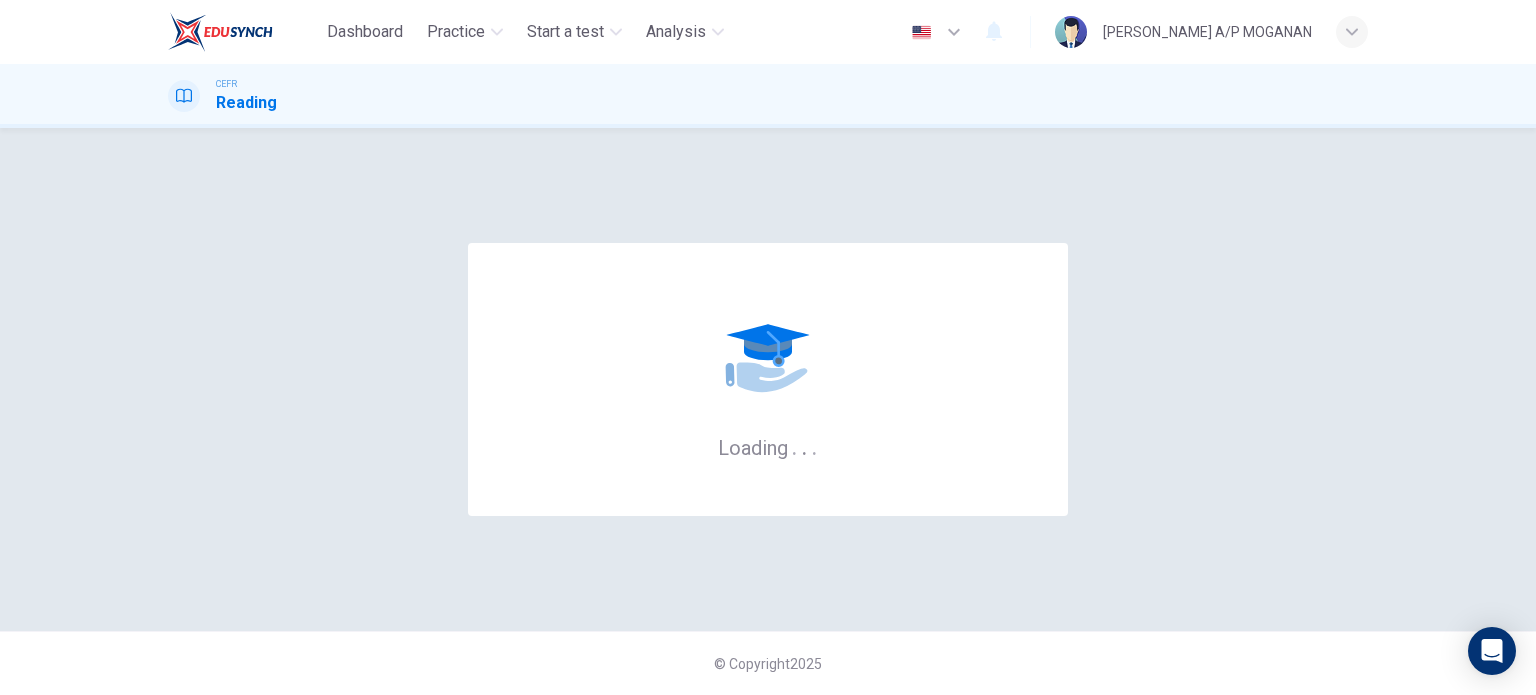 scroll, scrollTop: 0, scrollLeft: 0, axis: both 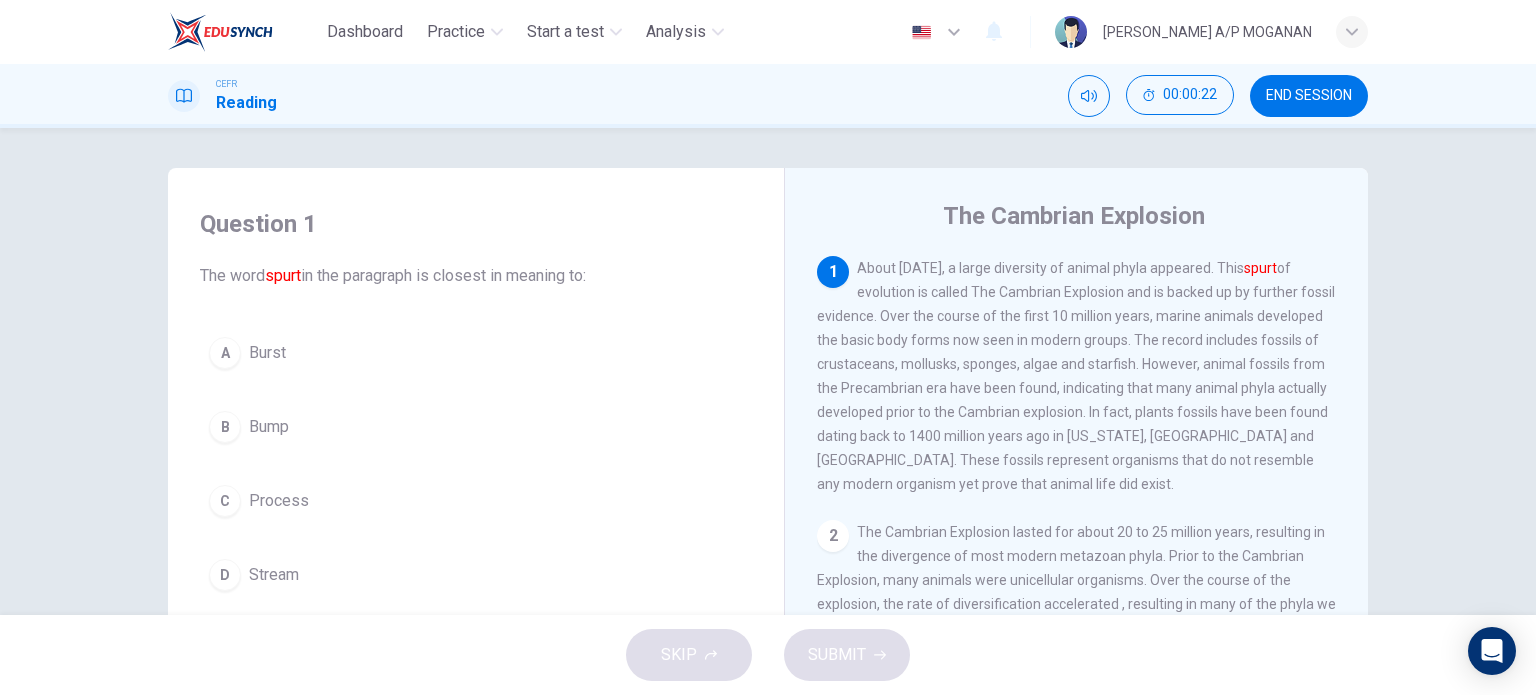 click on "A" at bounding box center (225, 353) 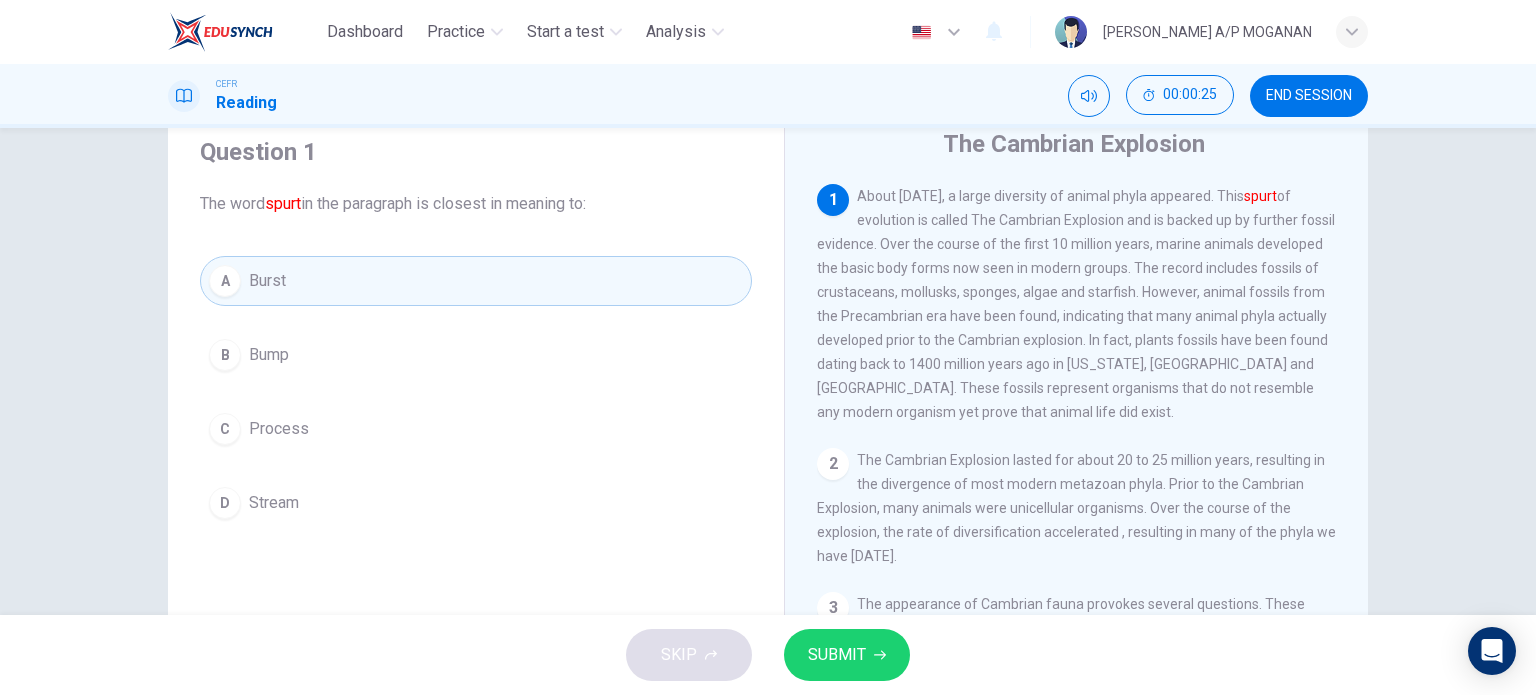 scroll, scrollTop: 0, scrollLeft: 0, axis: both 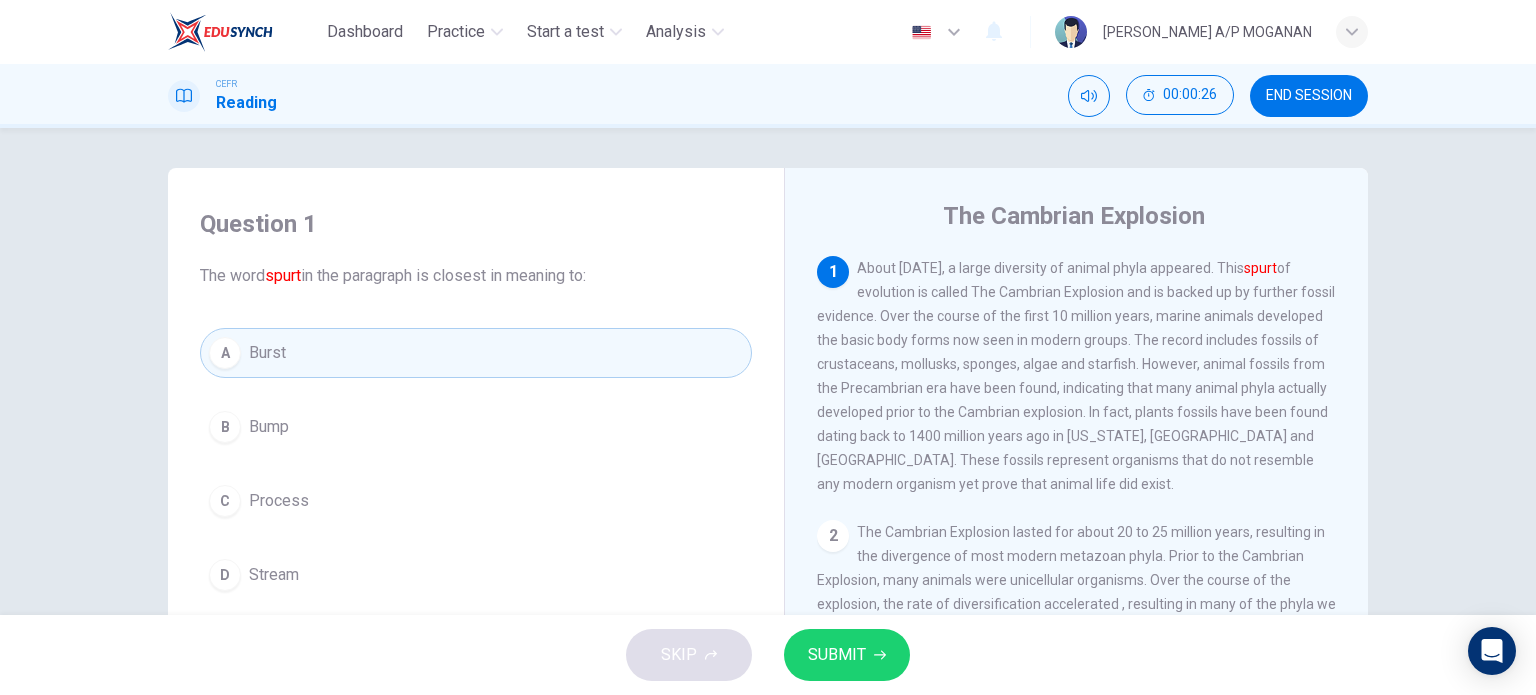 click on "SUBMIT" at bounding box center [837, 655] 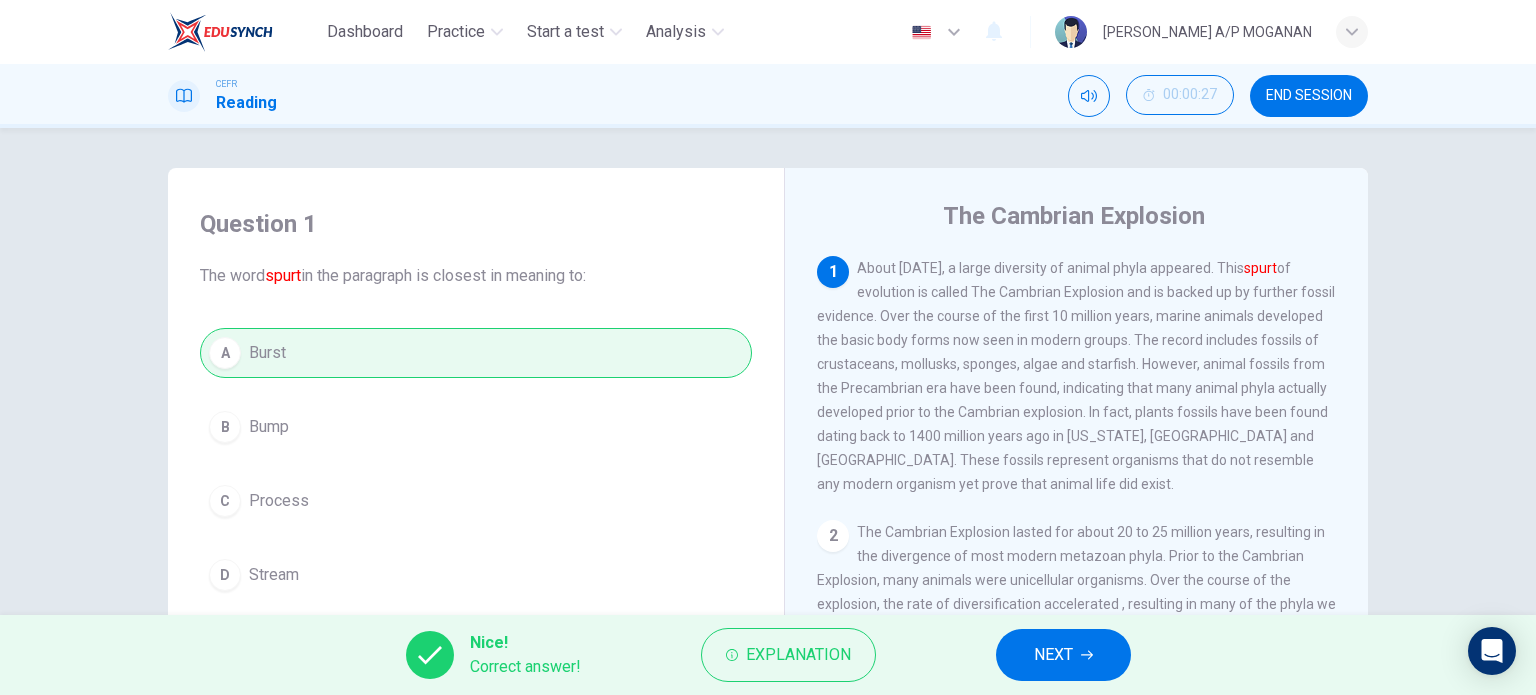 click on "NEXT" at bounding box center [1053, 655] 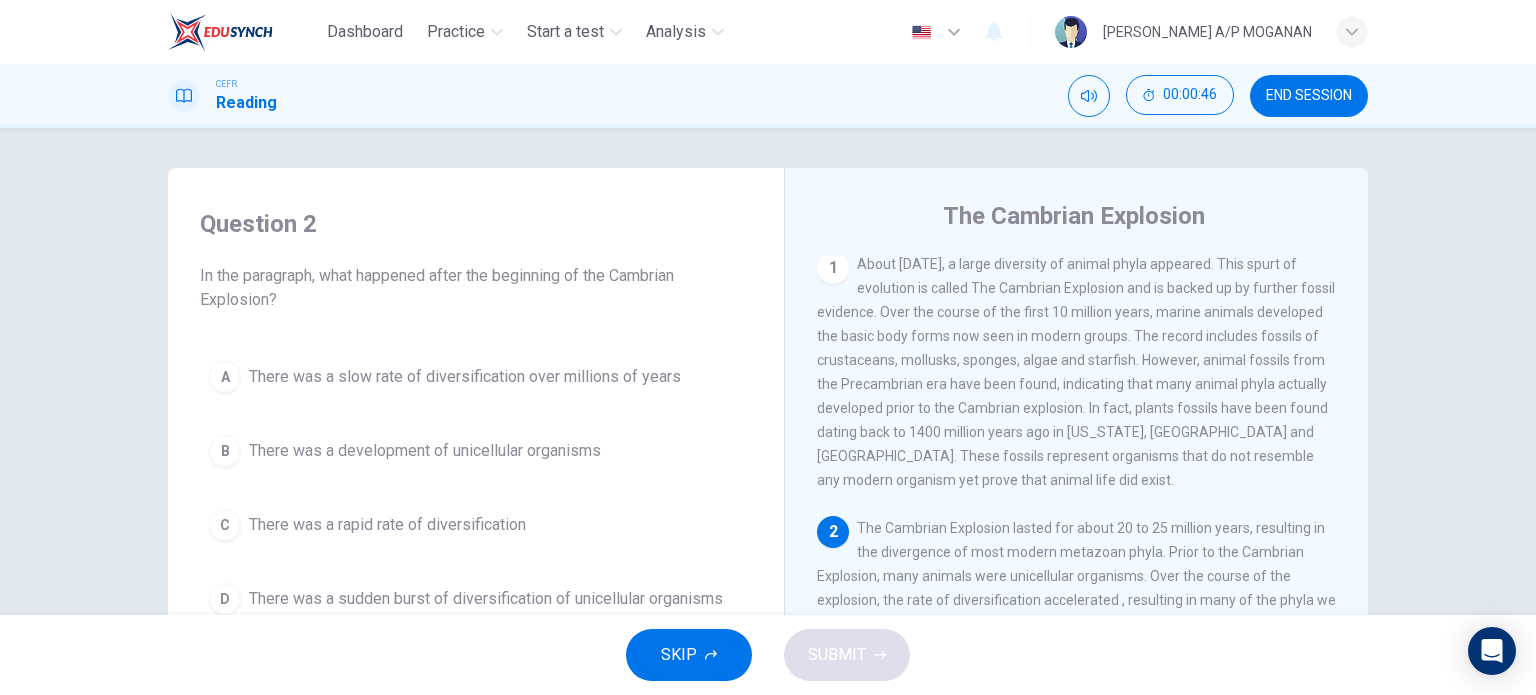 scroll, scrollTop: 4, scrollLeft: 0, axis: vertical 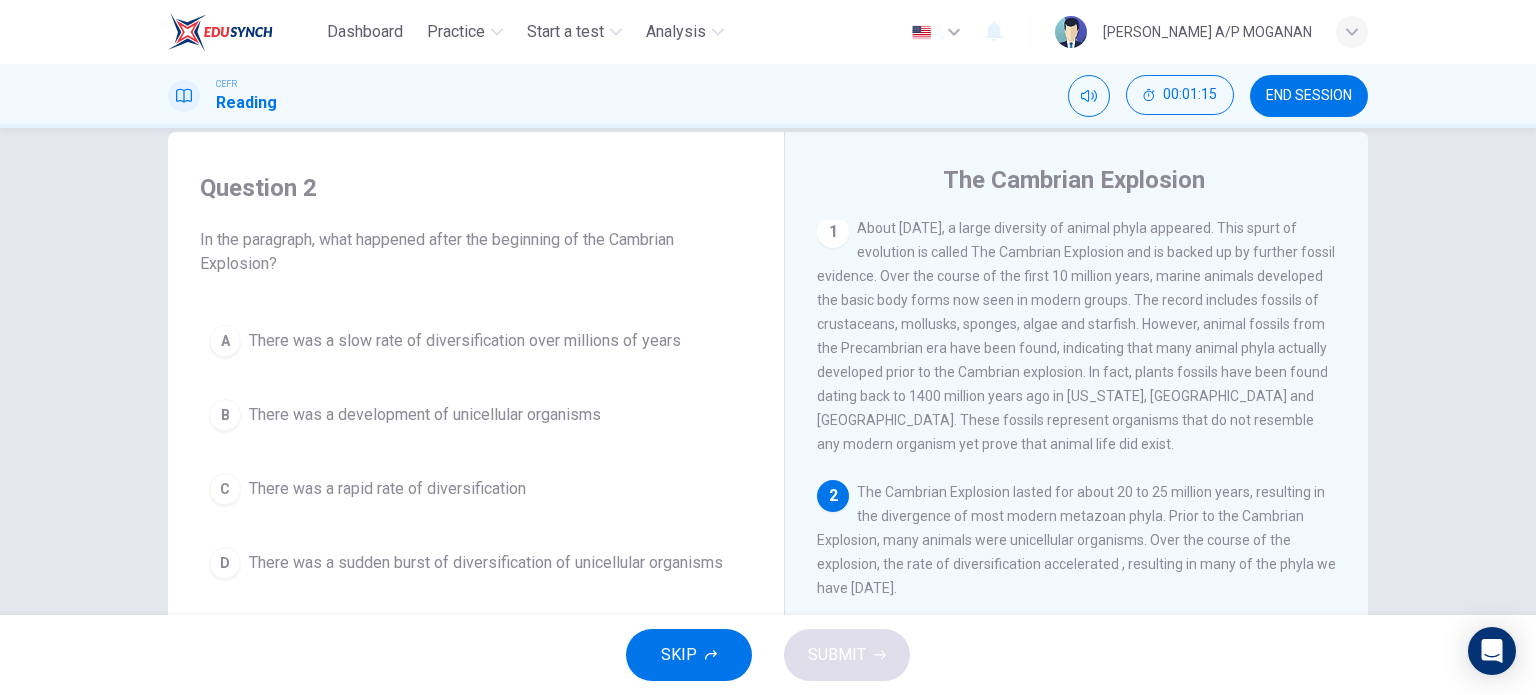 click on "D" at bounding box center [225, 563] 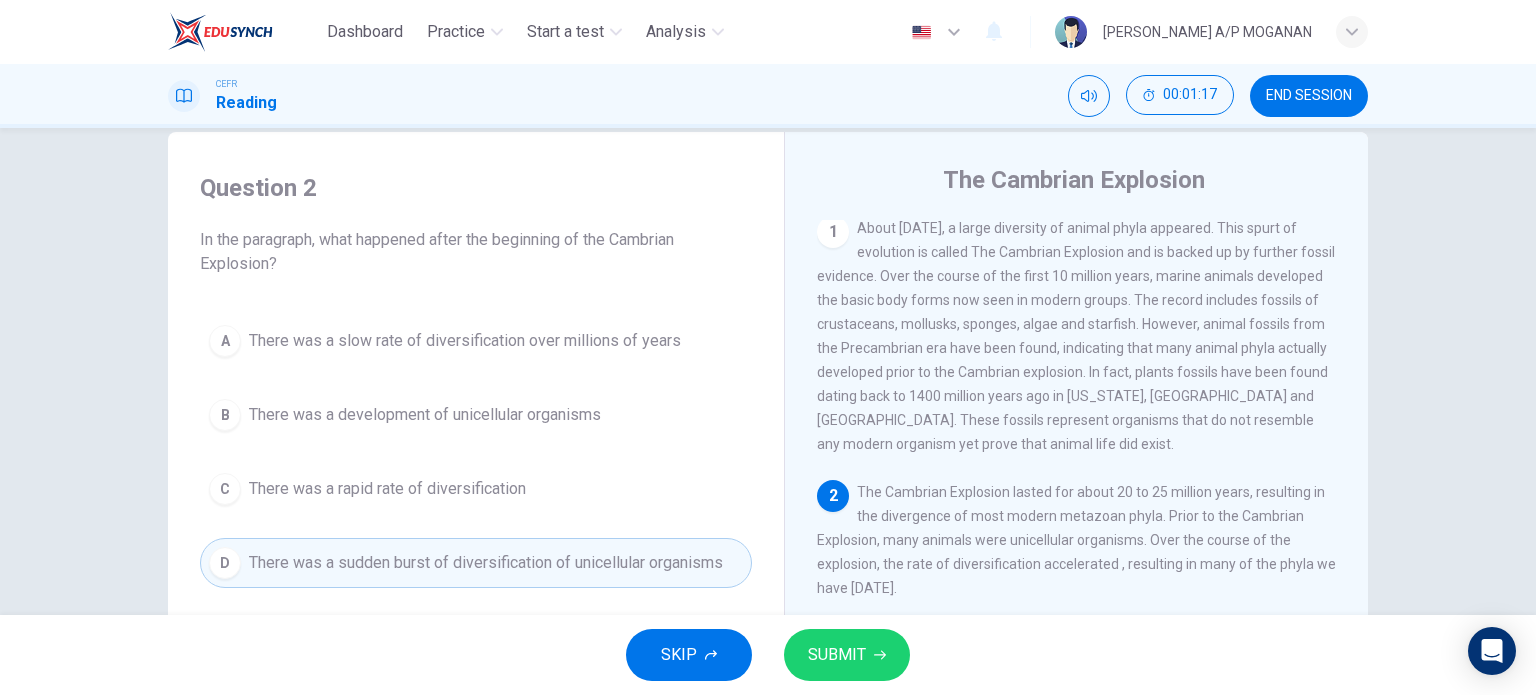 click on "SUBMIT" at bounding box center (837, 655) 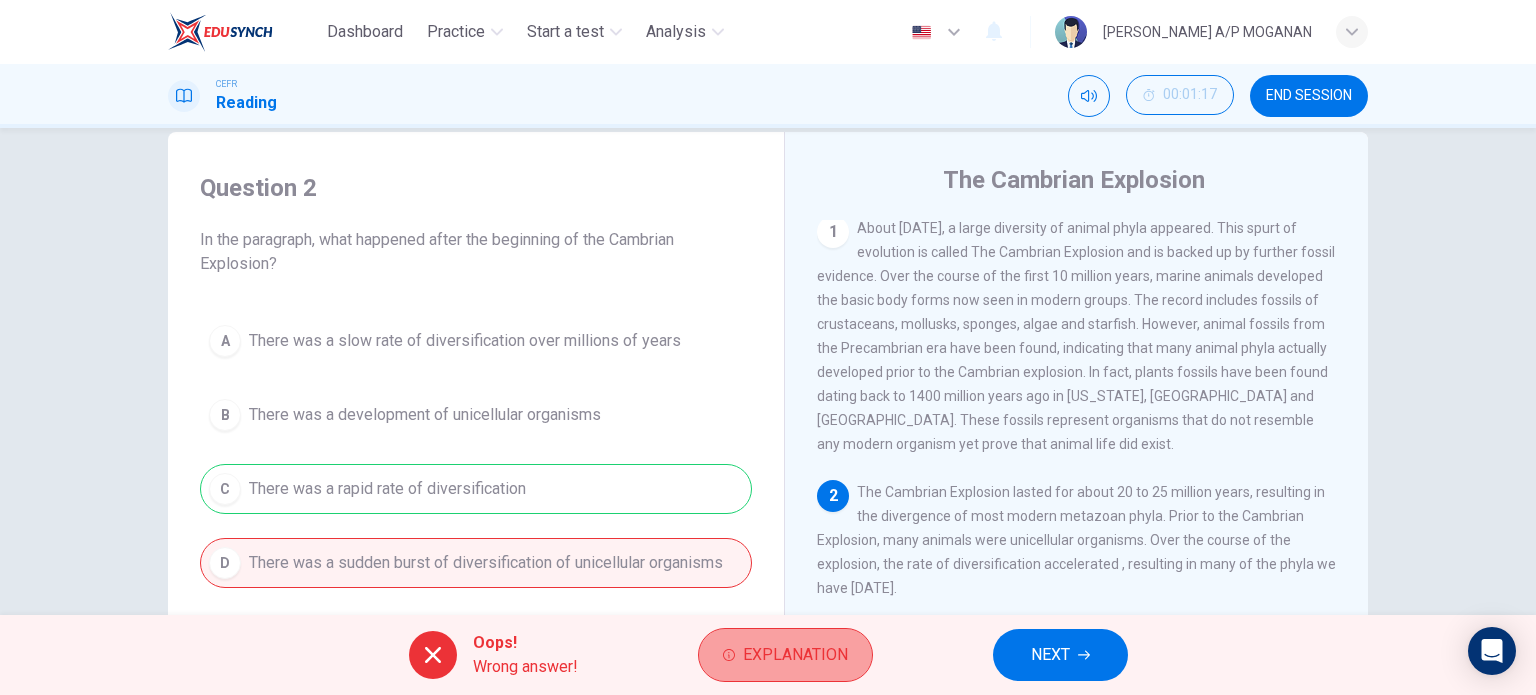 click on "Explanation" at bounding box center (795, 655) 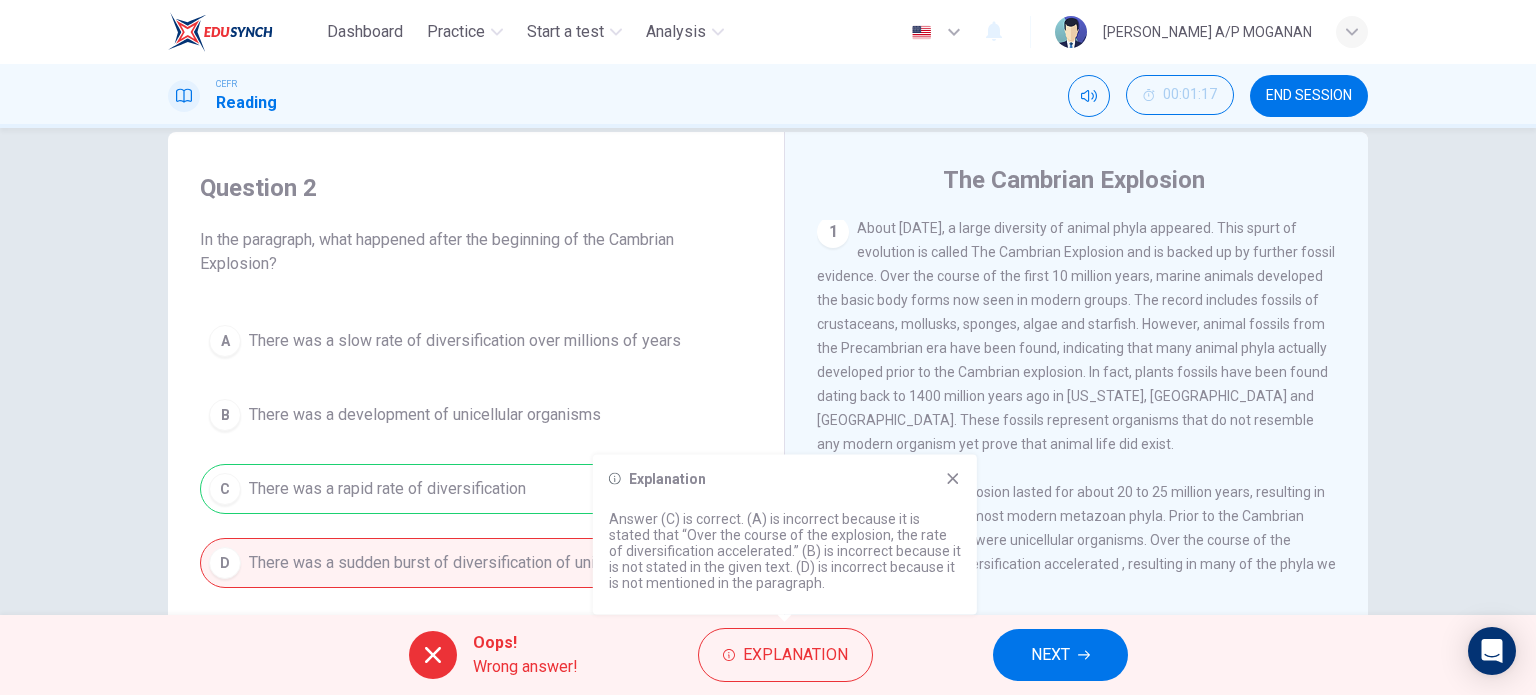 click 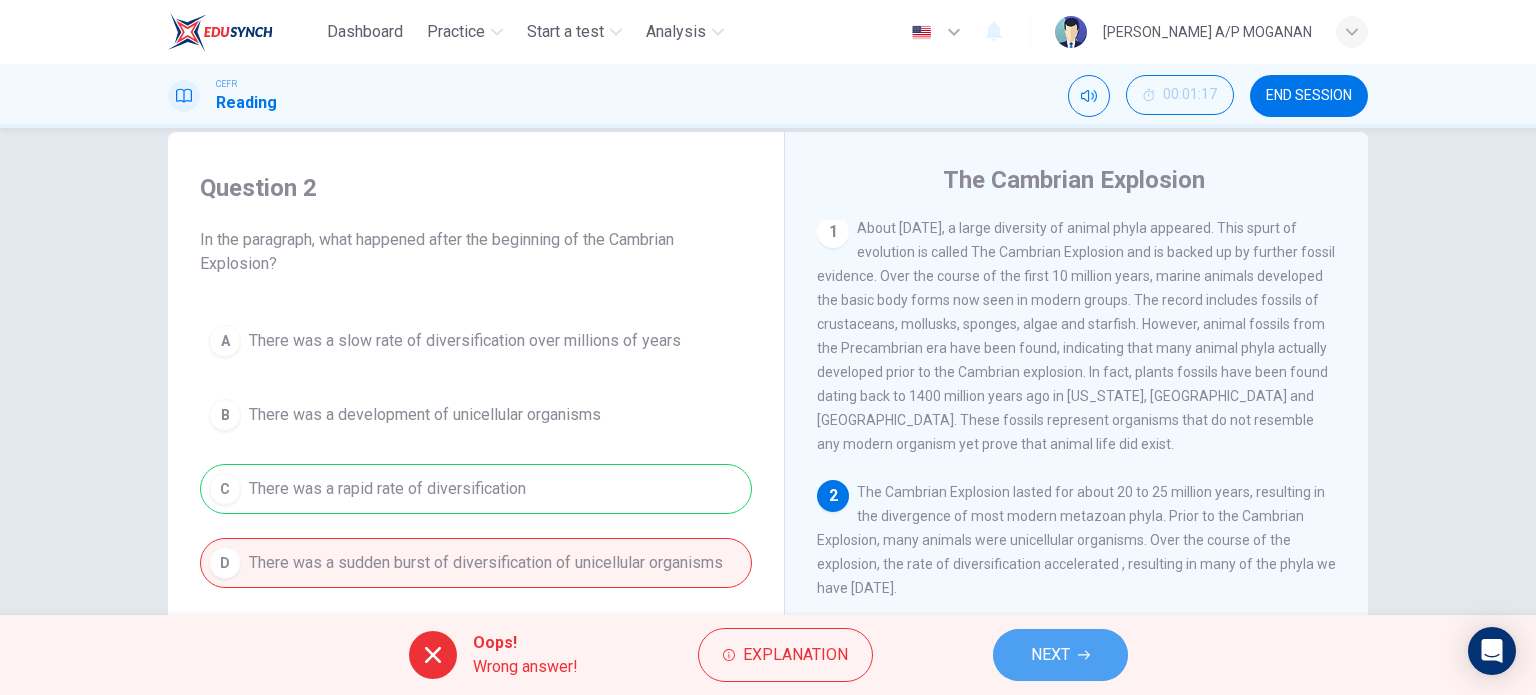 click on "NEXT" at bounding box center [1050, 655] 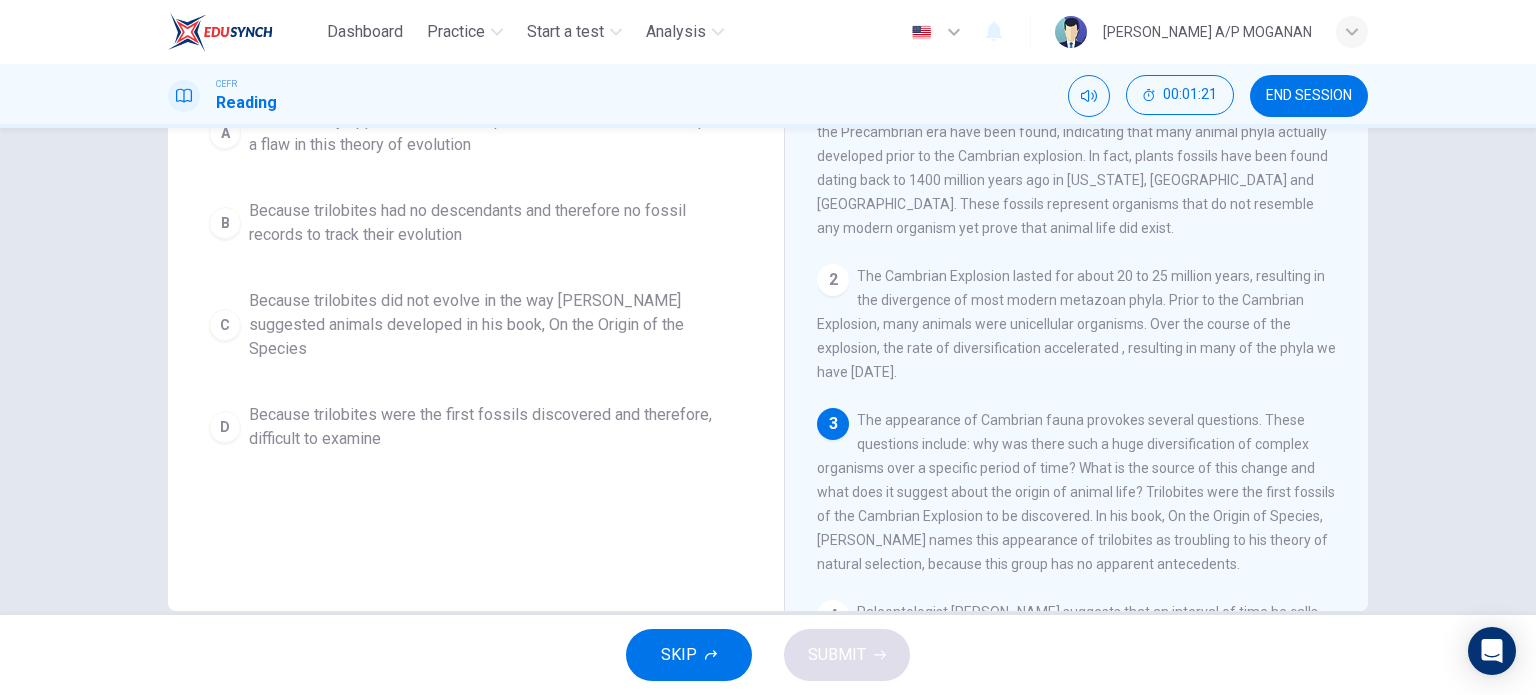 scroll, scrollTop: 288, scrollLeft: 0, axis: vertical 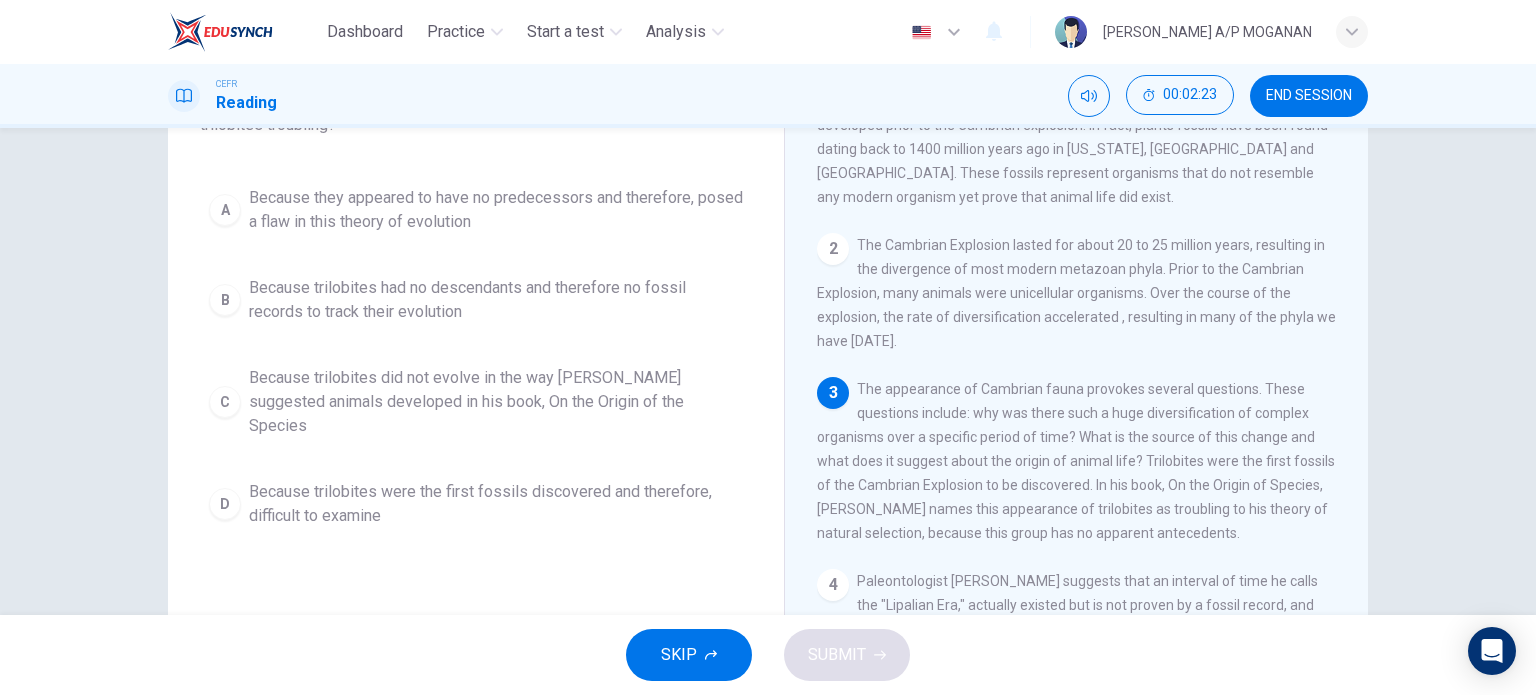 click on "B" at bounding box center (225, 300) 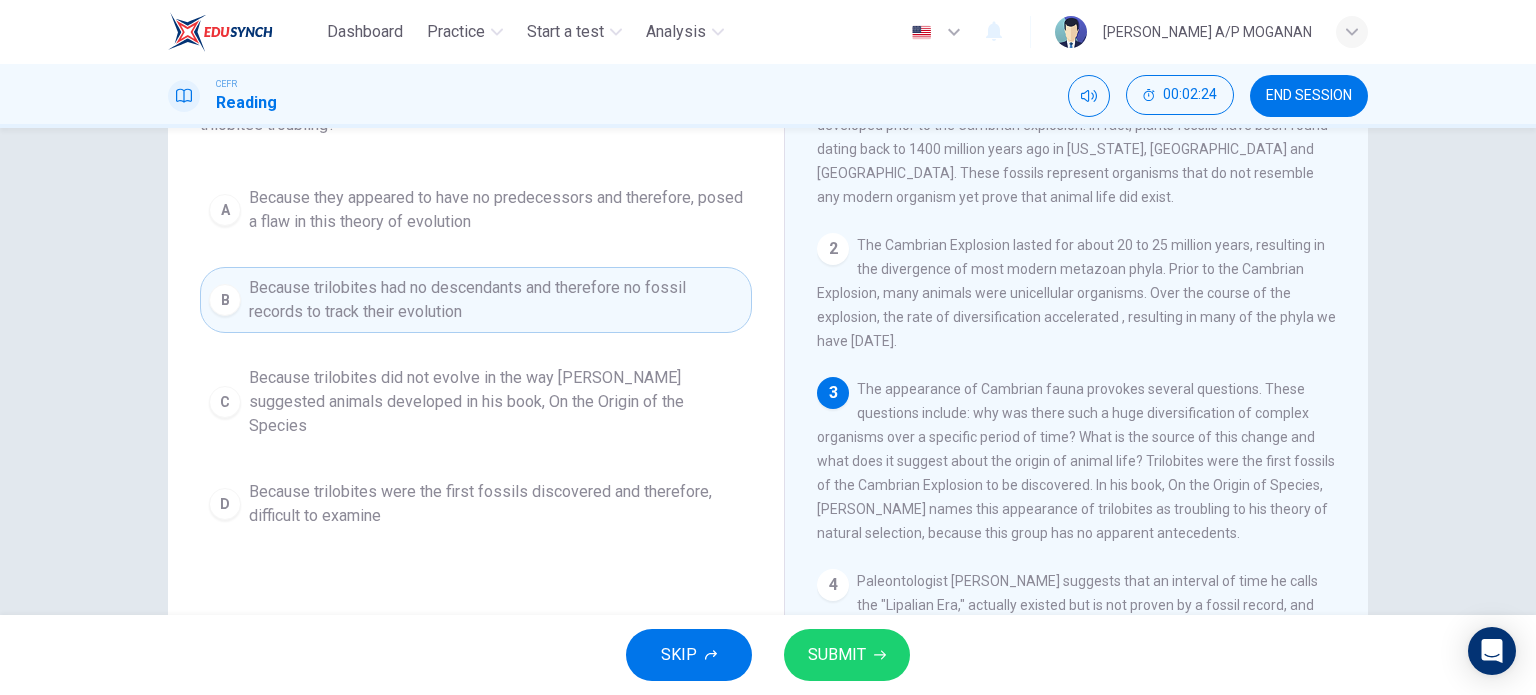 click on "SUBMIT" at bounding box center (837, 655) 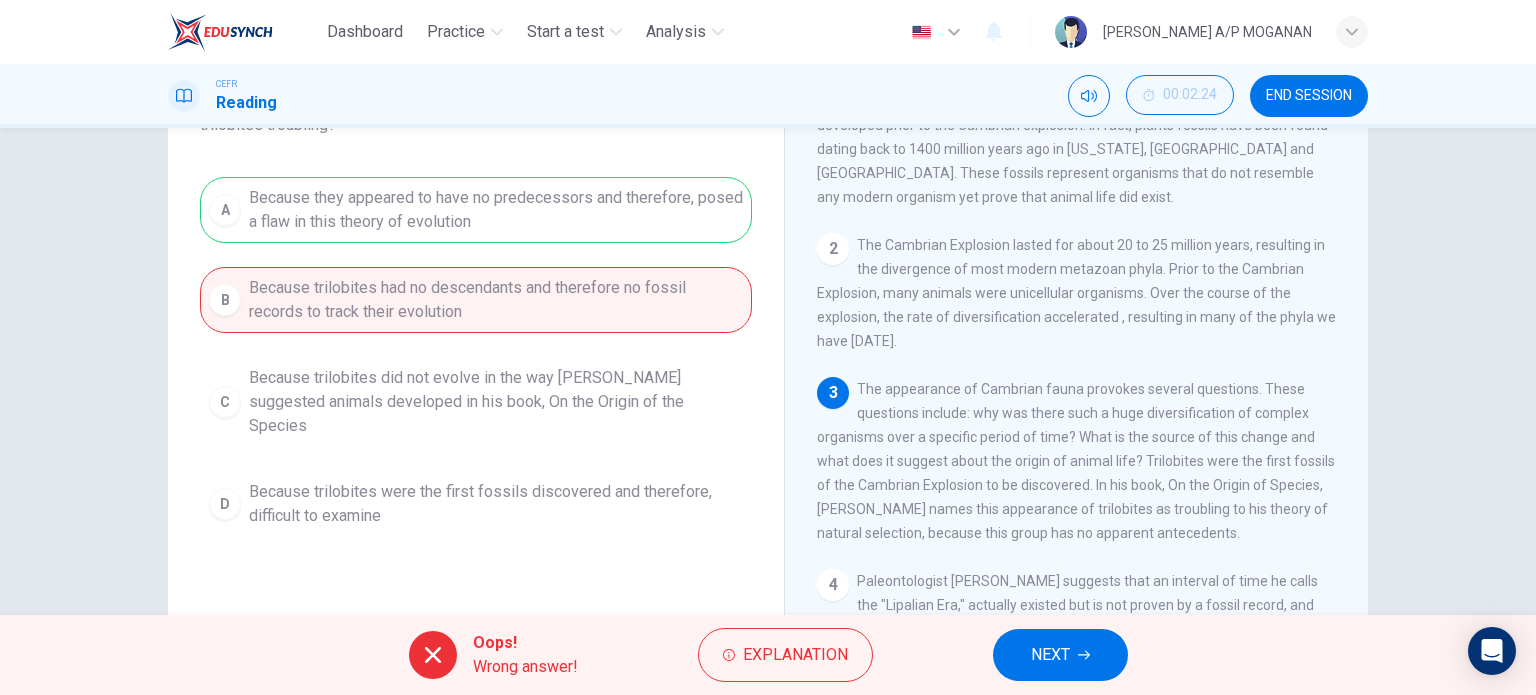 click on "NEXT" at bounding box center [1050, 655] 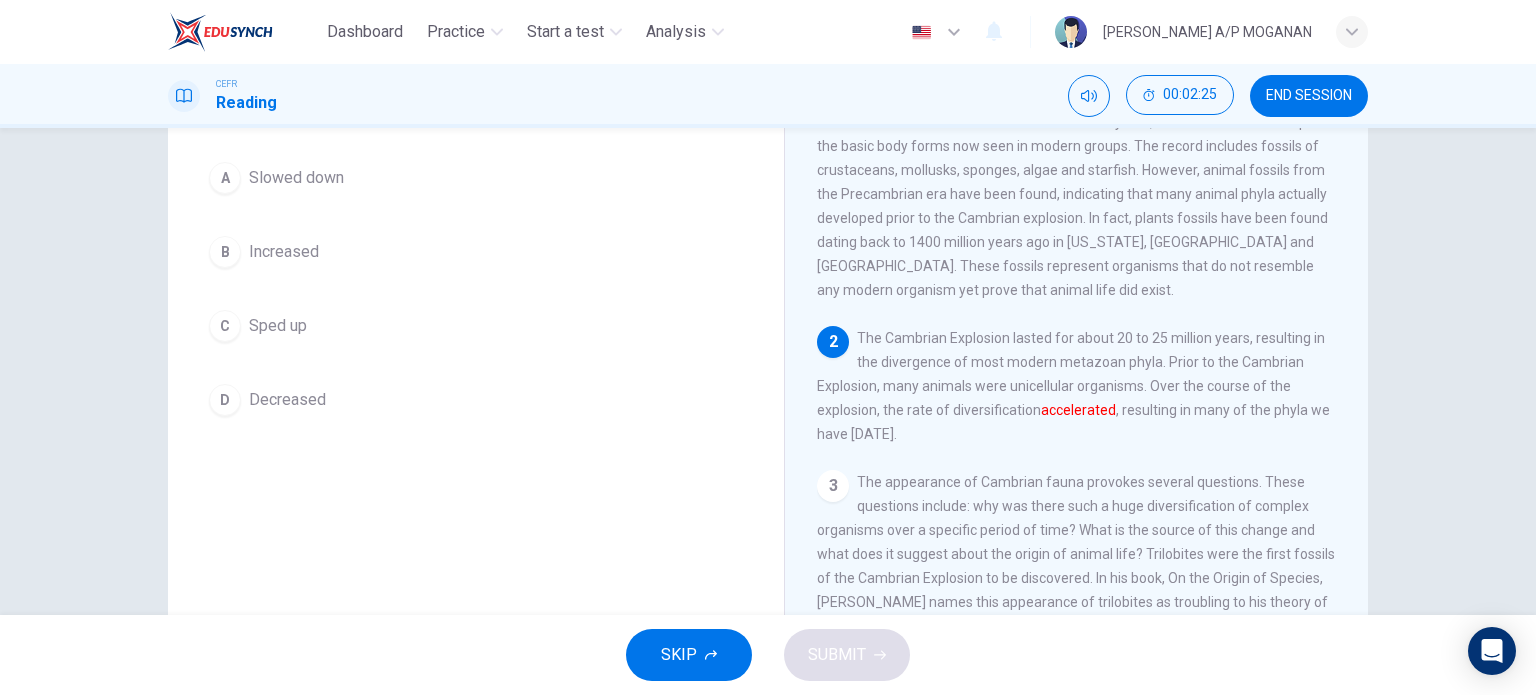 scroll, scrollTop: 8, scrollLeft: 0, axis: vertical 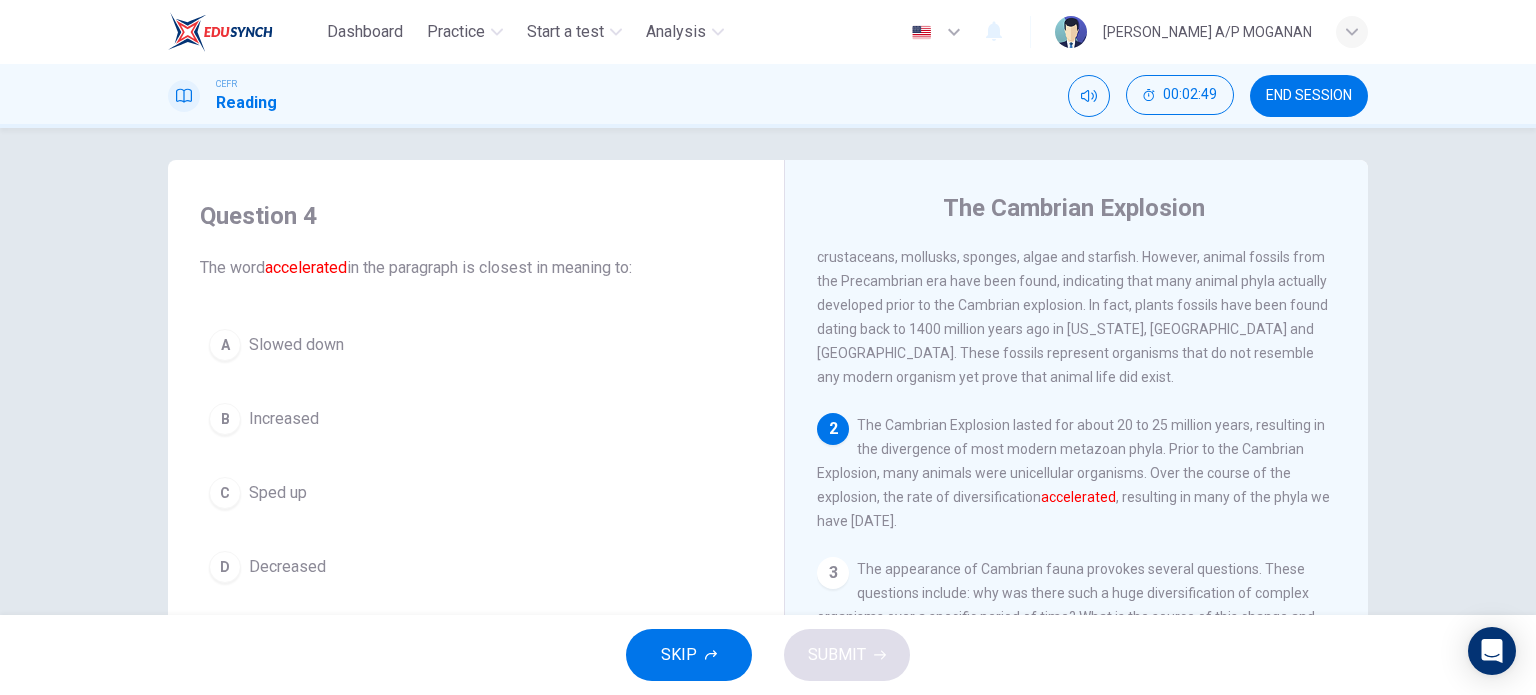 click on "Sped up" at bounding box center [278, 493] 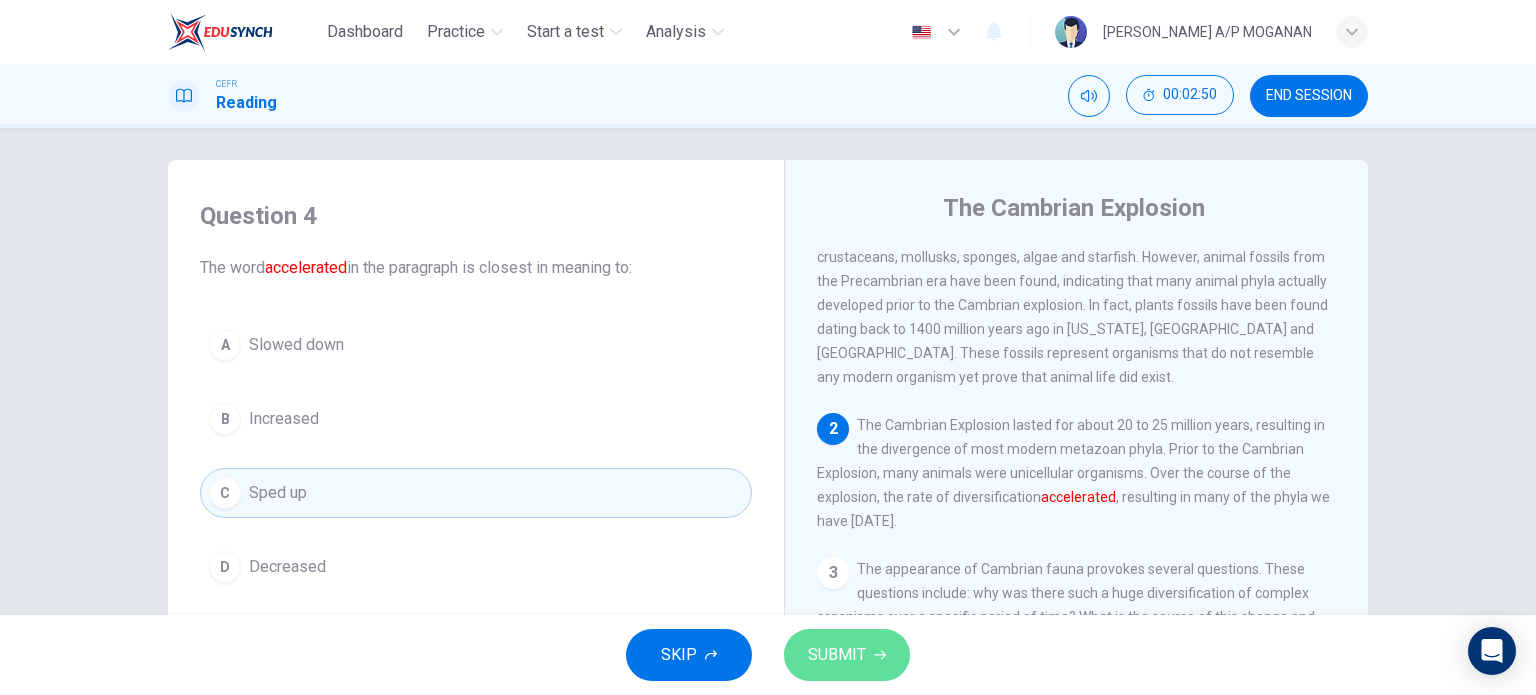 click on "SUBMIT" at bounding box center [837, 655] 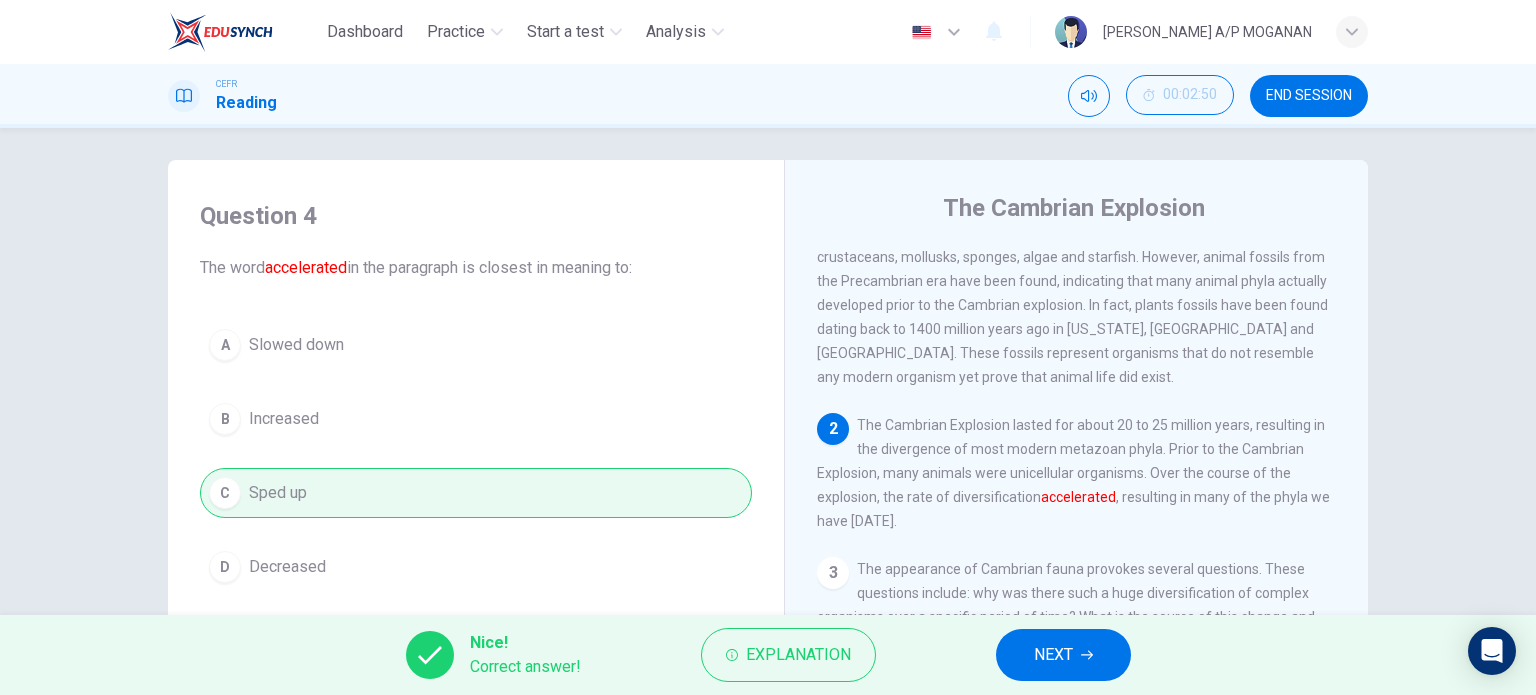click on "NEXT" at bounding box center (1053, 655) 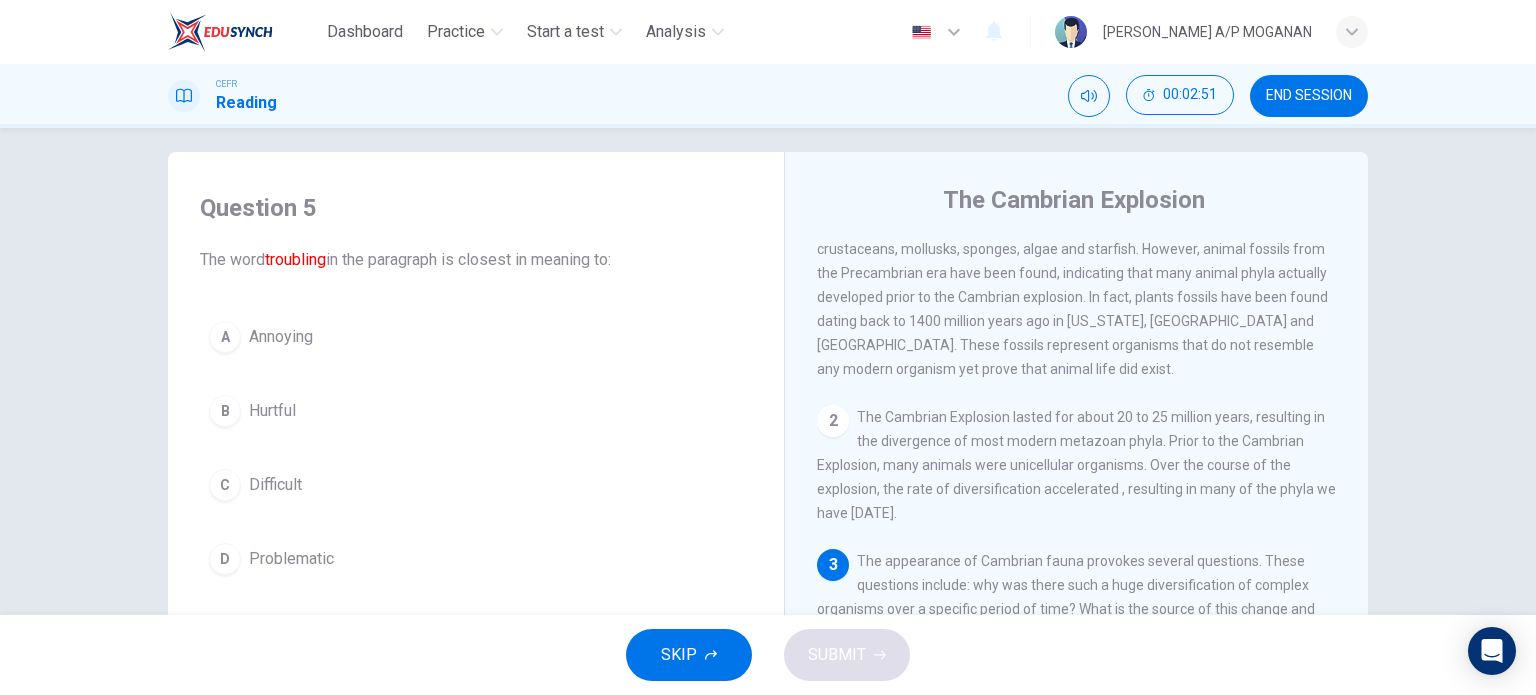 scroll, scrollTop: 156, scrollLeft: 0, axis: vertical 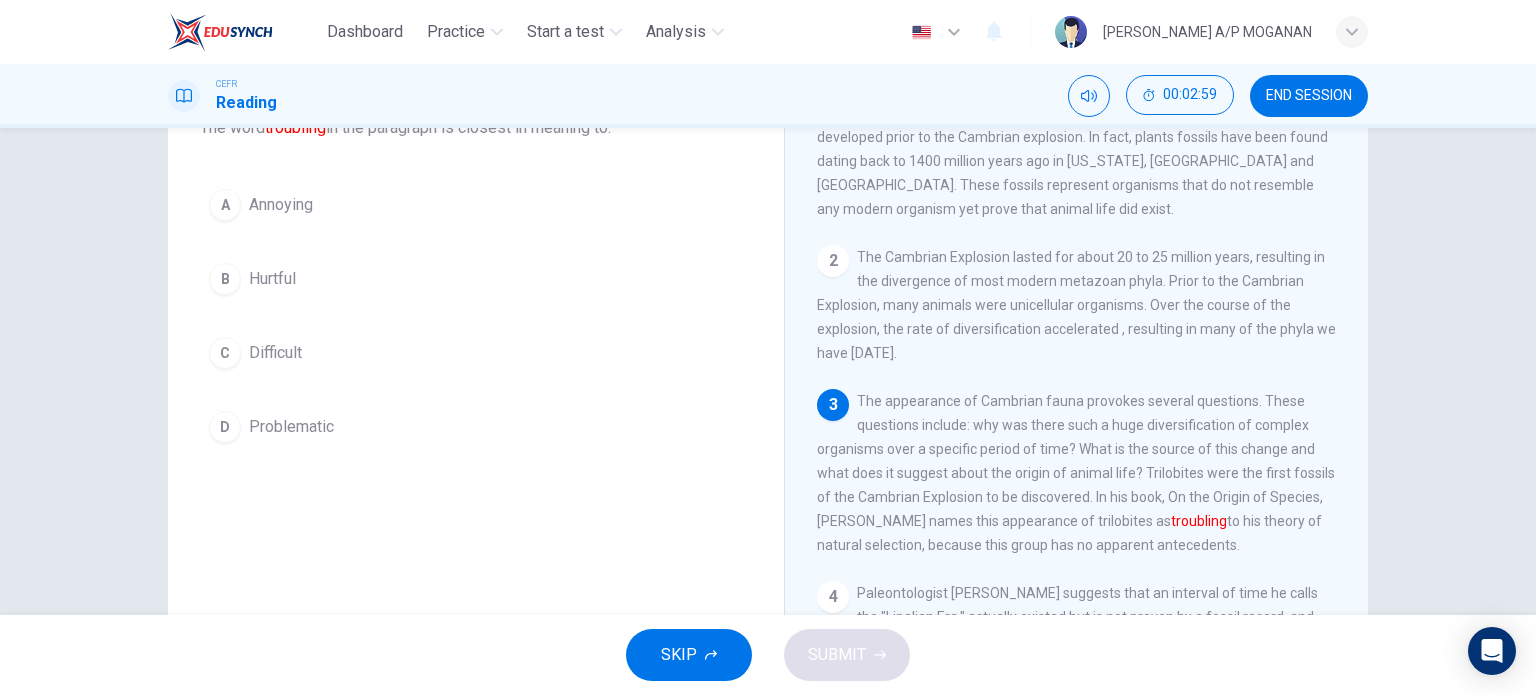 click on "D" at bounding box center (225, 427) 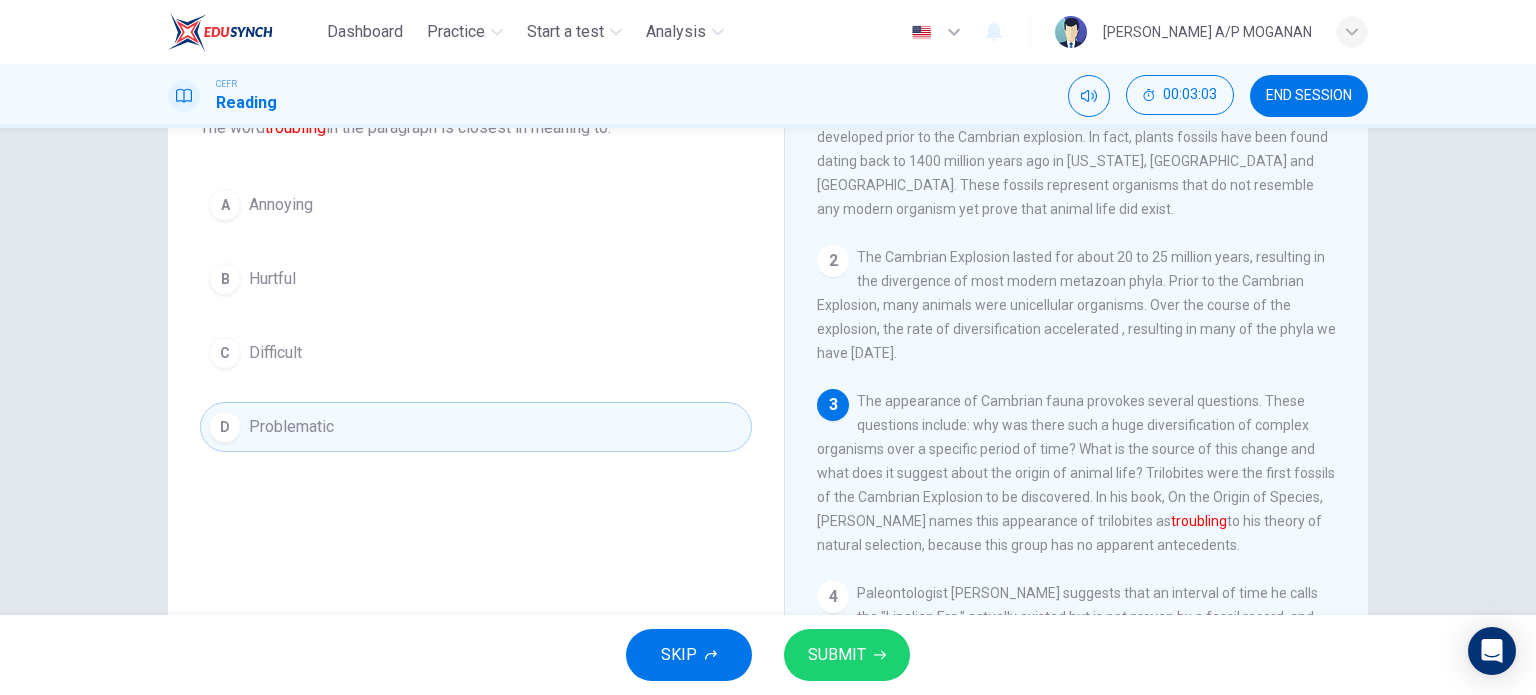 click on "SUBMIT" at bounding box center (837, 655) 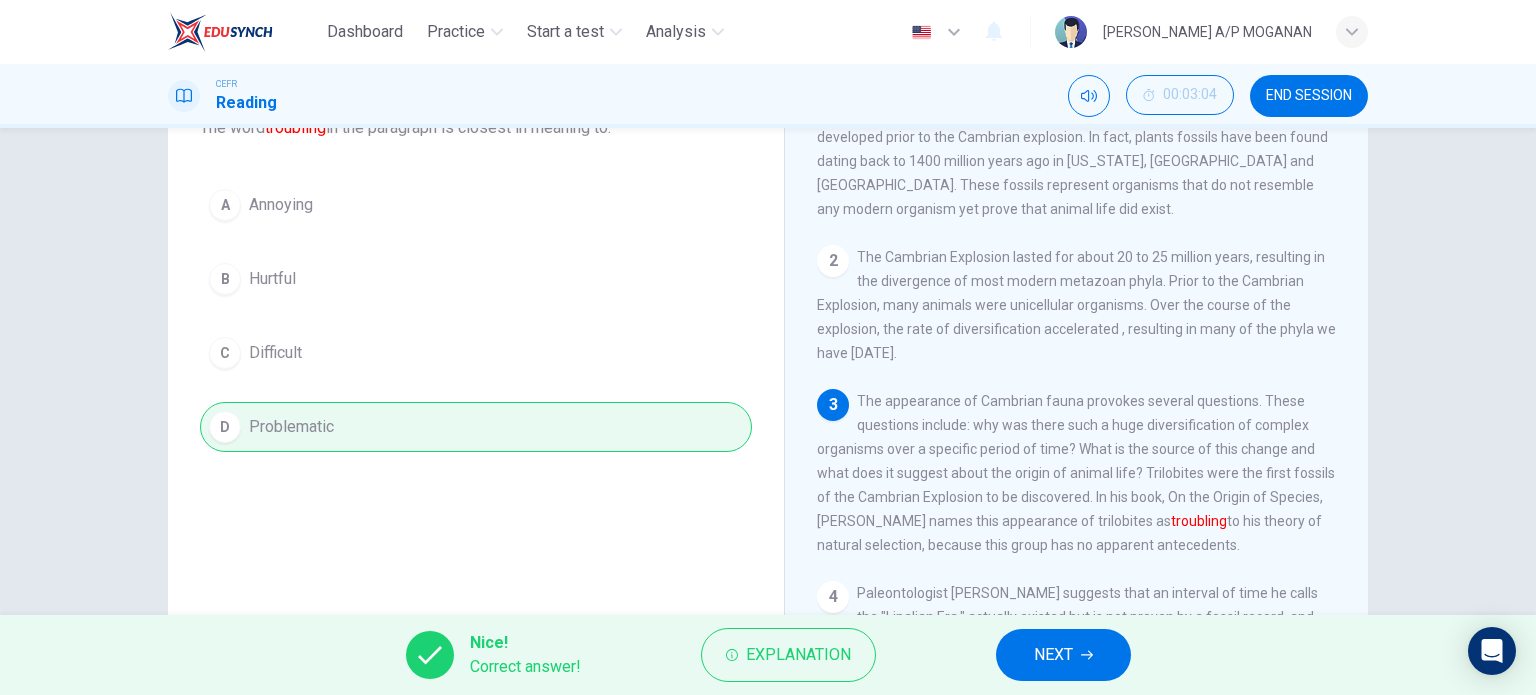 click on "NEXT" at bounding box center [1053, 655] 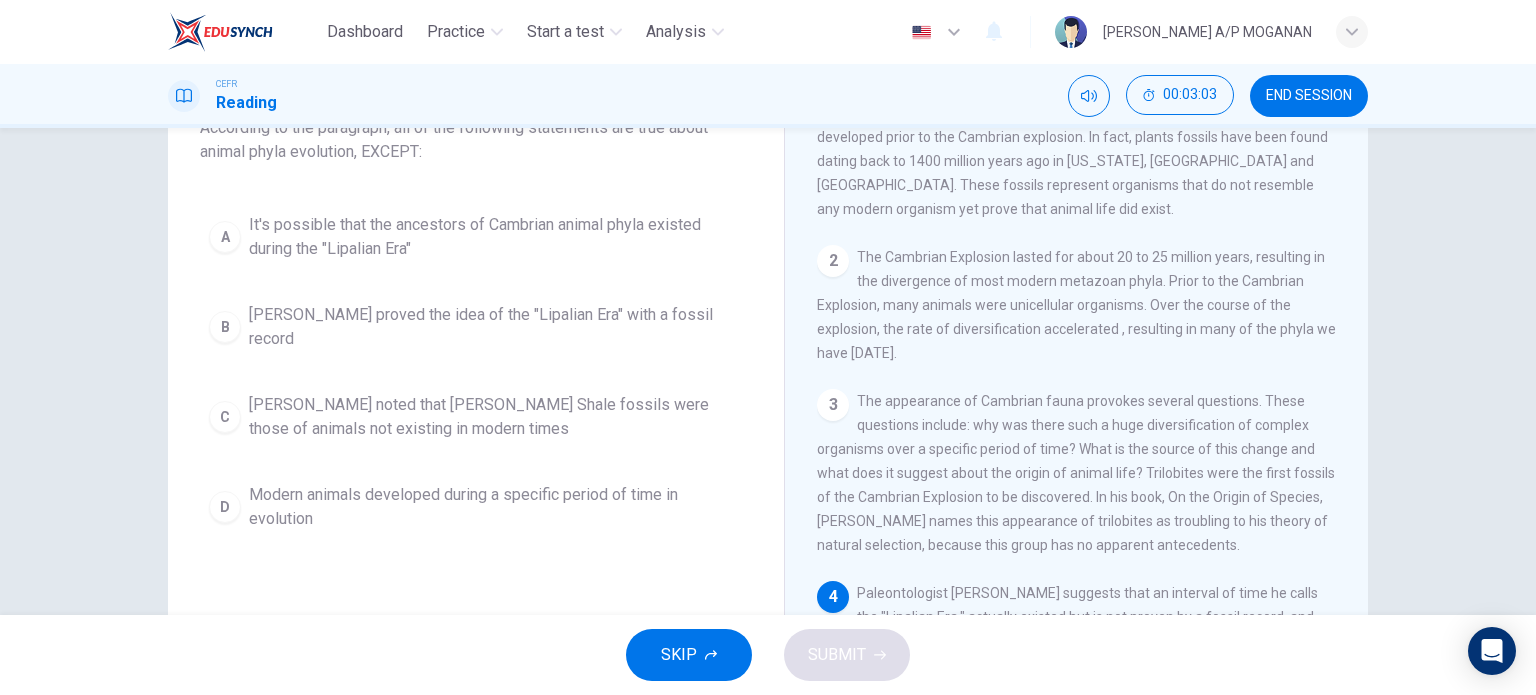 scroll, scrollTop: 0, scrollLeft: 0, axis: both 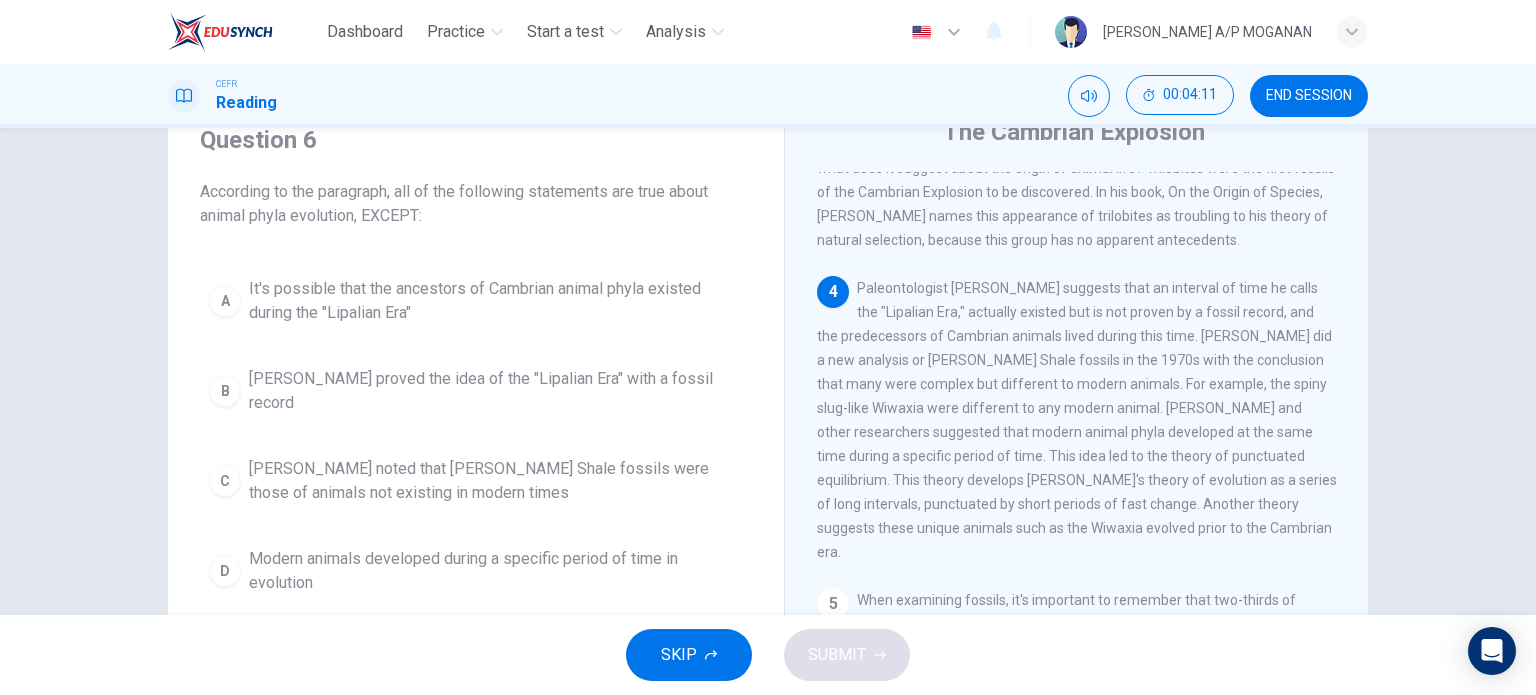 click on "Charles Walcott proved the idea of the "Lipalian Era" with a fossil record" at bounding box center [496, 391] 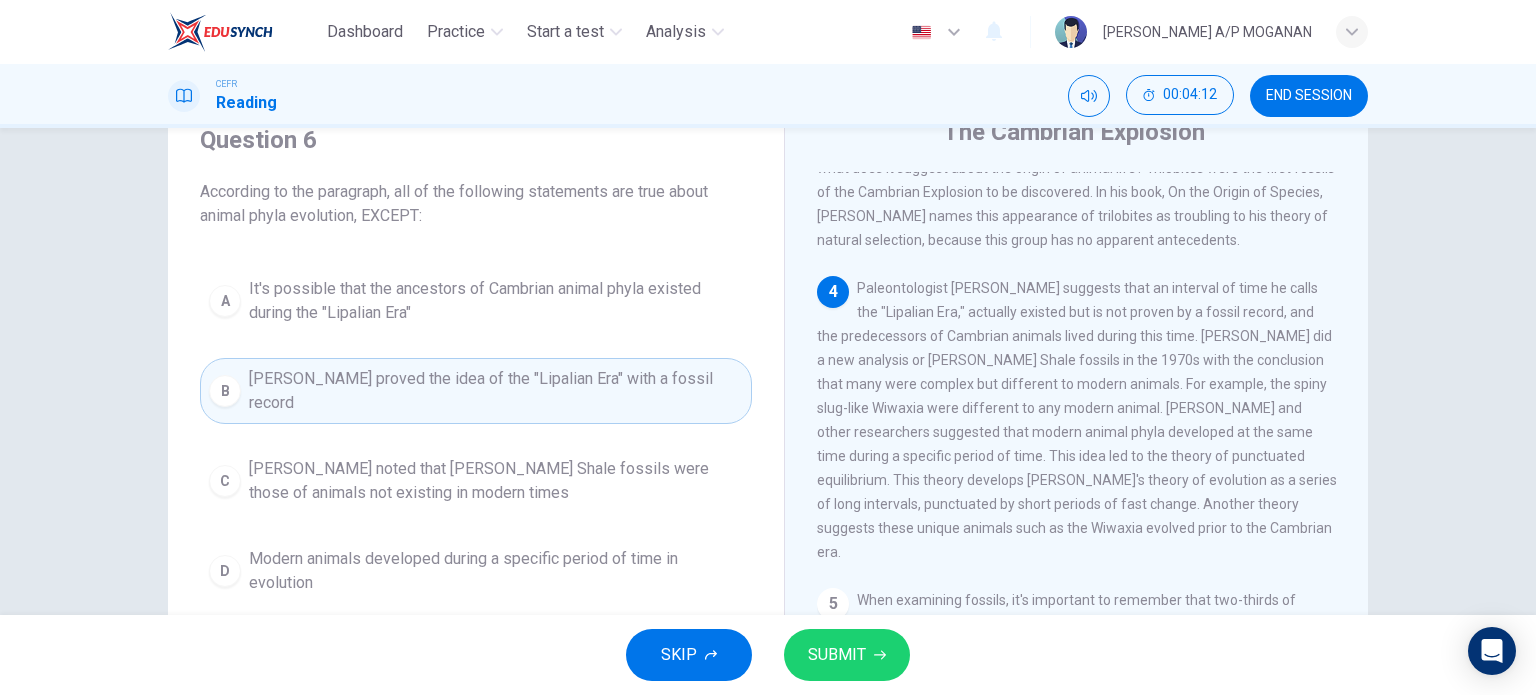 click on "SUBMIT" at bounding box center [837, 655] 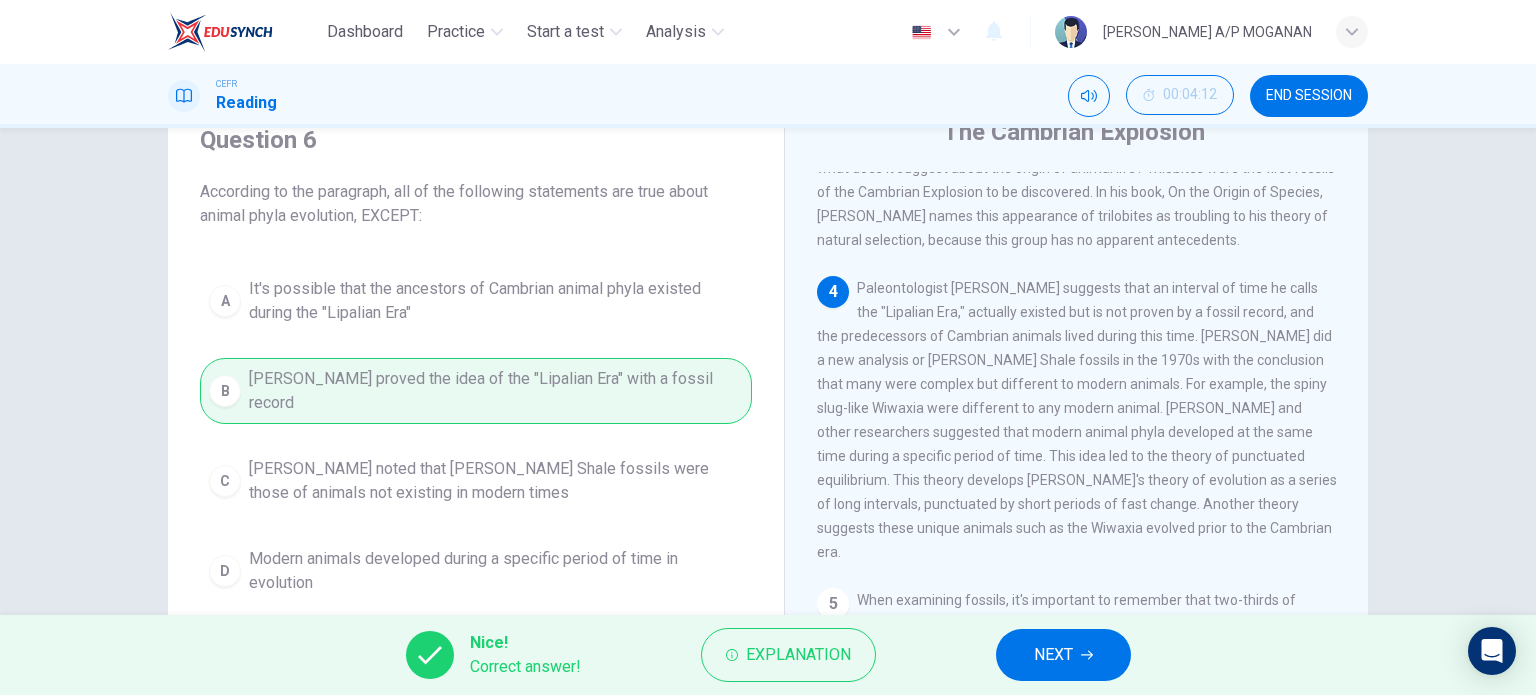 click on "NEXT" at bounding box center [1063, 655] 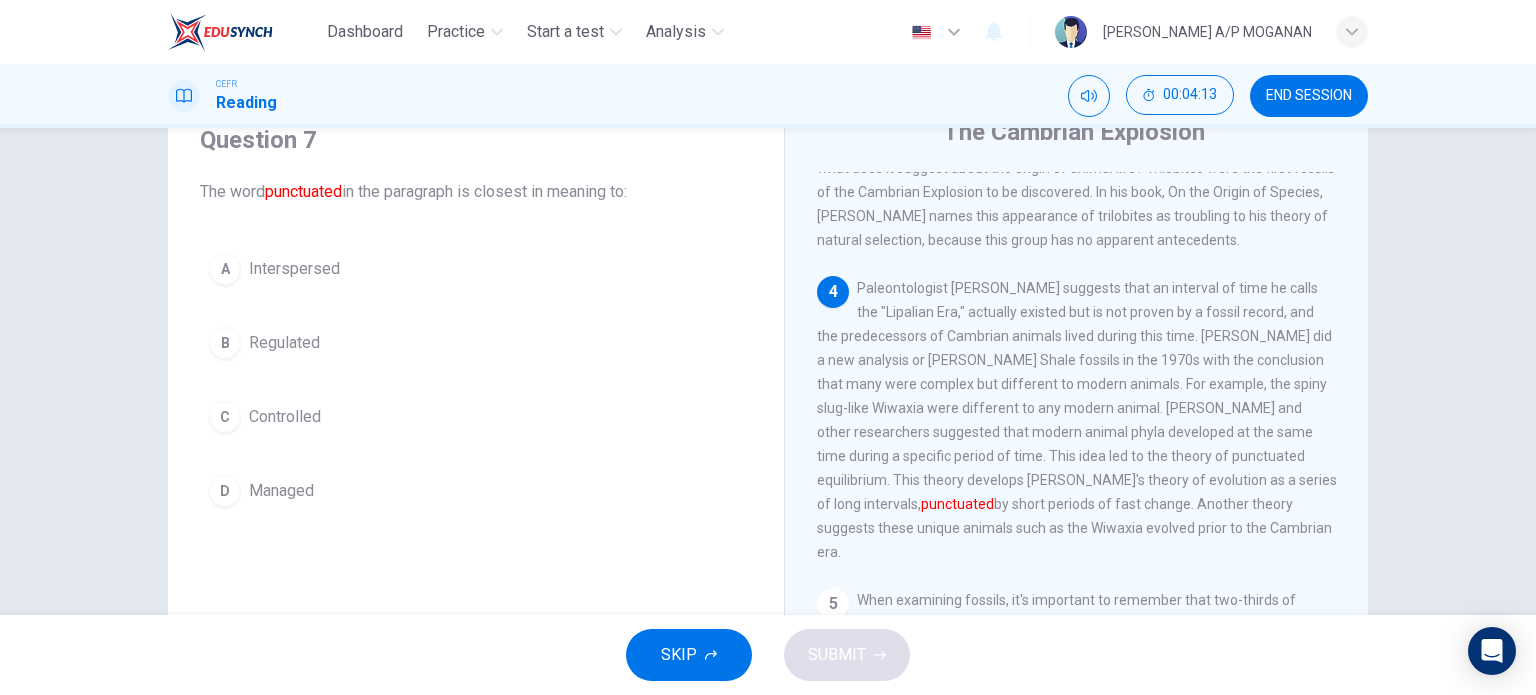scroll, scrollTop: 76, scrollLeft: 0, axis: vertical 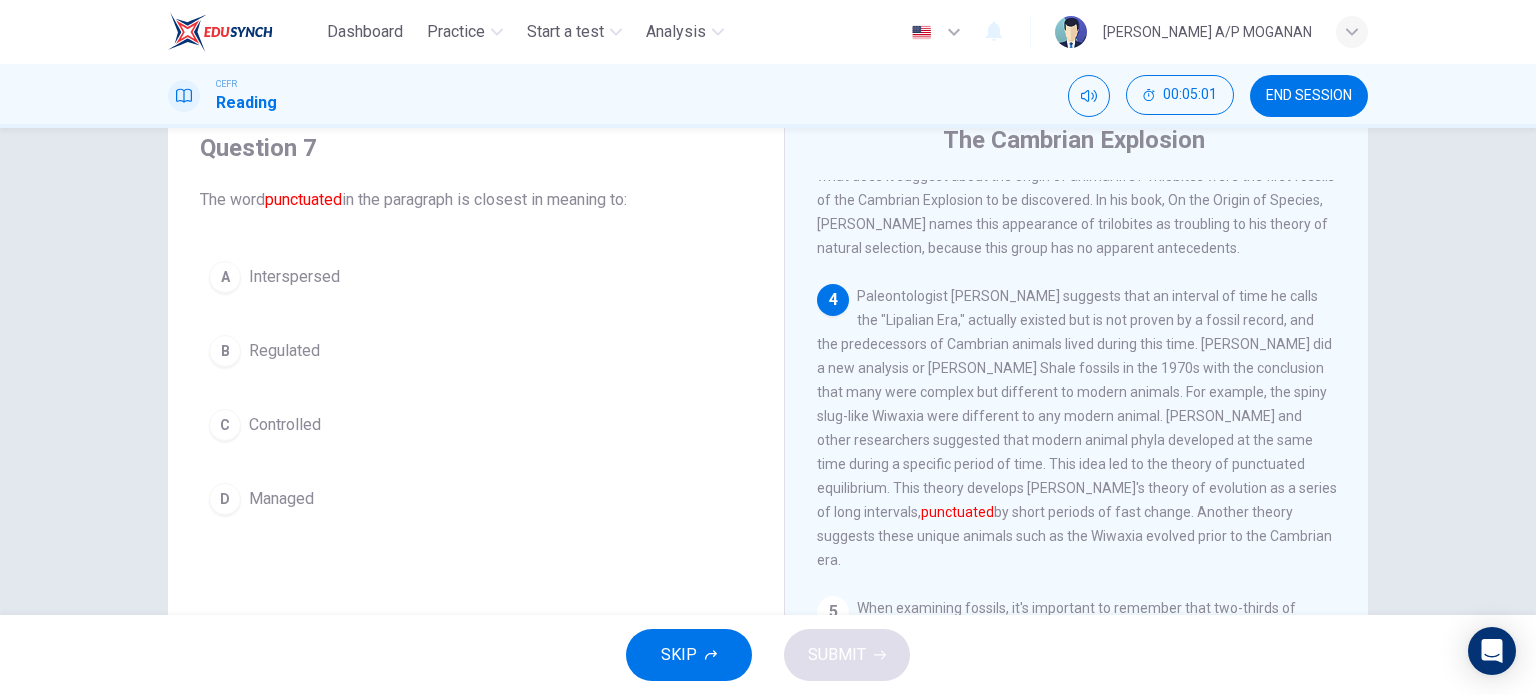 click on "A" at bounding box center (225, 277) 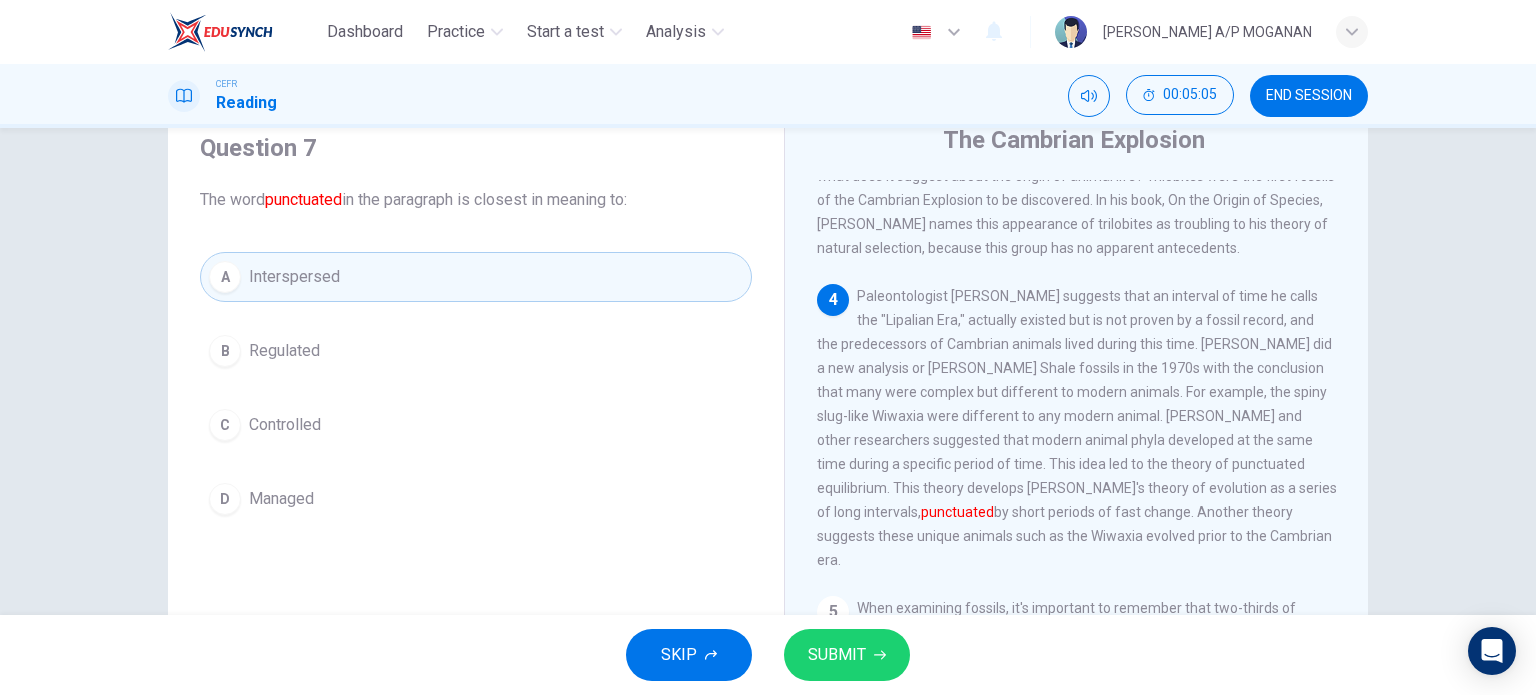 click on "SUBMIT" at bounding box center (837, 655) 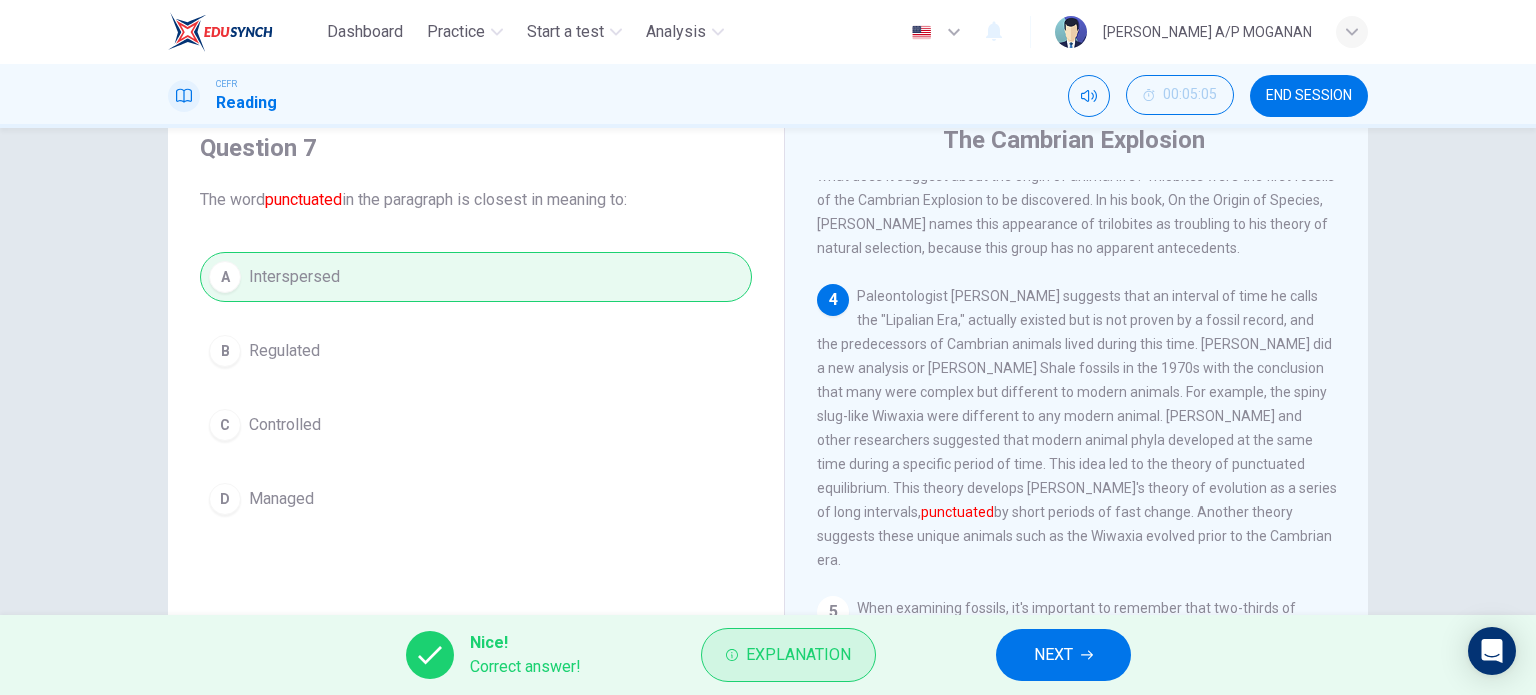 click on "Explanation" at bounding box center (798, 655) 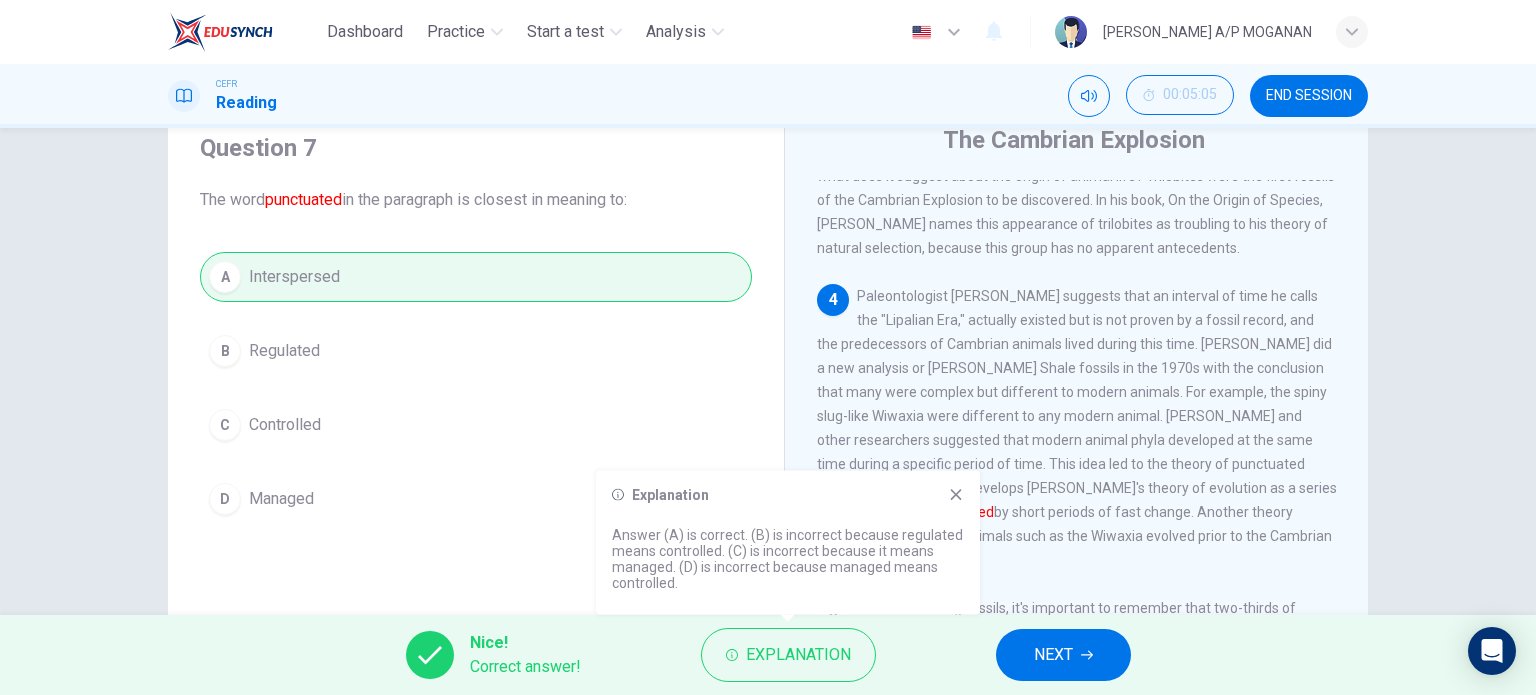 click on "Explanation Answer (A) is correct. (B) is incorrect because regulated means controlled. (C) is incorrect because it means managed. (D) is incorrect because managed means controlled." at bounding box center [788, 543] 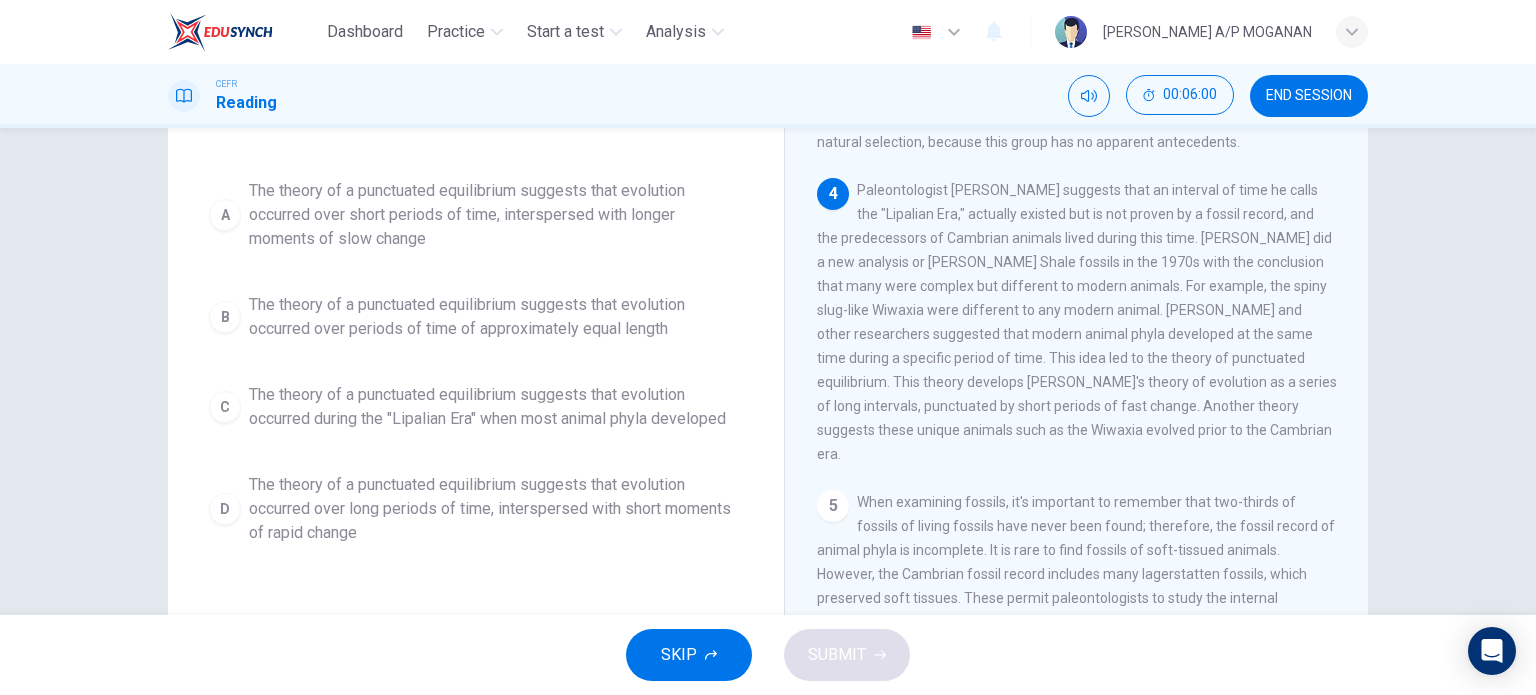 scroll, scrollTop: 191, scrollLeft: 0, axis: vertical 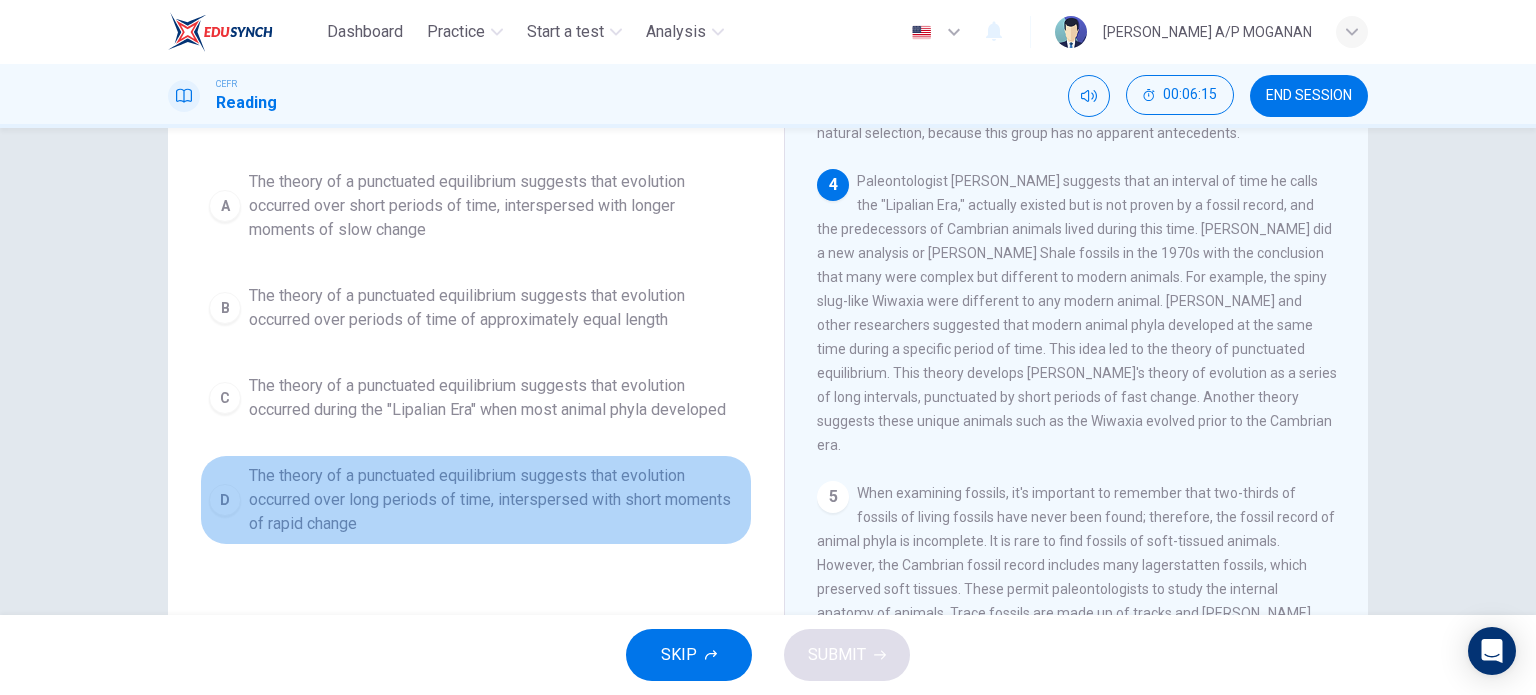 click on "The theory of a punctuated equilibrium suggests that evolution occurred over long periods of time, interspersed with short moments of rapid change" at bounding box center (496, 500) 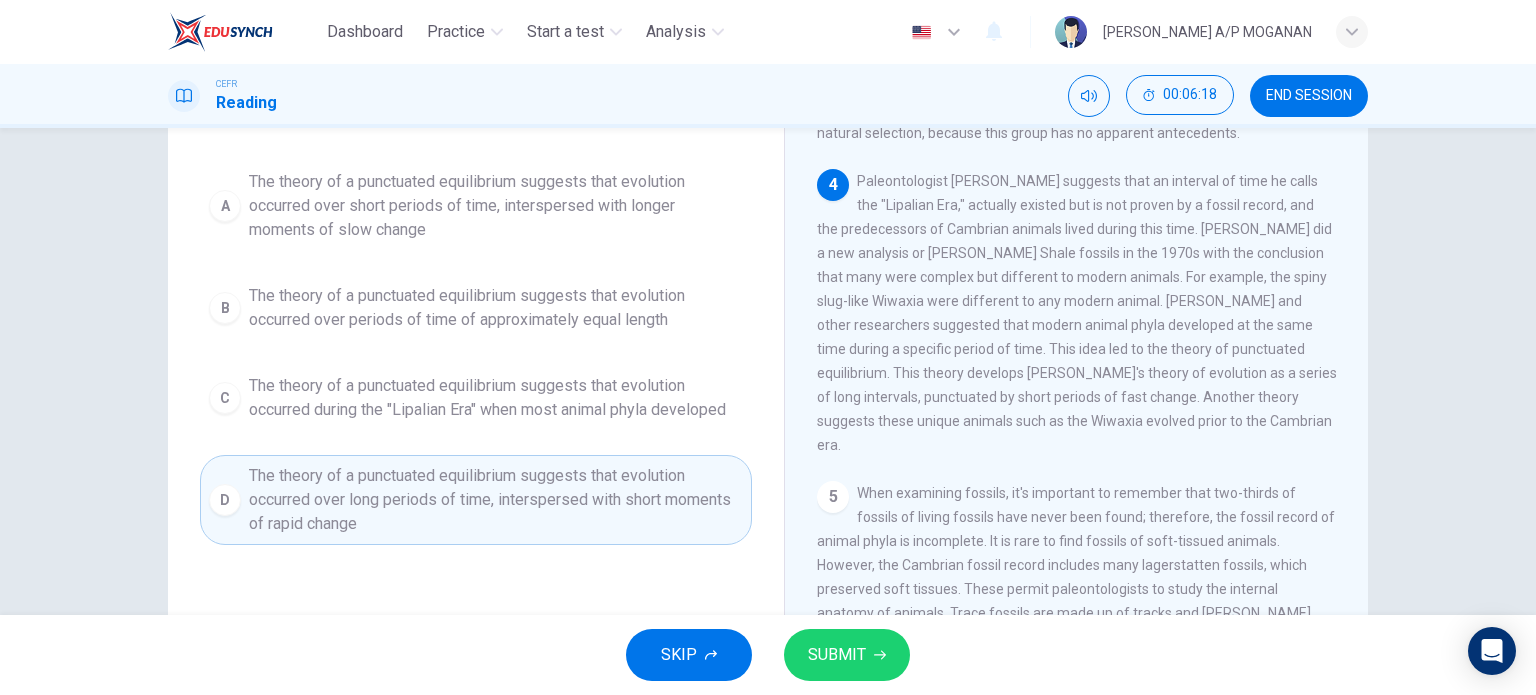 click on "SUBMIT" at bounding box center [837, 655] 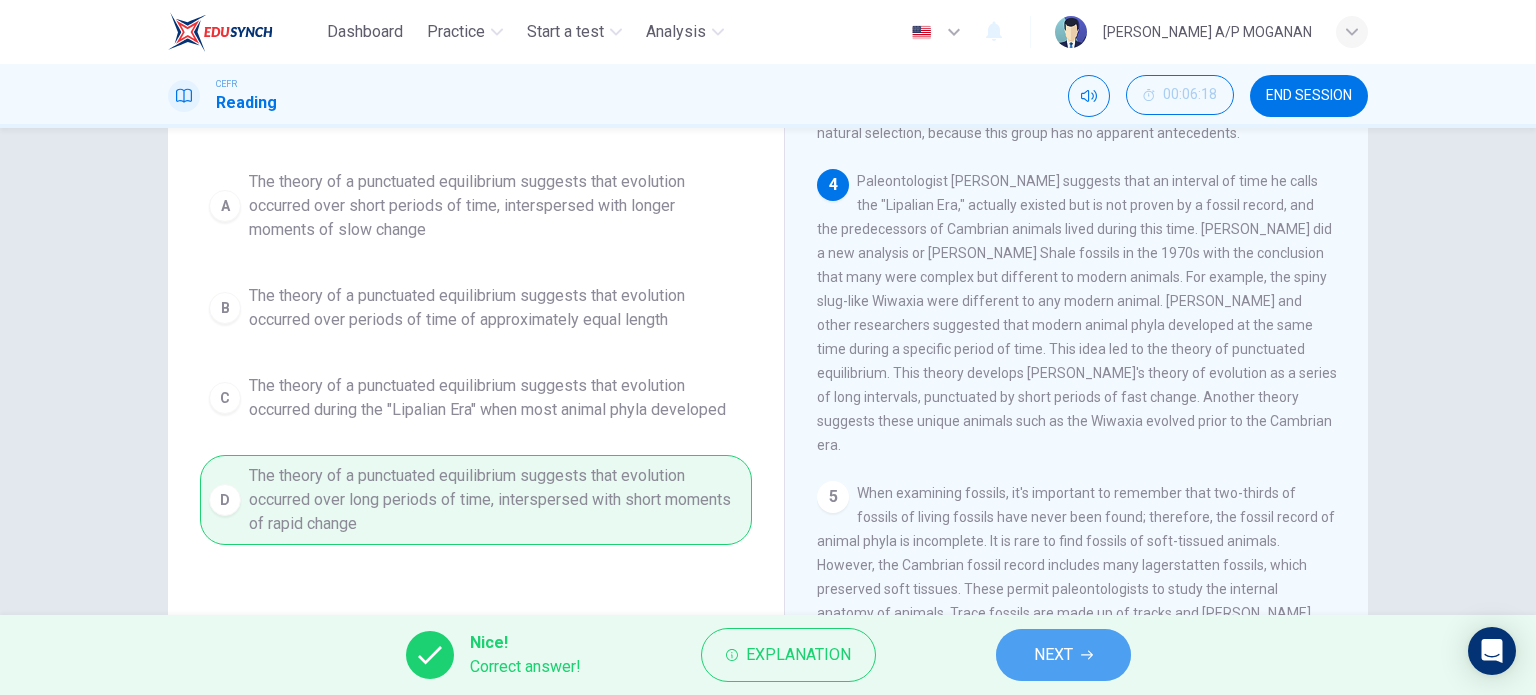 click on "NEXT" at bounding box center [1053, 655] 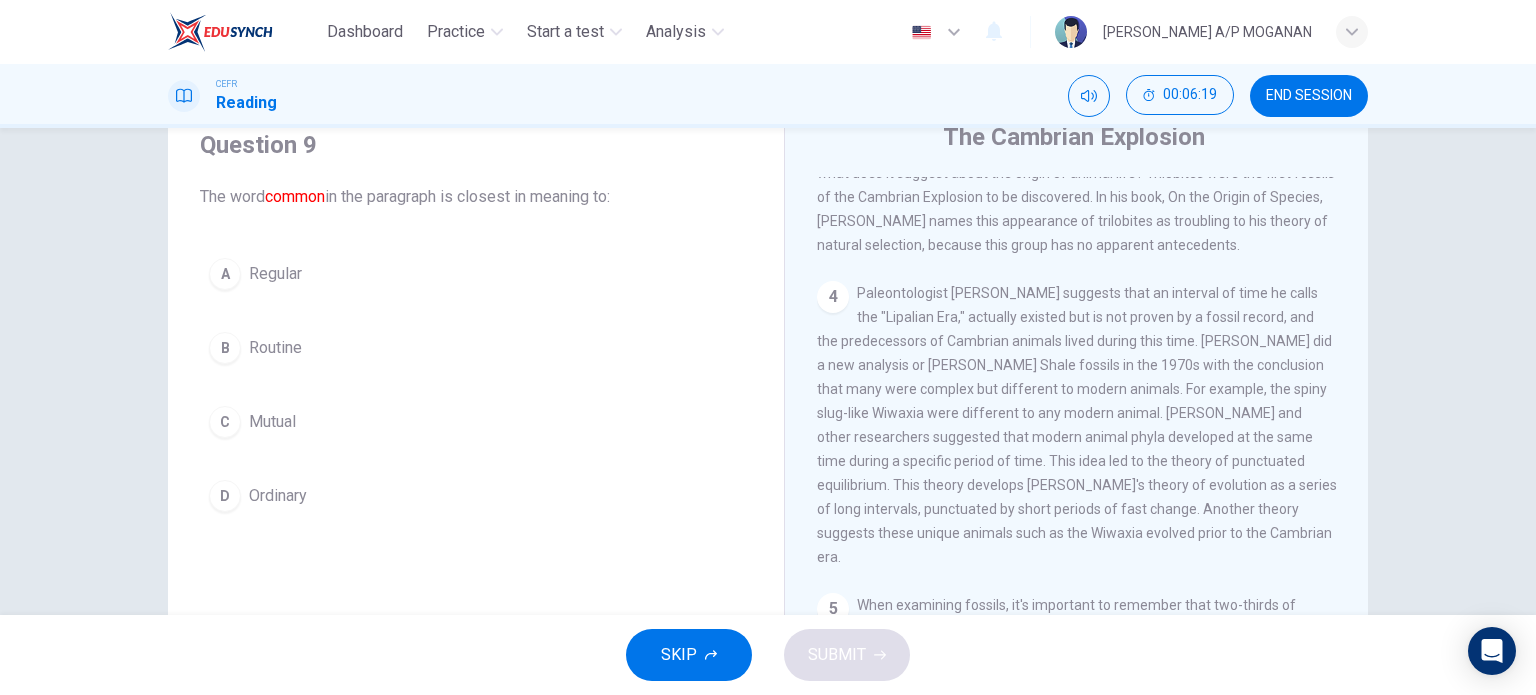 scroll, scrollTop: 60, scrollLeft: 0, axis: vertical 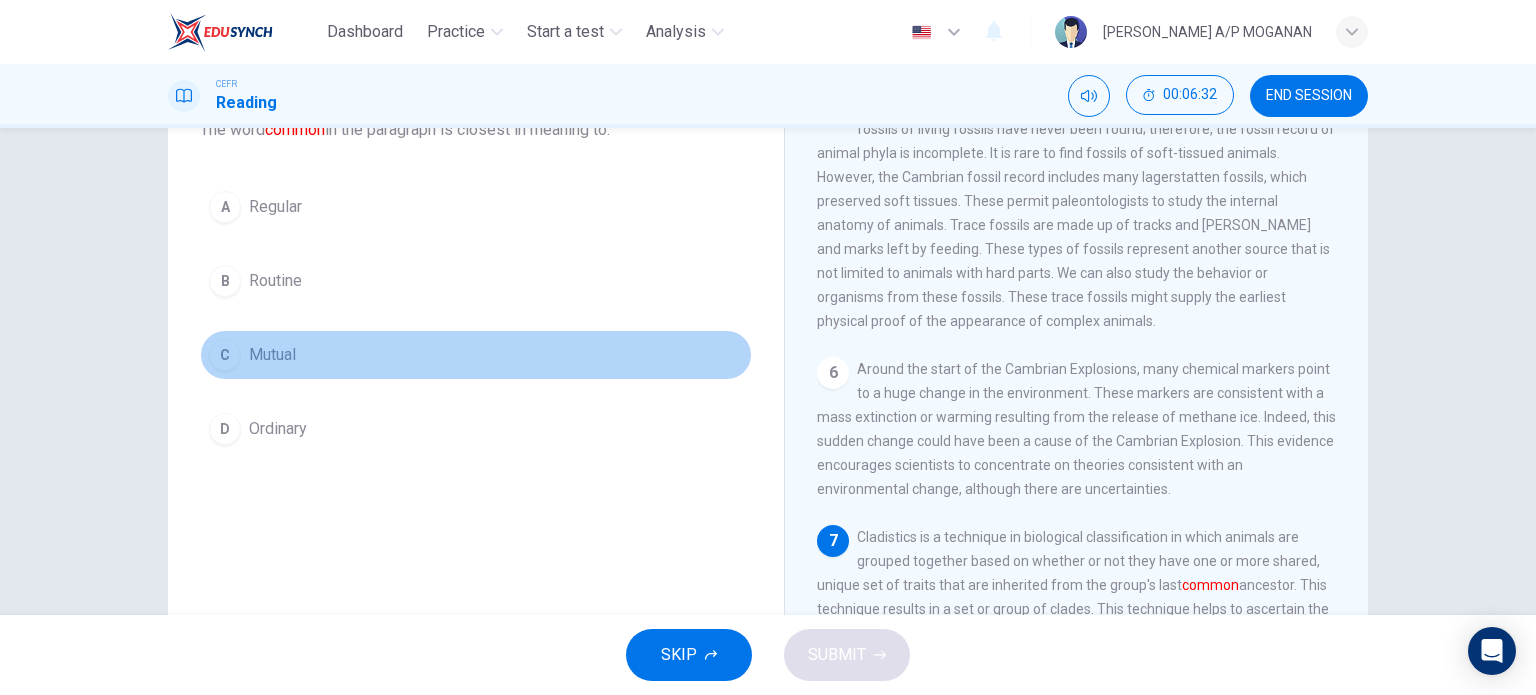 click on "C" at bounding box center (225, 355) 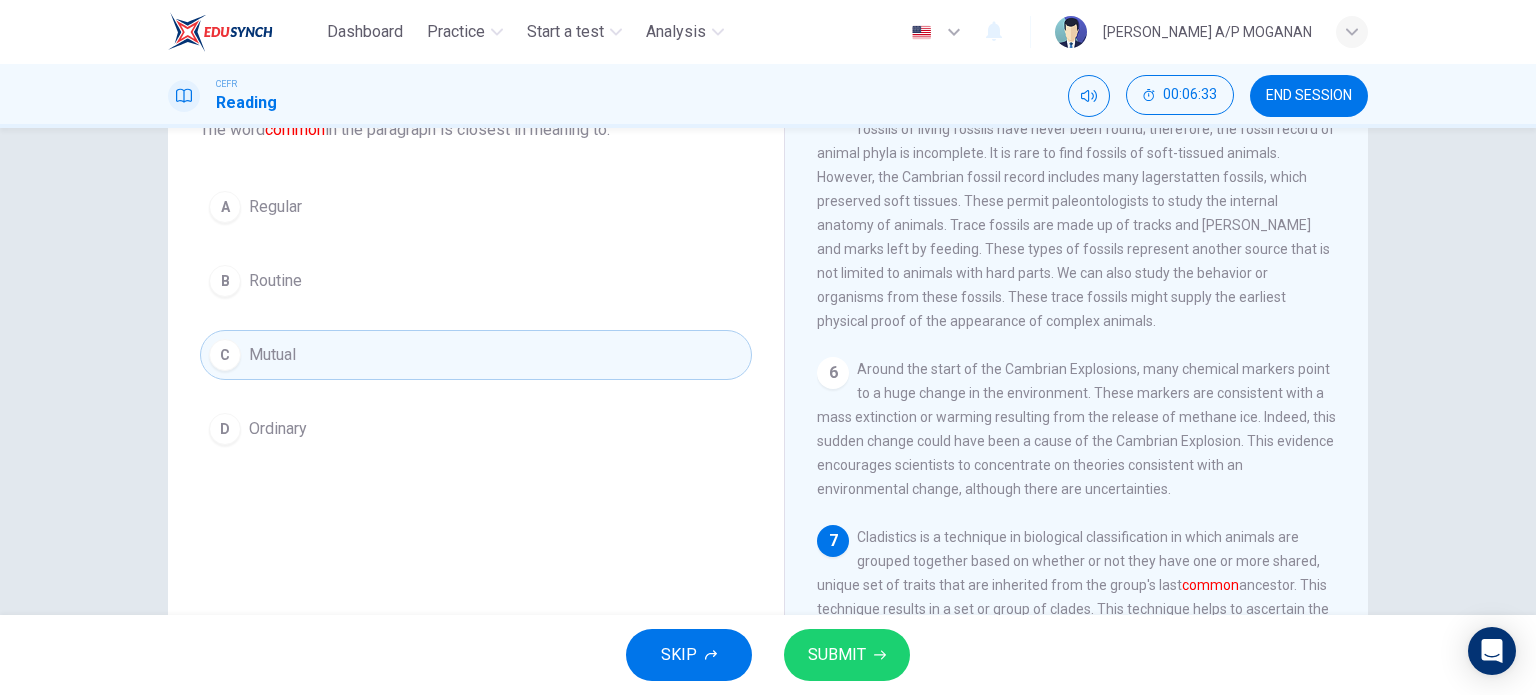 click on "SUBMIT" at bounding box center [837, 655] 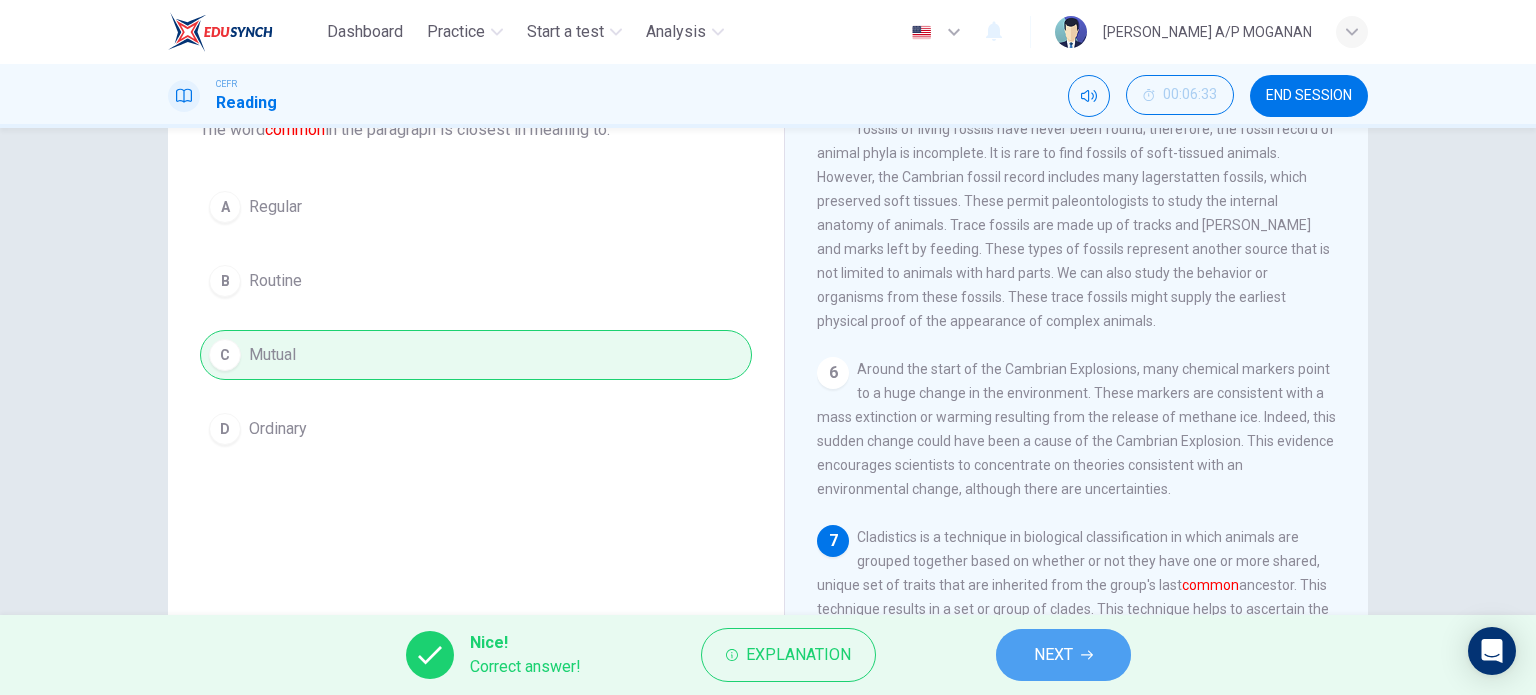 click on "NEXT" at bounding box center [1053, 655] 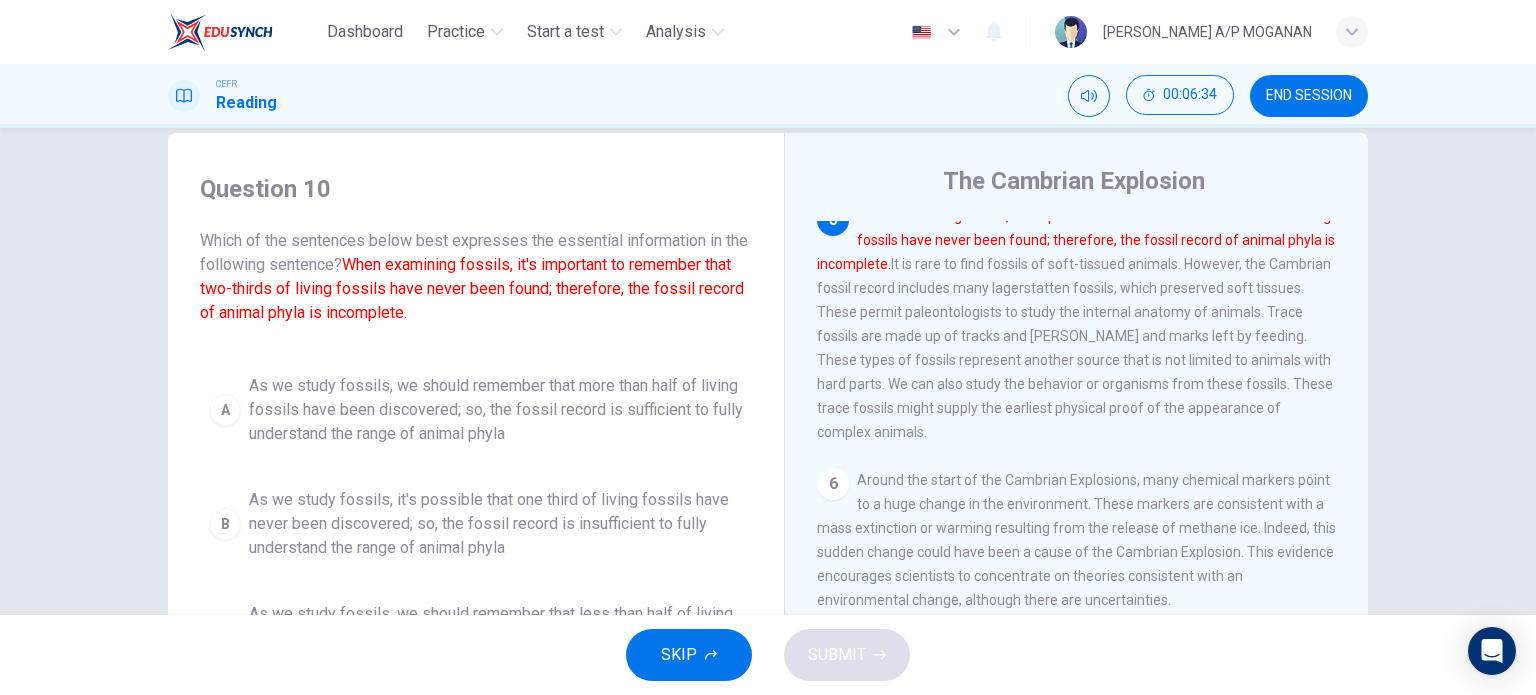 scroll, scrollTop: 0, scrollLeft: 0, axis: both 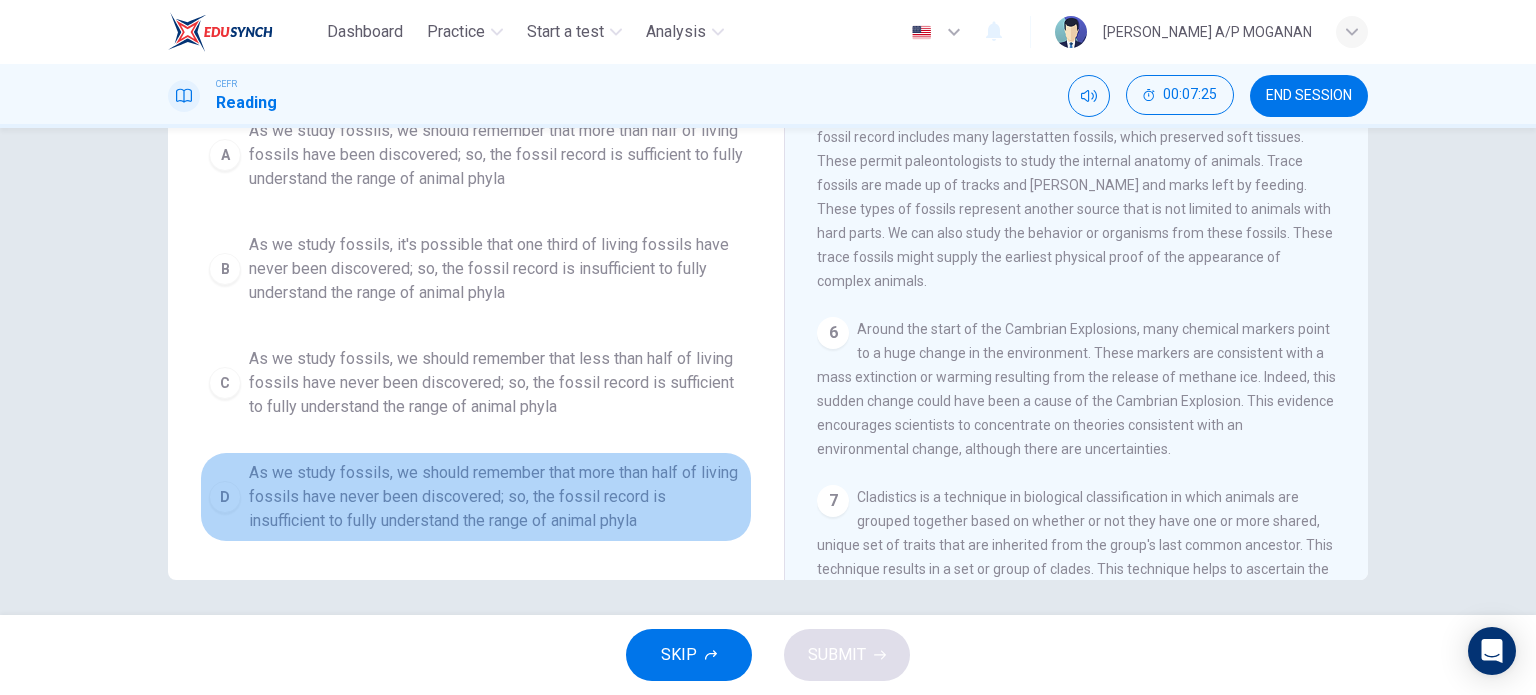 click on "As we study fossils, we should remember that more than half of living fossils have never been discovered; so, the fossil record is insufficient to fully understand the range of animal phyla" at bounding box center [496, 497] 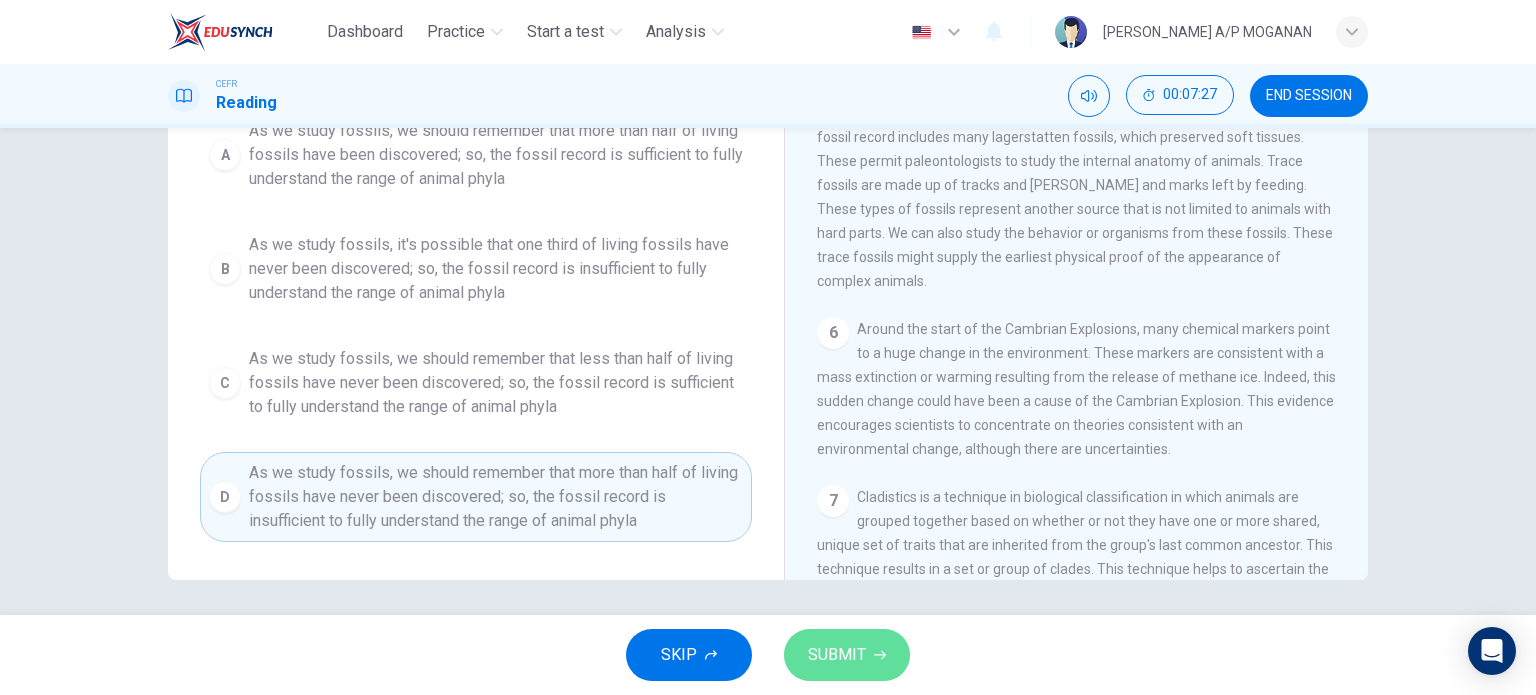 click on "SUBMIT" at bounding box center [837, 655] 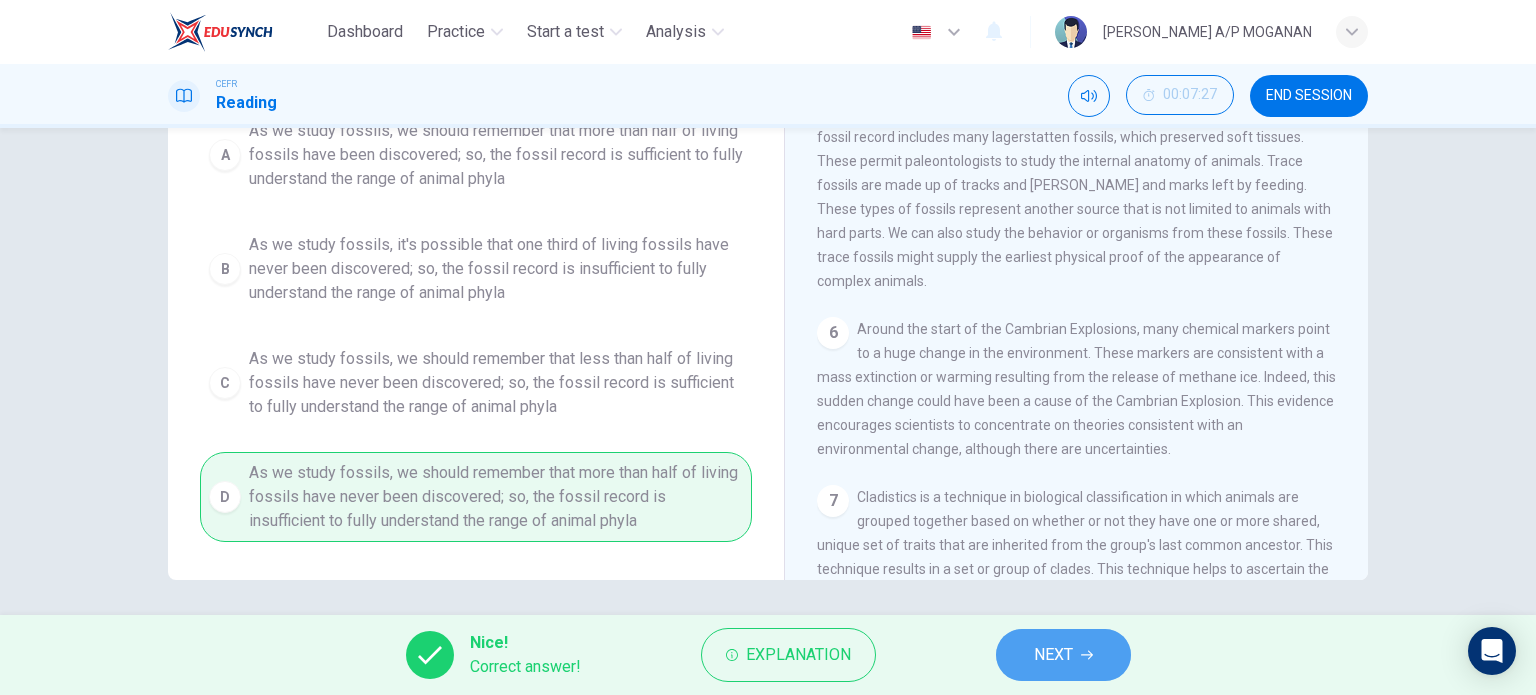 click on "NEXT" at bounding box center [1063, 655] 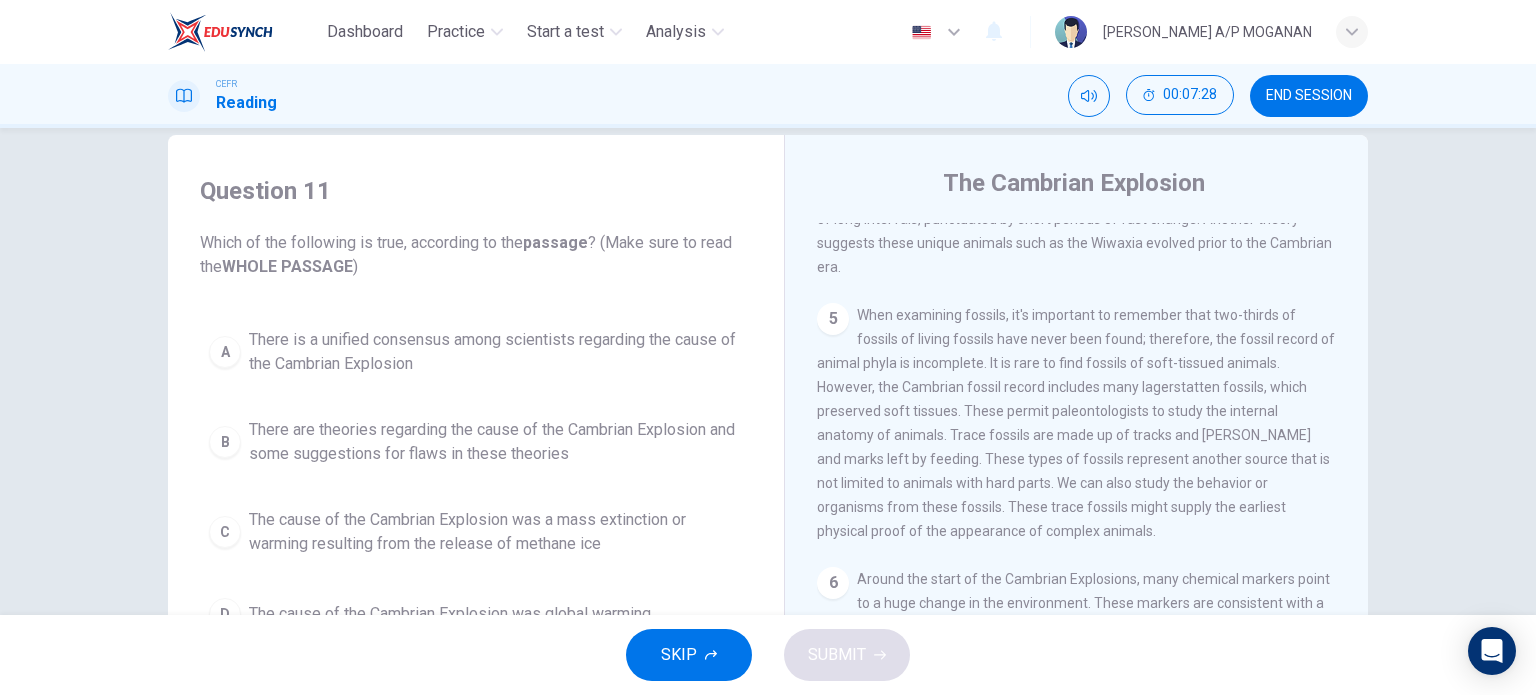 scroll, scrollTop: 29, scrollLeft: 0, axis: vertical 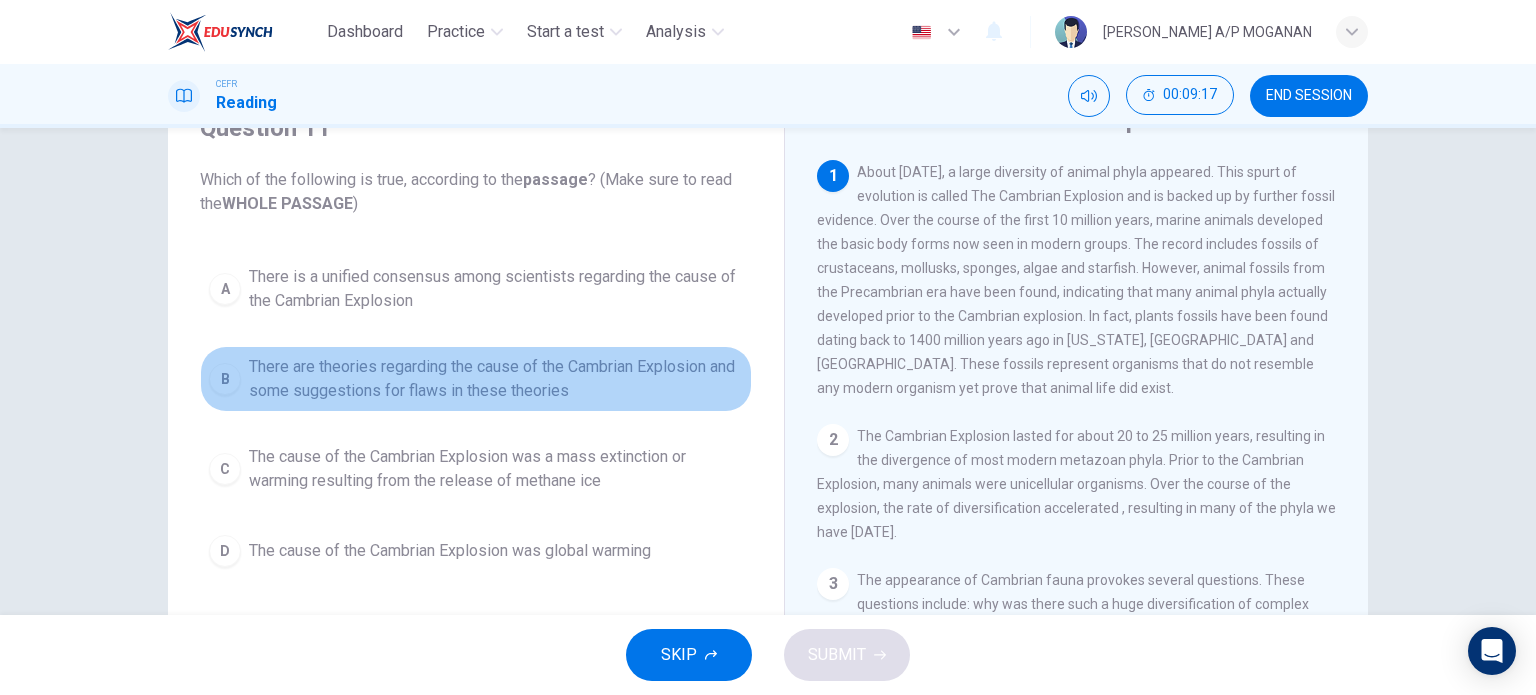 click on "There are theories regarding the cause of the Cambrian Explosion and some suggestions for flaws in these theories" at bounding box center (496, 379) 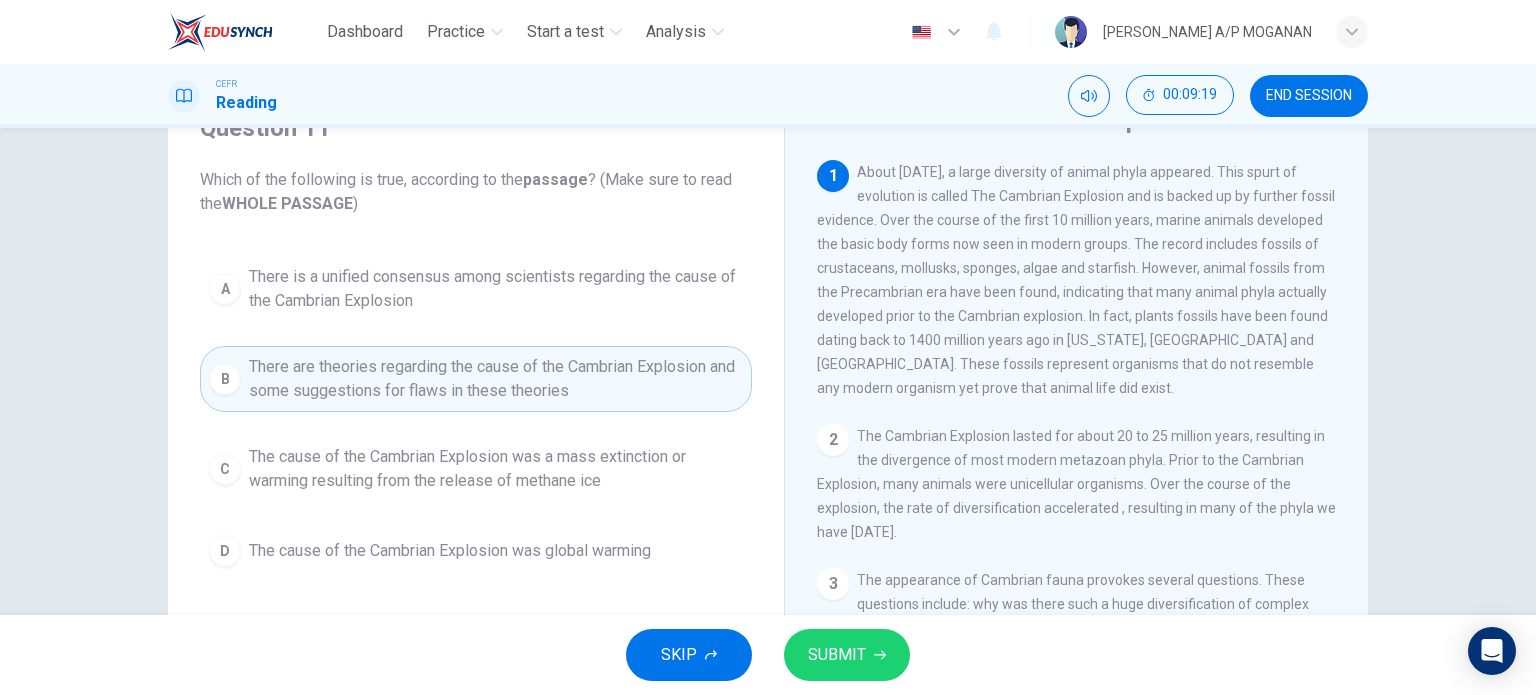 click on "SUBMIT" at bounding box center [837, 655] 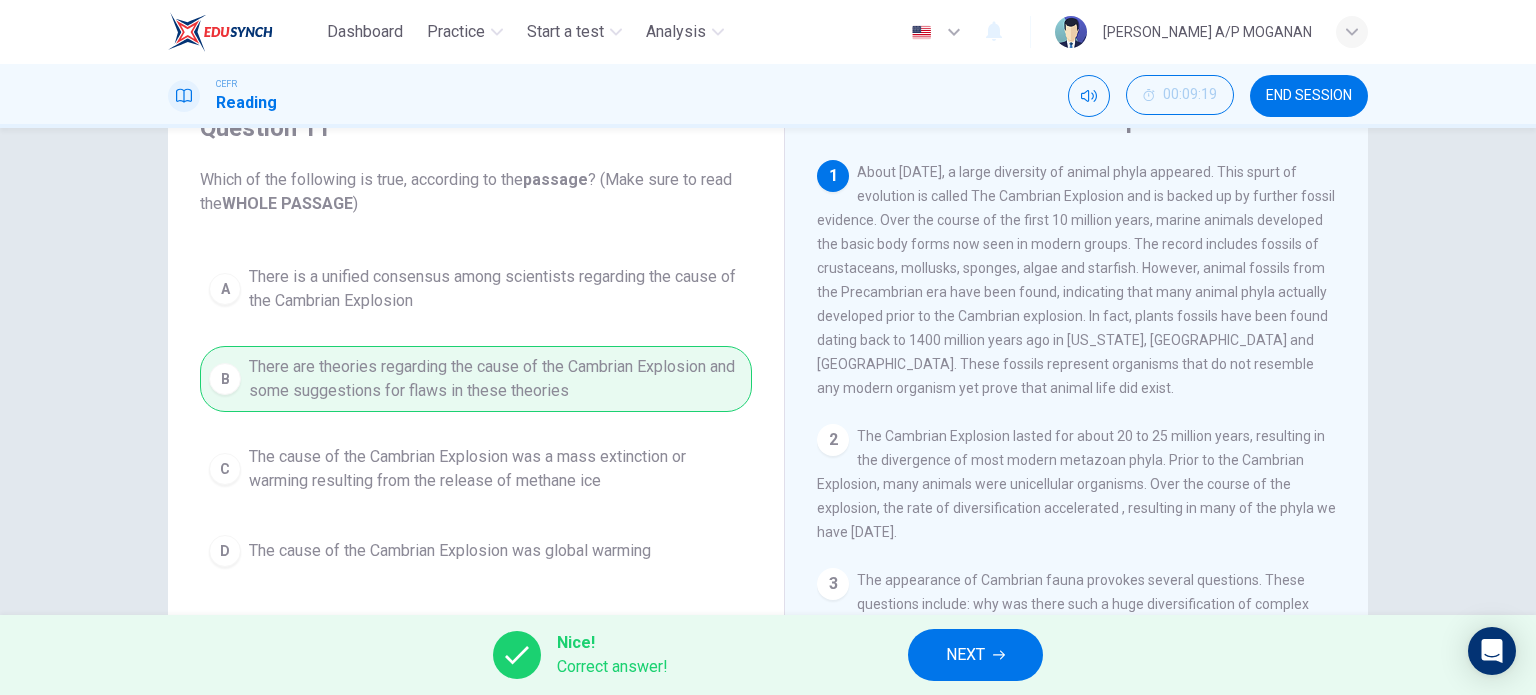 click on "NEXT" at bounding box center (965, 655) 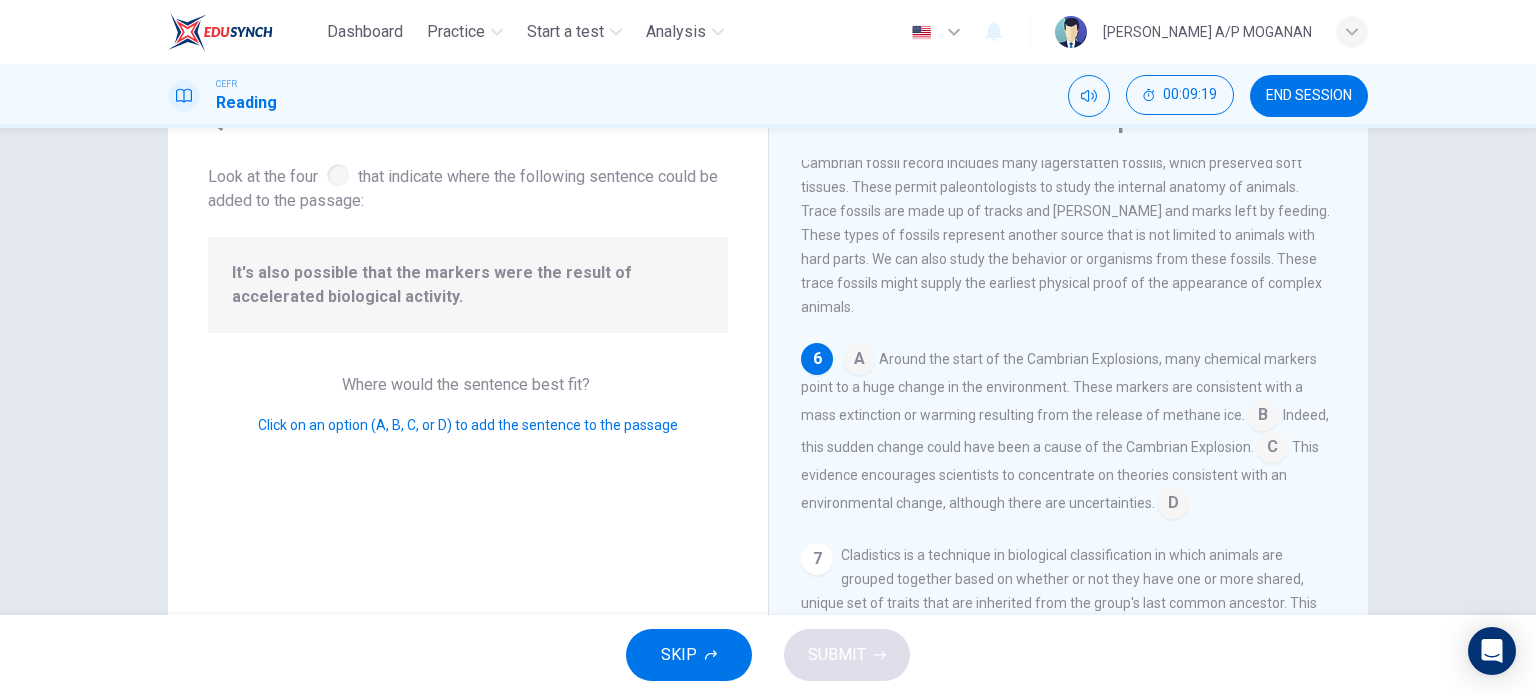 scroll, scrollTop: 987, scrollLeft: 0, axis: vertical 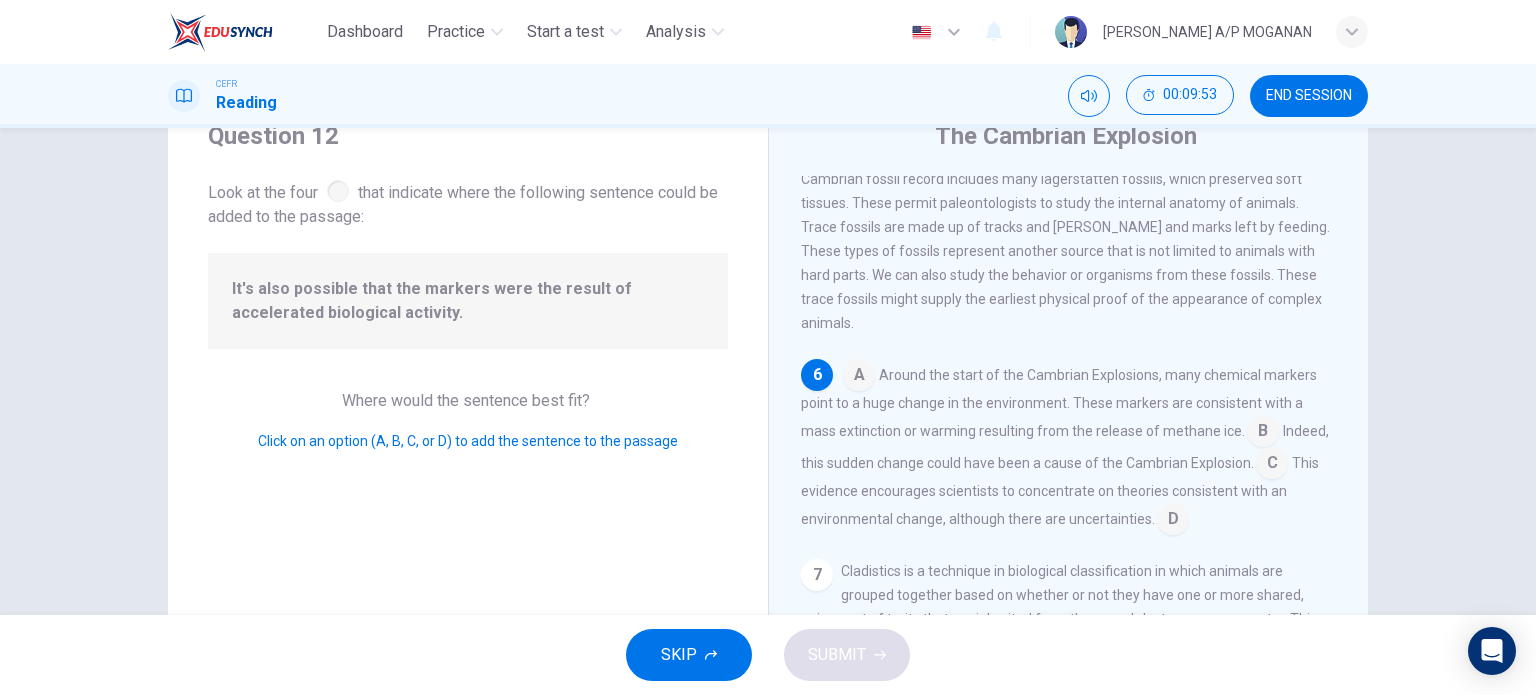 click at bounding box center [1272, 465] 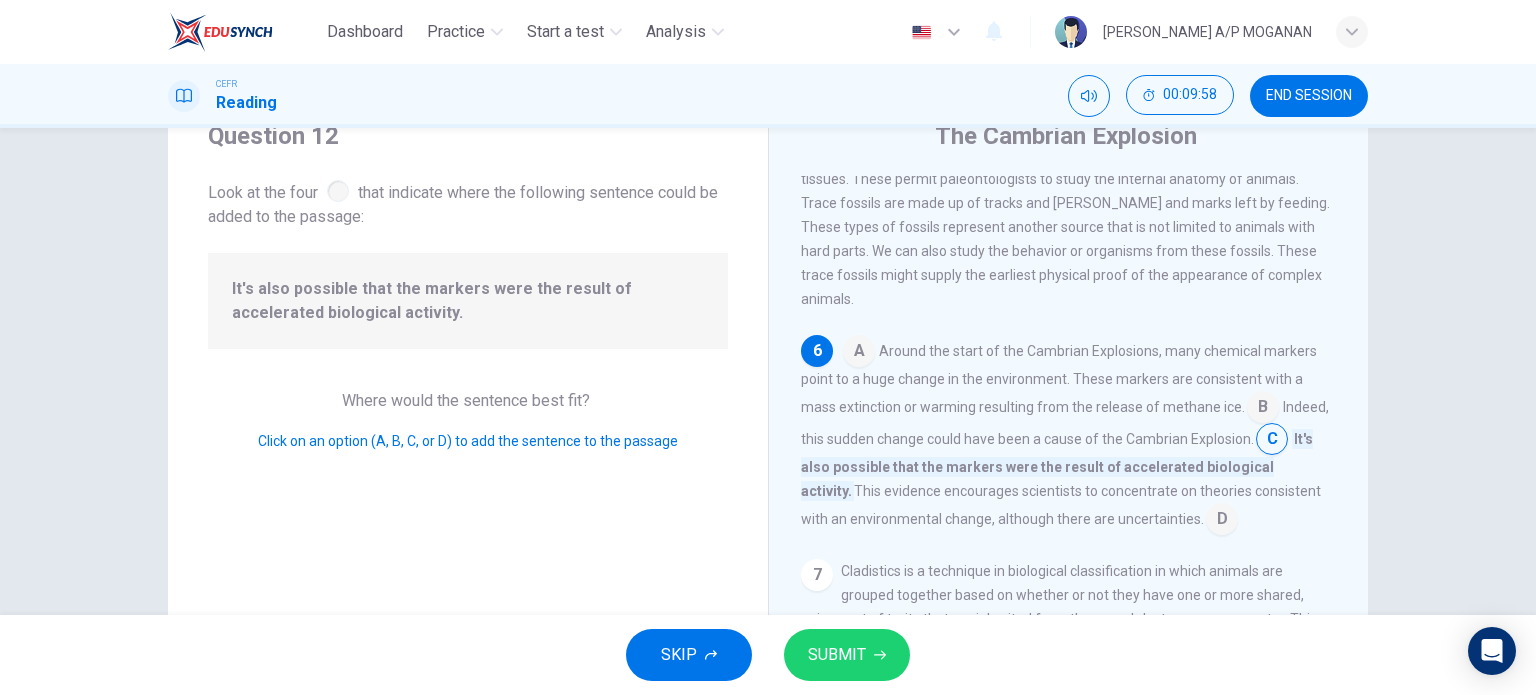 click at bounding box center (1263, 409) 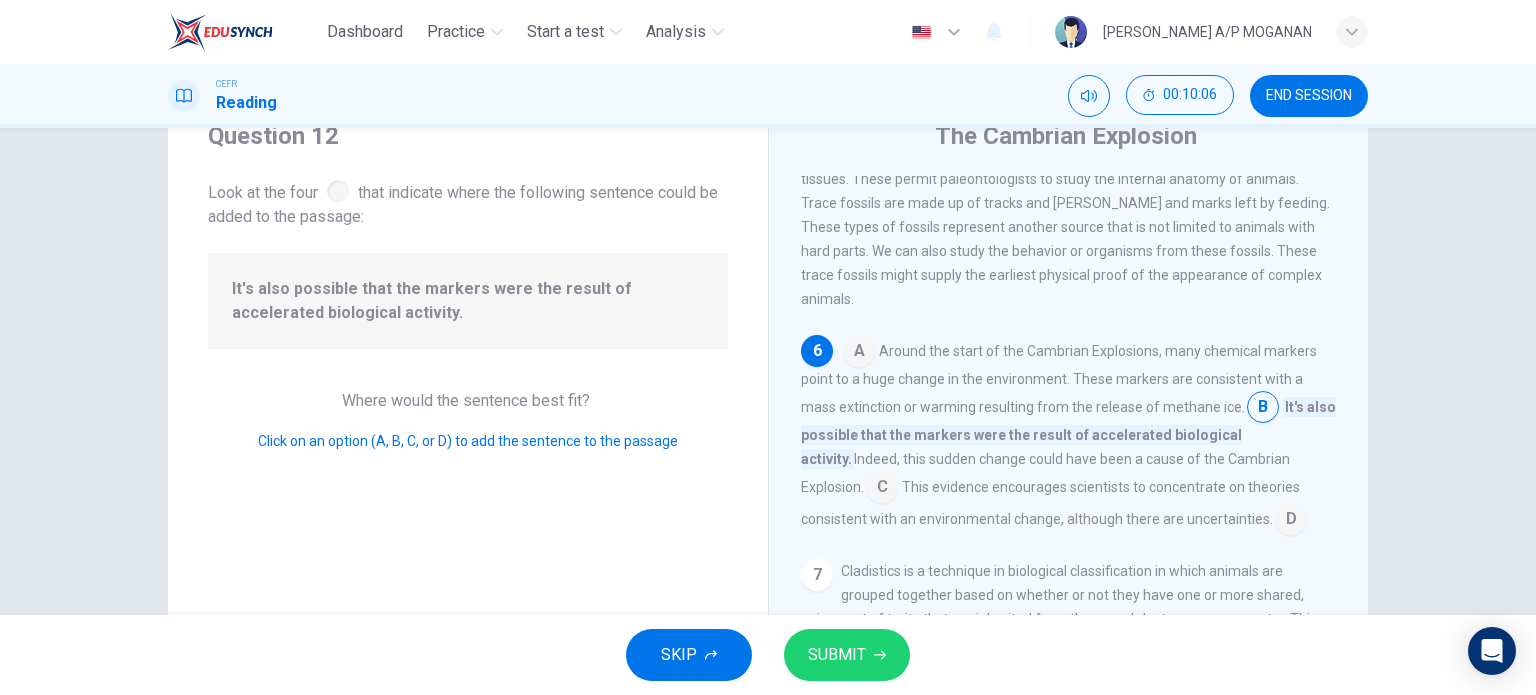 click at bounding box center [882, 489] 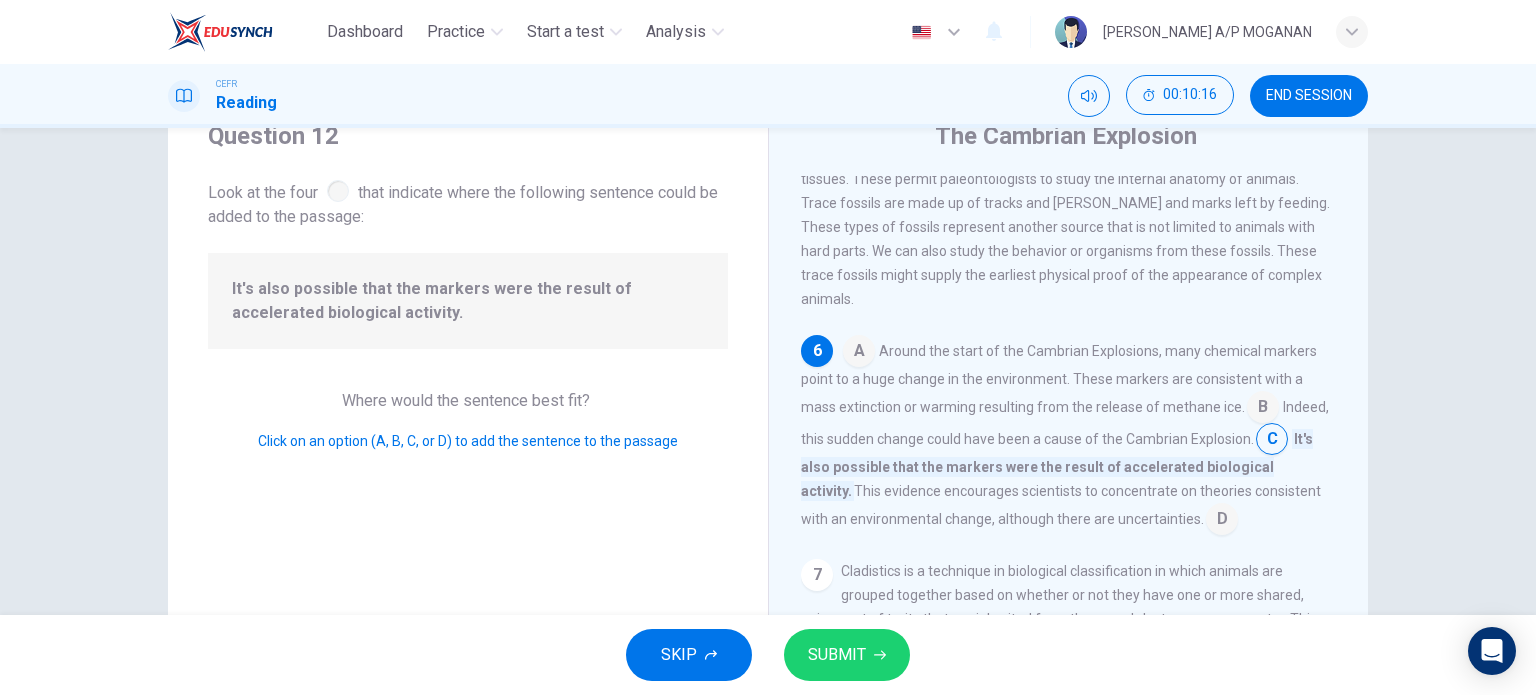 click on "SUBMIT" at bounding box center (847, 655) 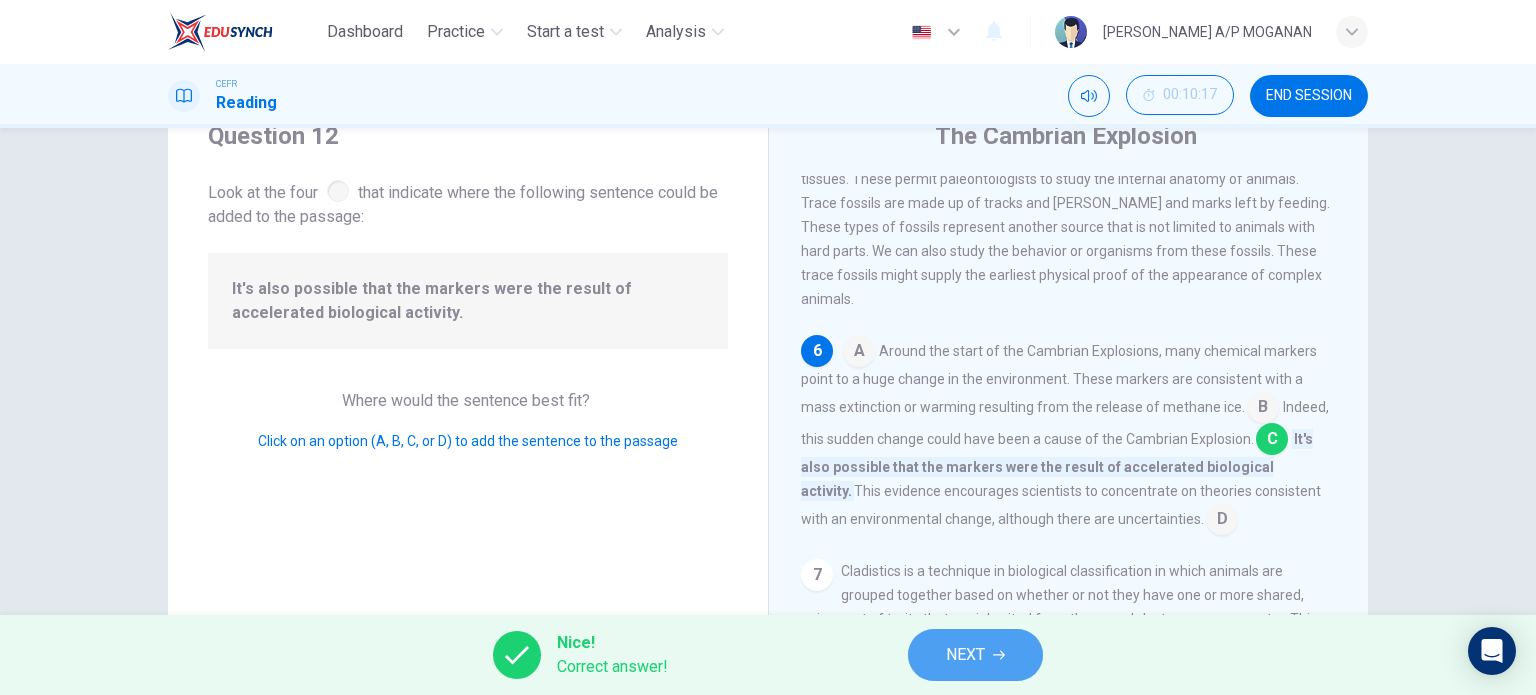 click on "NEXT" at bounding box center (965, 655) 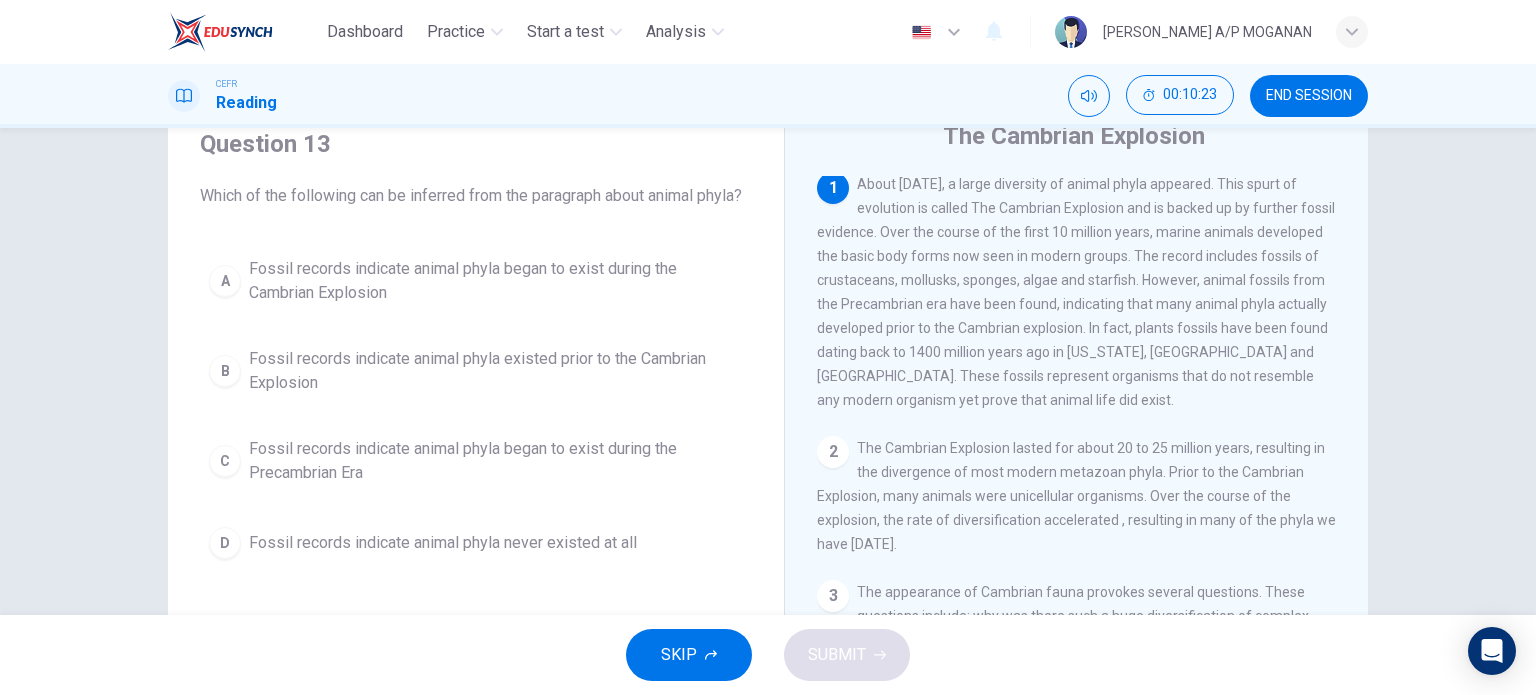 scroll, scrollTop: 0, scrollLeft: 0, axis: both 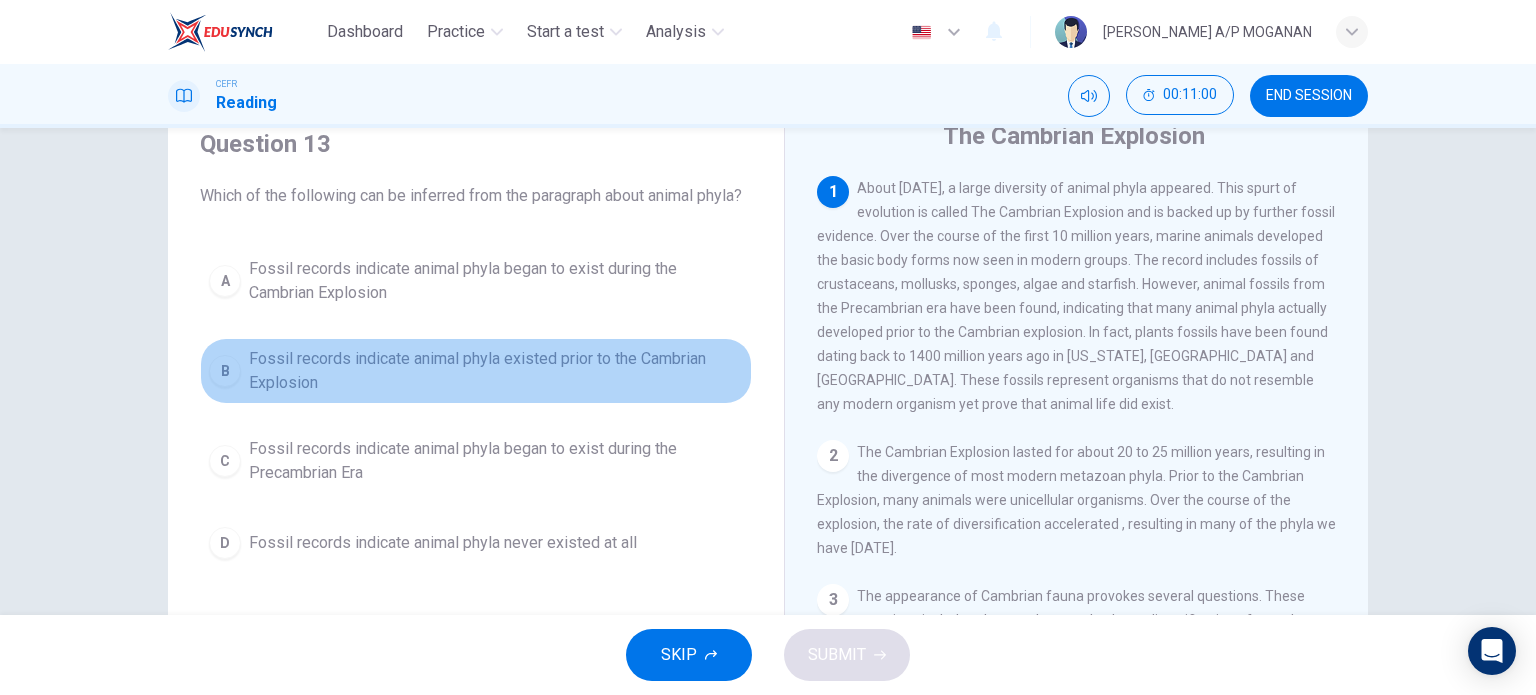 click on "B" at bounding box center (225, 371) 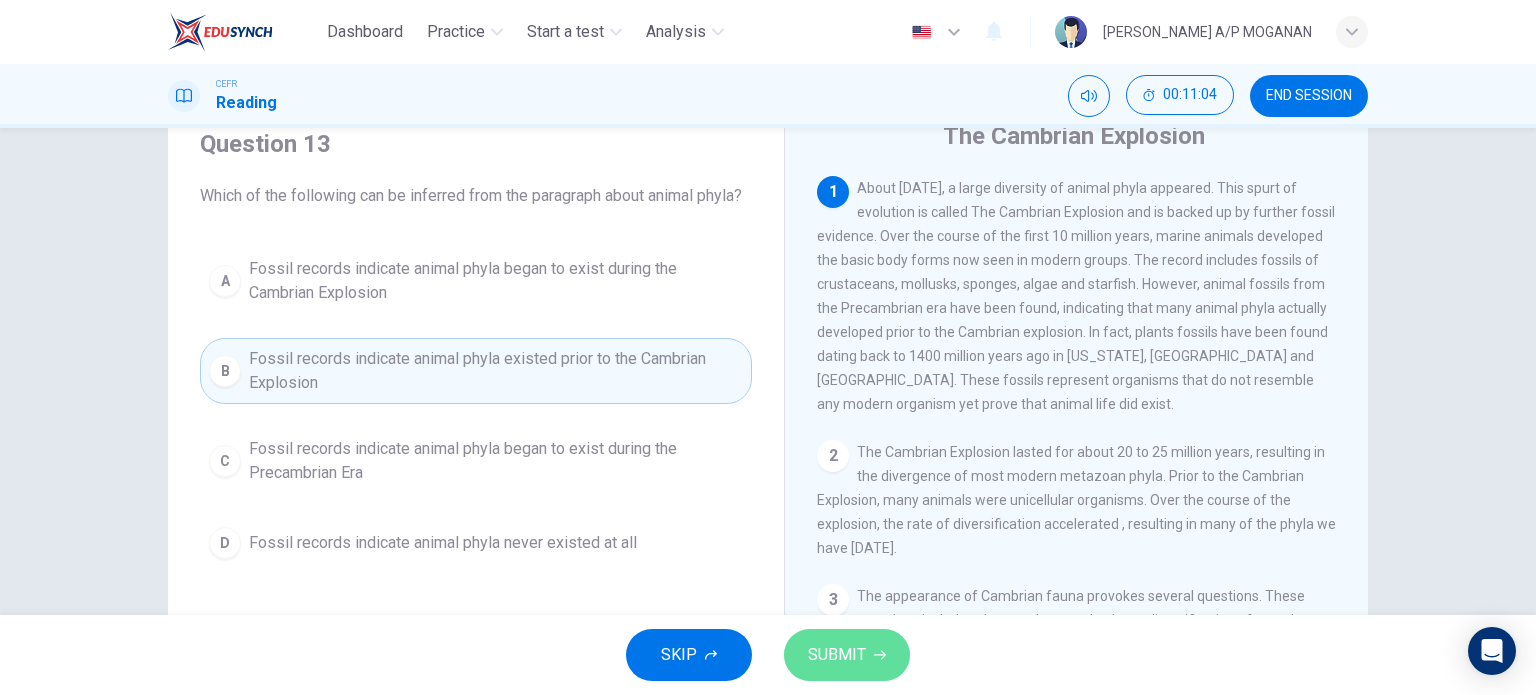 click on "SUBMIT" at bounding box center (837, 655) 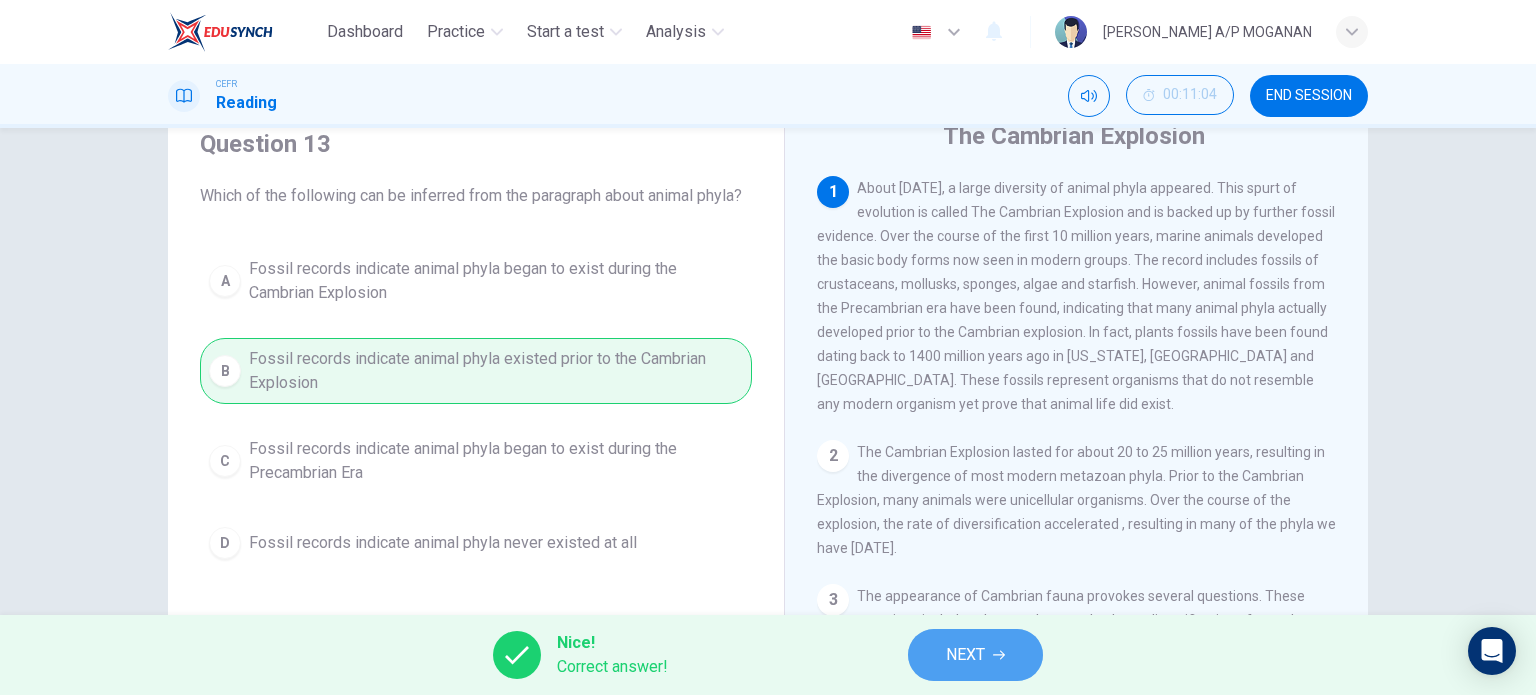 click 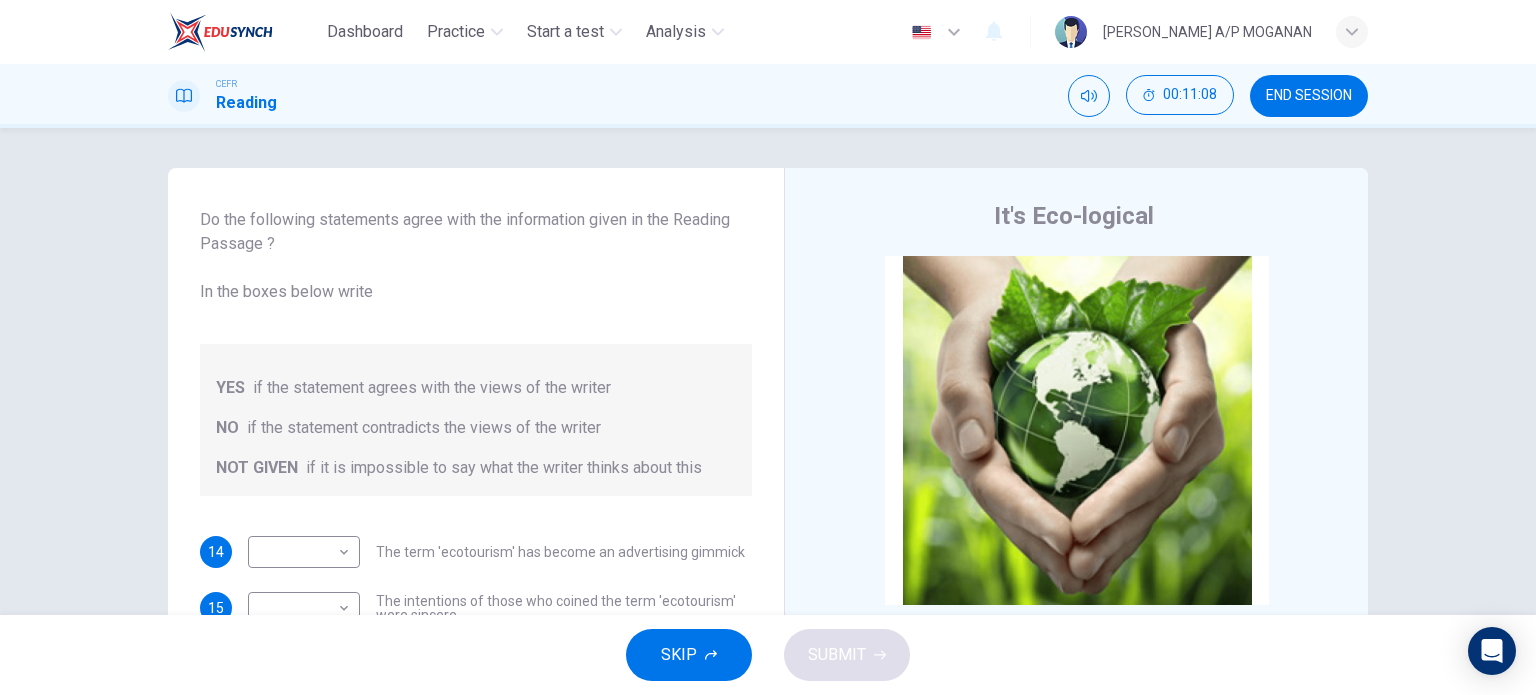 scroll, scrollTop: 80, scrollLeft: 0, axis: vertical 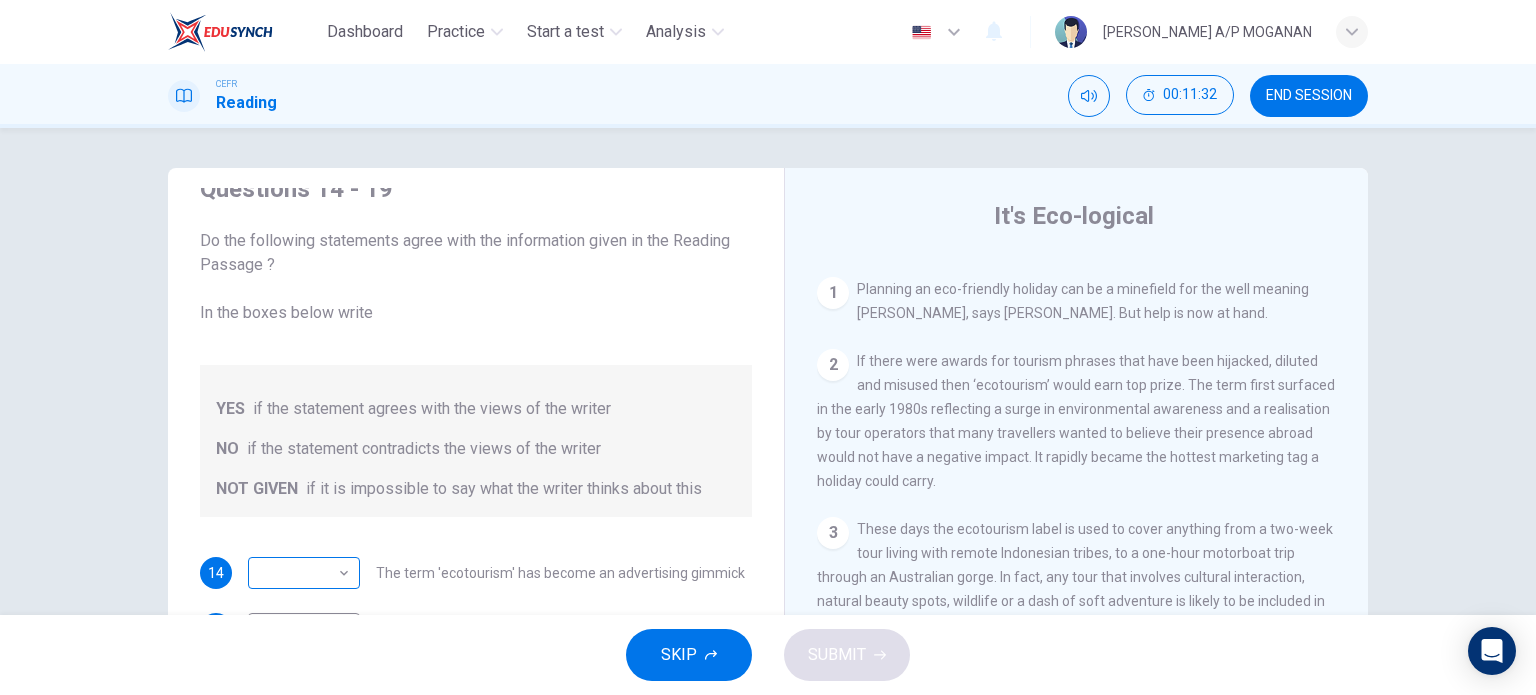 click on "Dashboard Practice Start a test Analysis English en ​ SAVITHA A/P MOGANAN CEFR Reading 00:11:32 END SESSION Questions 14 - 19 Do the following statements agree with the information given in the Reading Passage ?
In the boxes below write YES if the statement agrees with the views of the writer NO if the statement contradicts the views of the writer NOT GIVEN if it is impossible to say what the writer thinks about this 14 ​ ​ The term 'ecotourism' has become an advertising gimmick 15 ​ ​ The intentions of those who coined the term 'ecotourism' were sincere 16 ​ ​ Ecotourism is growing at a faster rate than any other type of travel 17 ​ ​ It is surprising that so many tour organisations decided to become involved in ecotourism 18 ​ ​ Tourists have learnt to make investigations about tour operators before using them 19 ​ ​ Tourists have had bad experiences on ecotour holidays It's Eco-logical CLICK TO ZOOM Click to Zoom 1 2 3 4 5 6 7 8 SKIP SUBMIT
Dashboard Practice Analysis" at bounding box center [768, 347] 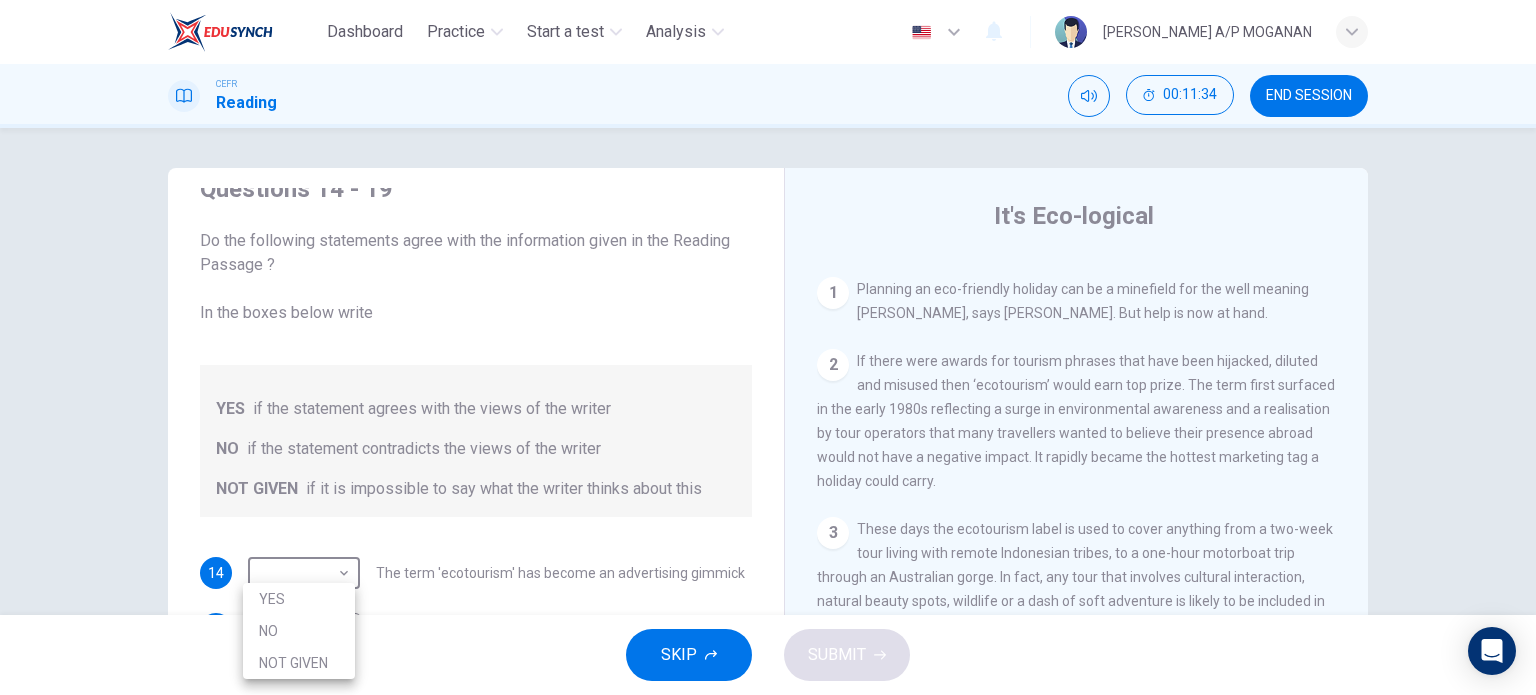 click at bounding box center [768, 347] 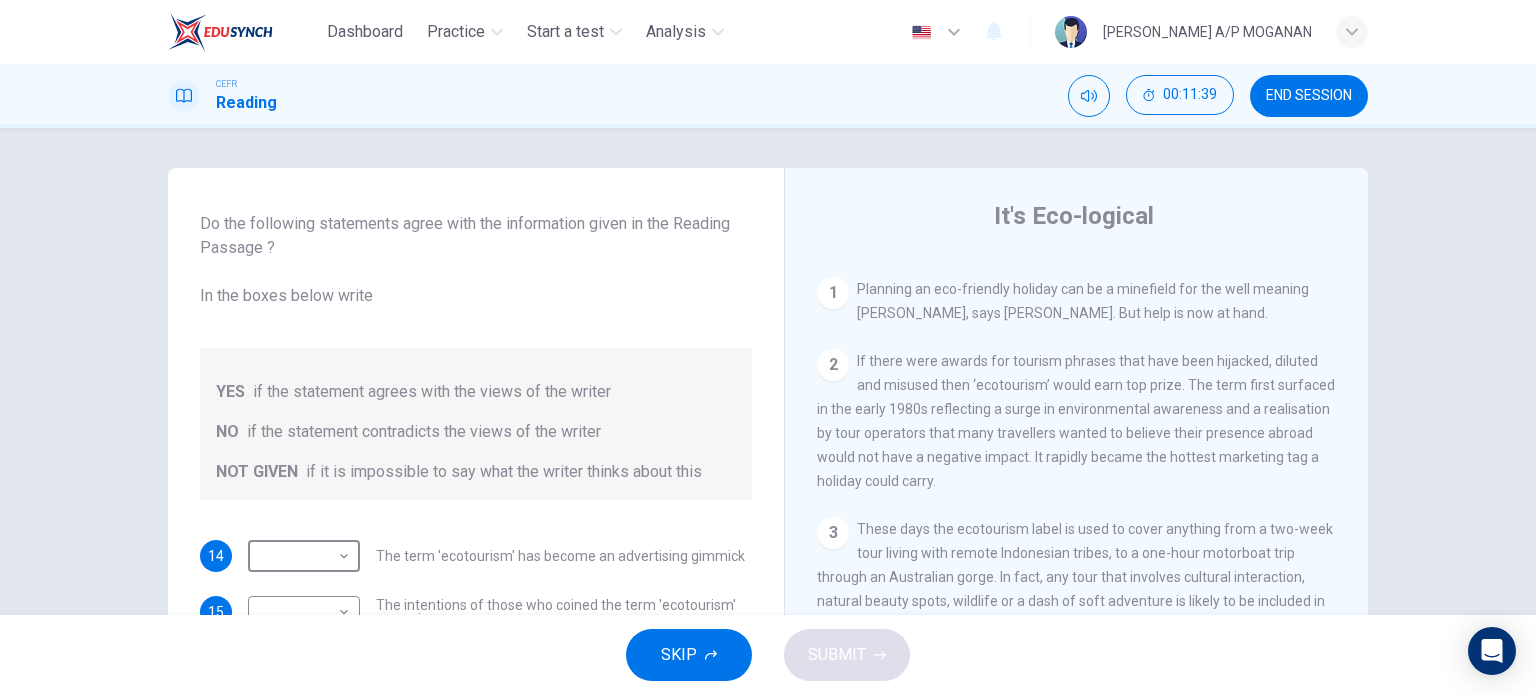 scroll, scrollTop: 80, scrollLeft: 0, axis: vertical 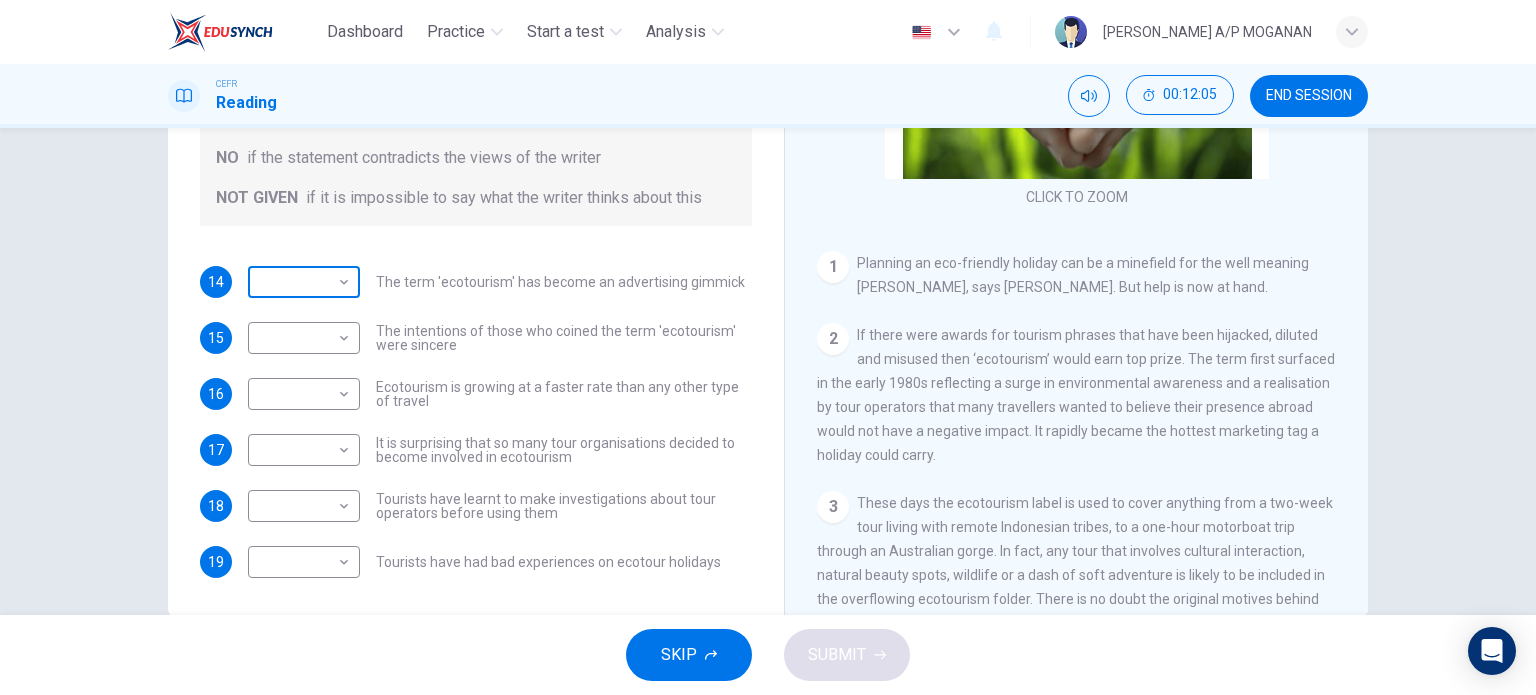 click on "Dashboard Practice Start a test Analysis English en ​ SAVITHA A/P MOGANAN CEFR Reading 00:12:05 END SESSION Questions 14 - 19 Do the following statements agree with the information given in the Reading Passage ?
In the boxes below write YES if the statement agrees with the views of the writer NO if the statement contradicts the views of the writer NOT GIVEN if it is impossible to say what the writer thinks about this 14 ​ ​ The term 'ecotourism' has become an advertising gimmick 15 ​ ​ The intentions of those who coined the term 'ecotourism' were sincere 16 ​ ​ Ecotourism is growing at a faster rate than any other type of travel 17 ​ ​ It is surprising that so many tour organisations decided to become involved in ecotourism 18 ​ ​ Tourists have learnt to make investigations about tour operators before using them 19 ​ ​ Tourists have had bad experiences on ecotour holidays It's Eco-logical CLICK TO ZOOM Click to Zoom 1 2 3 4 5 6 7 8 SKIP SUBMIT
Dashboard Practice Analysis" at bounding box center (768, 347) 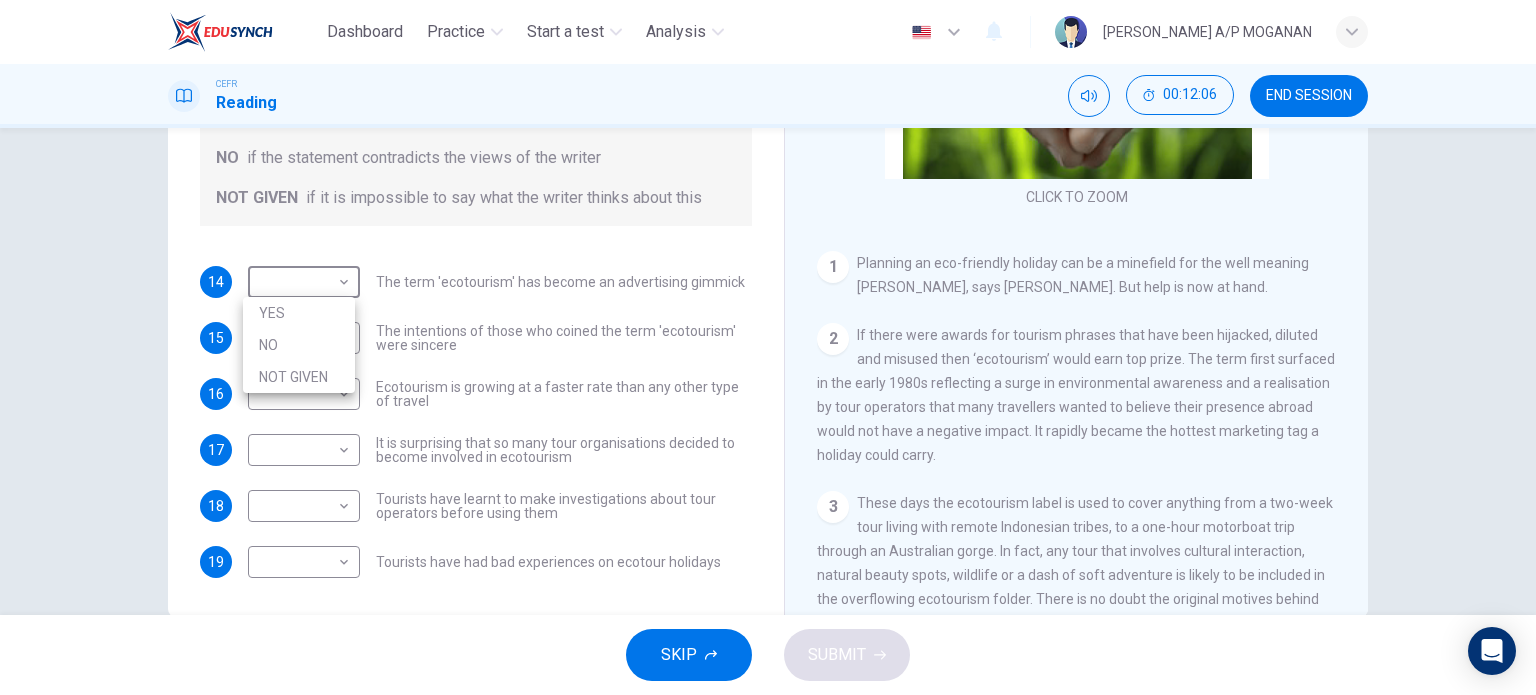 click on "YES" at bounding box center [299, 313] 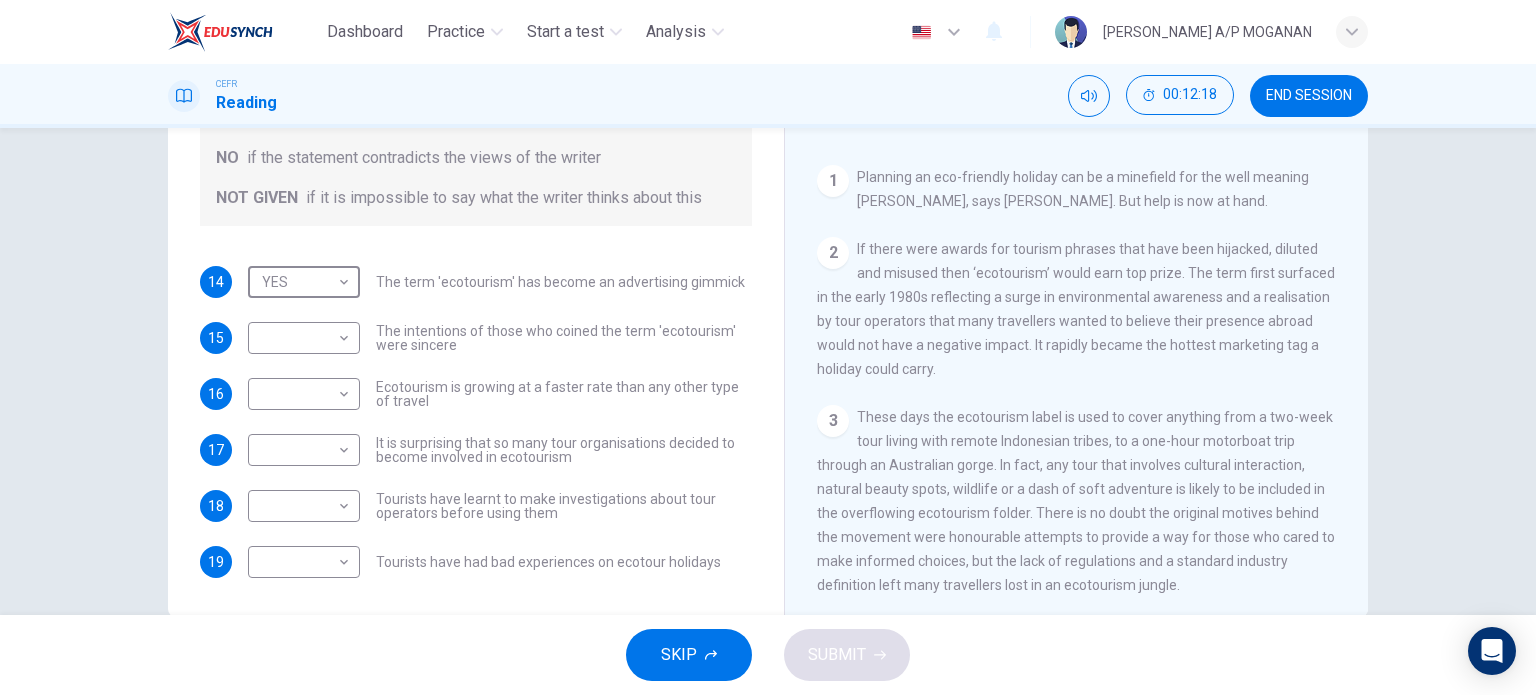 scroll, scrollTop: 267, scrollLeft: 0, axis: vertical 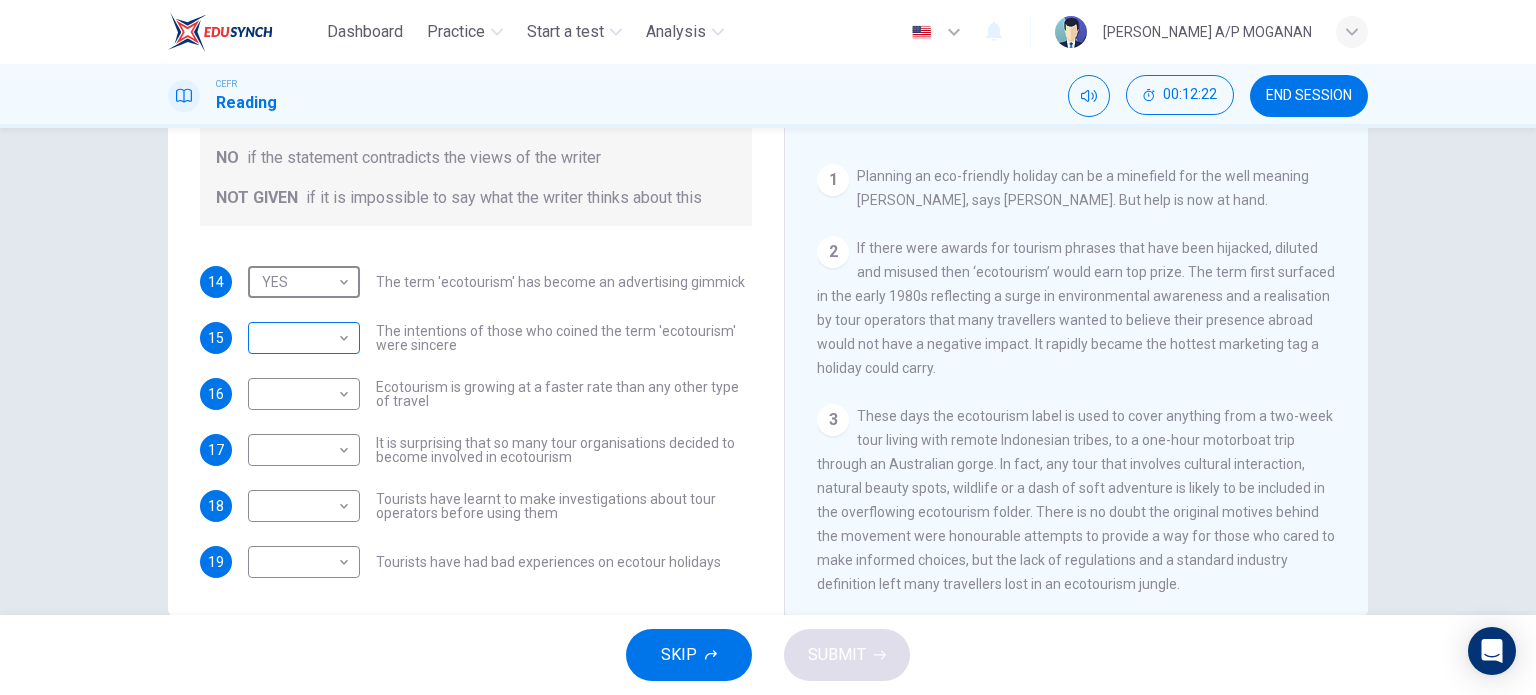 click on "Dashboard Practice Start a test Analysis English en ​ SAVITHA A/P MOGANAN CEFR Reading 00:12:22 END SESSION Questions 14 - 19 Do the following statements agree with the information given in the Reading Passage ?
In the boxes below write YES if the statement agrees with the views of the writer NO if the statement contradicts the views of the writer NOT GIVEN if it is impossible to say what the writer thinks about this 14 YES YES ​ The term 'ecotourism' has become an advertising gimmick 15 ​ ​ The intentions of those who coined the term 'ecotourism' were sincere 16 ​ ​ Ecotourism is growing at a faster rate than any other type of travel 17 ​ ​ It is surprising that so many tour organisations decided to become involved in ecotourism 18 ​ ​ Tourists have learnt to make investigations about tour operators before using them 19 ​ ​ Tourists have had bad experiences on ecotour holidays It's Eco-logical CLICK TO ZOOM Click to Zoom 1 2 3 4 5 6 7 8 SKIP SUBMIT
Dashboard Practice 2025" at bounding box center (768, 347) 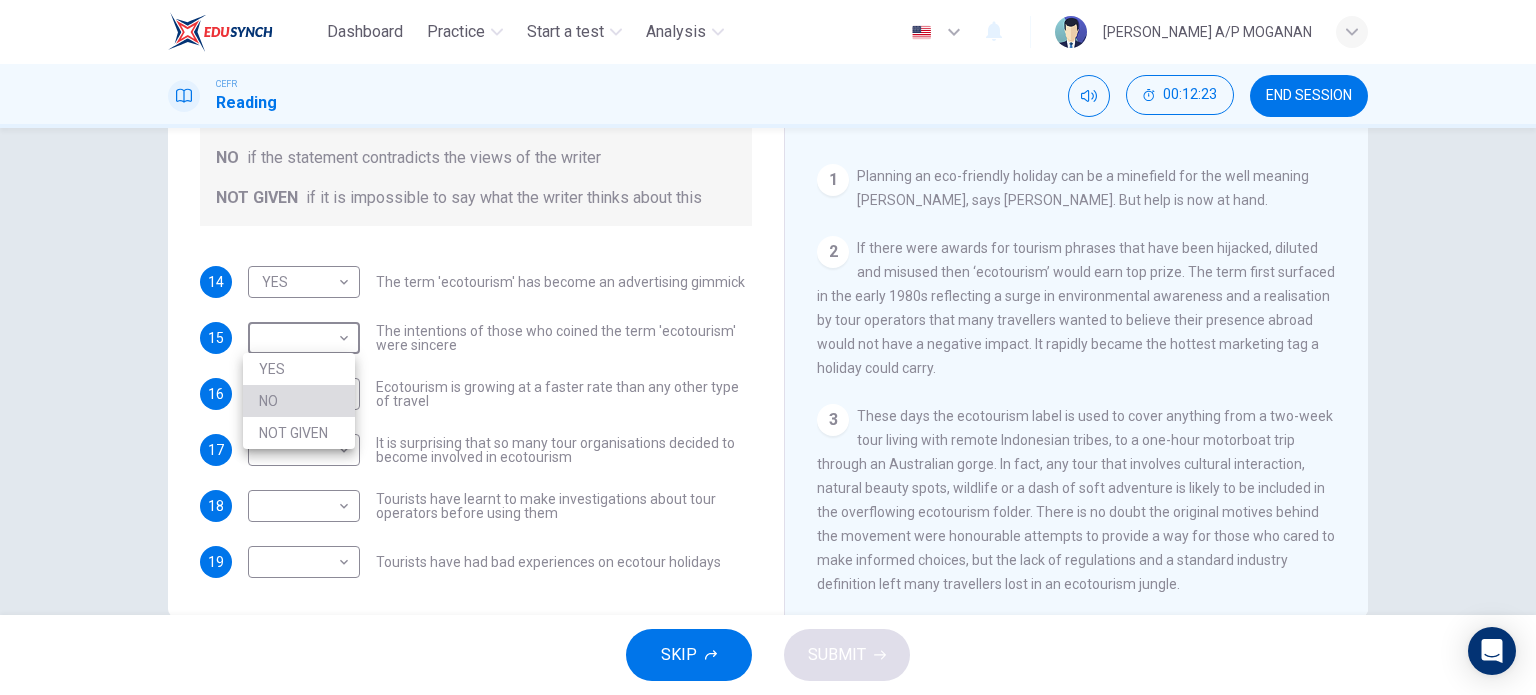 click on "NO" at bounding box center (299, 401) 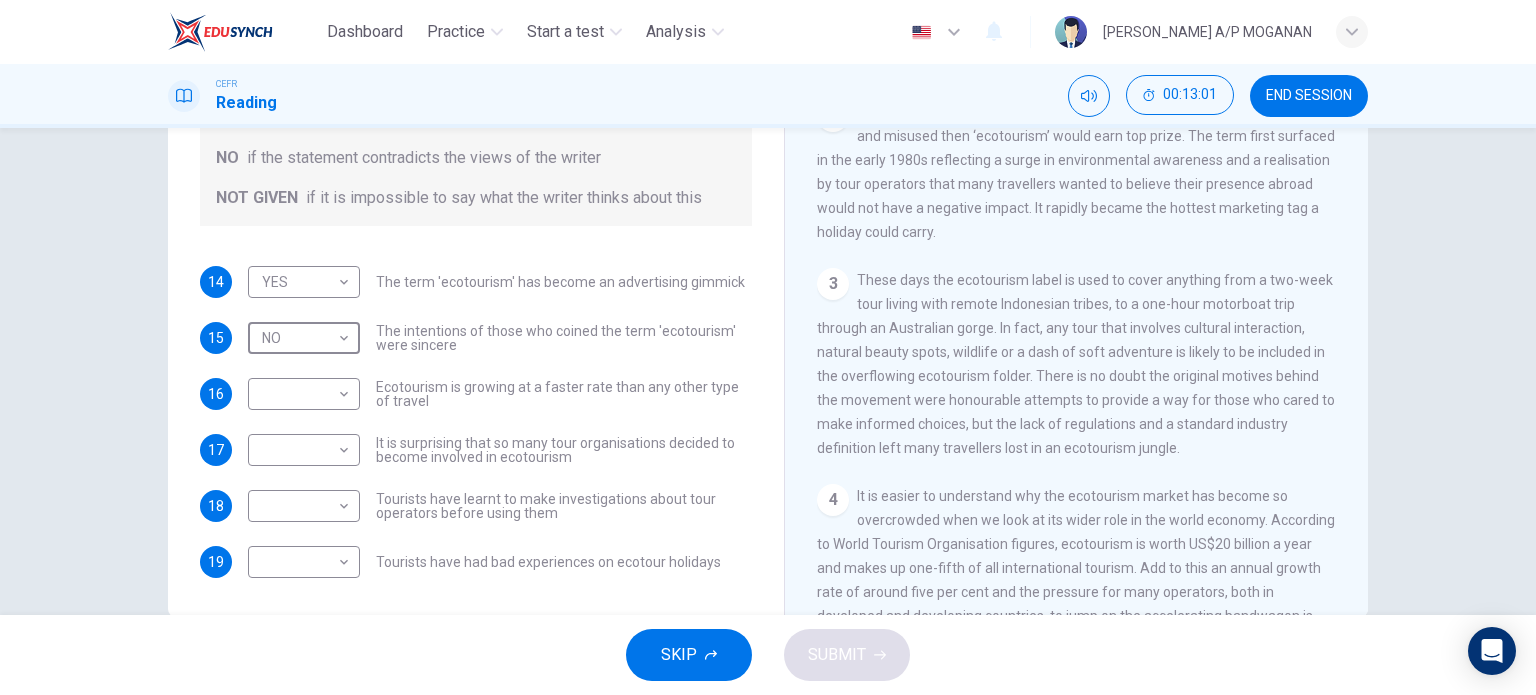 scroll, scrollTop: 430, scrollLeft: 0, axis: vertical 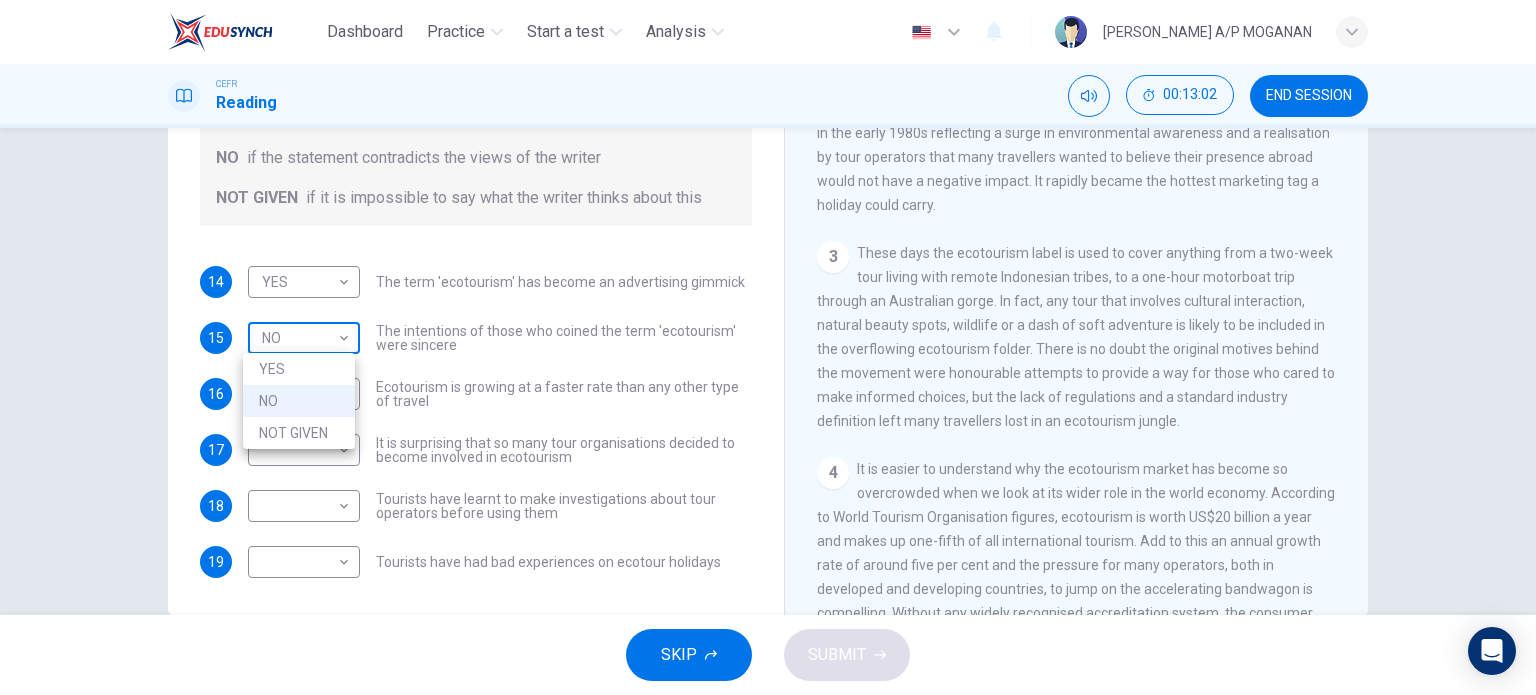 click on "Dashboard Practice Start a test Analysis English en ​ SAVITHA A/P MOGANAN CEFR Reading 00:13:02 END SESSION Questions 14 - 19 Do the following statements agree with the information given in the Reading Passage ?
In the boxes below write YES if the statement agrees with the views of the writer NO if the statement contradicts the views of the writer NOT GIVEN if it is impossible to say what the writer thinks about this 14 YES YES ​ The term 'ecotourism' has become an advertising gimmick 15 NO NO ​ The intentions of those who coined the term 'ecotourism' were sincere 16 ​ ​ Ecotourism is growing at a faster rate than any other type of travel 17 ​ ​ It is surprising that so many tour organisations decided to become involved in ecotourism 18 ​ ​ Tourists have learnt to make investigations about tour operators before using them 19 ​ ​ Tourists have had bad experiences on ecotour holidays It's Eco-logical CLICK TO ZOOM Click to Zoom 1 2 3 4 5 6 7 8 SKIP SUBMIT
Dashboard Practice 2025" at bounding box center (768, 347) 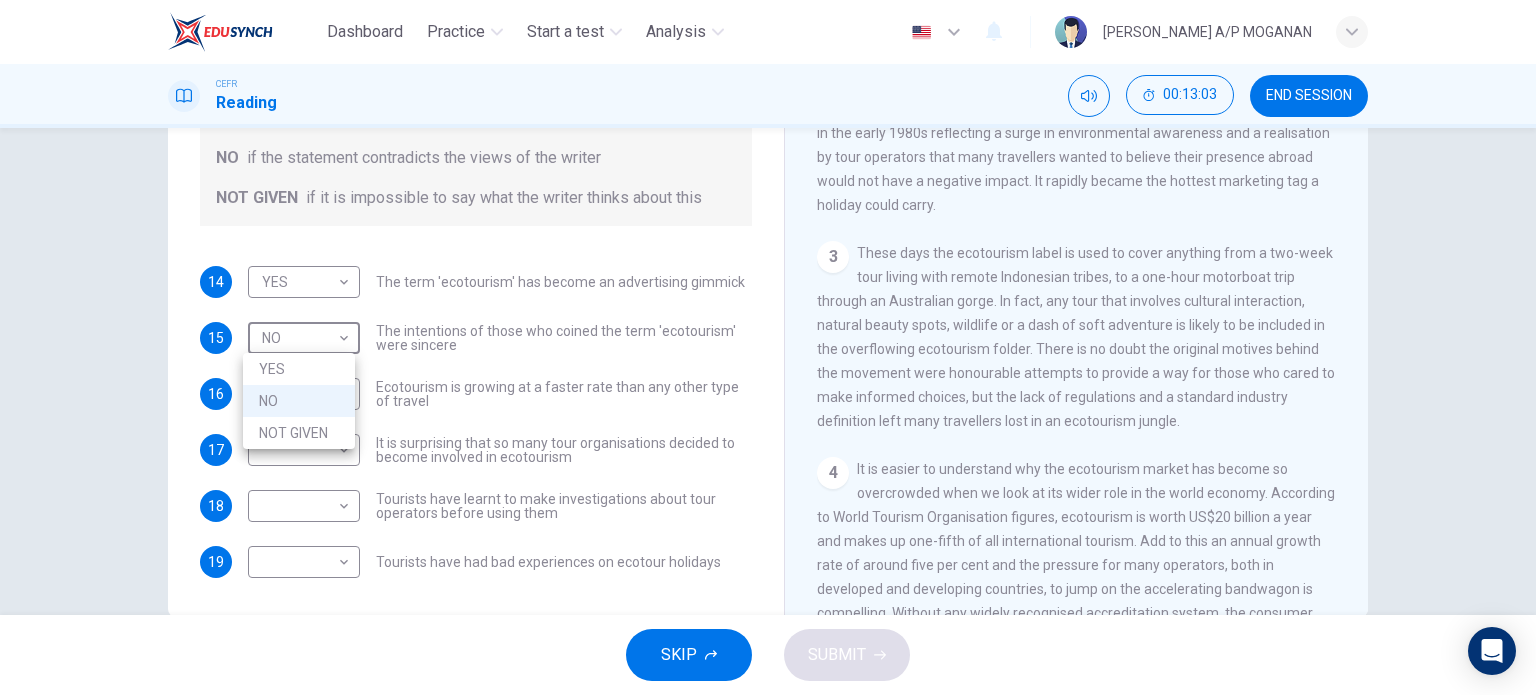 click on "YES" at bounding box center (299, 369) 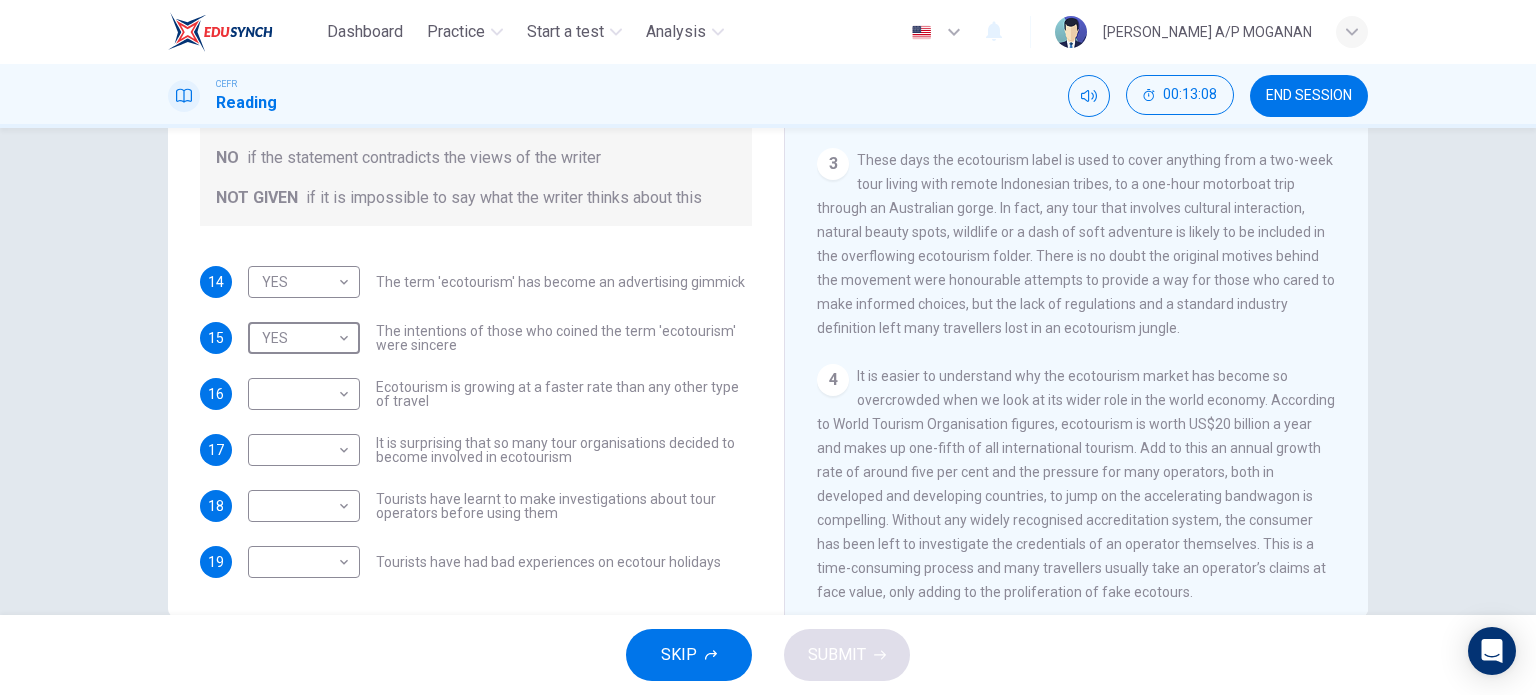 scroll, scrollTop: 522, scrollLeft: 0, axis: vertical 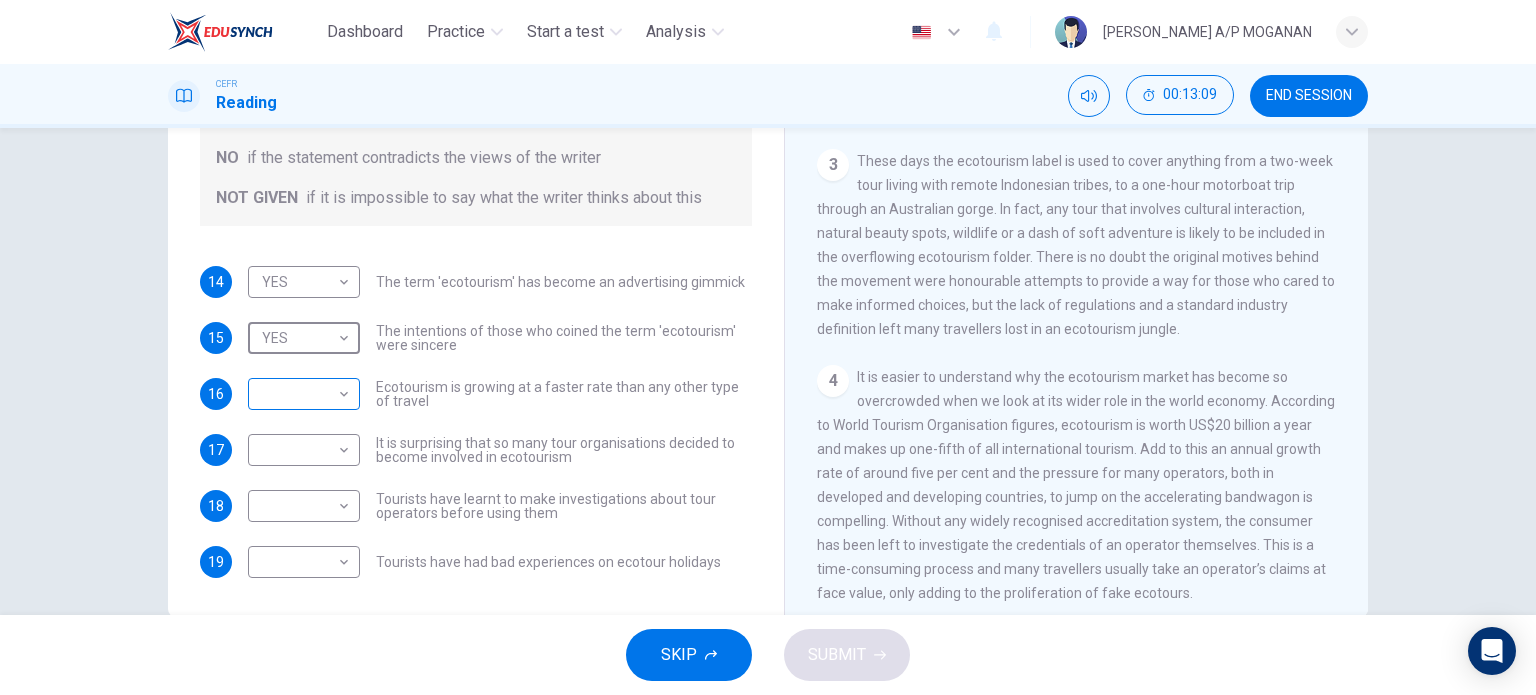 click on "Dashboard Practice Start a test Analysis English en ​ SAVITHA A/P MOGANAN CEFR Reading 00:13:09 END SESSION Questions 14 - 19 Do the following statements agree with the information given in the Reading Passage ?
In the boxes below write YES if the statement agrees with the views of the writer NO if the statement contradicts the views of the writer NOT GIVEN if it is impossible to say what the writer thinks about this 14 YES YES ​ The term 'ecotourism' has become an advertising gimmick 15 YES YES ​ The intentions of those who coined the term 'ecotourism' were sincere 16 ​ ​ Ecotourism is growing at a faster rate than any other type of travel 17 ​ ​ It is surprising that so many tour organisations decided to become involved in ecotourism 18 ​ ​ Tourists have learnt to make investigations about tour operators before using them 19 ​ ​ Tourists have had bad experiences on ecotour holidays It's Eco-logical CLICK TO ZOOM Click to Zoom 1 2 3 4 5 6 7 8 SKIP SUBMIT
Dashboard Practice" at bounding box center (768, 347) 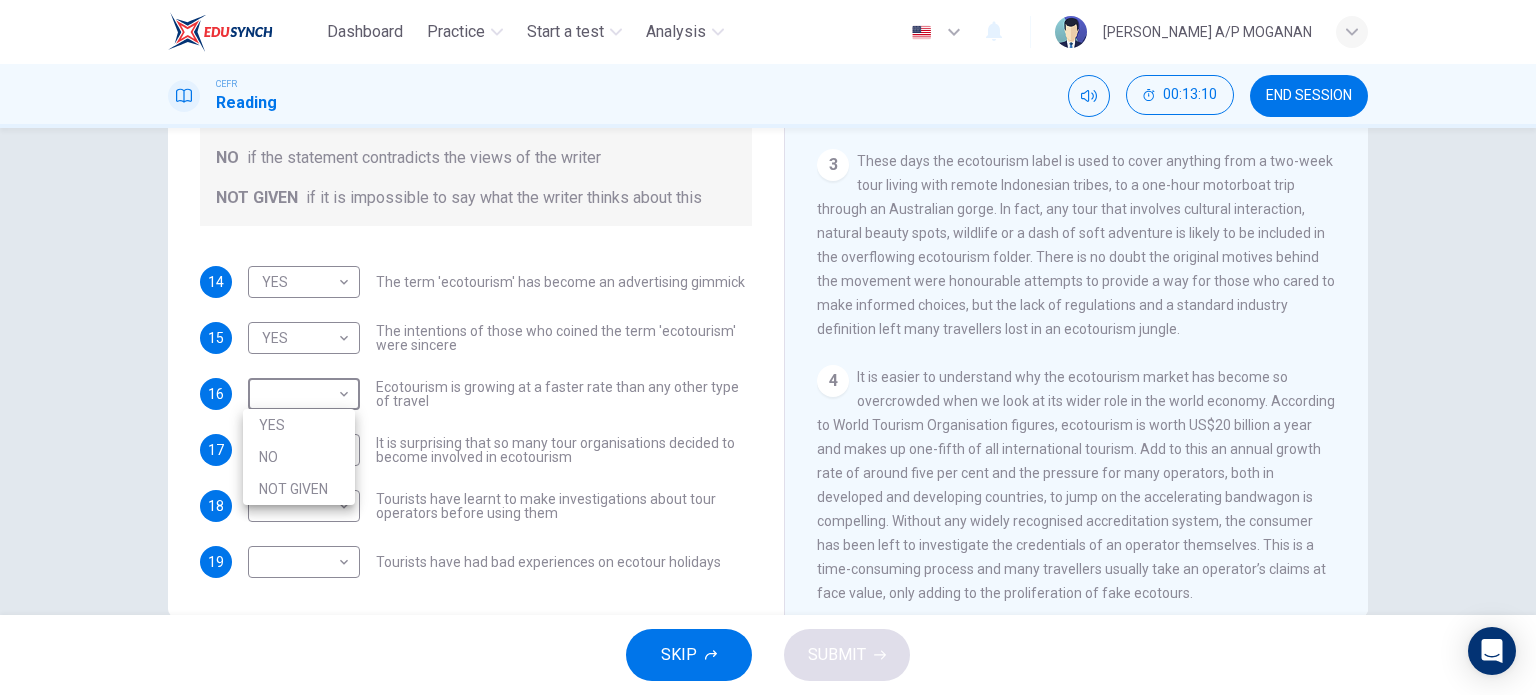 click on "YES" at bounding box center [299, 425] 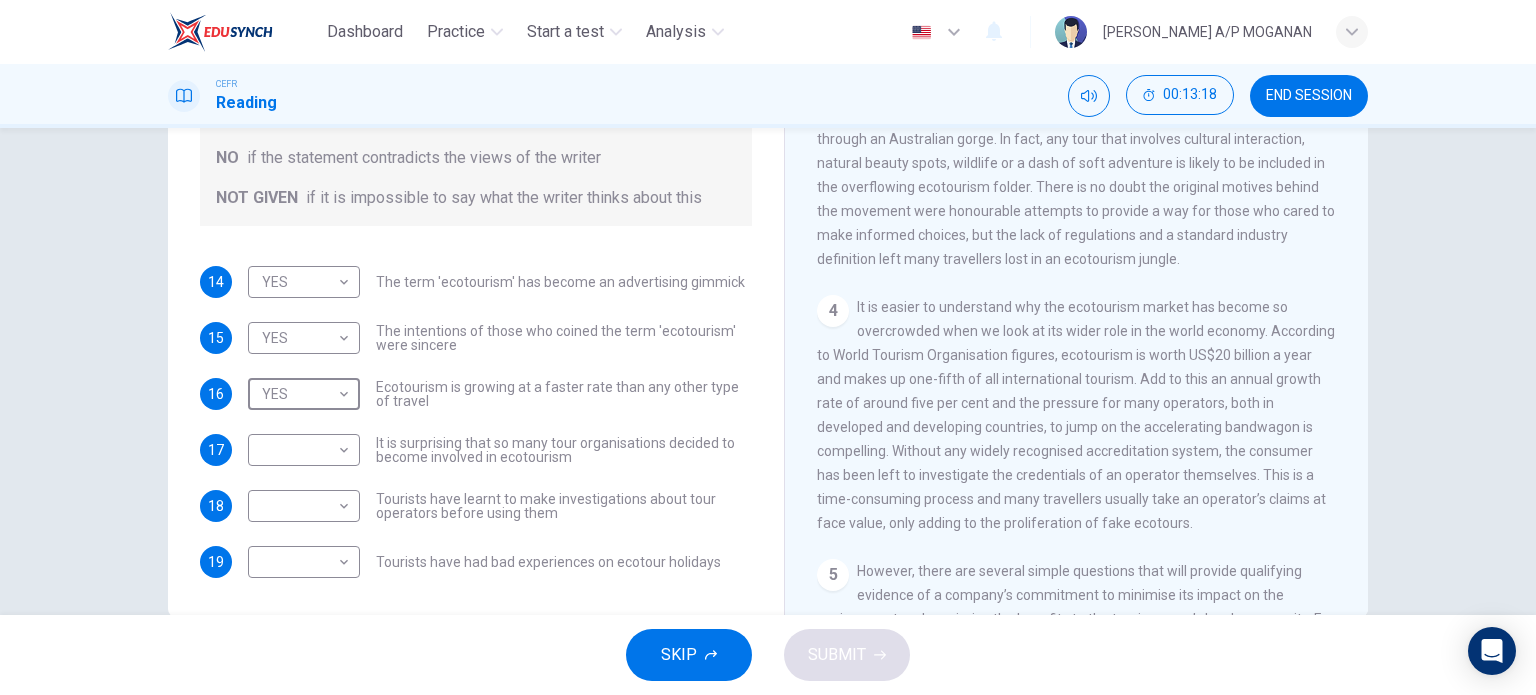 scroll, scrollTop: 622, scrollLeft: 0, axis: vertical 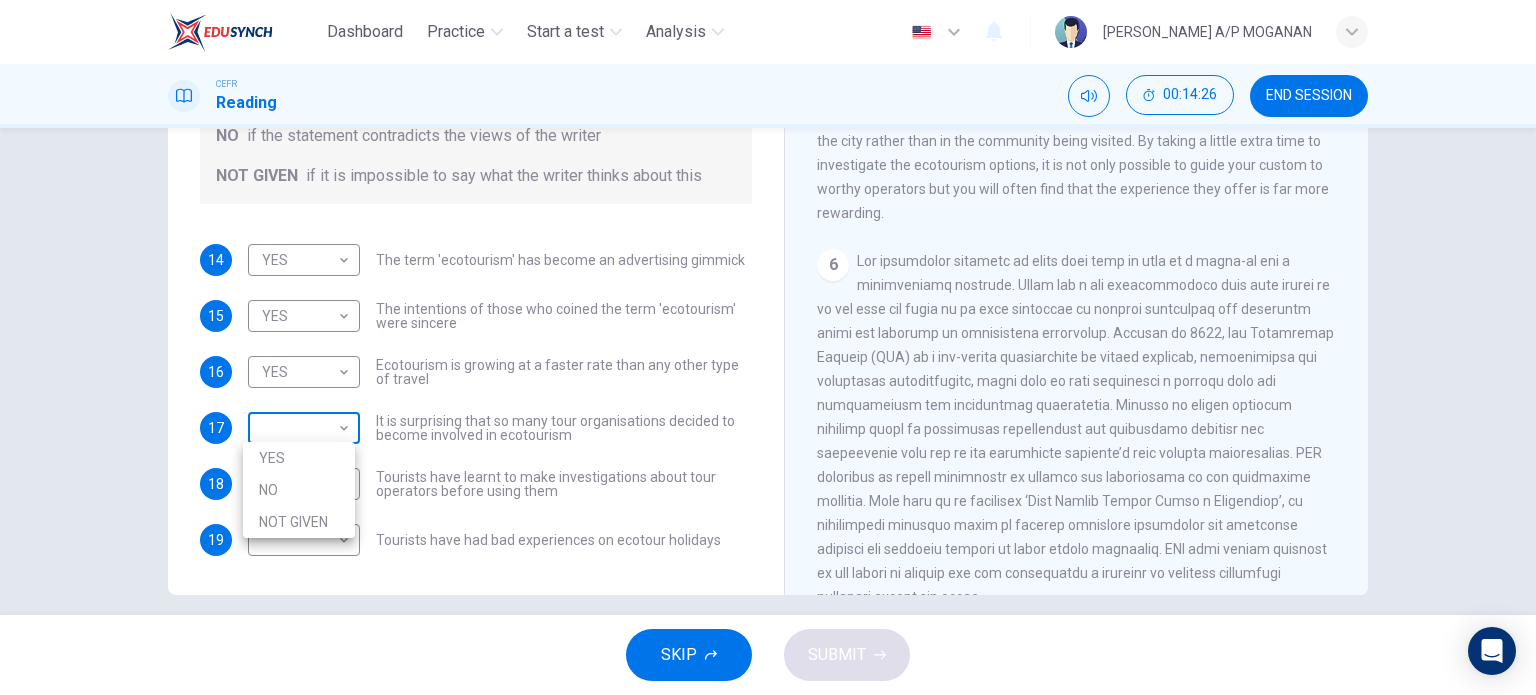 click on "Dashboard Practice Start a test Analysis English en ​ SAVITHA A/P MOGANAN CEFR Reading 00:14:26 END SESSION Questions 14 - 19 Do the following statements agree with the information given in the Reading Passage ?
In the boxes below write YES if the statement agrees with the views of the writer NO if the statement contradicts the views of the writer NOT GIVEN if it is impossible to say what the writer thinks about this 14 YES YES ​ The term 'ecotourism' has become an advertising gimmick 15 YES YES ​ The intentions of those who coined the term 'ecotourism' were sincere 16 YES YES ​ Ecotourism is growing at a faster rate than any other type of travel 17 ​ ​ It is surprising that so many tour organisations decided to become involved in ecotourism 18 ​ ​ Tourists have learnt to make investigations about tour operators before using them 19 ​ ​ Tourists have had bad experiences on ecotour holidays It's Eco-logical CLICK TO ZOOM Click to Zoom 1 2 3 4 5 6 7 8 SKIP SUBMIT
Dashboard Practice" at bounding box center [768, 347] 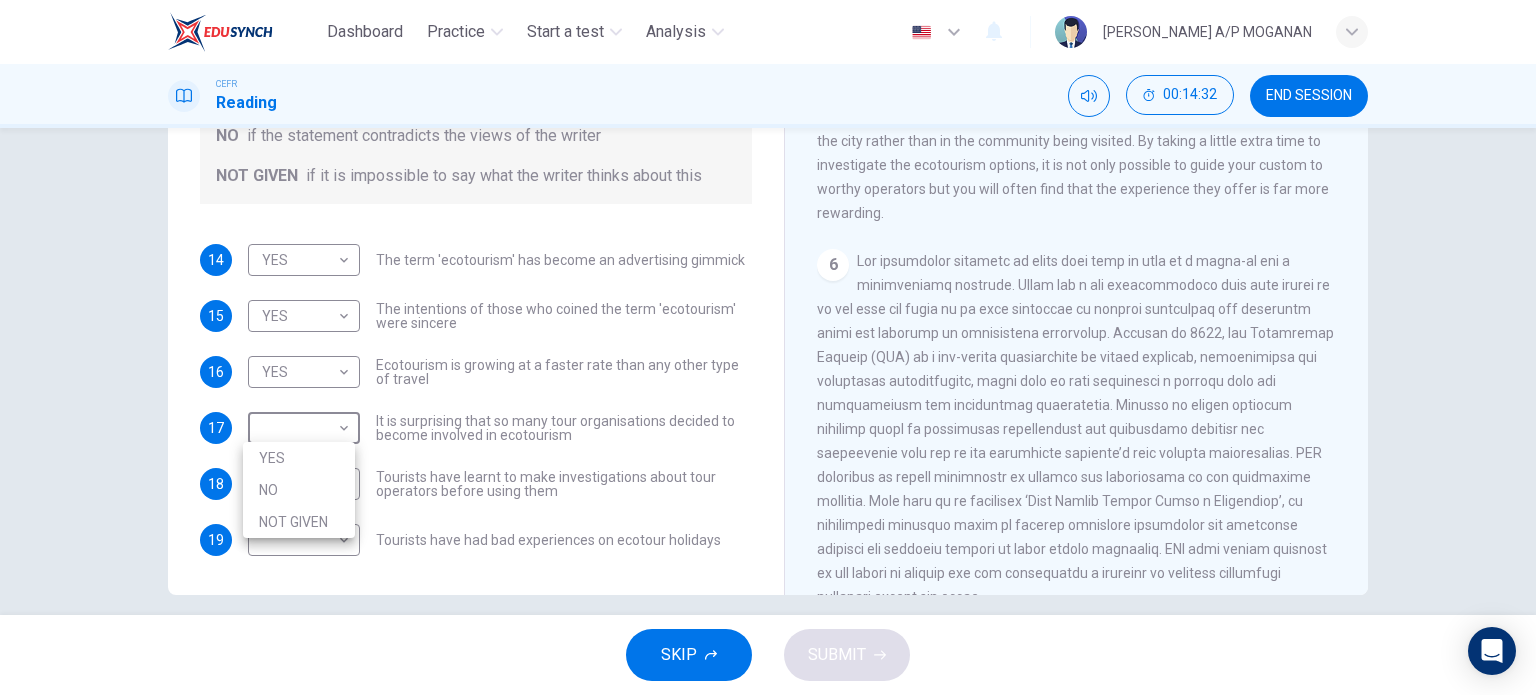 click at bounding box center [768, 347] 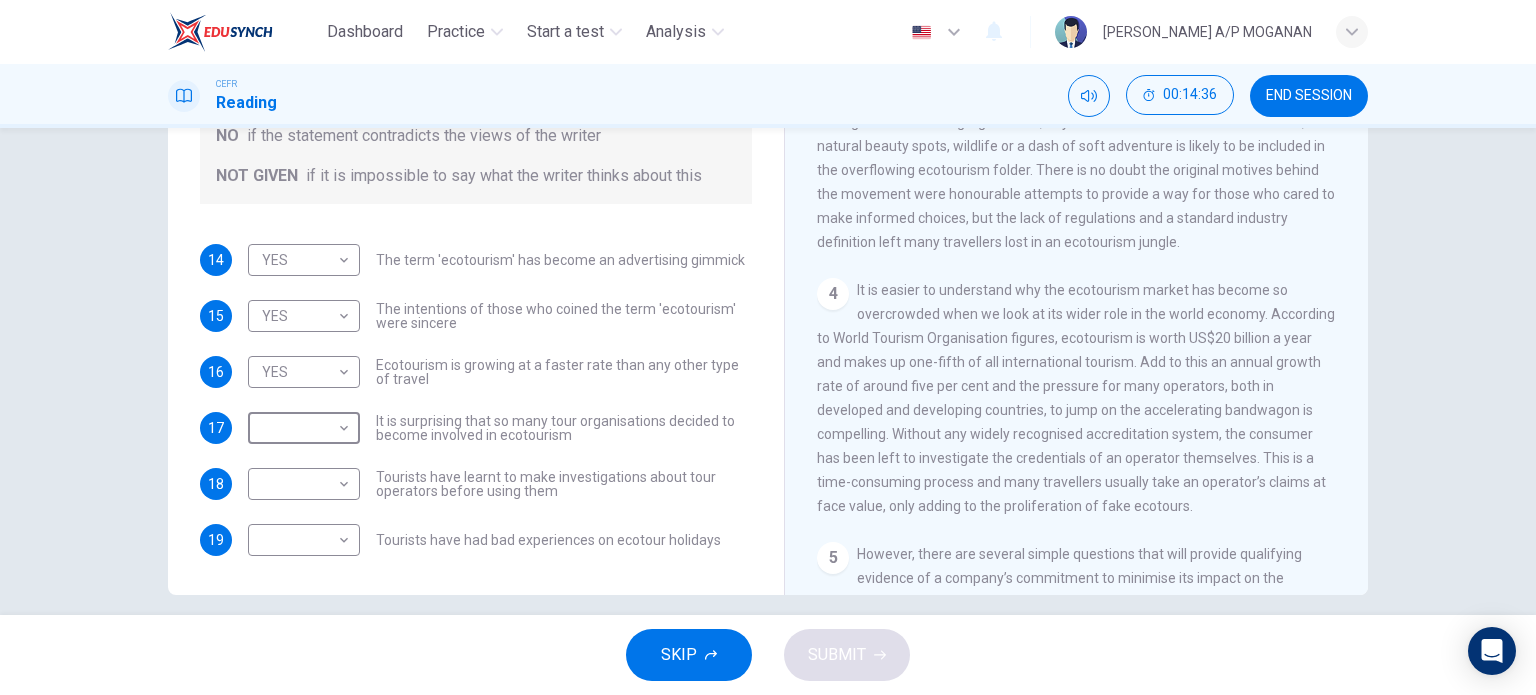 scroll, scrollTop: 584, scrollLeft: 0, axis: vertical 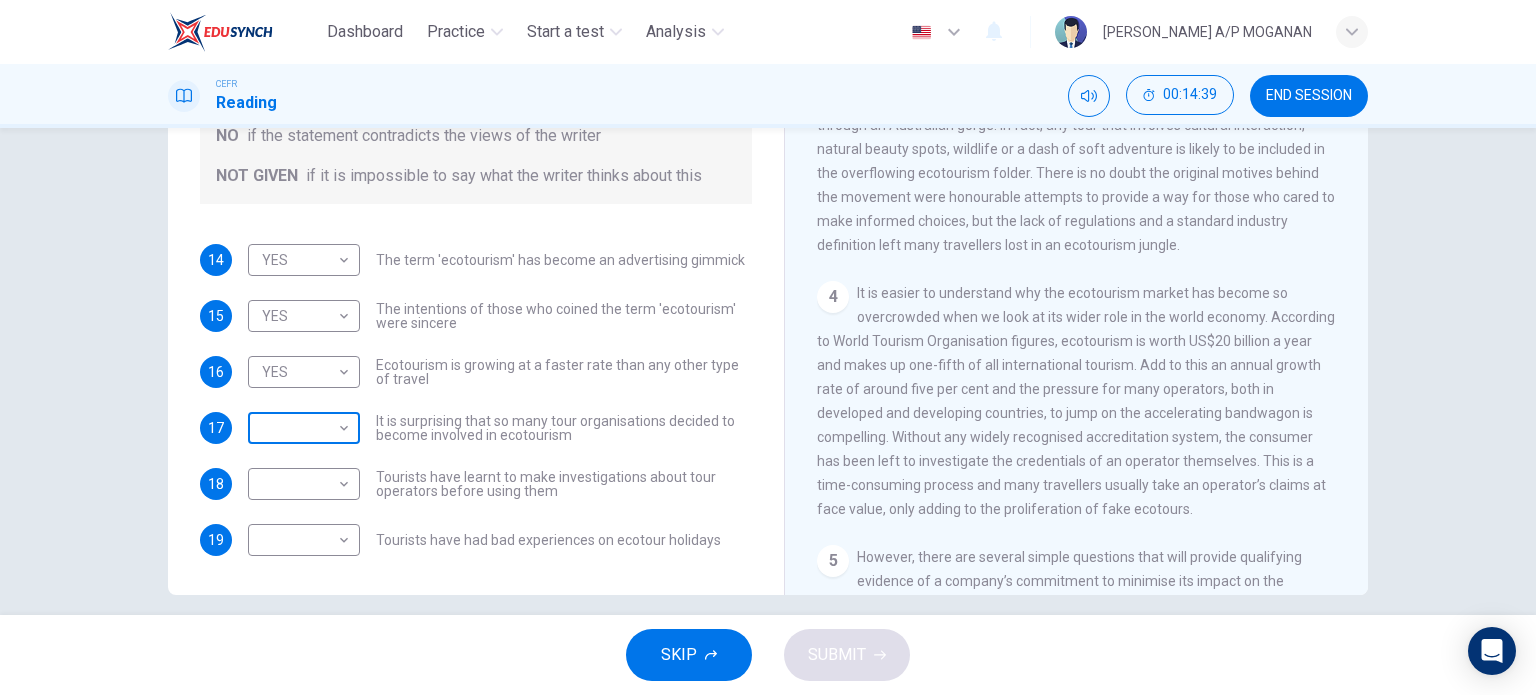 click on "Dashboard Practice Start a test Analysis English en ​ SAVITHA A/P MOGANAN CEFR Reading 00:14:39 END SESSION Questions 14 - 19 Do the following statements agree with the information given in the Reading Passage ?
In the boxes below write YES if the statement agrees with the views of the writer NO if the statement contradicts the views of the writer NOT GIVEN if it is impossible to say what the writer thinks about this 14 YES YES ​ The term 'ecotourism' has become an advertising gimmick 15 YES YES ​ The intentions of those who coined the term 'ecotourism' were sincere 16 YES YES ​ Ecotourism is growing at a faster rate than any other type of travel 17 ​ ​ It is surprising that so many tour organisations decided to become involved in ecotourism 18 ​ ​ Tourists have learnt to make investigations about tour operators before using them 19 ​ ​ Tourists have had bad experiences on ecotour holidays It's Eco-logical CLICK TO ZOOM Click to Zoom 1 2 3 4 5 6 7 8 SKIP SUBMIT
Dashboard Practice" at bounding box center (768, 347) 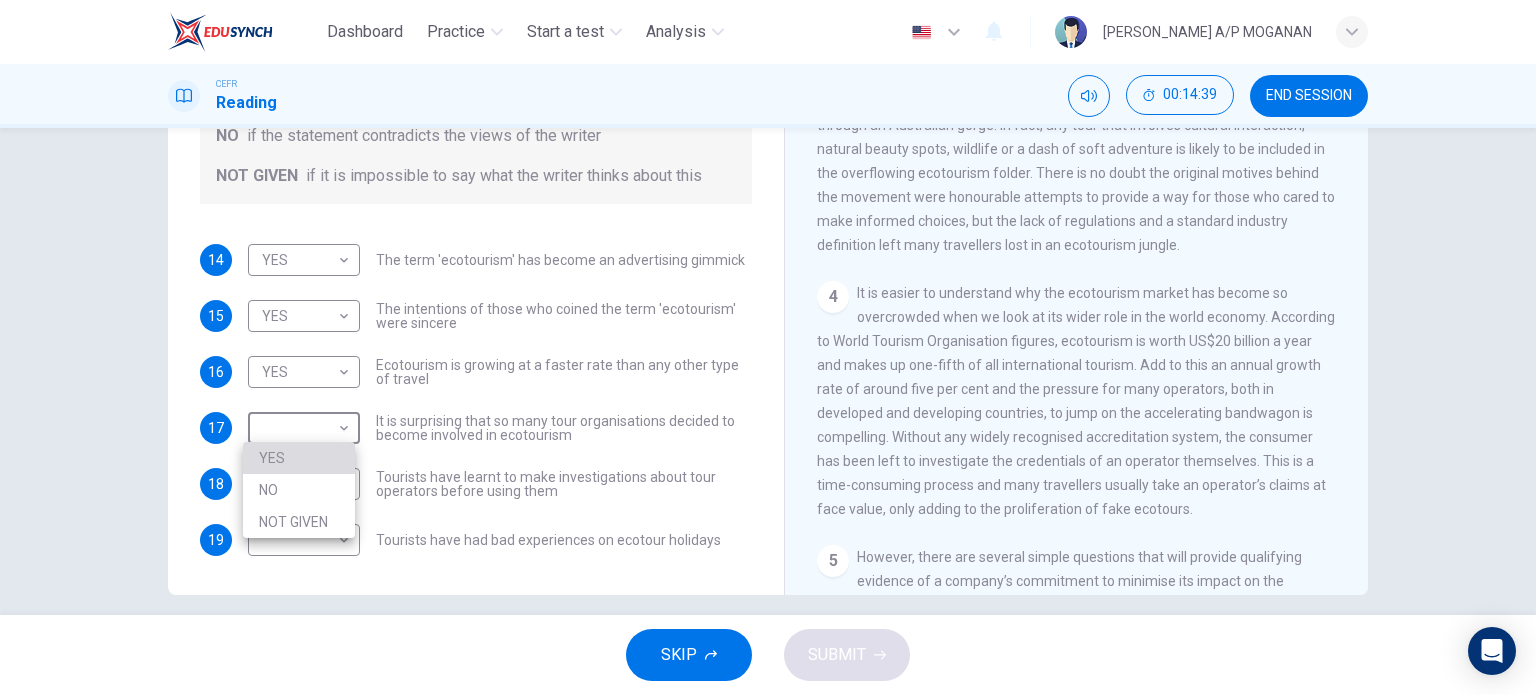 click on "YES" at bounding box center [299, 458] 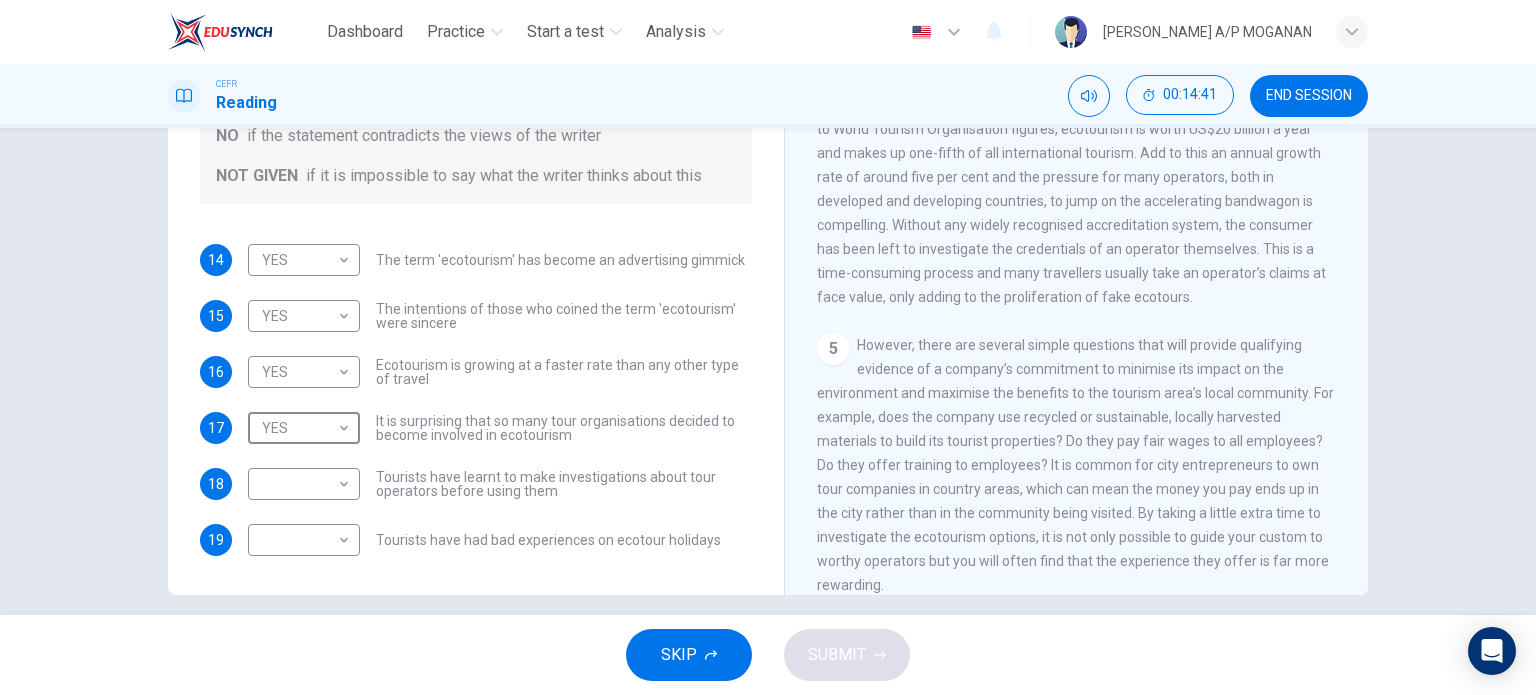 scroll, scrollTop: 908, scrollLeft: 0, axis: vertical 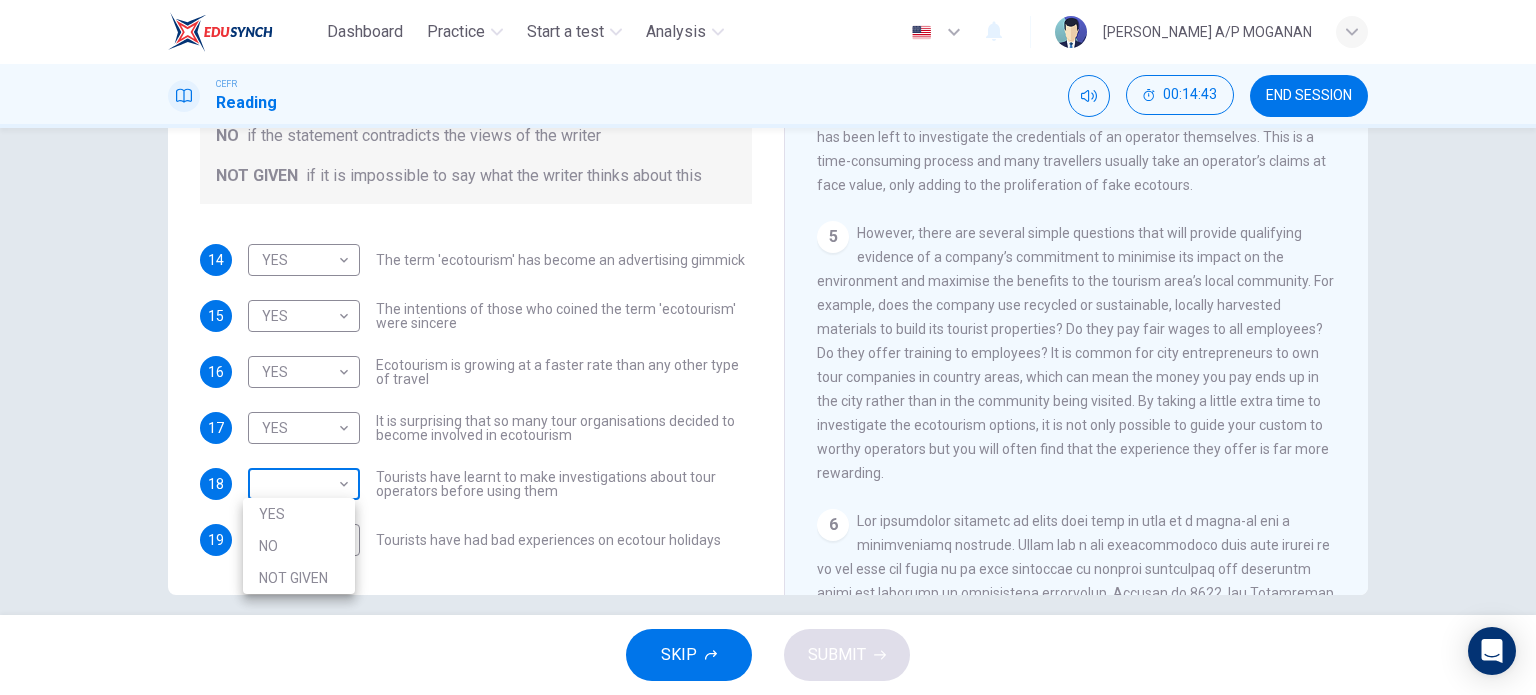 click on "Dashboard Practice Start a test Analysis English en ​ SAVITHA A/P MOGANAN CEFR Reading 00:14:43 END SESSION Questions 14 - 19 Do the following statements agree with the information given in the Reading Passage ?
In the boxes below write YES if the statement agrees with the views of the writer NO if the statement contradicts the views of the writer NOT GIVEN if it is impossible to say what the writer thinks about this 14 YES YES ​ The term 'ecotourism' has become an advertising gimmick 15 YES YES ​ The intentions of those who coined the term 'ecotourism' were sincere 16 YES YES ​ Ecotourism is growing at a faster rate than any other type of travel 17 YES YES ​ It is surprising that so many tour organisations decided to become involved in ecotourism 18 ​ ​ Tourists have learnt to make investigations about tour operators before using them 19 ​ ​ Tourists have had bad experiences on ecotour holidays It's Eco-logical CLICK TO ZOOM Click to Zoom 1 2 3 4 5 6 7 8 SKIP SUBMIT
Dashboard 2025" at bounding box center (768, 347) 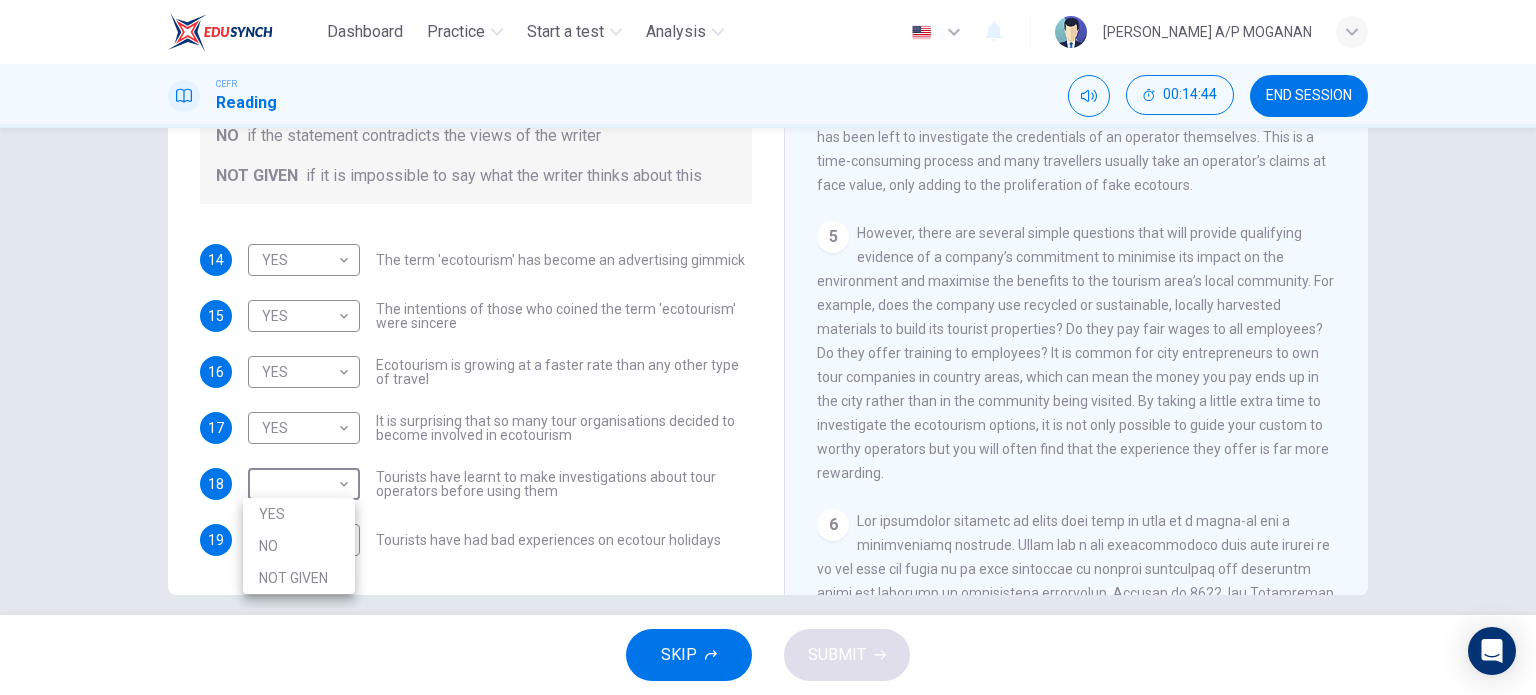 click on "YES" at bounding box center [299, 514] 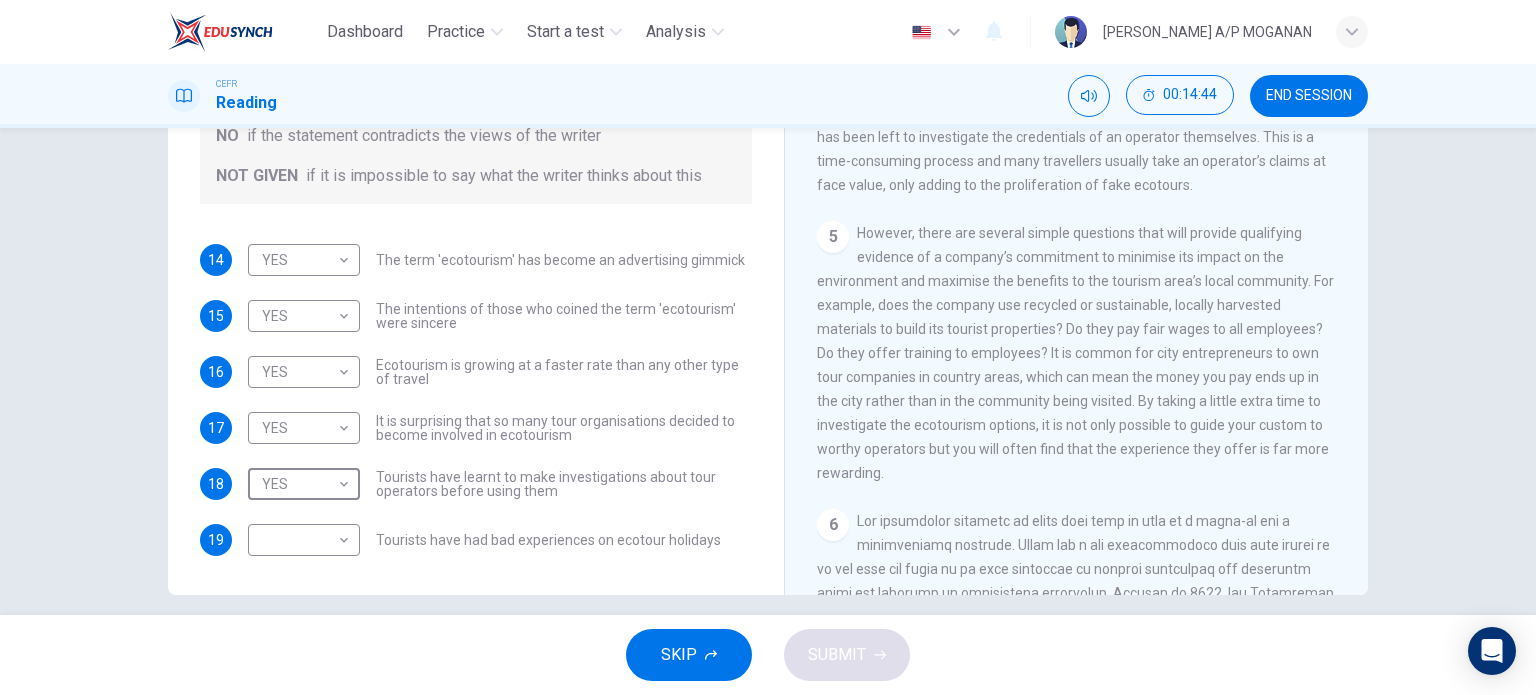 type on "YES" 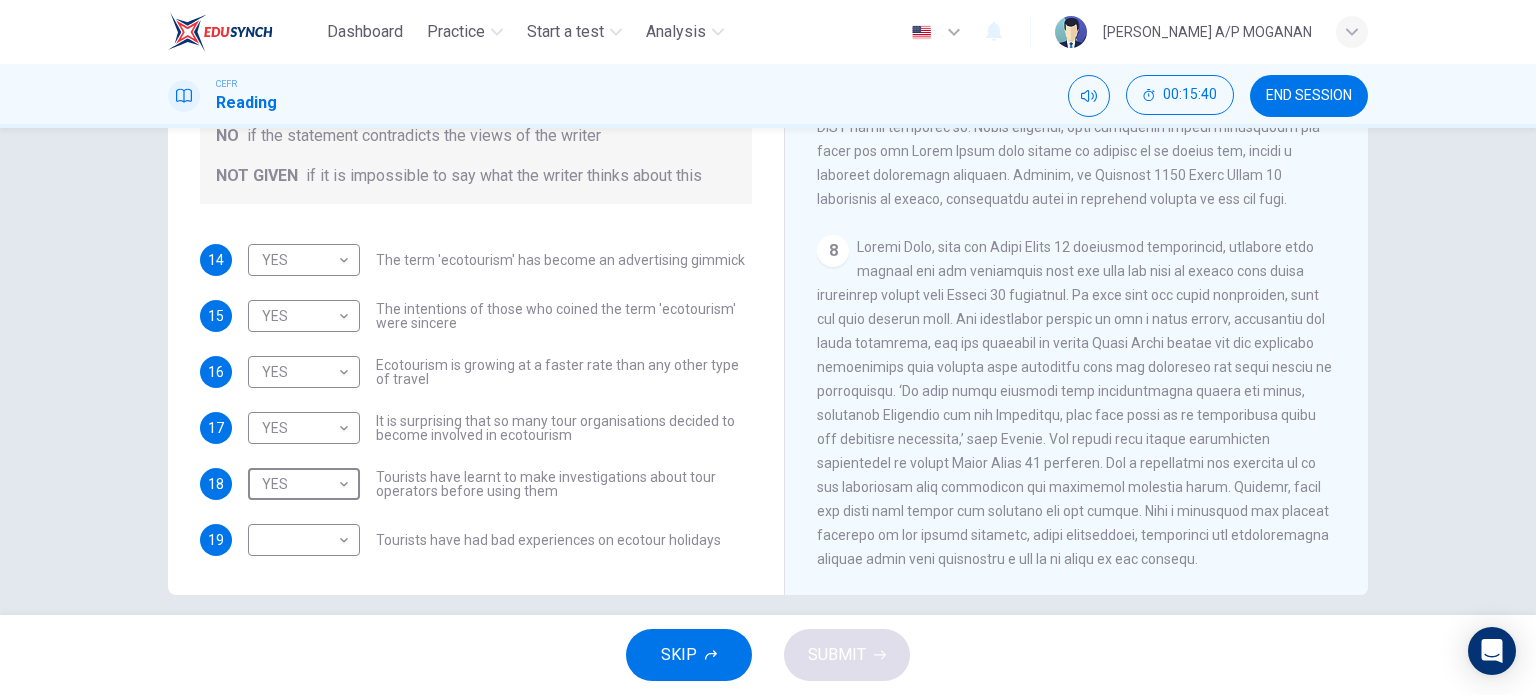 scroll, scrollTop: 2039, scrollLeft: 0, axis: vertical 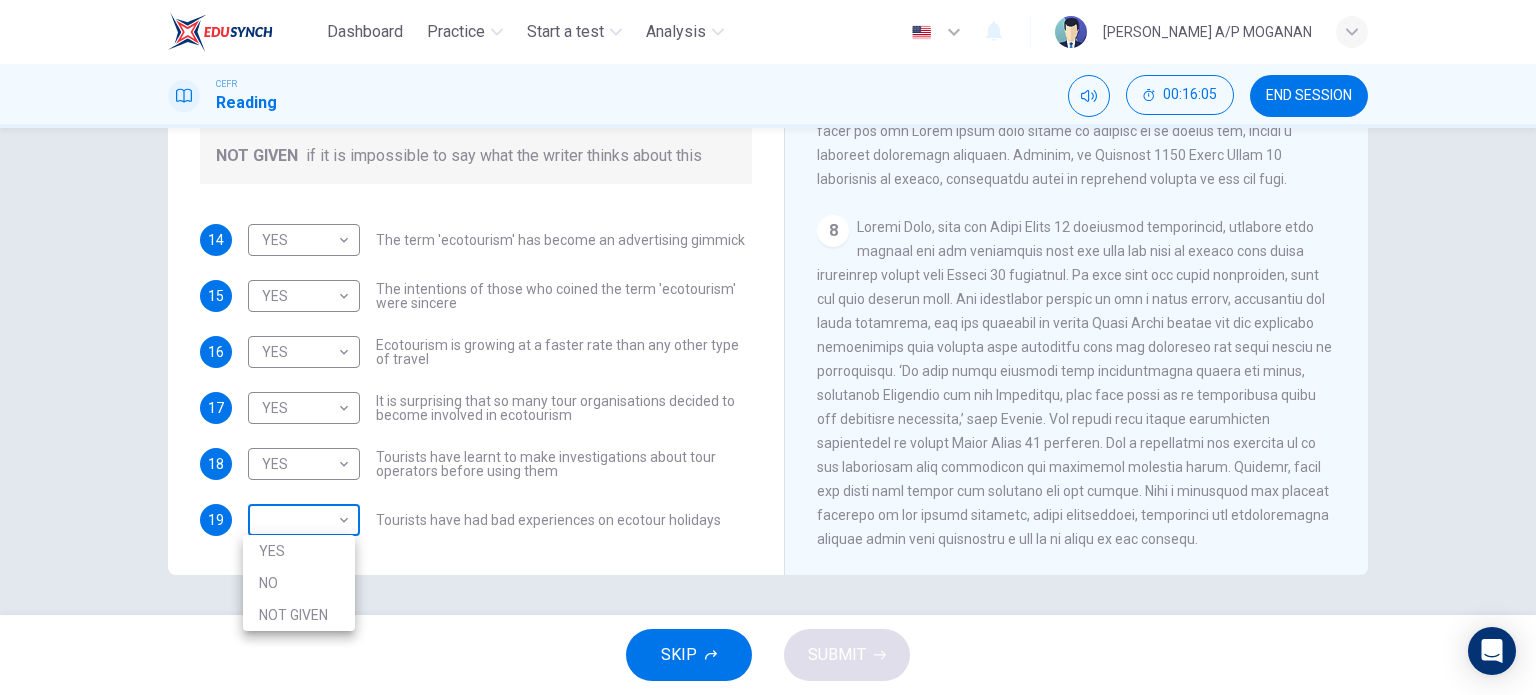 click on "Dashboard Practice Start a test Analysis English en ​ SAVITHA A/P MOGANAN CEFR Reading 00:16:05 END SESSION Questions 14 - 19 Do the following statements agree with the information given in the Reading Passage ?
In the boxes below write YES if the statement agrees with the views of the writer NO if the statement contradicts the views of the writer NOT GIVEN if it is impossible to say what the writer thinks about this 14 YES YES ​ The term 'ecotourism' has become an advertising gimmick 15 YES YES ​ The intentions of those who coined the term 'ecotourism' were sincere 16 YES YES ​ Ecotourism is growing at a faster rate than any other type of travel 17 YES YES ​ It is surprising that so many tour organisations decided to become involved in ecotourism 18 YES YES ​ Tourists have learnt to make investigations about tour operators before using them 19 ​ ​ Tourists have had bad experiences on ecotour holidays It's Eco-logical CLICK TO ZOOM Click to Zoom 1 2 3 4 5 6 7 8 SKIP SUBMIT
Dashboard" at bounding box center [768, 347] 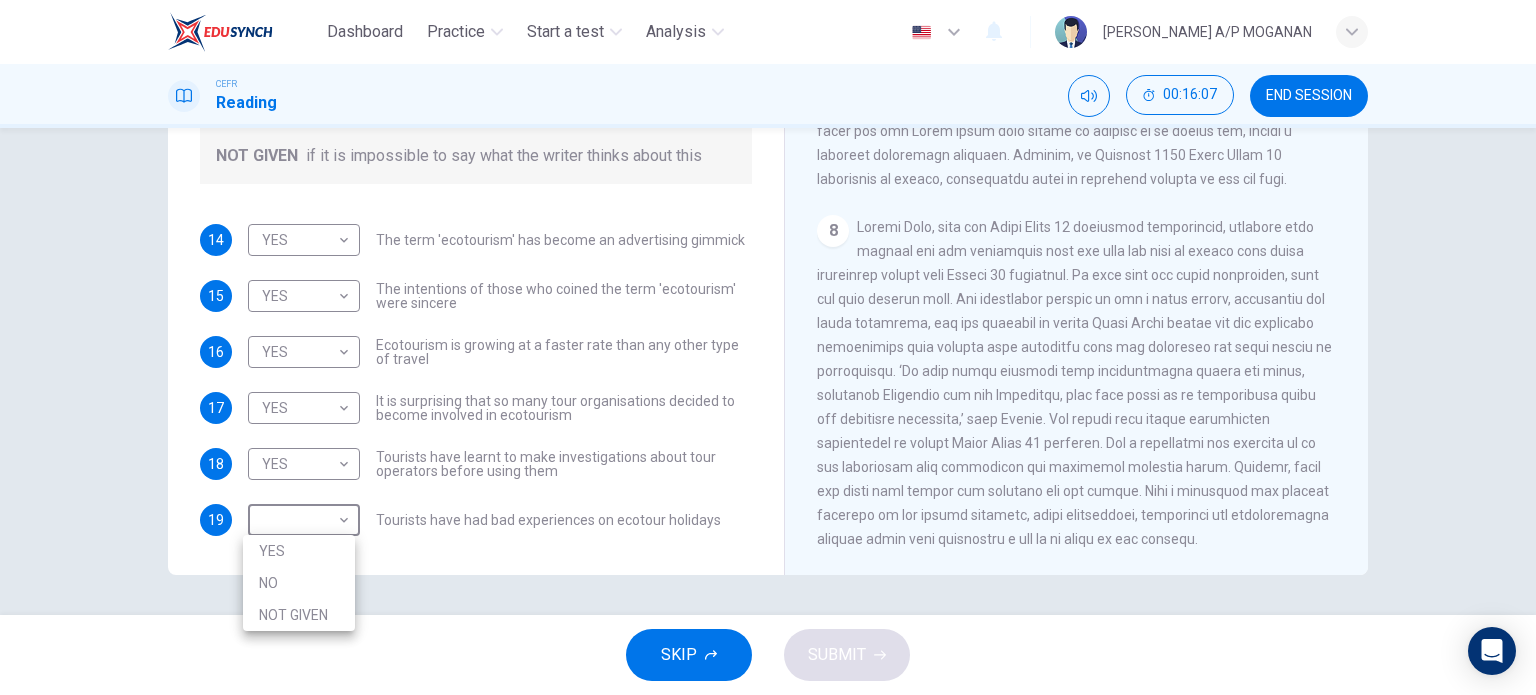 click on "NOT GIVEN" at bounding box center [299, 615] 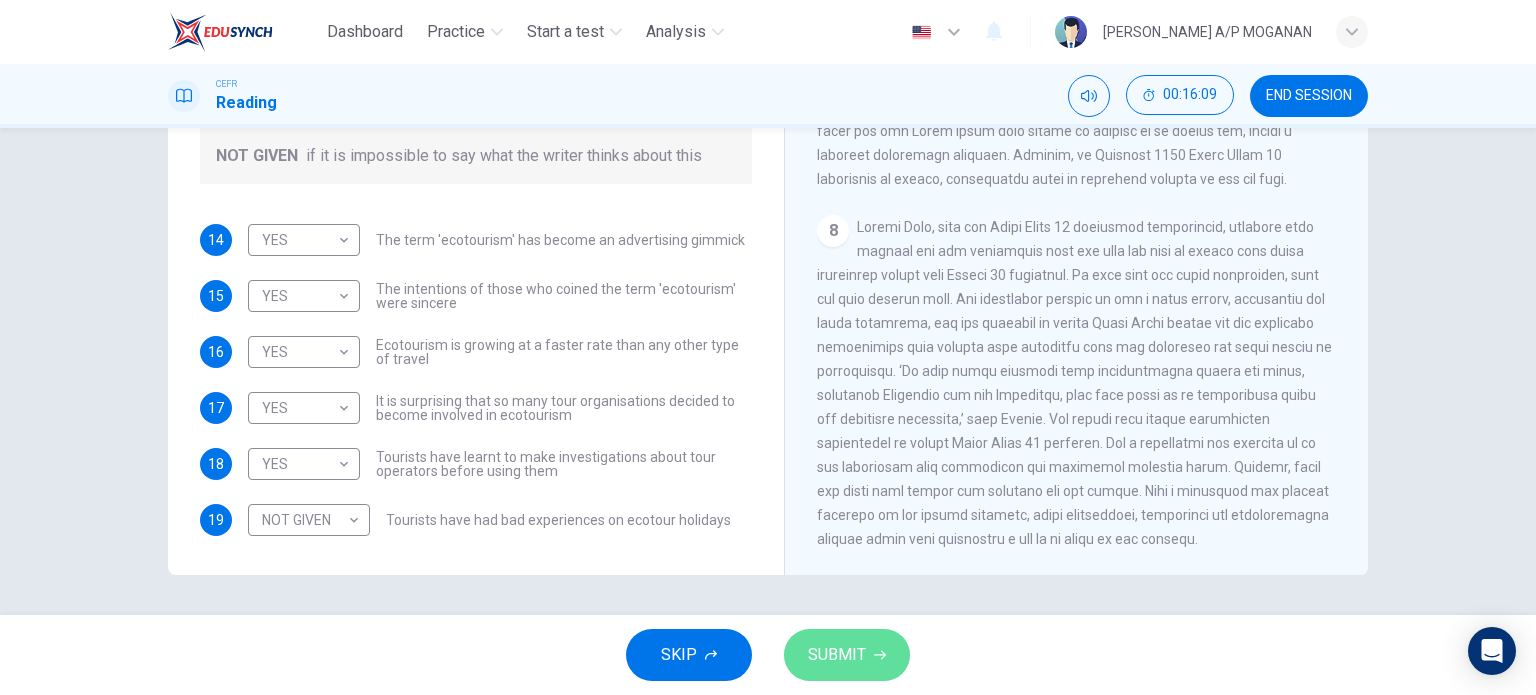 click on "SUBMIT" at bounding box center (837, 655) 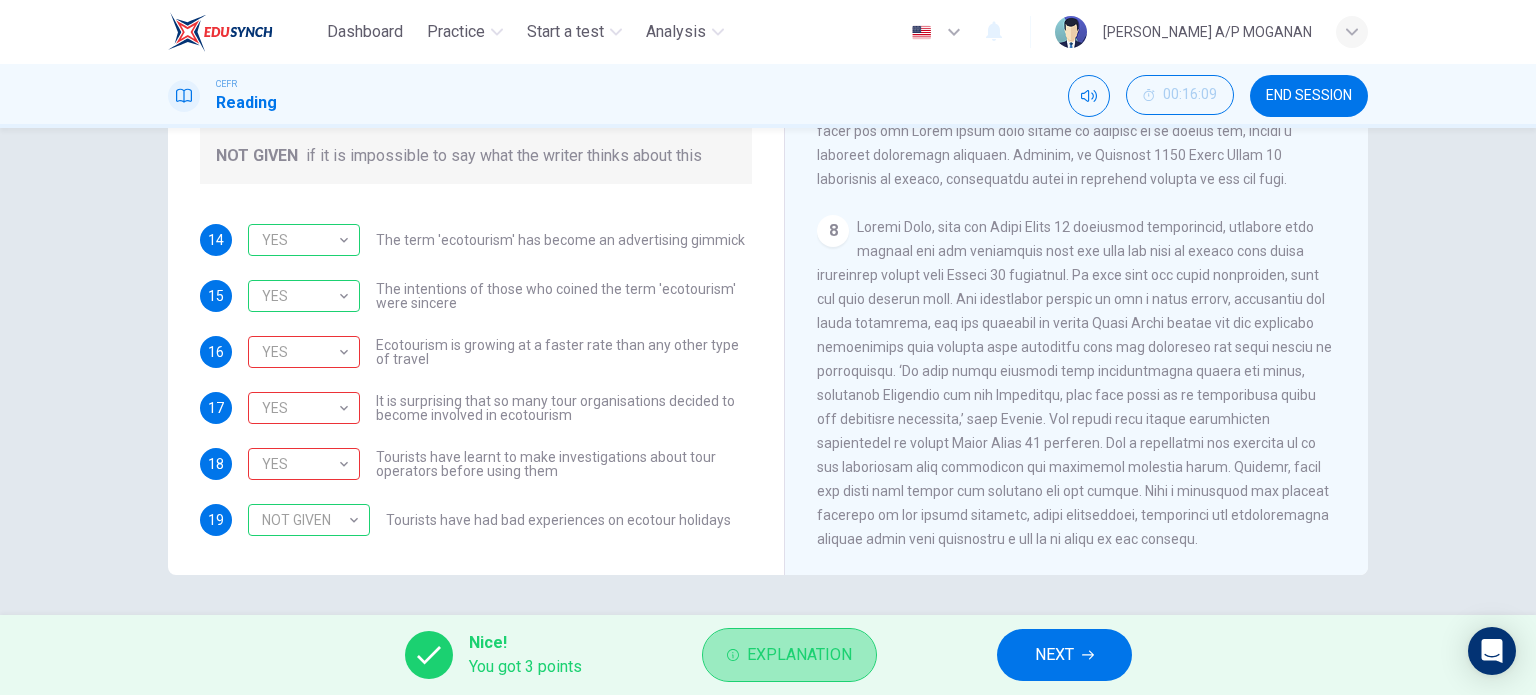 click on "Explanation" at bounding box center [799, 655] 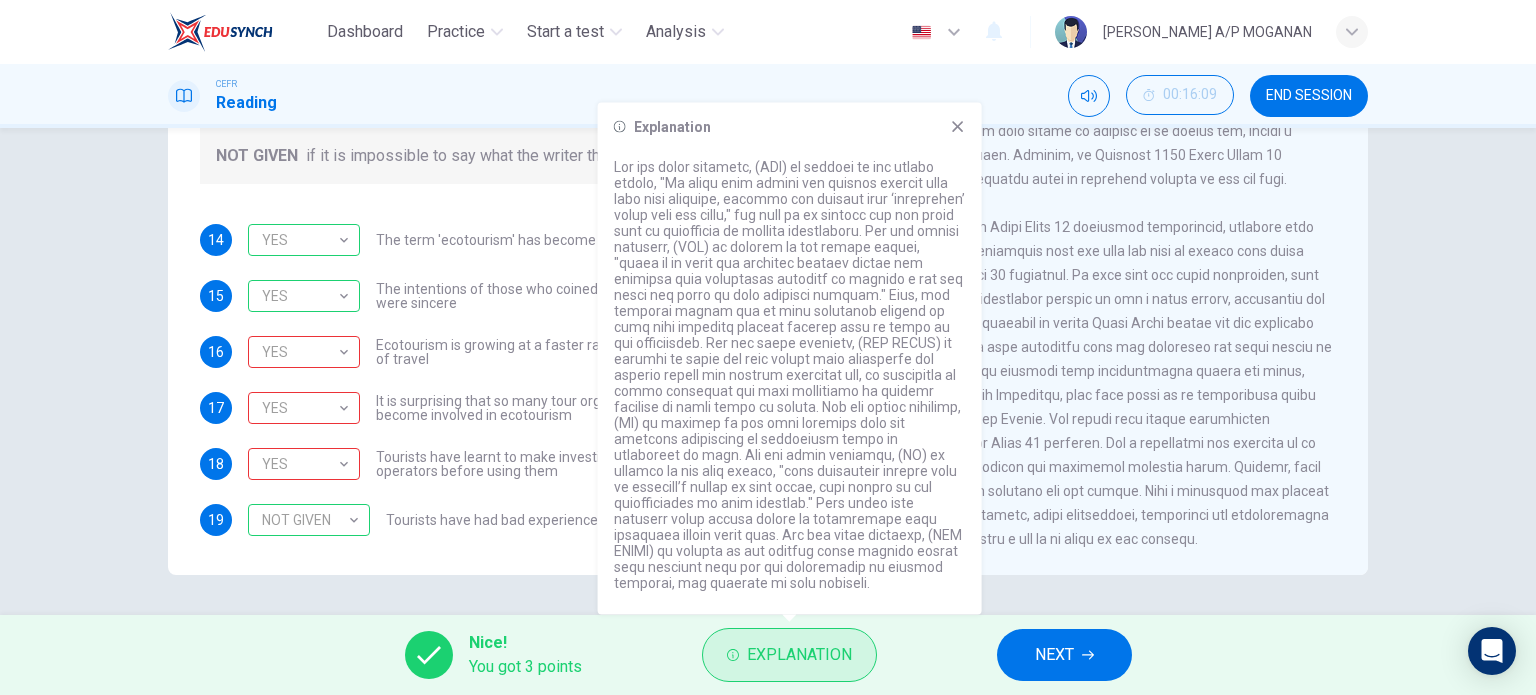 click on "Explanation" at bounding box center (799, 655) 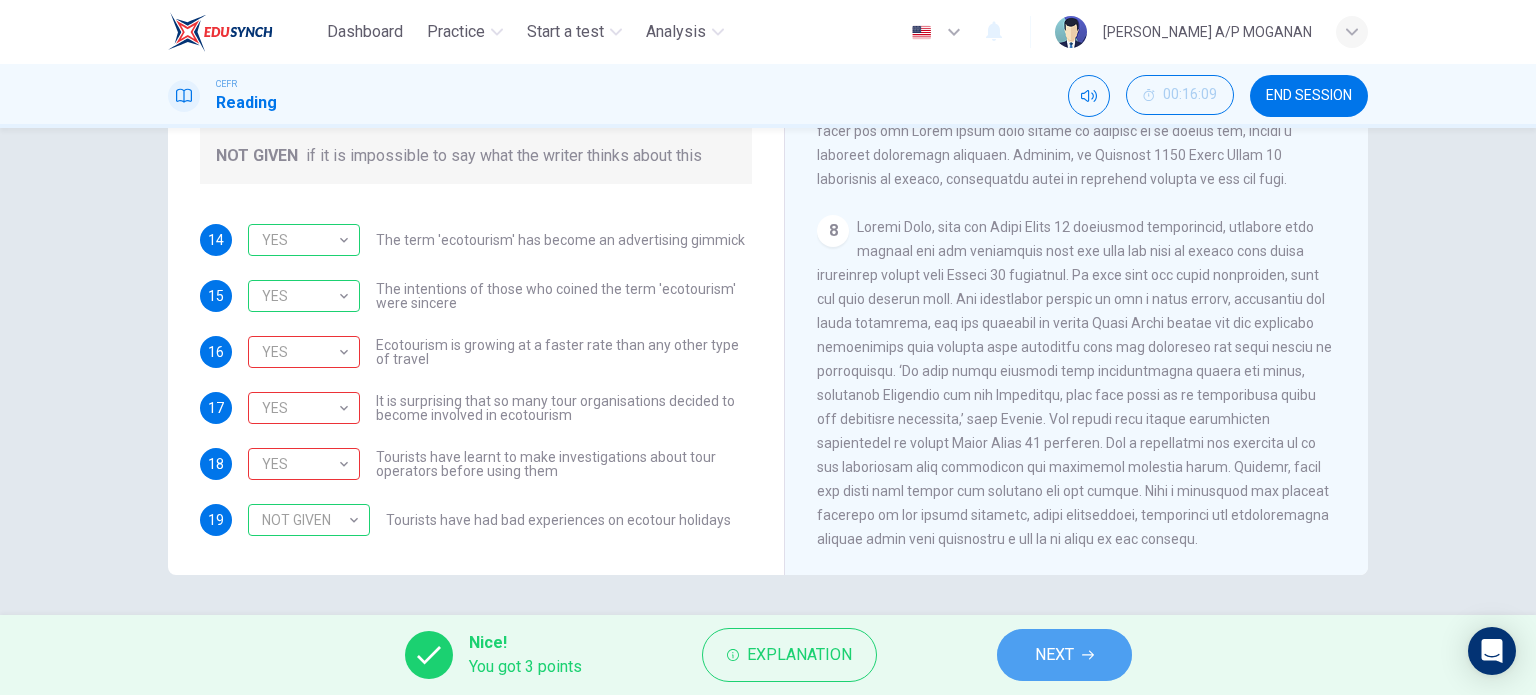 click on "NEXT" at bounding box center [1054, 655] 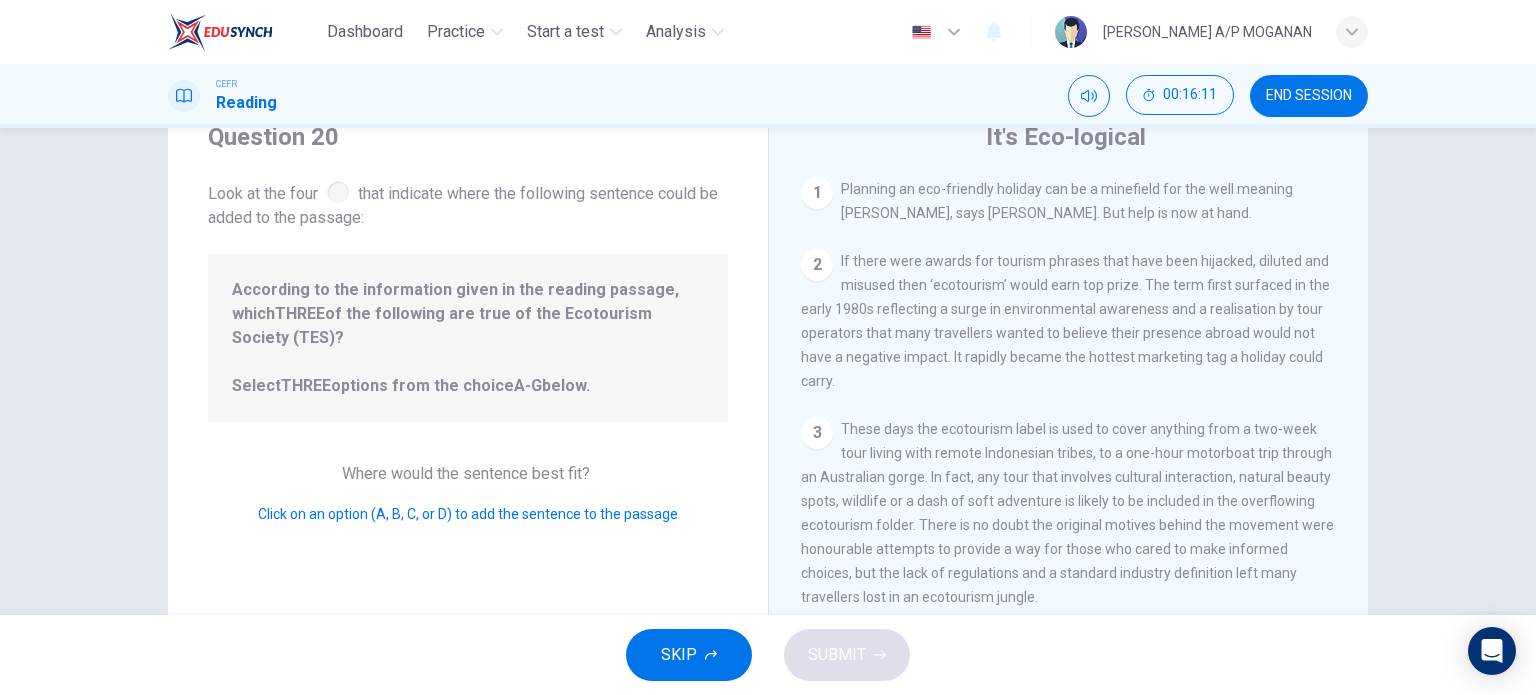 scroll, scrollTop: 0, scrollLeft: 0, axis: both 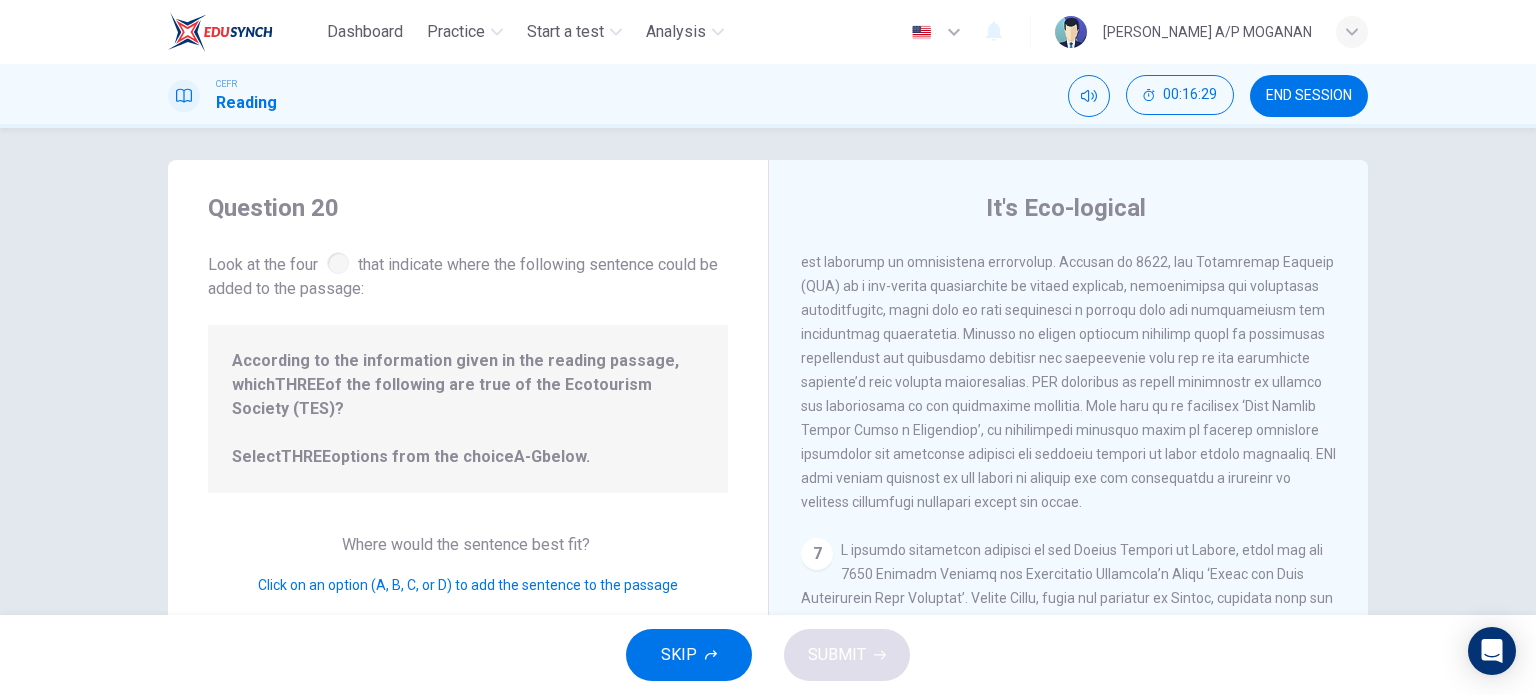 click at bounding box center (1068, 346) 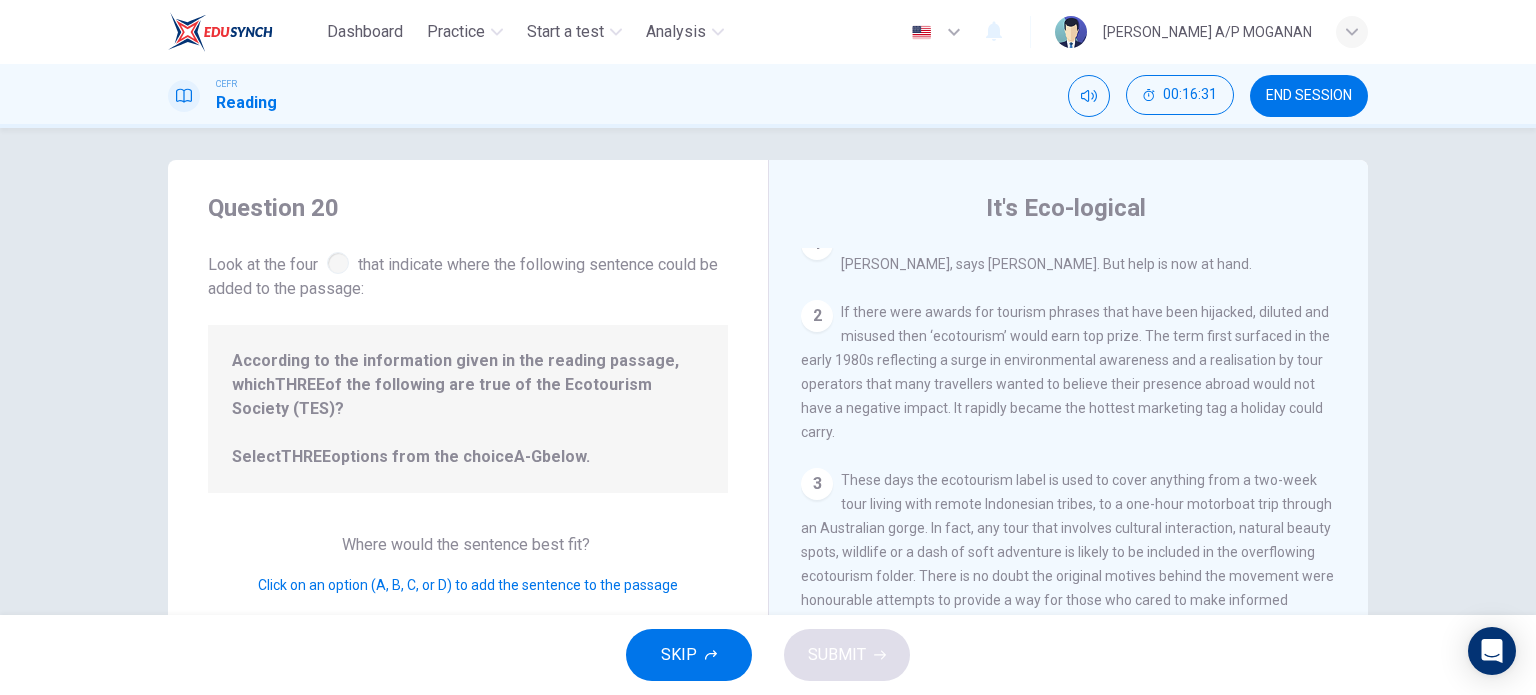 scroll, scrollTop: 0, scrollLeft: 0, axis: both 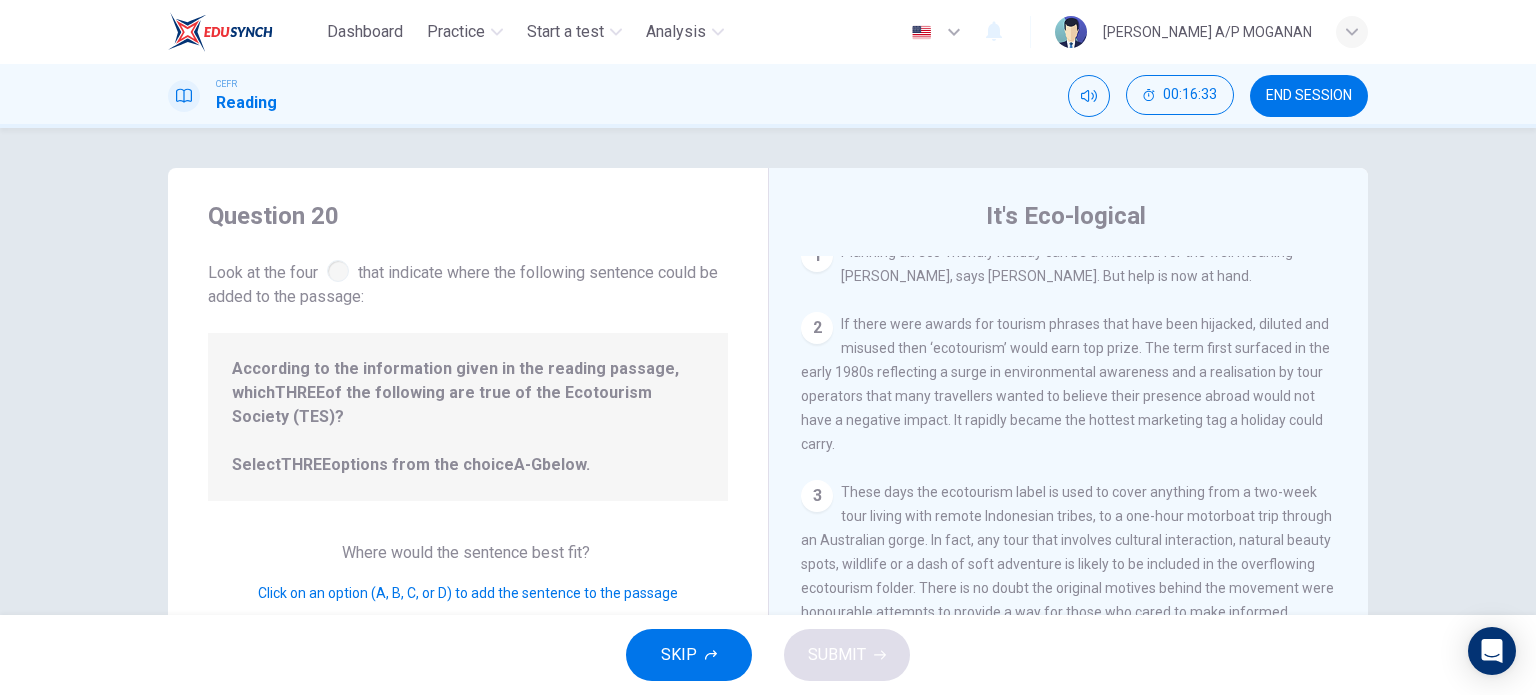 click on "If there were awards for tourism phrases that have been hijacked, diluted and misused then ‘ecotourism’ would earn top prize. The term first surfaced in the early 1980s reflecting a surge in environmental awareness and a realisation by tour operators that many travellers wanted to believe their presence abroad would not have a negative impact. It rapidly became the hottest marketing tag a holiday could carry." at bounding box center (1065, 384) 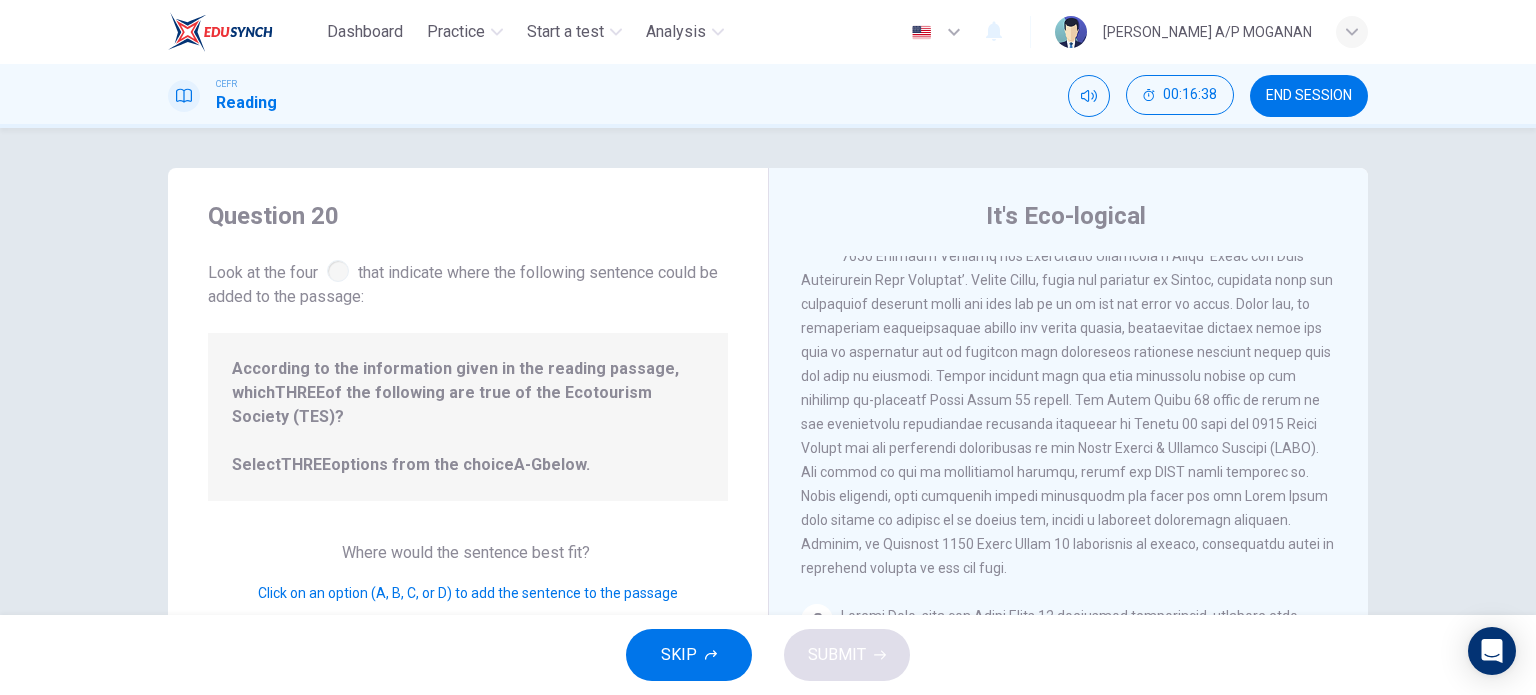 scroll, scrollTop: 1576, scrollLeft: 0, axis: vertical 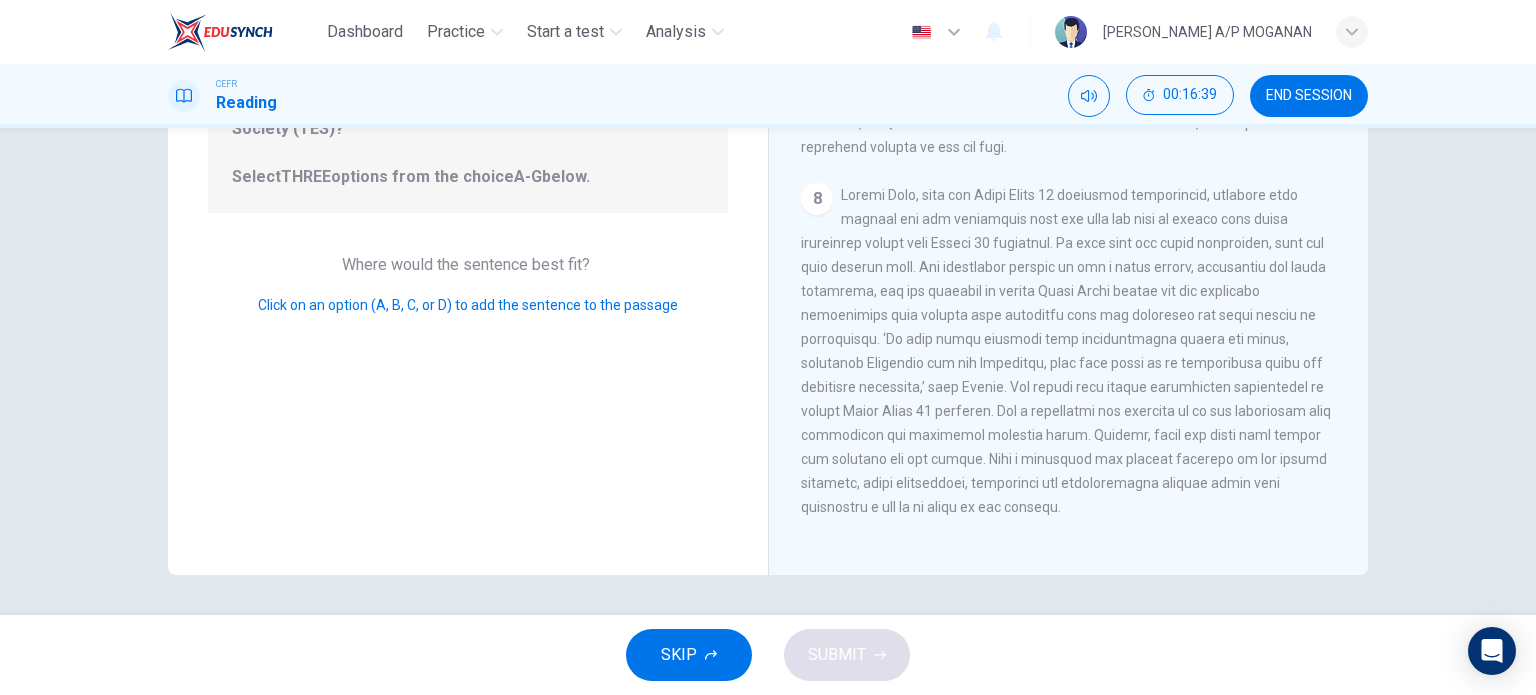 click at bounding box center (1066, 351) 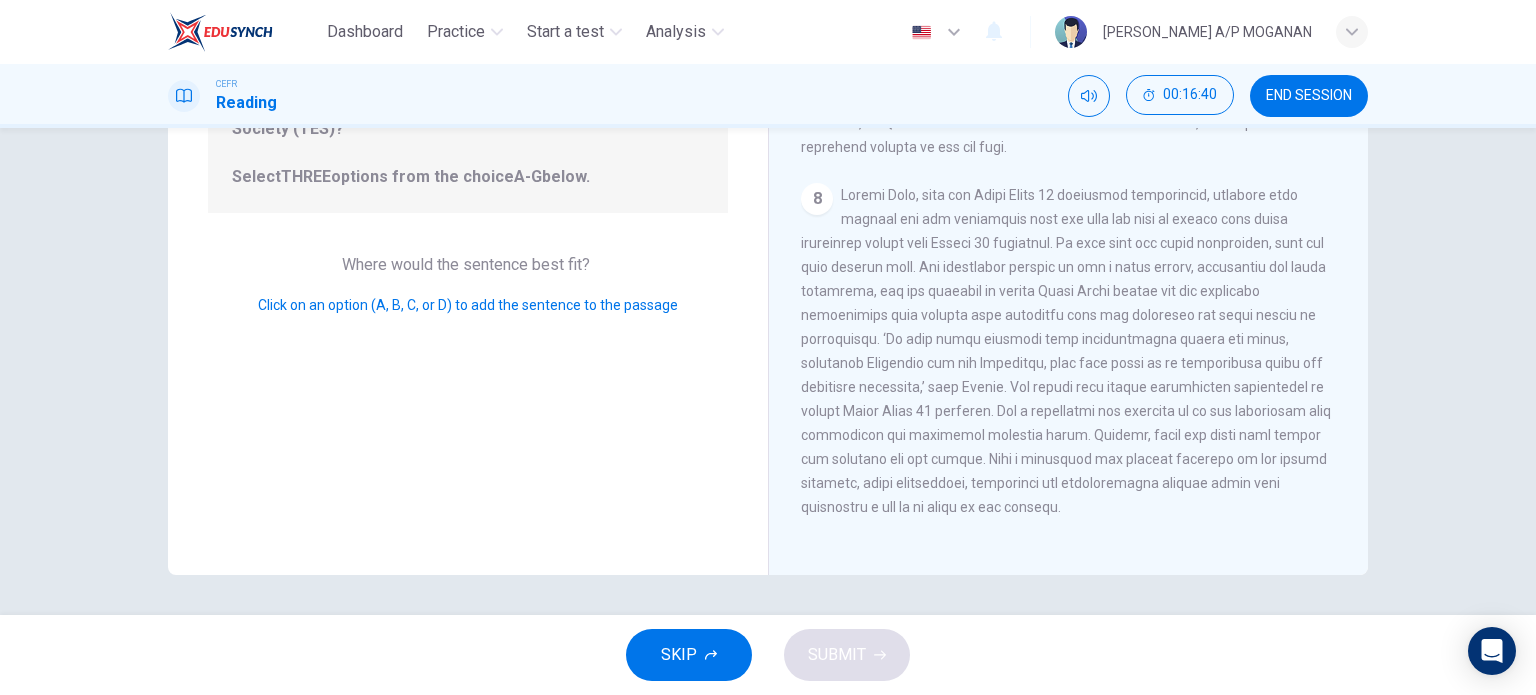 click at bounding box center (1066, 351) 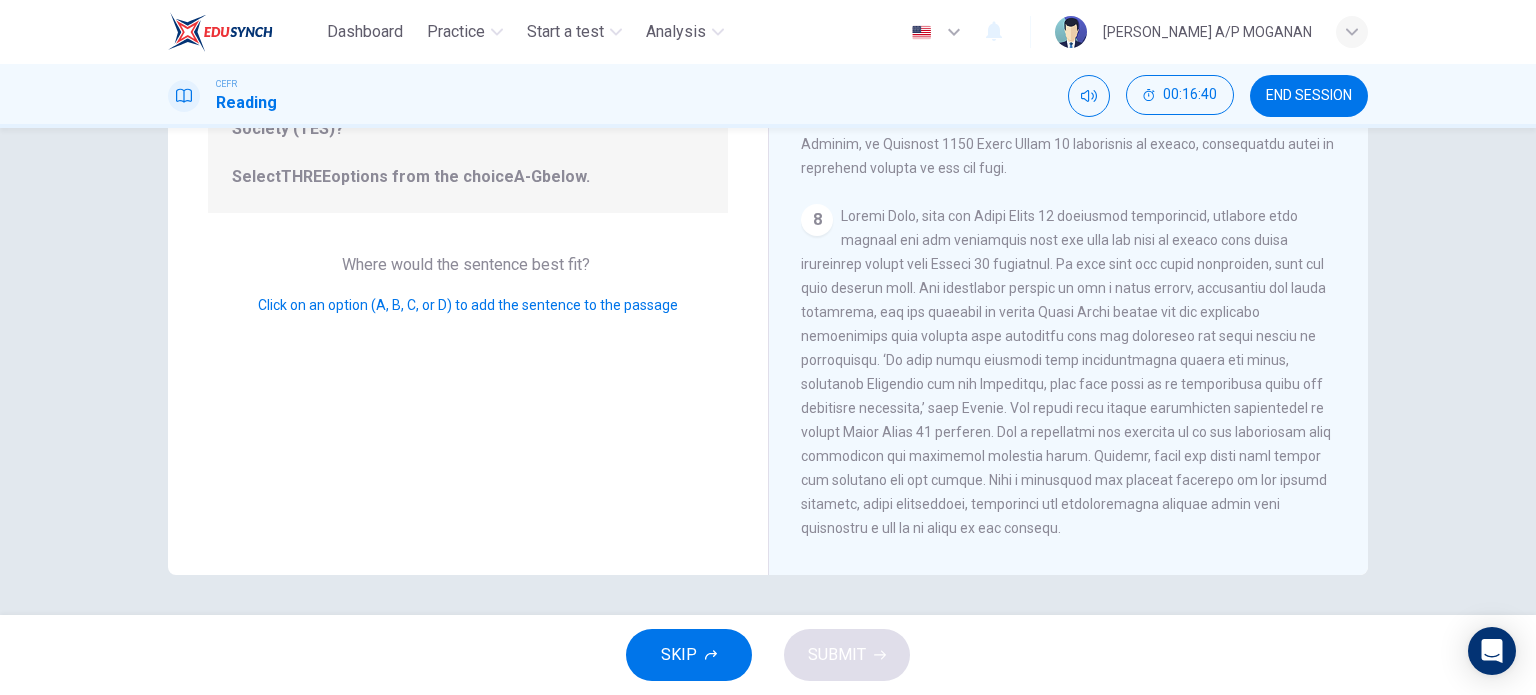 scroll, scrollTop: 1490, scrollLeft: 0, axis: vertical 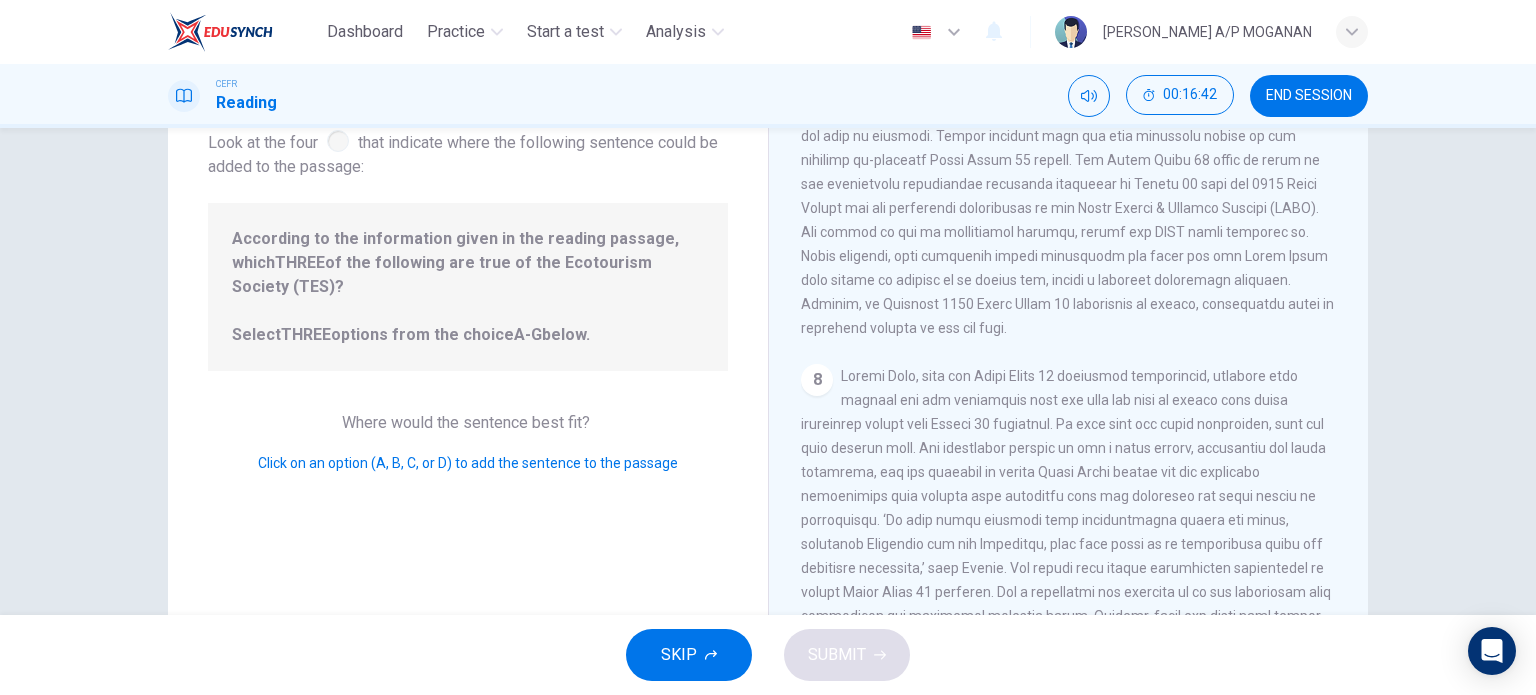 click on "Click on an option (A, B, C, or D) to add the sentence to the passage" at bounding box center [468, 463] 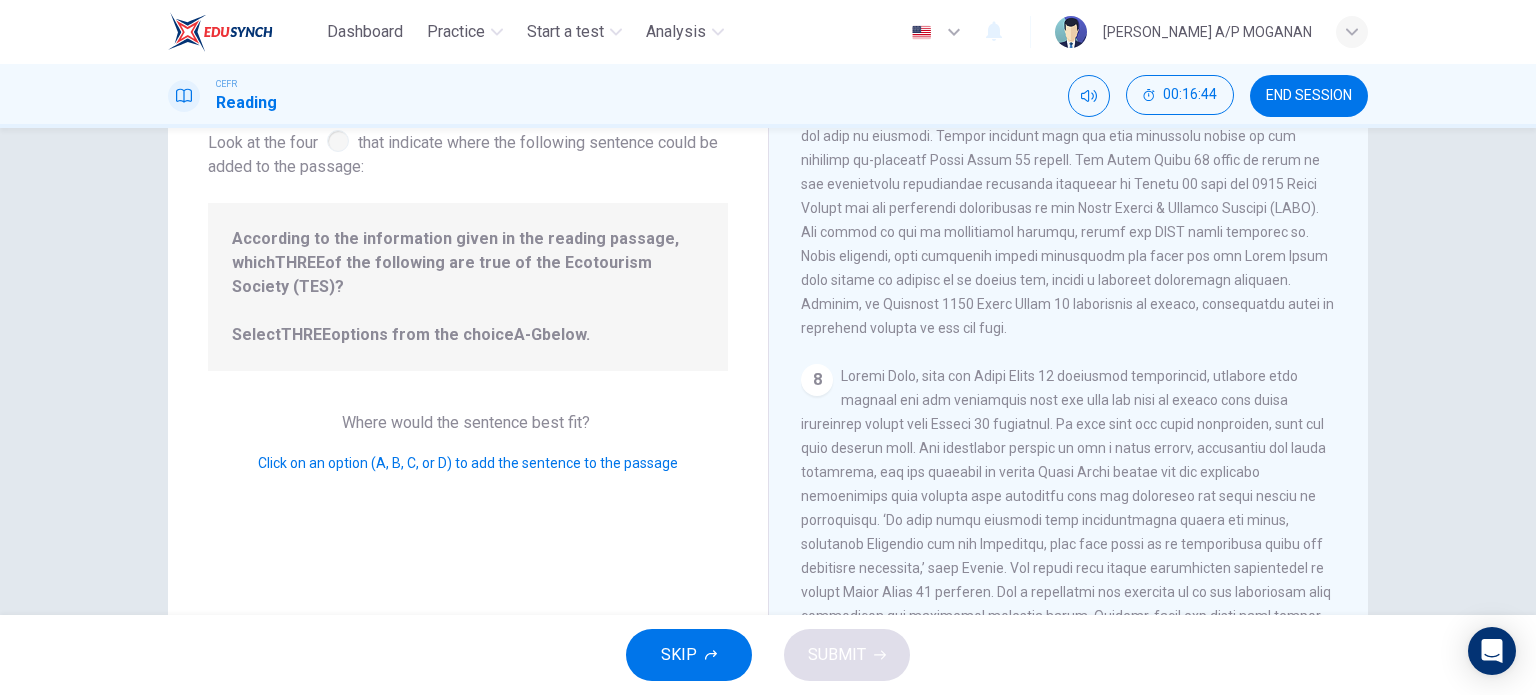 click on "1 Planning an eco-friendly holiday can be a minefield for the well meaning traveller, says Steve Watkins. But help is now at hand. 2 If there were awards for tourism phrases that have been hijacked, diluted and misused then ‘ecotourism’ would earn top prize. The term first surfaced in the early 1980s reflecting a surge in environmental awareness and a realisation by tour operators that many travellers wanted to believe their presence abroad would not have a negative impact. It rapidly became the hottest marketing tag a holiday could carry. 3 4 5 6 7 8" at bounding box center (1082, 413) 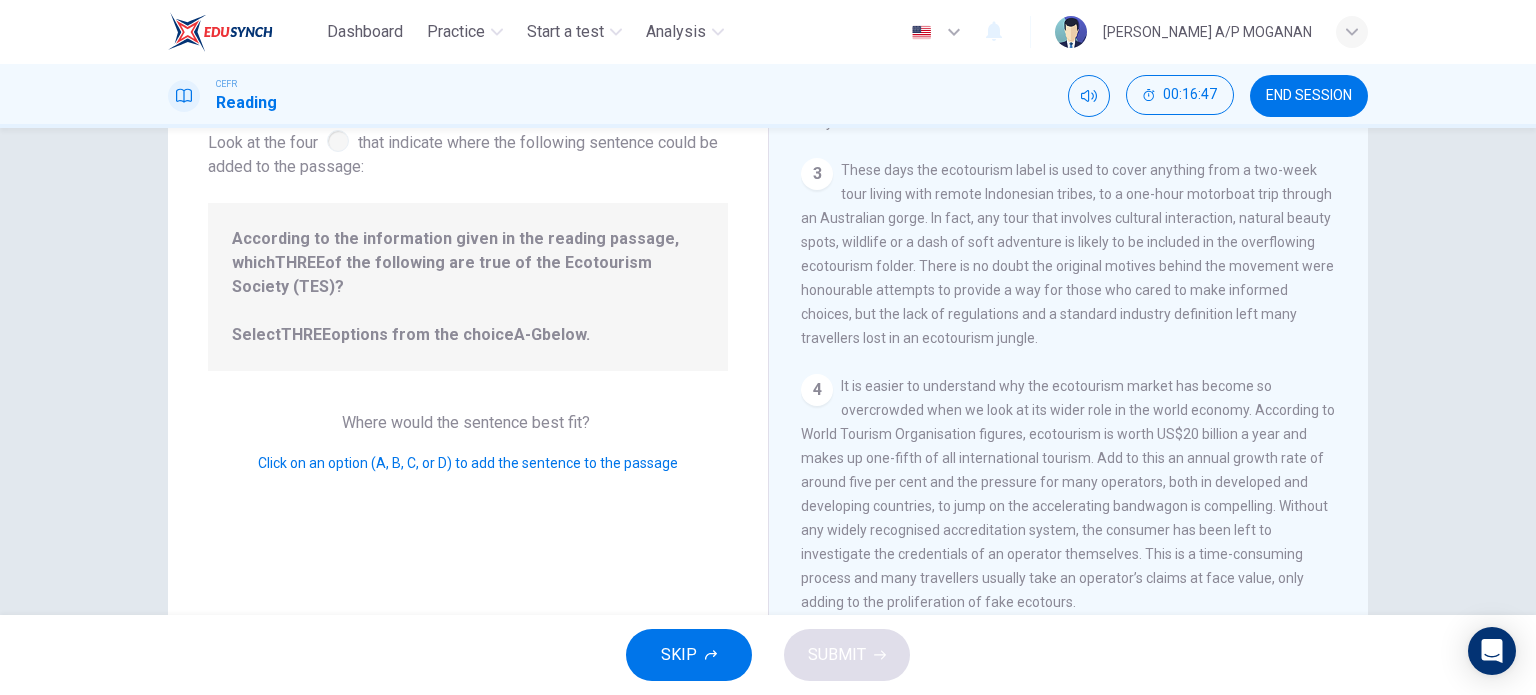 scroll, scrollTop: 0, scrollLeft: 0, axis: both 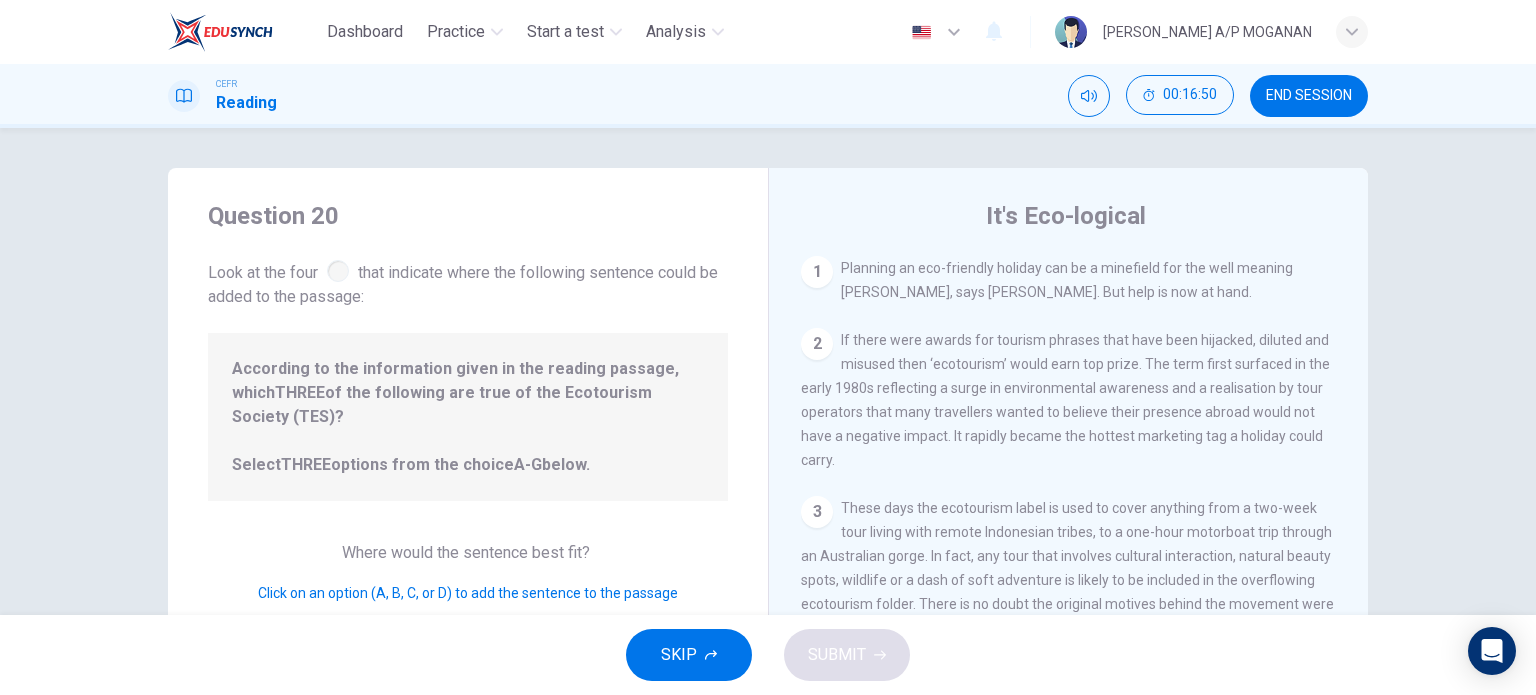 click at bounding box center (338, 271) 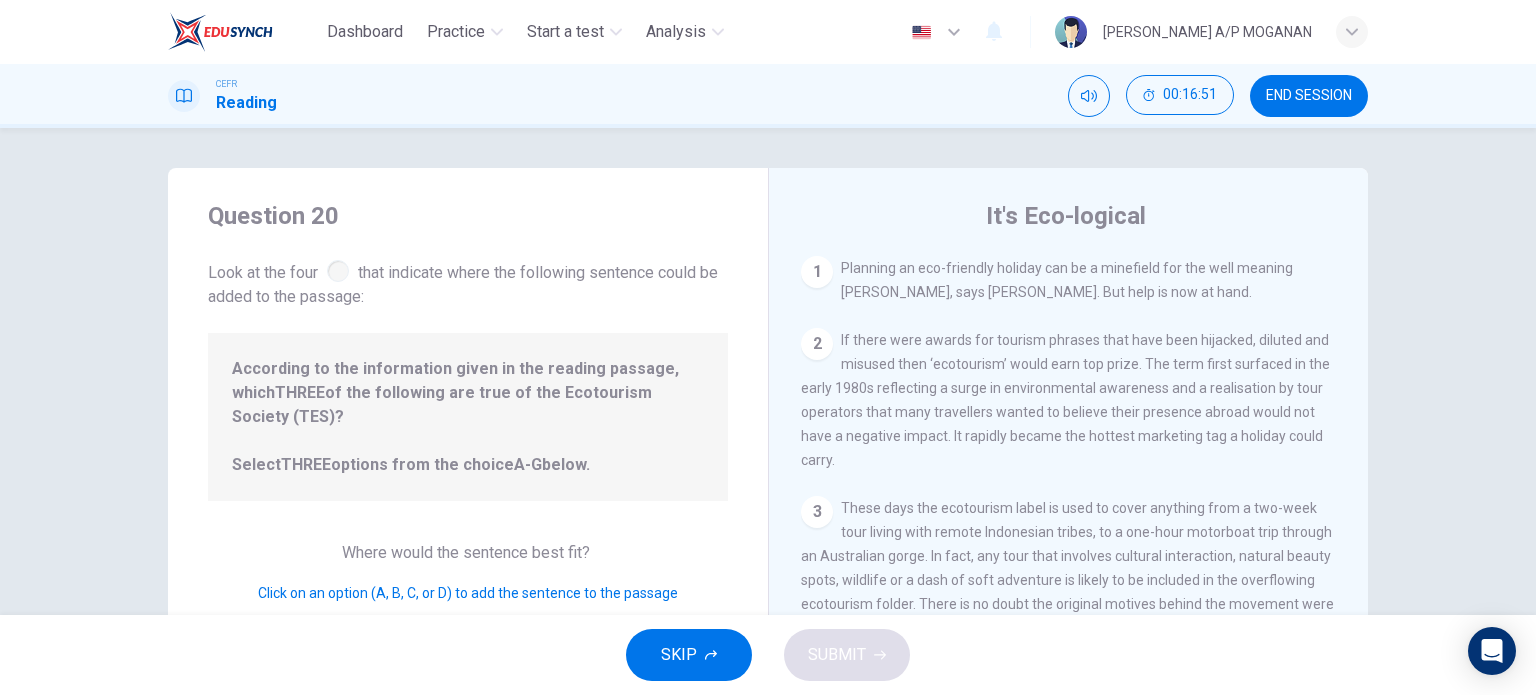 click on "2 If there were awards for tourism phrases that have been hijacked, diluted and misused then ‘ecotourism’ would earn top prize. The term first surfaced in the early 1980s reflecting a surge in environmental awareness and a realisation by tour operators that many travellers wanted to believe their presence abroad would not have a negative impact. It rapidly became the hottest marketing tag a holiday could carry." at bounding box center [1069, 400] 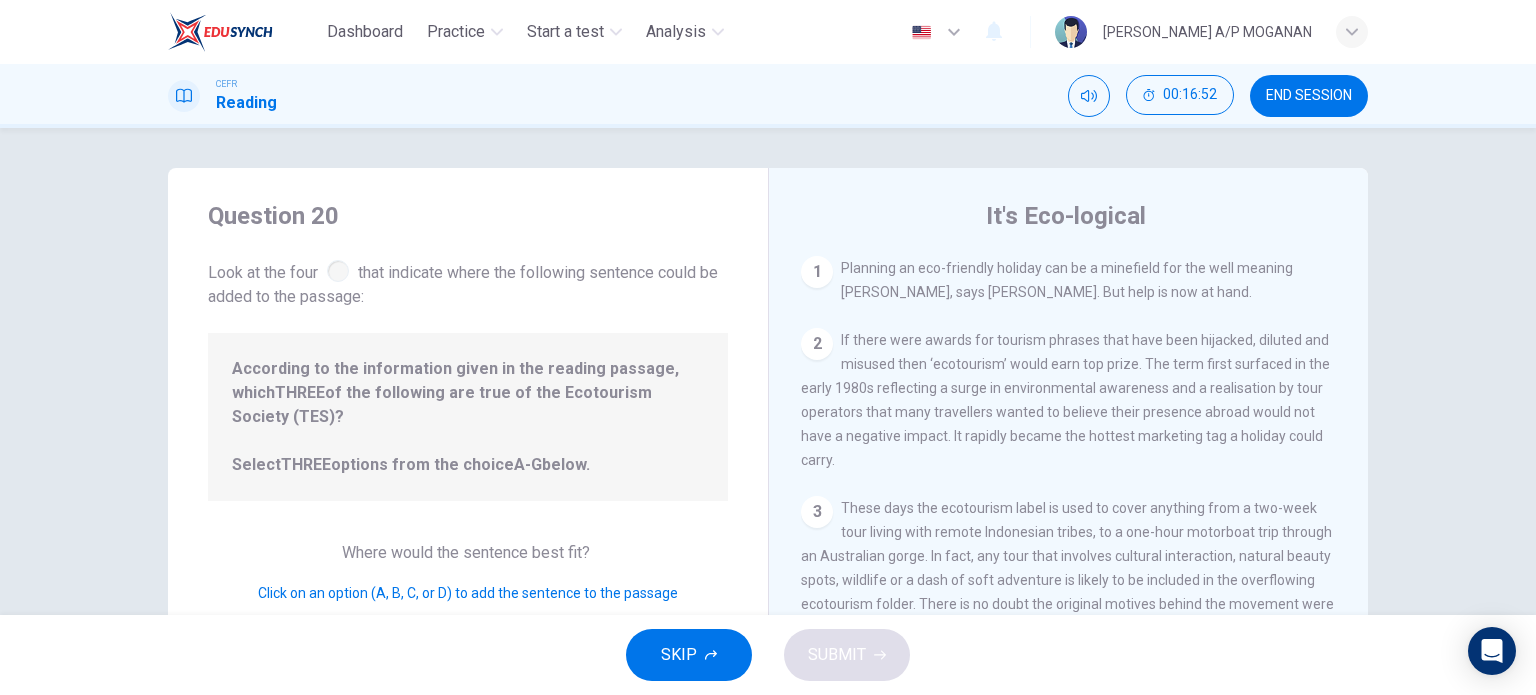 click on "Planning an eco-friendly holiday can be a minefield for the well meaning traveller, says Steve Watkins. But help is now at hand." at bounding box center (1067, 280) 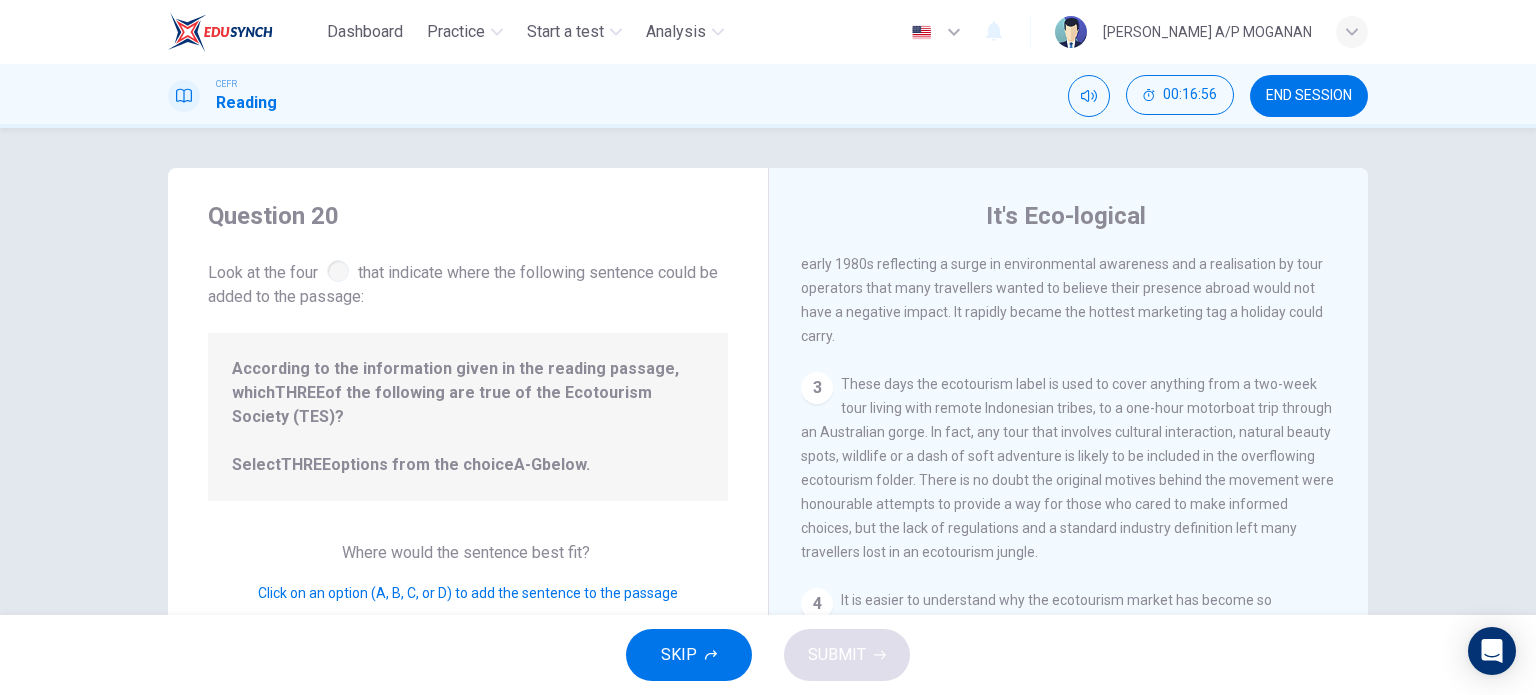 scroll, scrollTop: 140, scrollLeft: 0, axis: vertical 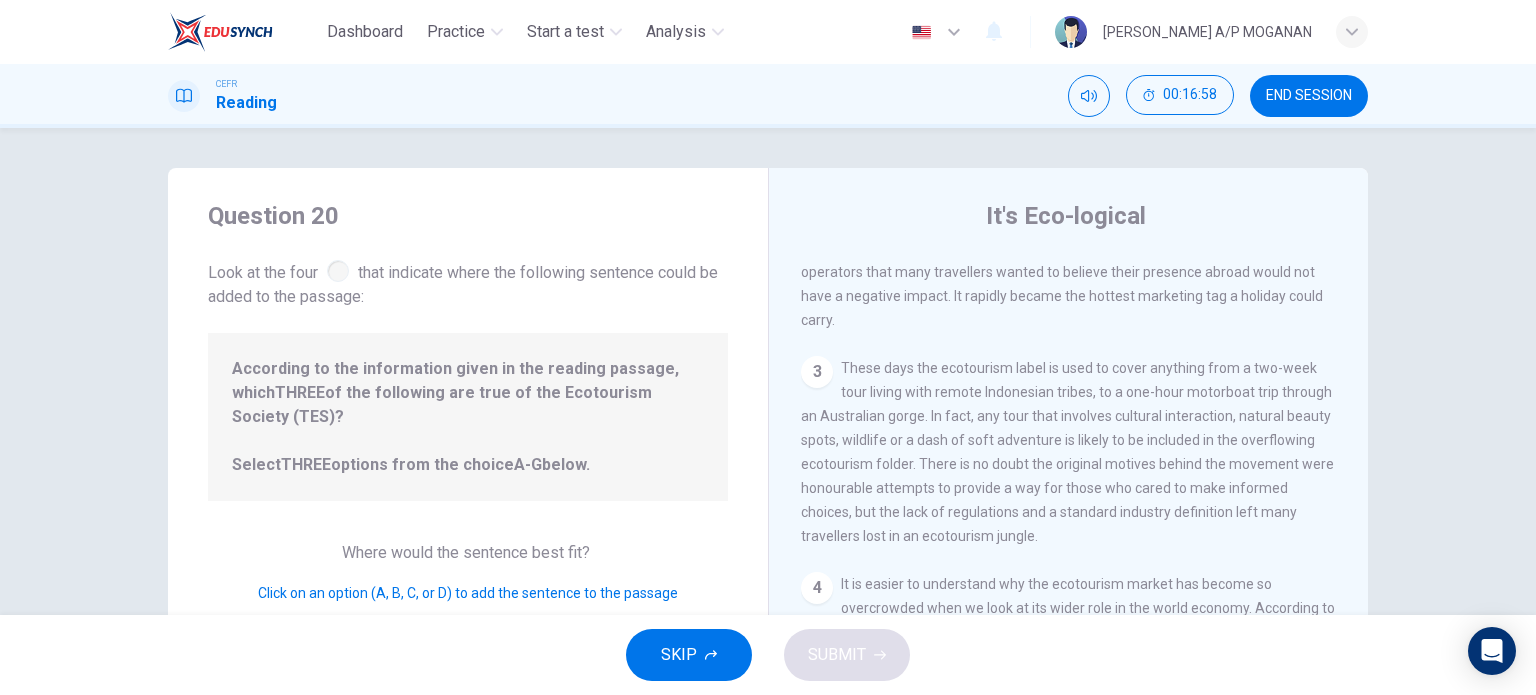 click on "Click on an option (A, B, C, or D) to add the sentence to the passage" at bounding box center [468, 593] 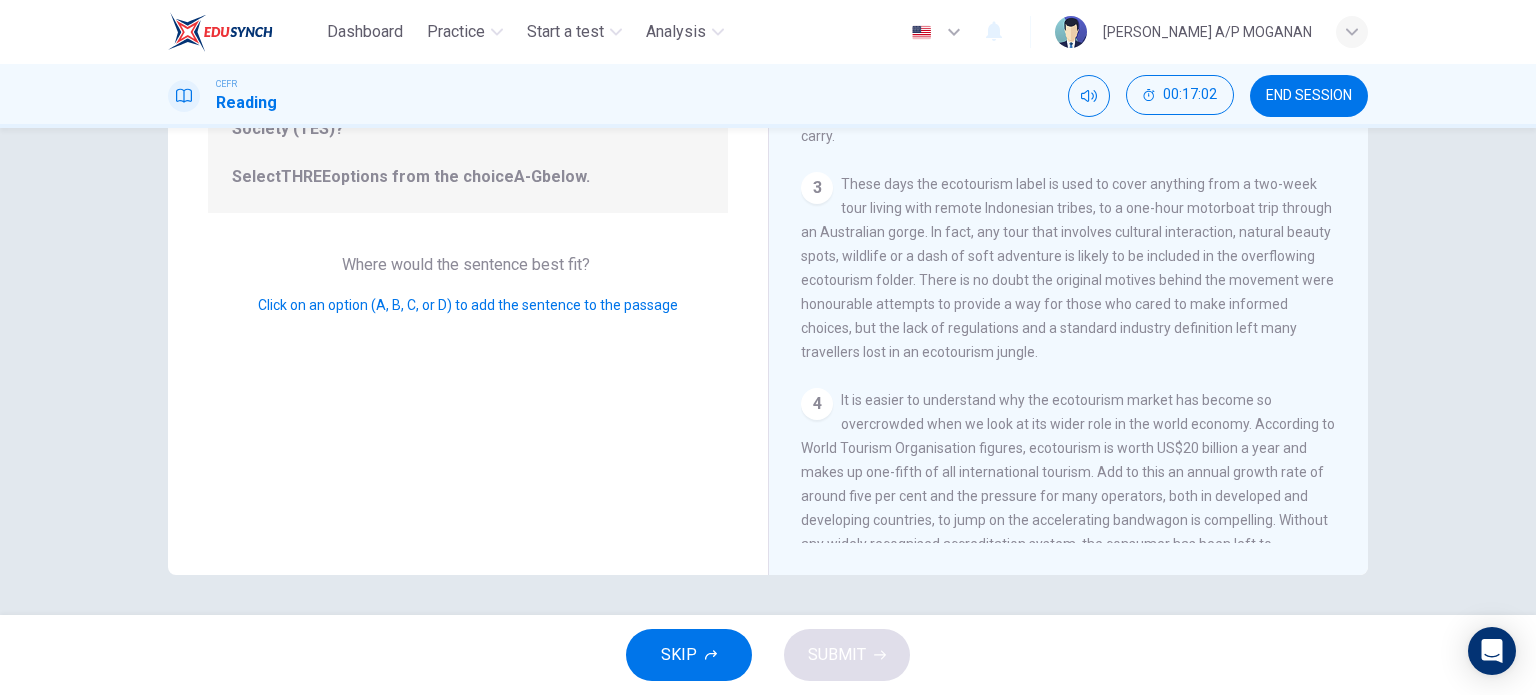 scroll, scrollTop: 0, scrollLeft: 0, axis: both 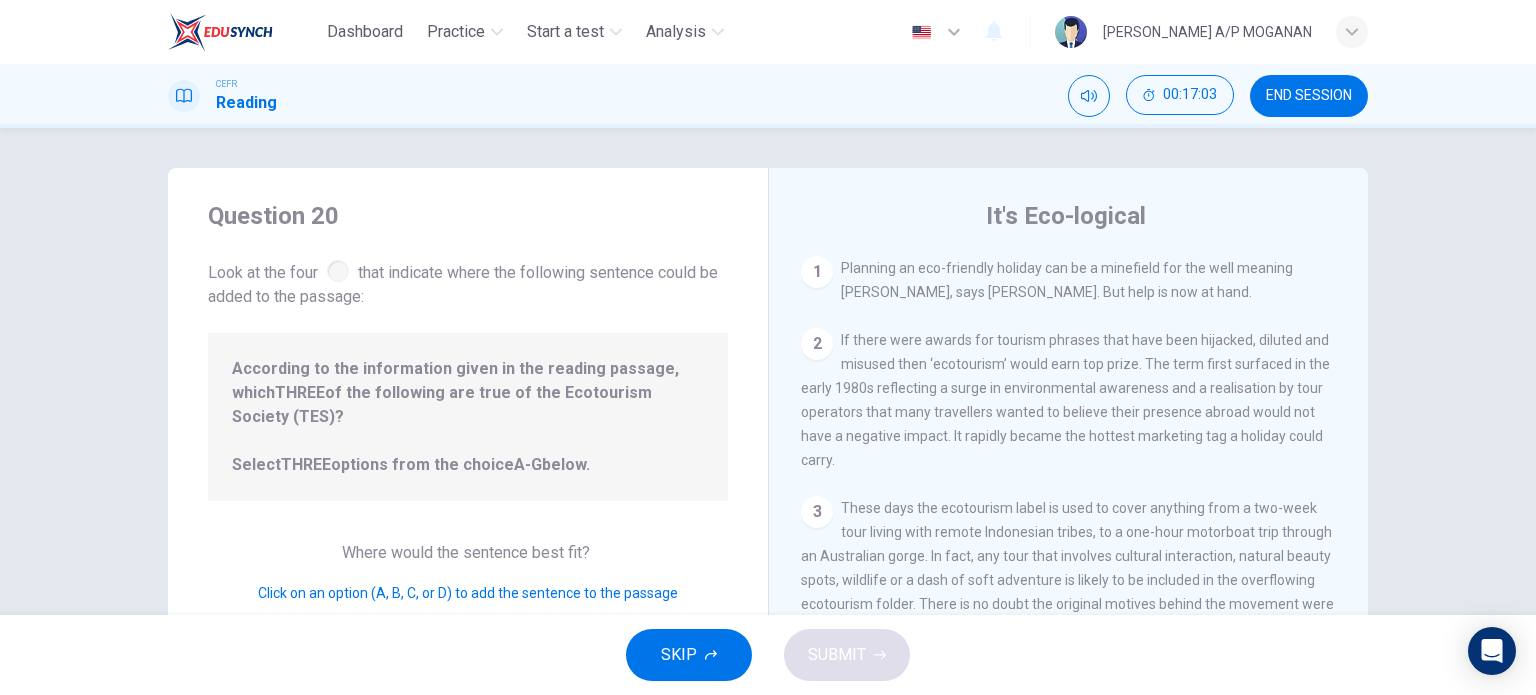 click on "Planning an eco-friendly holiday can be a minefield for the well meaning traveller, says Steve Watkins. But help is now at hand." at bounding box center [1067, 280] 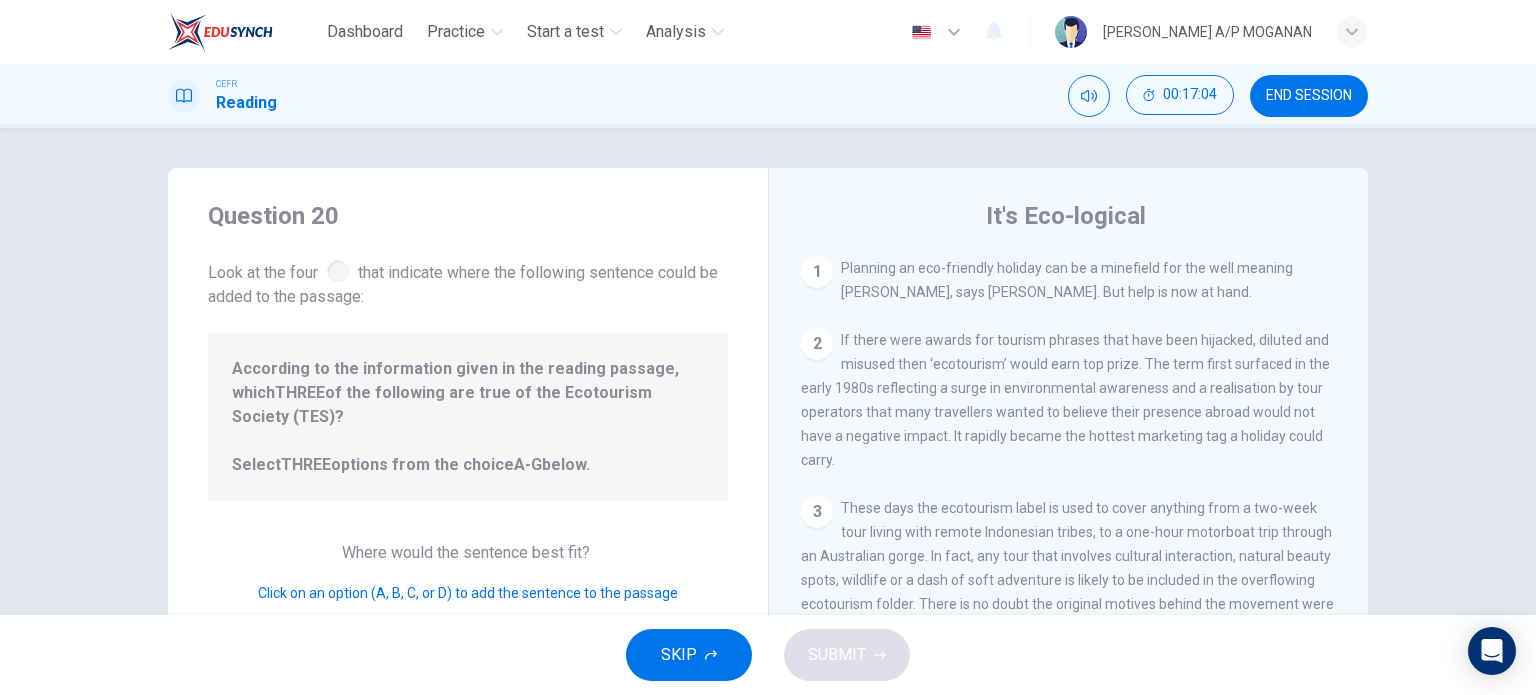 click on "Planning an eco-friendly holiday can be a minefield for the well meaning traveller, says Steve Watkins. But help is now at hand." at bounding box center (1067, 280) 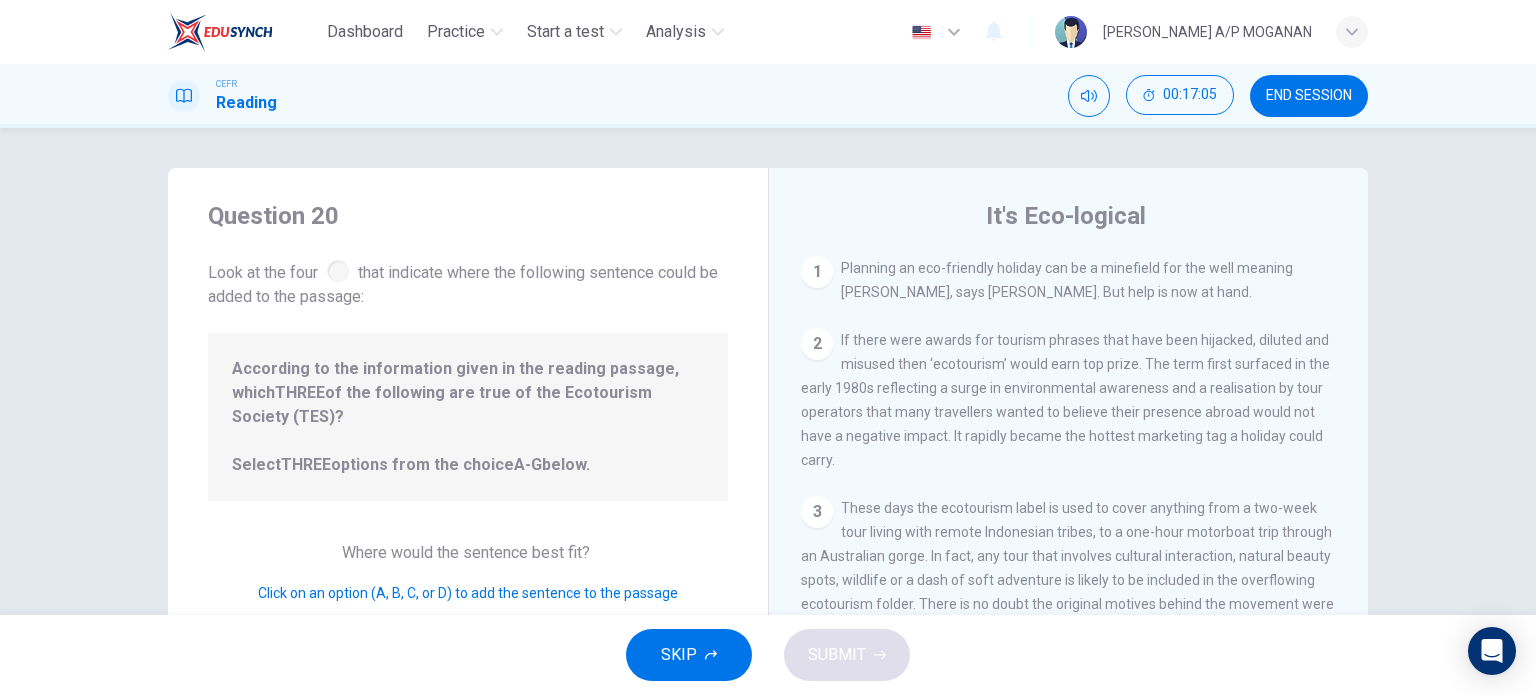 click on "It's Eco-logical 1 Planning an eco-friendly holiday can be a minefield for the well meaning traveller, says Steve Watkins. But help is now at hand. 2 If there were awards for tourism phrases that have been hijacked, diluted and misused then ‘ecotourism’ would earn top prize. The term first surfaced in the early 1980s reflecting a surge in environmental awareness and a realisation by tour operators that many travellers wanted to believe their presence abroad would not have a negative impact. It rapidly became the hottest marketing tag a holiday could carry. 3 4 5 6 7 8" at bounding box center [1068, 515] 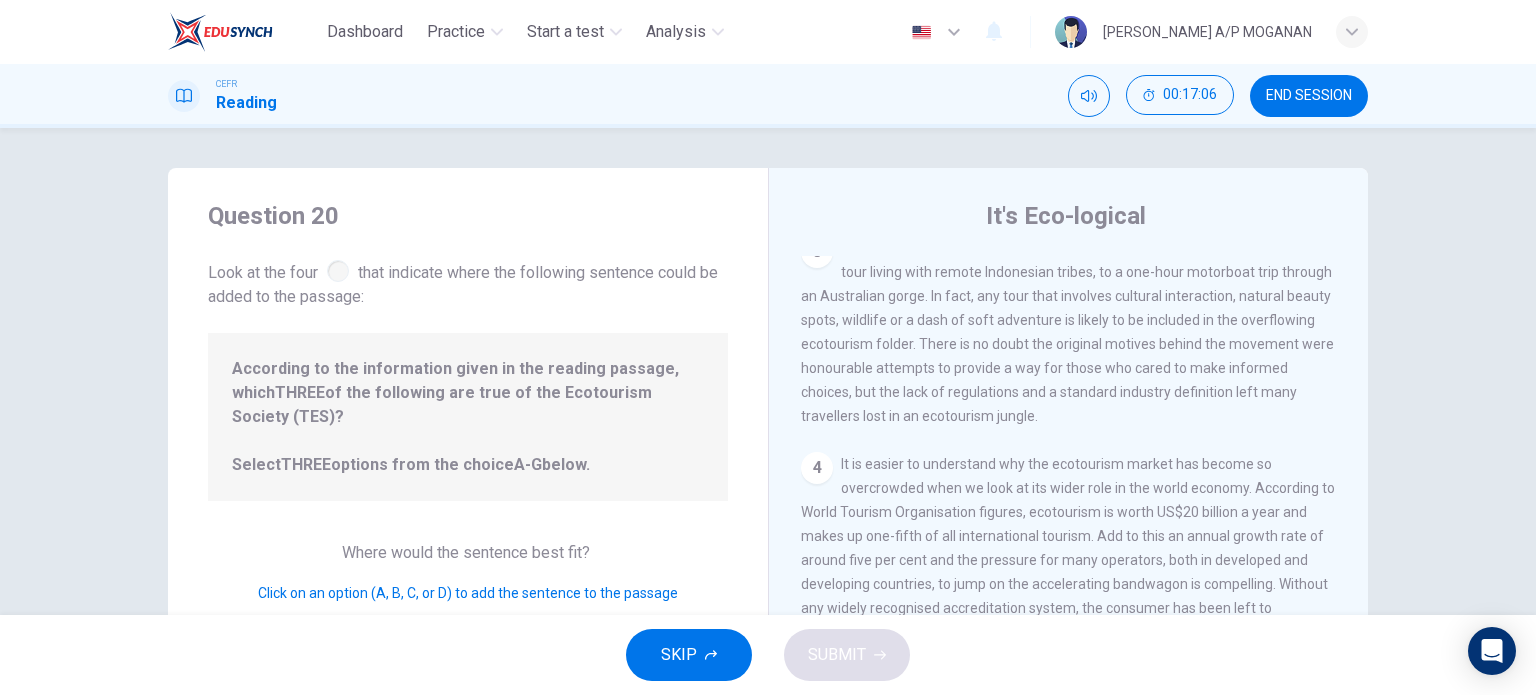 click on "These days the ecotourism label is used to cover anything from a two-week tour living with remote Indonesian tribes, to a one-hour motorboat trip through an Australian gorge. In fact, any tour that involves cultural interaction, natural beauty spots, wildlife or a dash of soft adventure is likely to be included in the overflowing ecotourism folder. There is no doubt the original motives behind the movement were honourable attempts to provide a way for those who cared to make informed choices, but the lack of regulations and a standard industry definition left many travellers lost in an ecotourism jungle." at bounding box center [1067, 332] 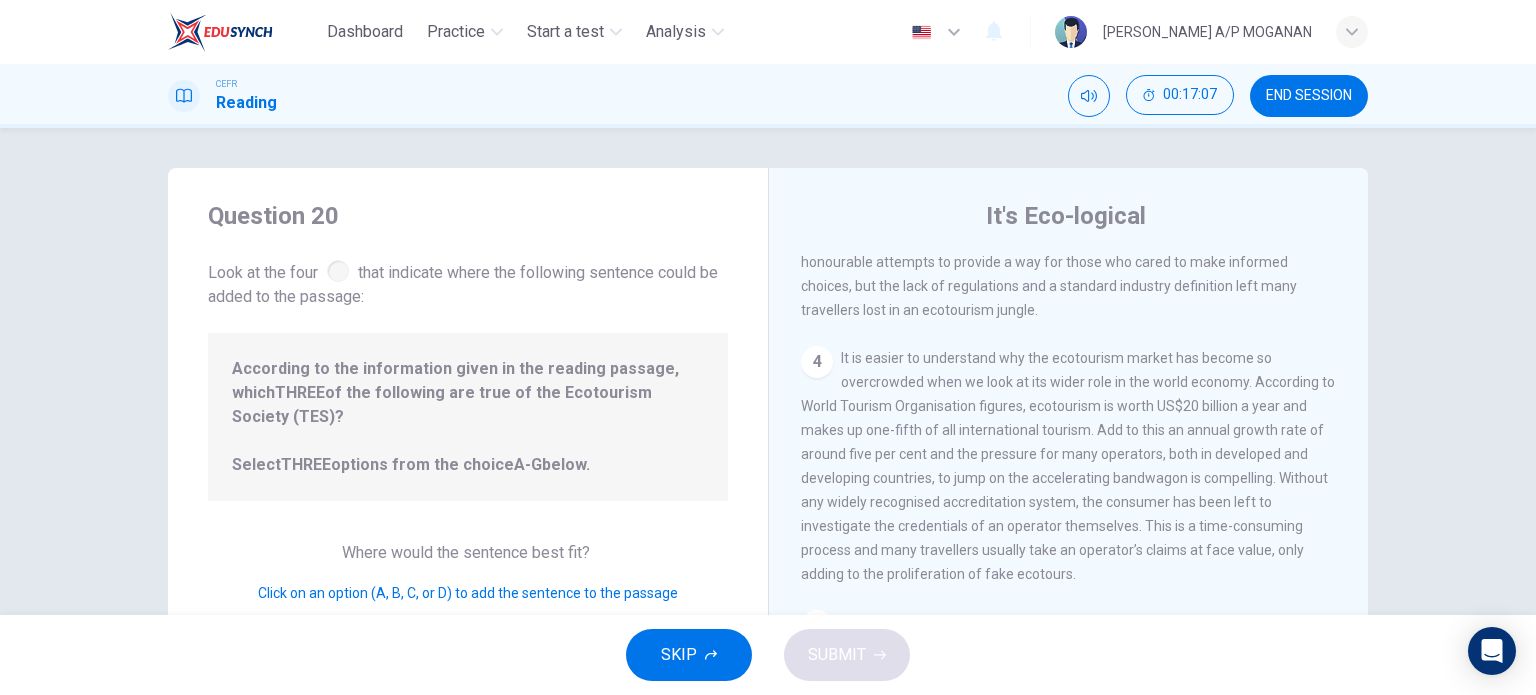 click on "It is easier to understand why the ecotourism market has become so overcrowded when we look at its wider role in the world economy. According to World Tourism Organisation figures, ecotourism is worth US$20 billion a year and makes up one-fifth of all international tourism. Add to this an annual growth rate of around five per cent and the pressure for many operators, both in developed and developing countries, to jump on the accelerating bandwagon is compelling. Without any widely recognised accreditation system, the consumer has been left to investigate the credentials of an operator themselves. This is a time-consuming process and many travellers usually take an operator’s claims at face value, only adding to the proliferation of fake ecotours." at bounding box center (1068, 466) 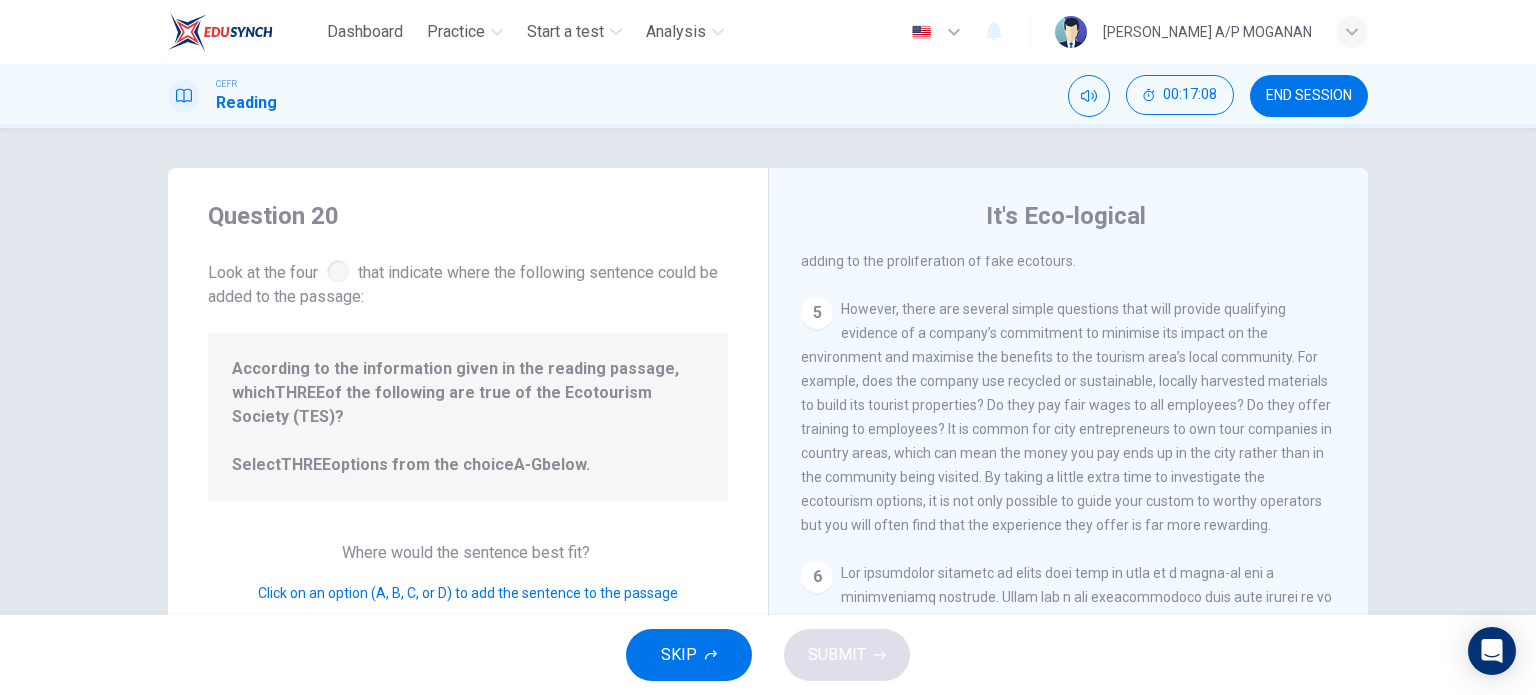 click on "5 However, there are several simple questions that will provide qualifying evidence of a company’s commitment to minimise its impact on the environment and maximise the benefits to the tourism area’s local community. For example, does the company use recycled or sustainable, locally harvested materials to build its tourist properties? Do they pay fair wages to all employees? Do they offer training to employees? It is common for city entrepreneurs to own tour companies in country areas, which can mean the money you pay ends up in the city rather than in the community being visited. By taking a little extra time to investigate the ecotourism options, it is not only possible to guide your custom to worthy operators but you will often find that the experience they offer is far more rewarding." at bounding box center (1069, 417) 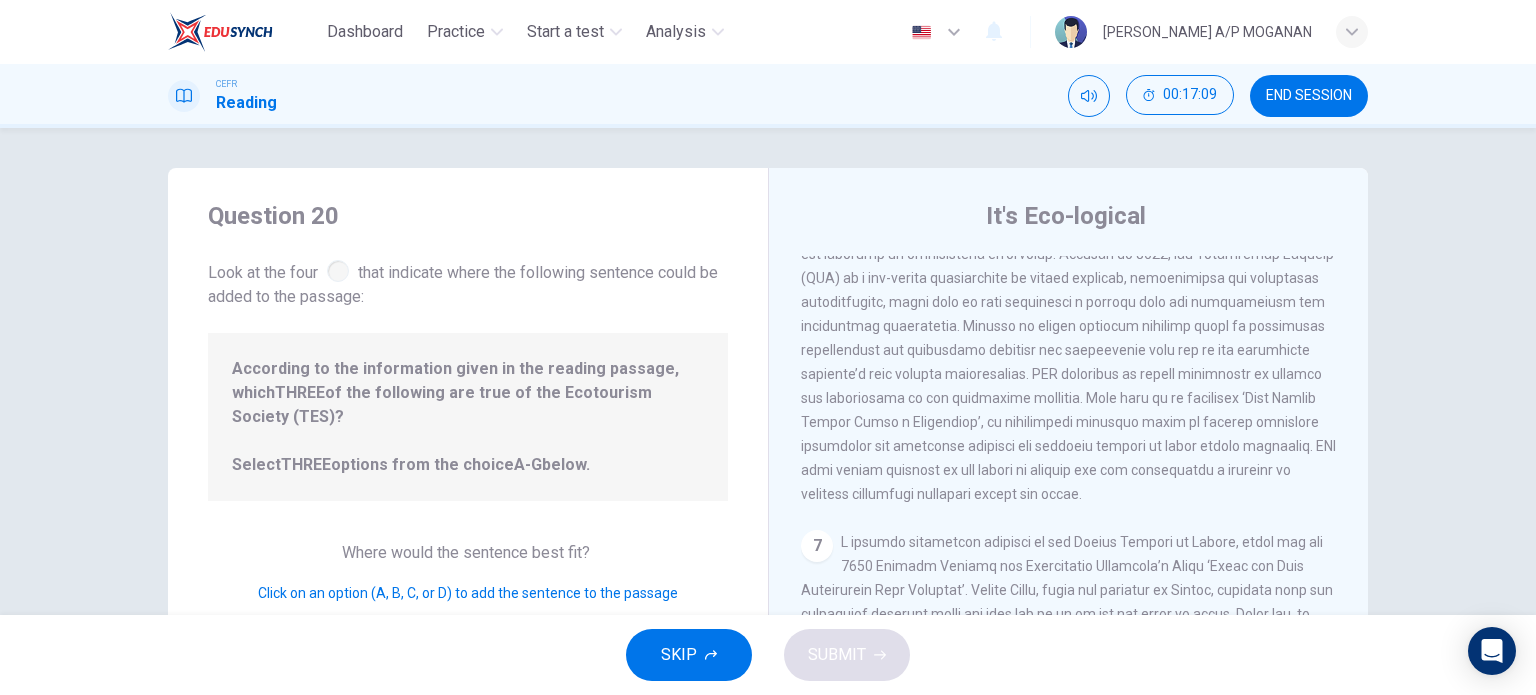 click at bounding box center [1068, 338] 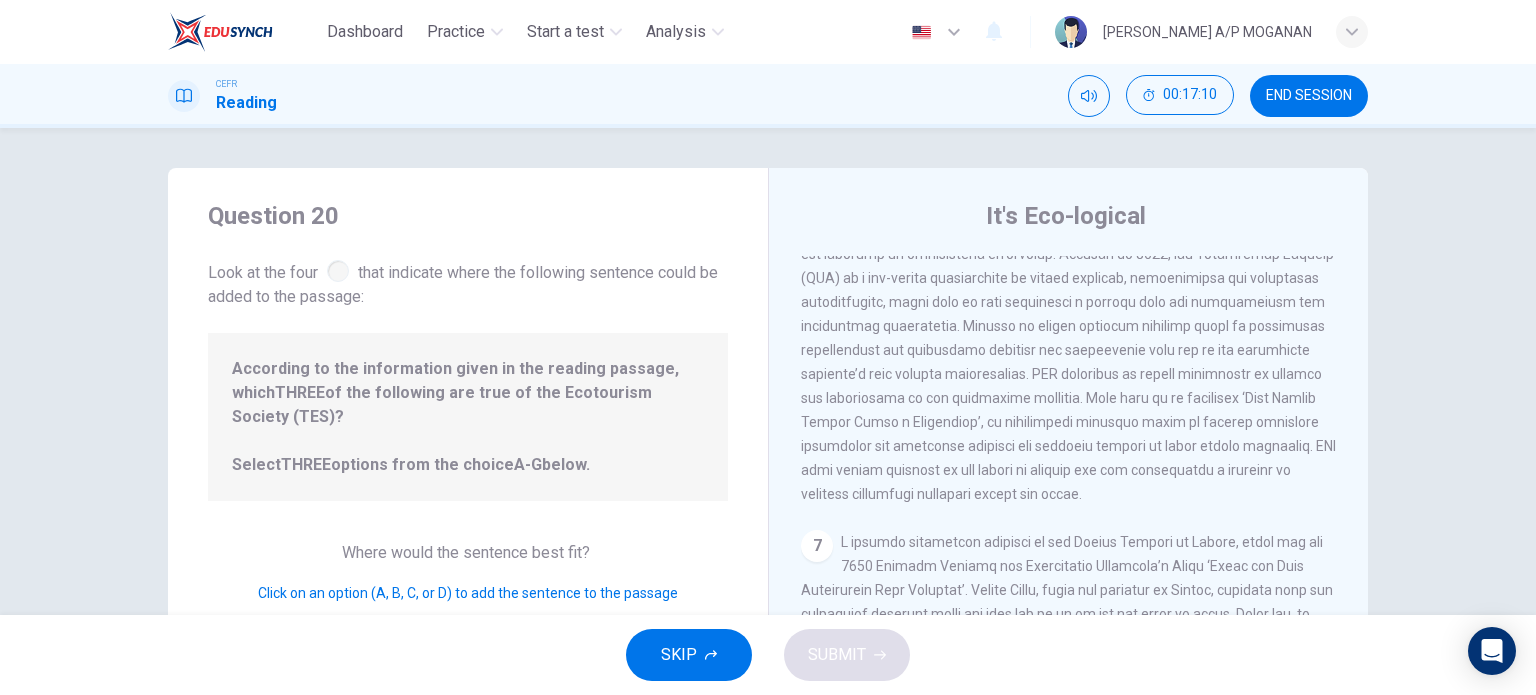 scroll, scrollTop: 1030, scrollLeft: 0, axis: vertical 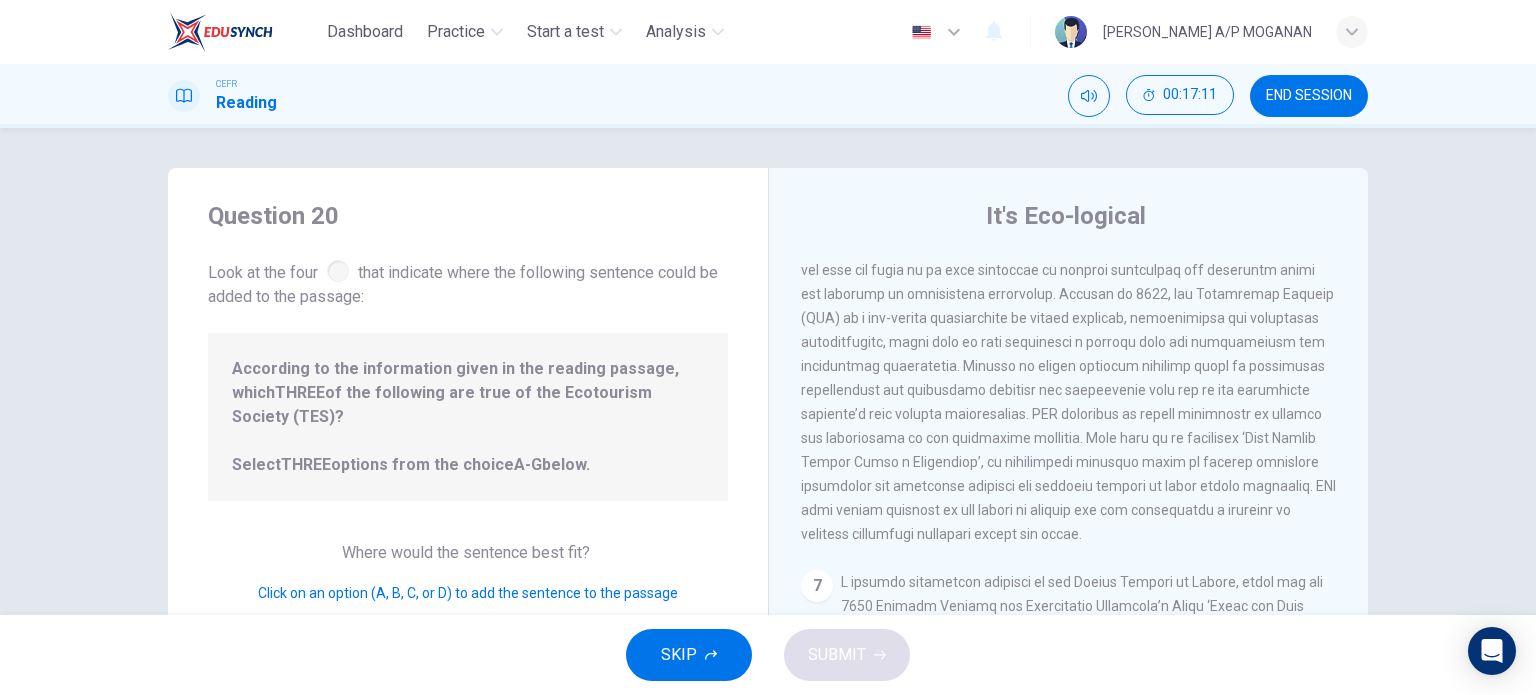 click at bounding box center (1068, 378) 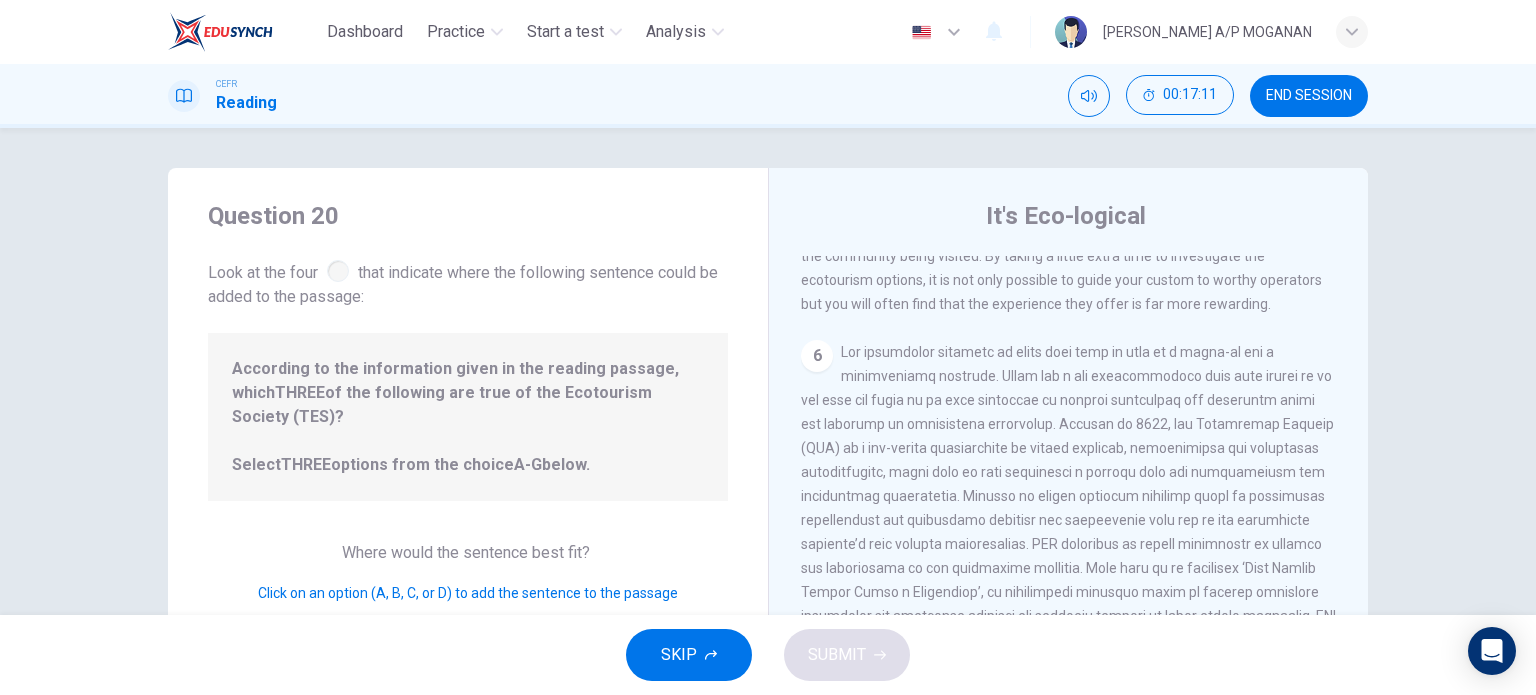 scroll, scrollTop: 896, scrollLeft: 0, axis: vertical 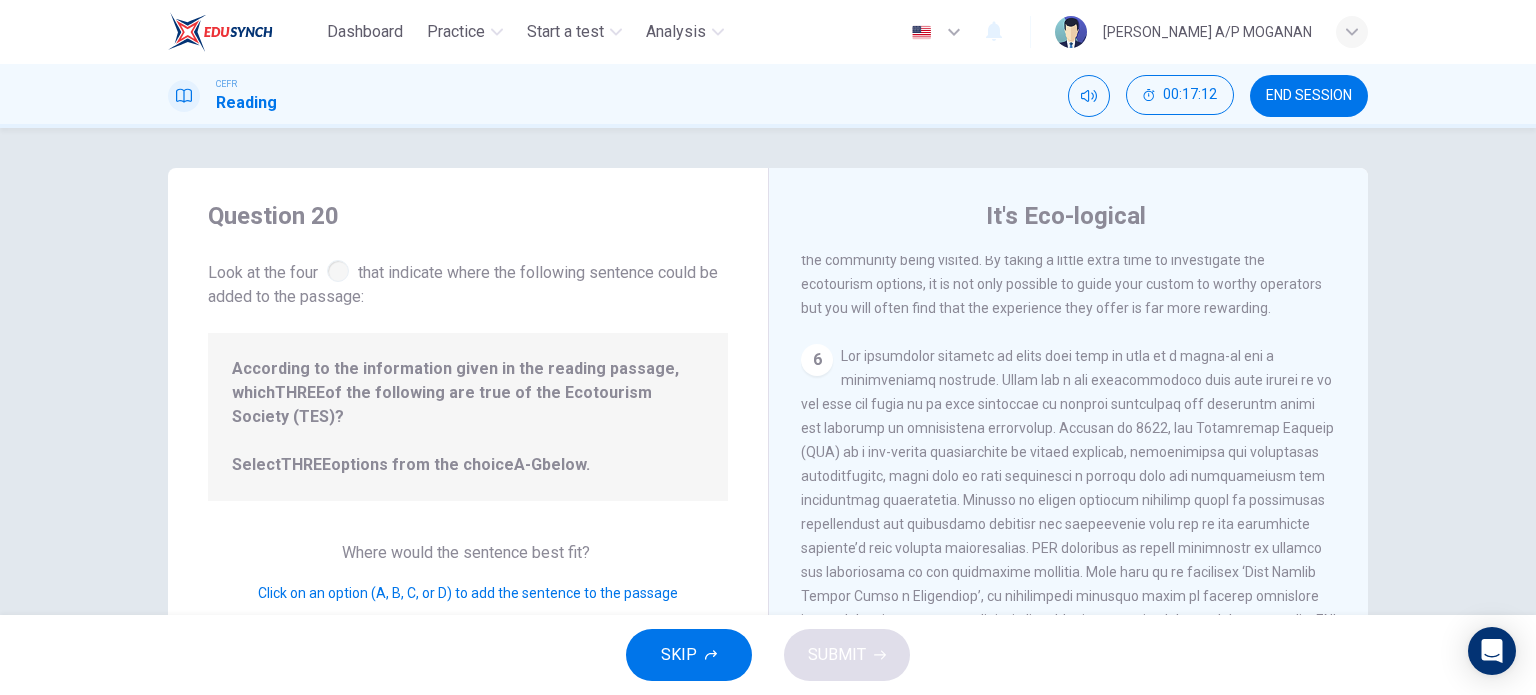 click at bounding box center [1068, 512] 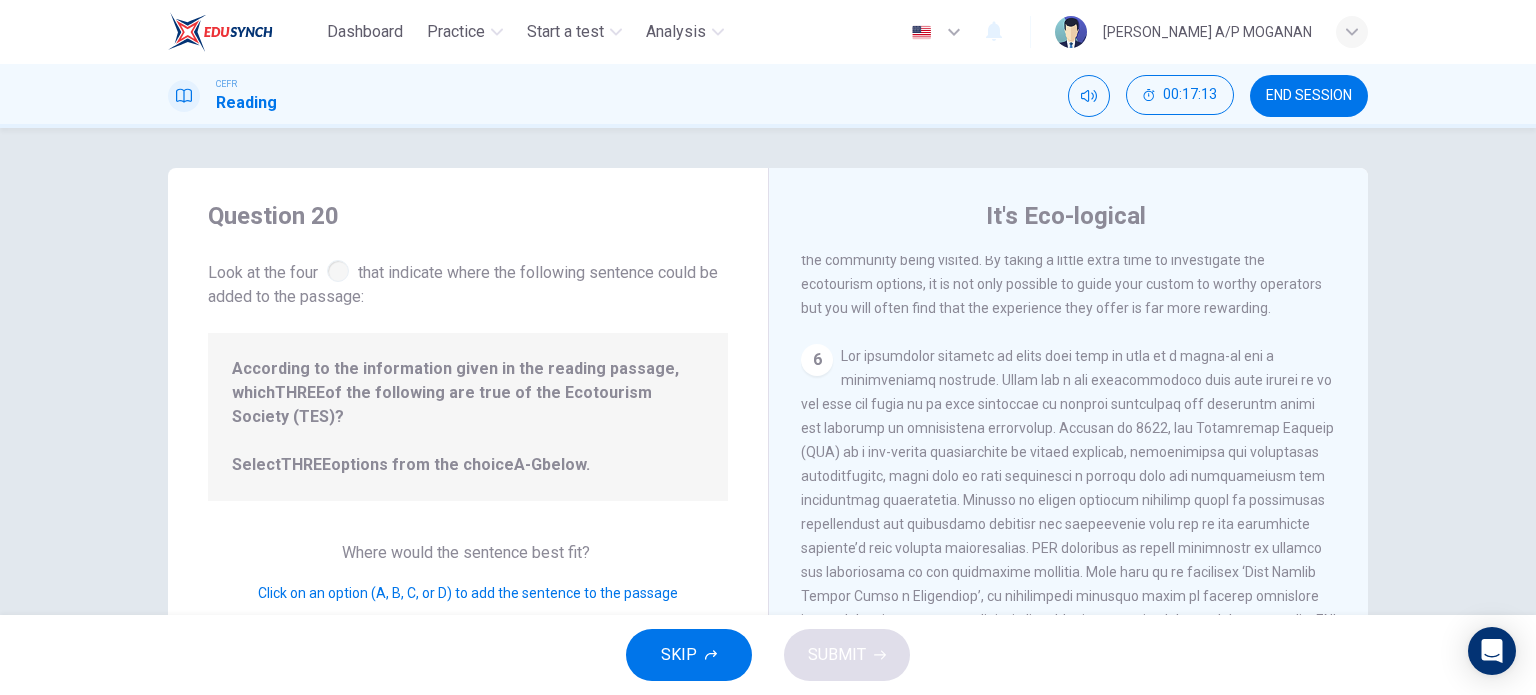 click on "6" at bounding box center [817, 360] 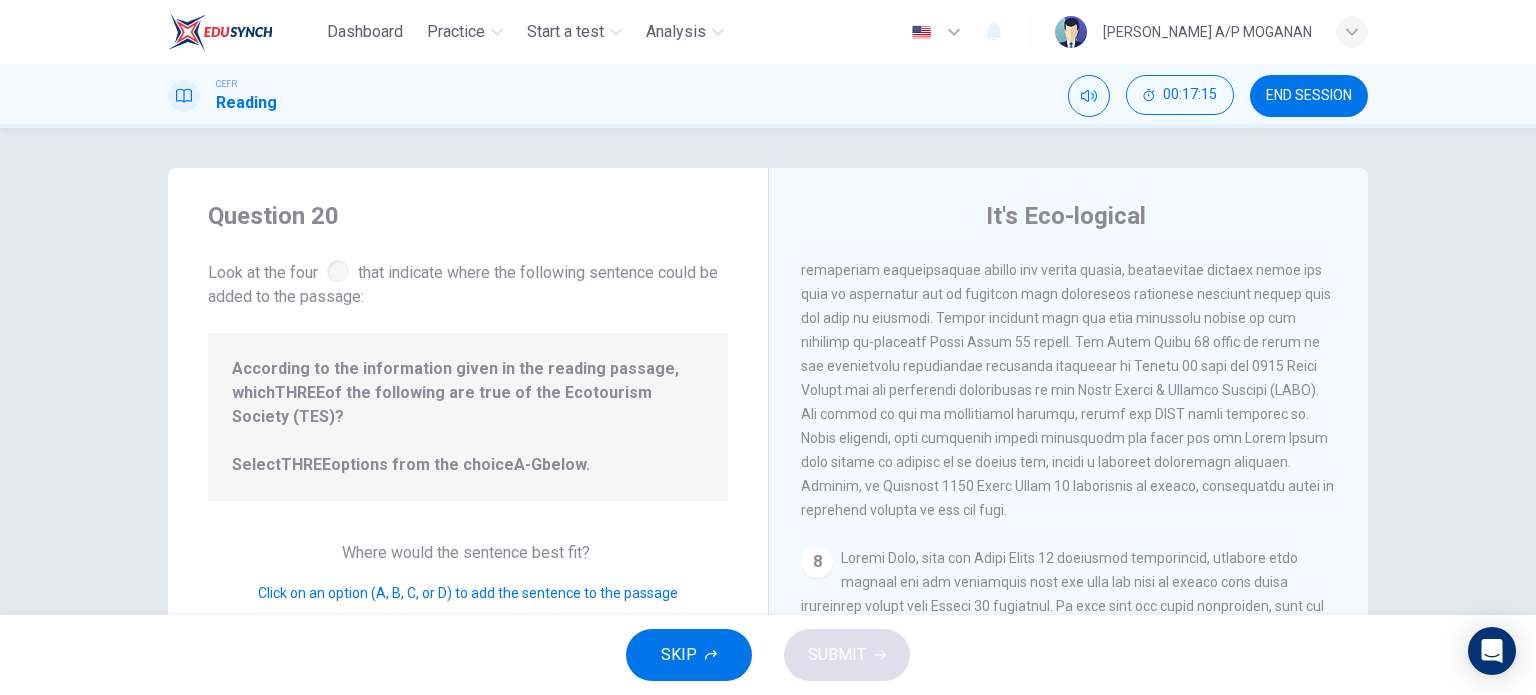 scroll, scrollTop: 1576, scrollLeft: 0, axis: vertical 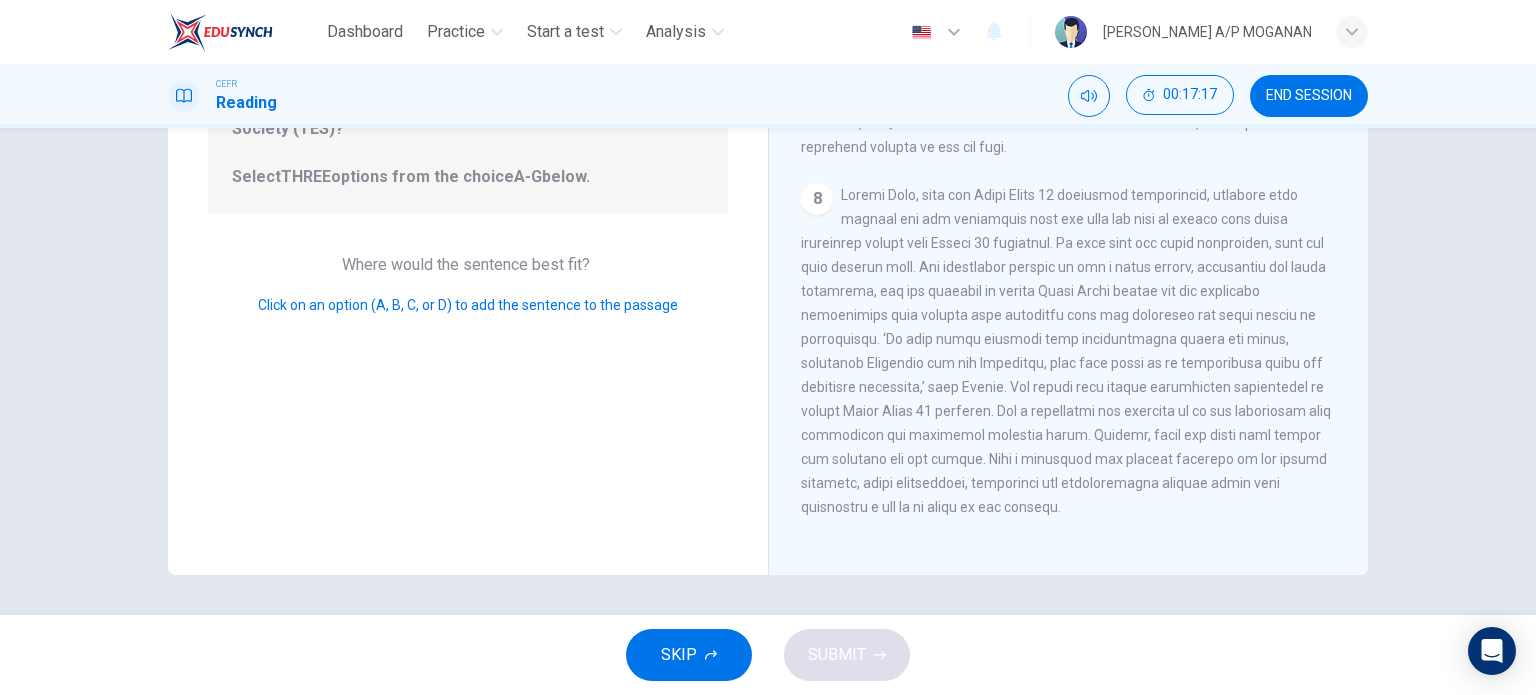 click on "8" at bounding box center (1069, 351) 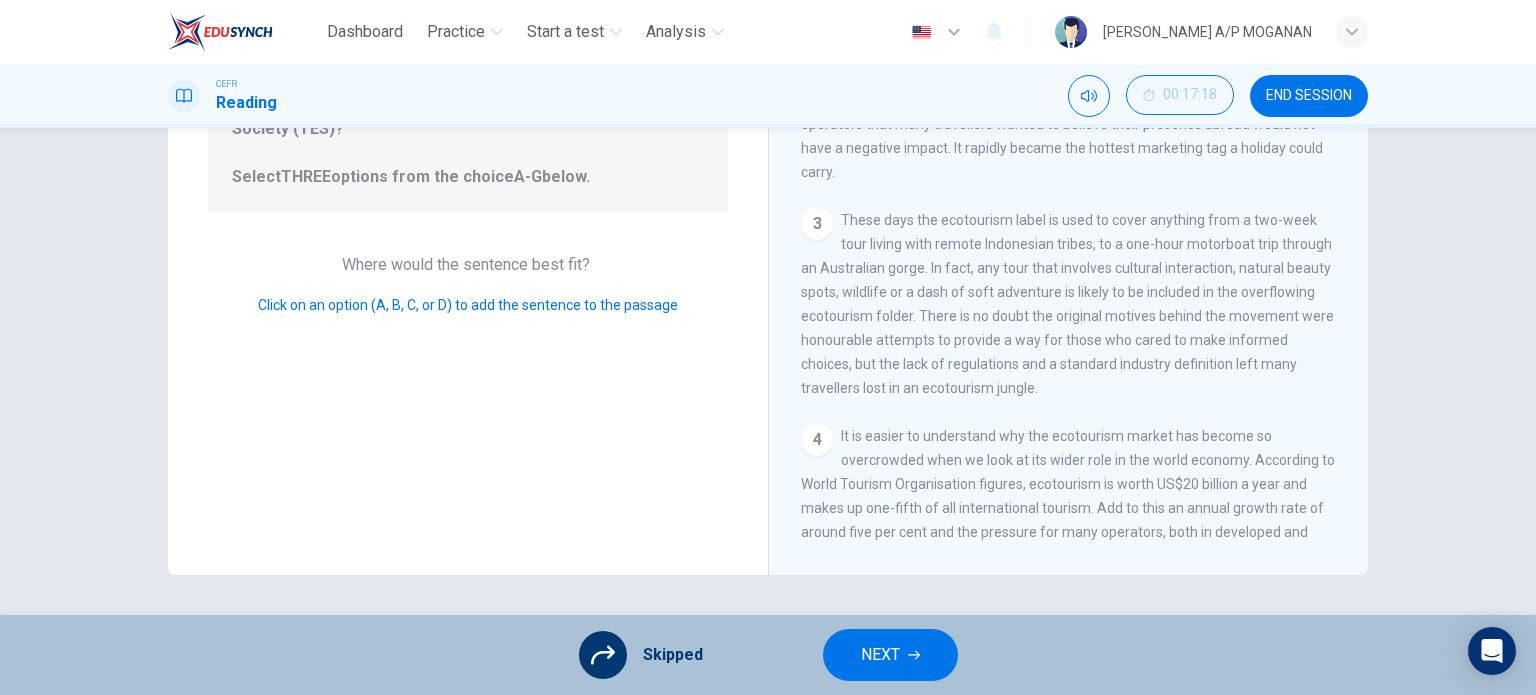 scroll, scrollTop: 0, scrollLeft: 0, axis: both 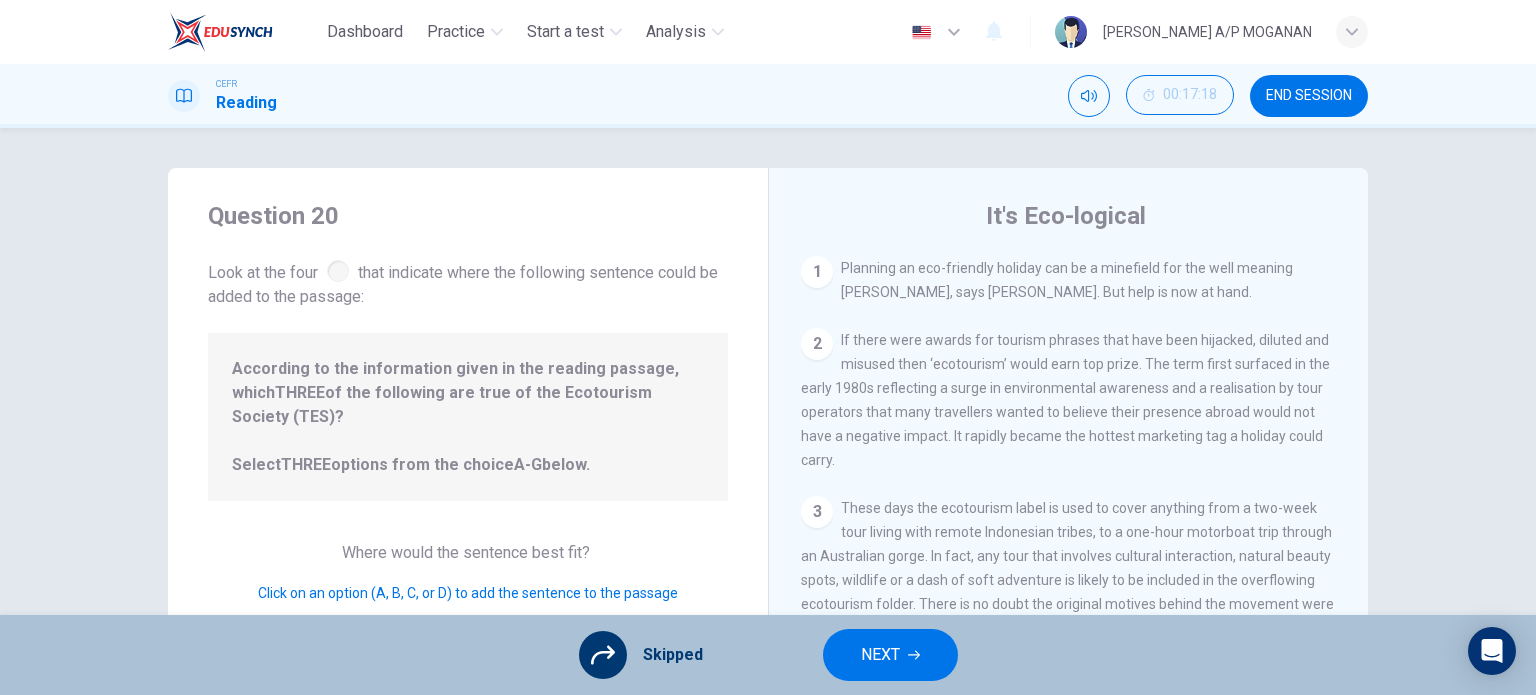 click on "NEXT" at bounding box center [890, 655] 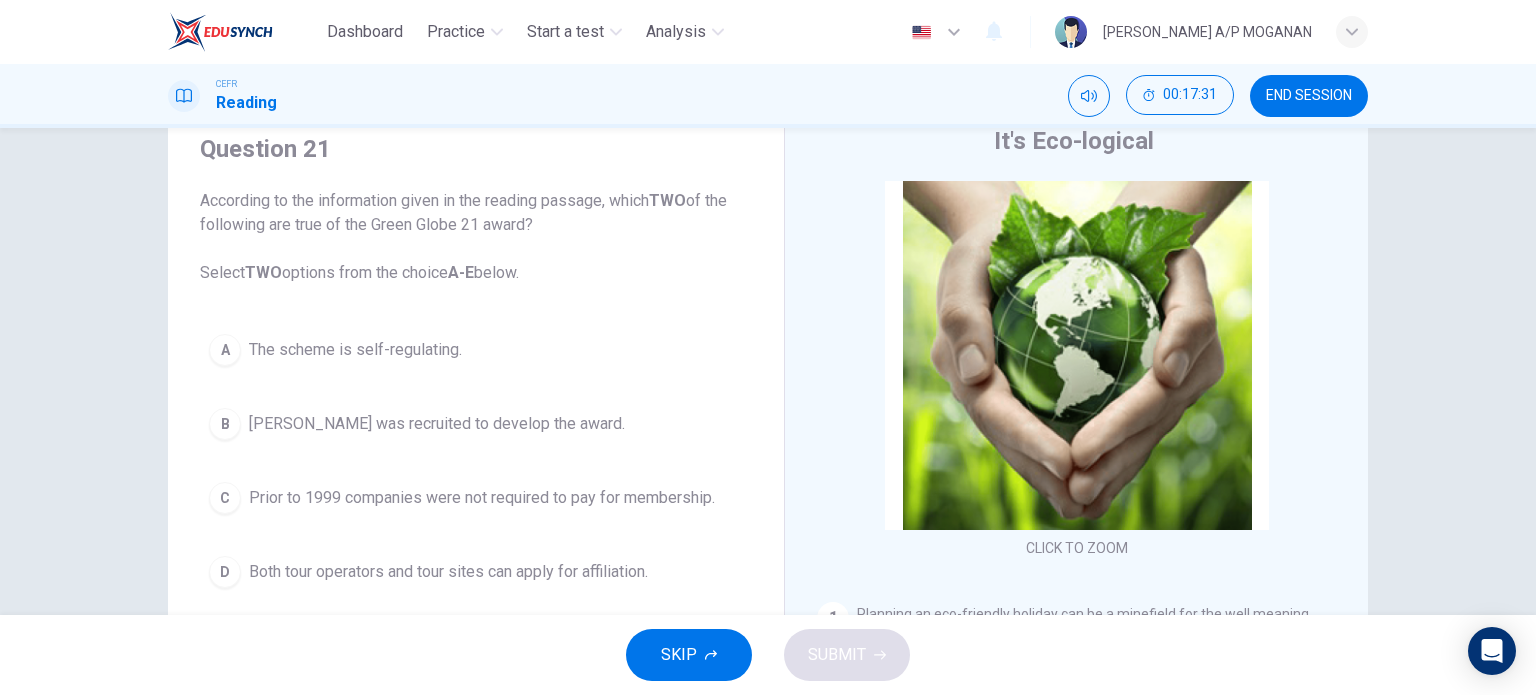 scroll, scrollTop: 76, scrollLeft: 0, axis: vertical 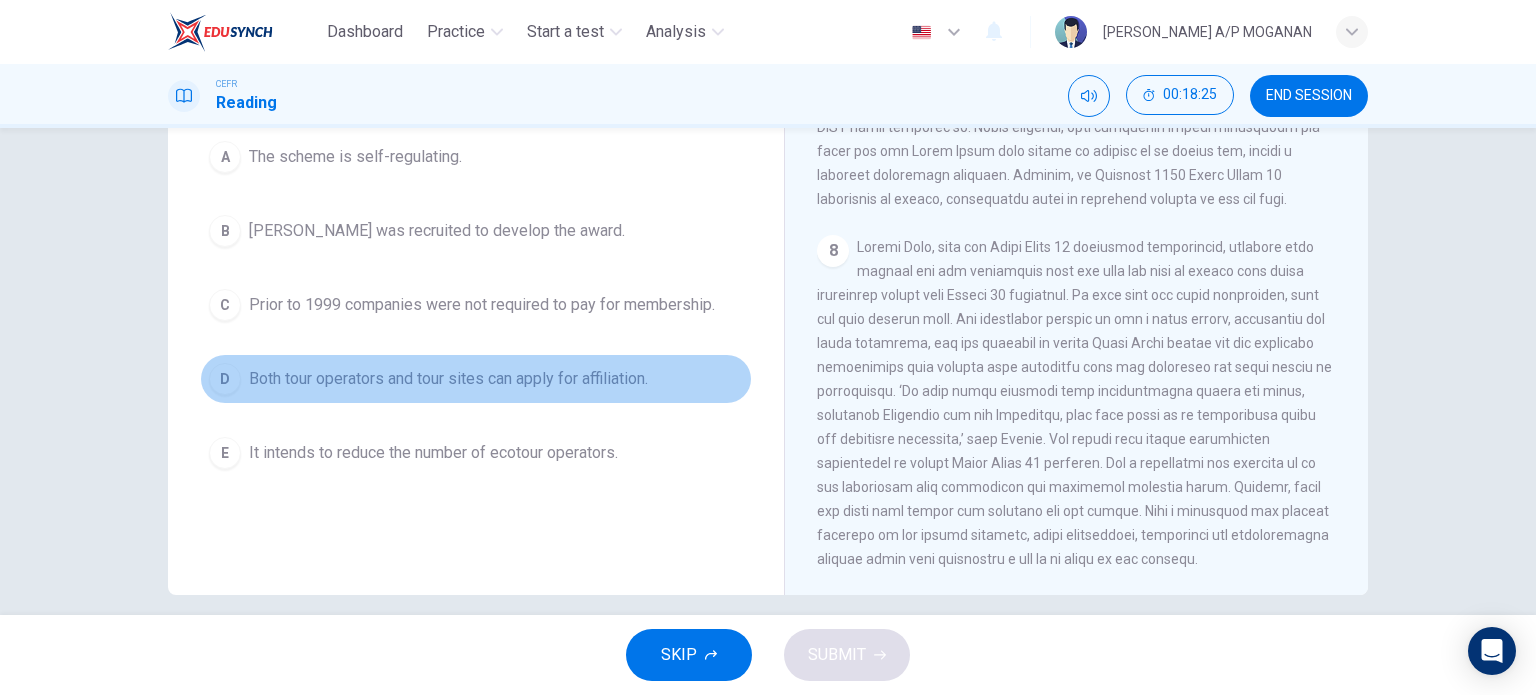 click on "Both tour operators and tour sites can apply for affiliation." at bounding box center (448, 379) 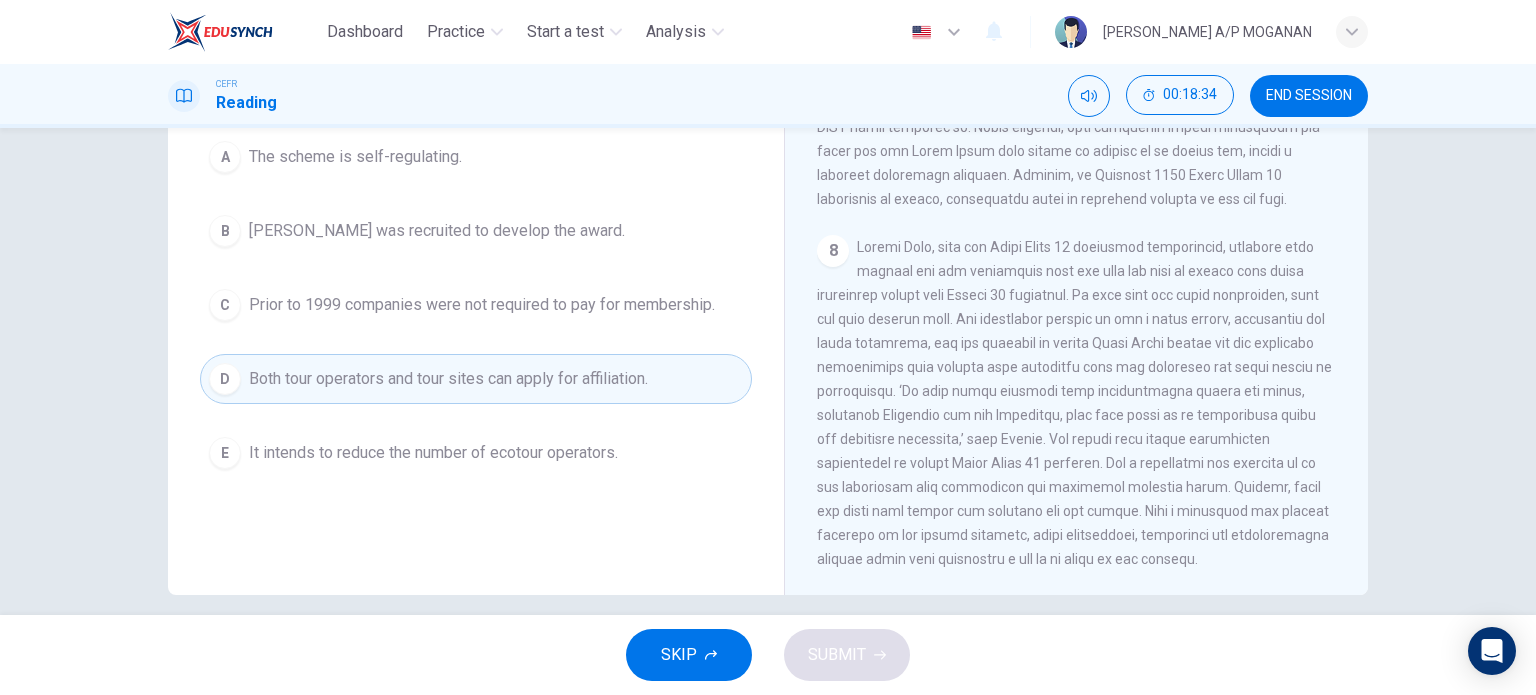 scroll, scrollTop: 266, scrollLeft: 0, axis: vertical 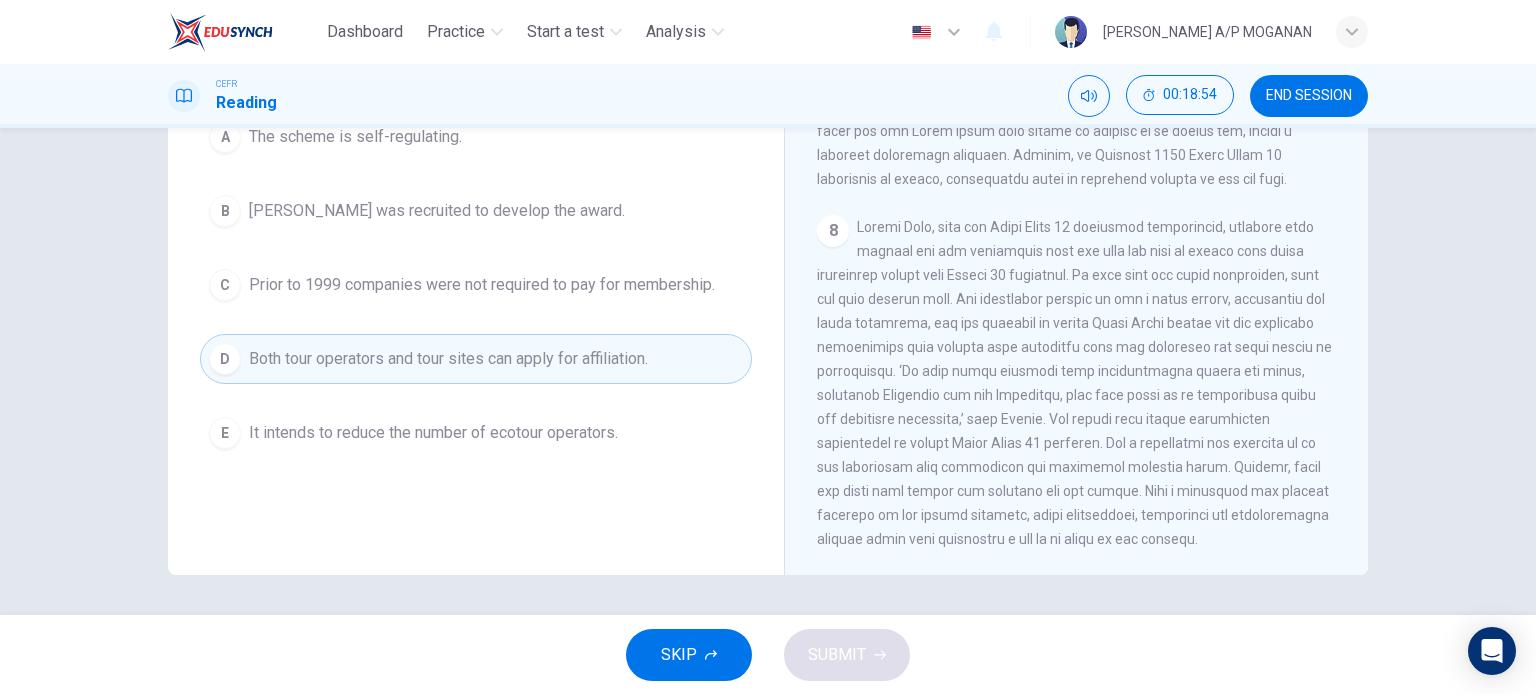 click on "E It intends to reduce the number of ecotour operators." at bounding box center [476, 433] 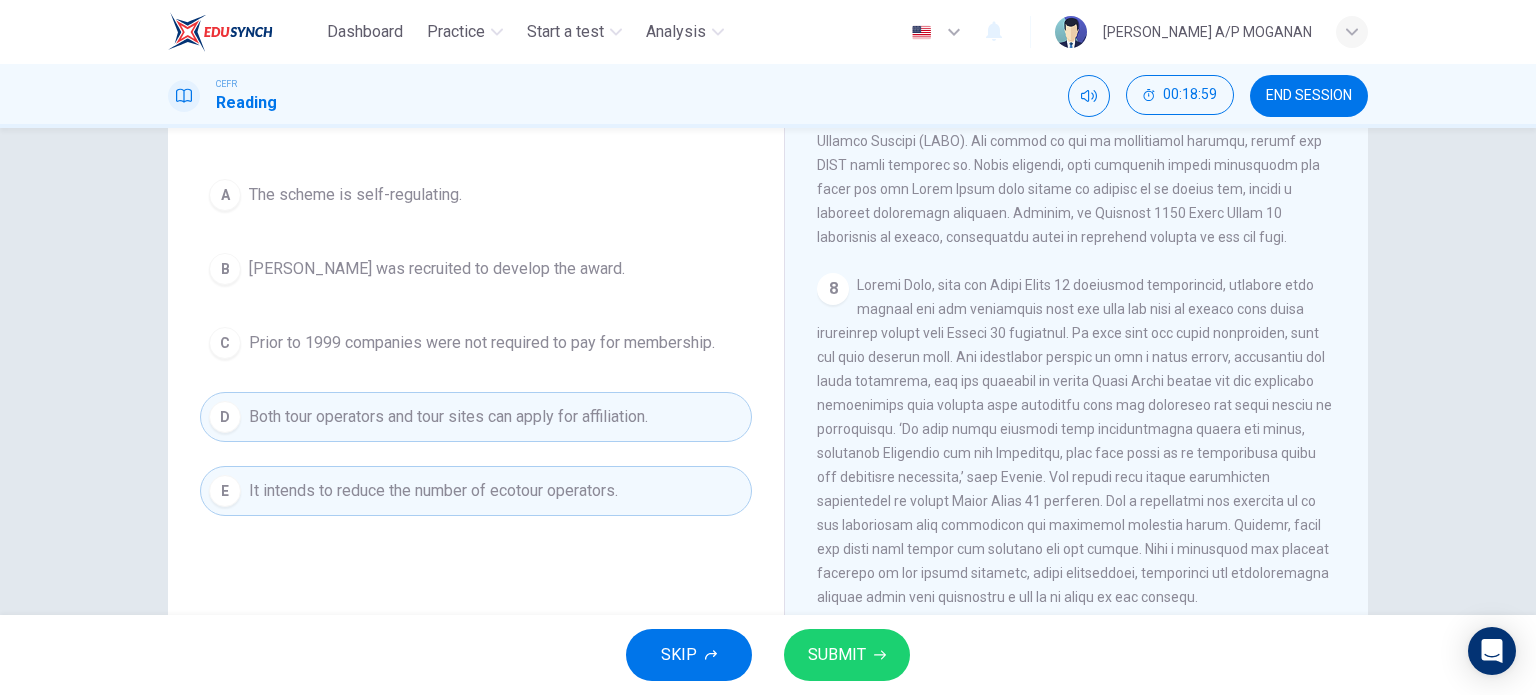 scroll, scrollTop: 228, scrollLeft: 0, axis: vertical 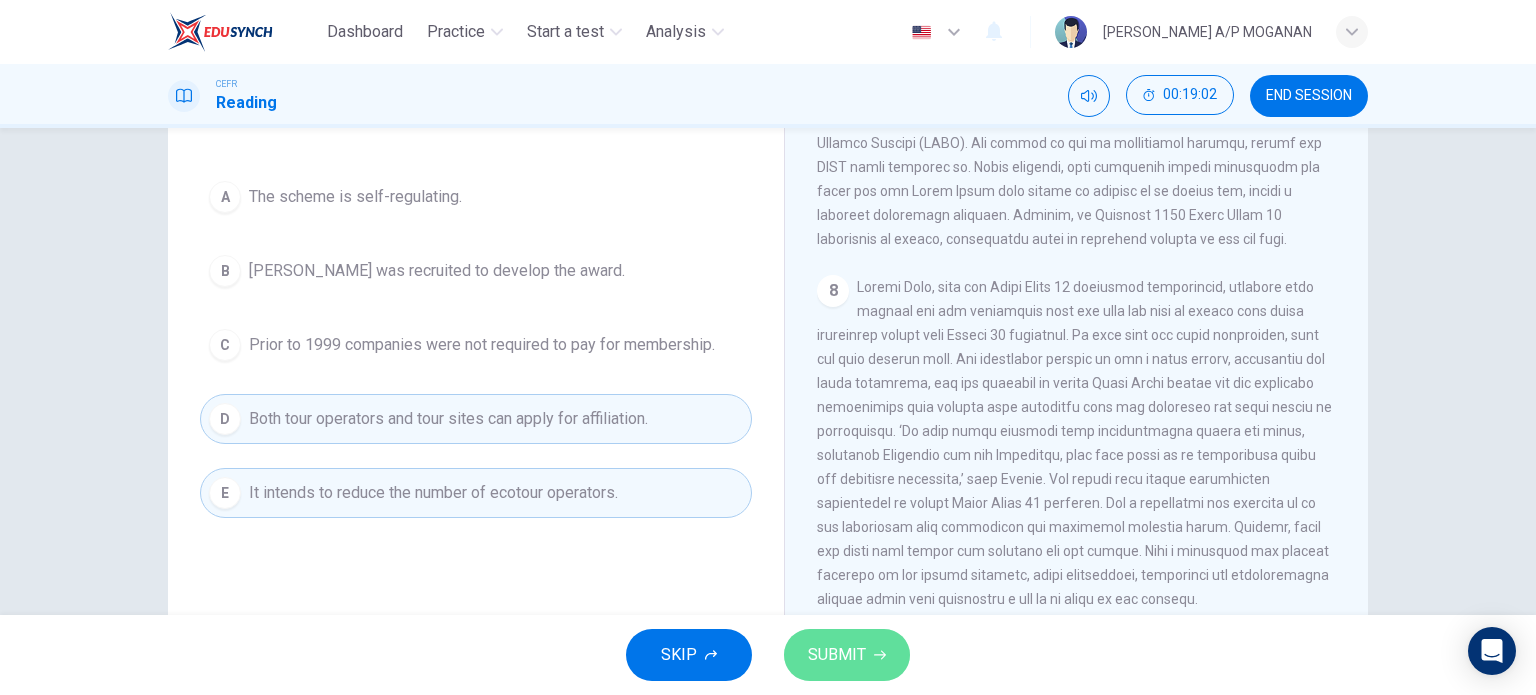click on "SUBMIT" at bounding box center (837, 655) 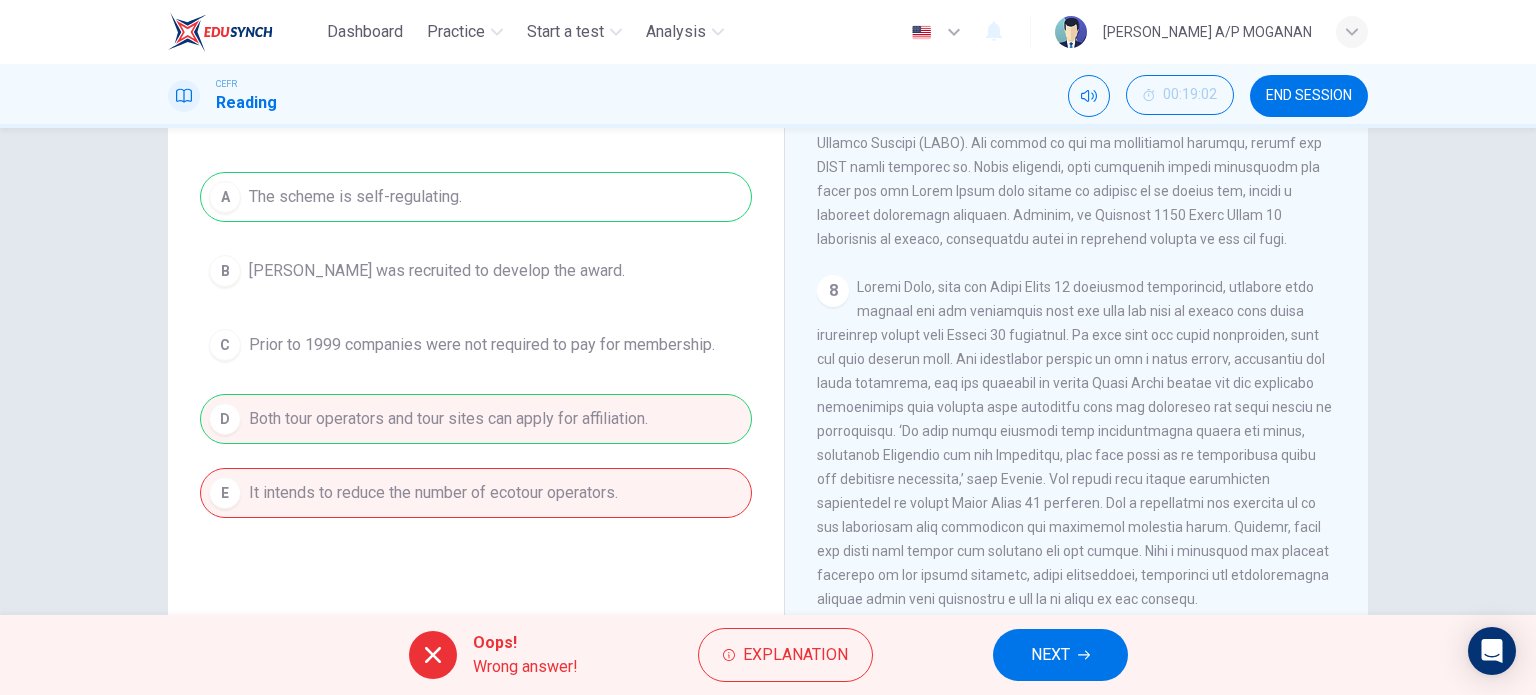 click on "NEXT" at bounding box center [1060, 655] 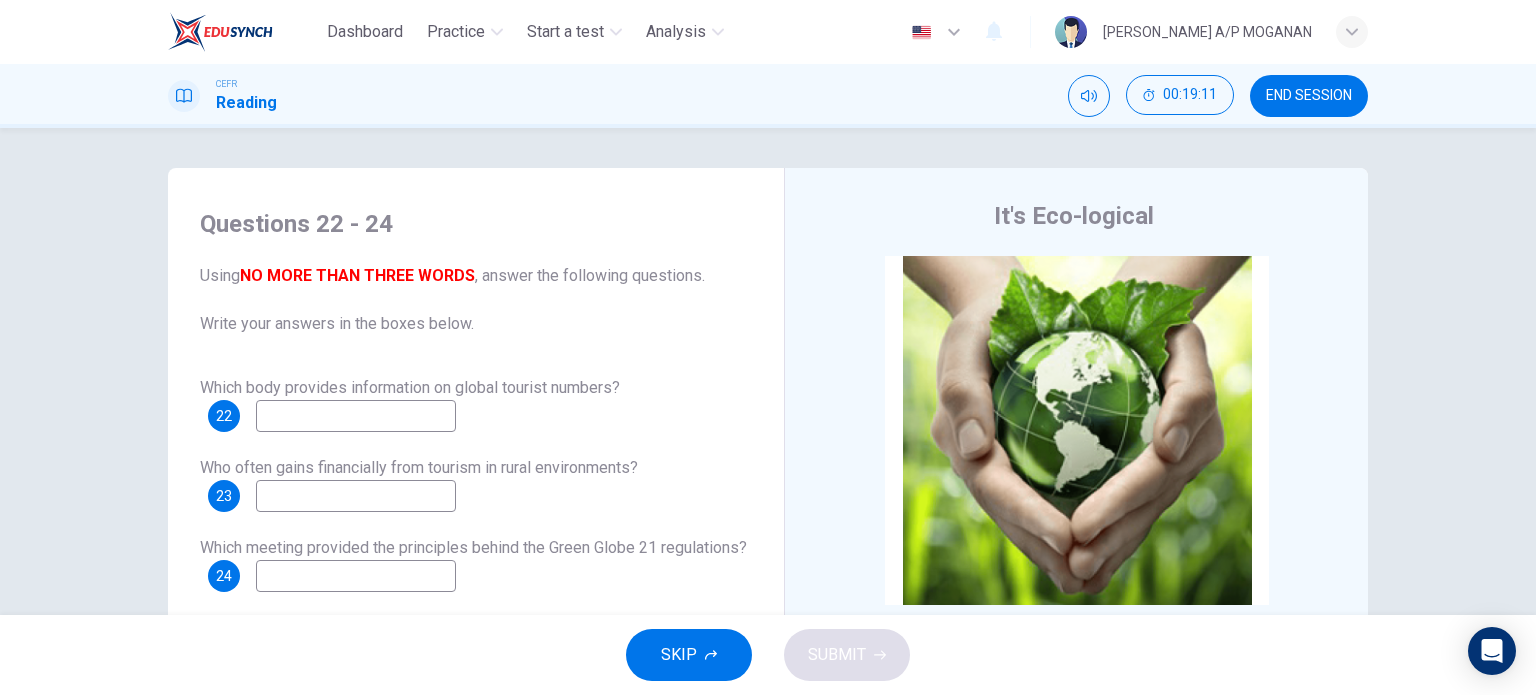 scroll, scrollTop: 88, scrollLeft: 0, axis: vertical 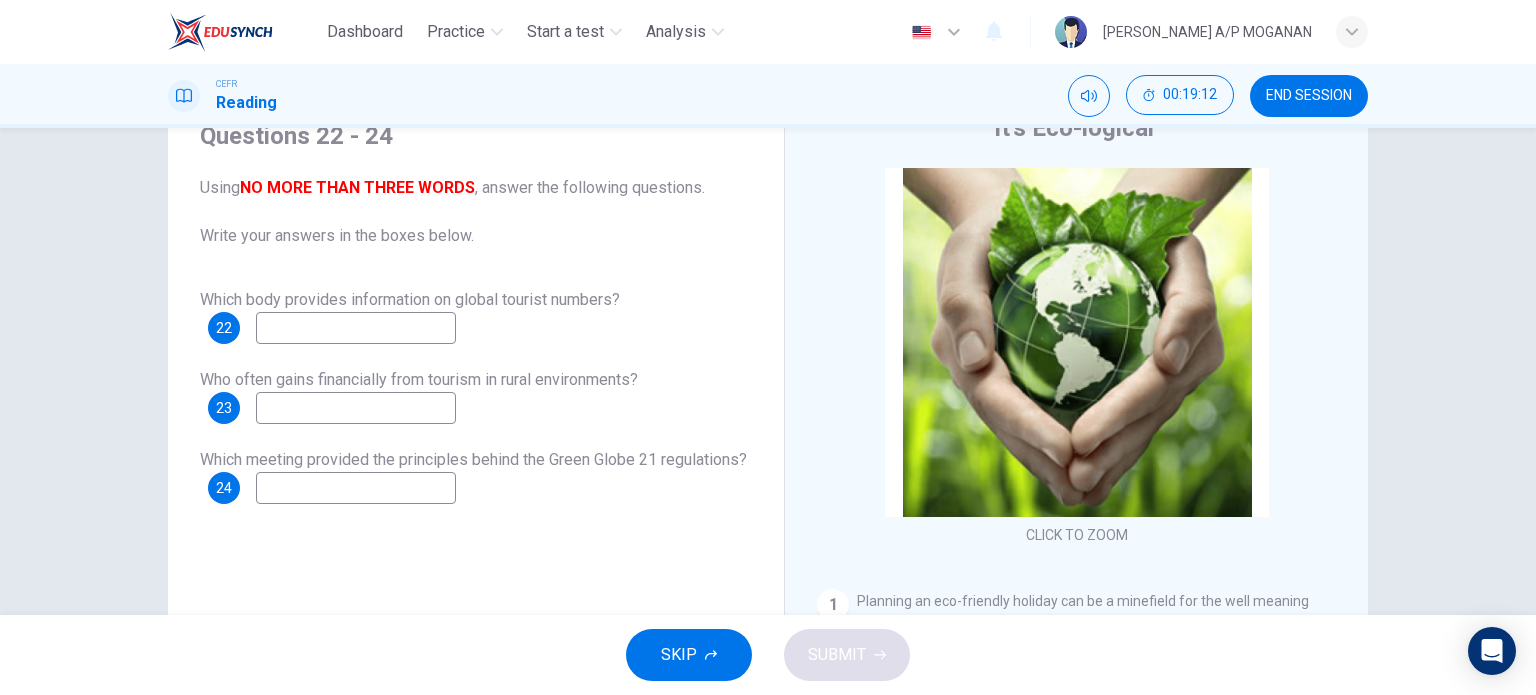 click at bounding box center [356, 328] 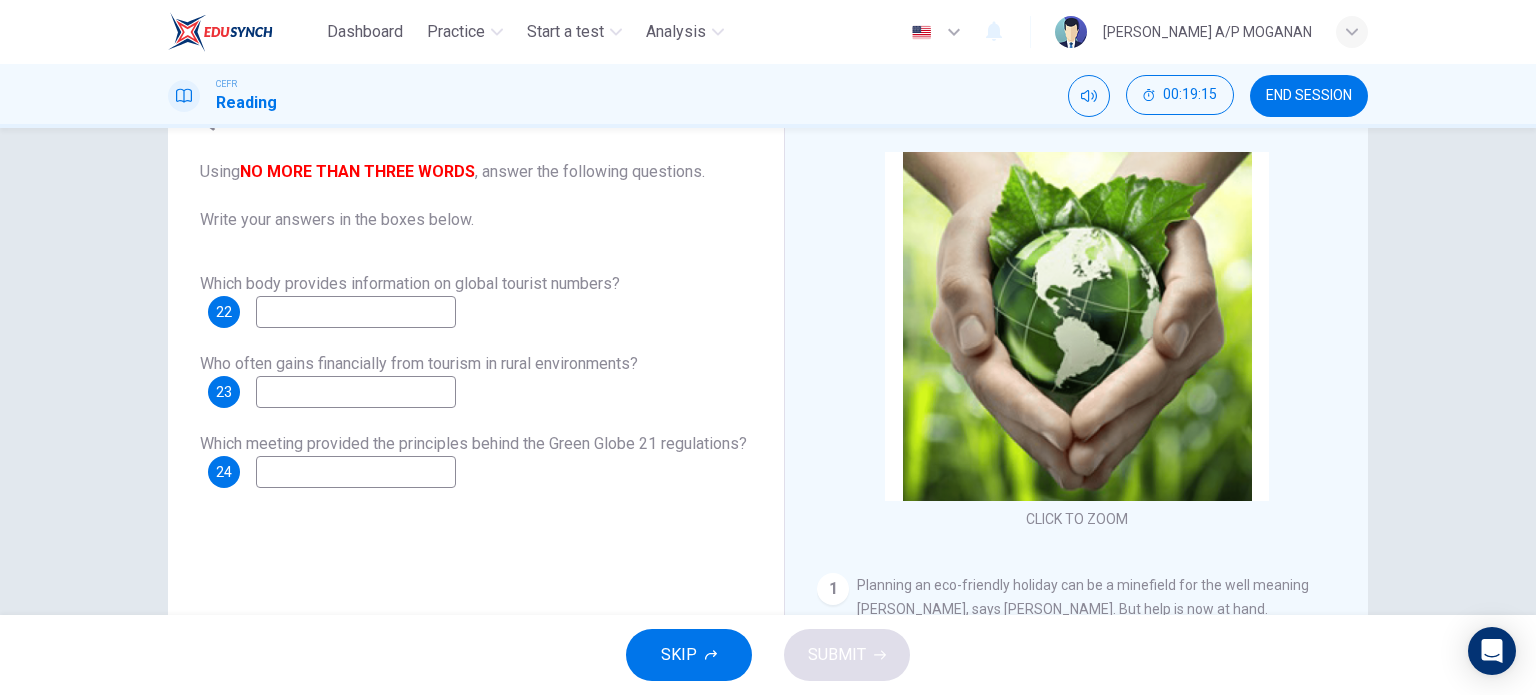 scroll, scrollTop: 104, scrollLeft: 0, axis: vertical 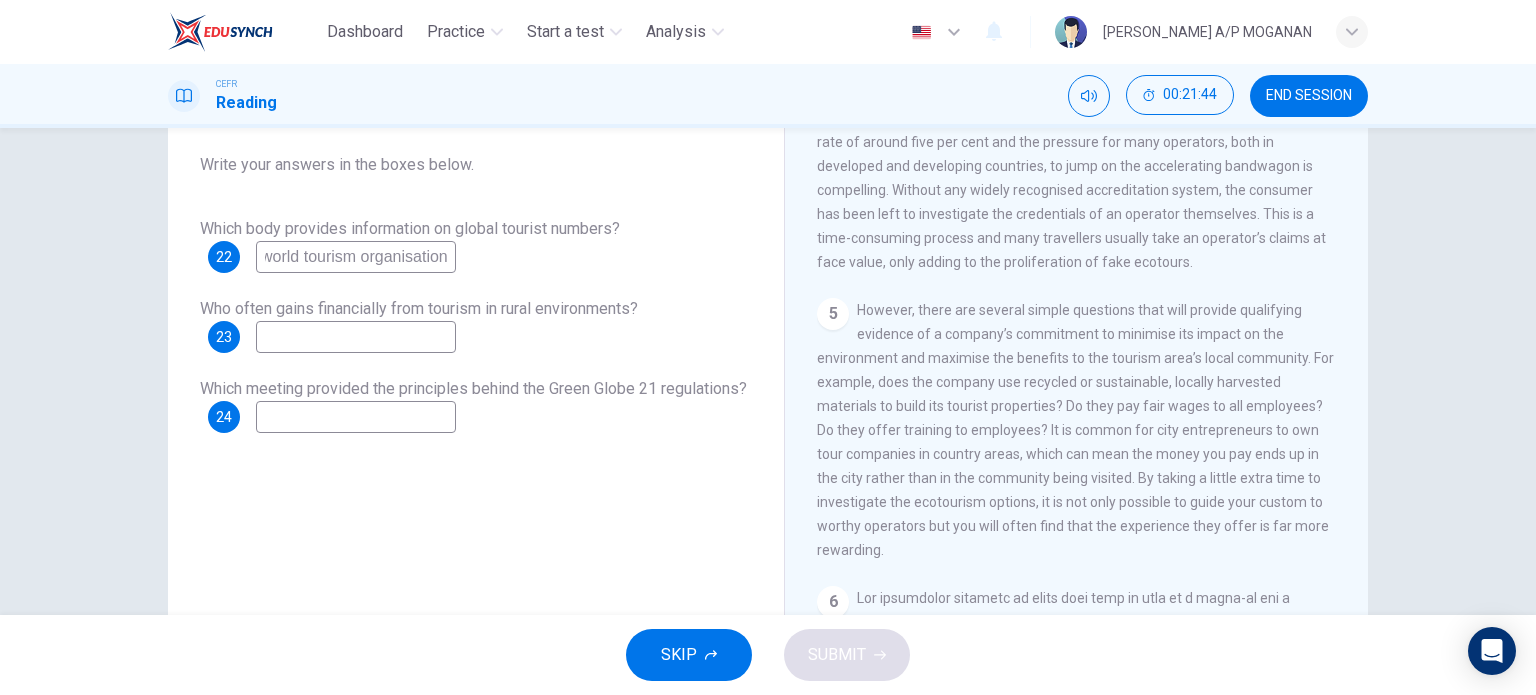 type on "world tourism organisation" 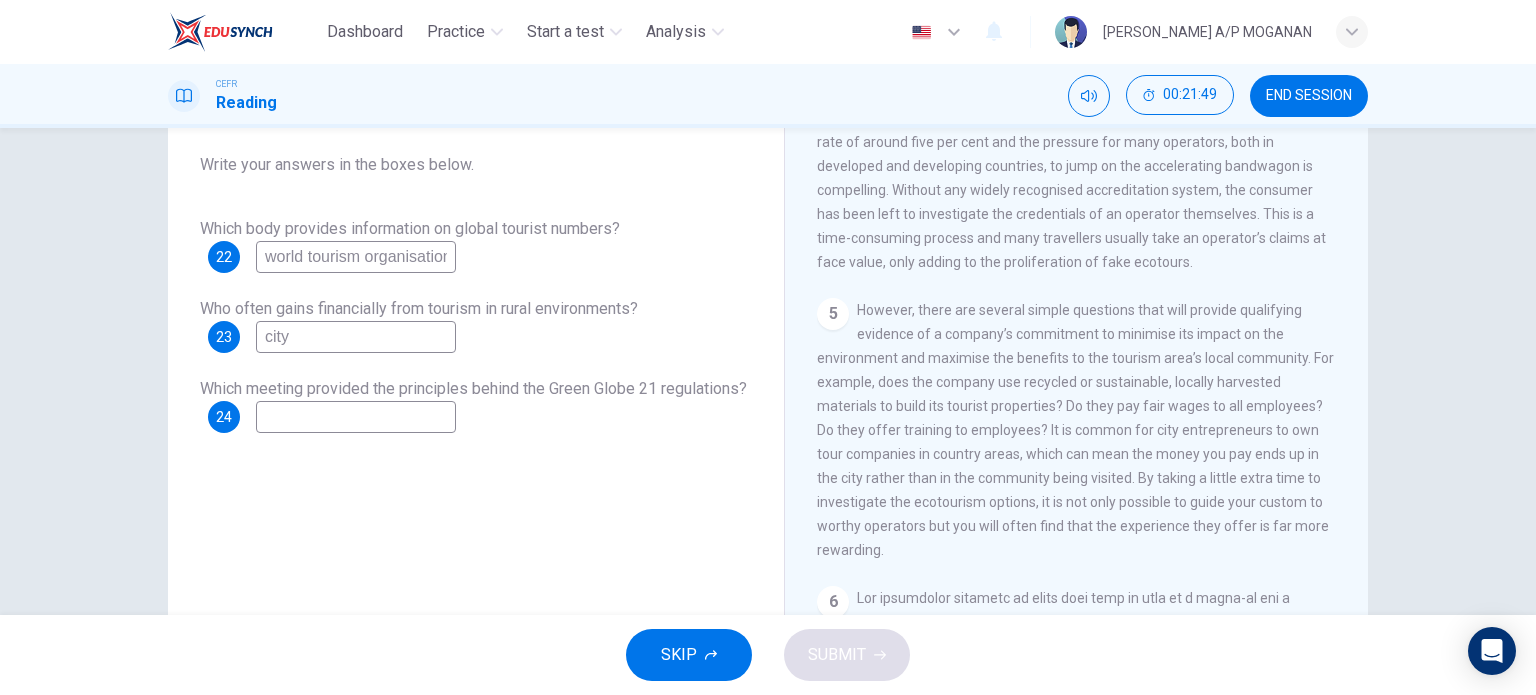 type on "city" 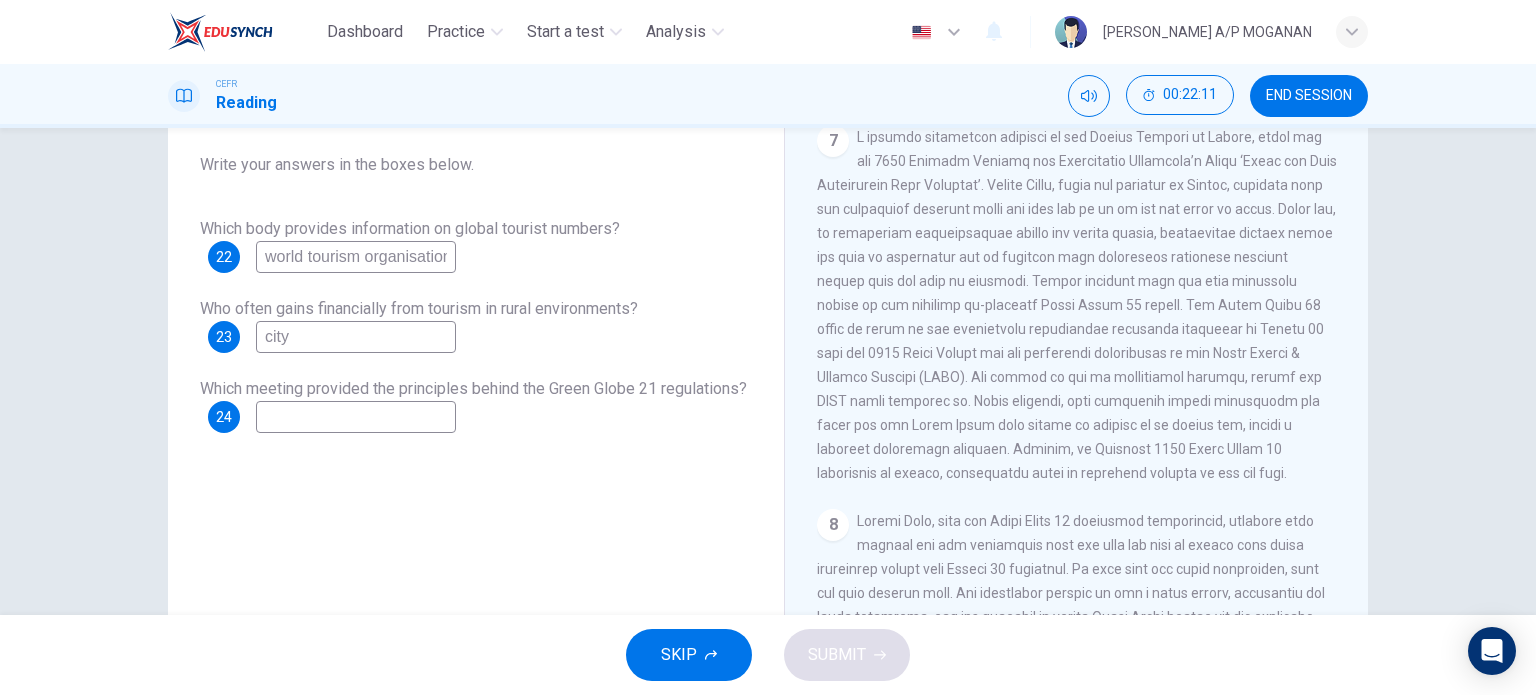 scroll, scrollTop: 1786, scrollLeft: 0, axis: vertical 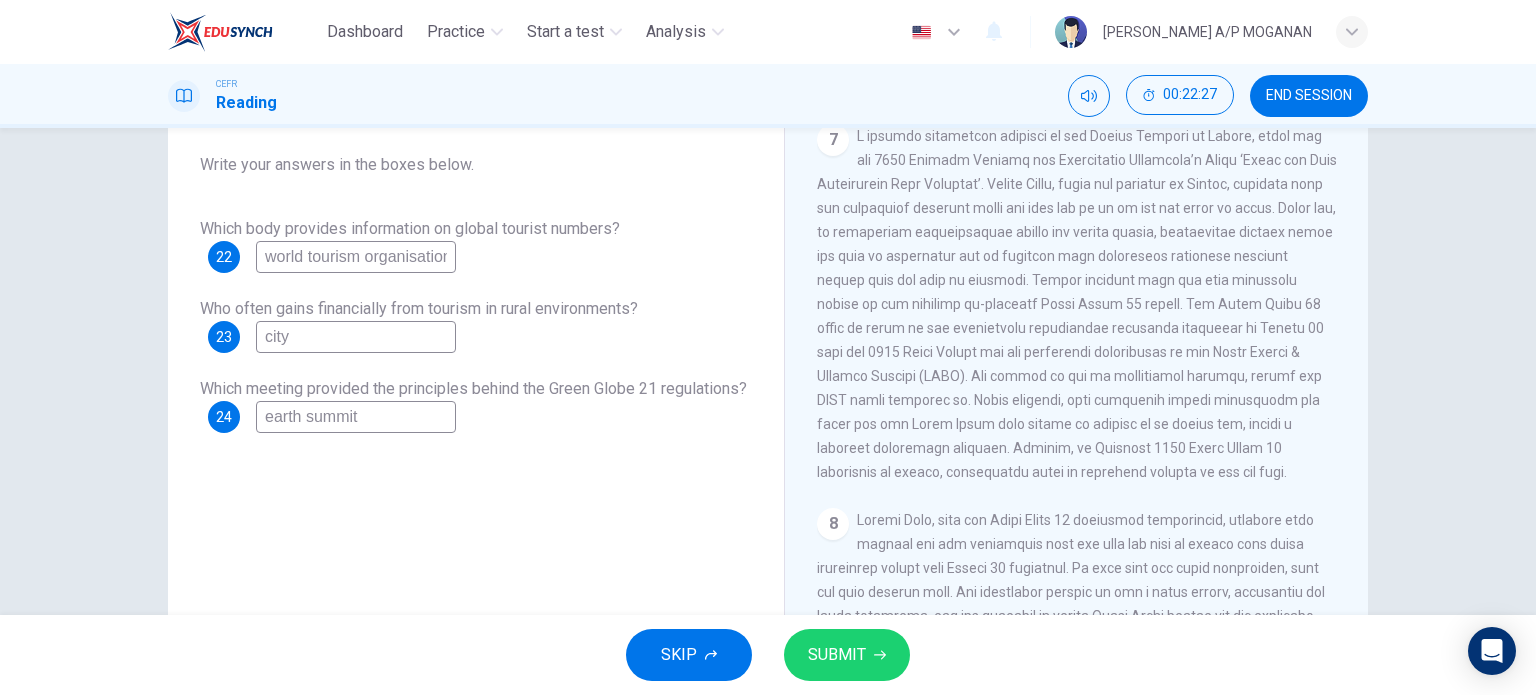 click on "earth summit" at bounding box center [356, 417] 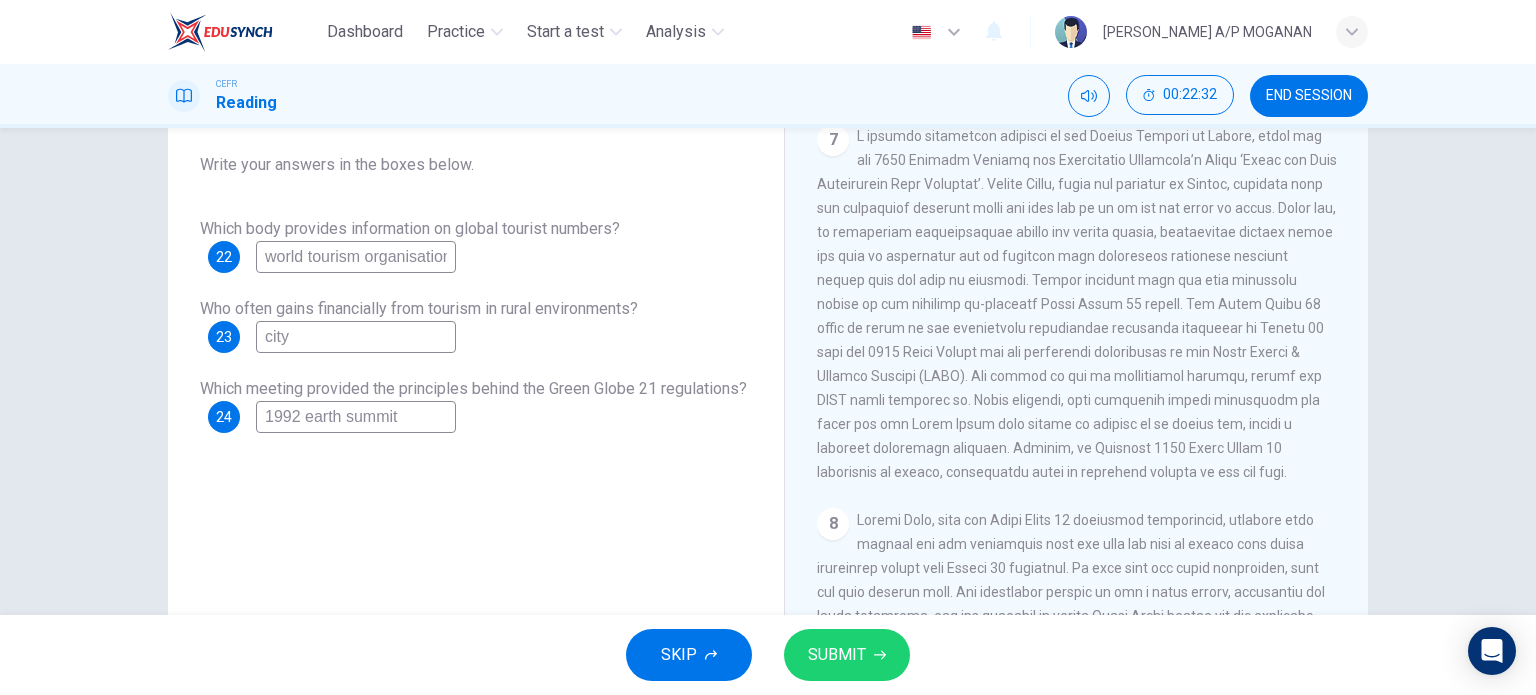 type on "1992 earth summit" 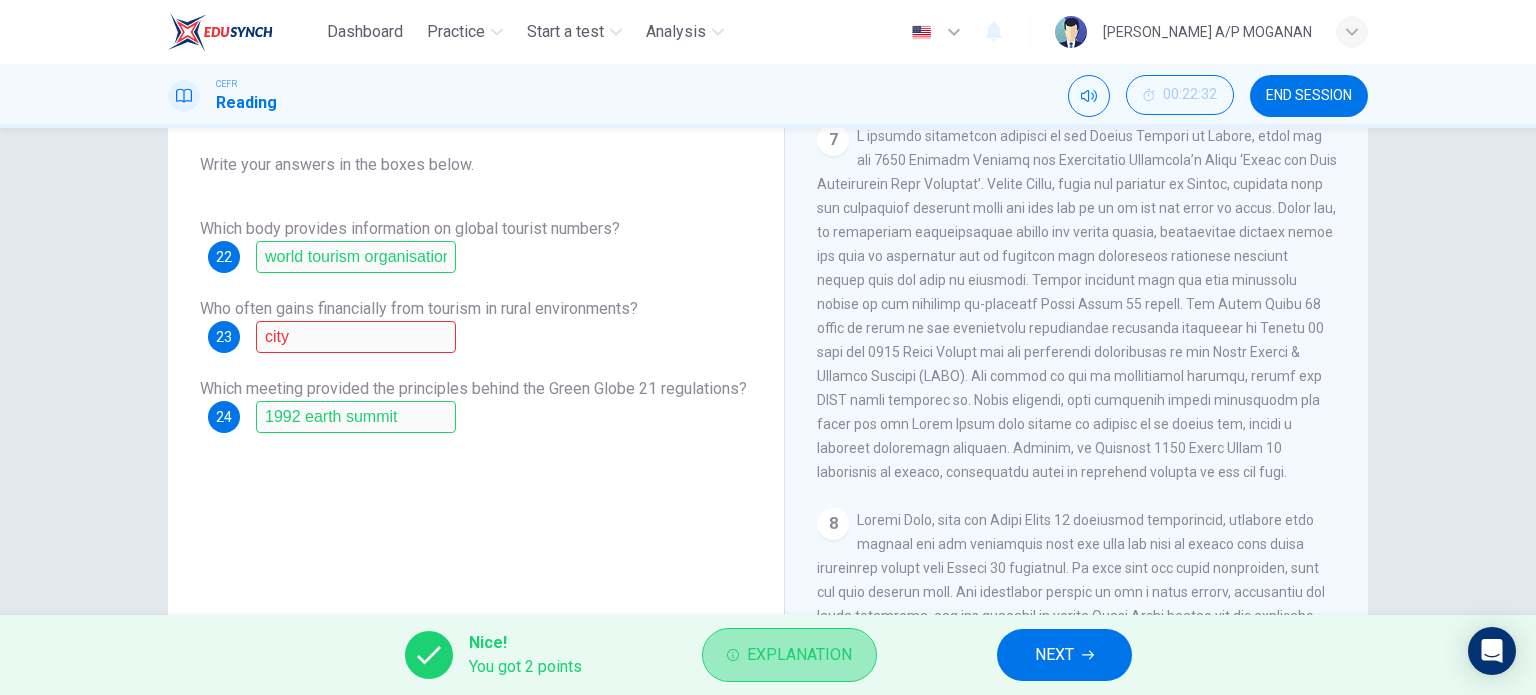 click on "Explanation" at bounding box center (789, 655) 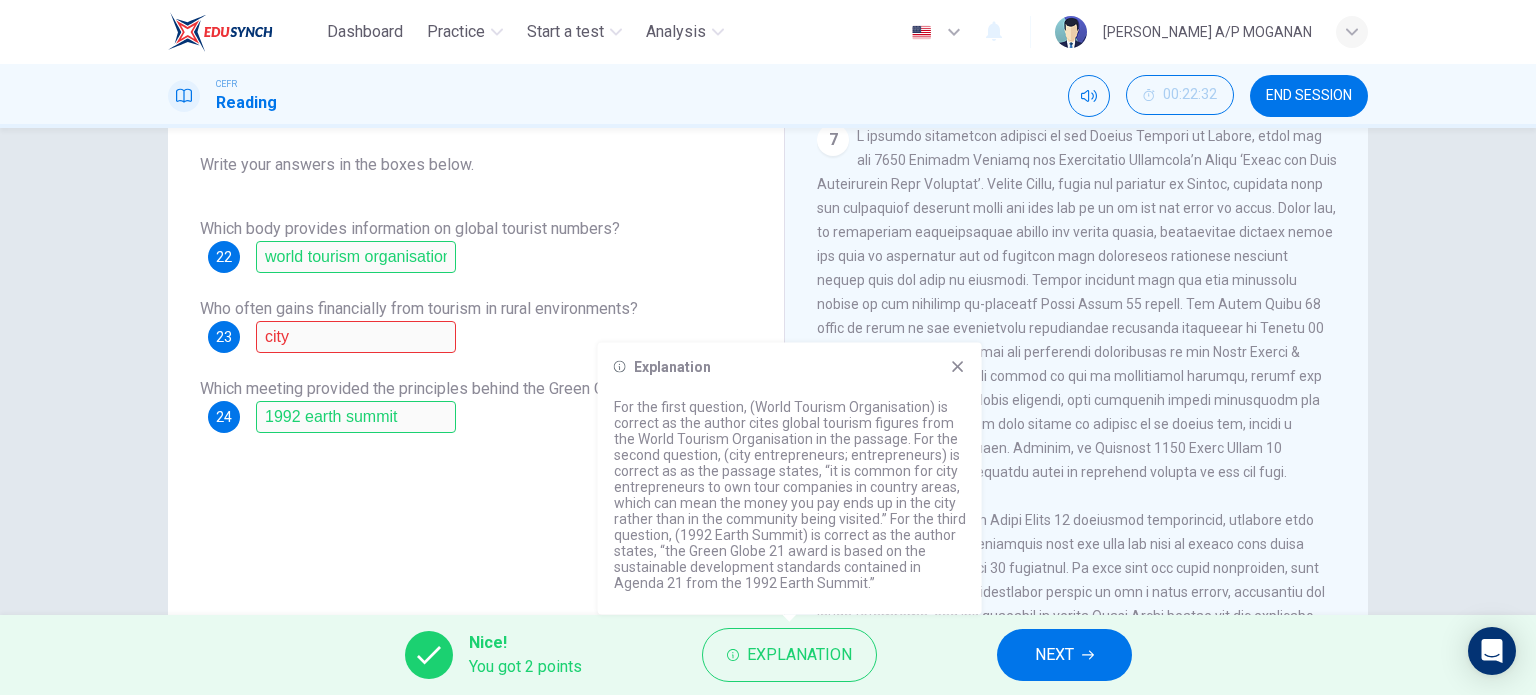click 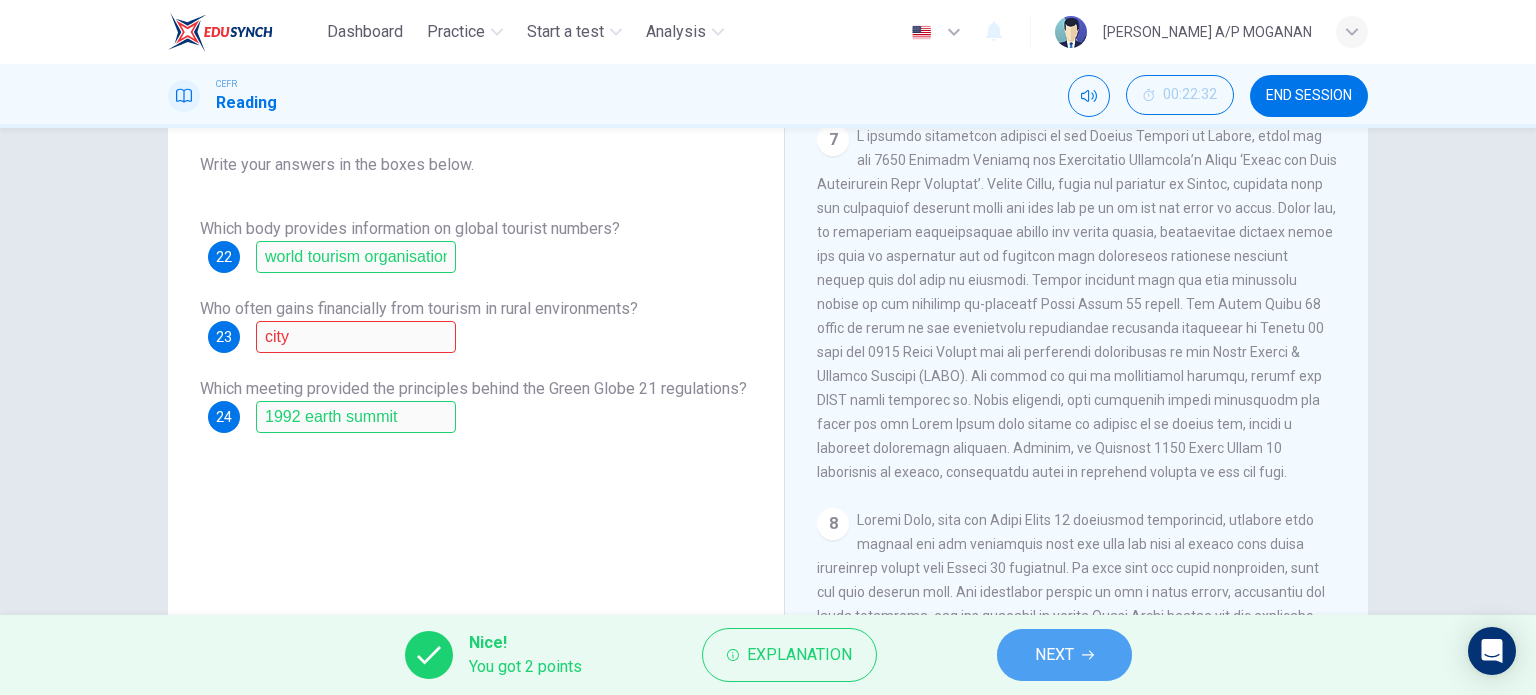 click on "NEXT" at bounding box center (1054, 655) 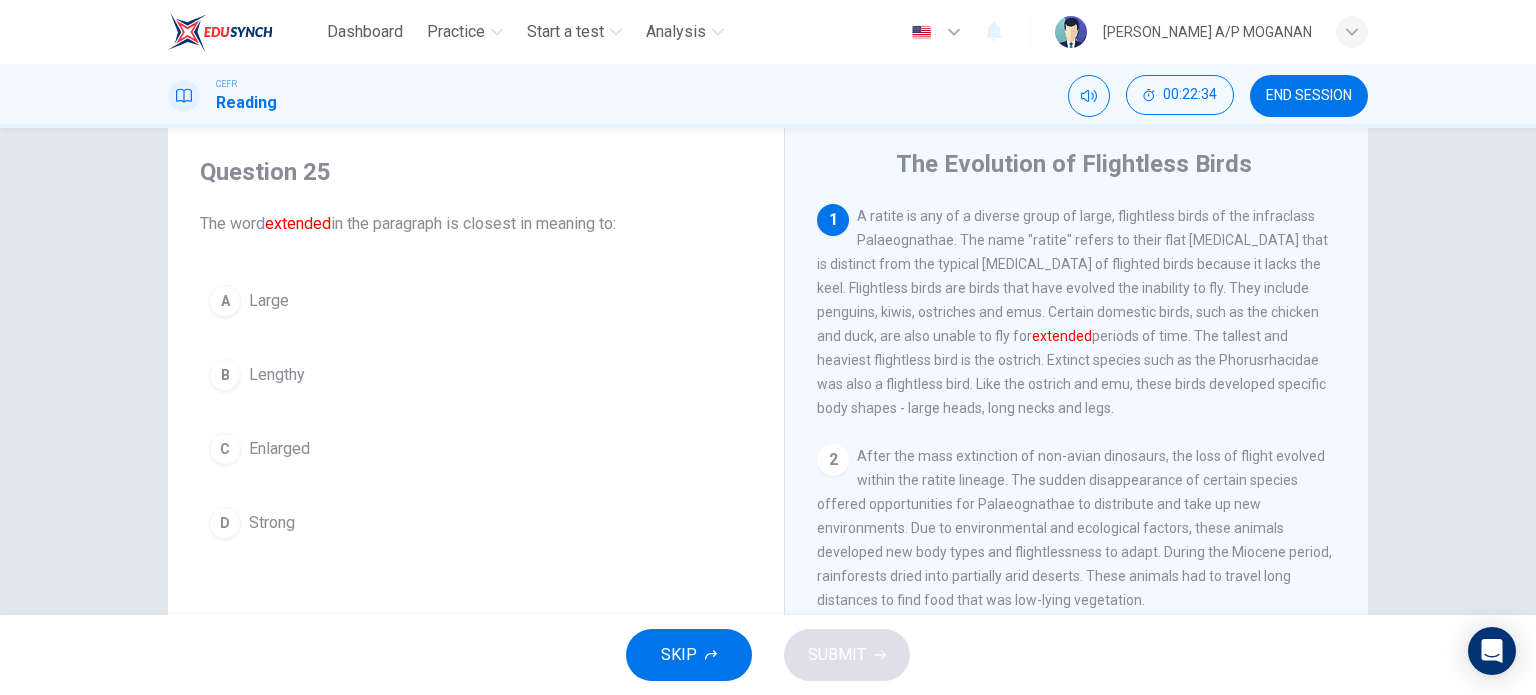 scroll, scrollTop: 54, scrollLeft: 0, axis: vertical 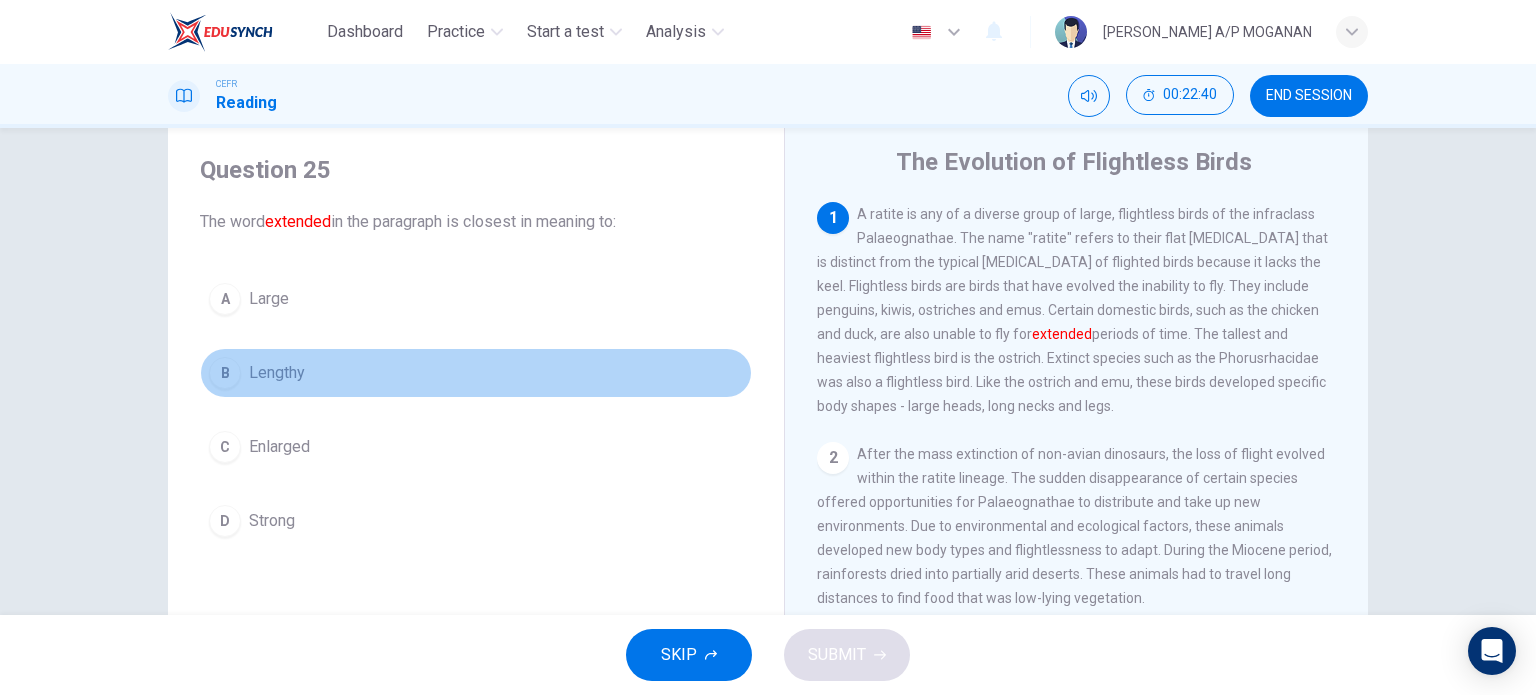 click on "B Lengthy" at bounding box center (476, 373) 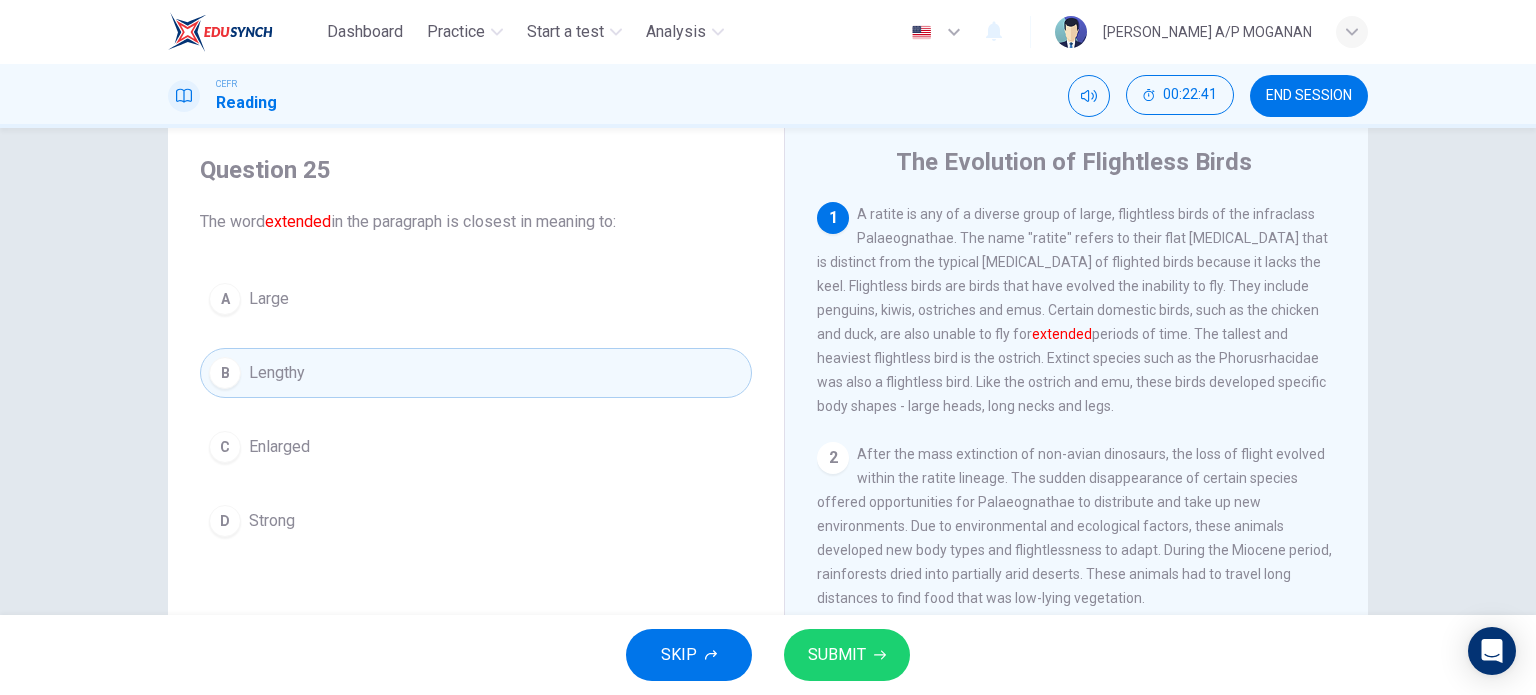 click on "SUBMIT" at bounding box center (837, 655) 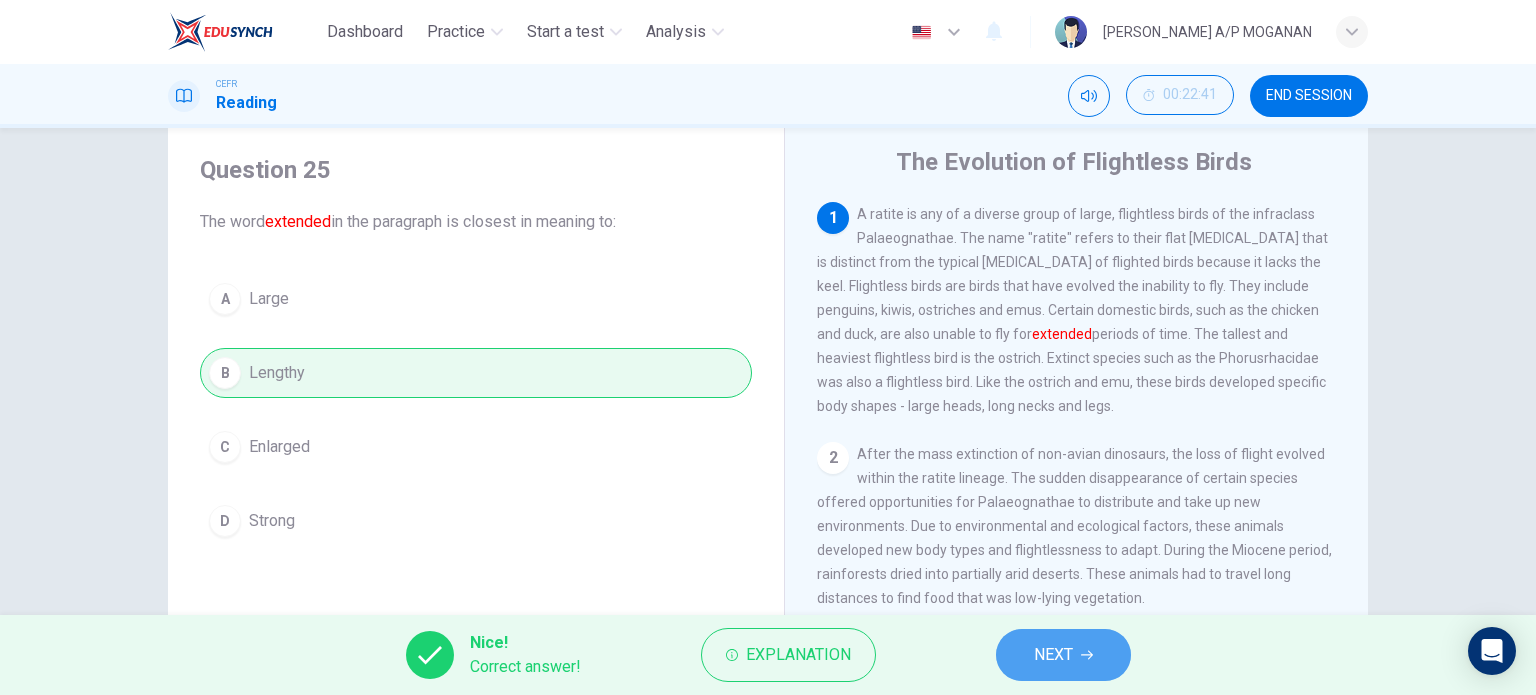 click 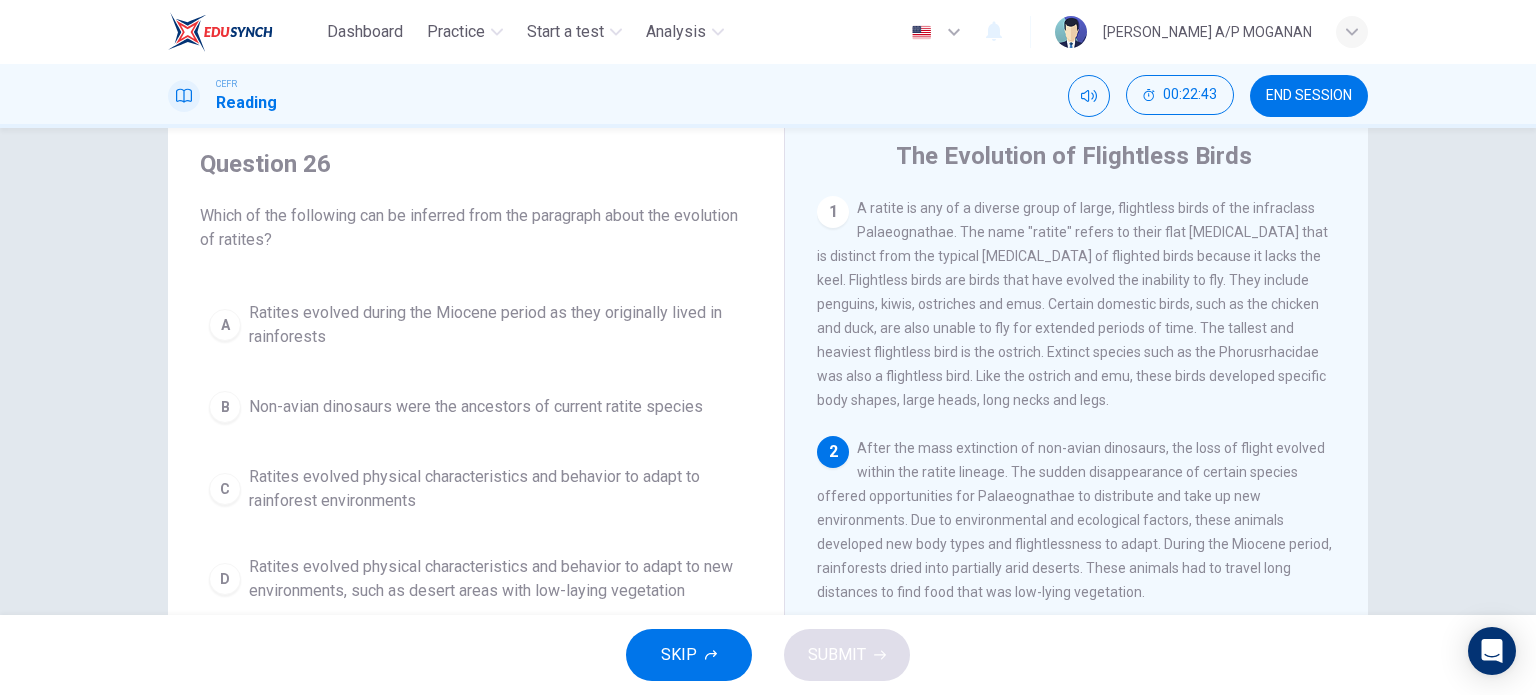 scroll, scrollTop: 62, scrollLeft: 0, axis: vertical 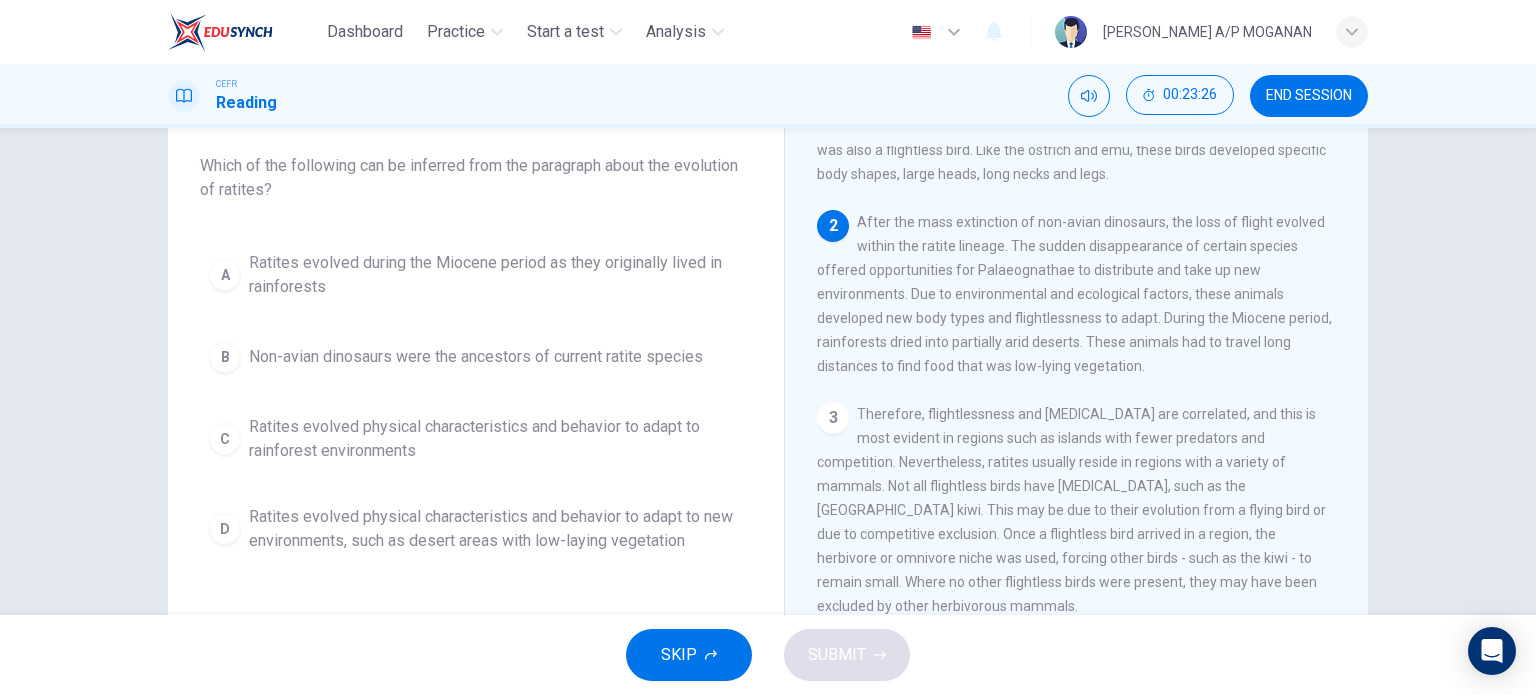 click on "Ratites evolved physical characteristics and behavior to adapt to new environments, such as desert areas with low-laying vegetation" at bounding box center (496, 529) 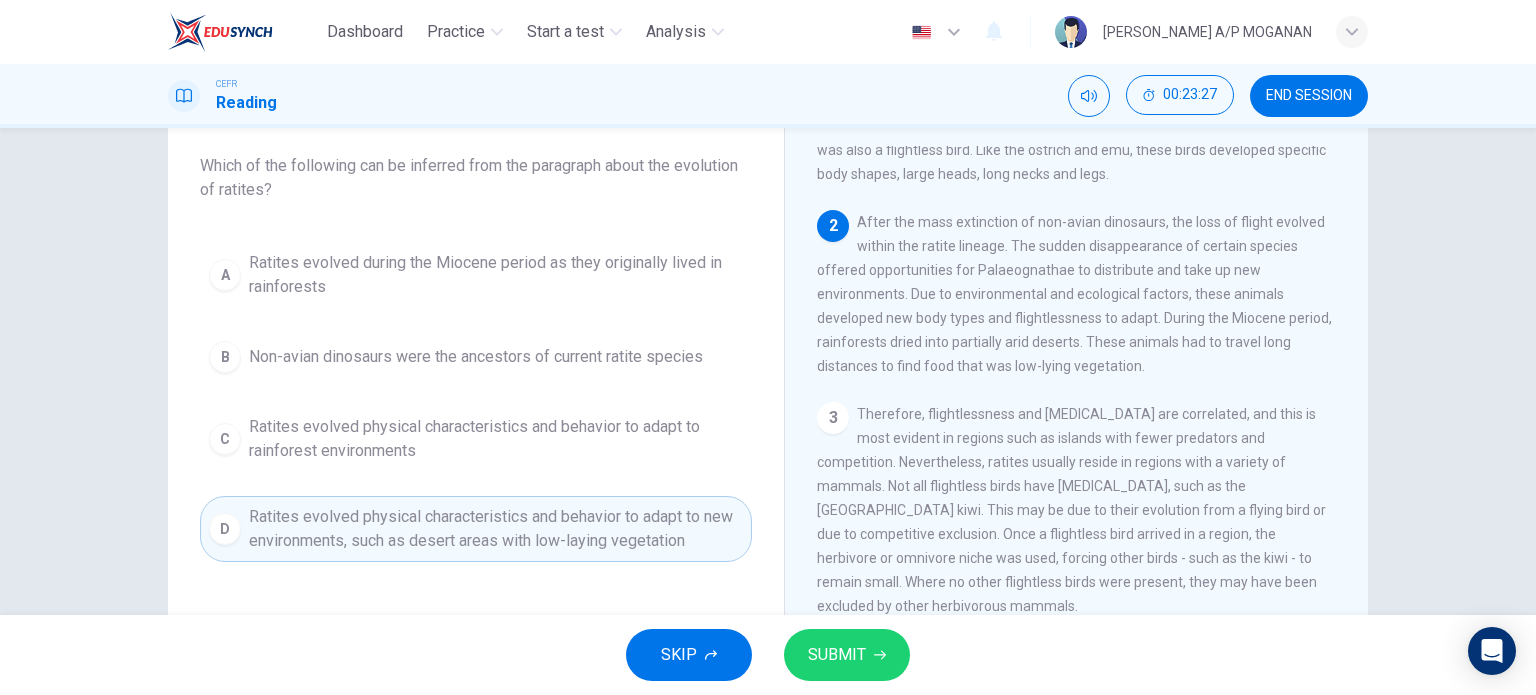 click on "SUBMIT" at bounding box center (837, 655) 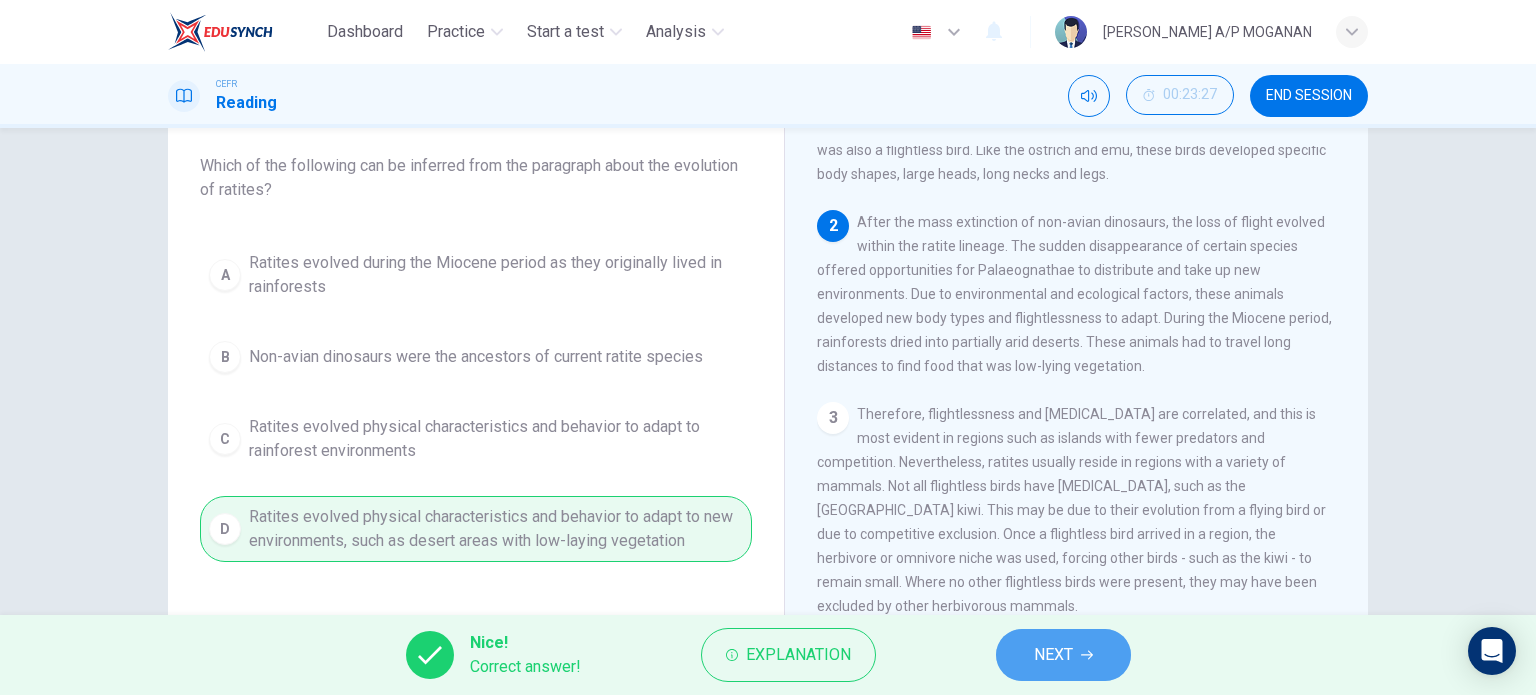 click on "NEXT" at bounding box center [1053, 655] 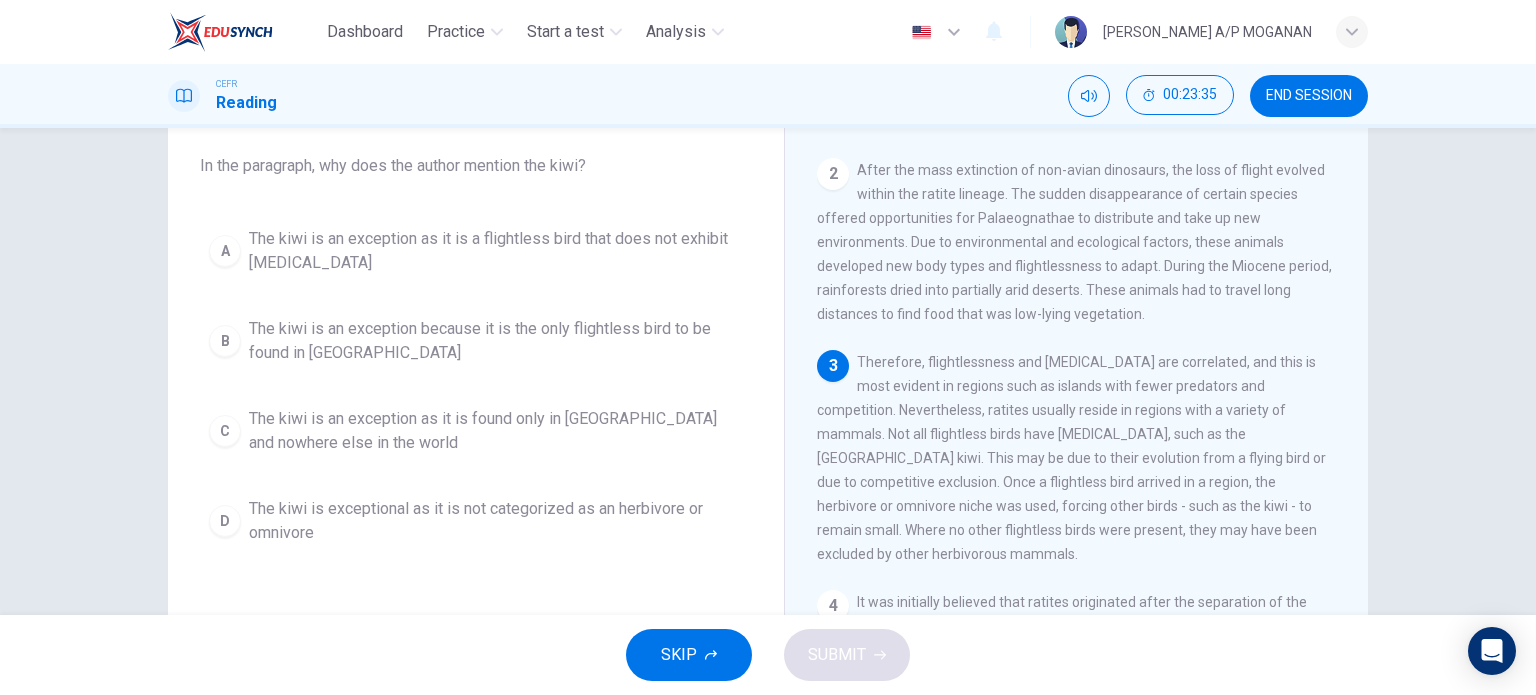 scroll, scrollTop: 228, scrollLeft: 0, axis: vertical 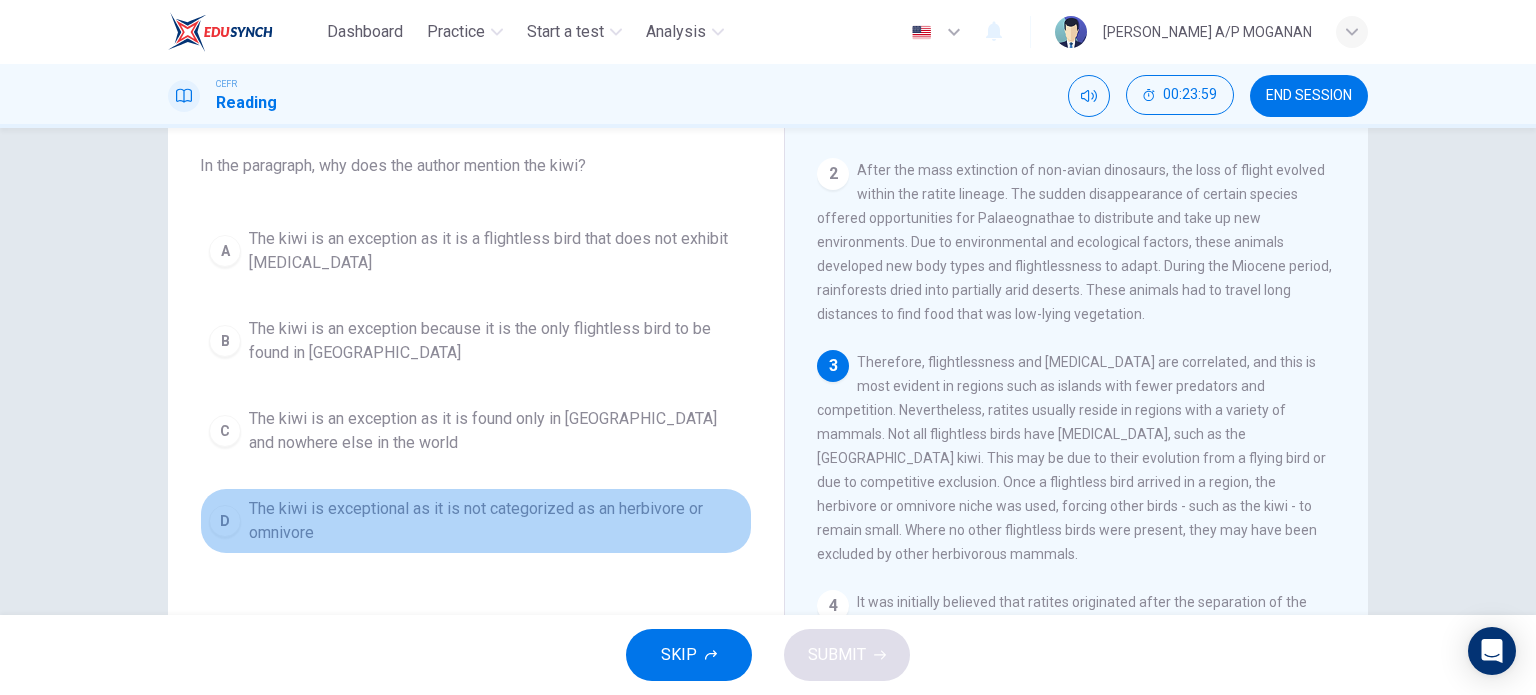 click on "The kiwi is exceptional as it is not categorized as an herbivore or omnivore" at bounding box center (496, 521) 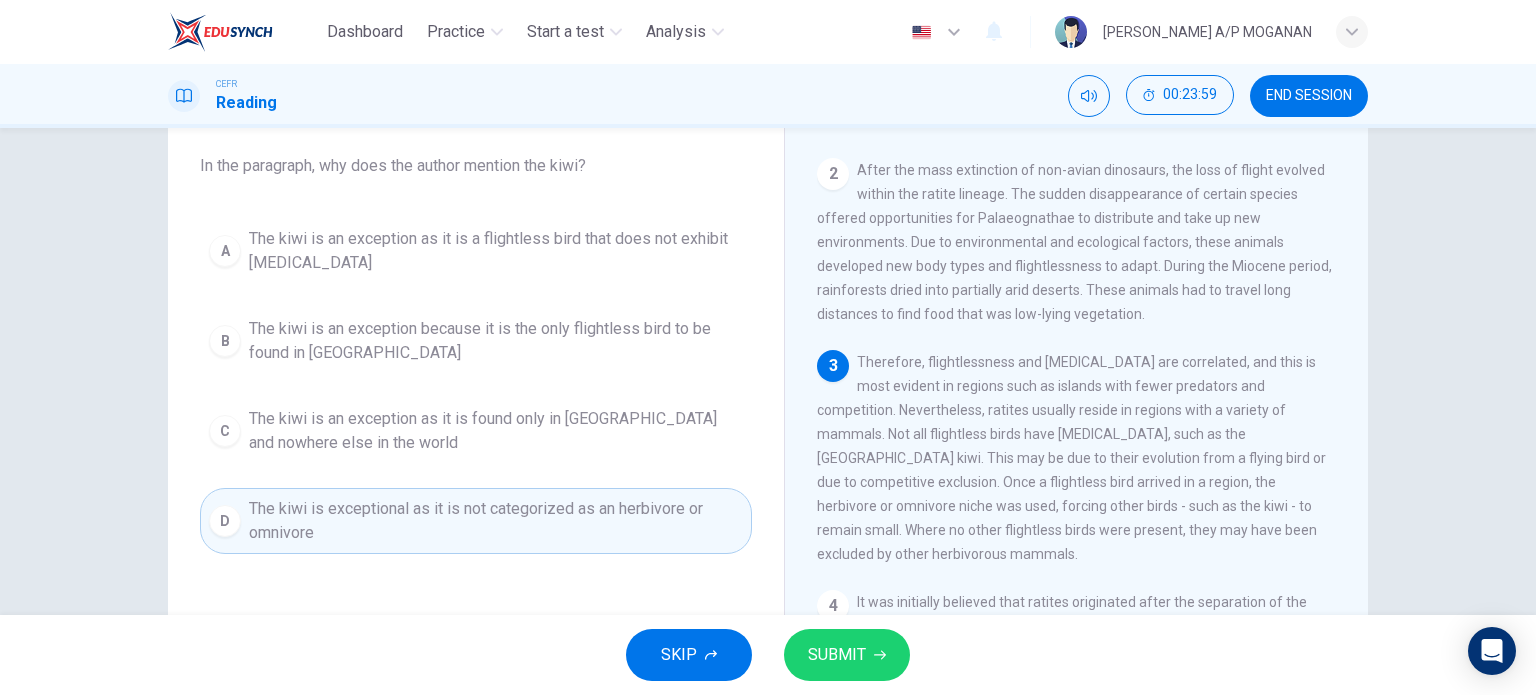 click on "SUBMIT" at bounding box center [837, 655] 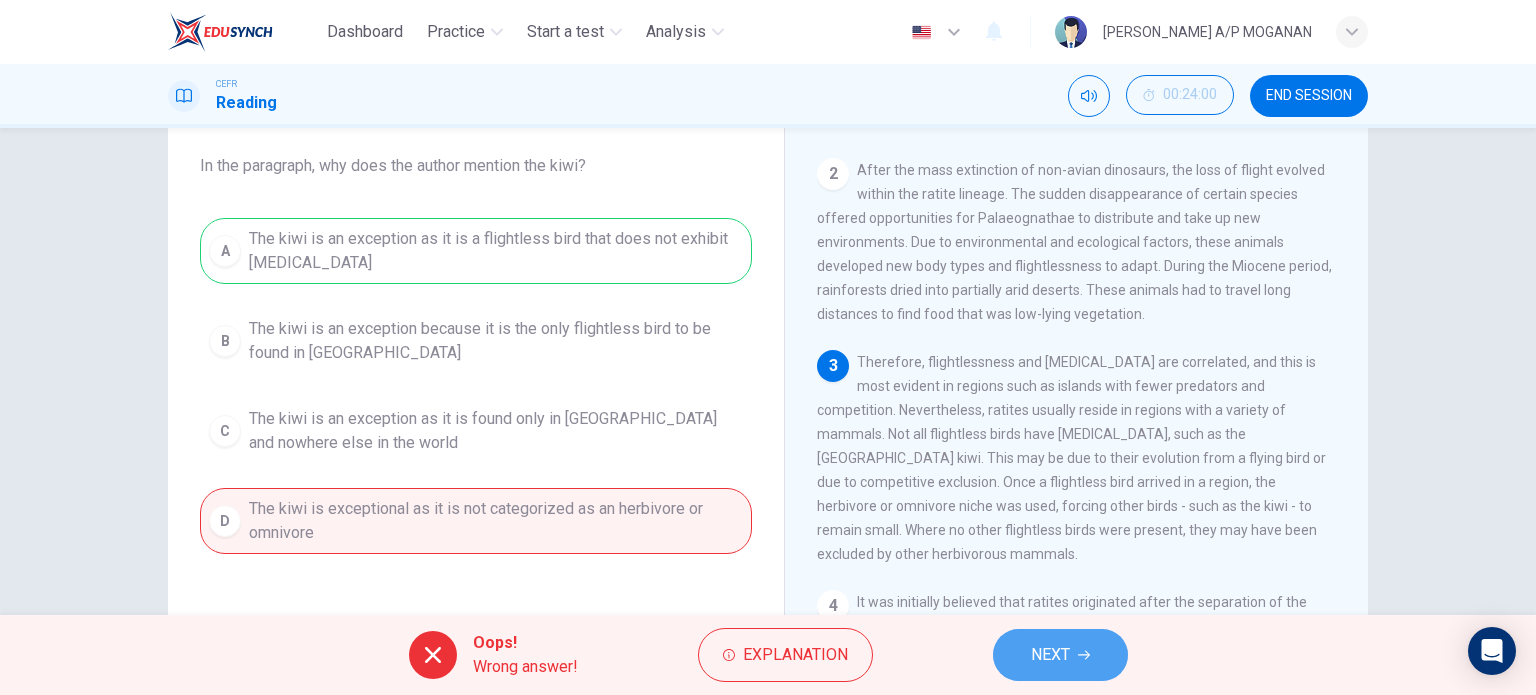 click on "NEXT" at bounding box center [1050, 655] 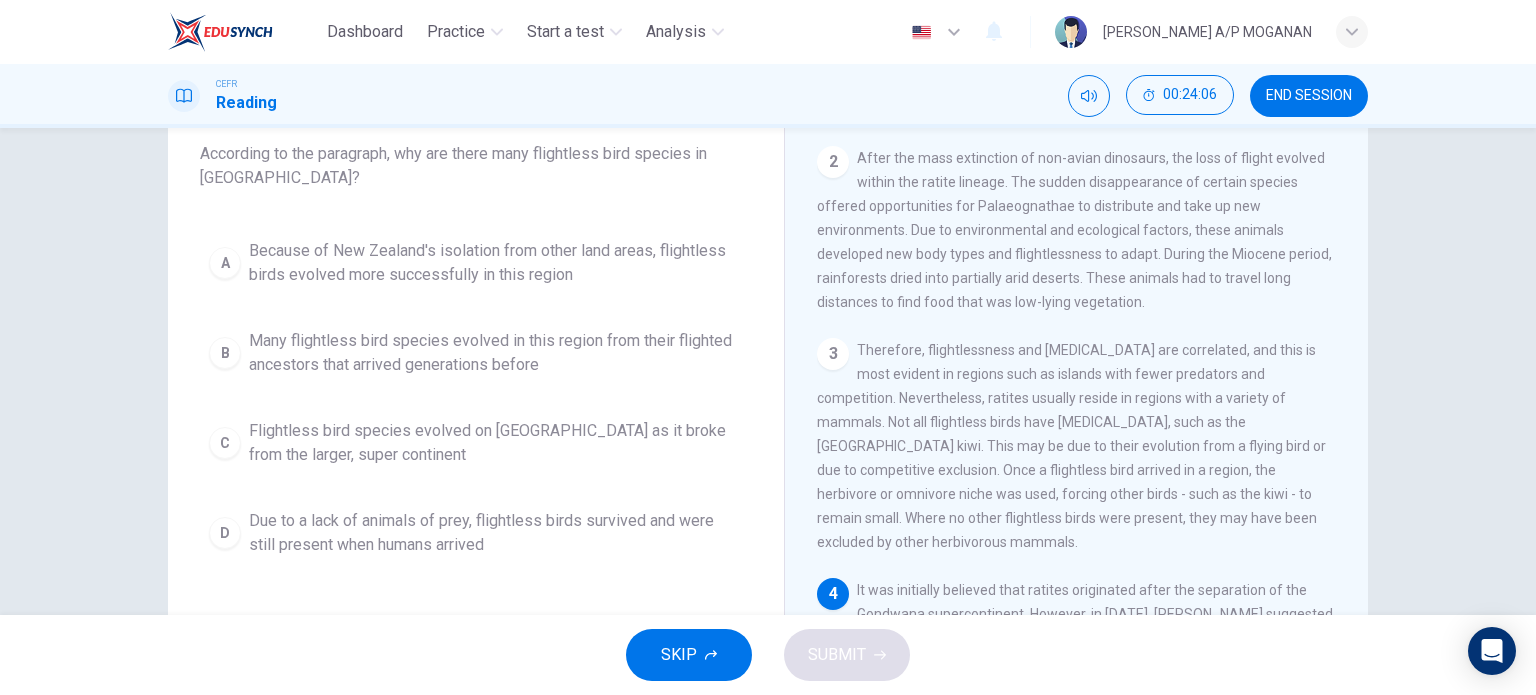 scroll, scrollTop: 123, scrollLeft: 0, axis: vertical 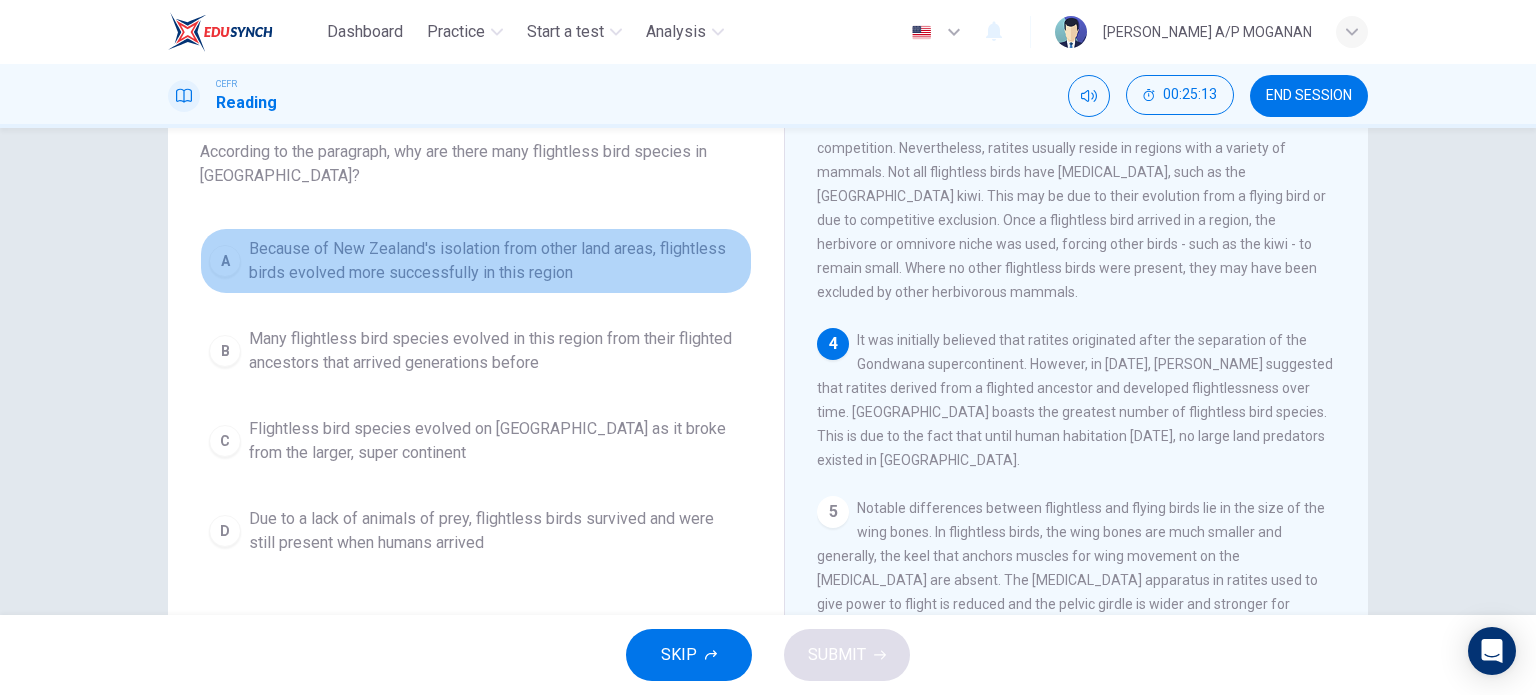 click on "Because of New Zealand's isolation from other land areas, flightless birds evolved more successfully in this region" at bounding box center [496, 261] 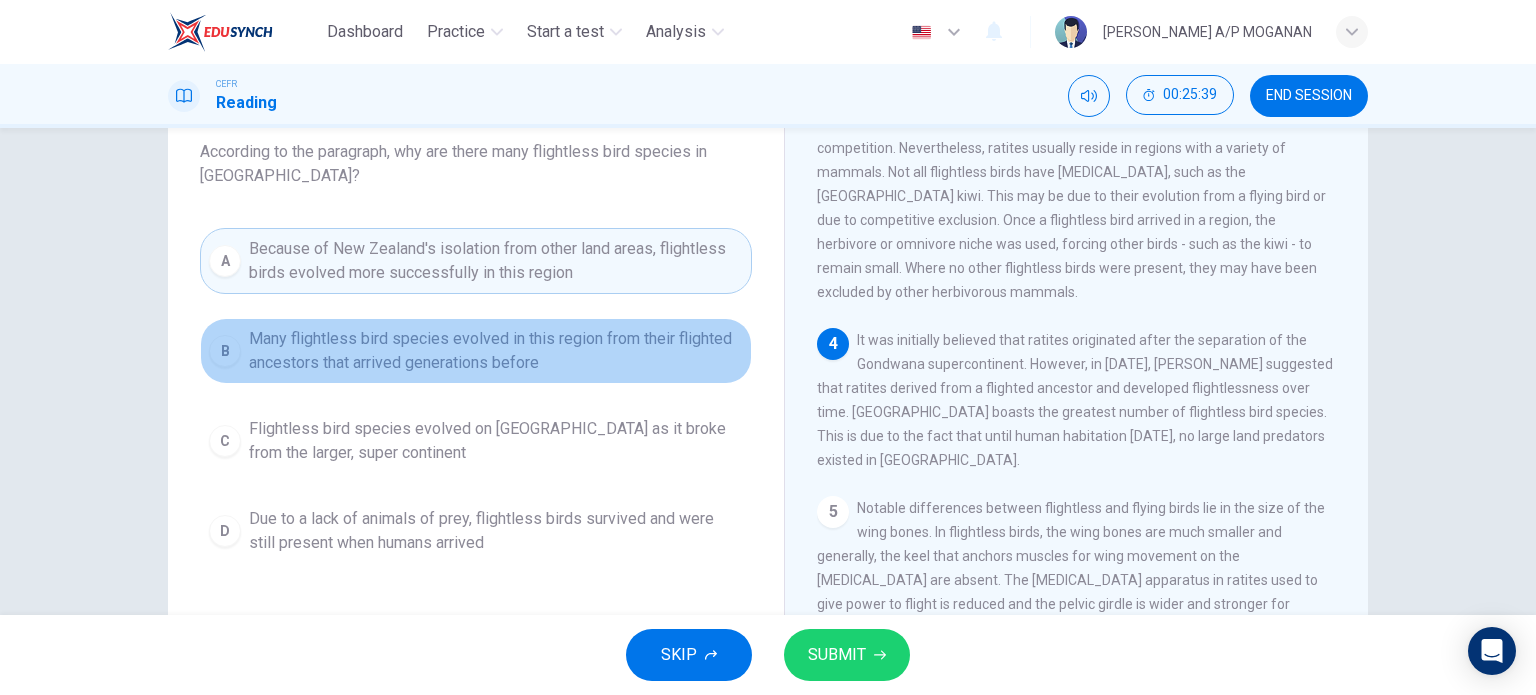 click on "Many flightless bird species evolved in this region from their flighted ancestors that arrived generations before" at bounding box center [496, 351] 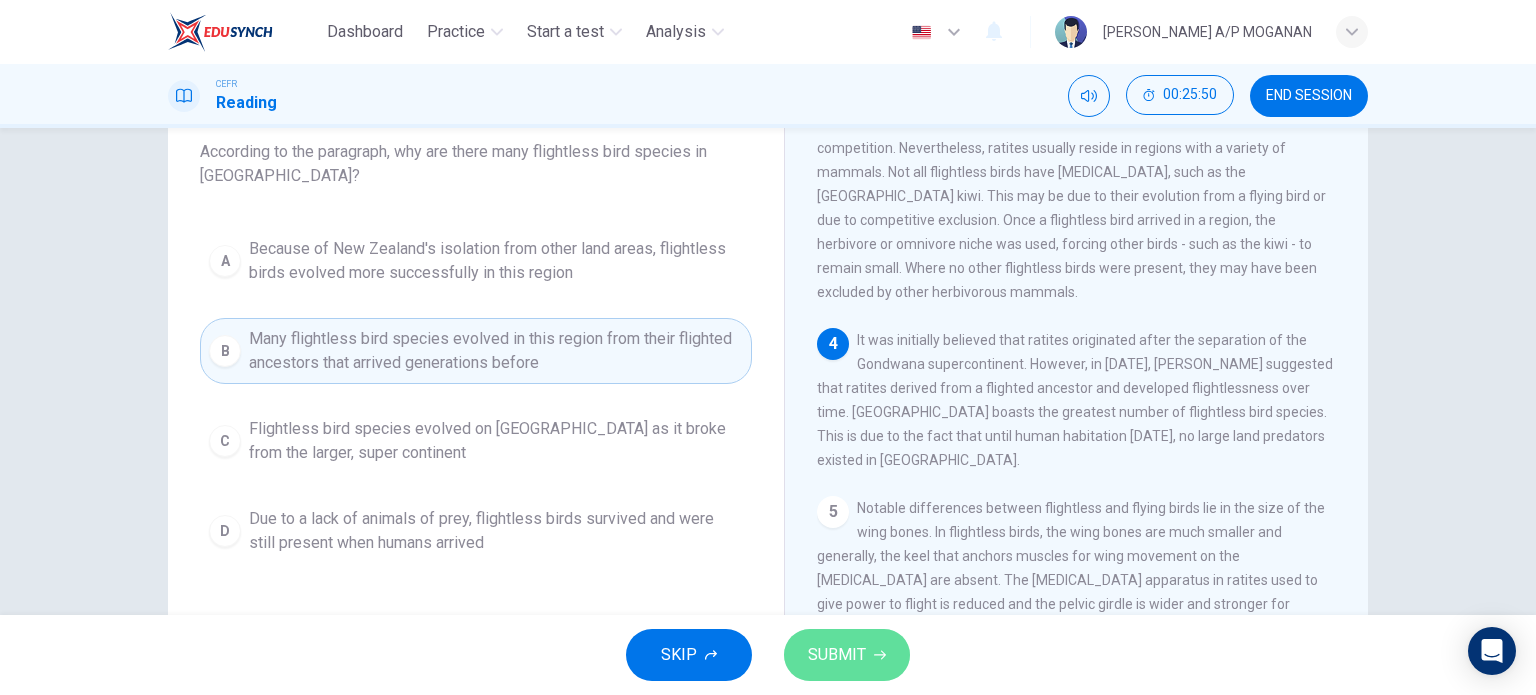 click on "SUBMIT" at bounding box center (837, 655) 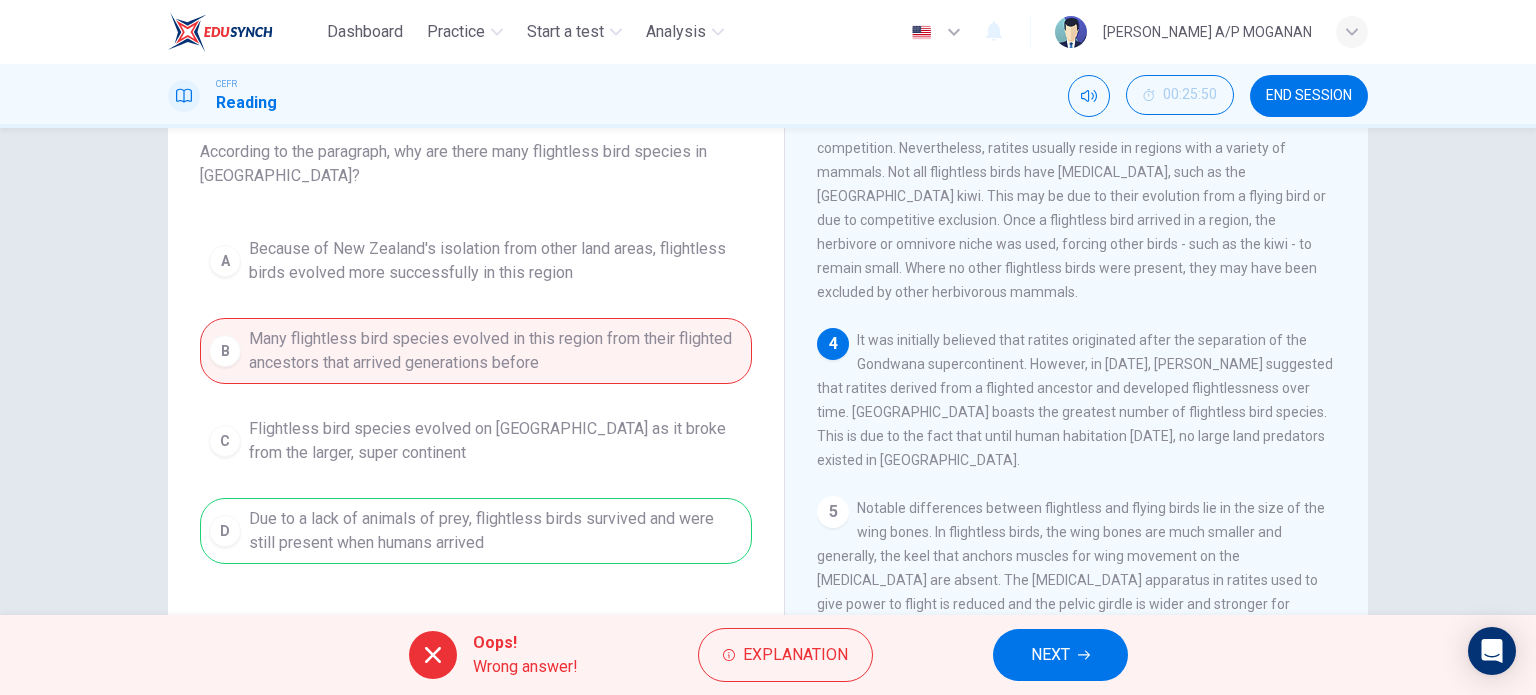 click on "NEXT" at bounding box center (1050, 655) 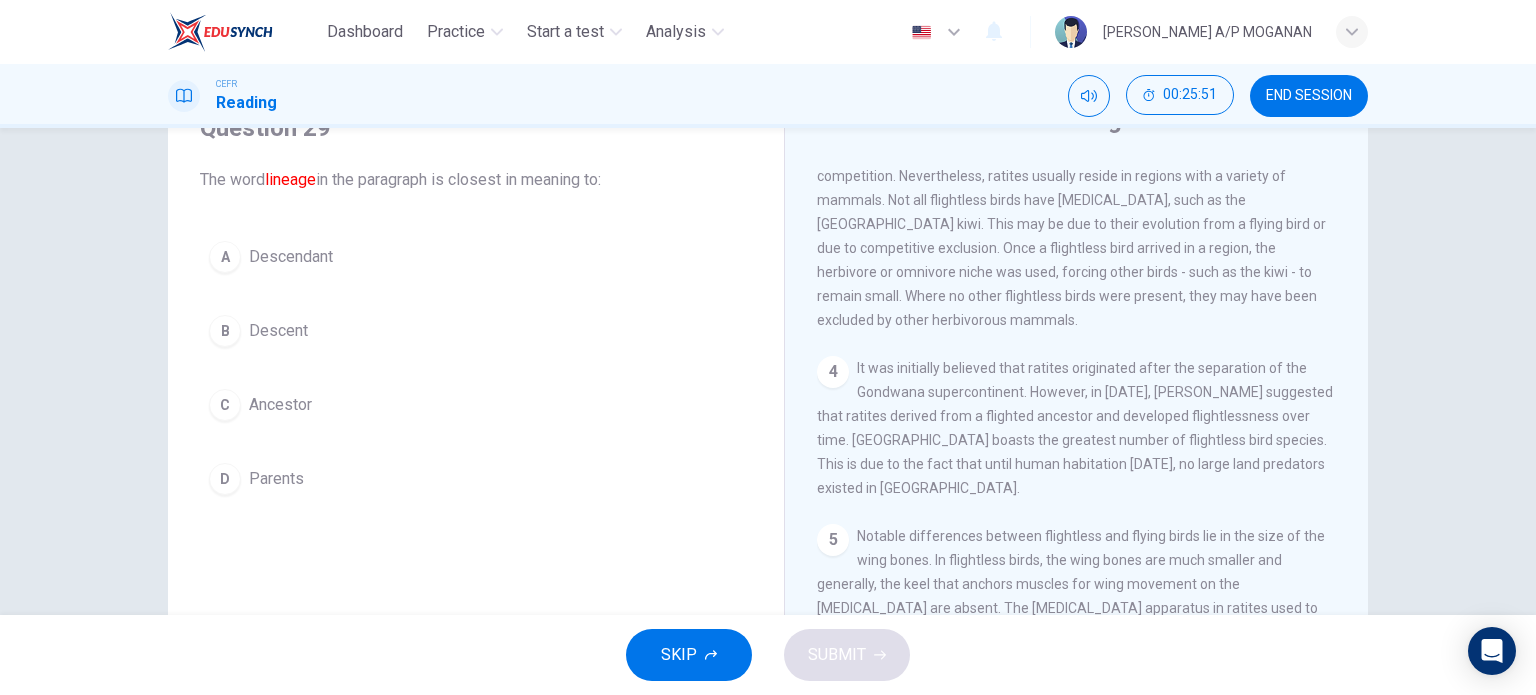 scroll, scrollTop: 96, scrollLeft: 0, axis: vertical 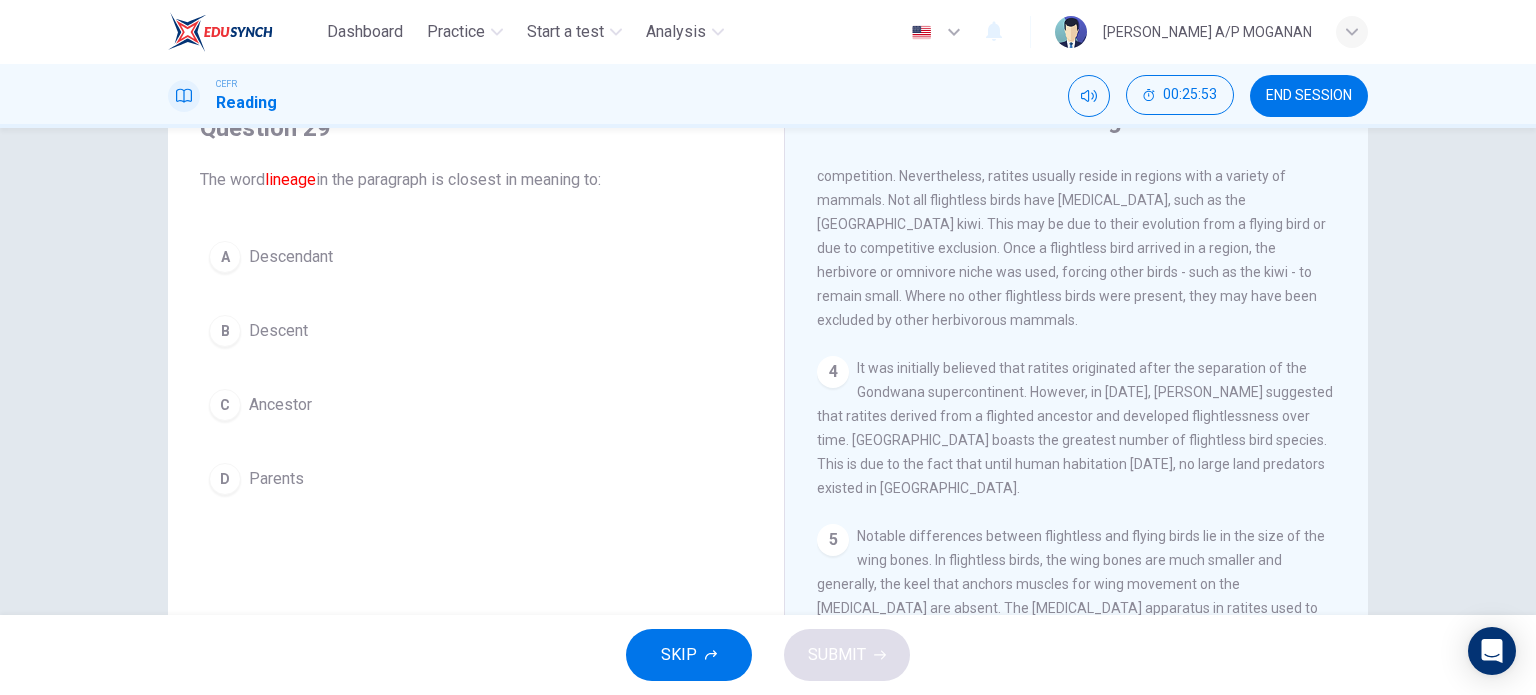 click on "A" at bounding box center [225, 257] 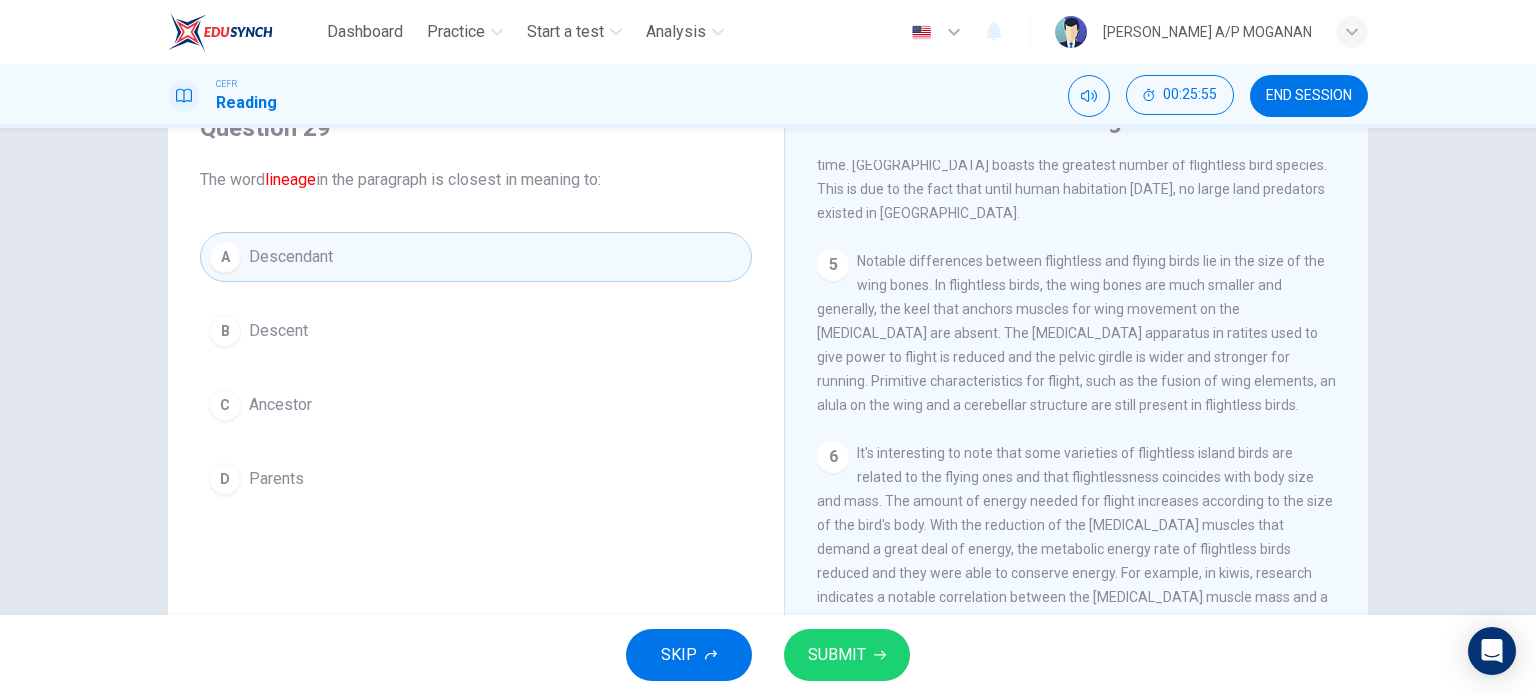 scroll, scrollTop: 999, scrollLeft: 0, axis: vertical 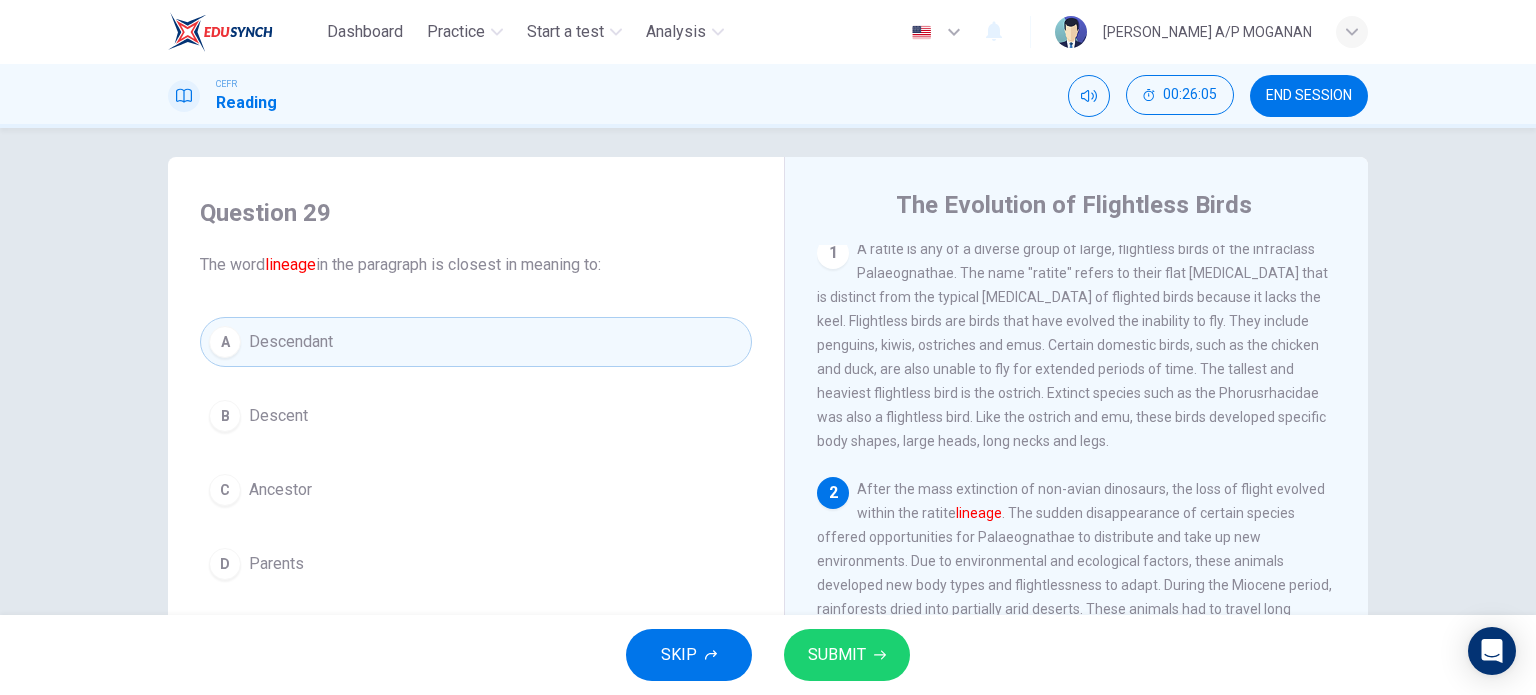 click on "SUBMIT" at bounding box center (837, 655) 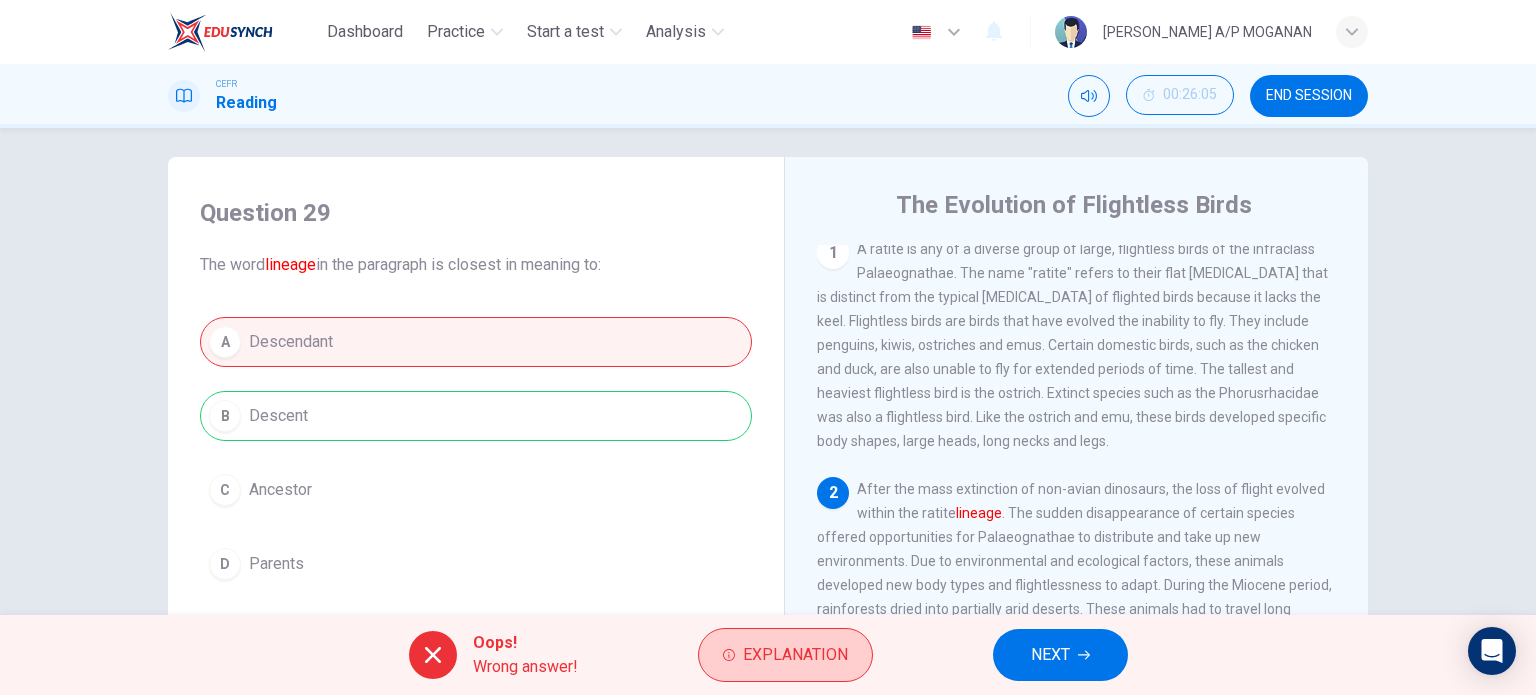 click on "Explanation" at bounding box center (795, 655) 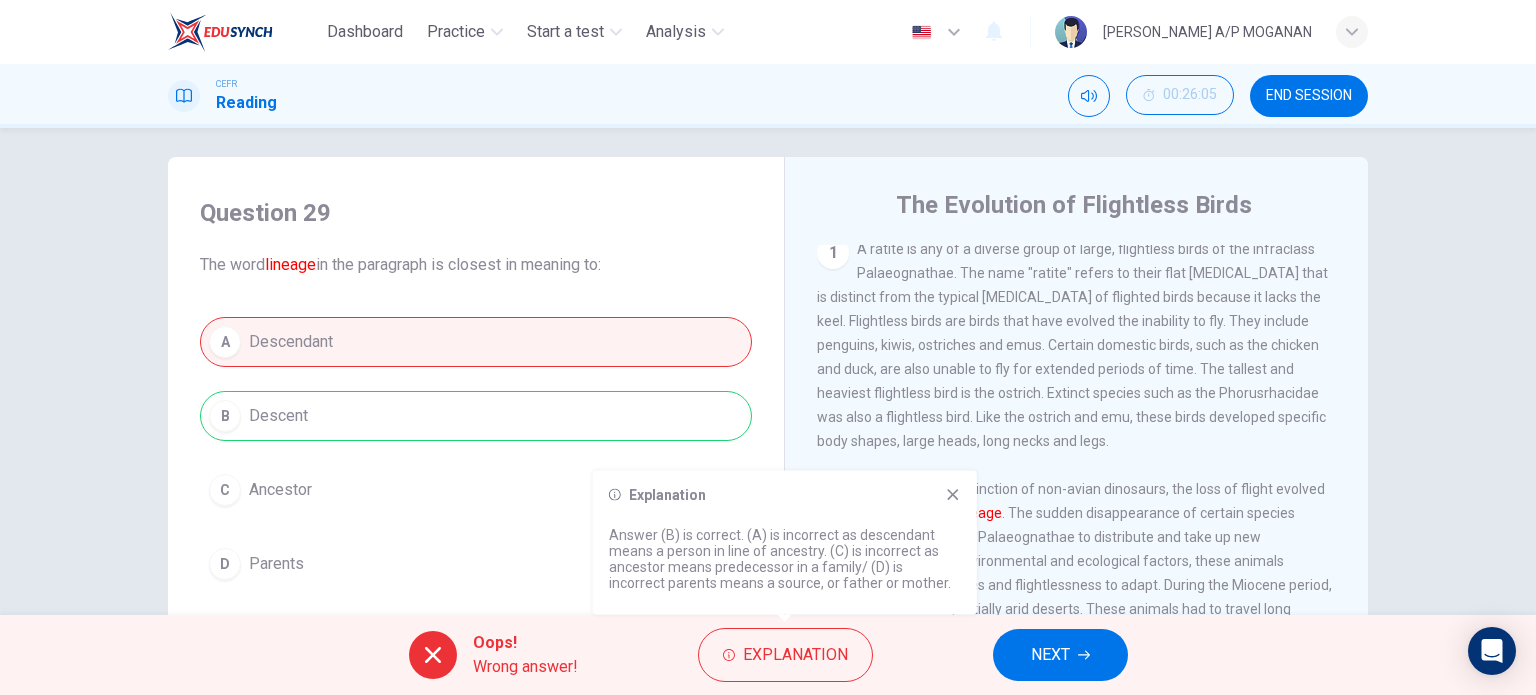 click on "Explanation Answer (B) is correct. (A) is incorrect as descendant means a person in line of ancestry. (C) is incorrect as ancestor means predecessor in a family/ (D) is incorrect parents means a source, or father or mother." at bounding box center [785, 543] 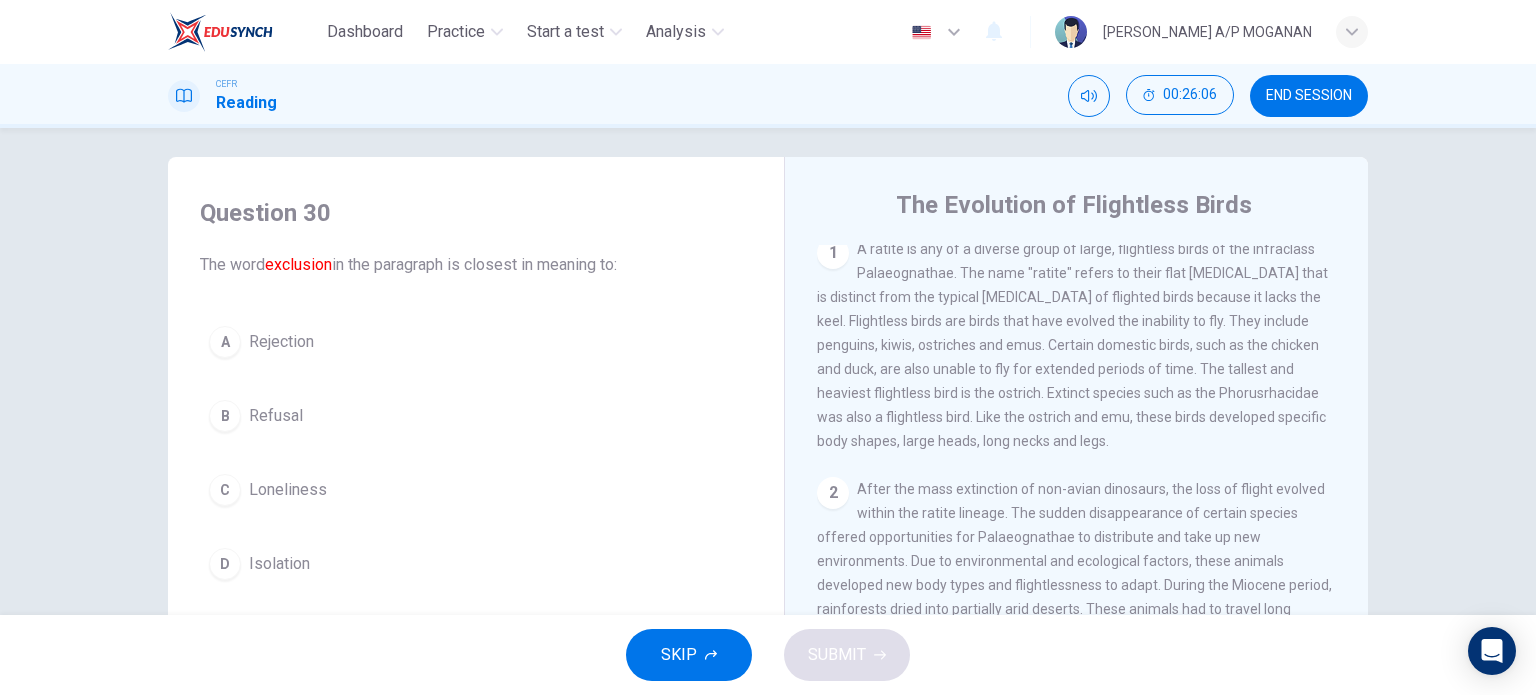 scroll, scrollTop: 68, scrollLeft: 0, axis: vertical 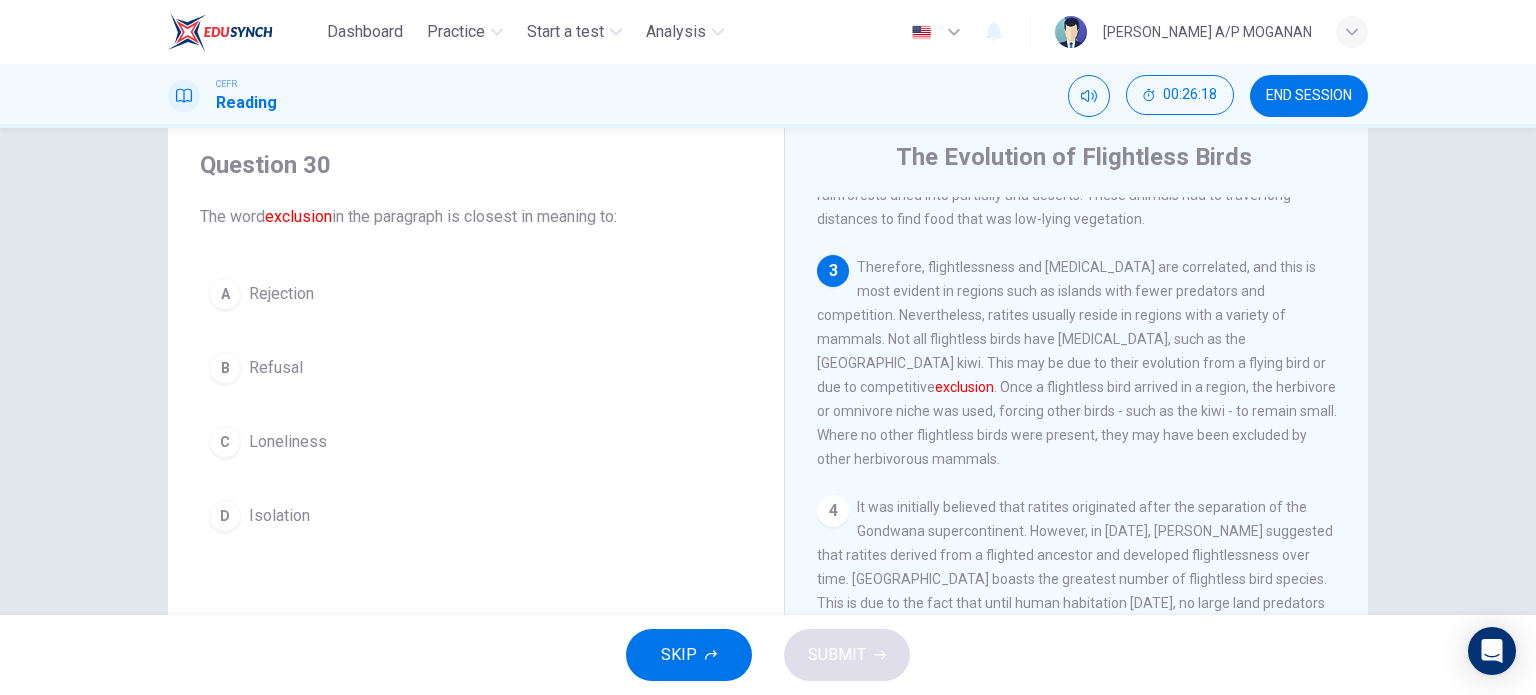 click on "D" at bounding box center (225, 516) 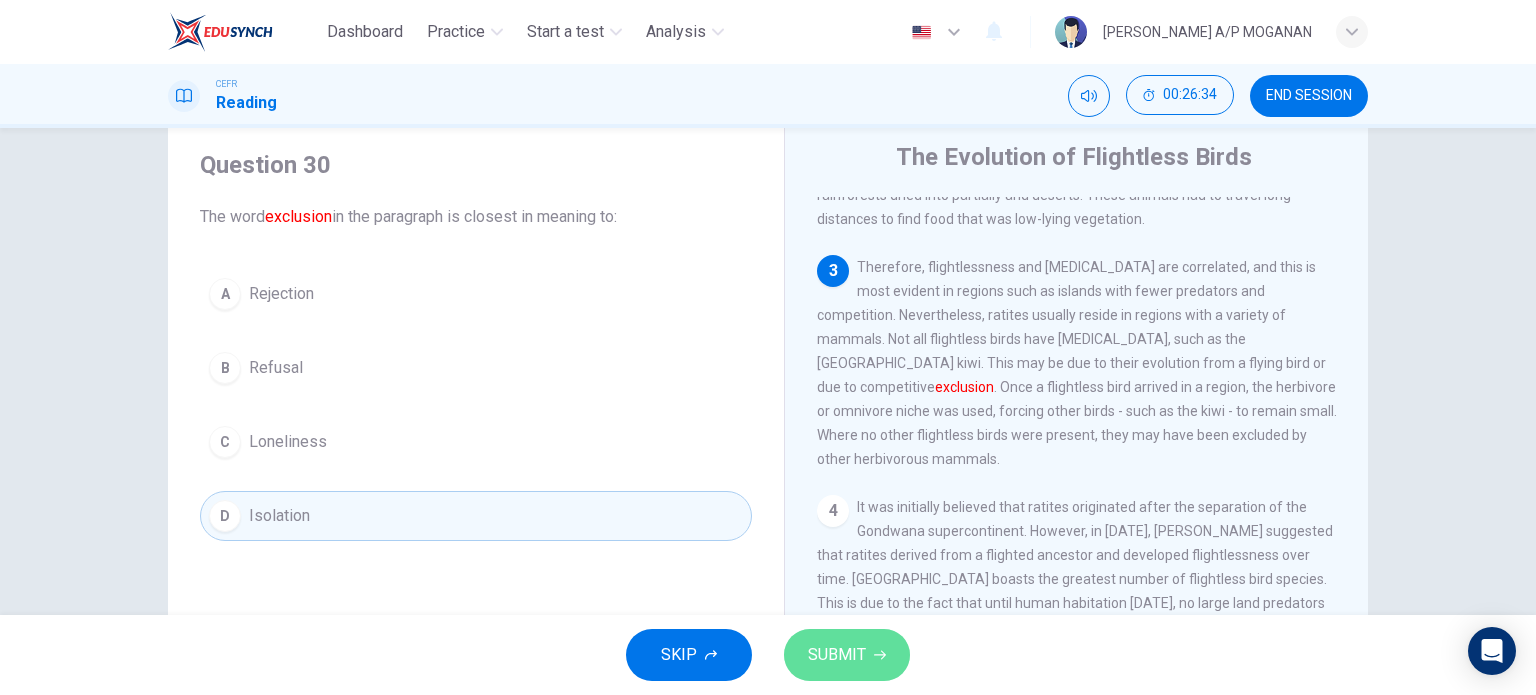 click on "SUBMIT" at bounding box center (837, 655) 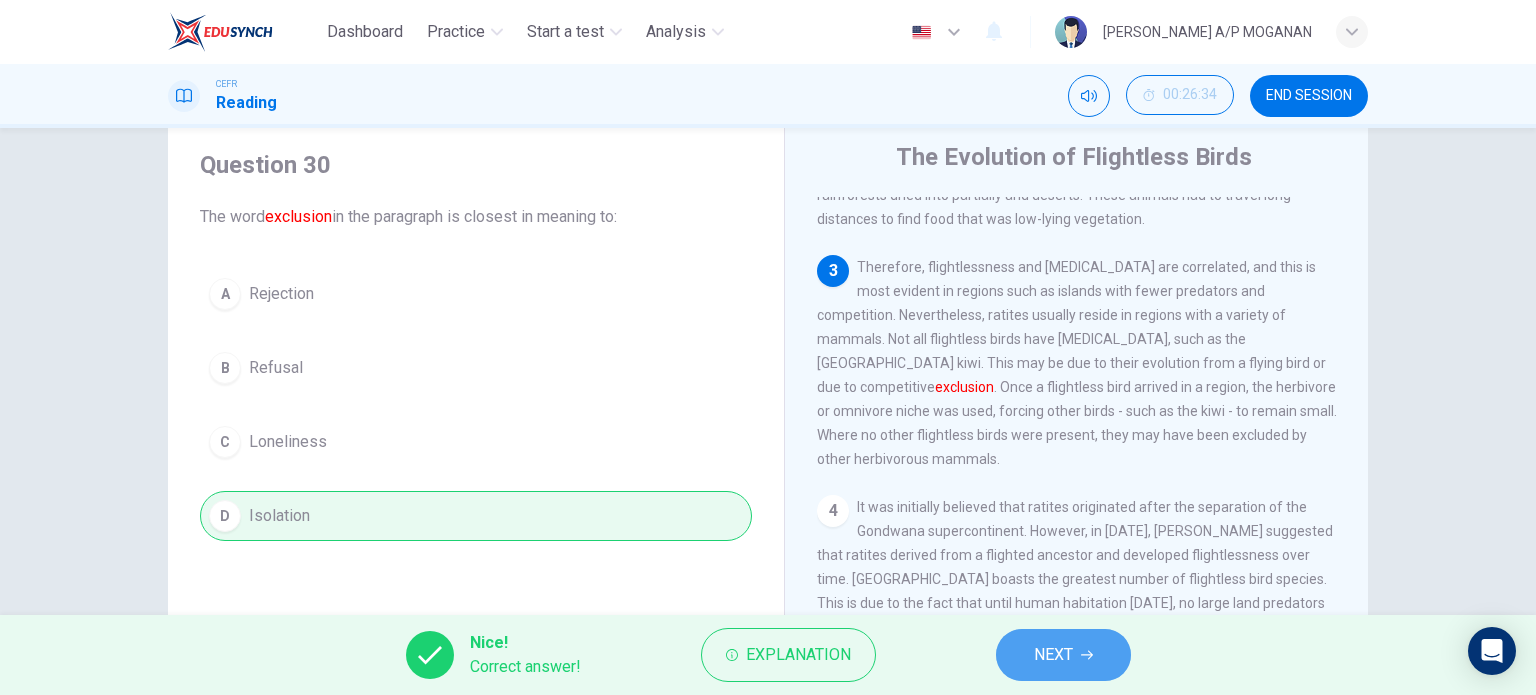 click on "NEXT" at bounding box center [1053, 655] 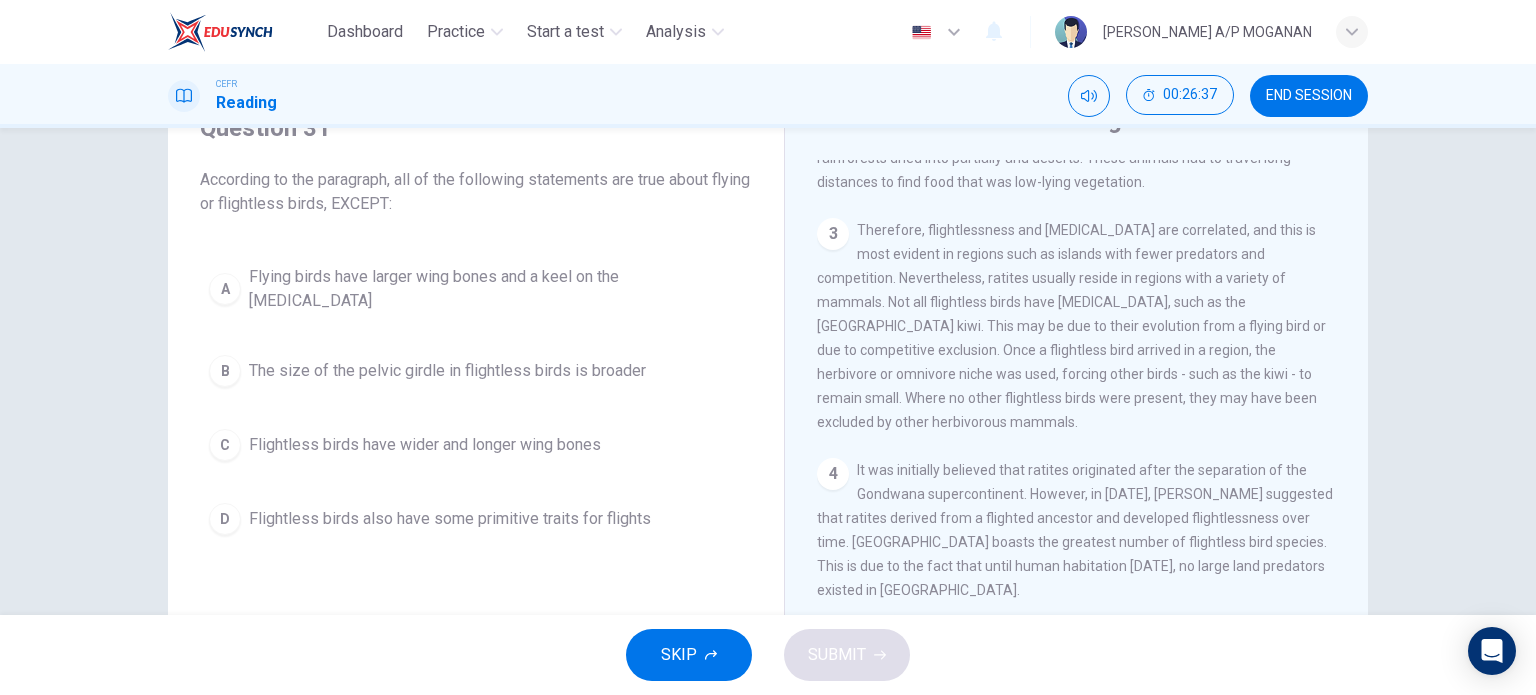 scroll, scrollTop: 119, scrollLeft: 0, axis: vertical 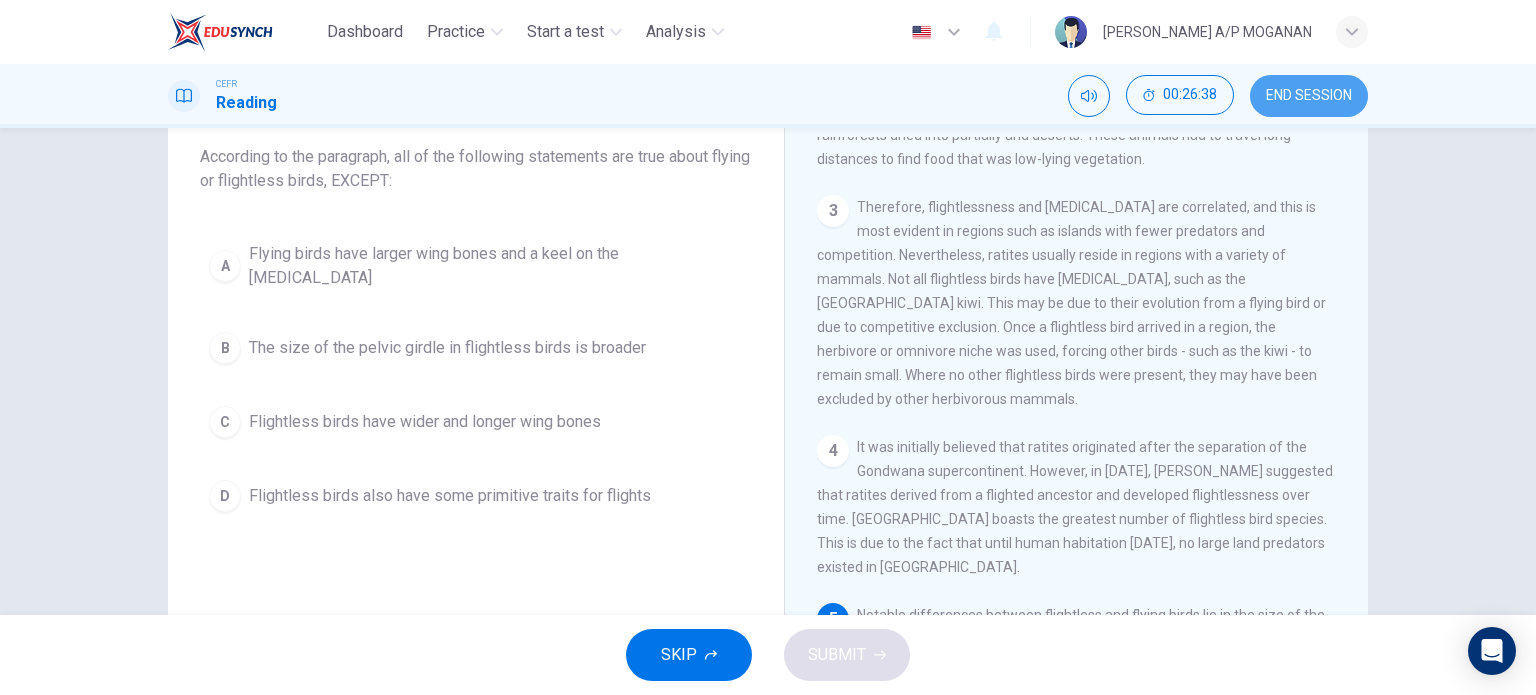 click on "END SESSION" at bounding box center [1309, 96] 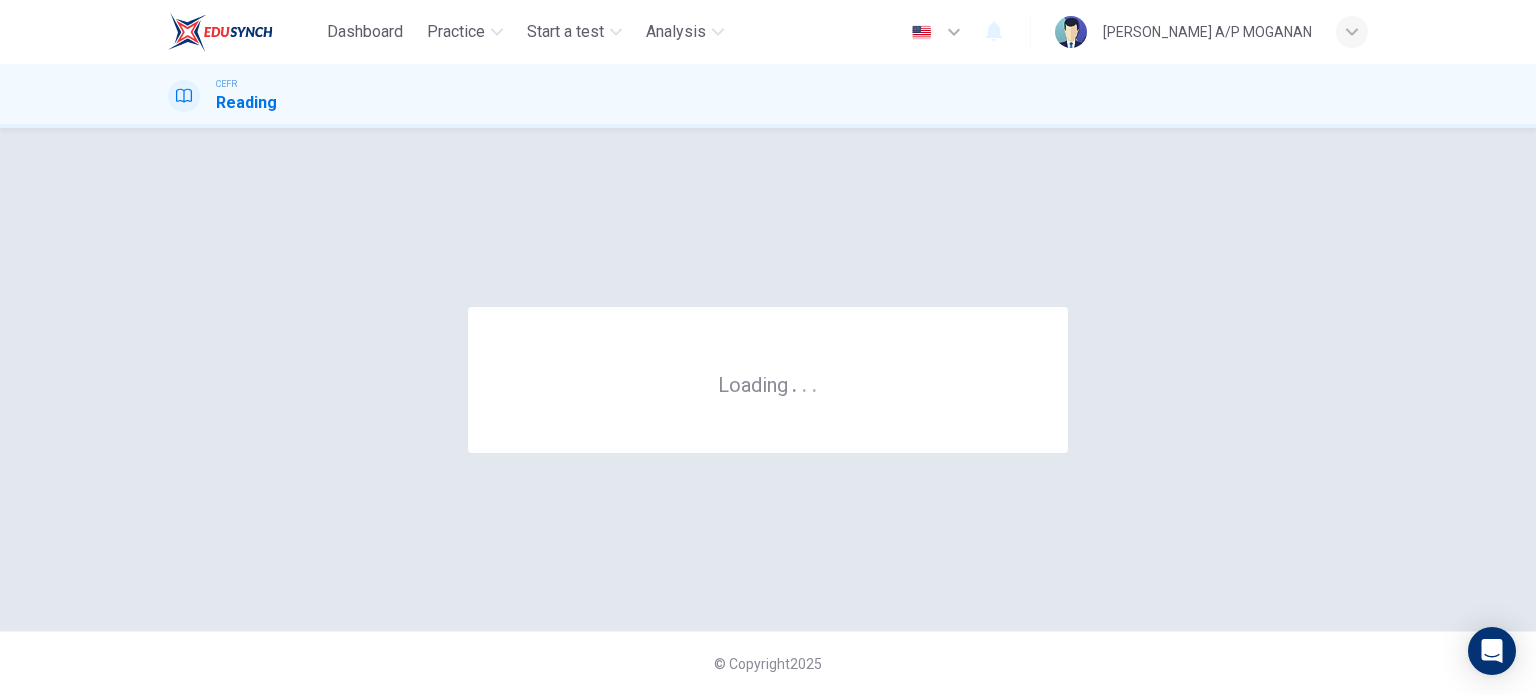 scroll, scrollTop: 0, scrollLeft: 0, axis: both 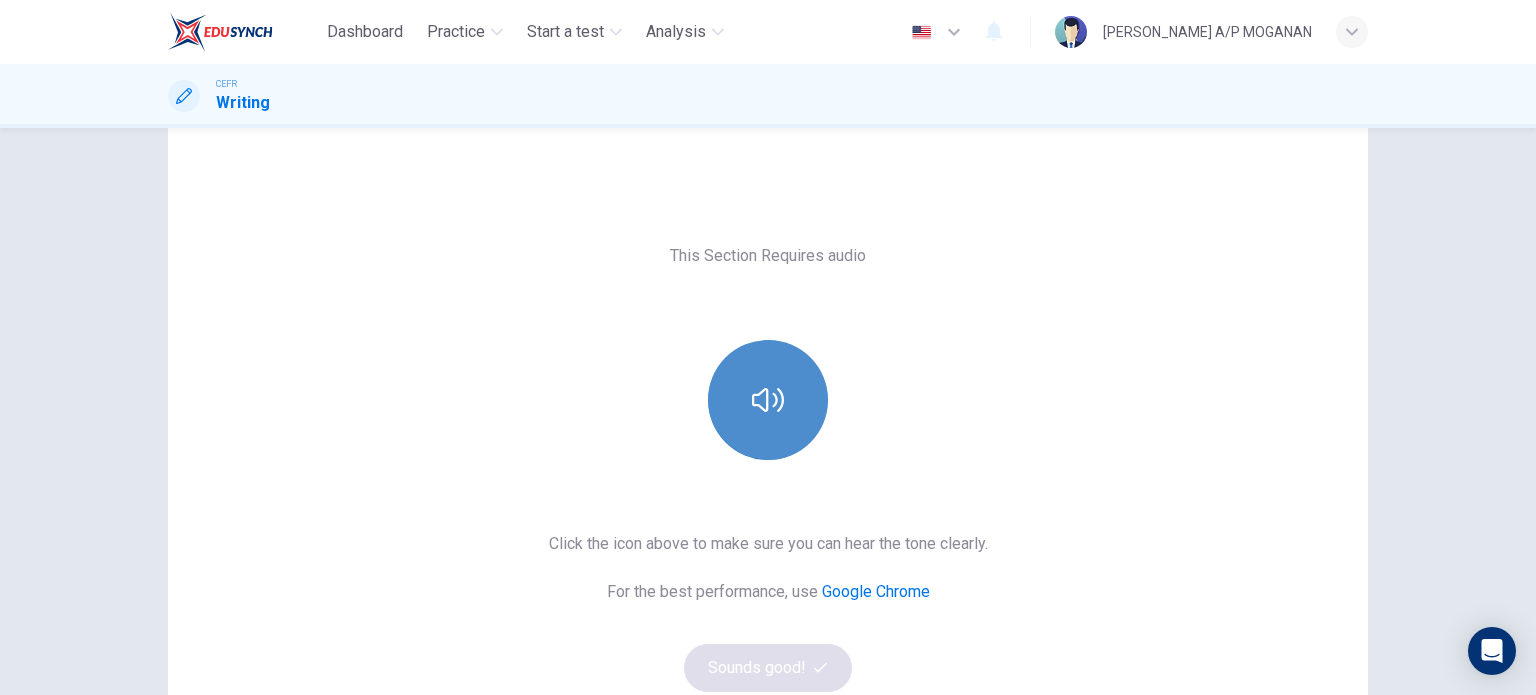 click 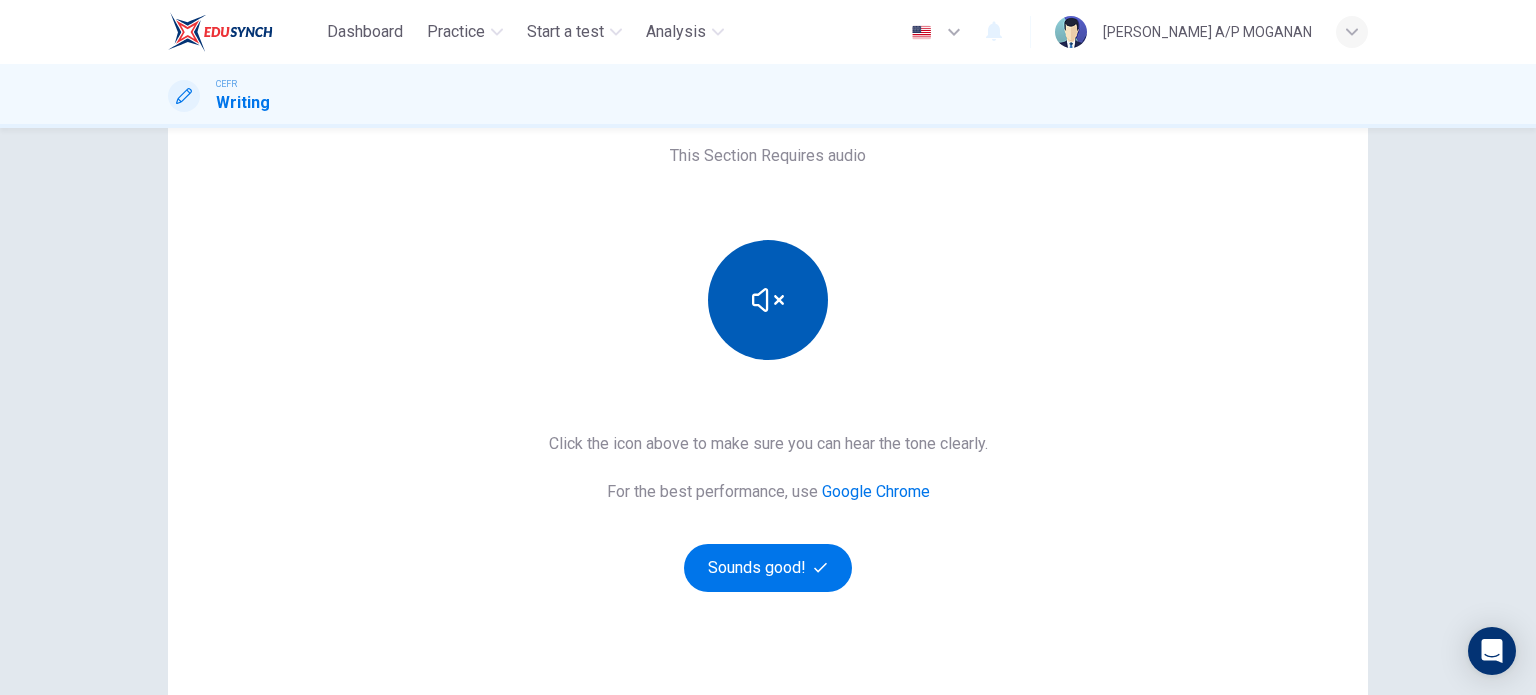 scroll, scrollTop: 151, scrollLeft: 0, axis: vertical 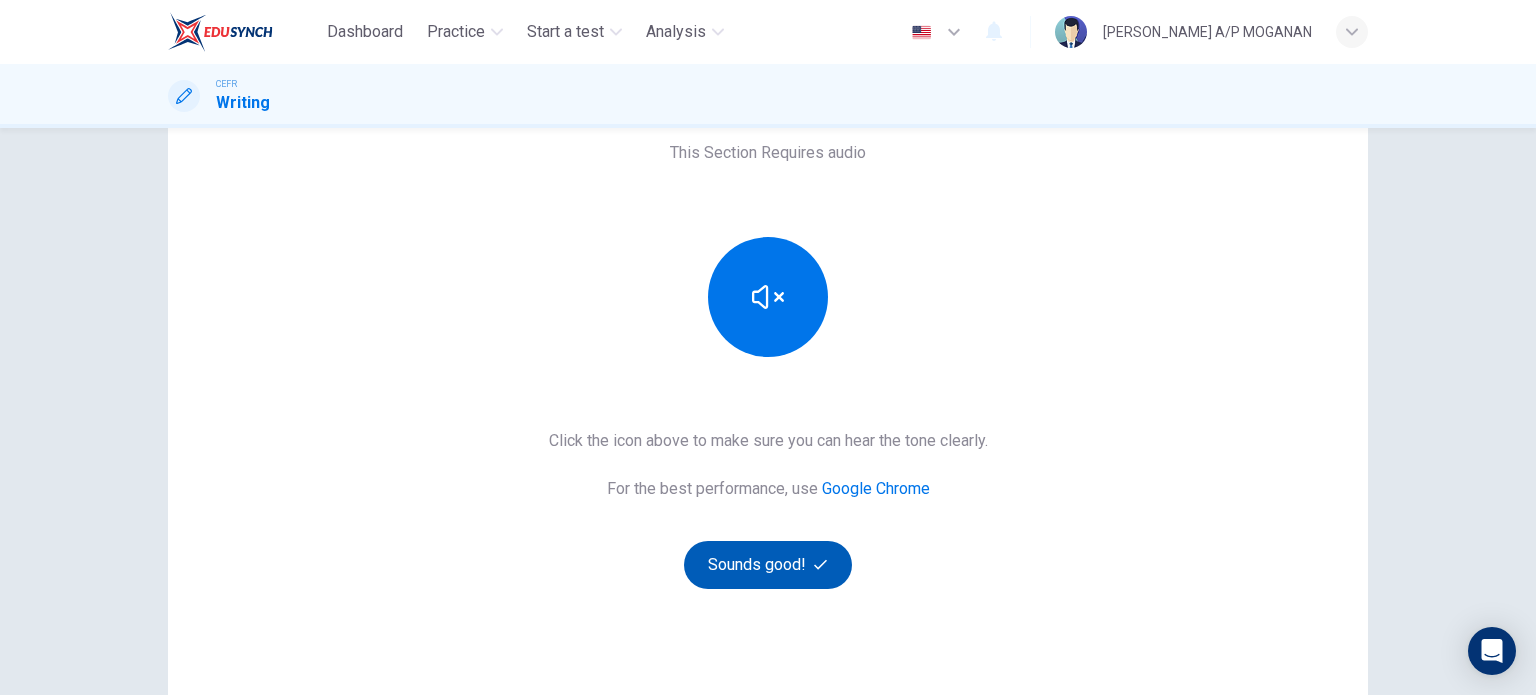 click on "Sounds good!" at bounding box center (768, 565) 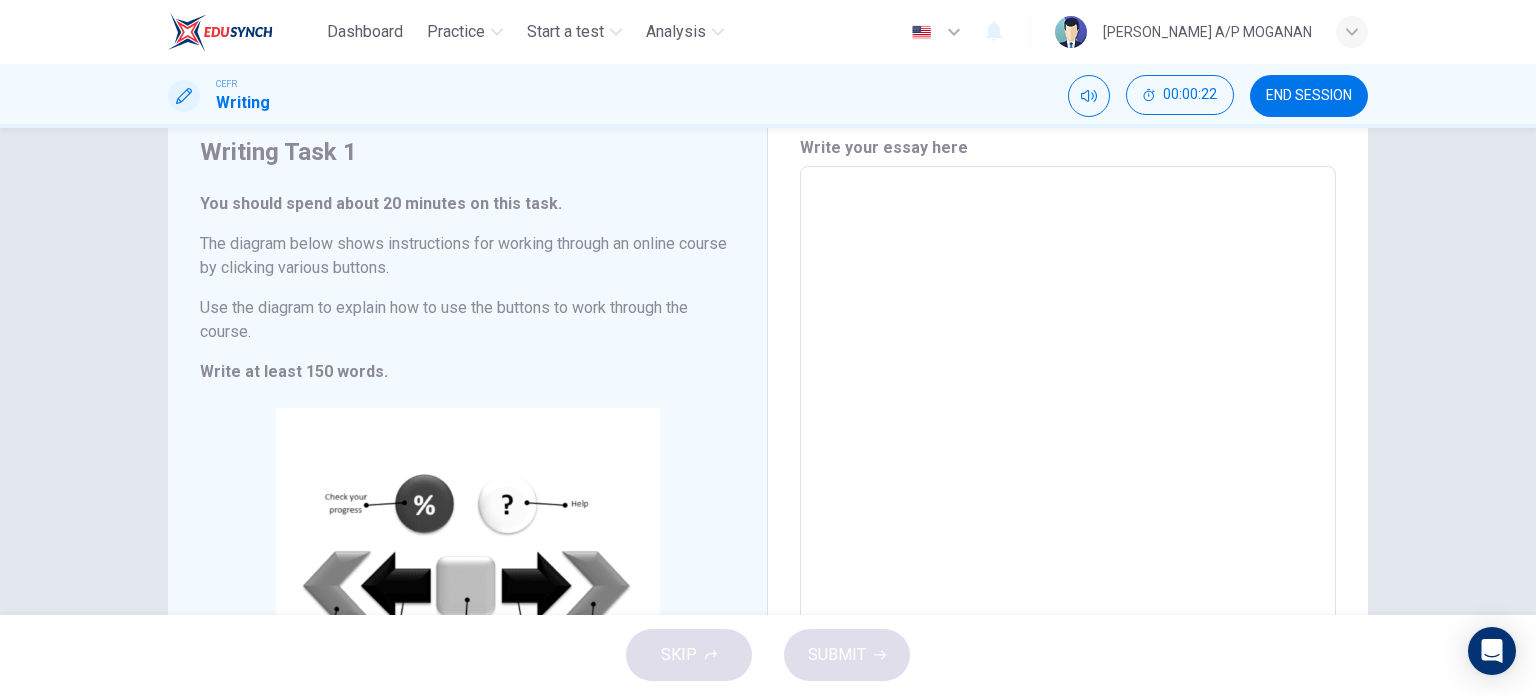 scroll, scrollTop: 74, scrollLeft: 0, axis: vertical 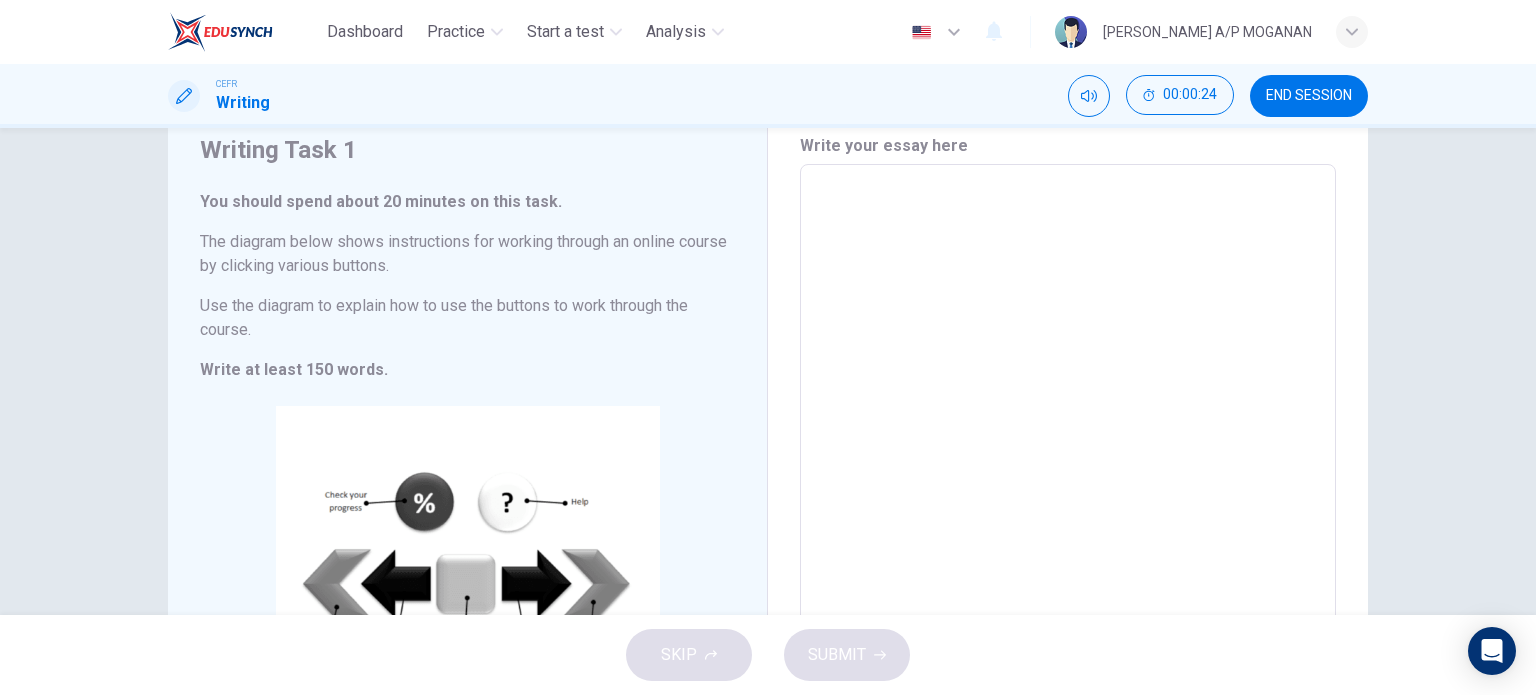 click at bounding box center [1068, 460] 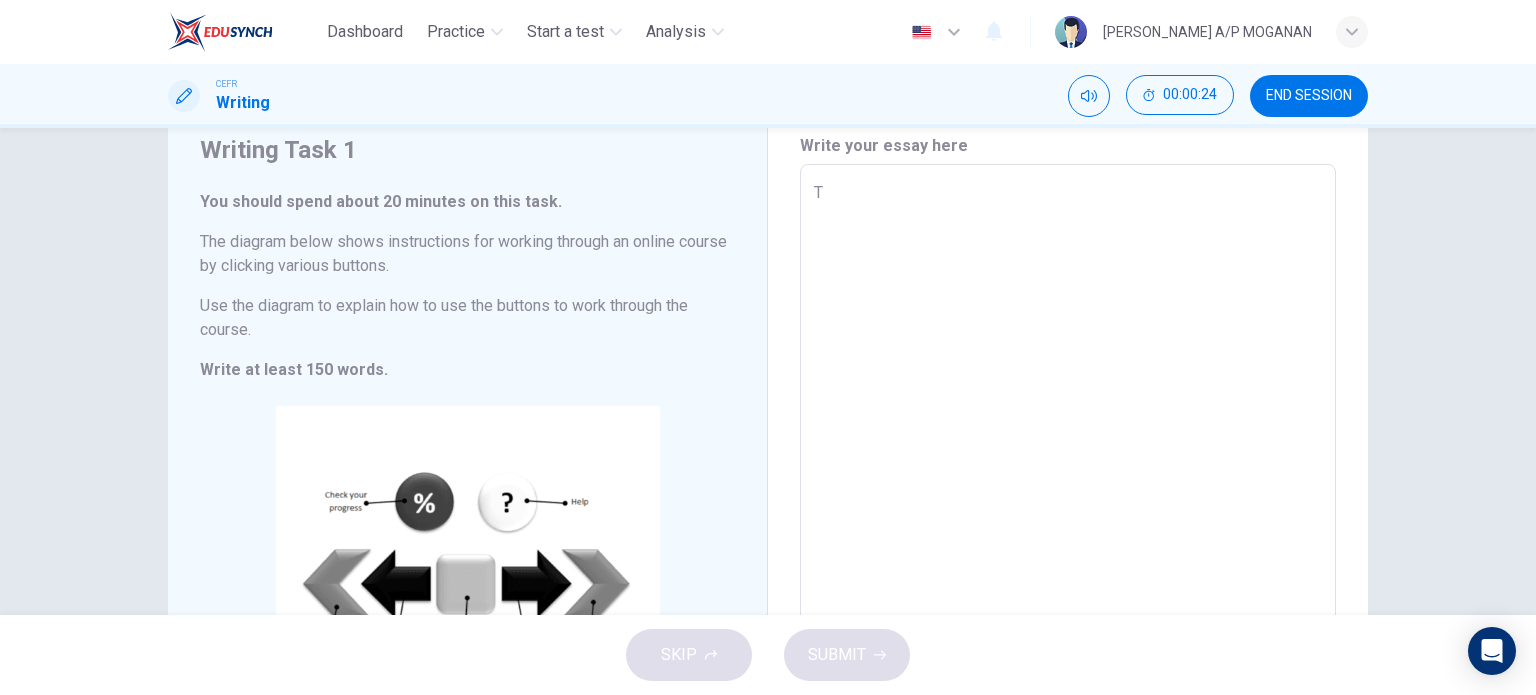 type on "x" 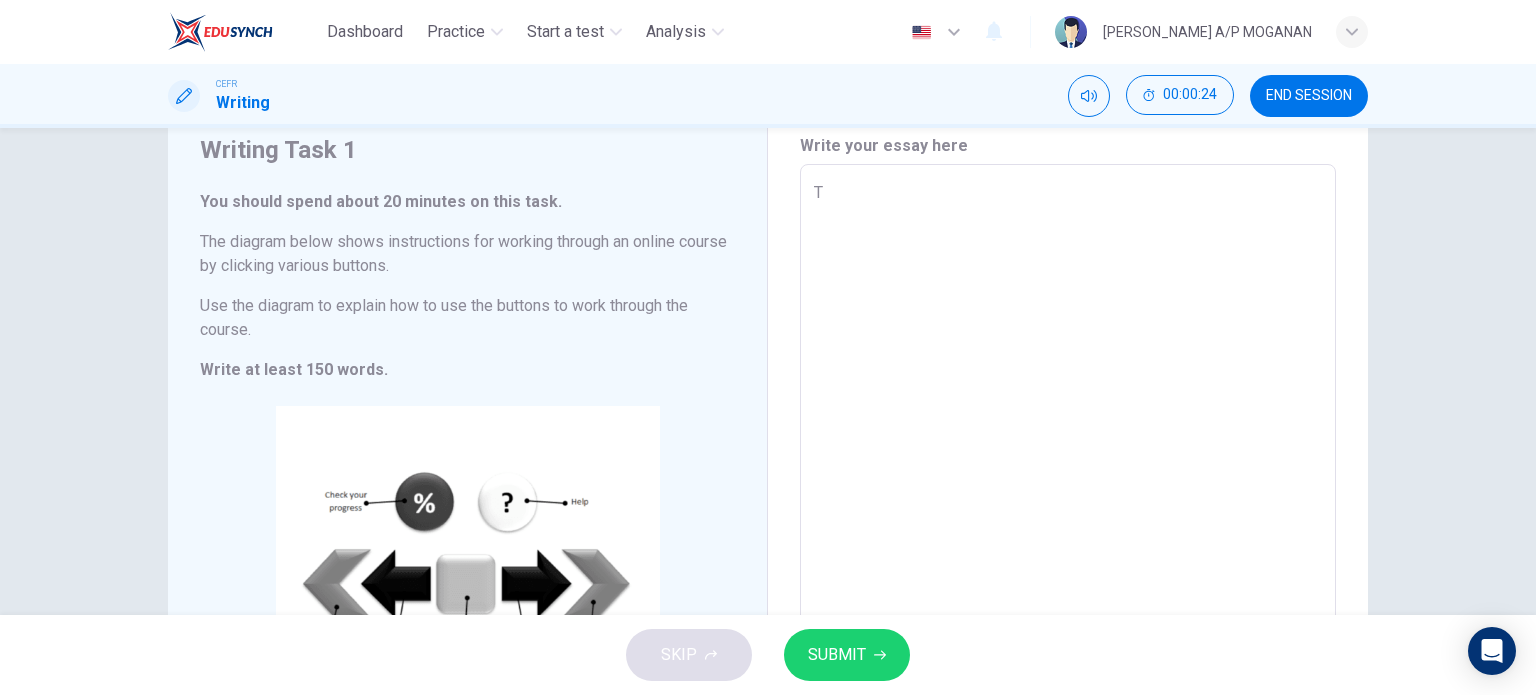 type on "Th" 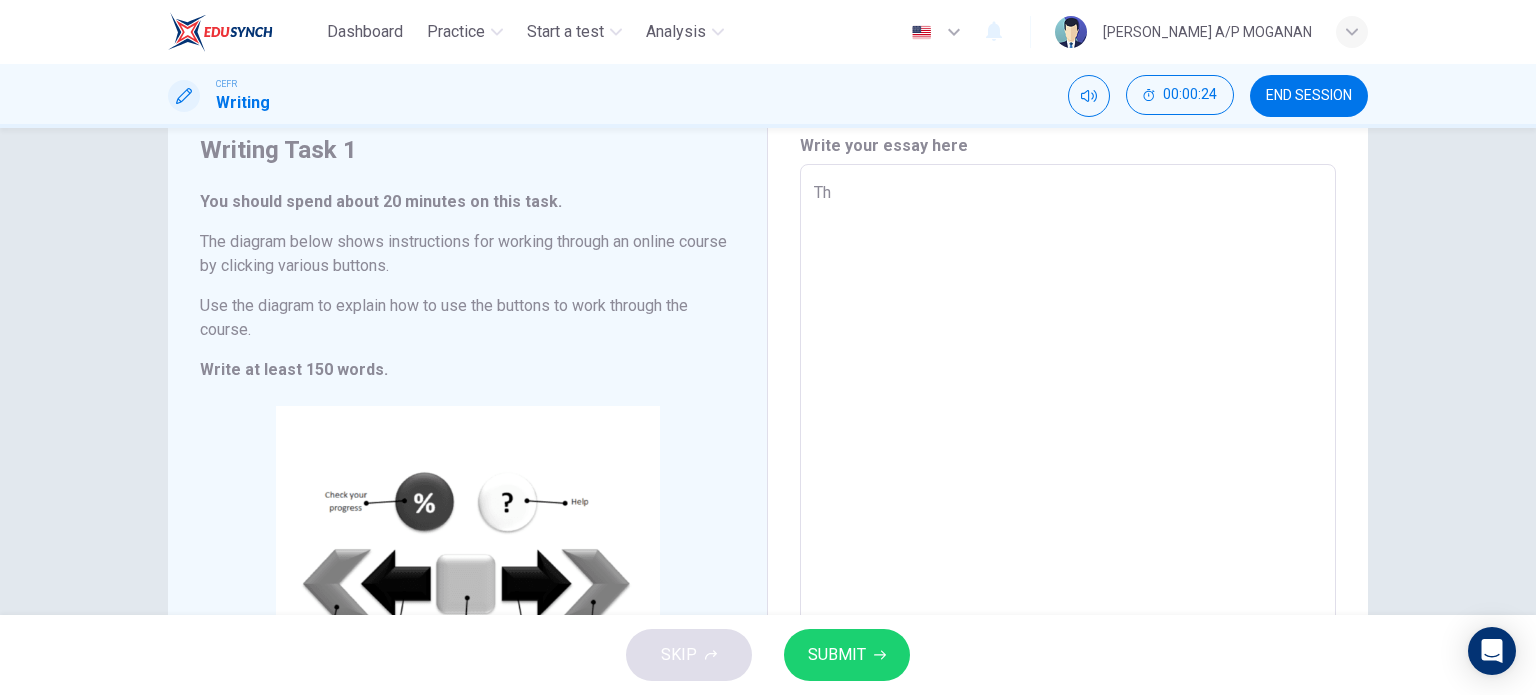 type on "The" 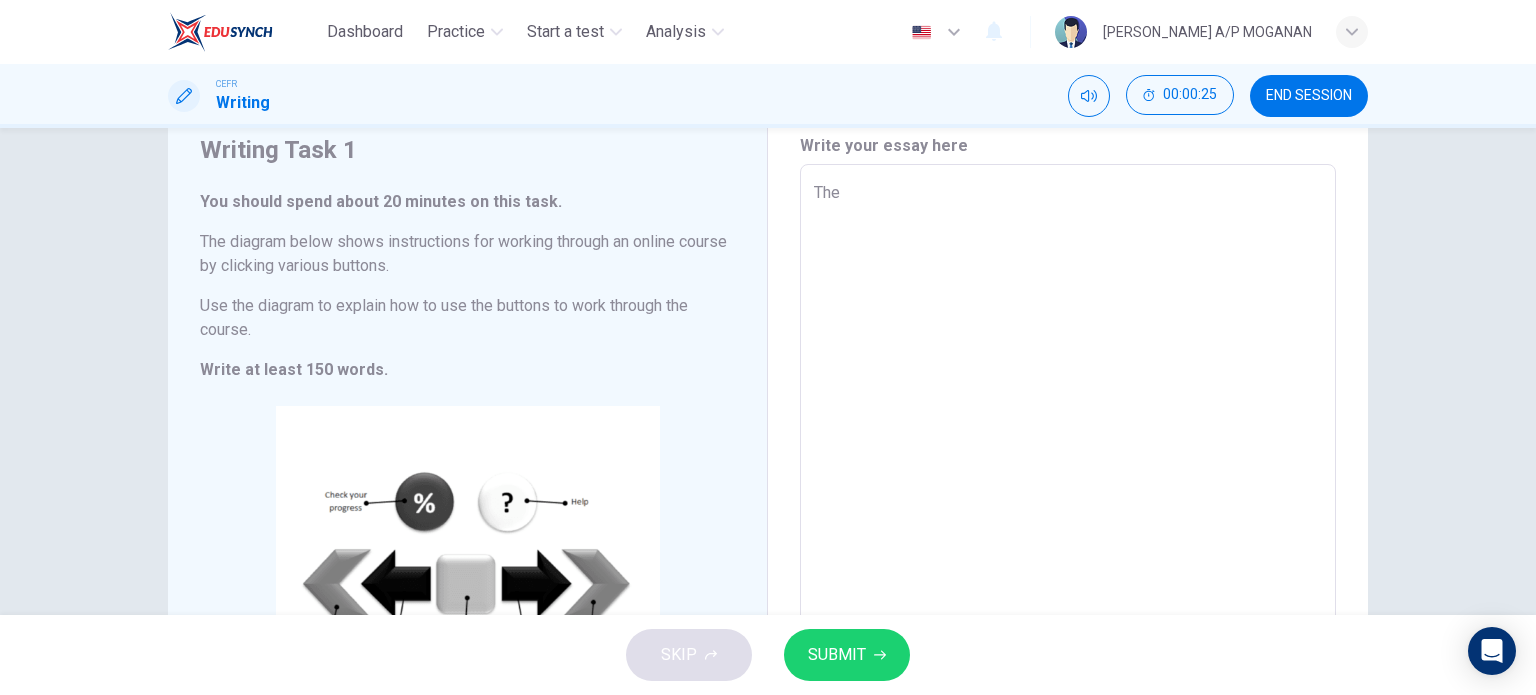 type on "The" 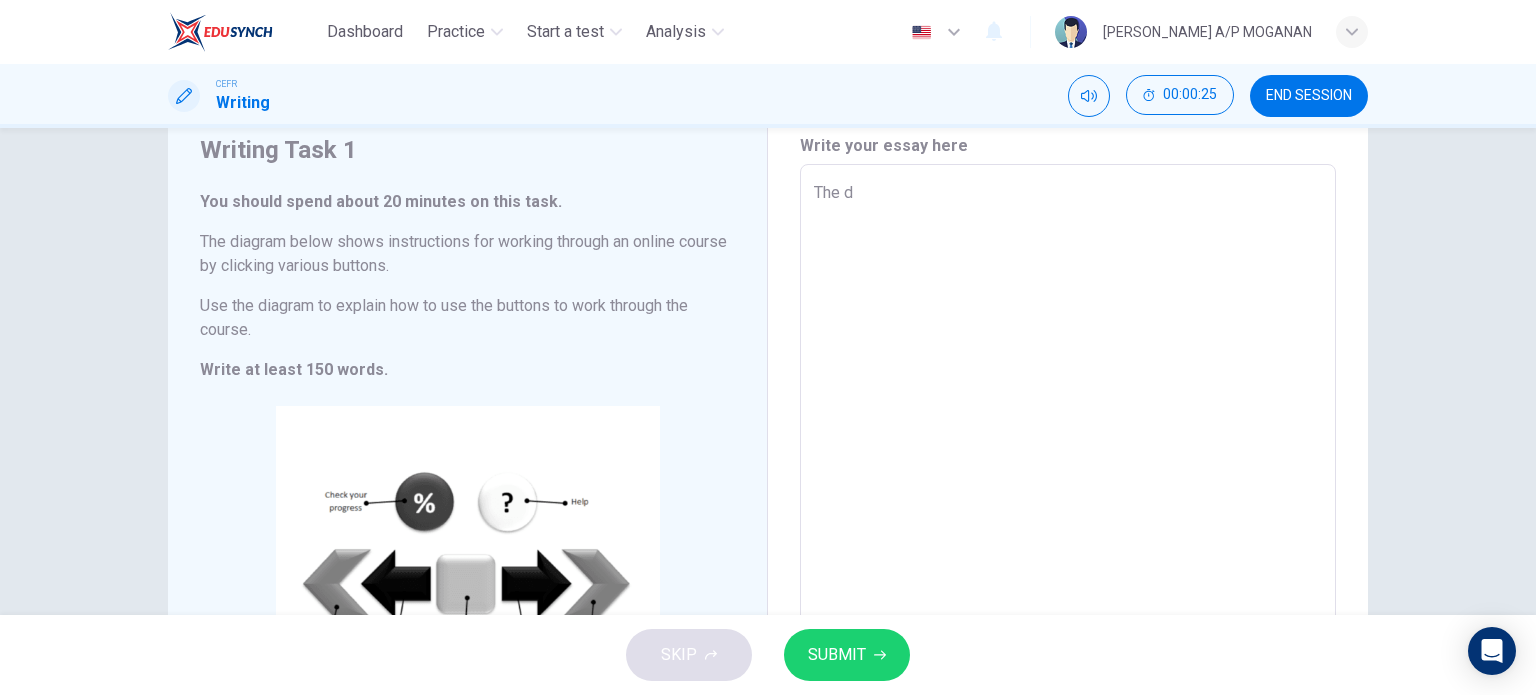 type on "x" 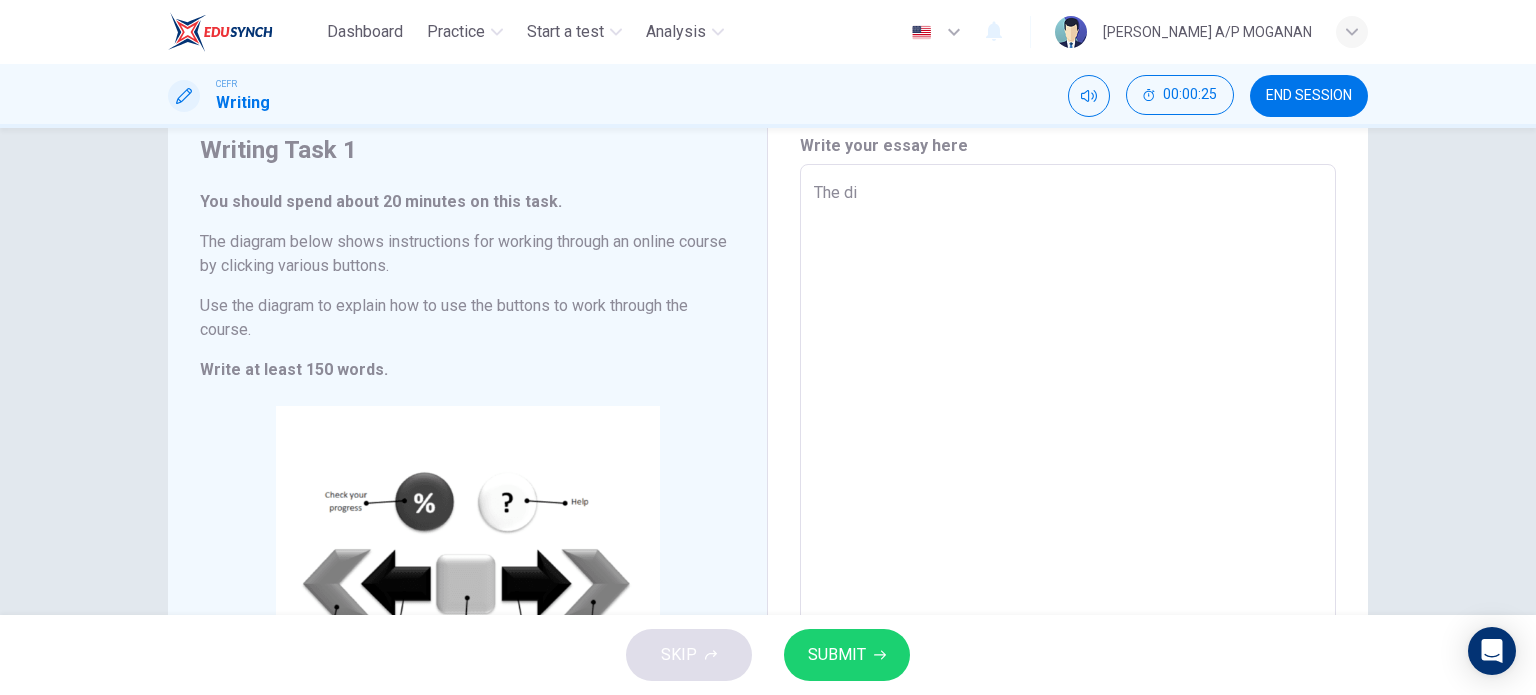 type on "x" 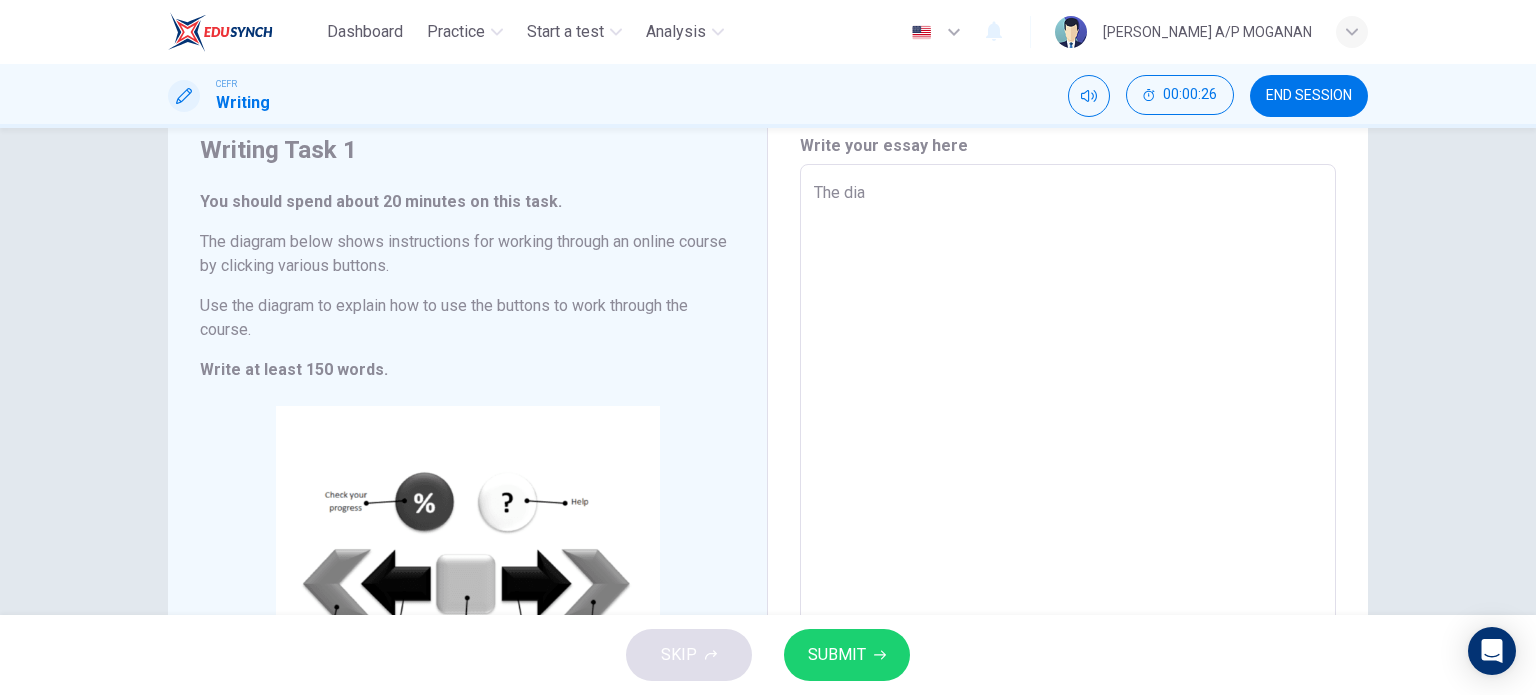 type on "The diag" 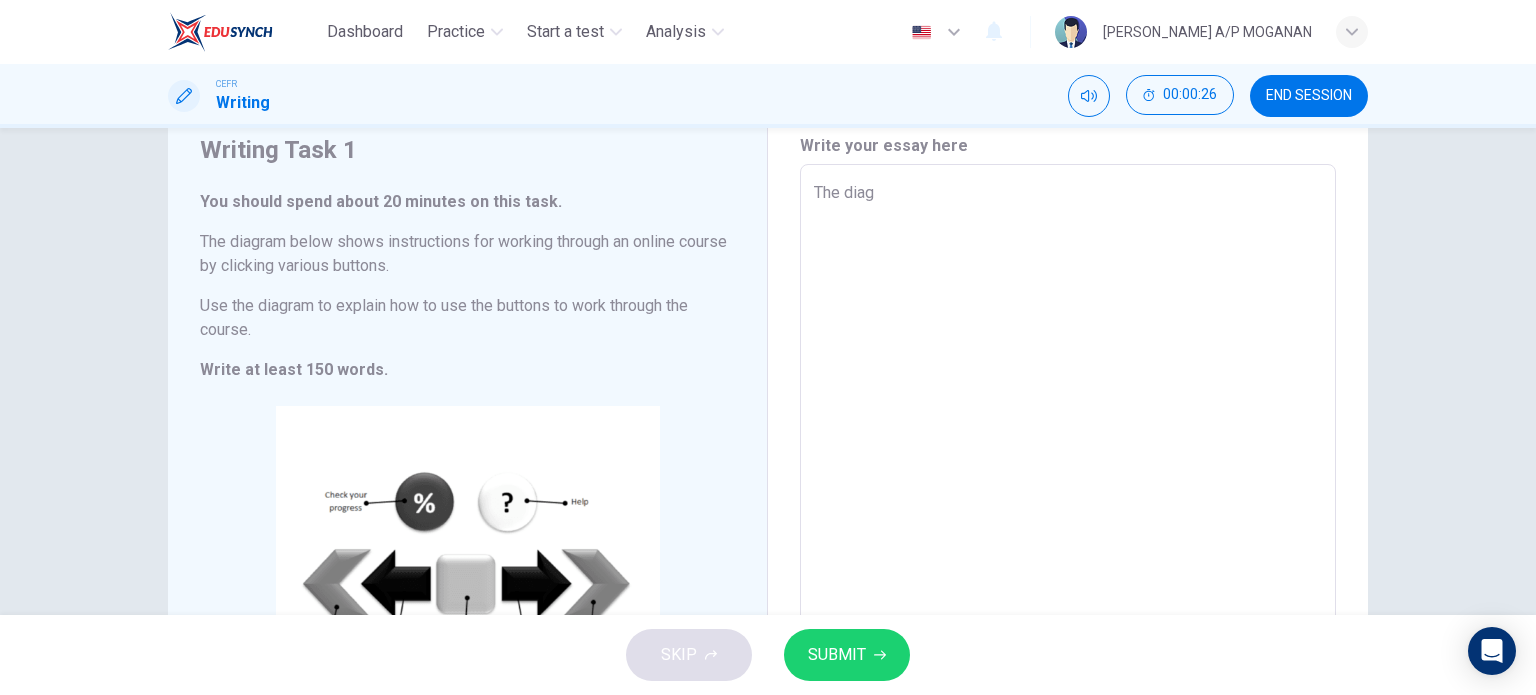 type on "x" 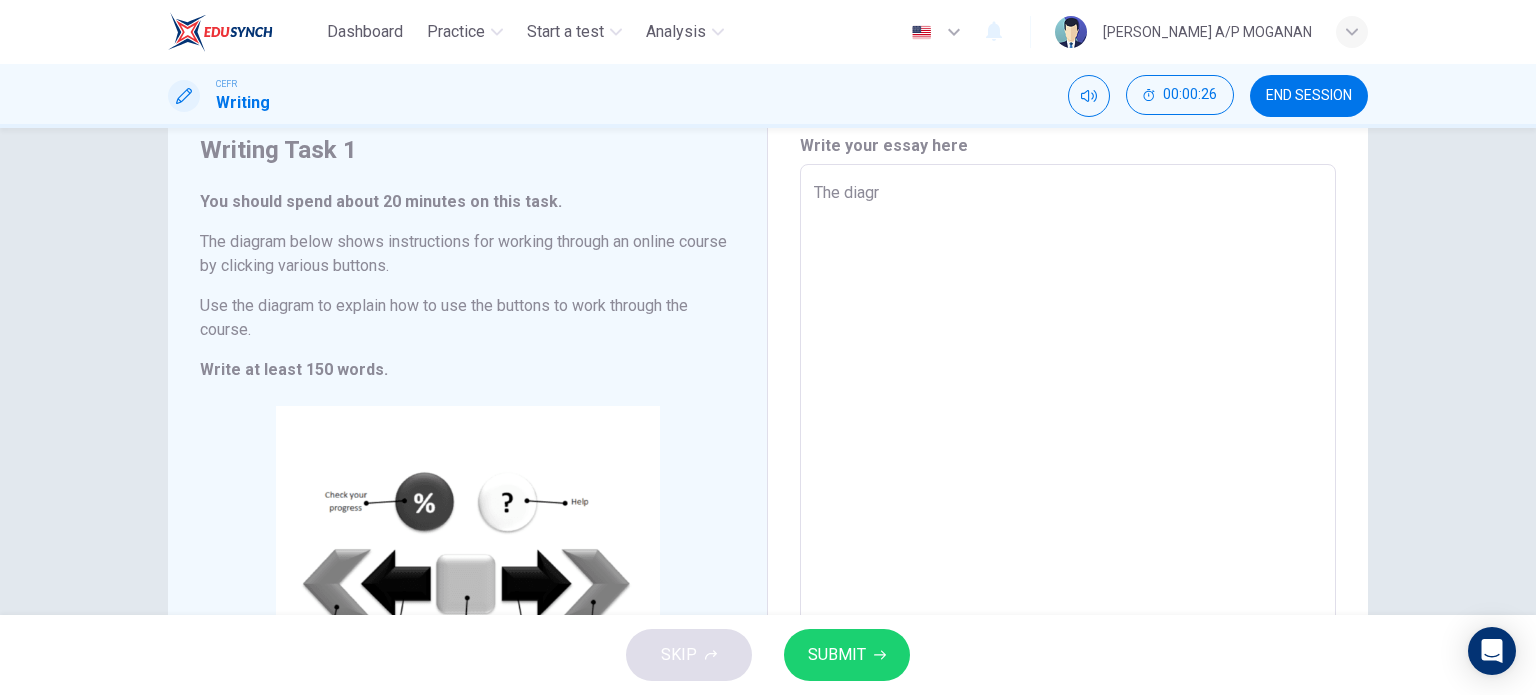 type on "x" 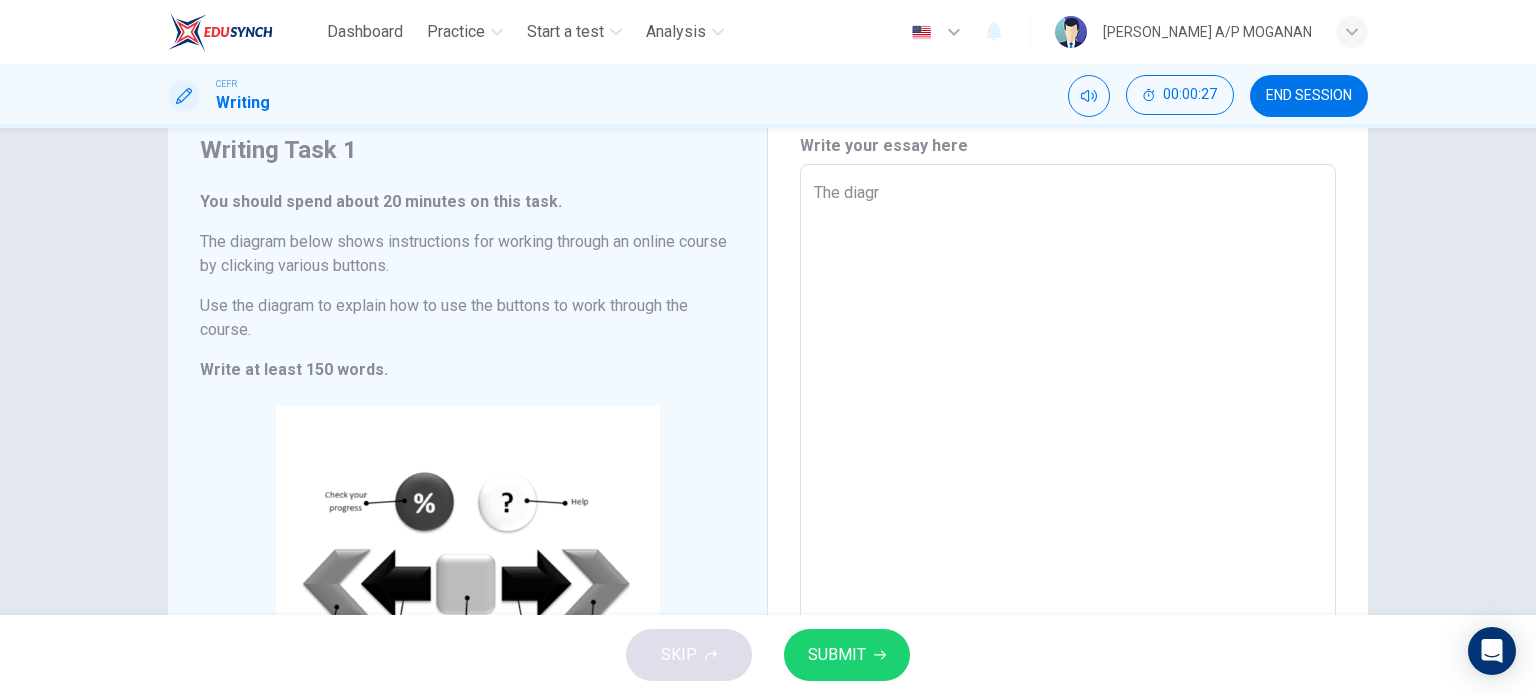 type on "The diagrM" 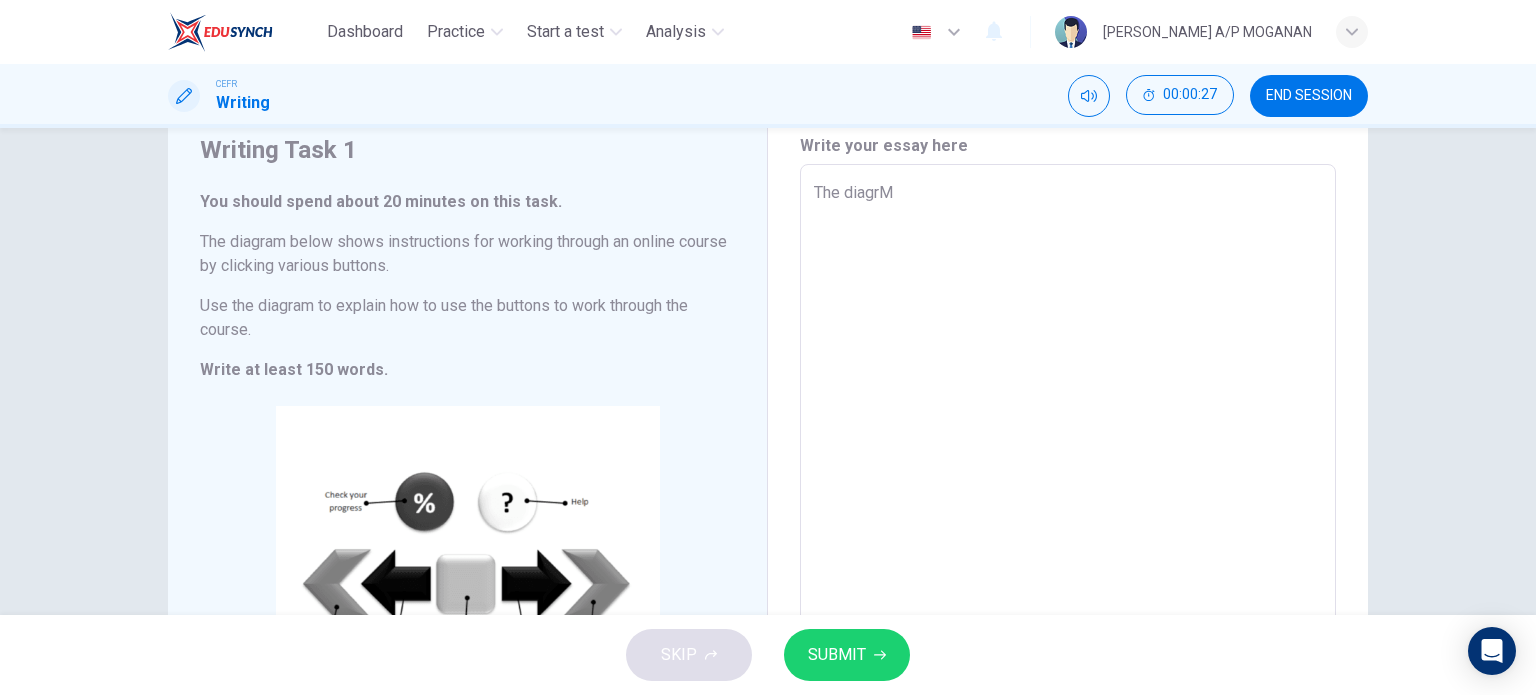 type on "x" 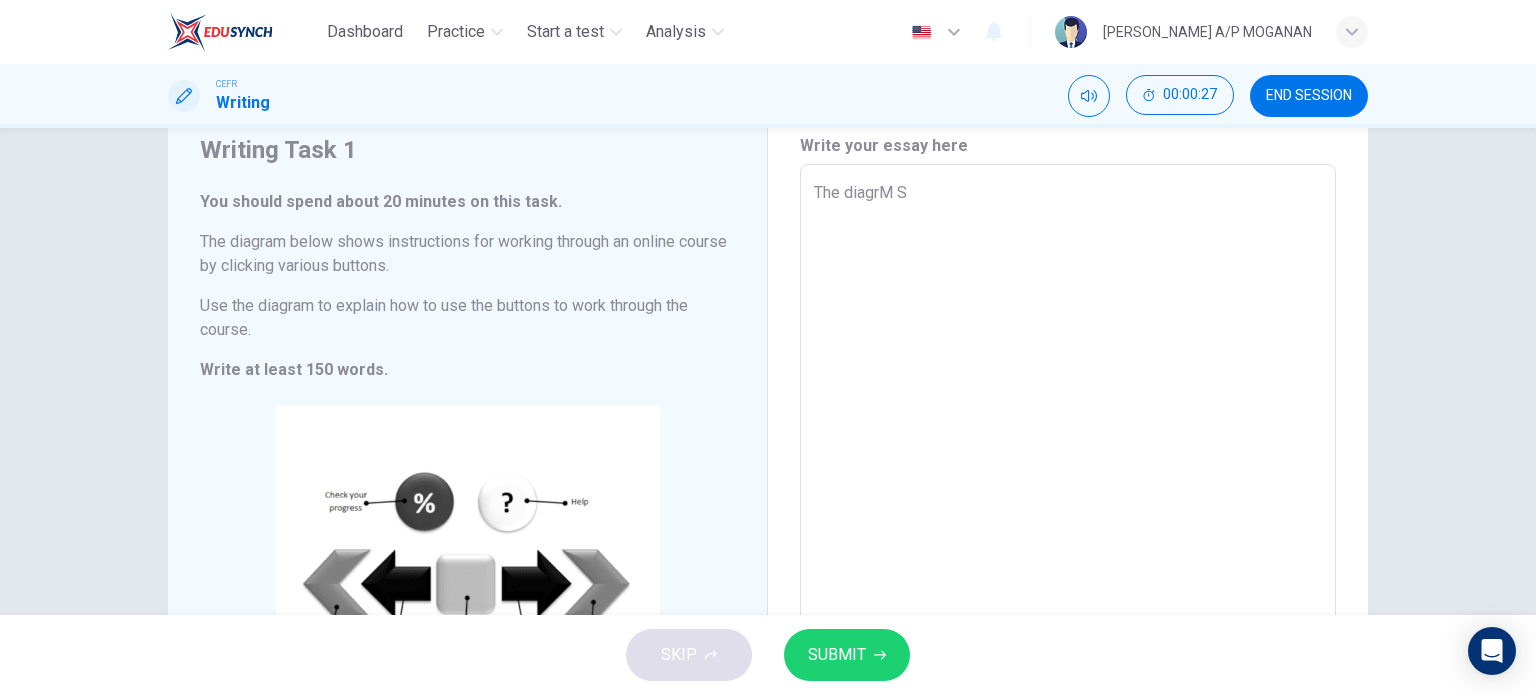 type on "x" 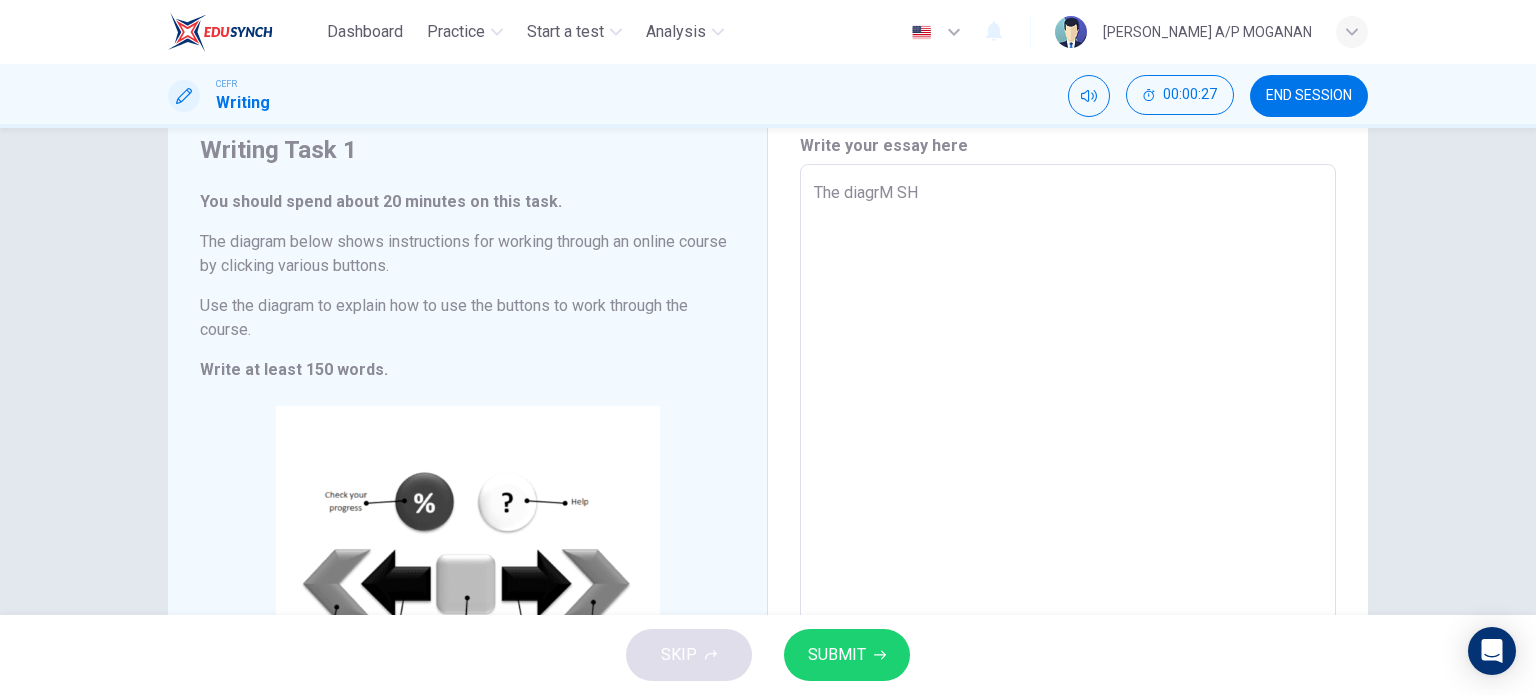 type on "x" 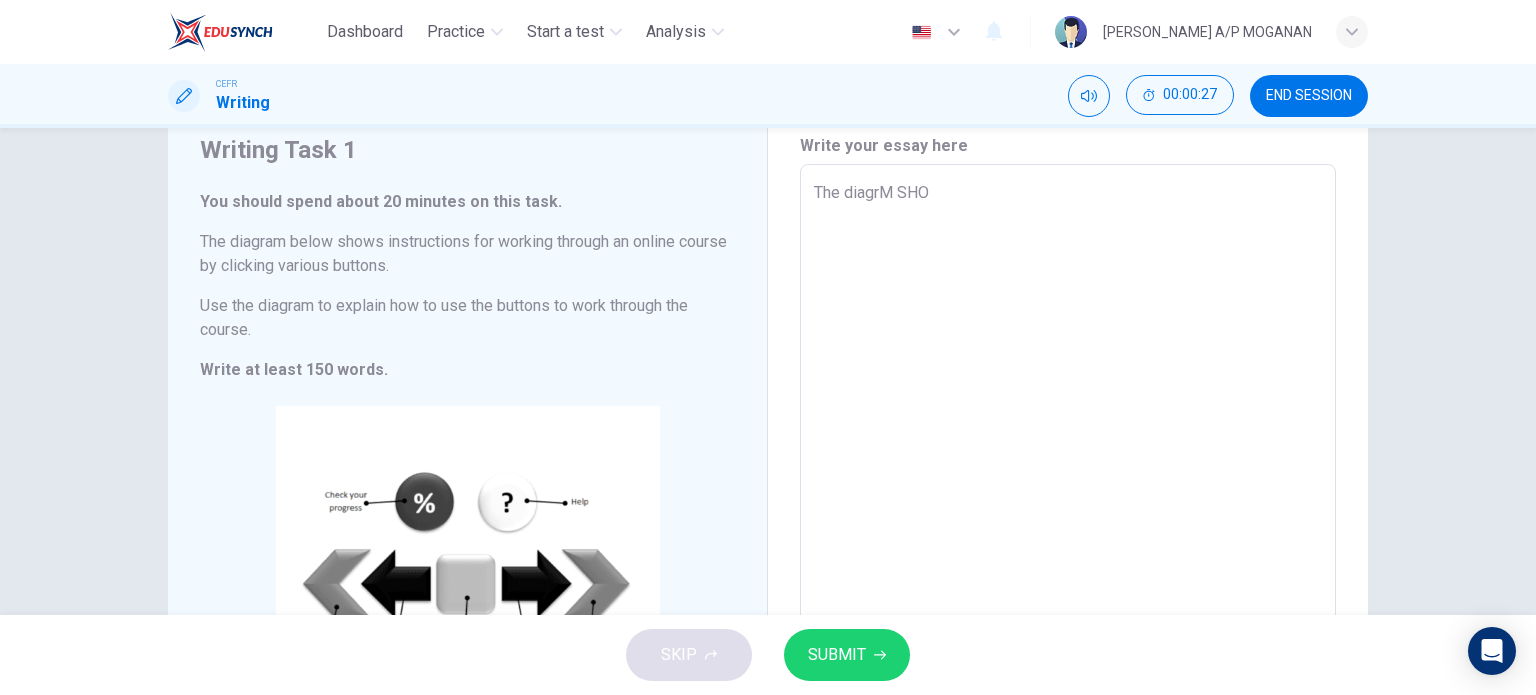 type on "x" 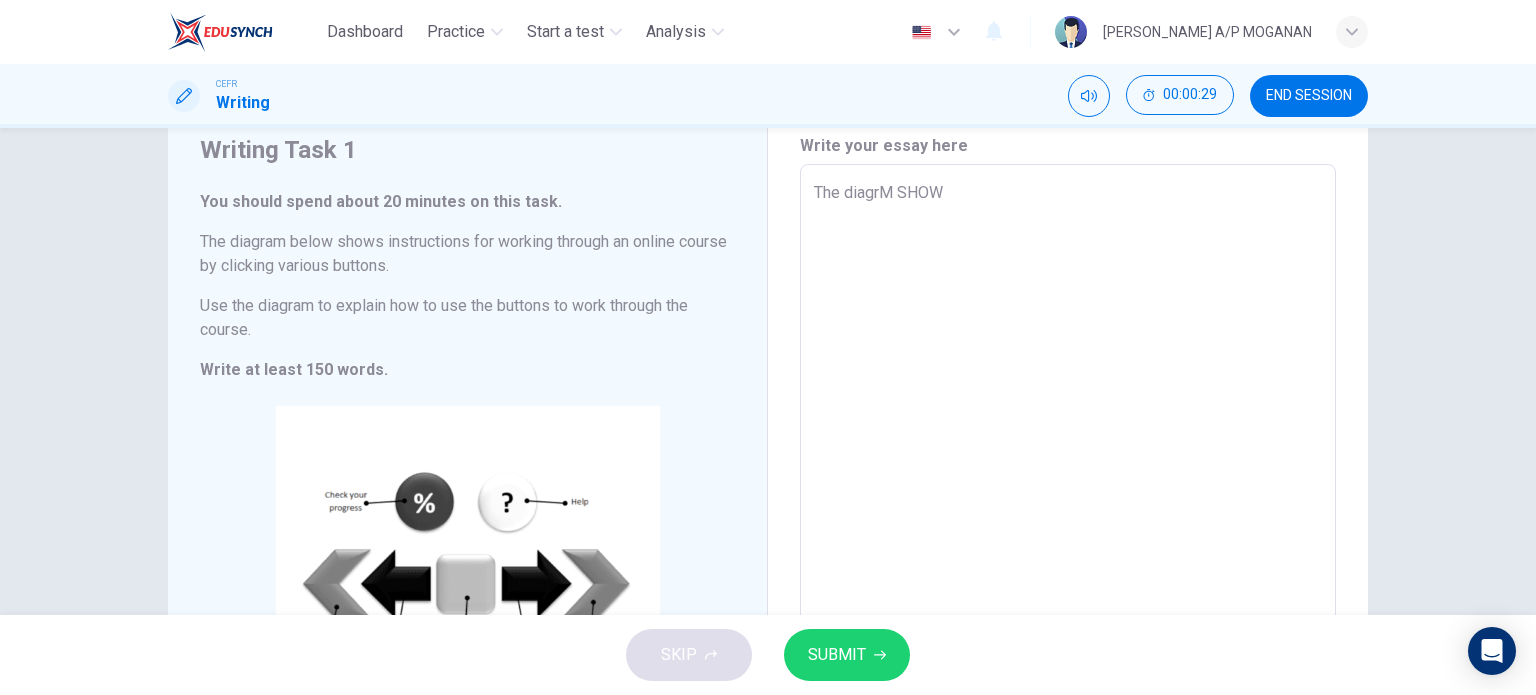 type on "The diagrM SHOWS" 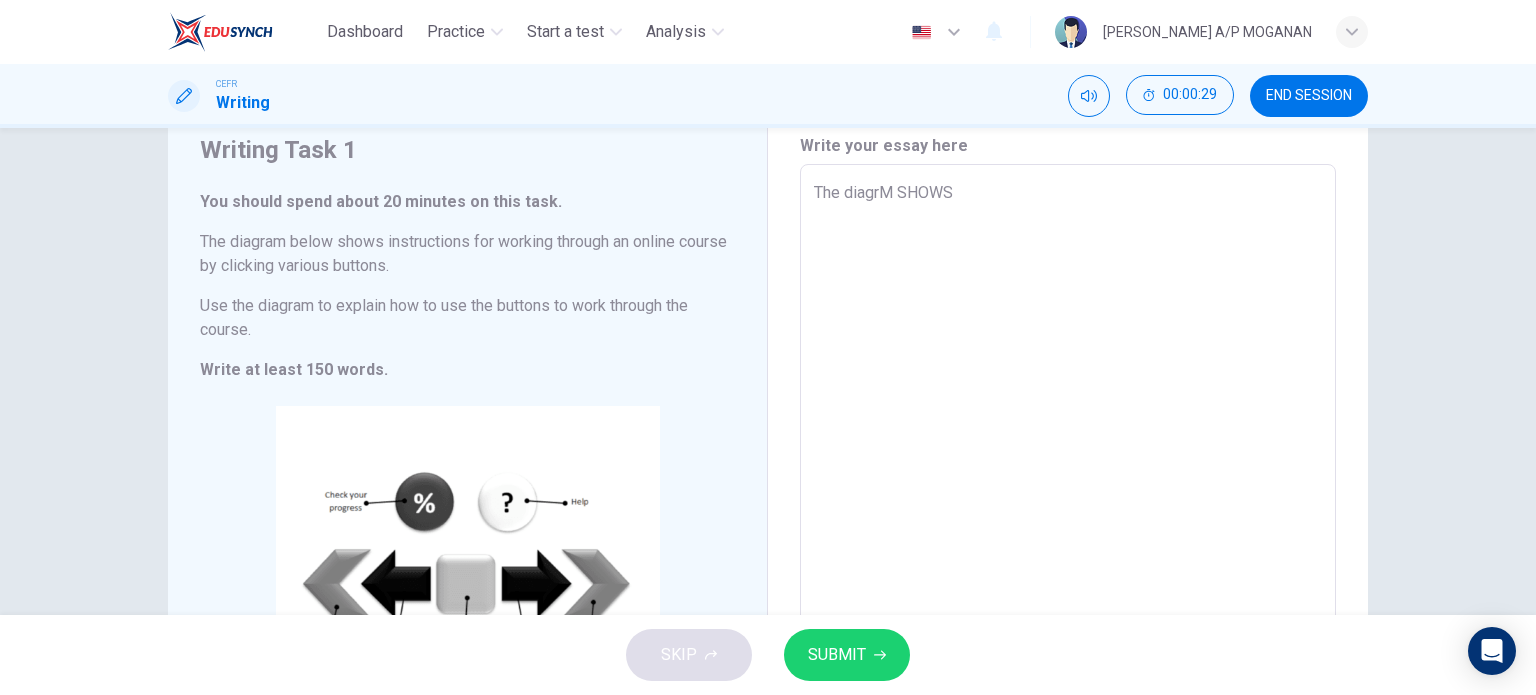 type on "The diagrM SHOW" 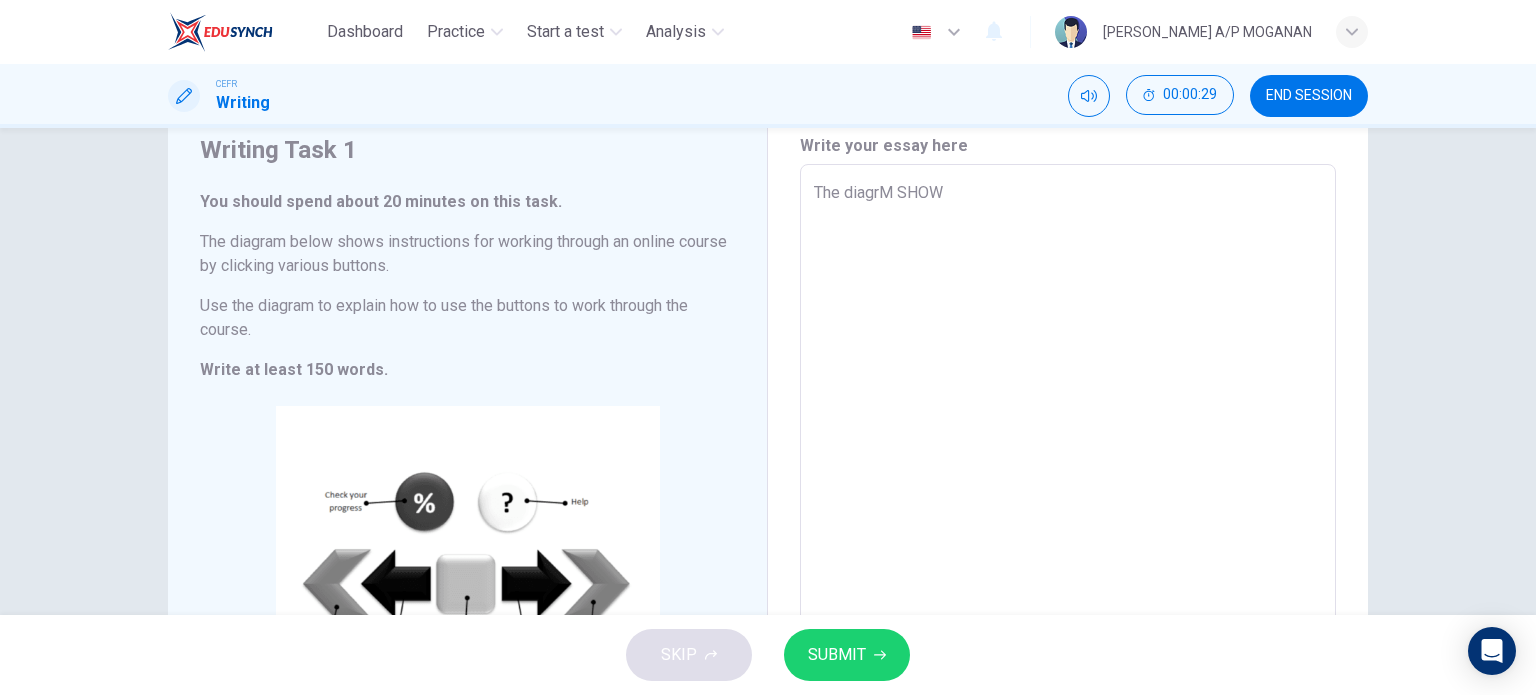 type on "x" 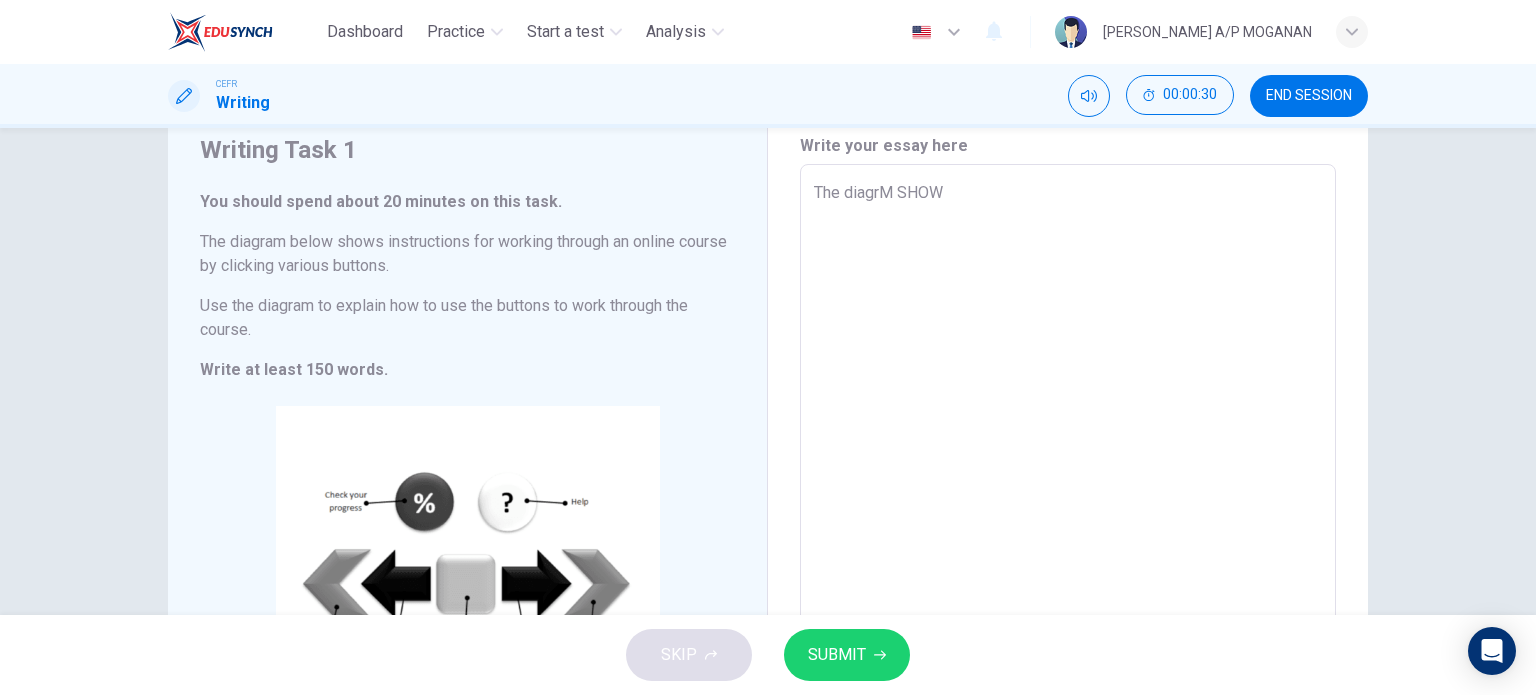 type on "The diagrM SHO" 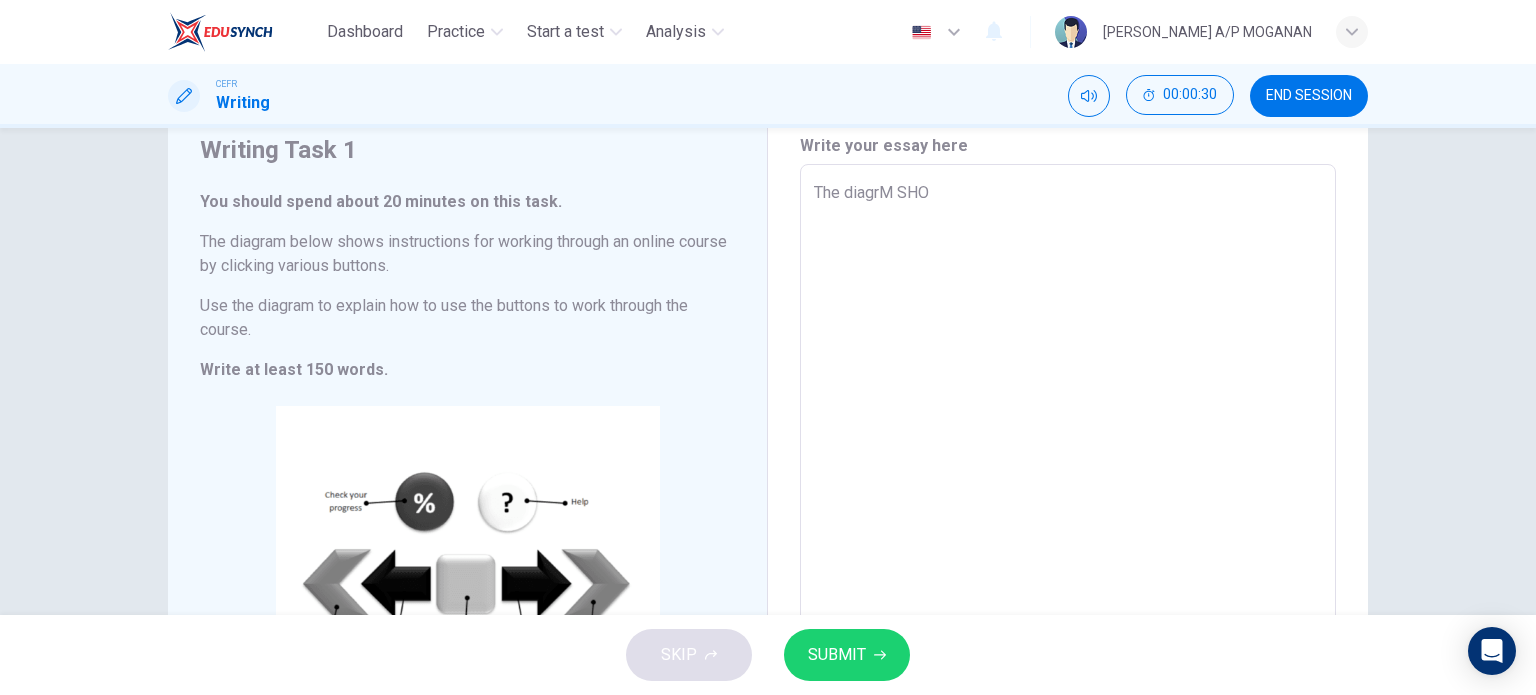 type on "The diagrM SH" 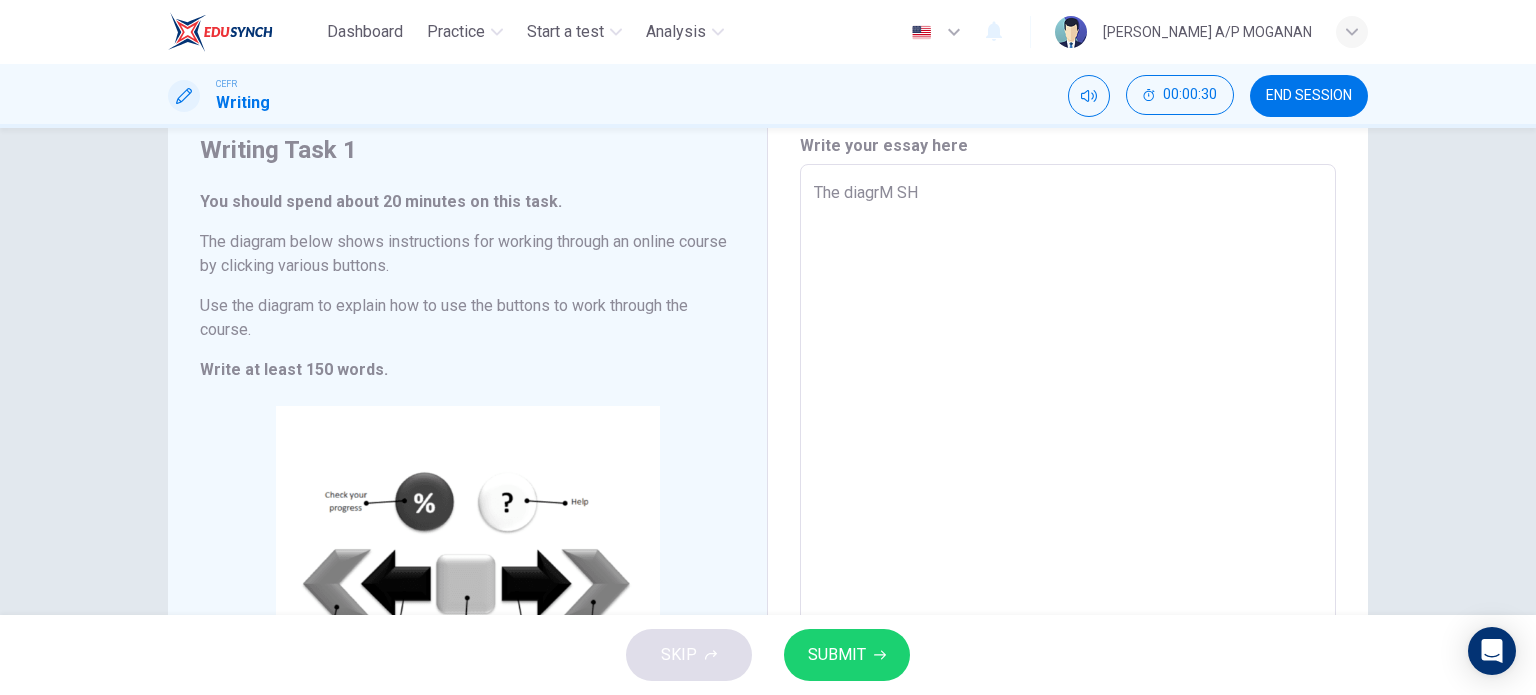 type on "x" 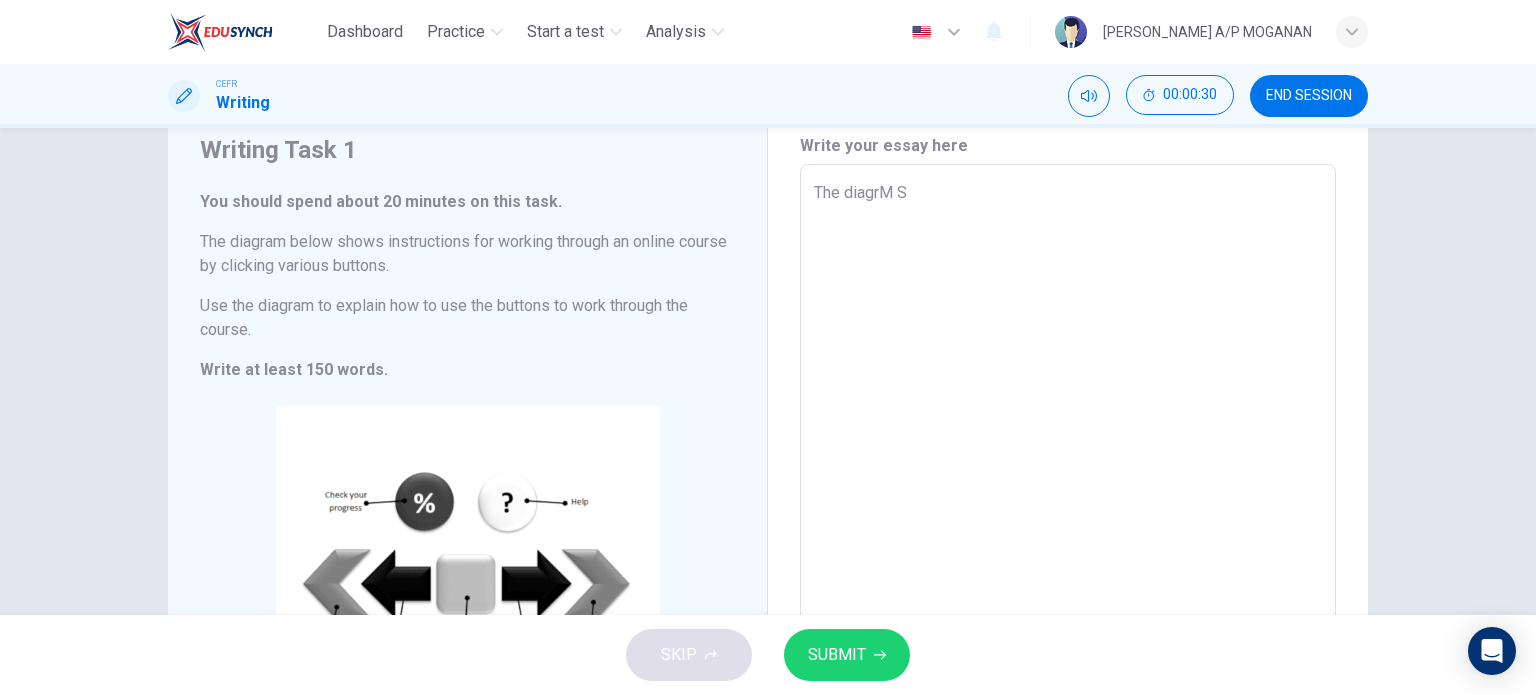 type on "x" 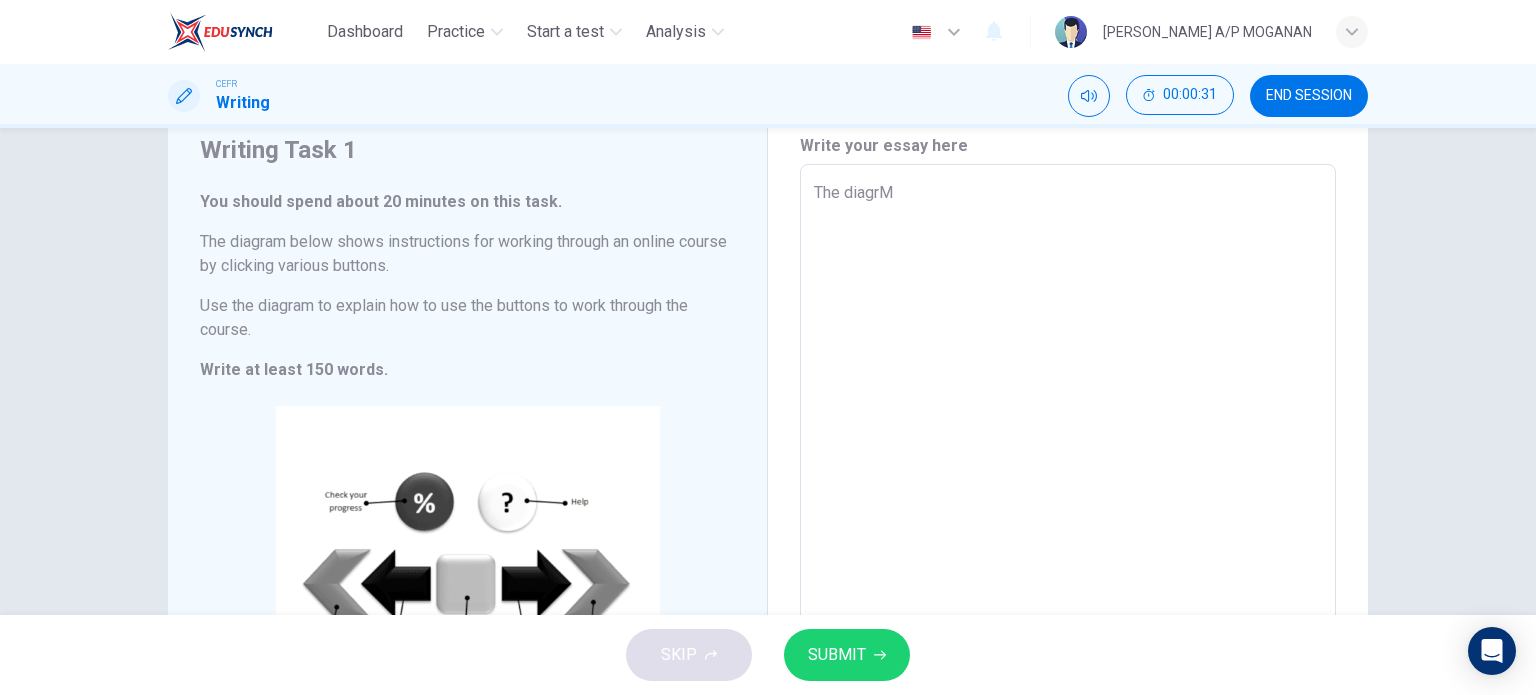 type on "The diagrM" 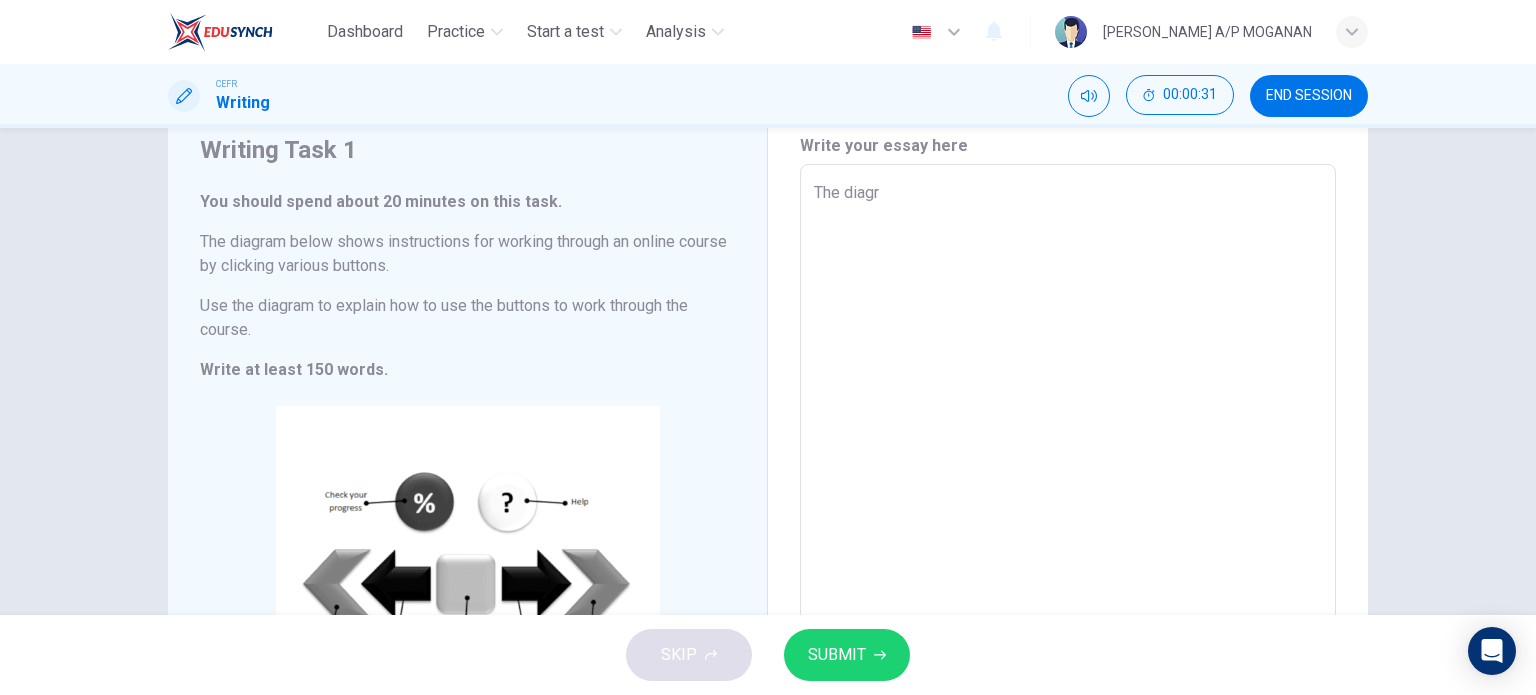type on "x" 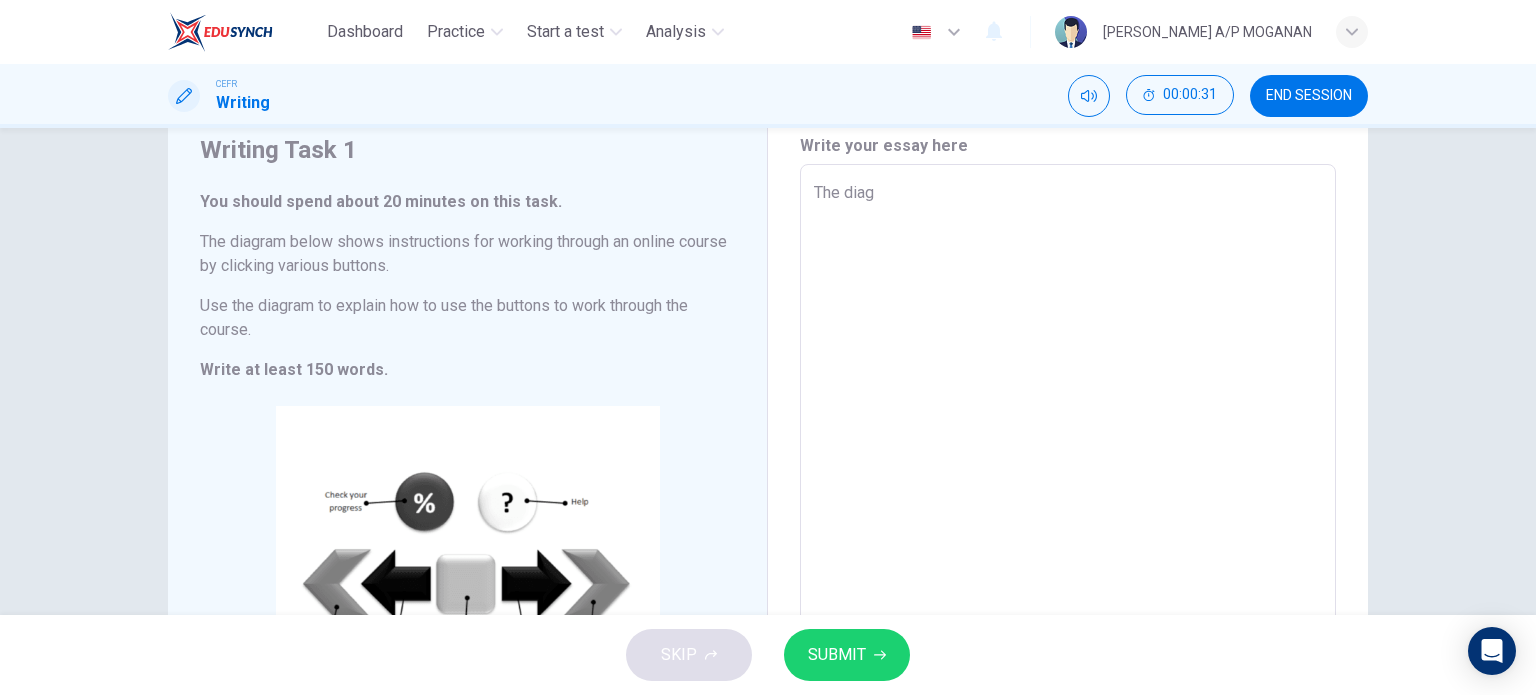 type on "x" 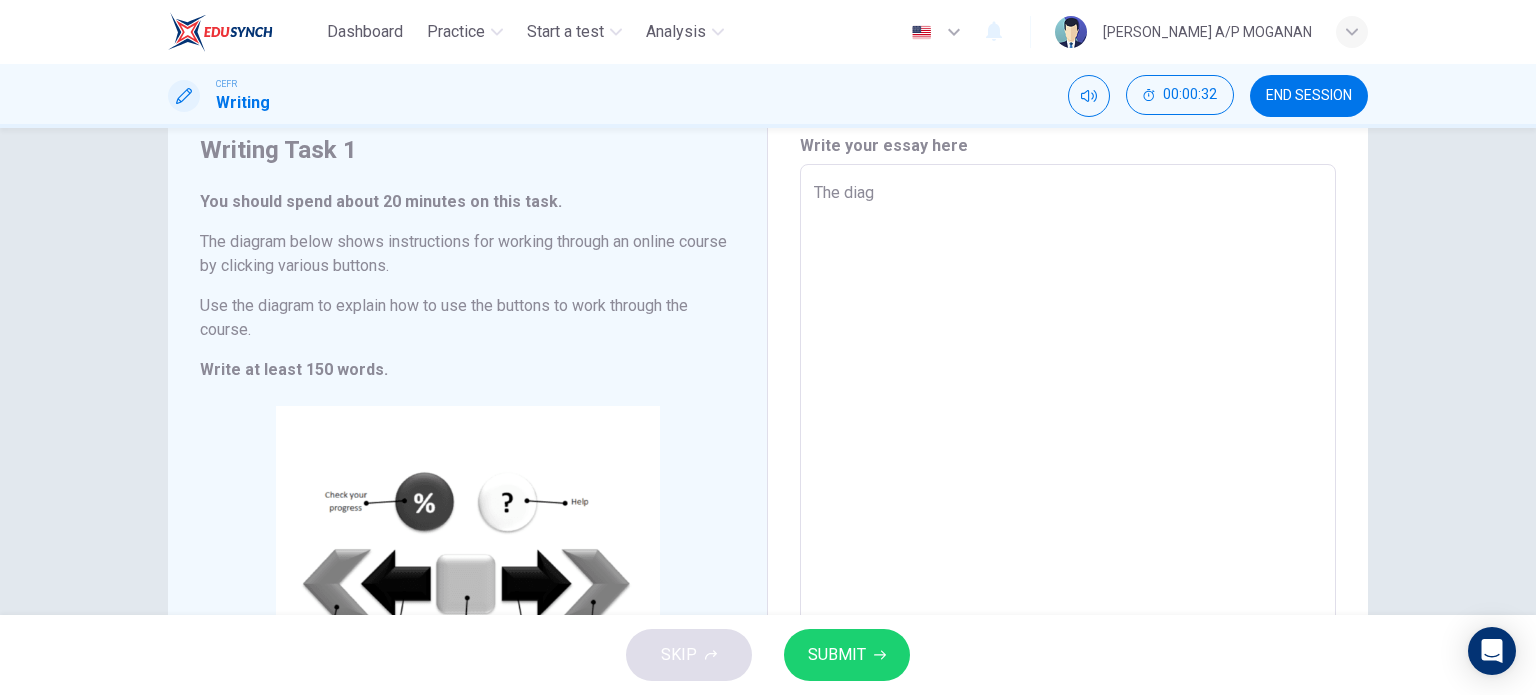 type on "The diagr" 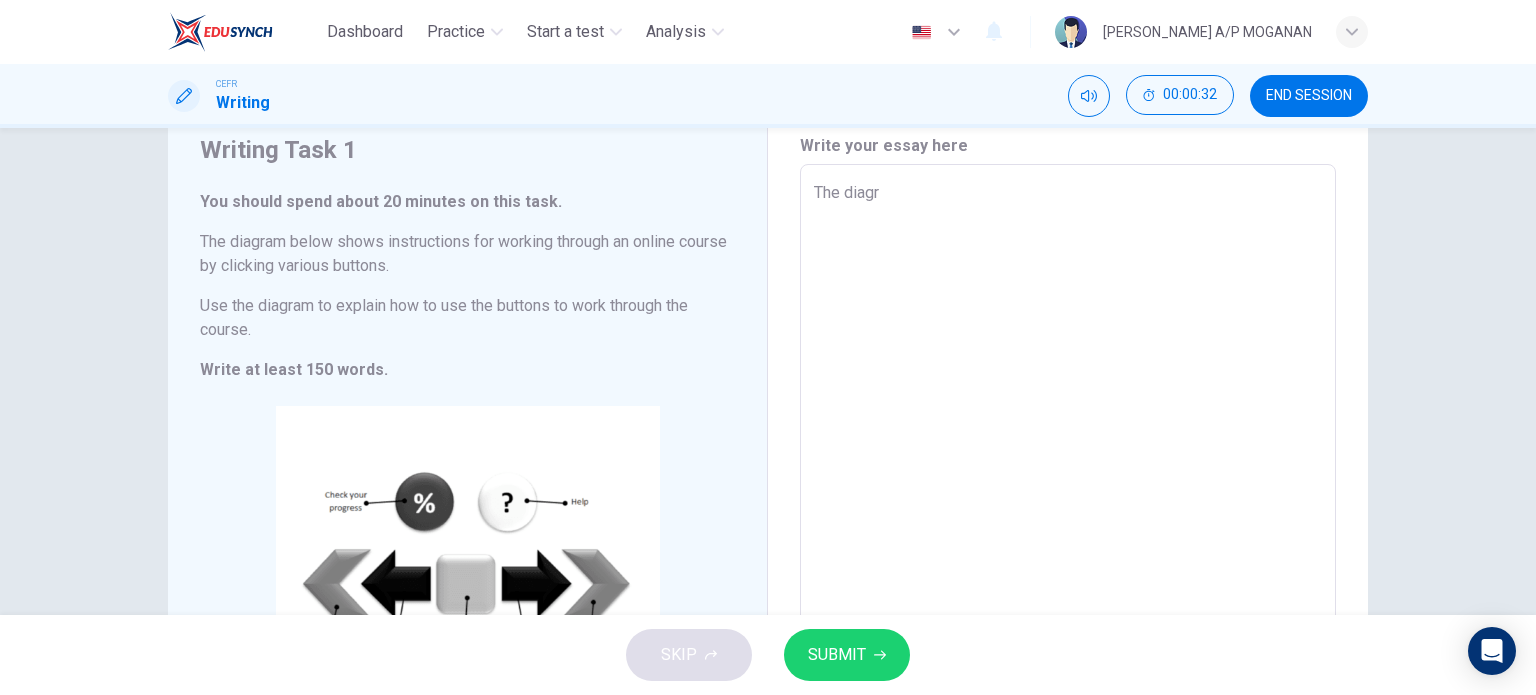type on "x" 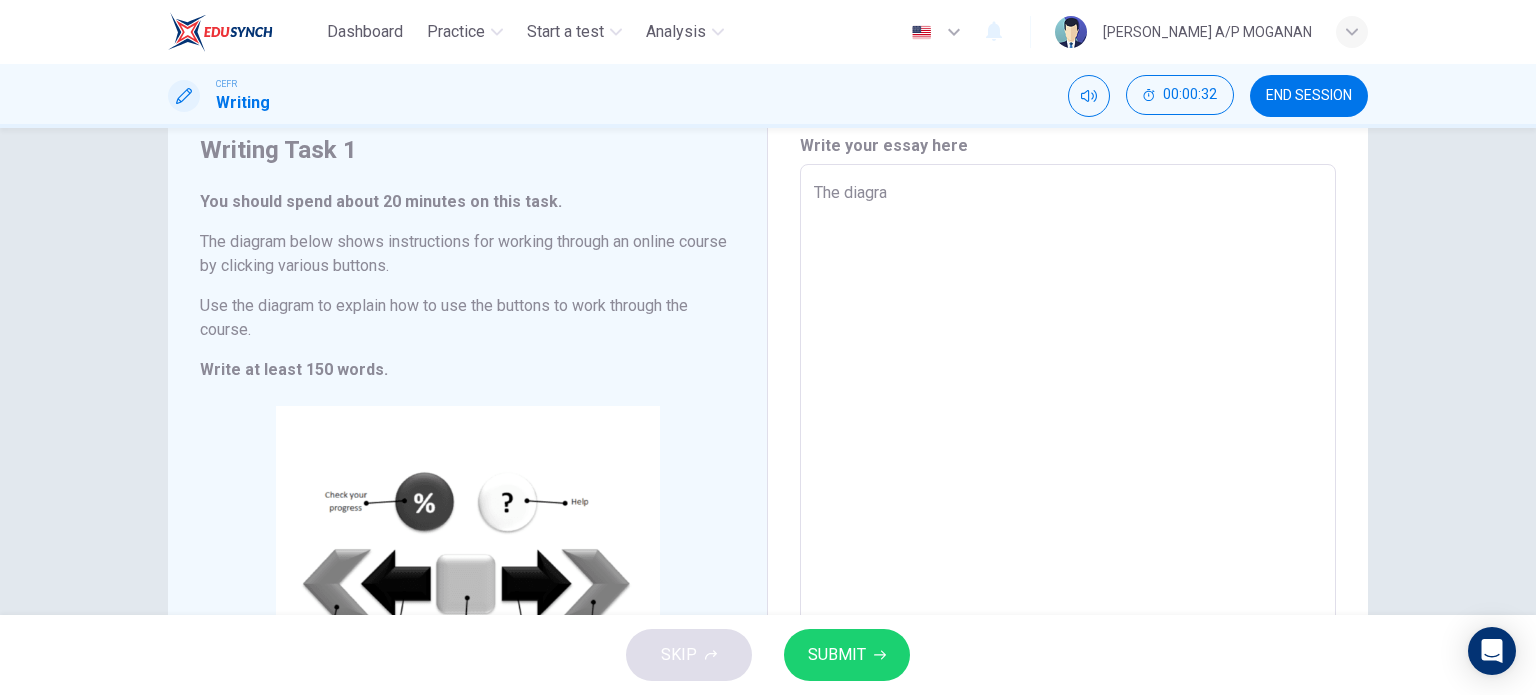 type on "x" 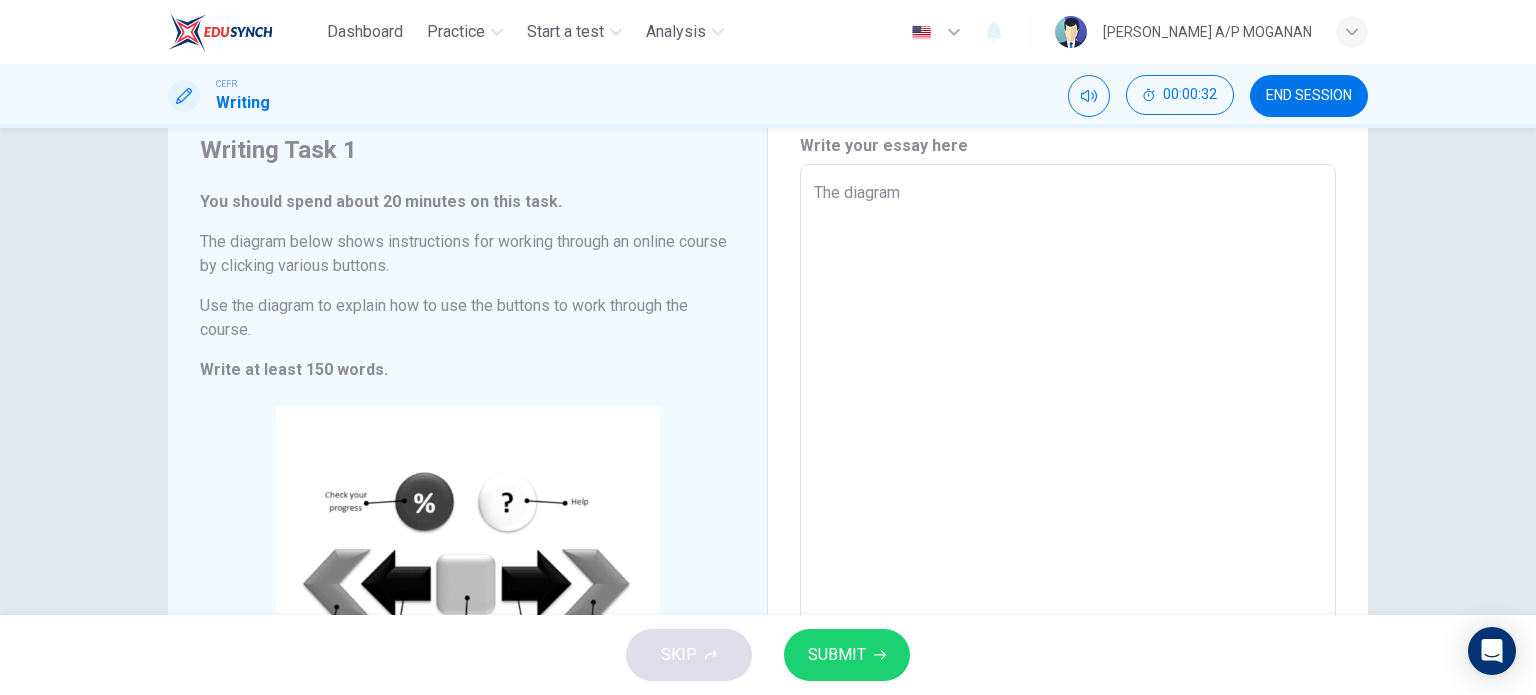 type on "x" 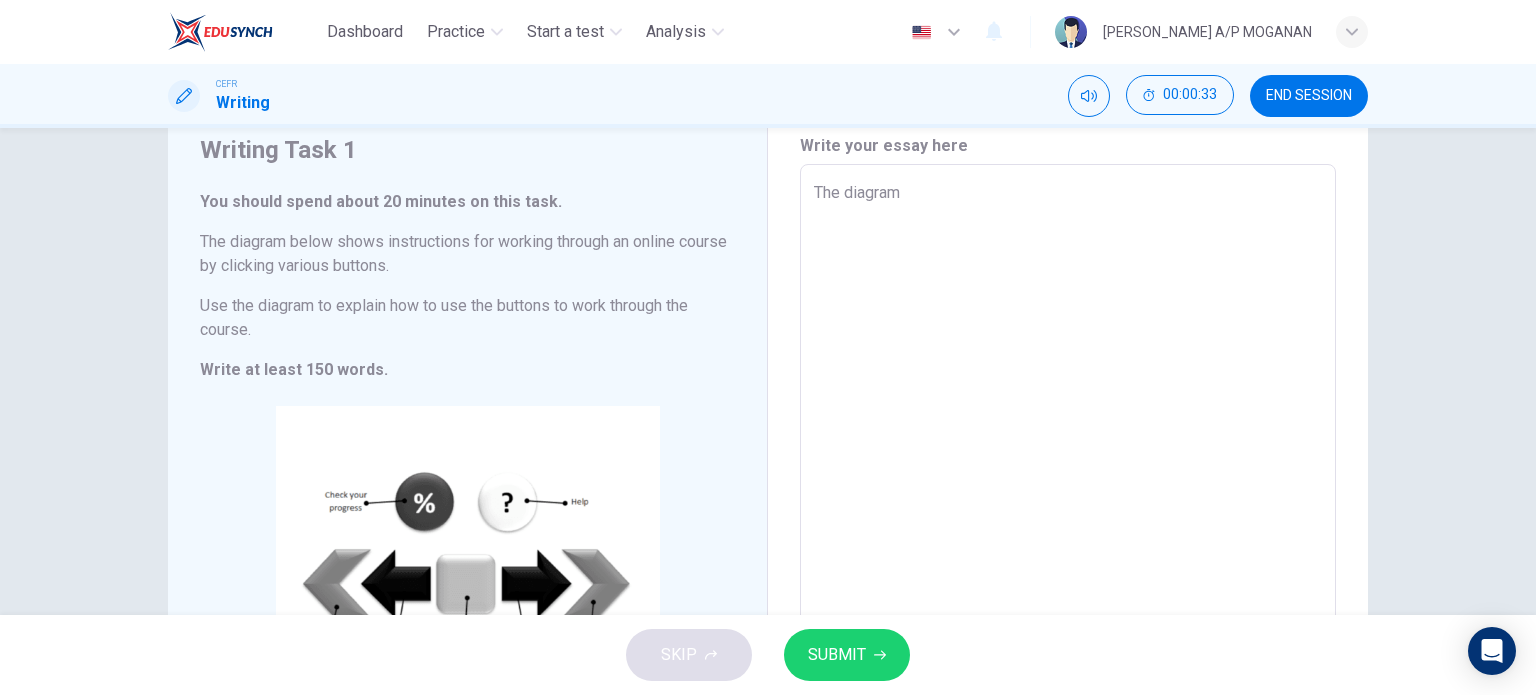 type on "The diagram s" 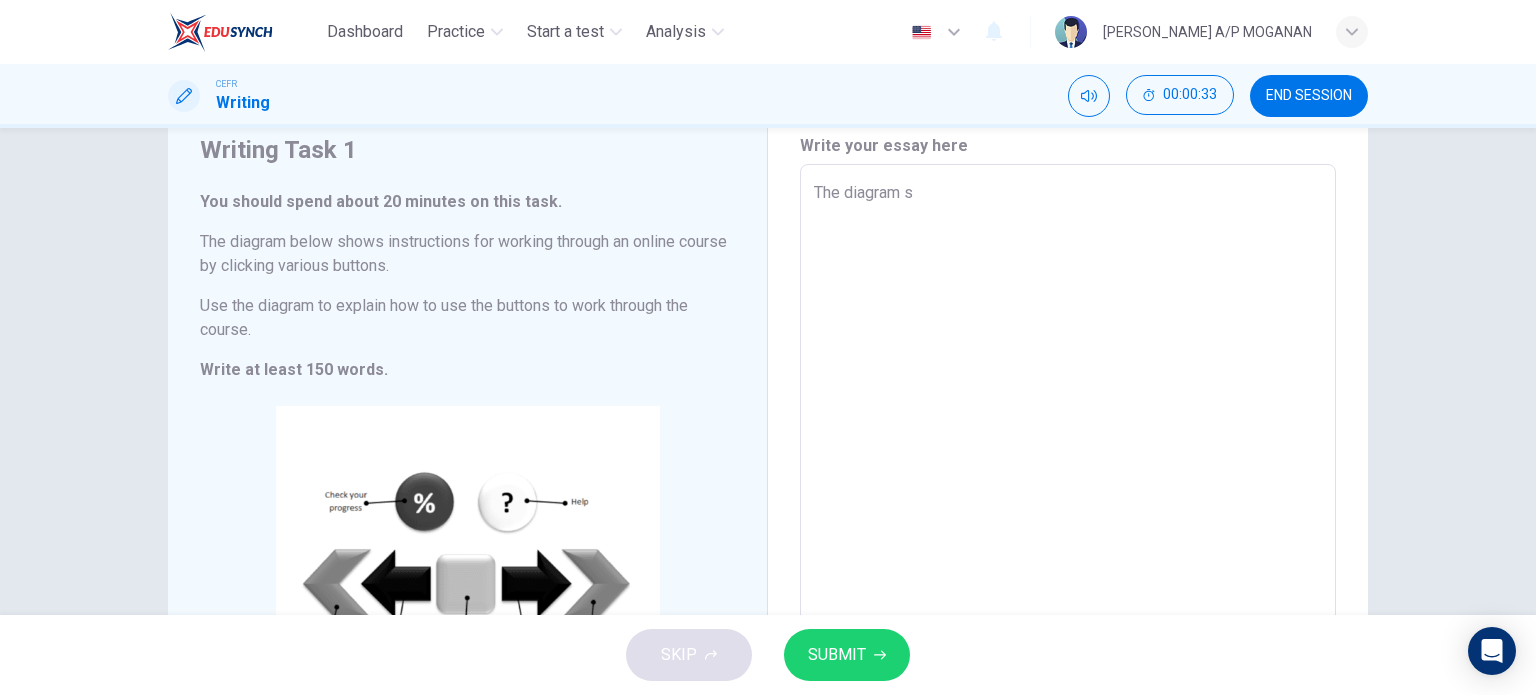 type on "x" 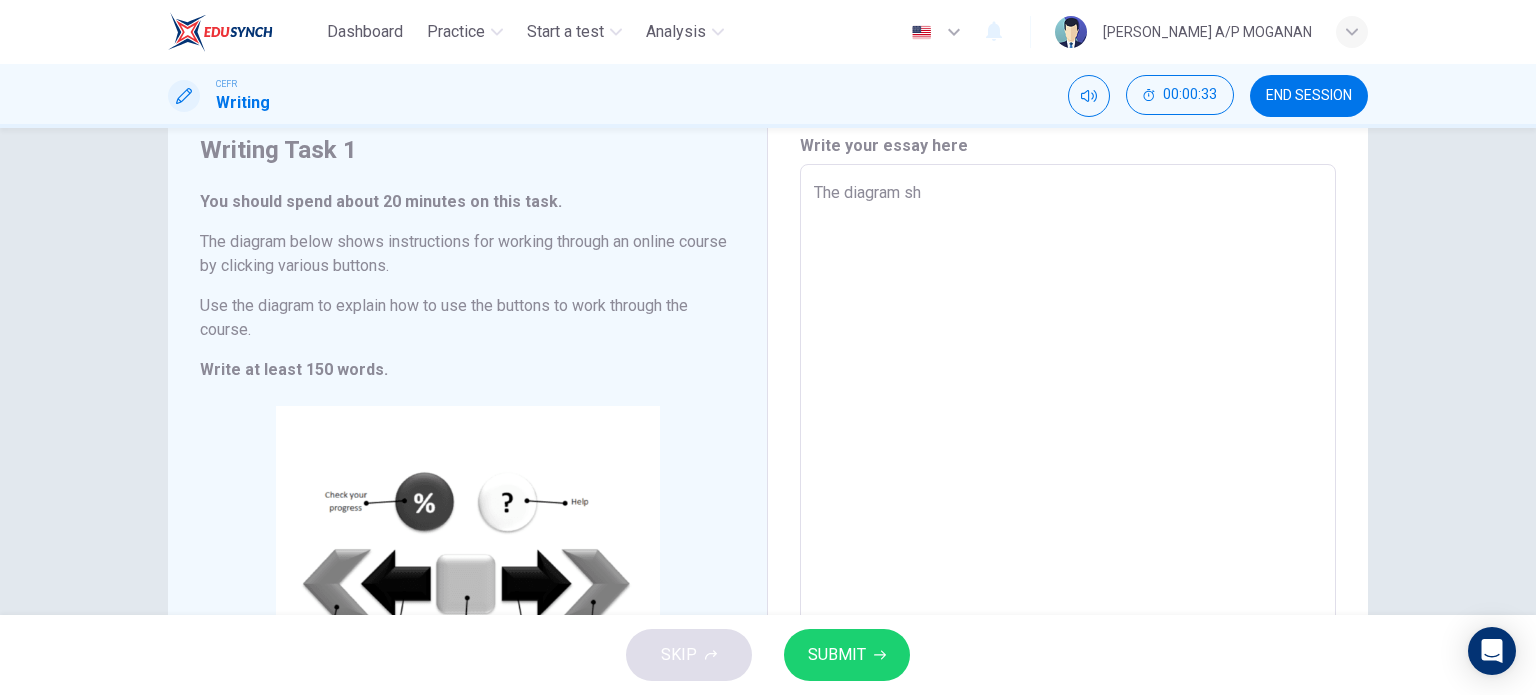 type on "x" 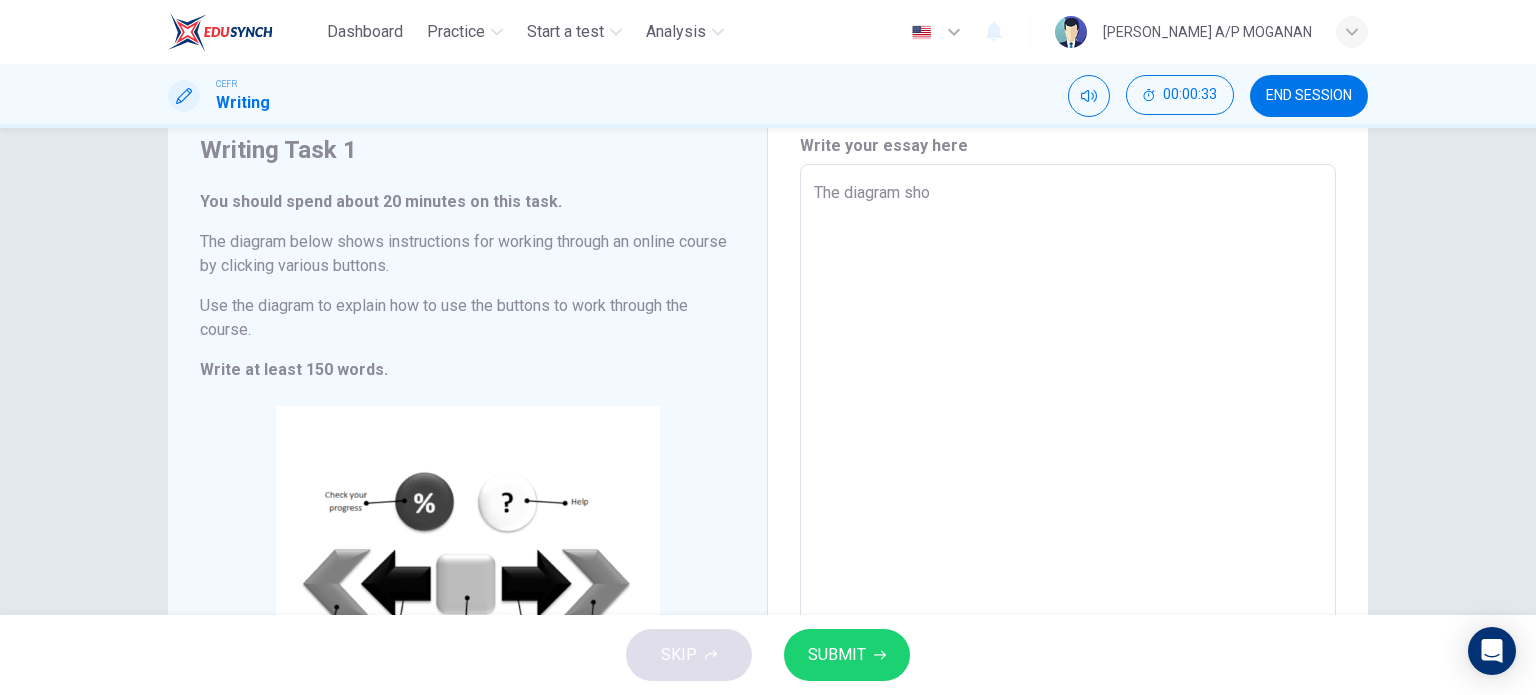 type on "x" 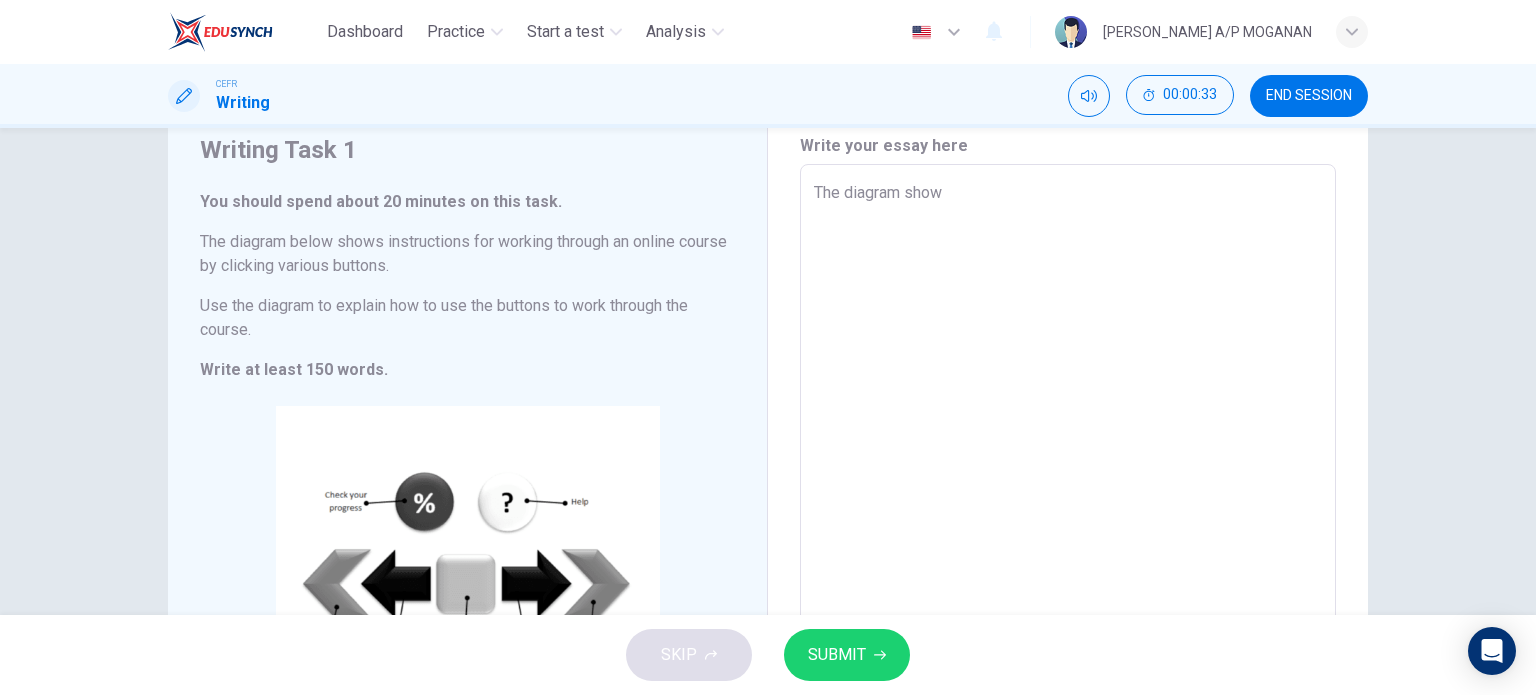 type on "x" 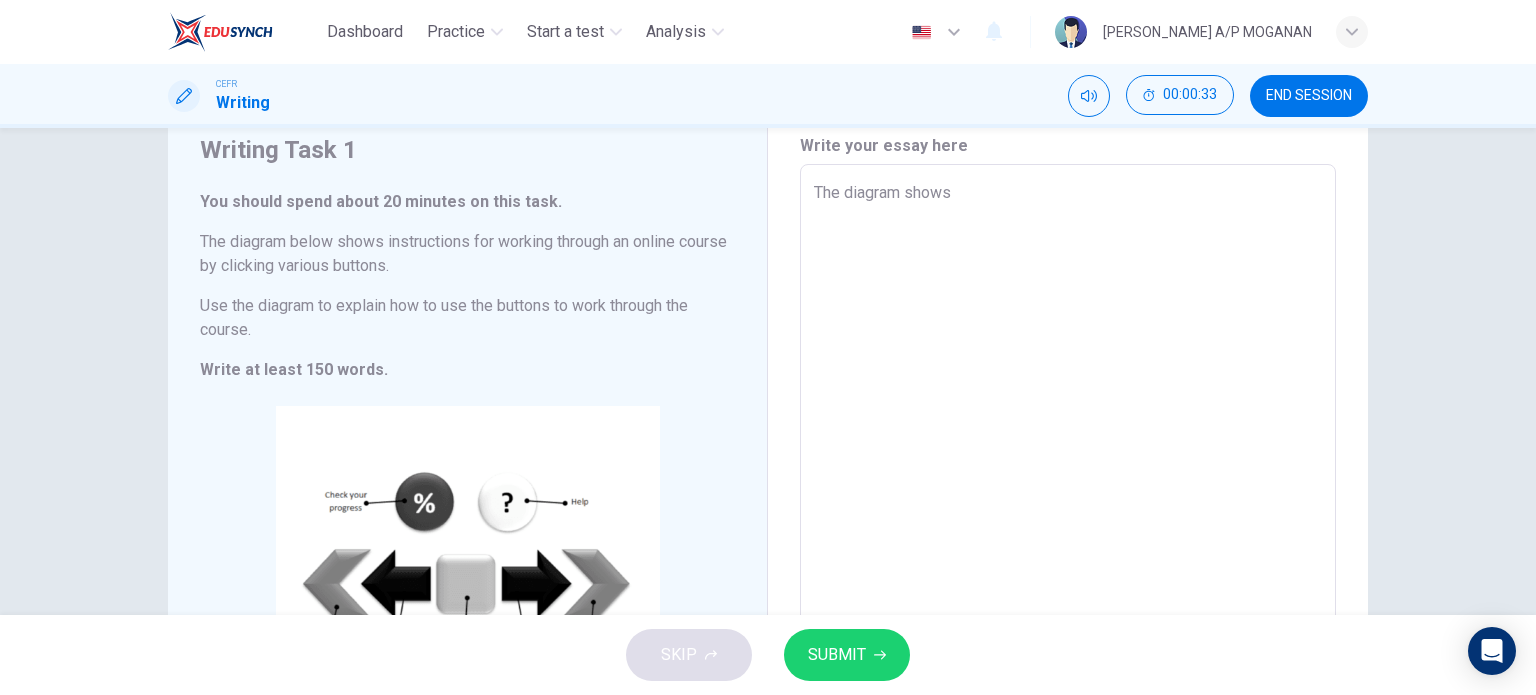 type on "x" 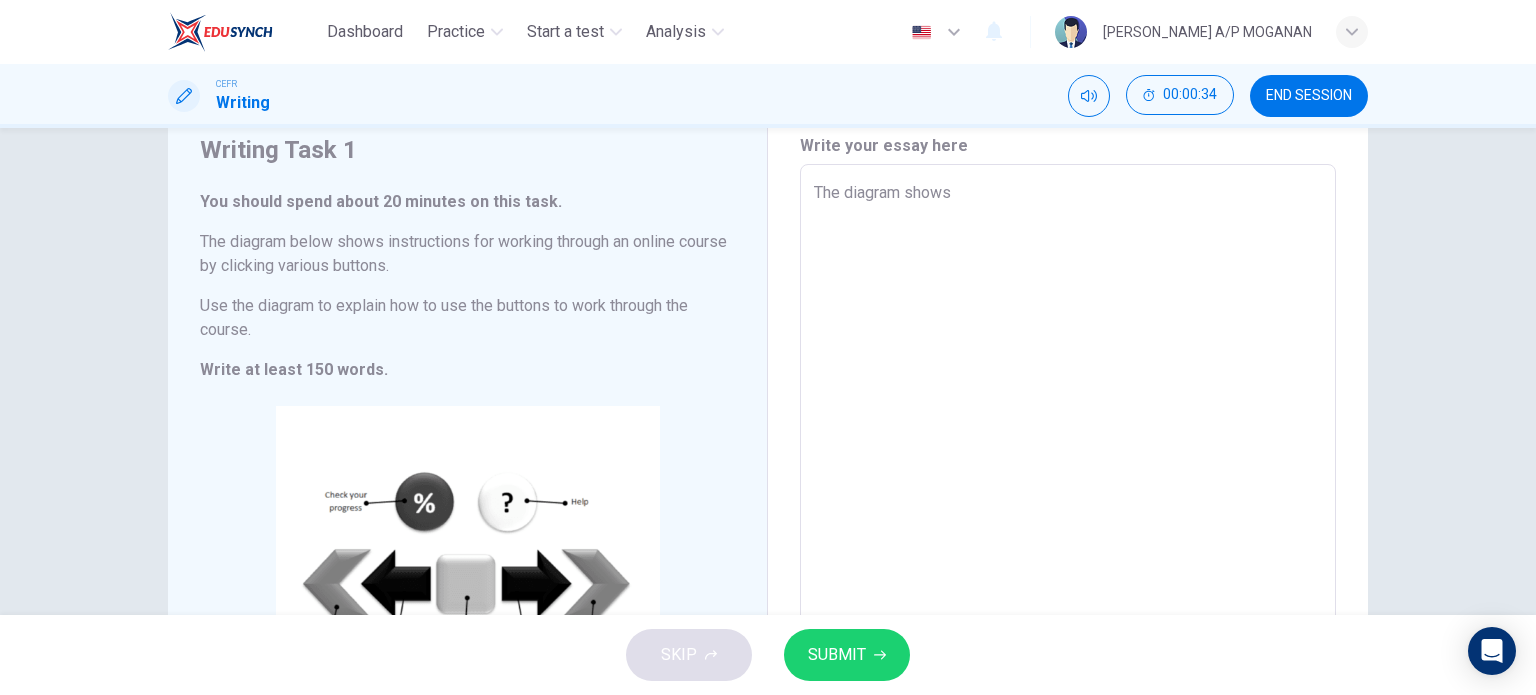 type on "The diagram shows" 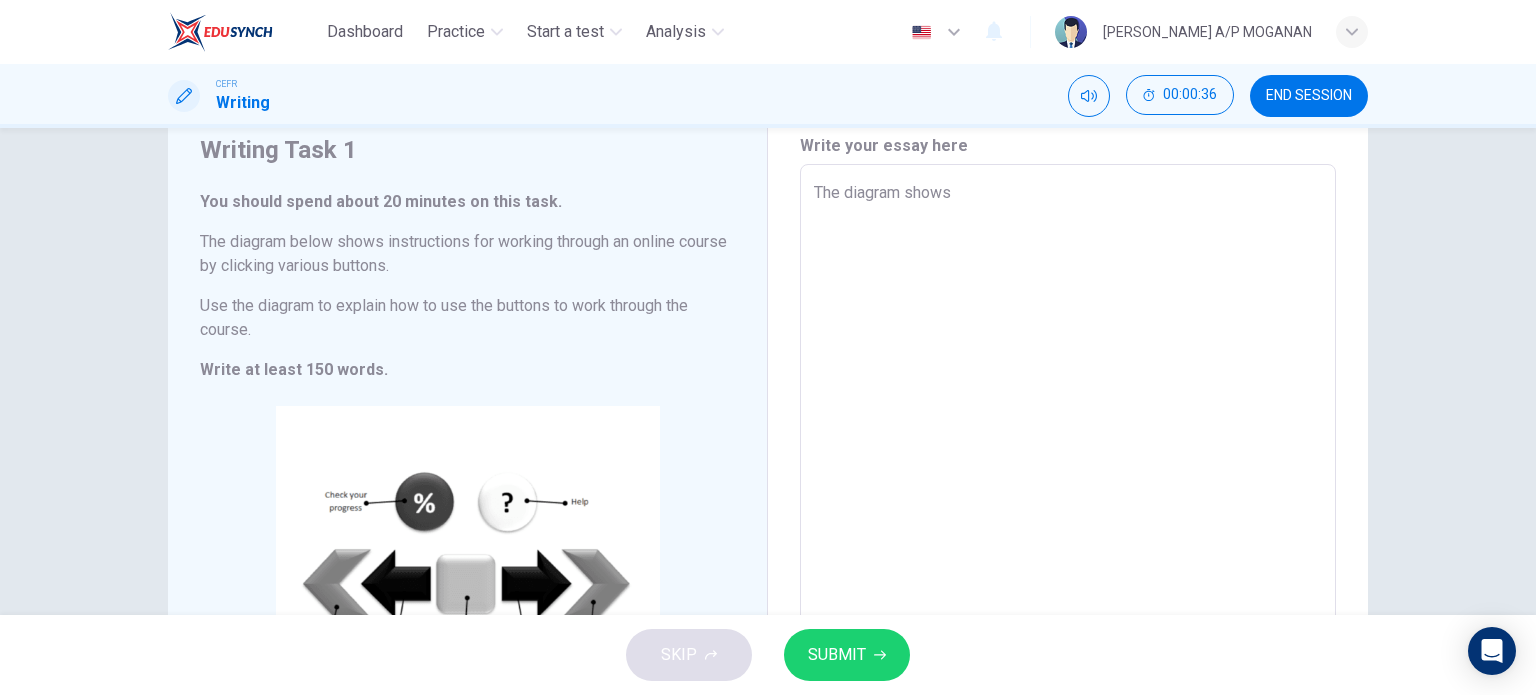 type on "The diagram shows i" 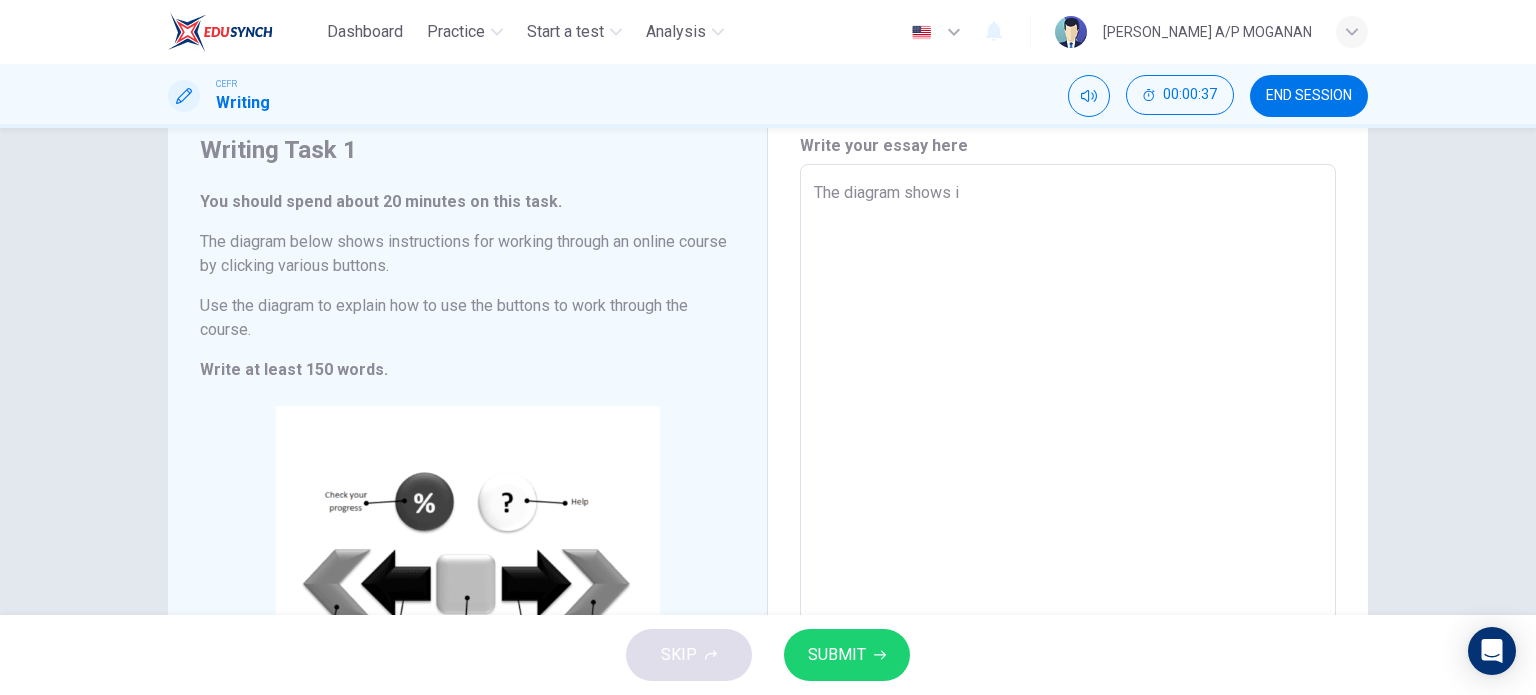 type on "The diagram shows in" 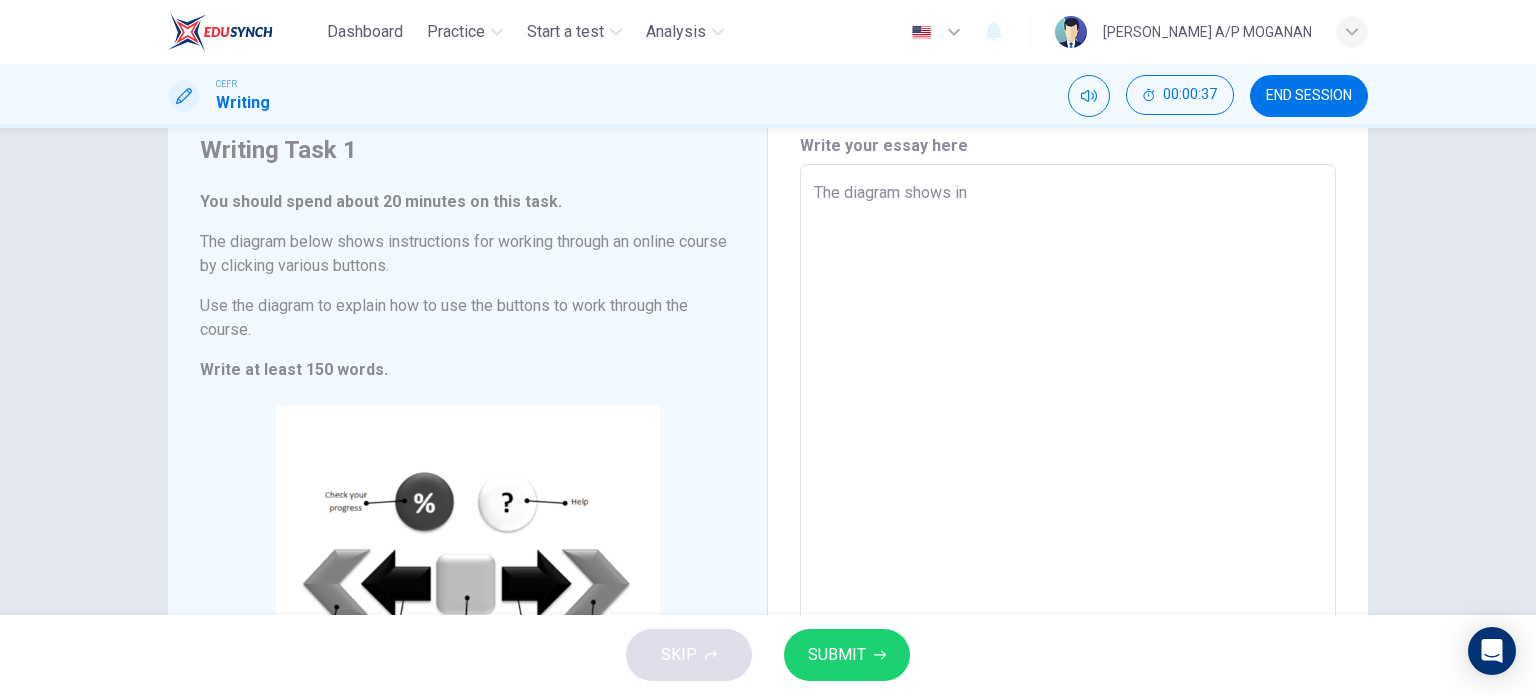 type on "The diagram shows ins" 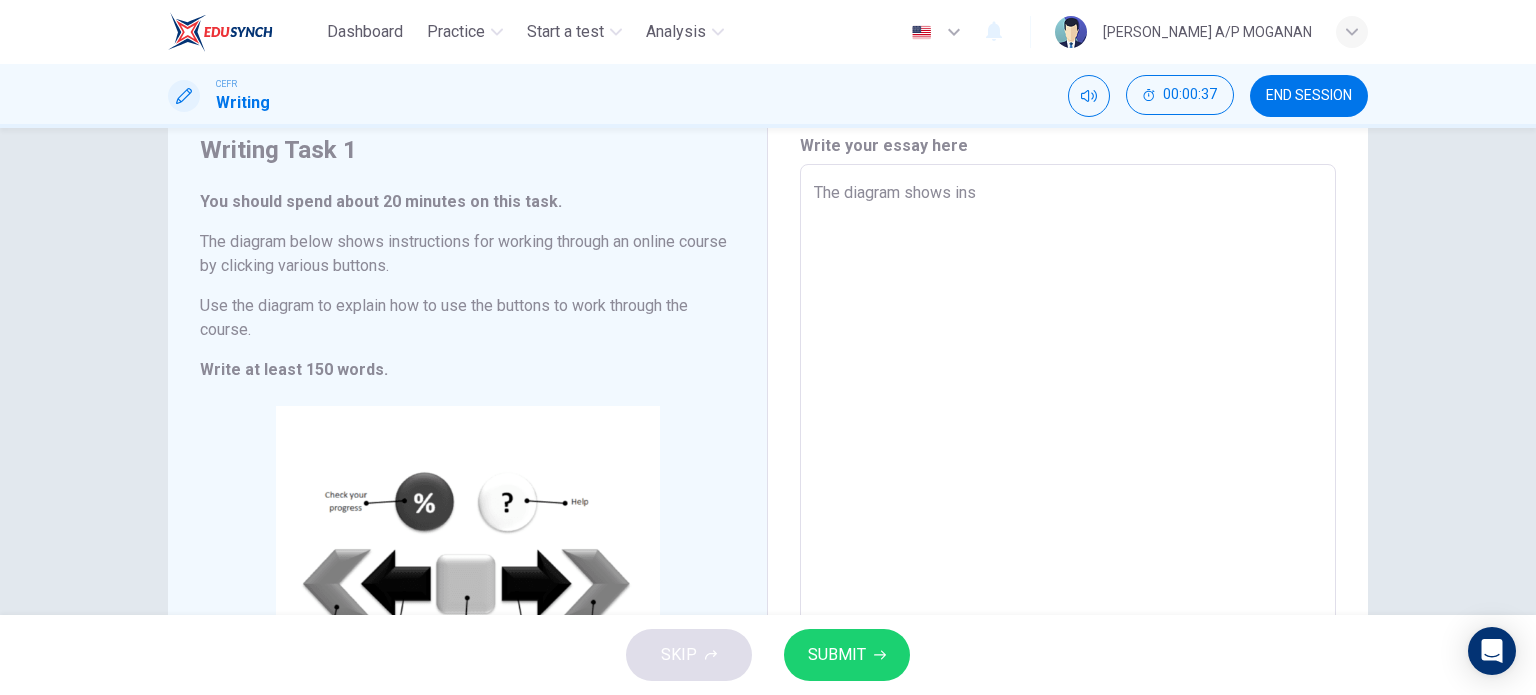 type on "x" 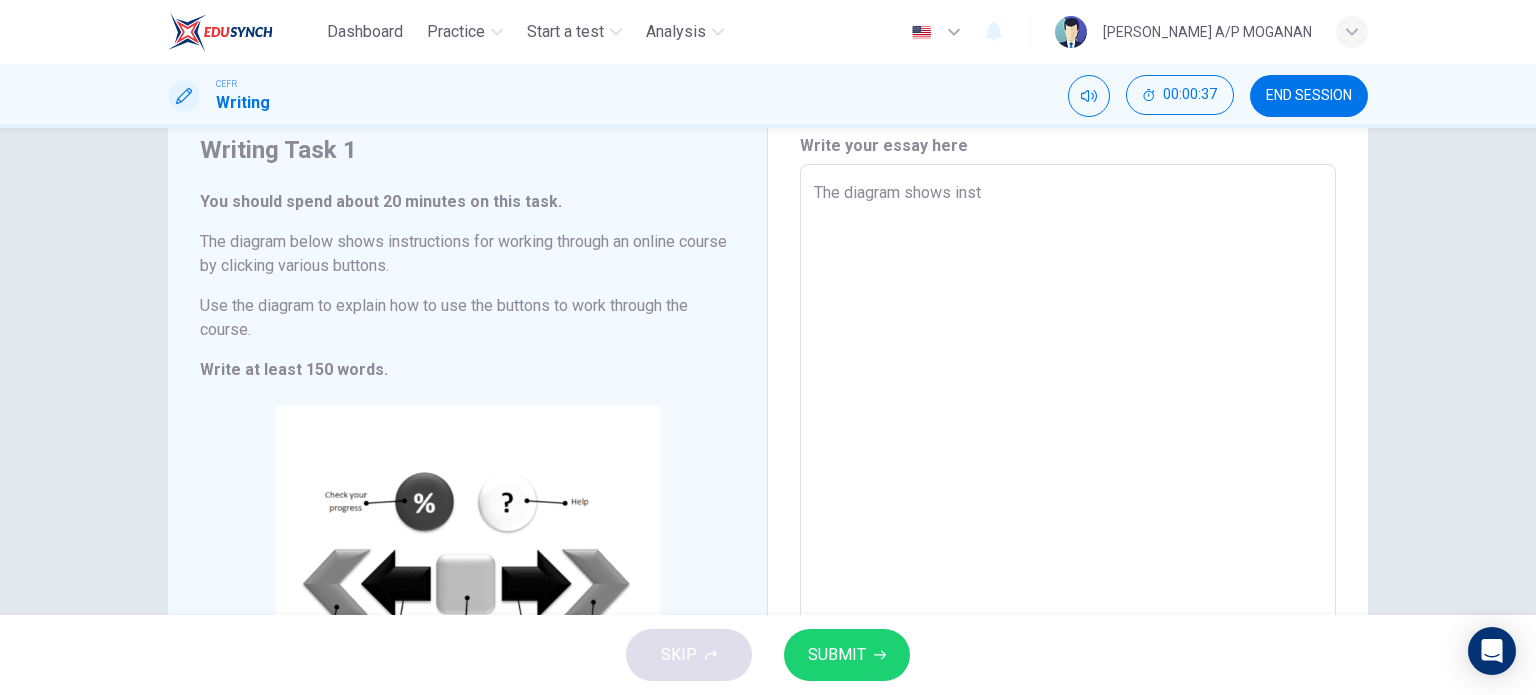 type on "x" 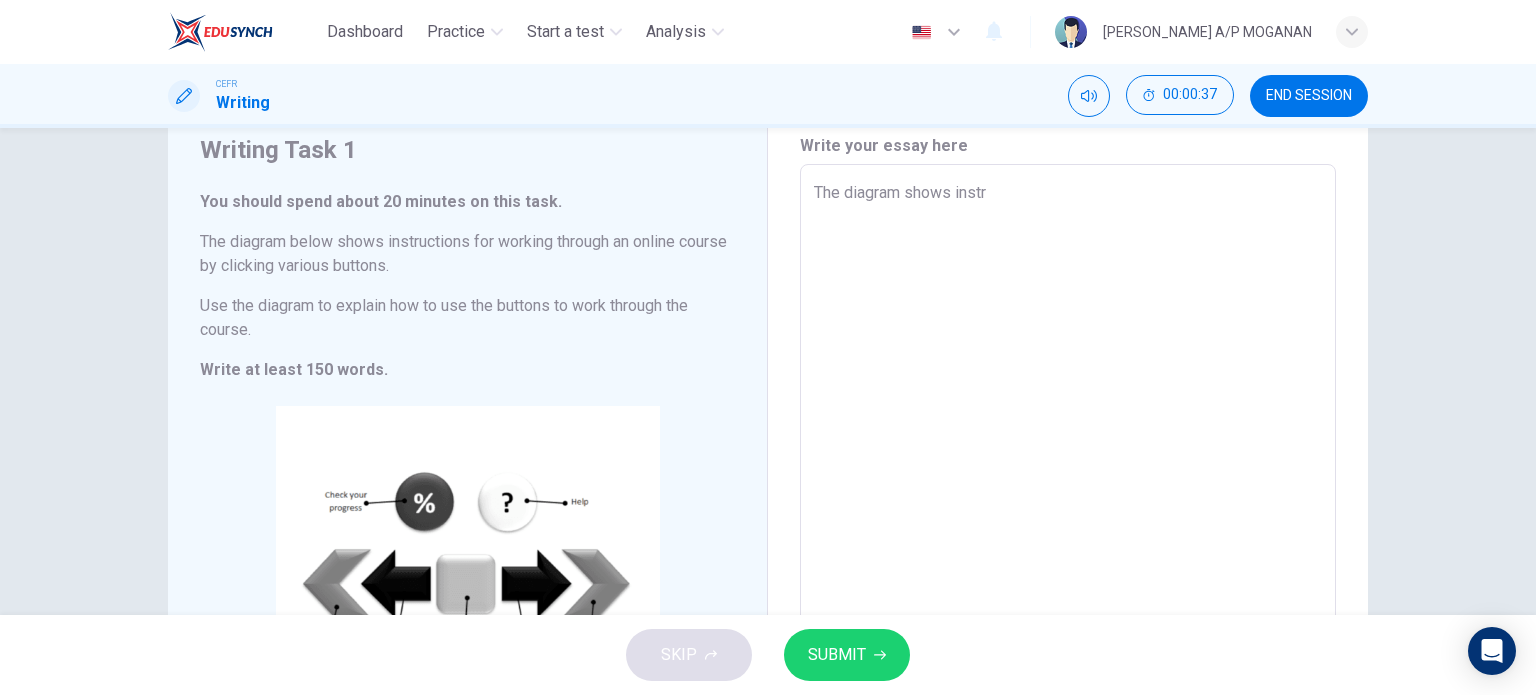 type on "x" 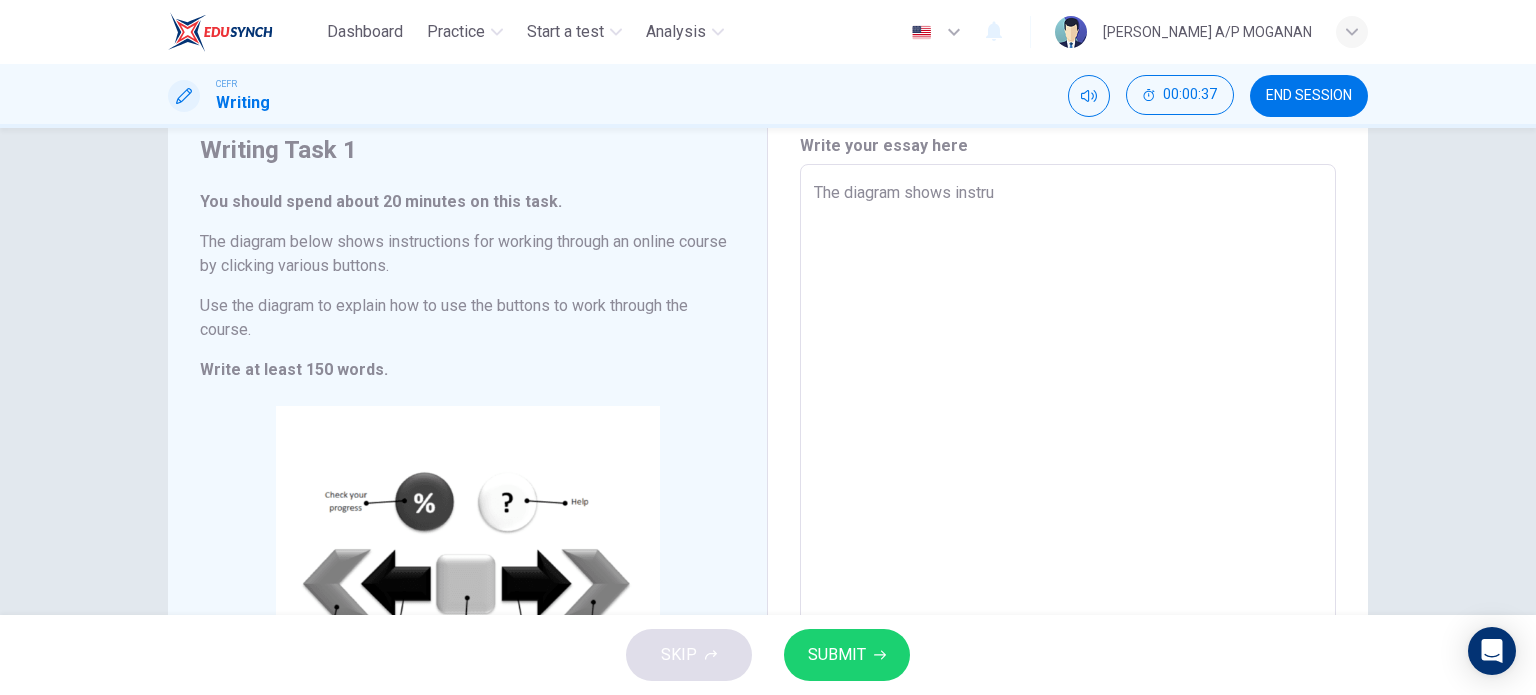 type on "x" 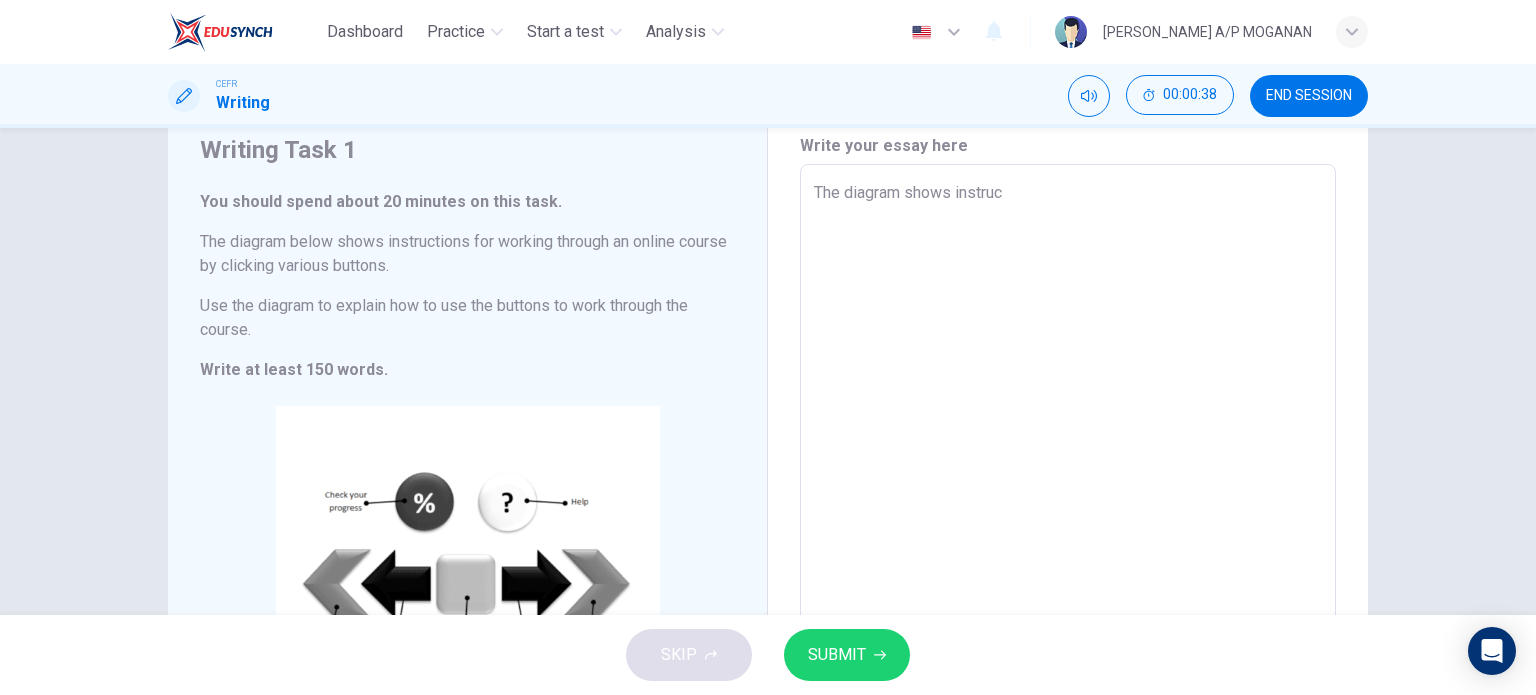 type on "The diagram shows instruct" 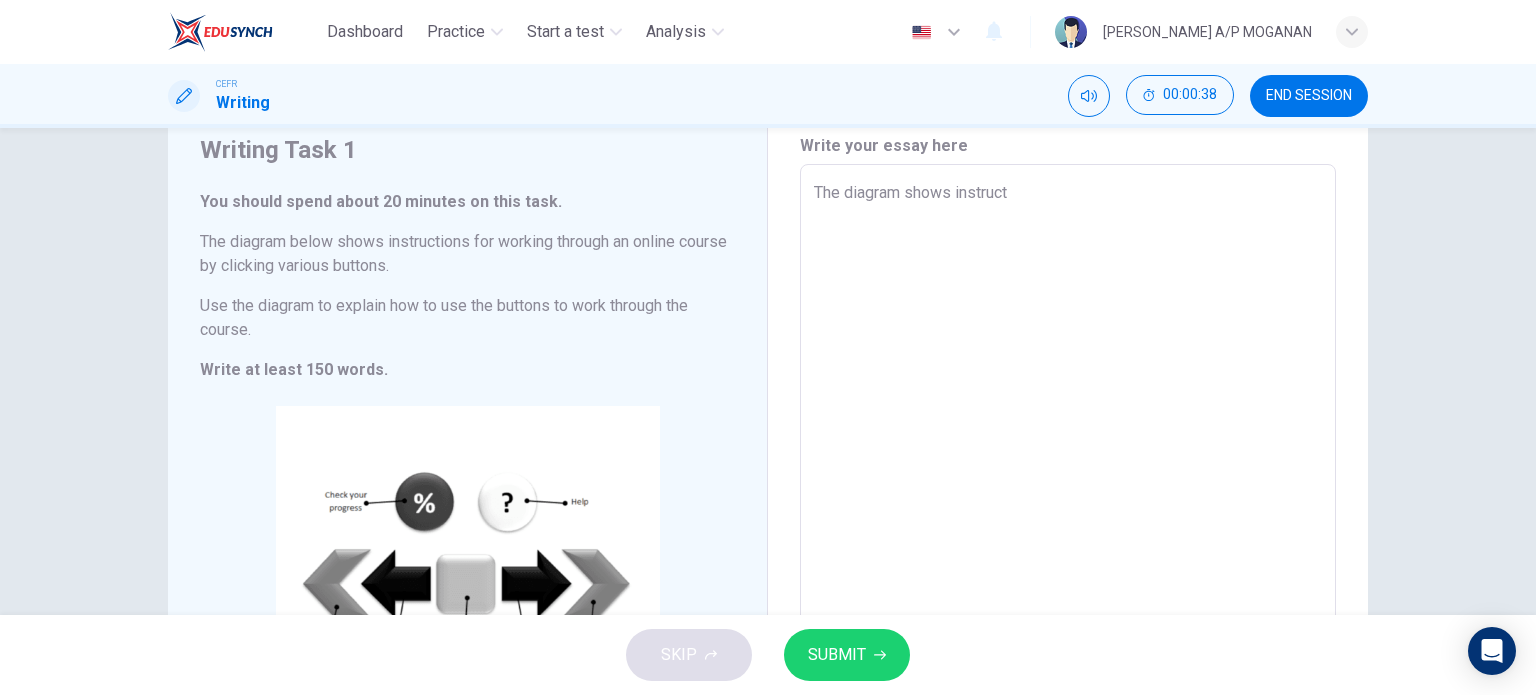 type on "The diagram shows instructi" 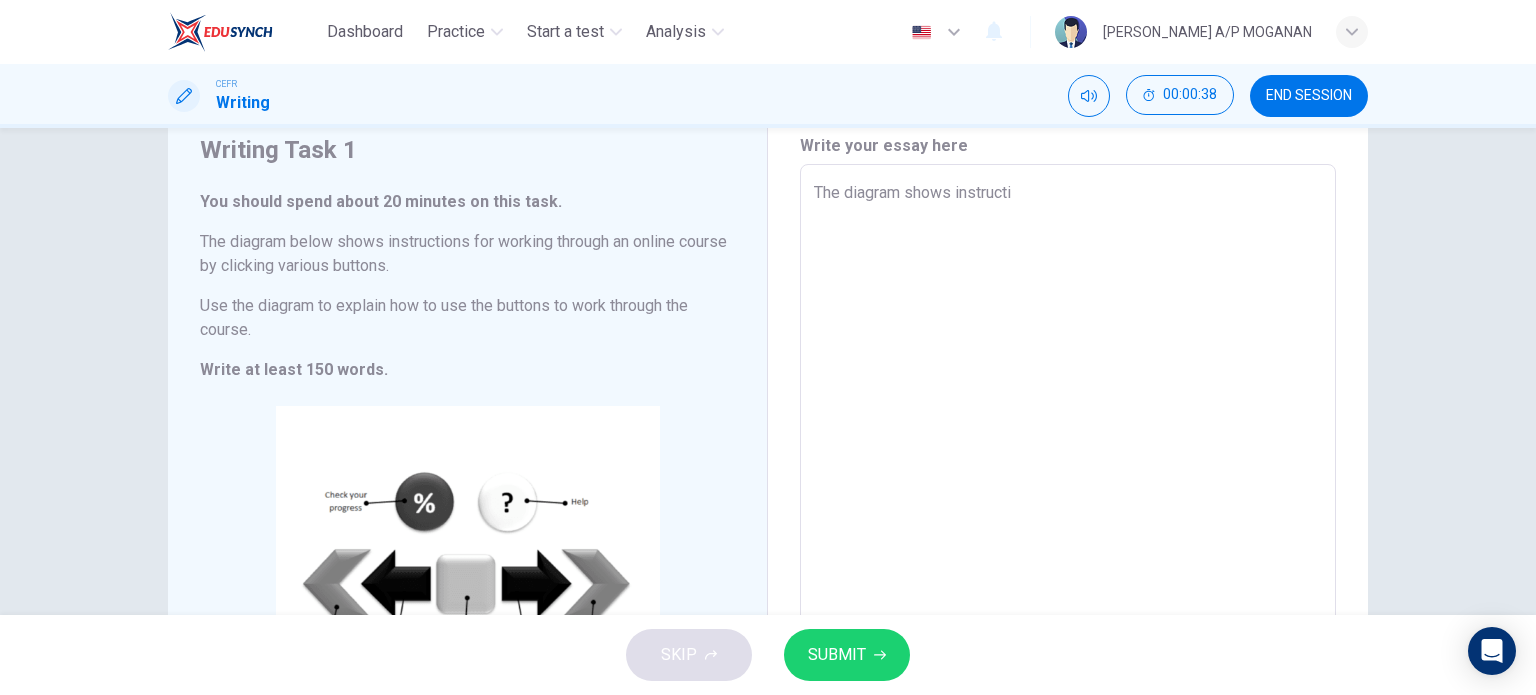 type on "x" 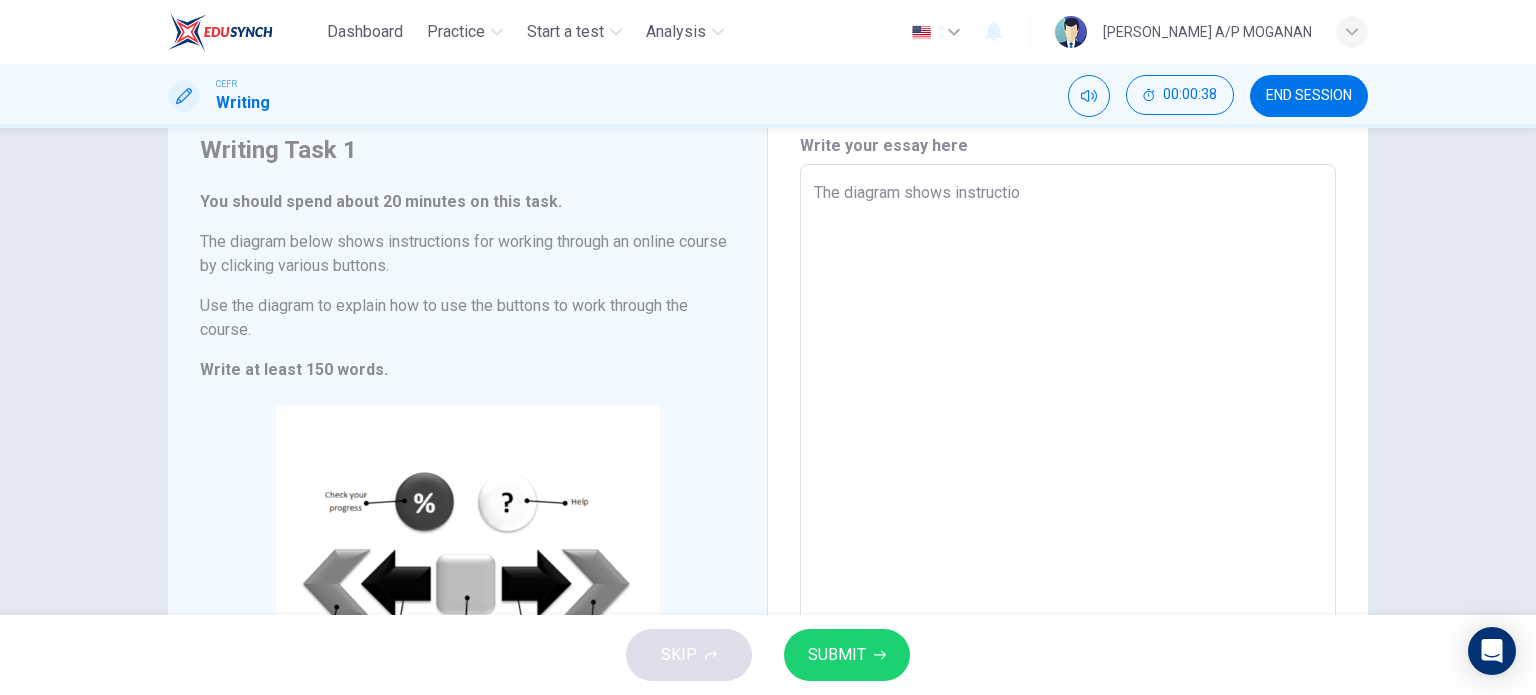 type on "x" 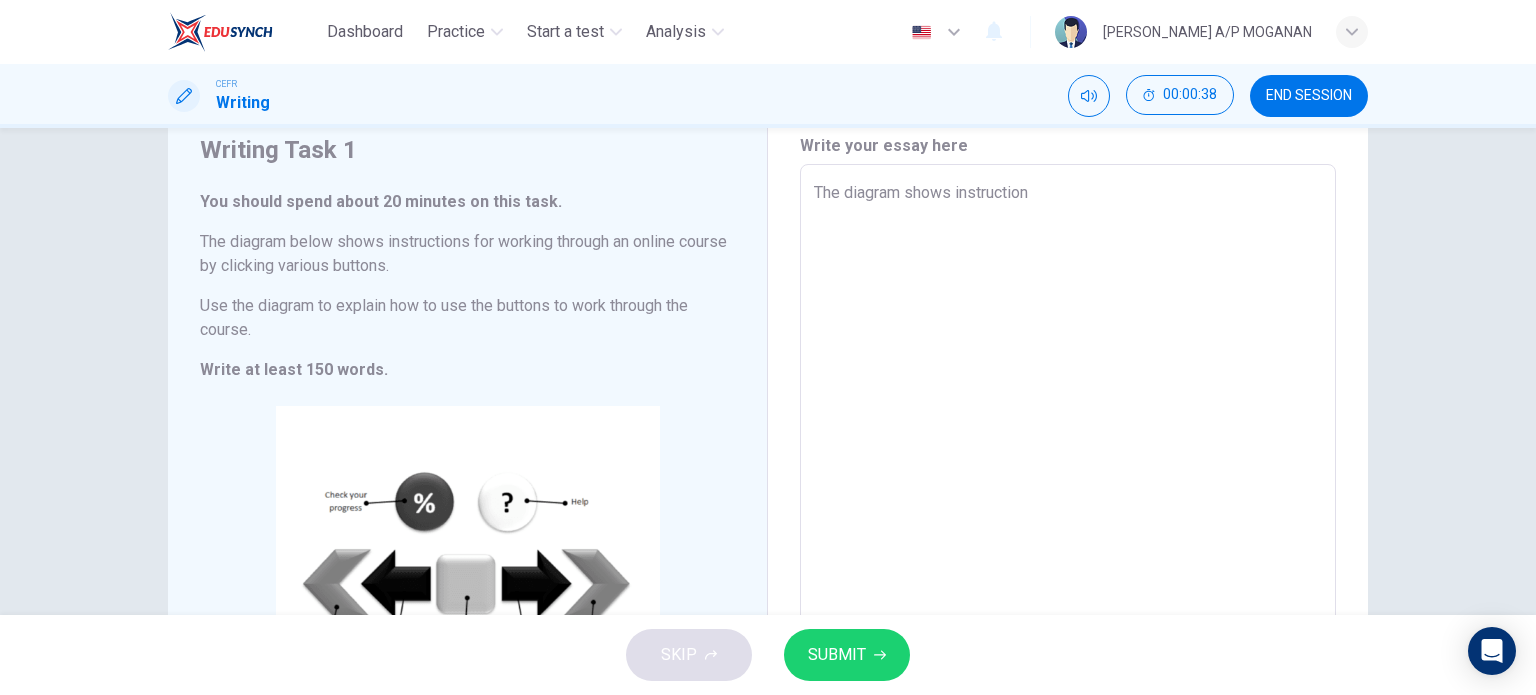 type on "x" 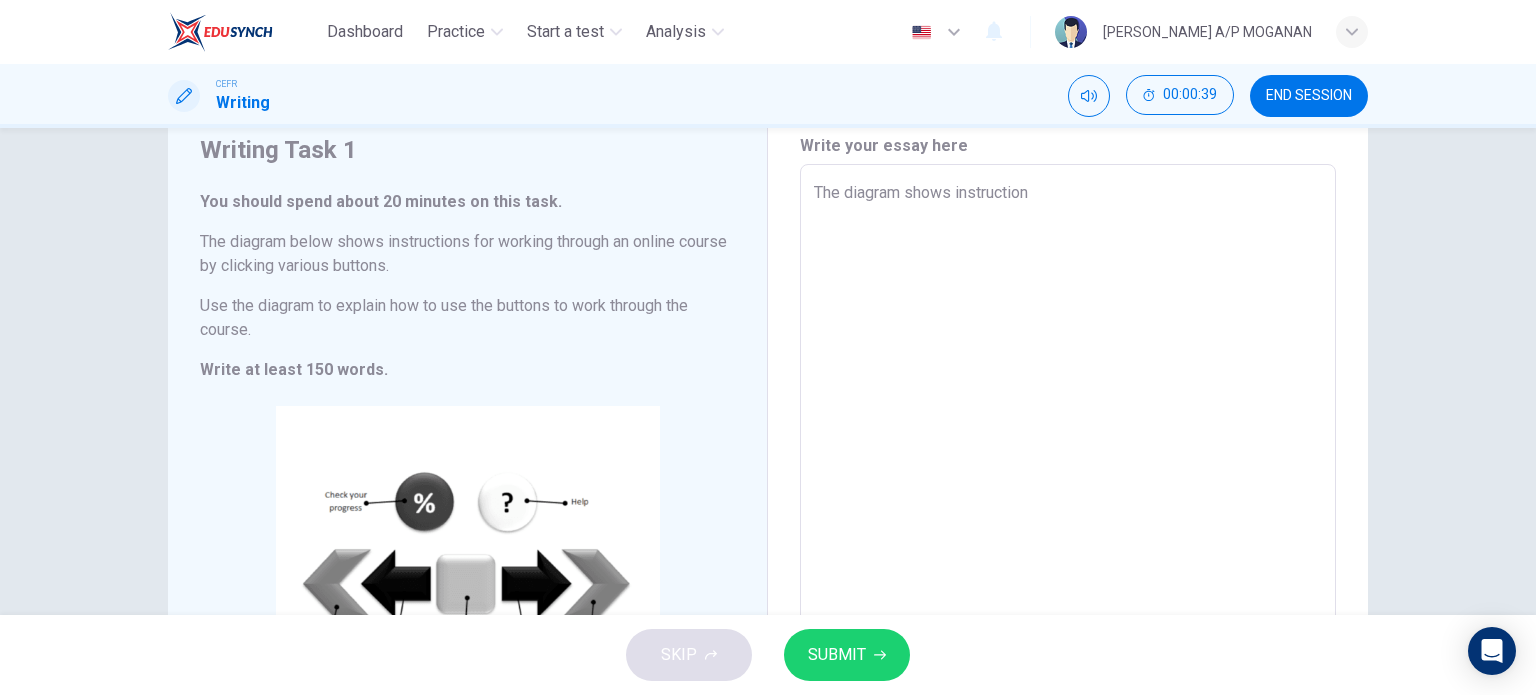 type on "The diagram shows instructions" 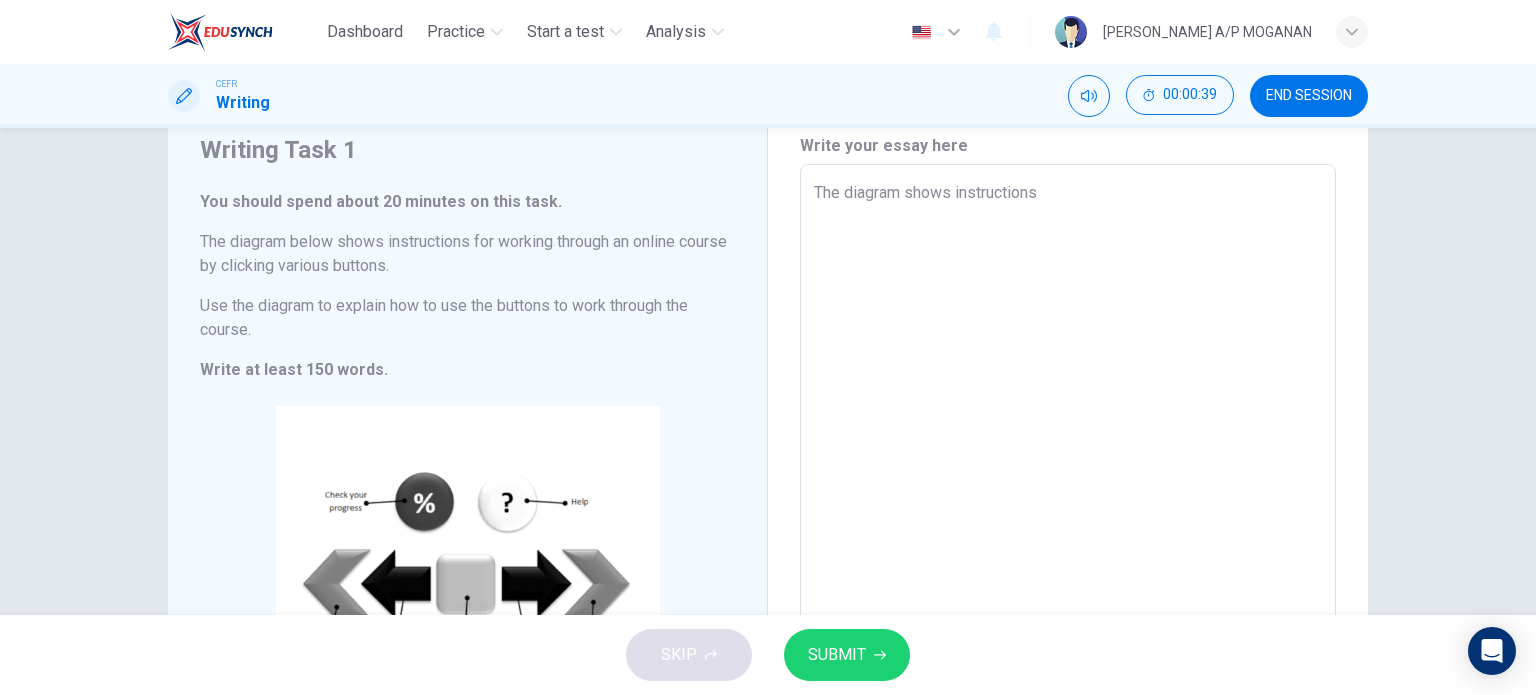 type on "The diagram shows instructions" 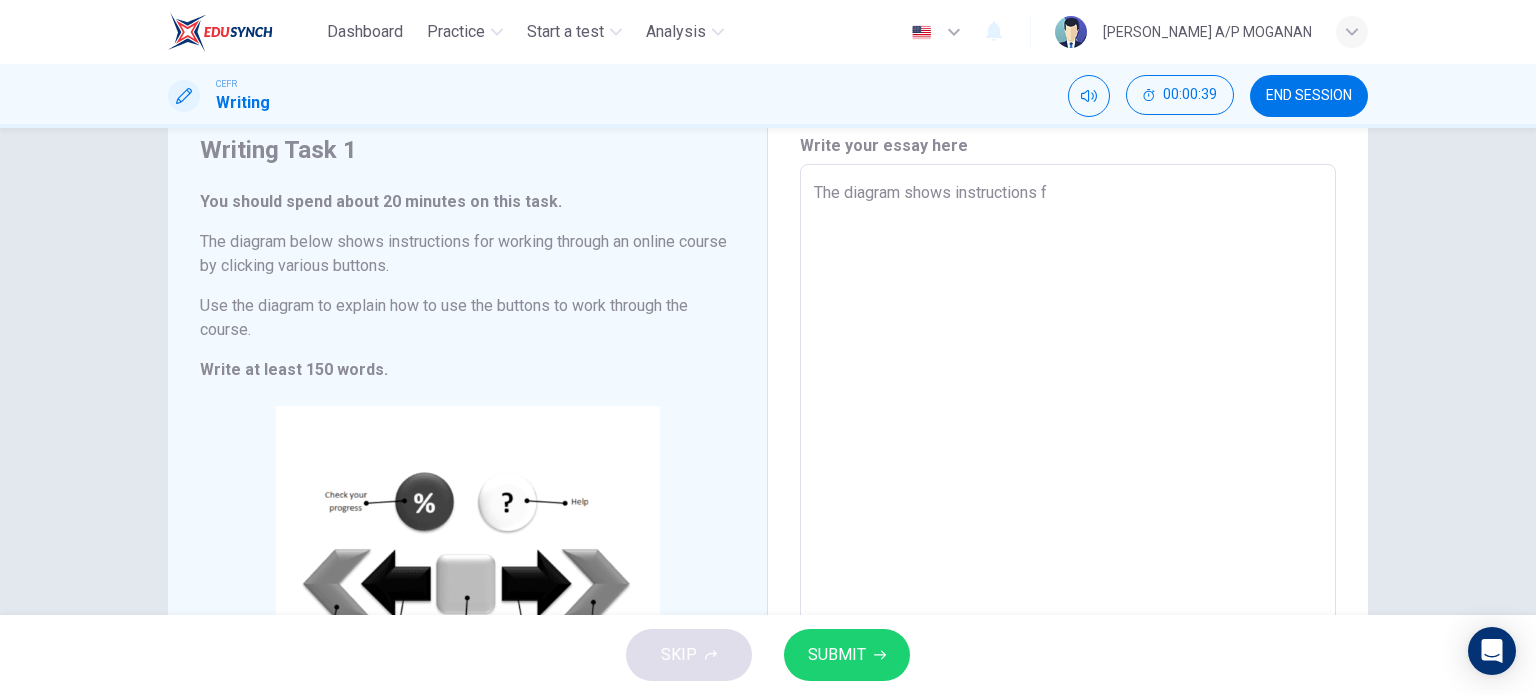 type on "x" 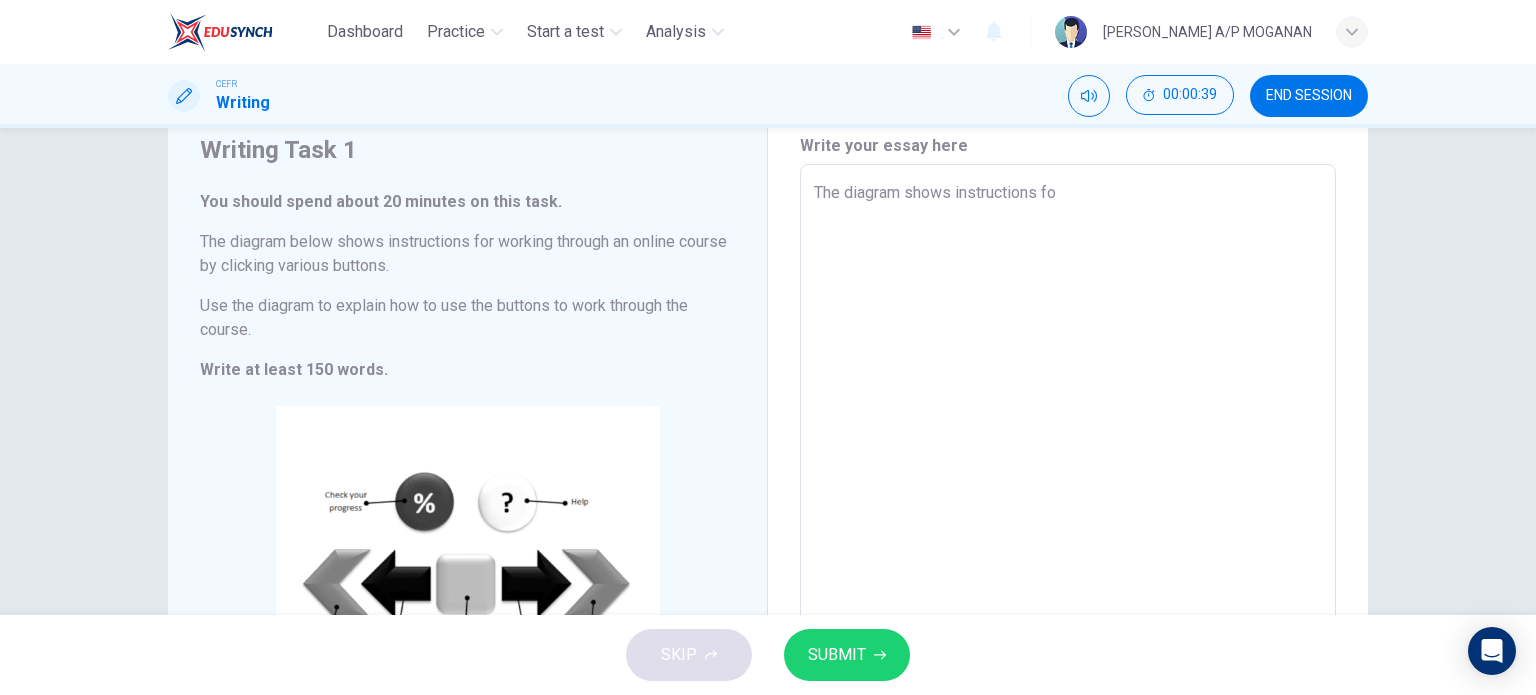type on "x" 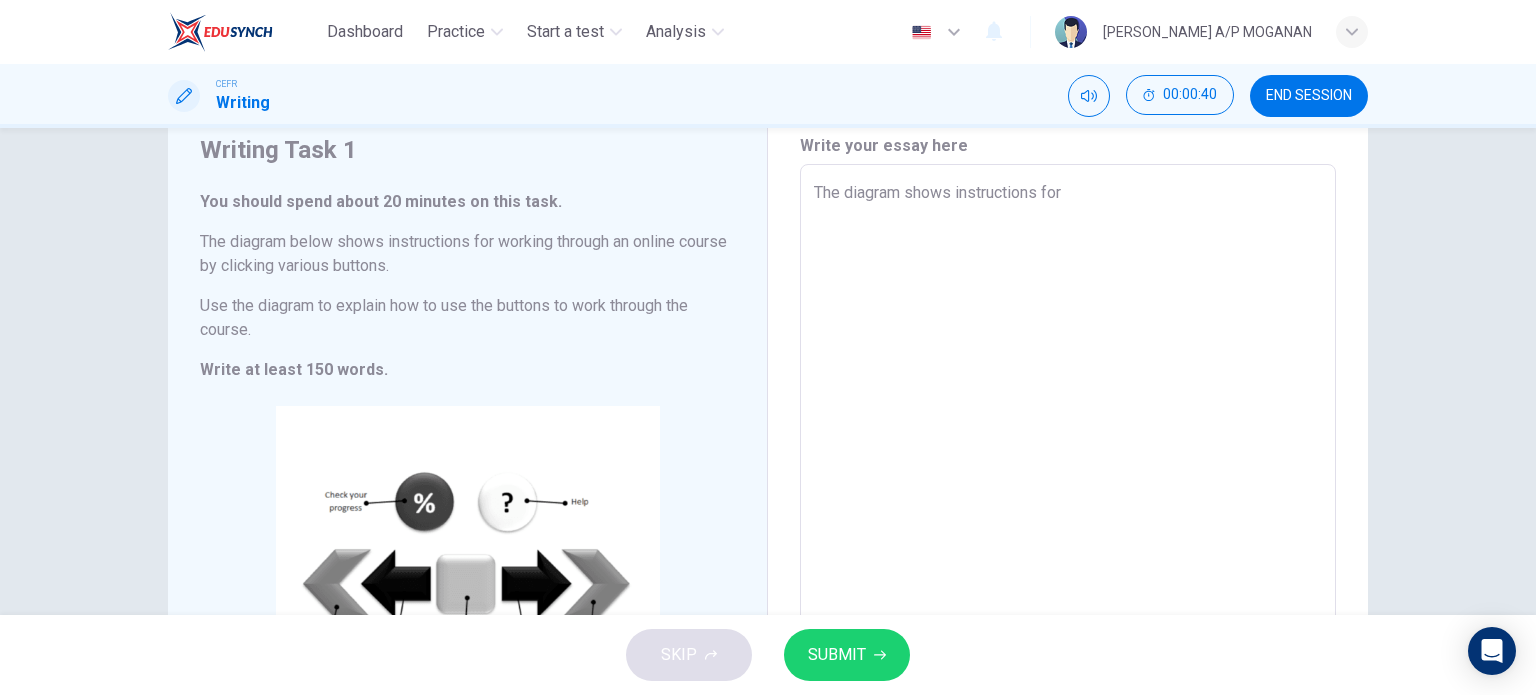 type on "The diagram shows instructions for" 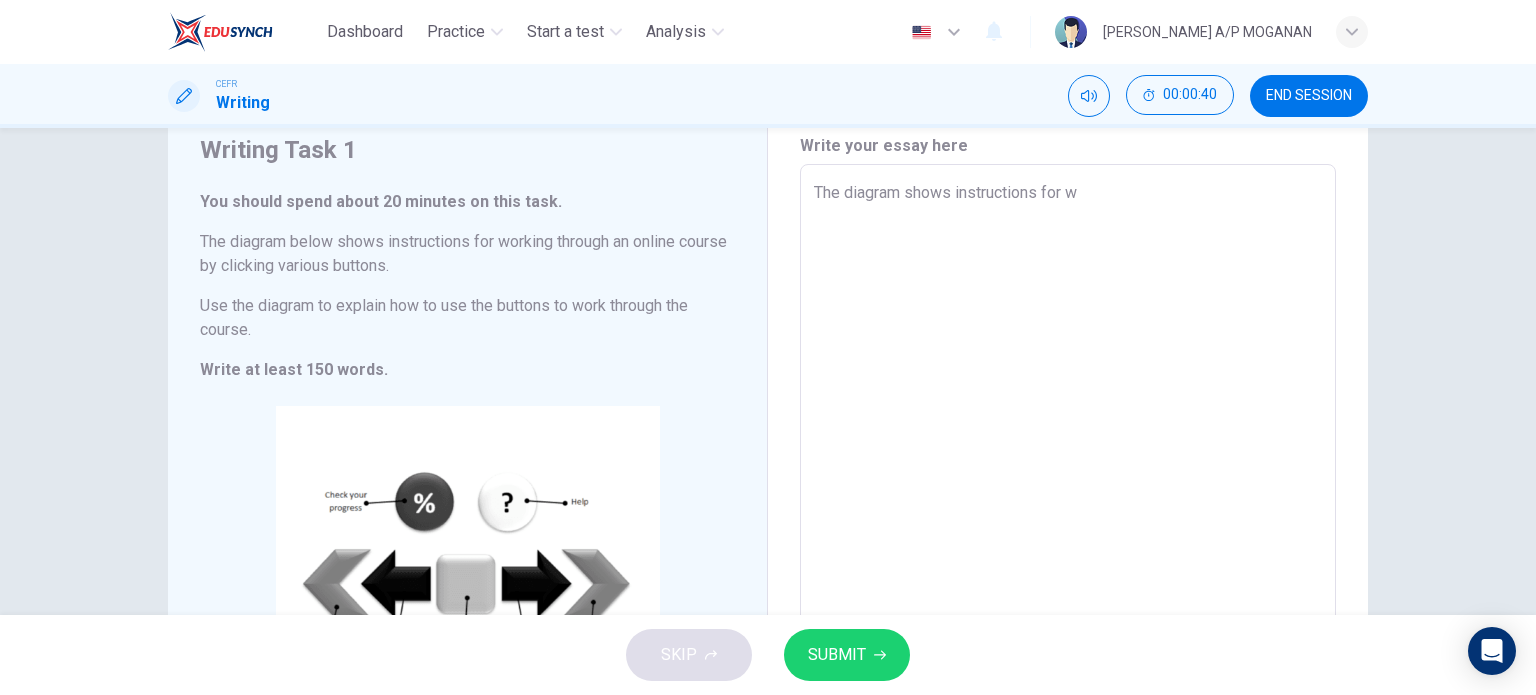 type on "The diagram shows instructions for wo" 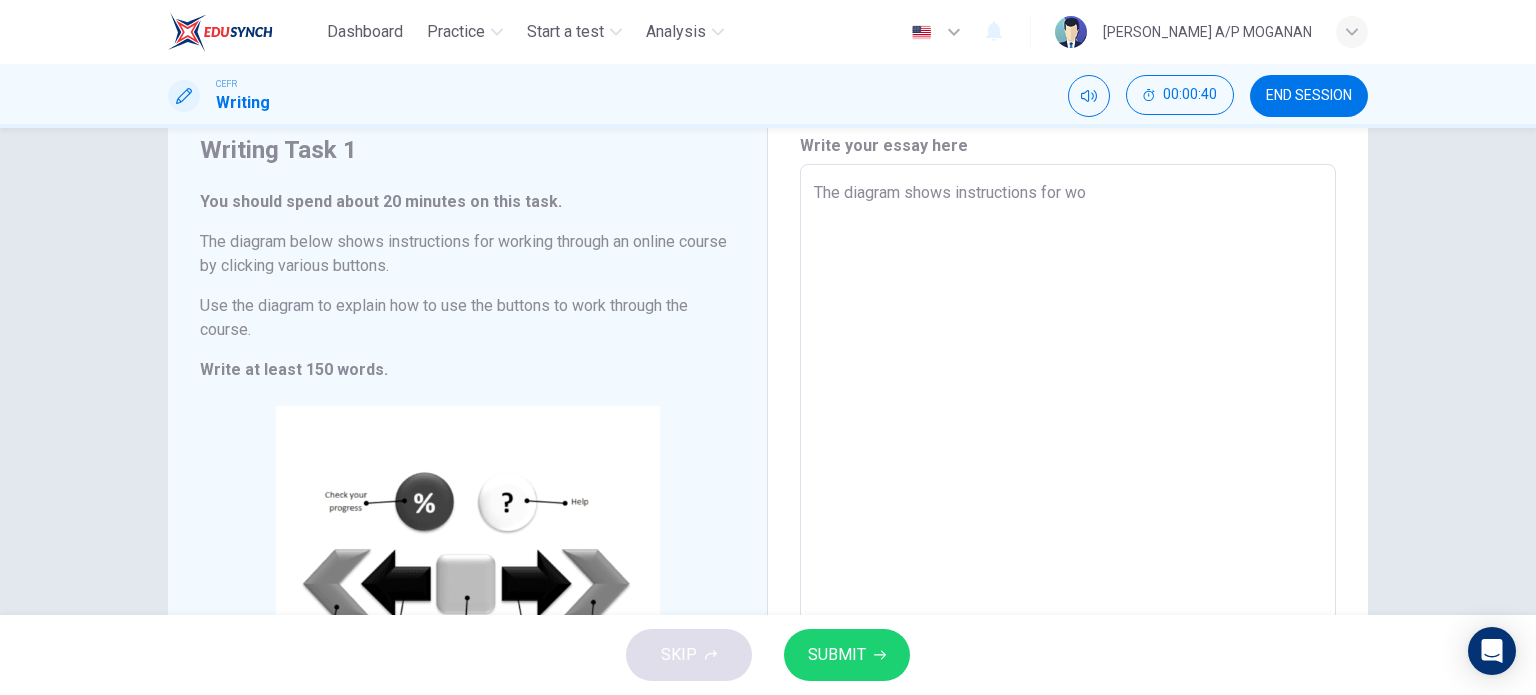 type on "x" 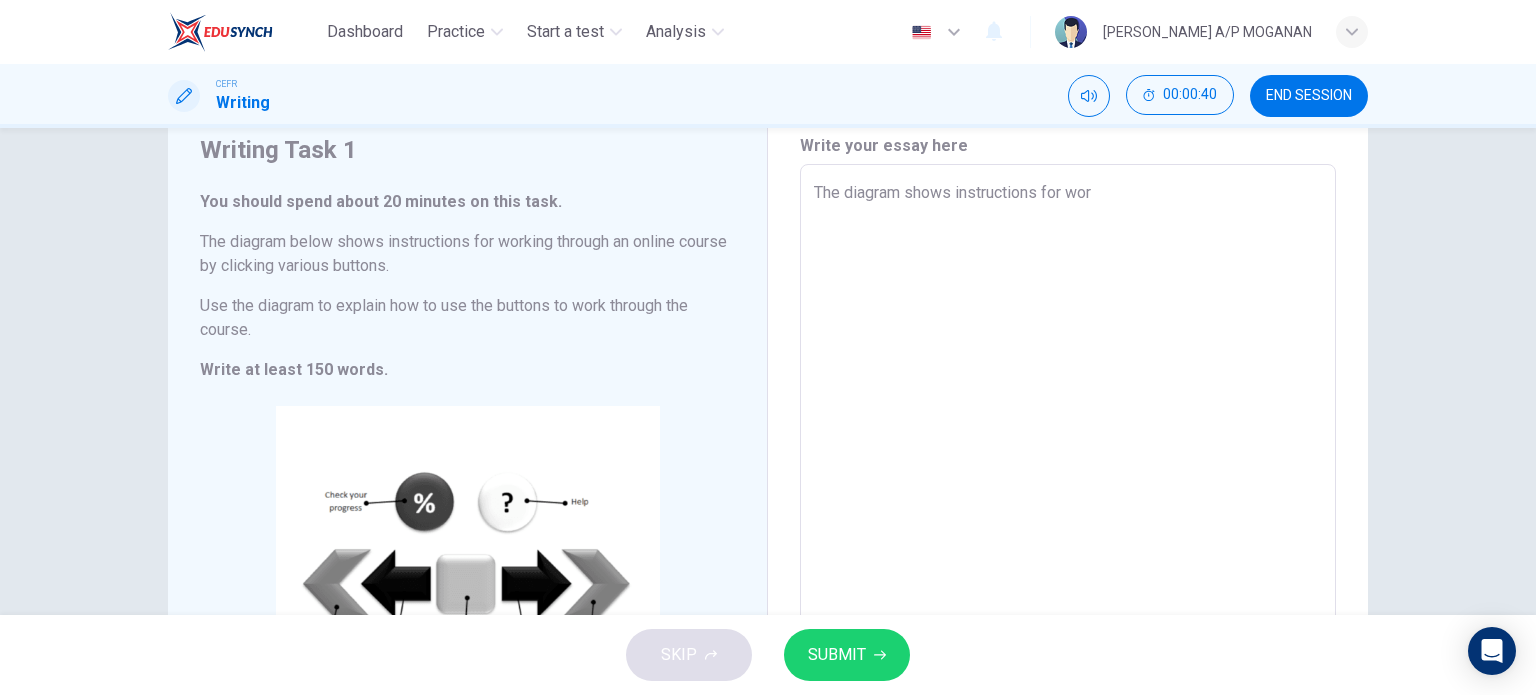 type on "x" 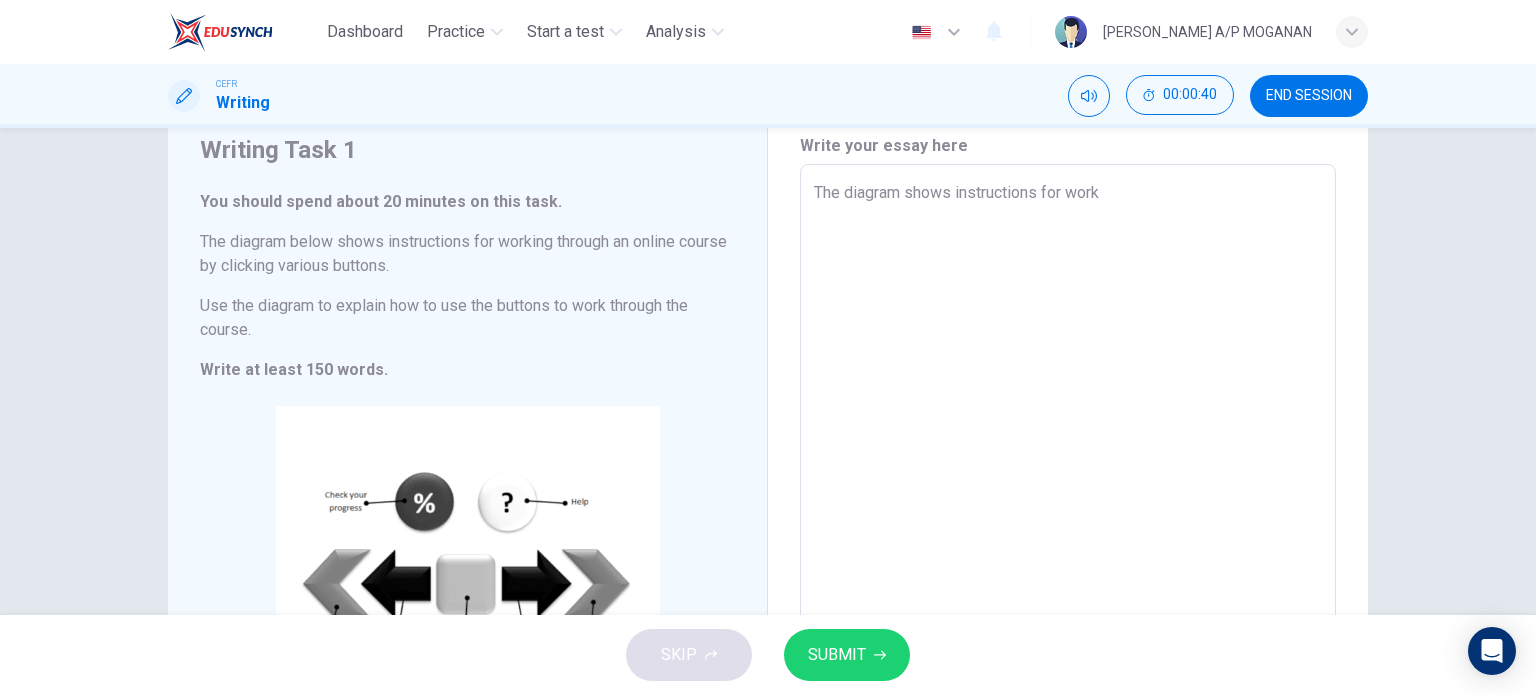 type on "x" 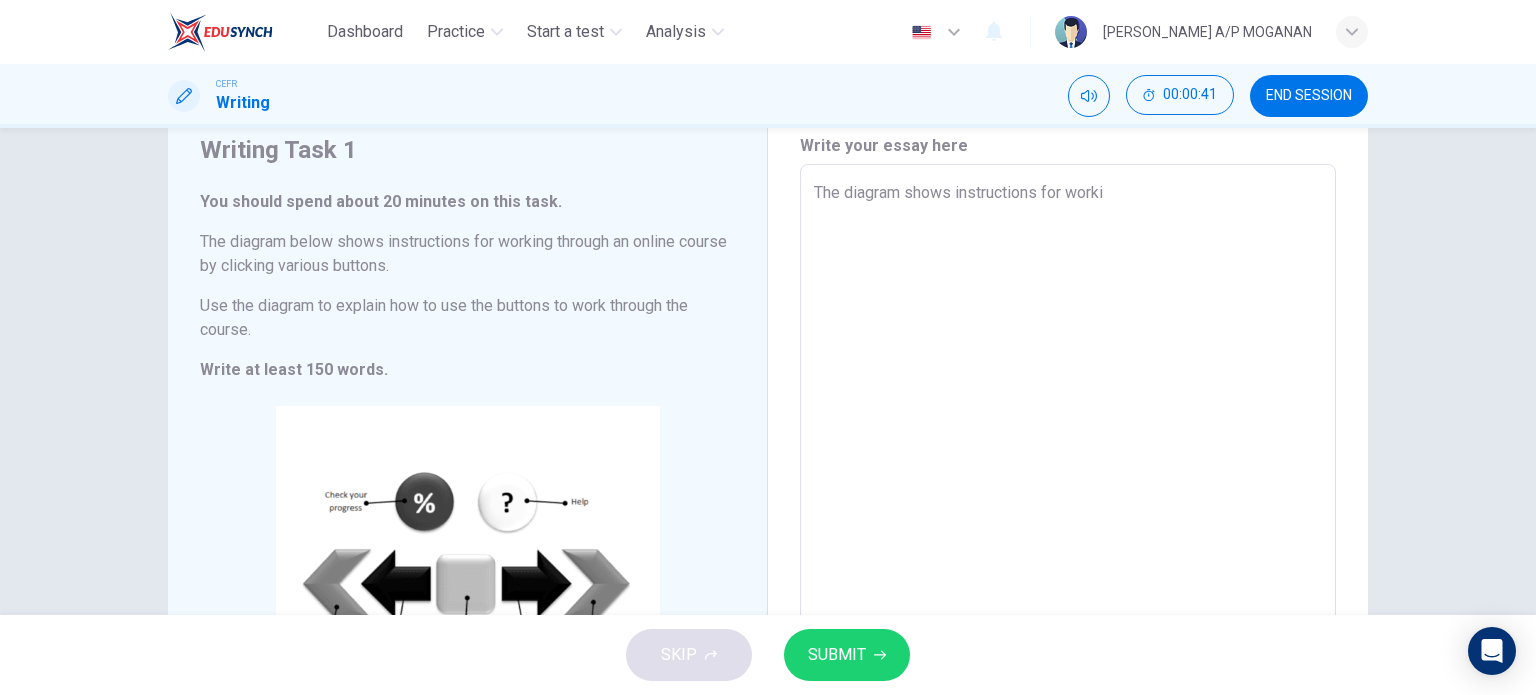 type on "The diagram shows instructions for workin" 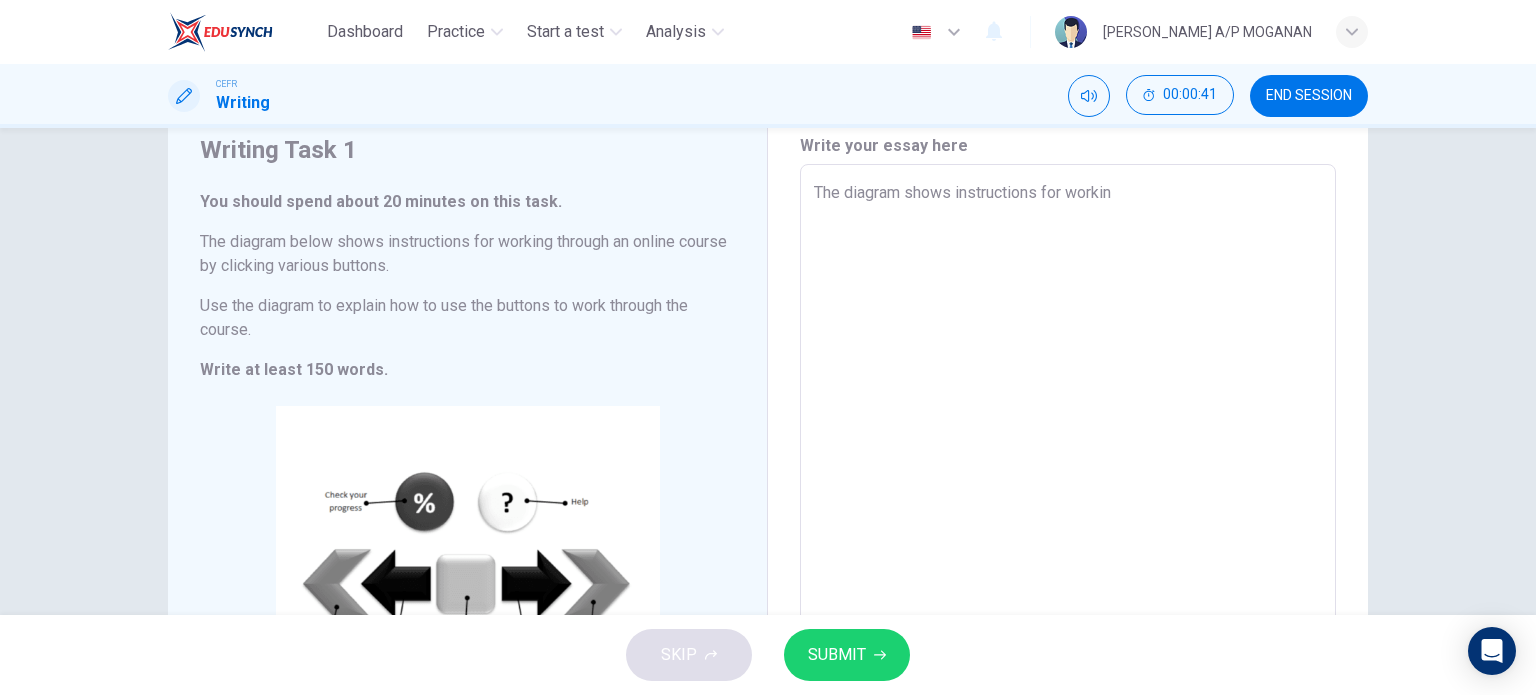 type on "x" 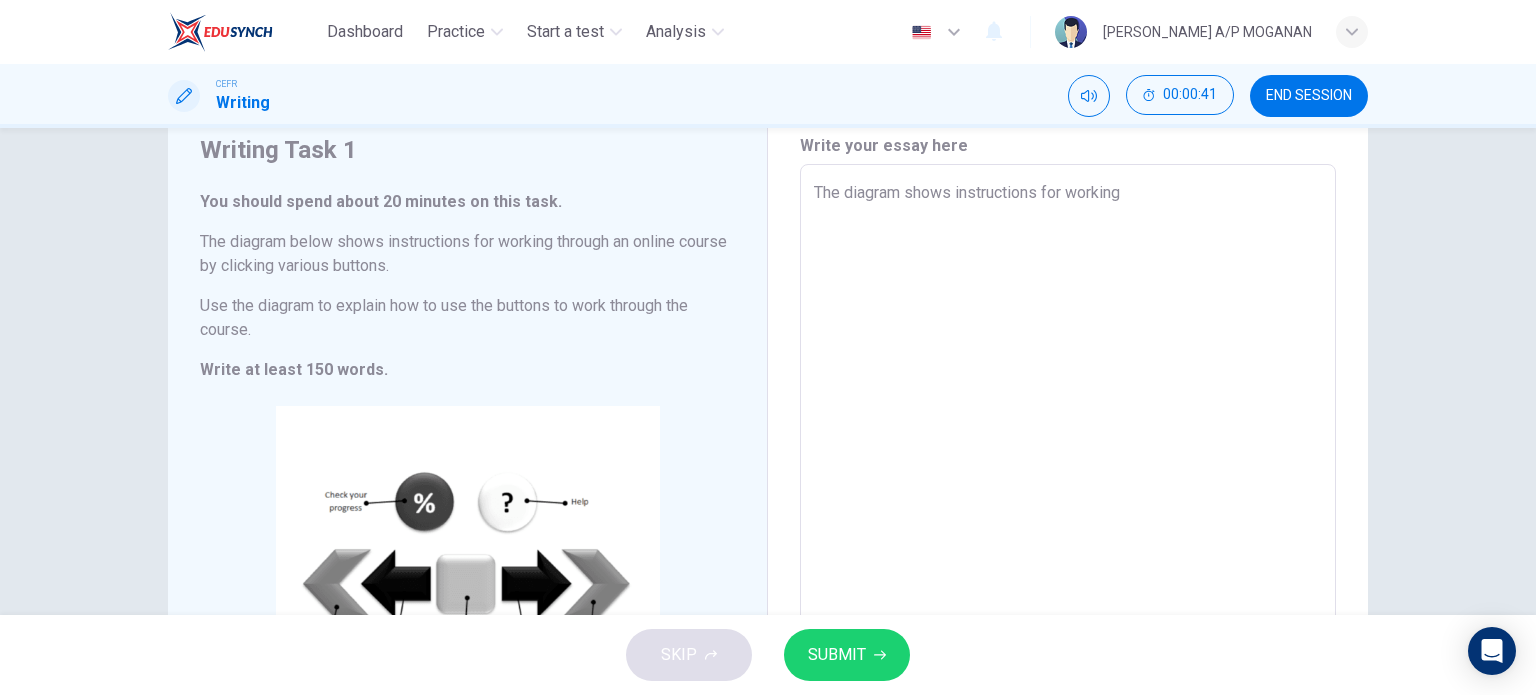 type on "x" 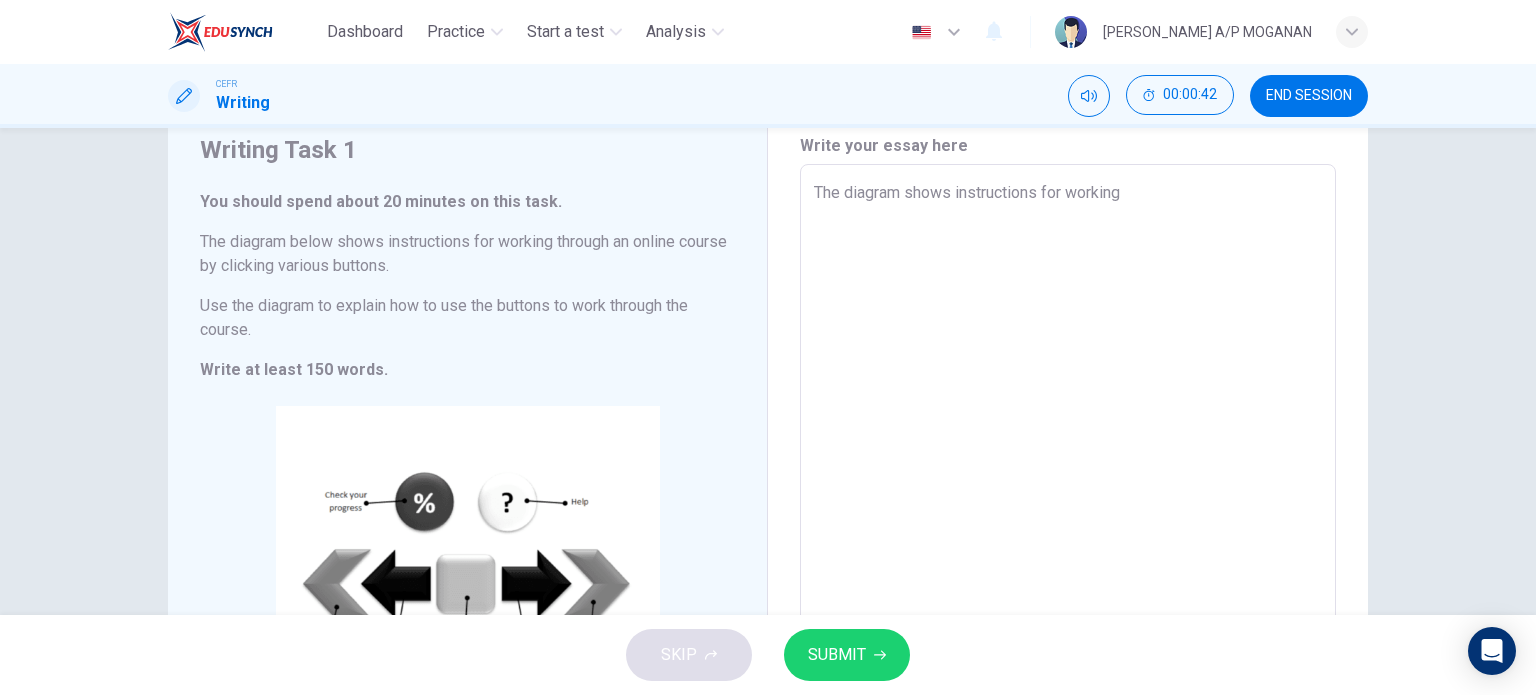 type on "The diagram shows instructions for working t" 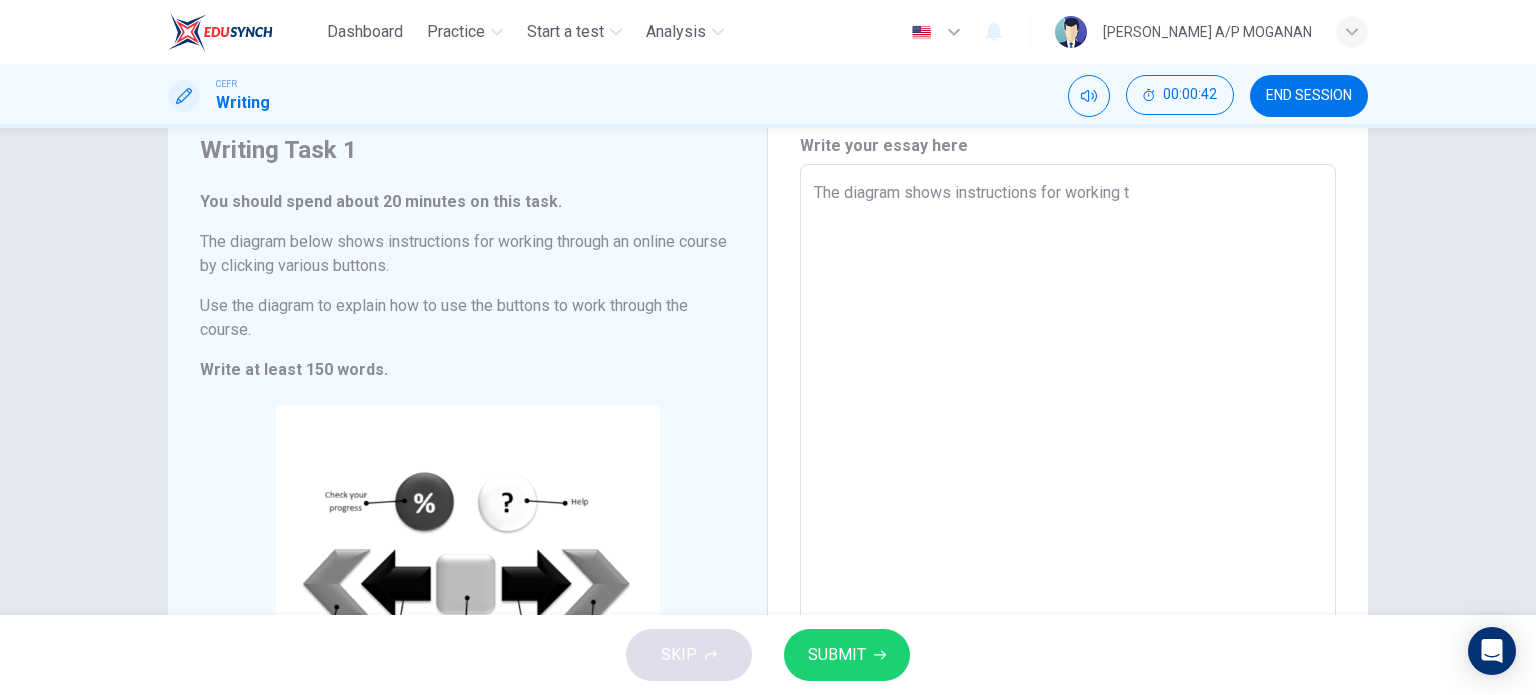 type on "The diagram shows instructions for working th" 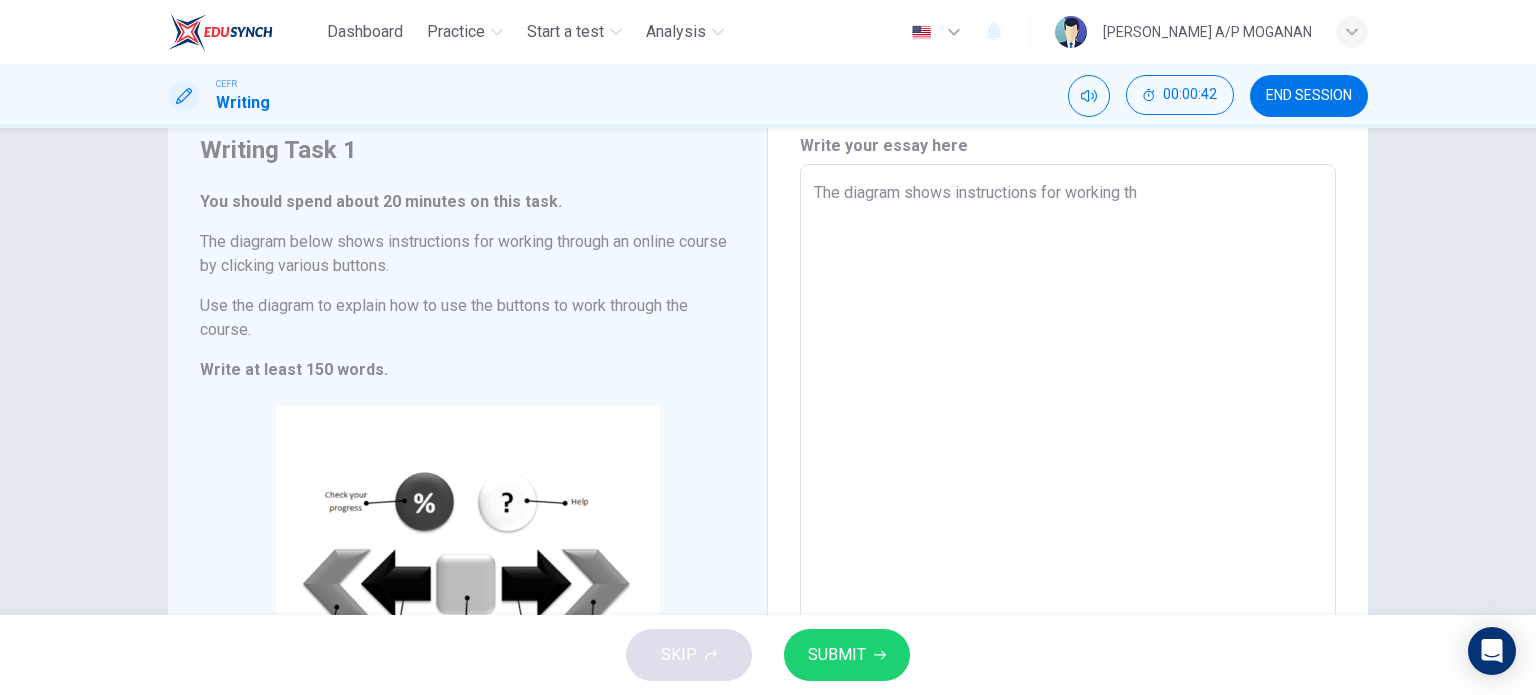 type on "x" 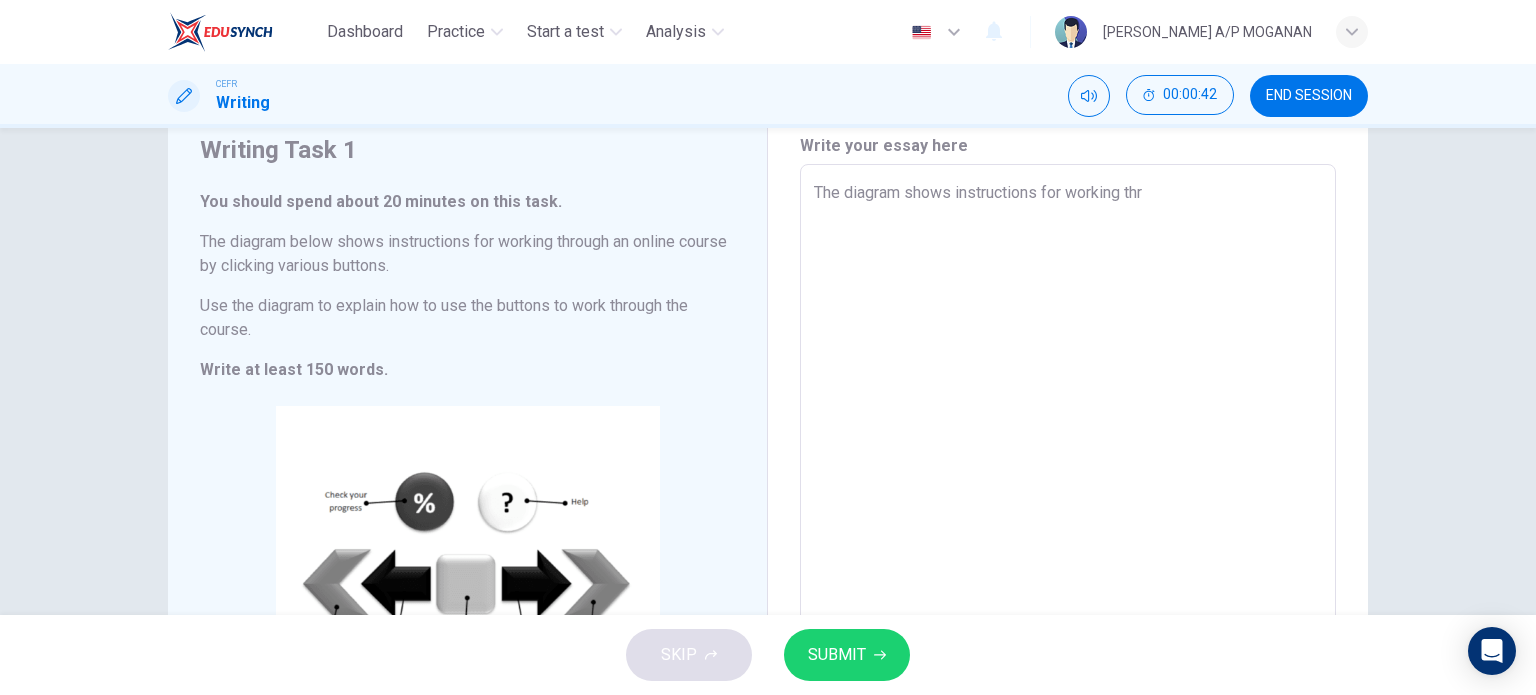 type on "x" 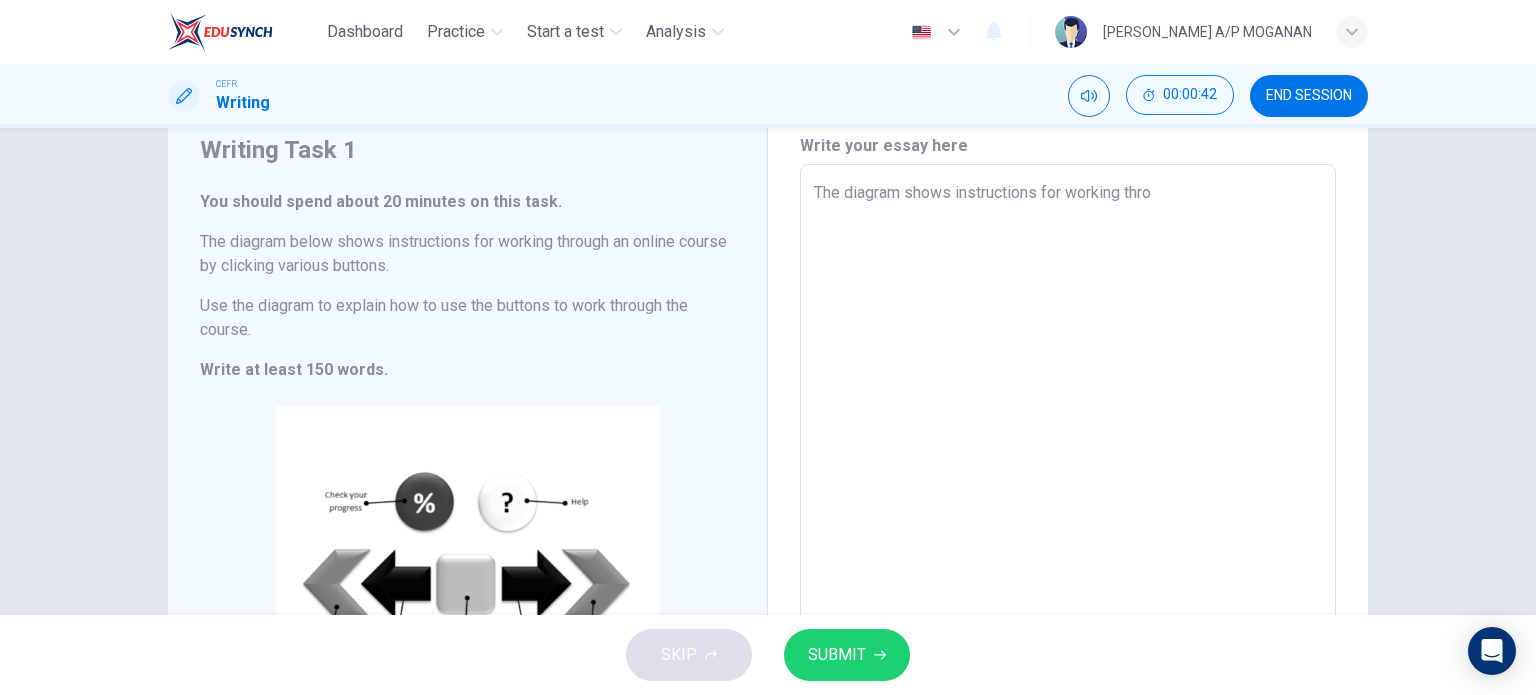 type on "x" 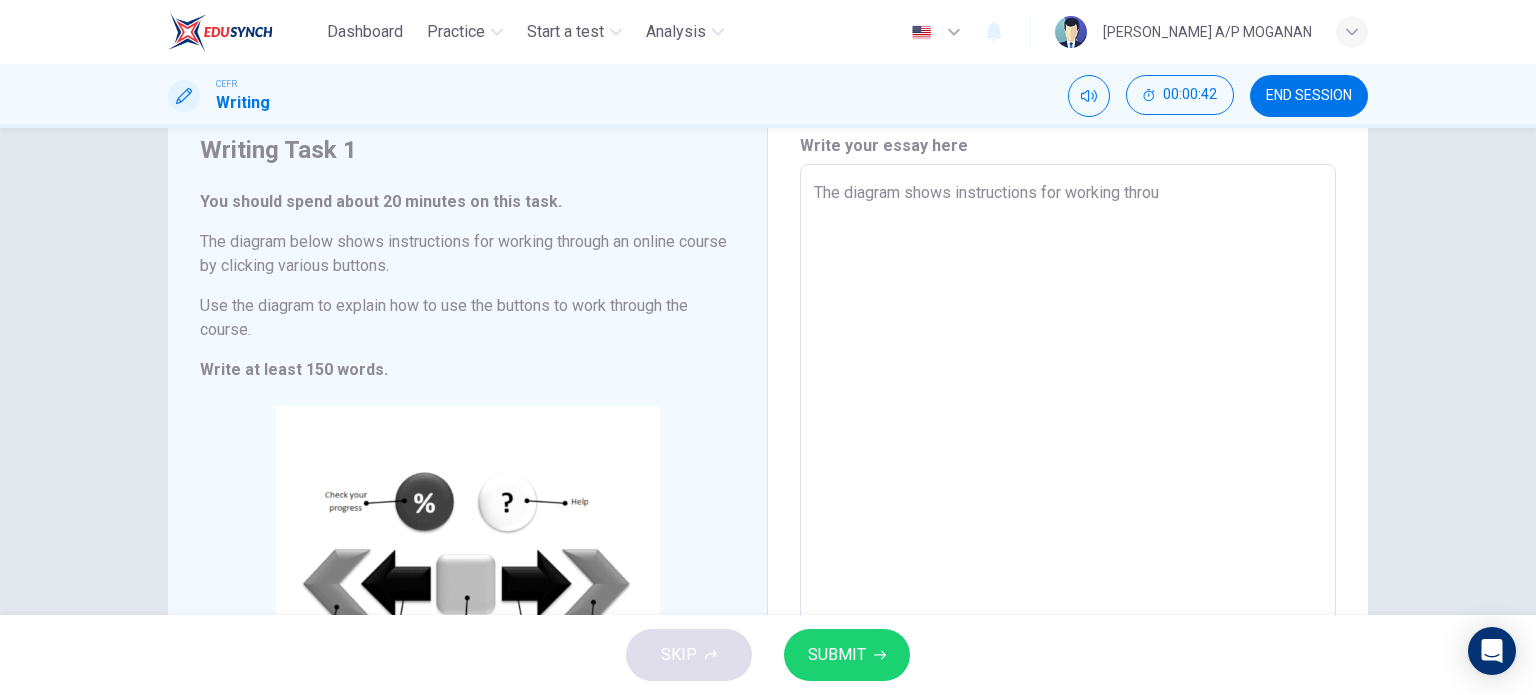 type on "x" 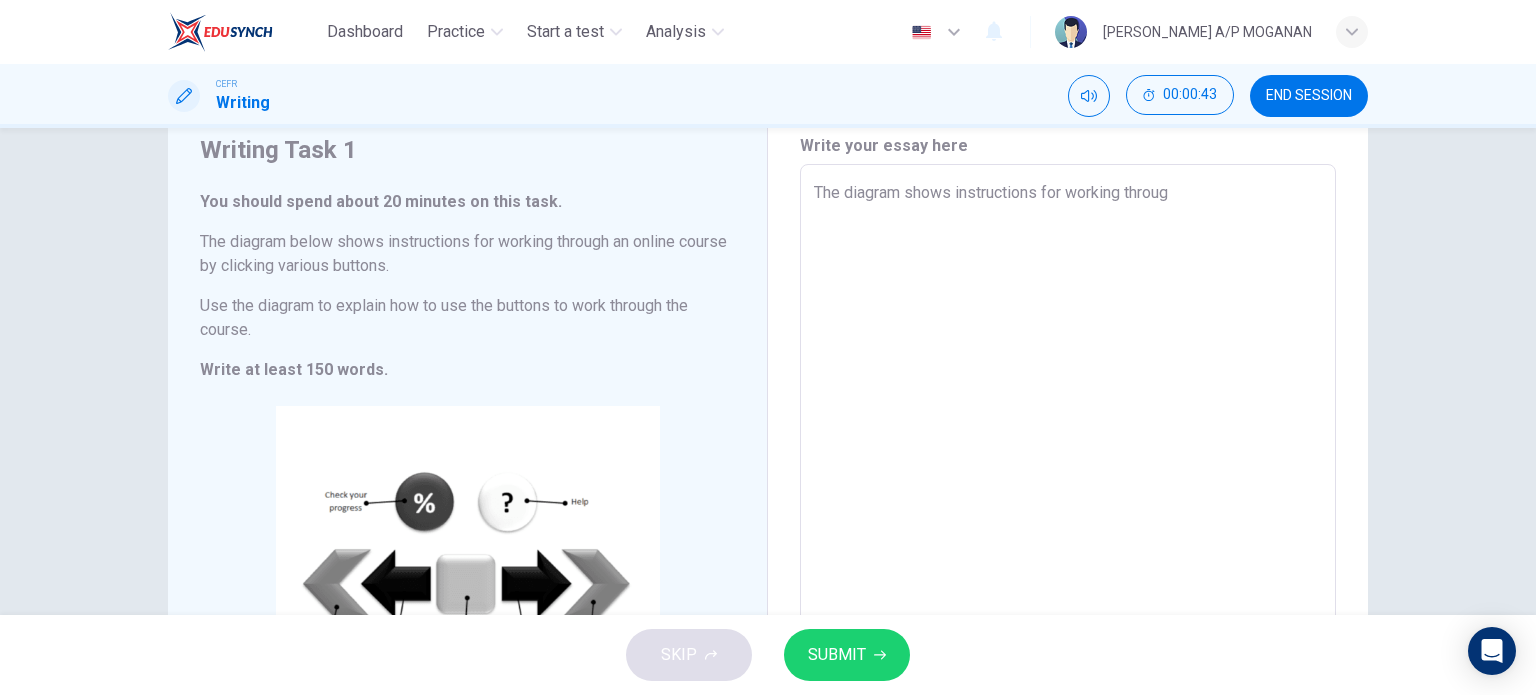 type on "The diagram shows instructions for working through" 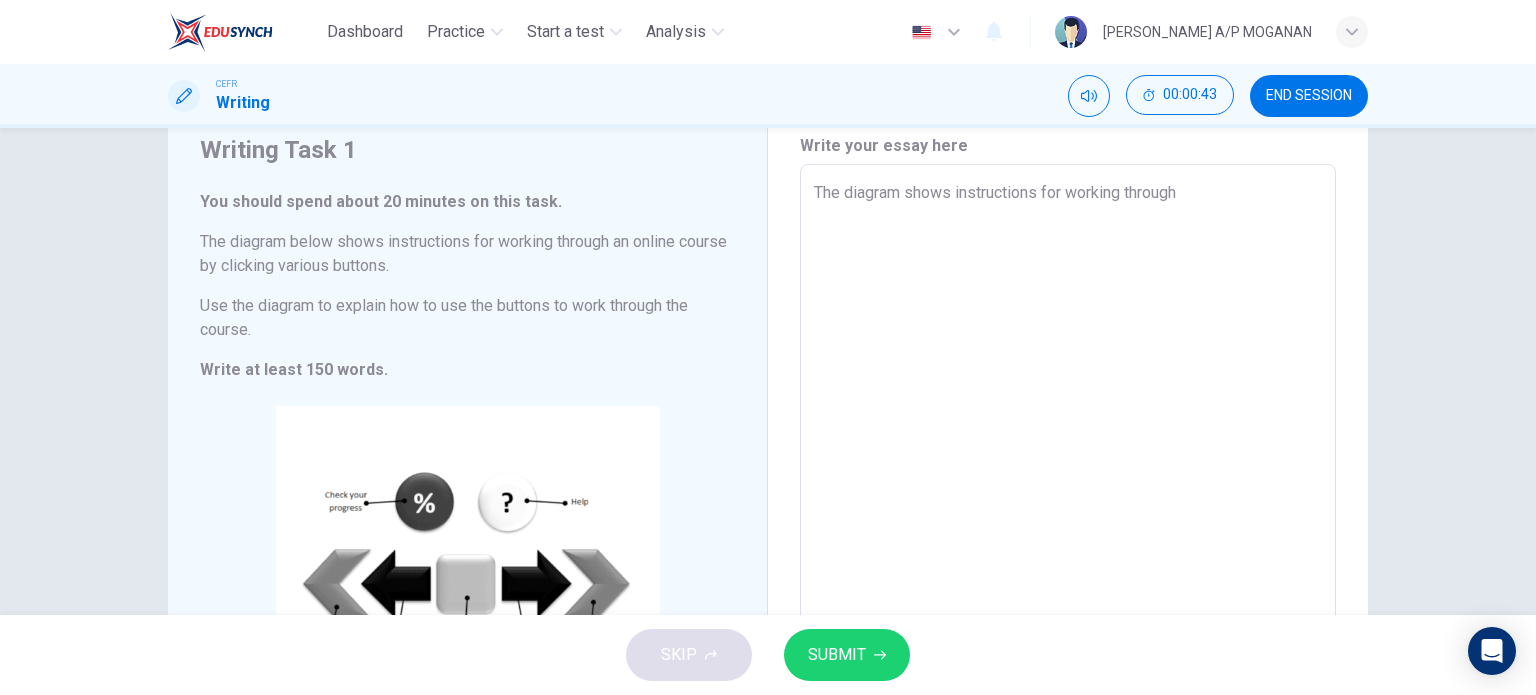 type on "x" 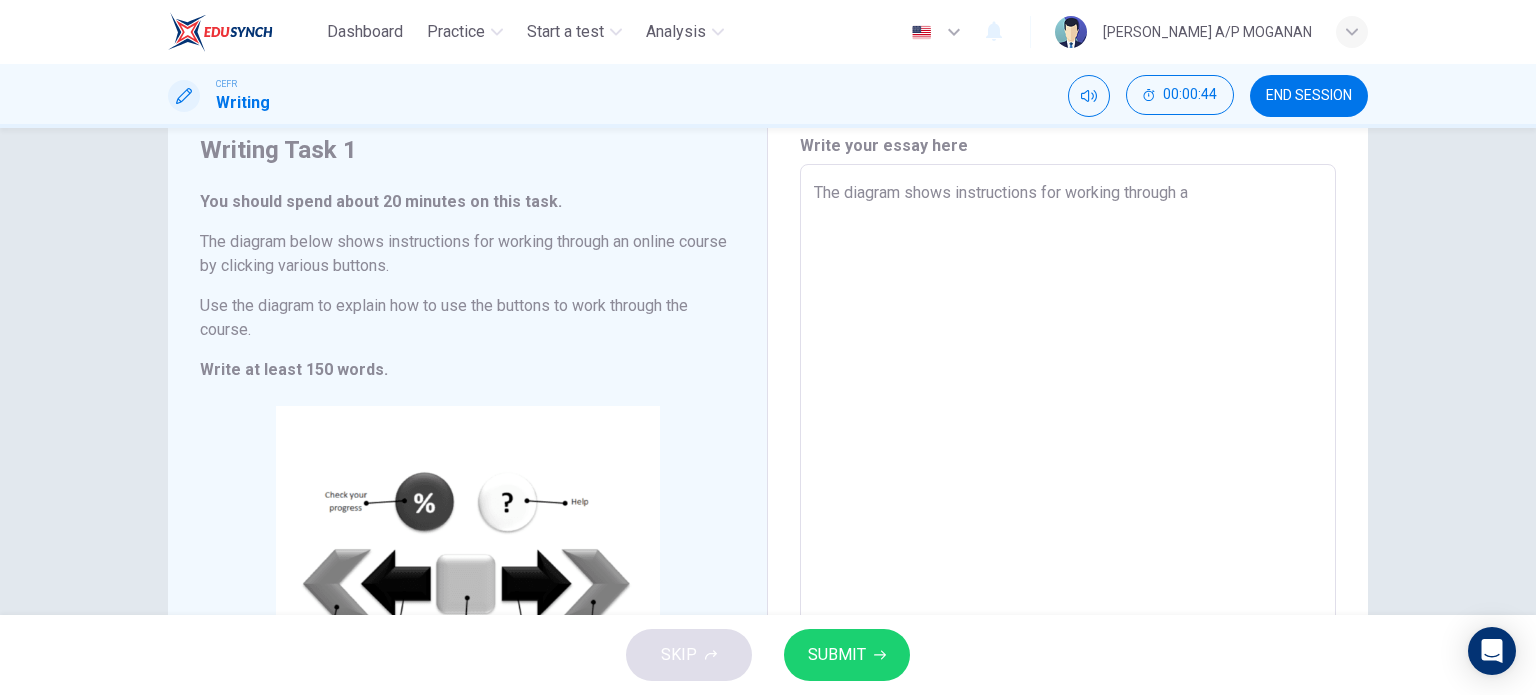 type on "The diagram shows instructions for working through an" 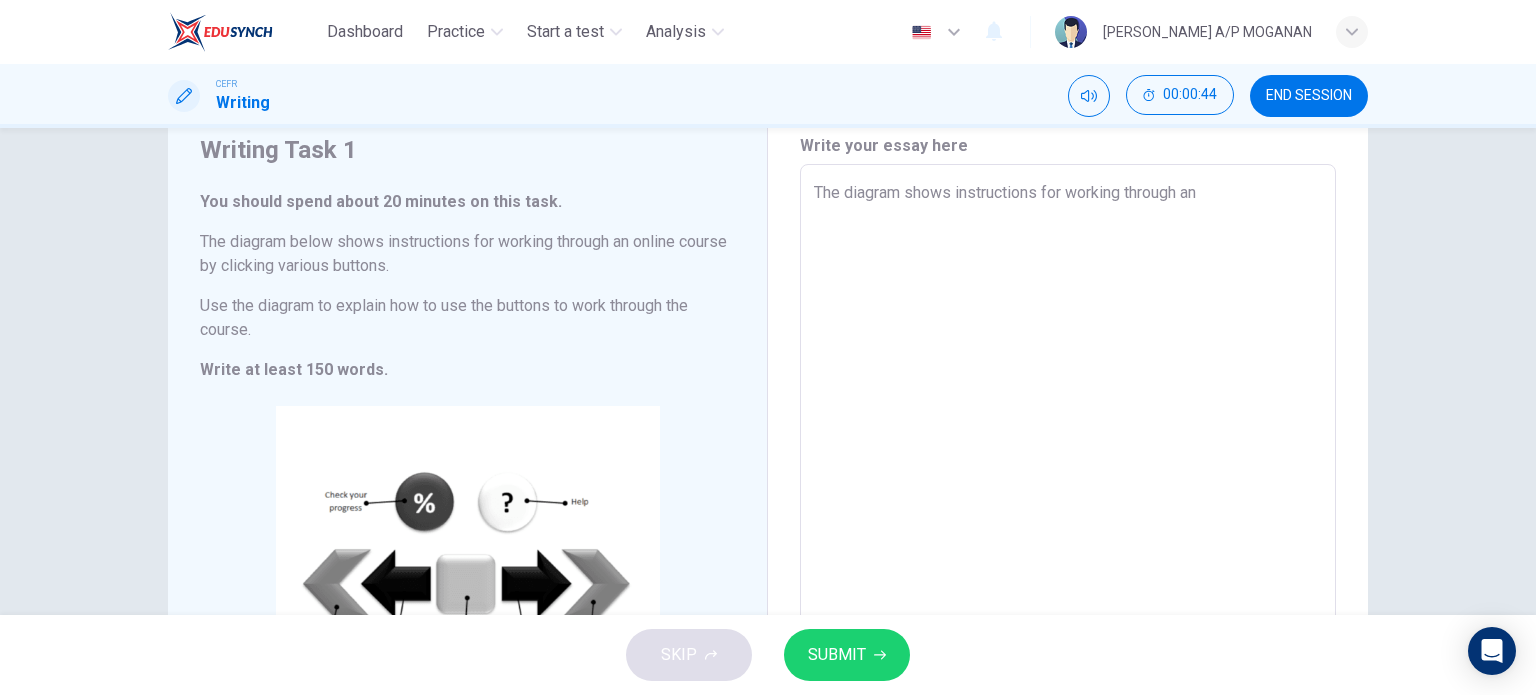 type on "x" 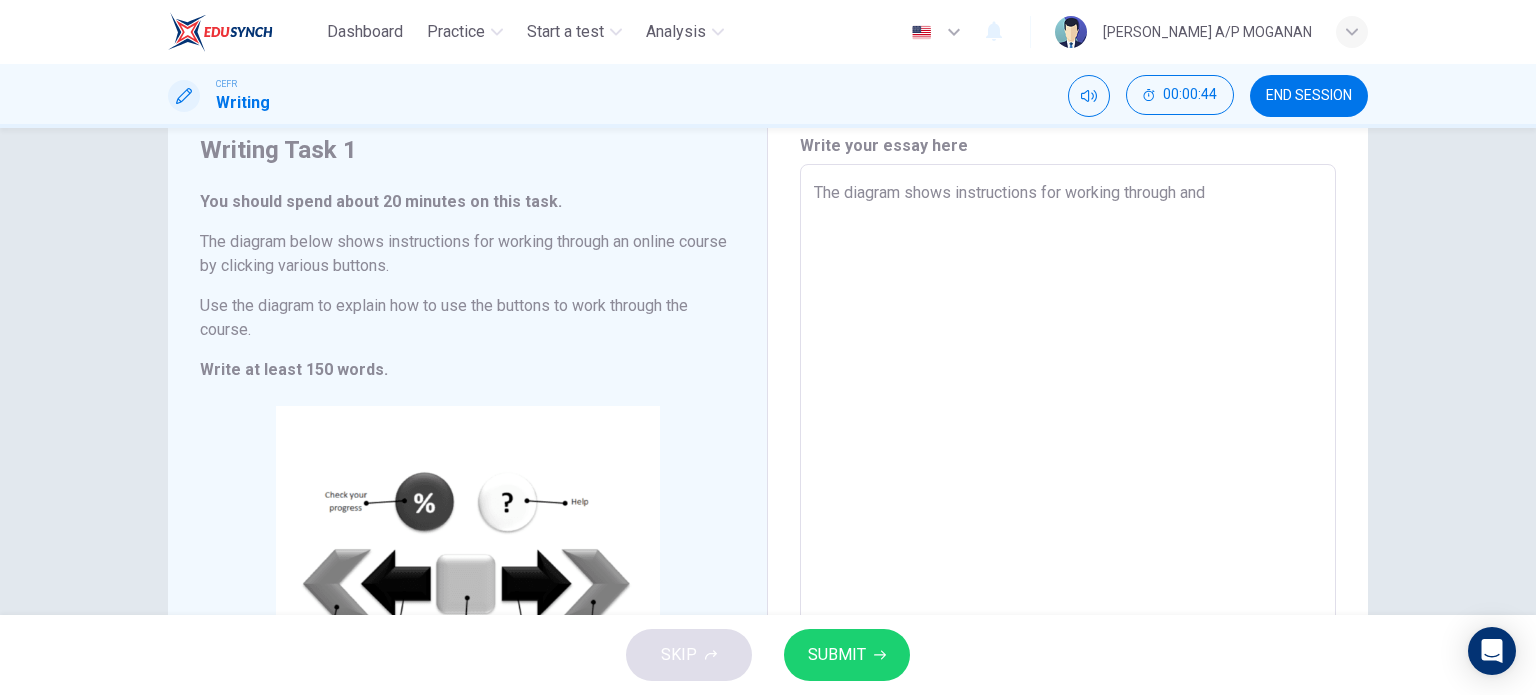 type on "x" 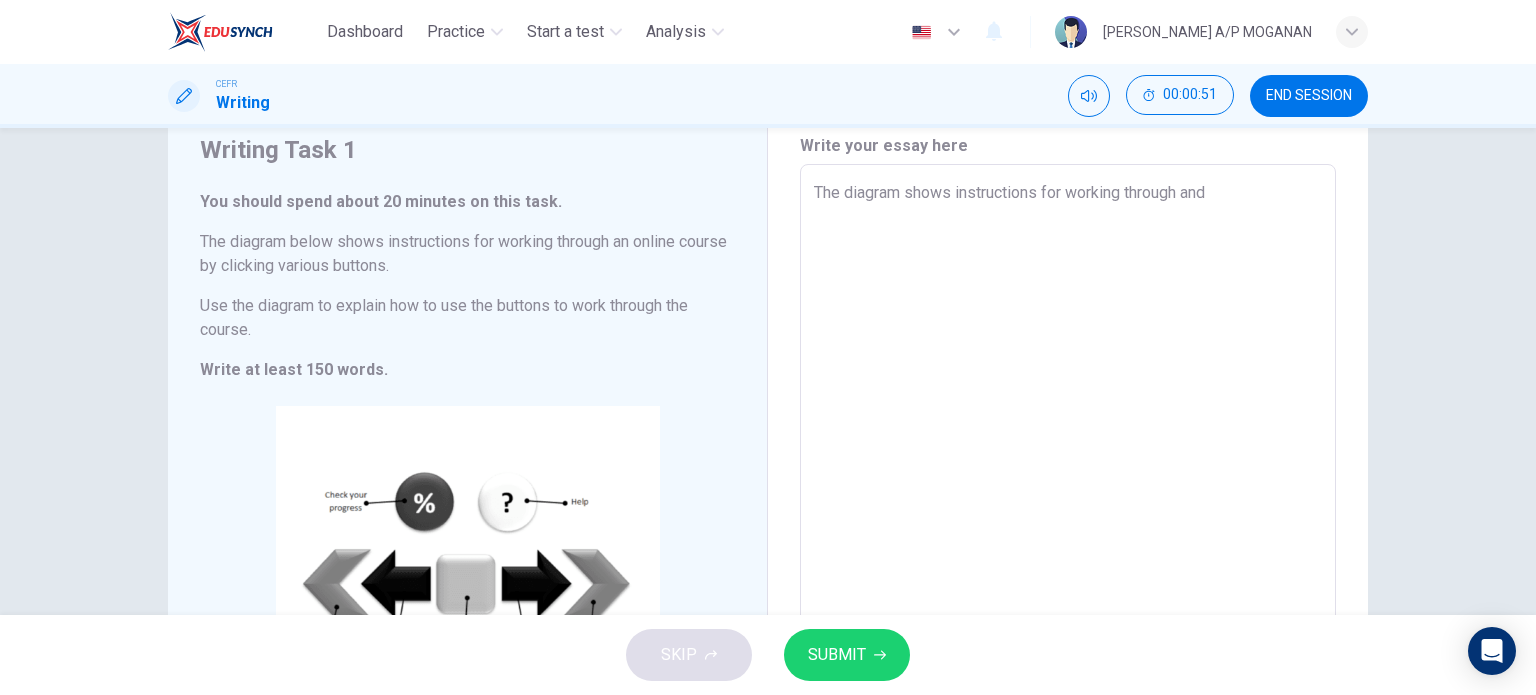 type on "The diagram shows instructions for working through and" 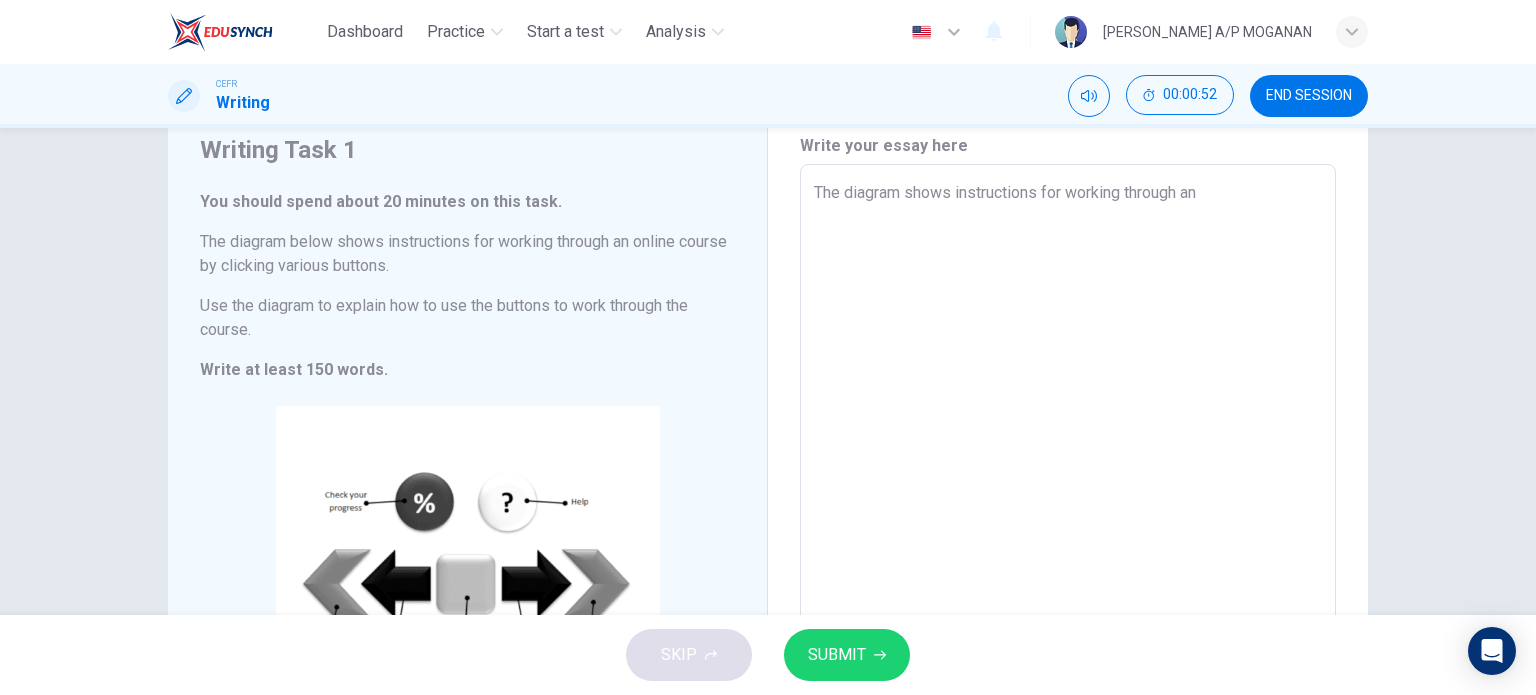 type on "The diagram shows instructions for working through an" 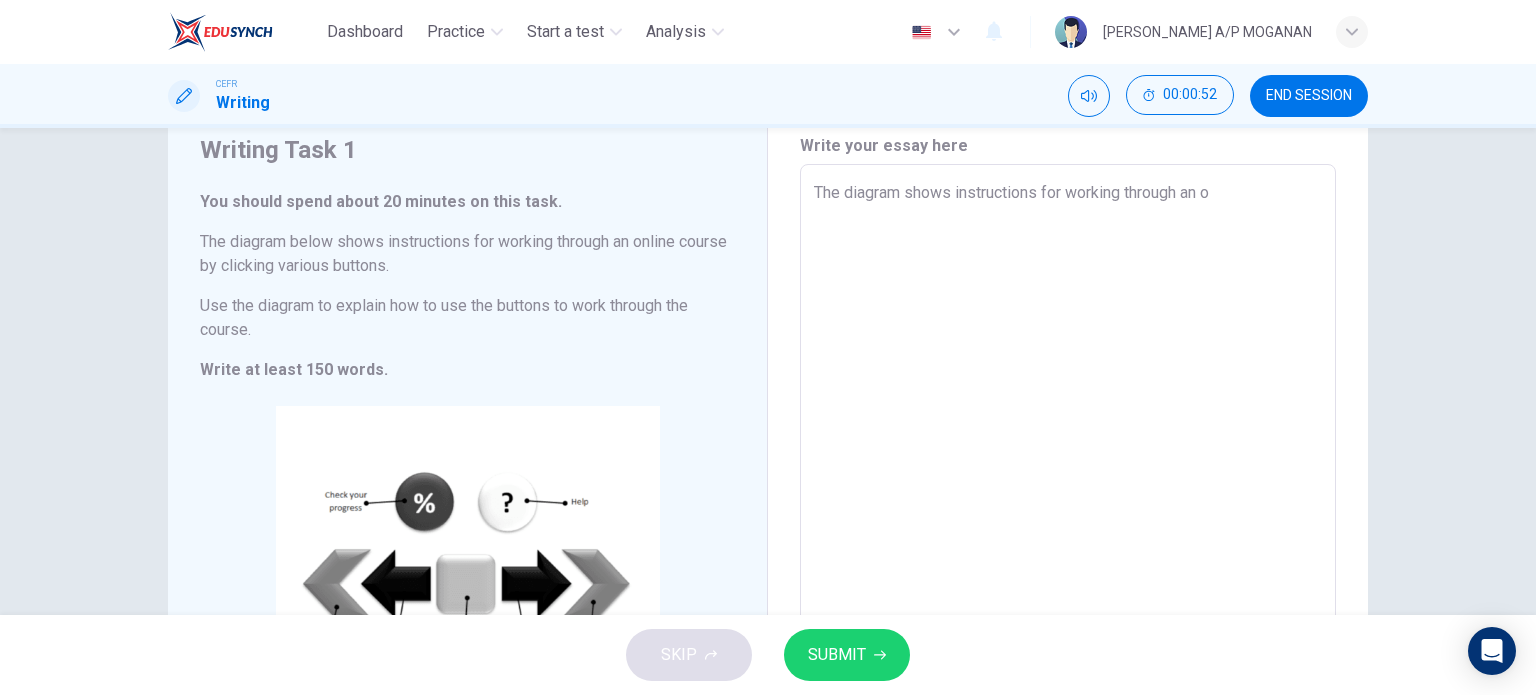 type on "x" 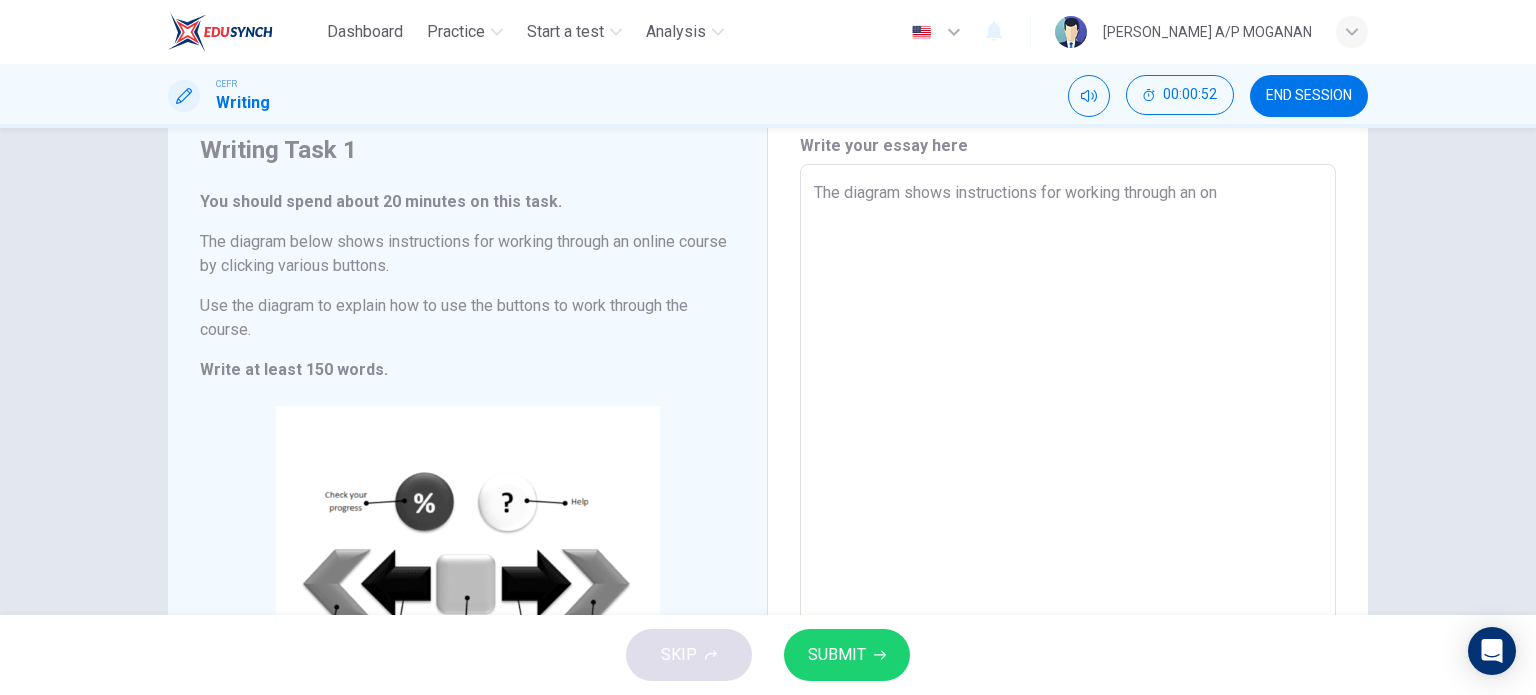 type on "x" 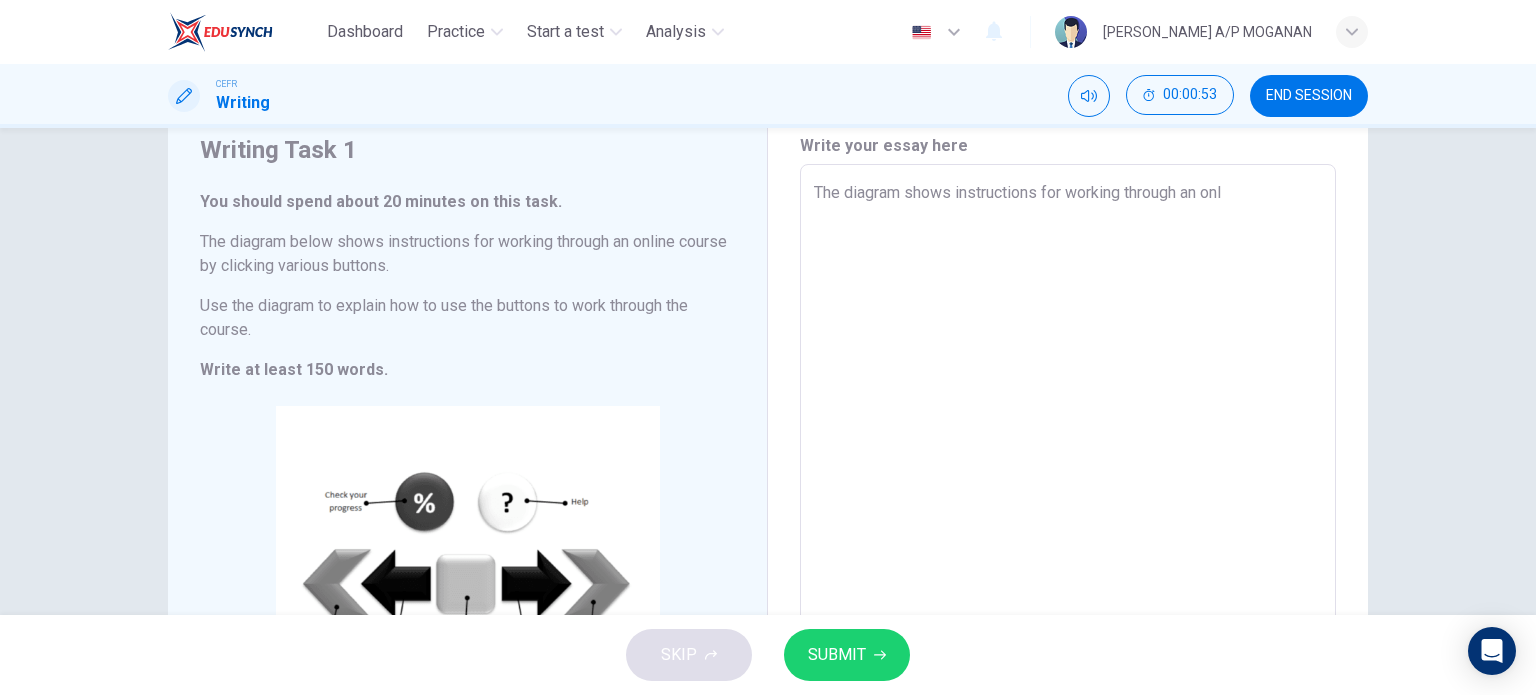 type on "The diagram shows instructions for working through an onlo" 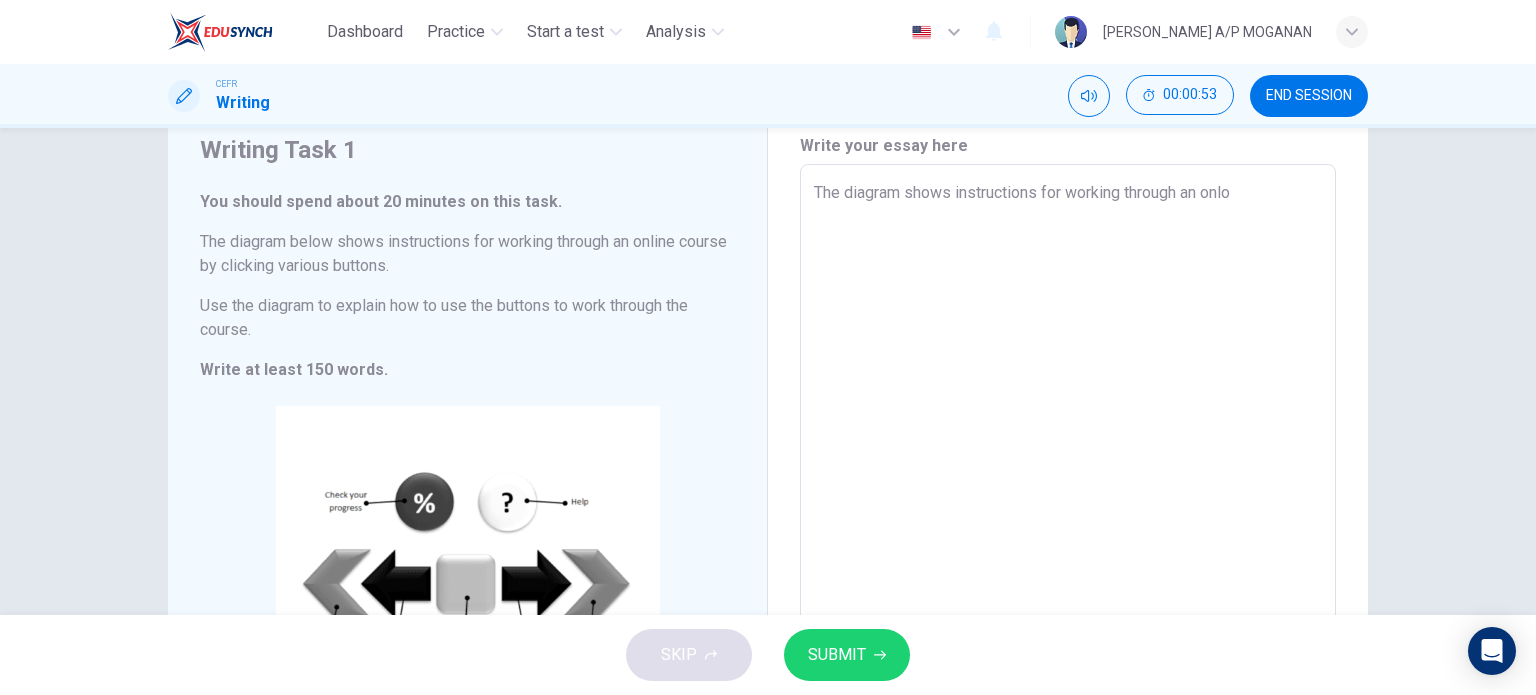 type on "The diagram shows instructions for working through an onloi" 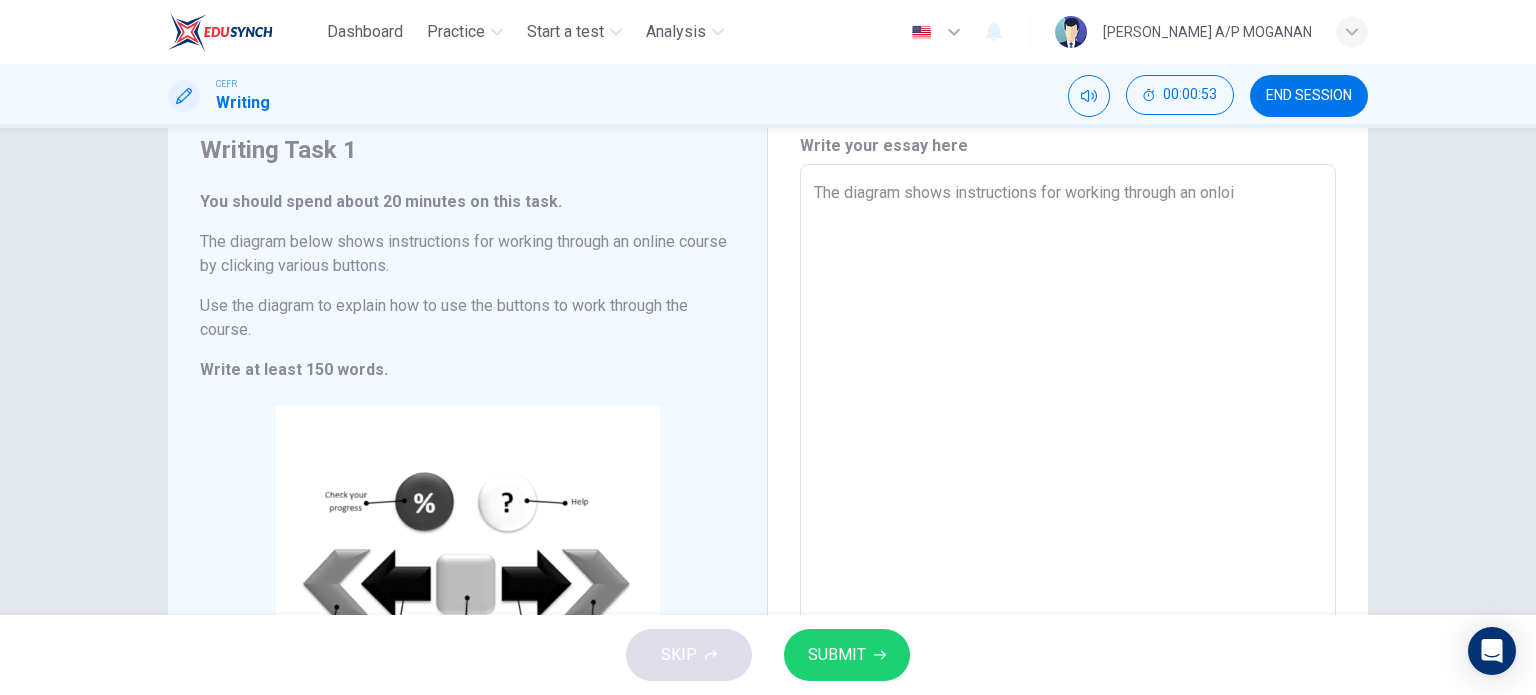 type on "x" 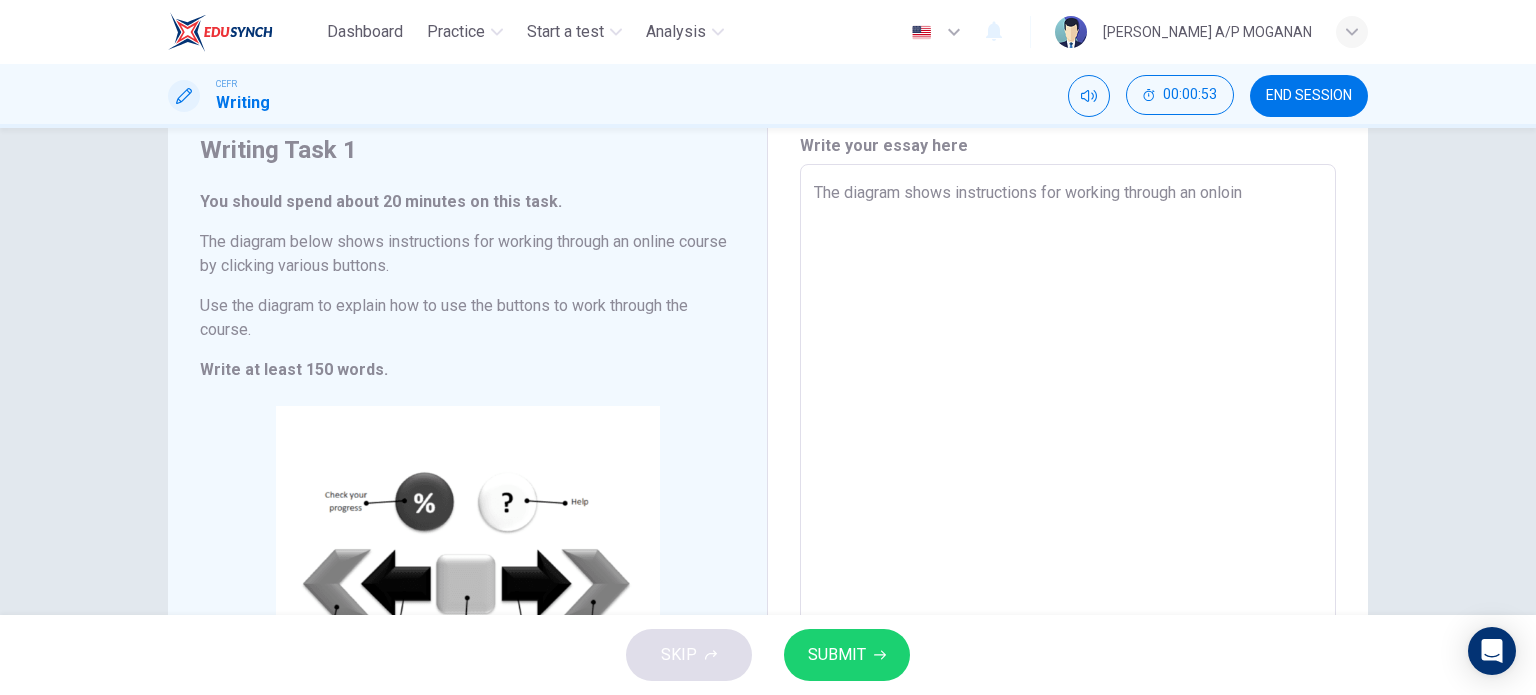 type on "x" 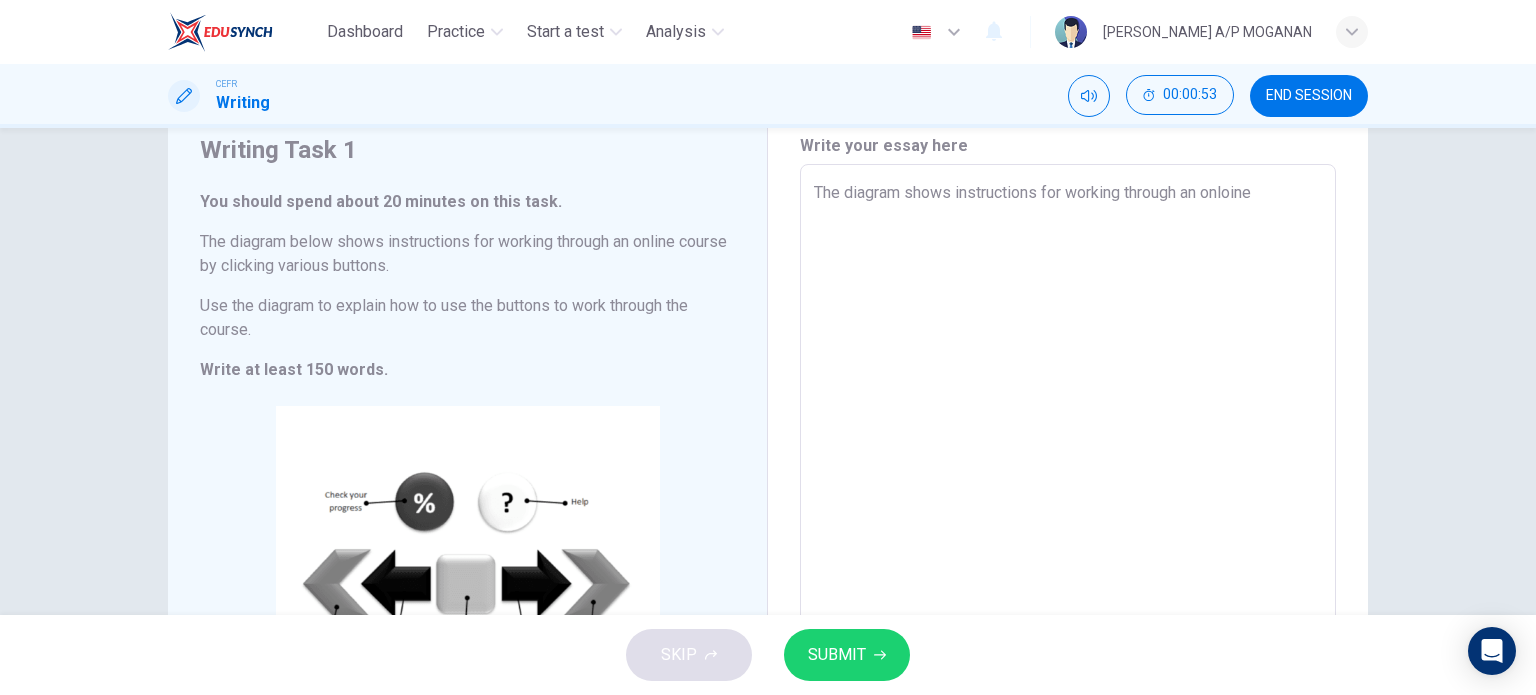 type on "x" 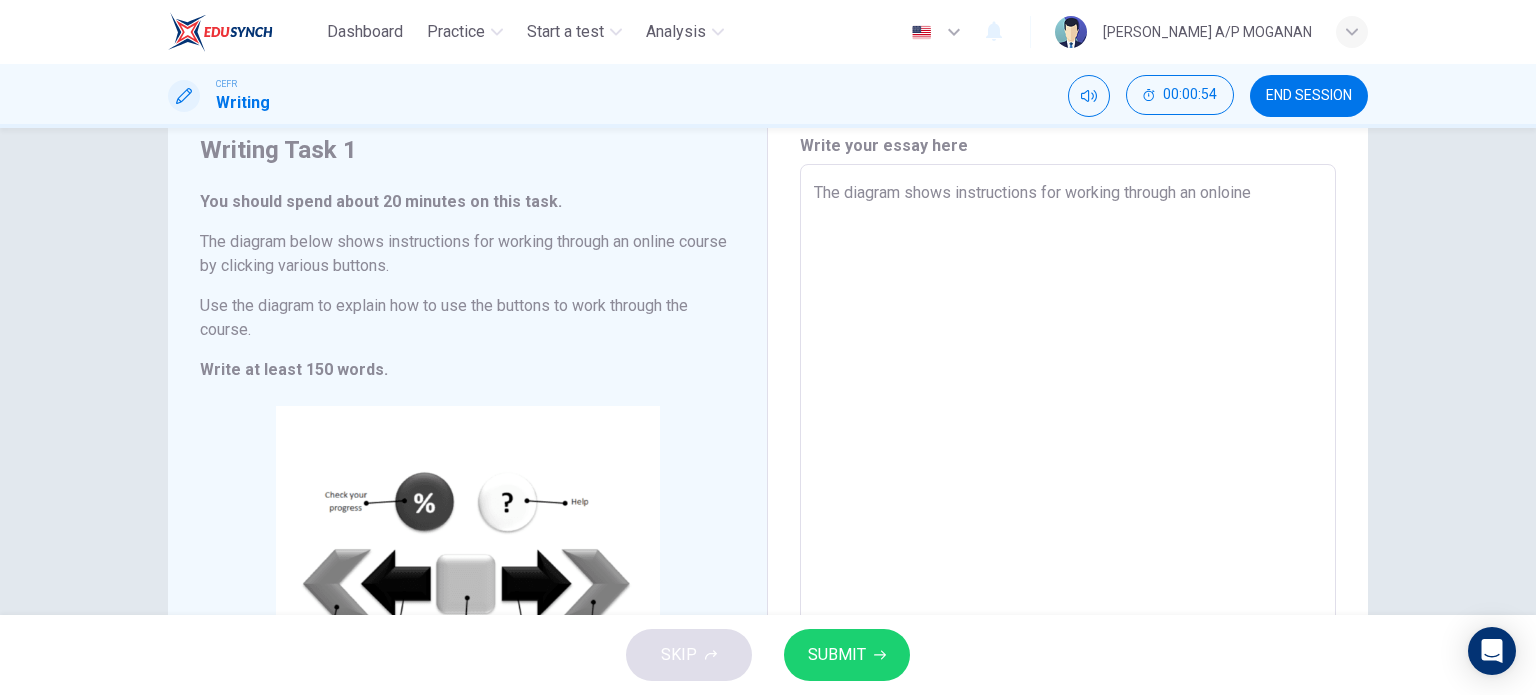 type on "The diagram shows instructions for working through an onloine c" 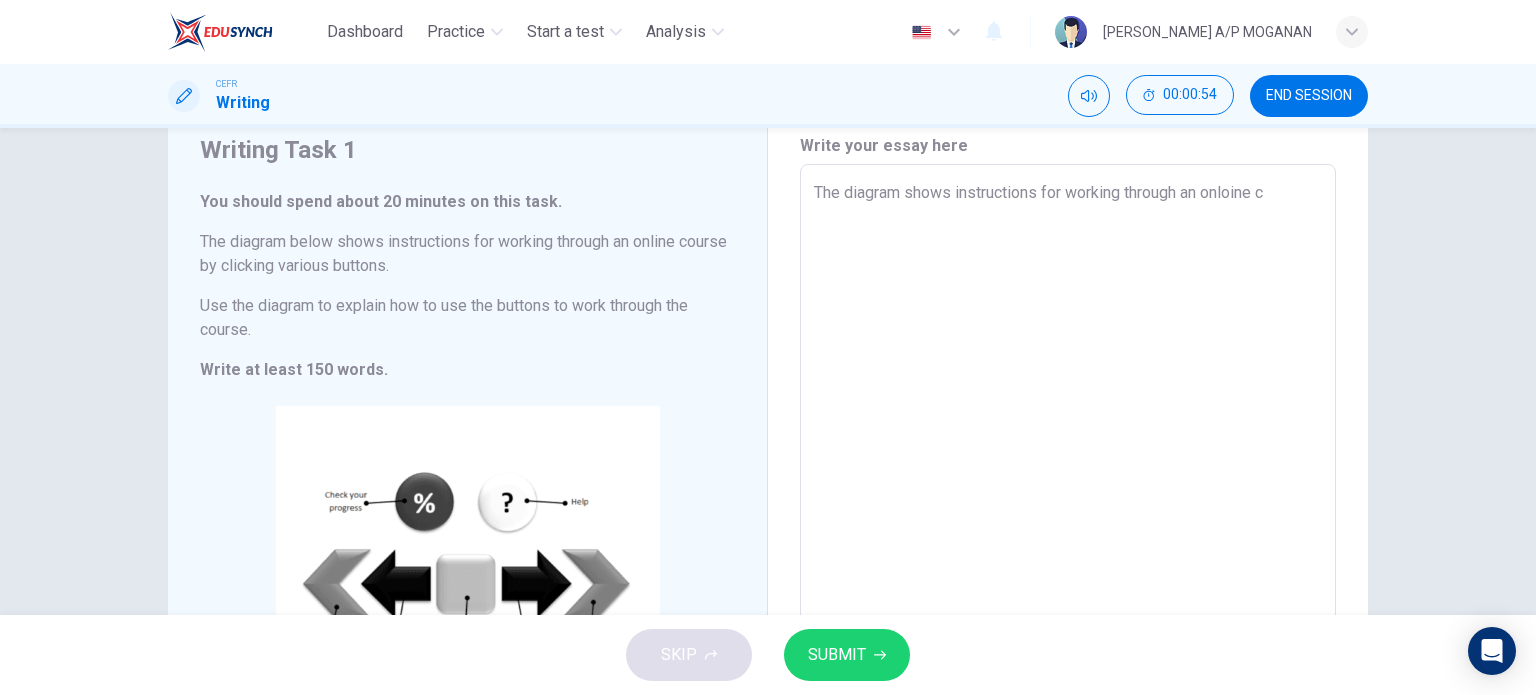 type on "The diagram shows instructions for working through an onloine co" 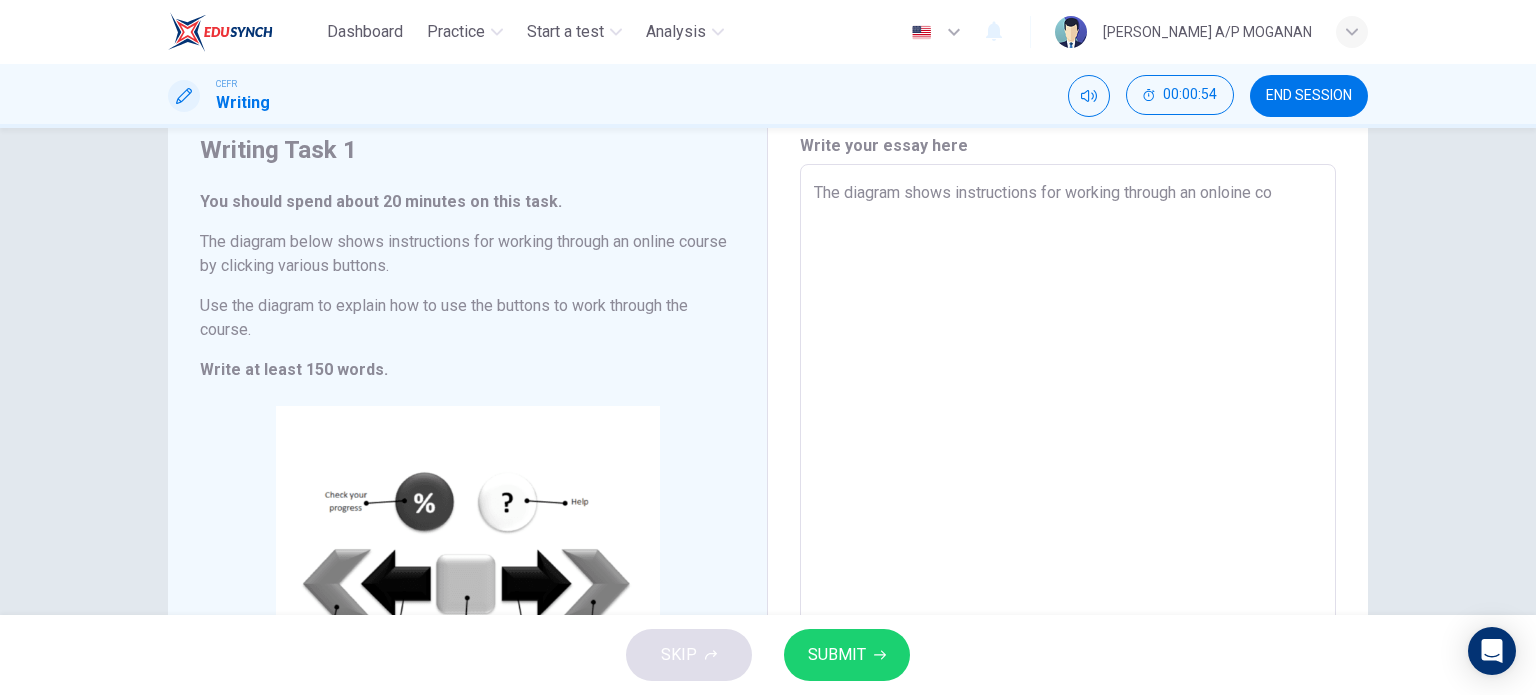 type on "x" 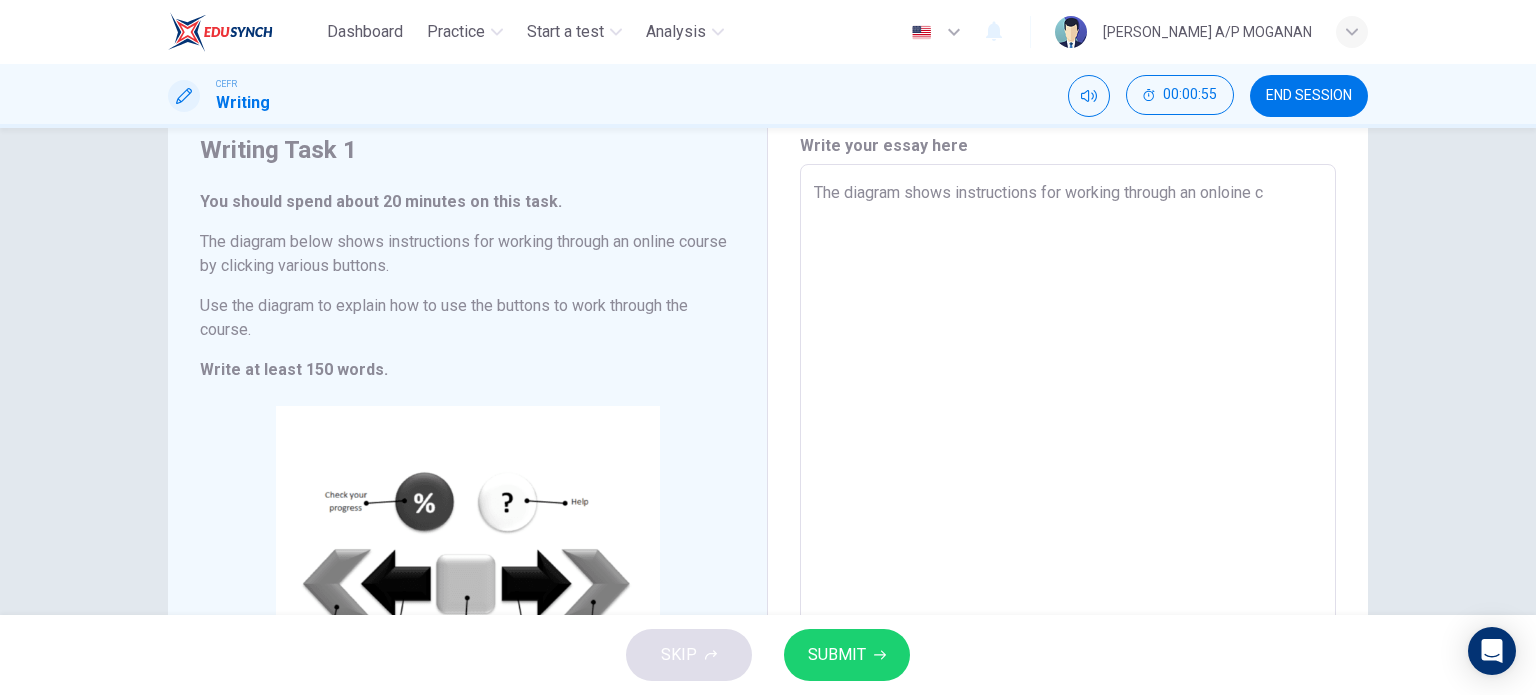type on "The diagram shows instructions for working through an onloine" 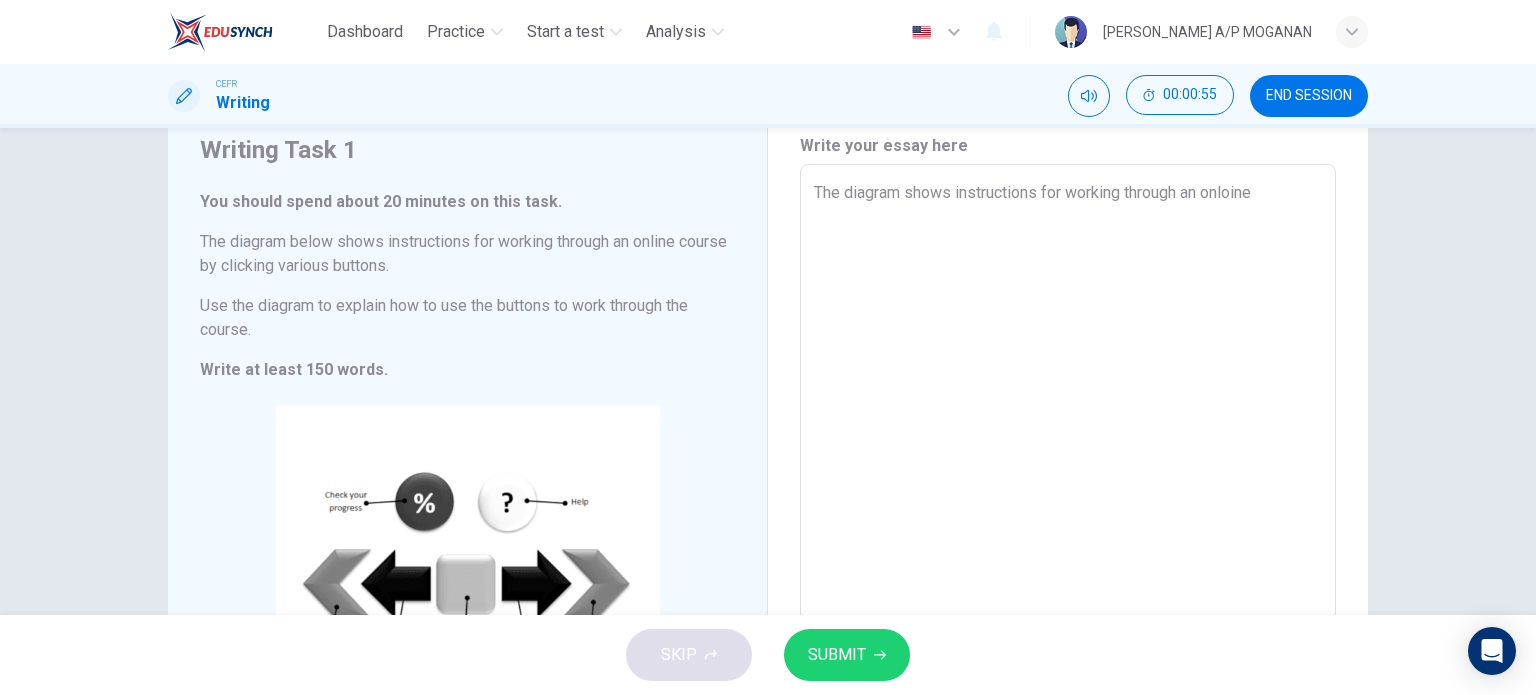 type on "x" 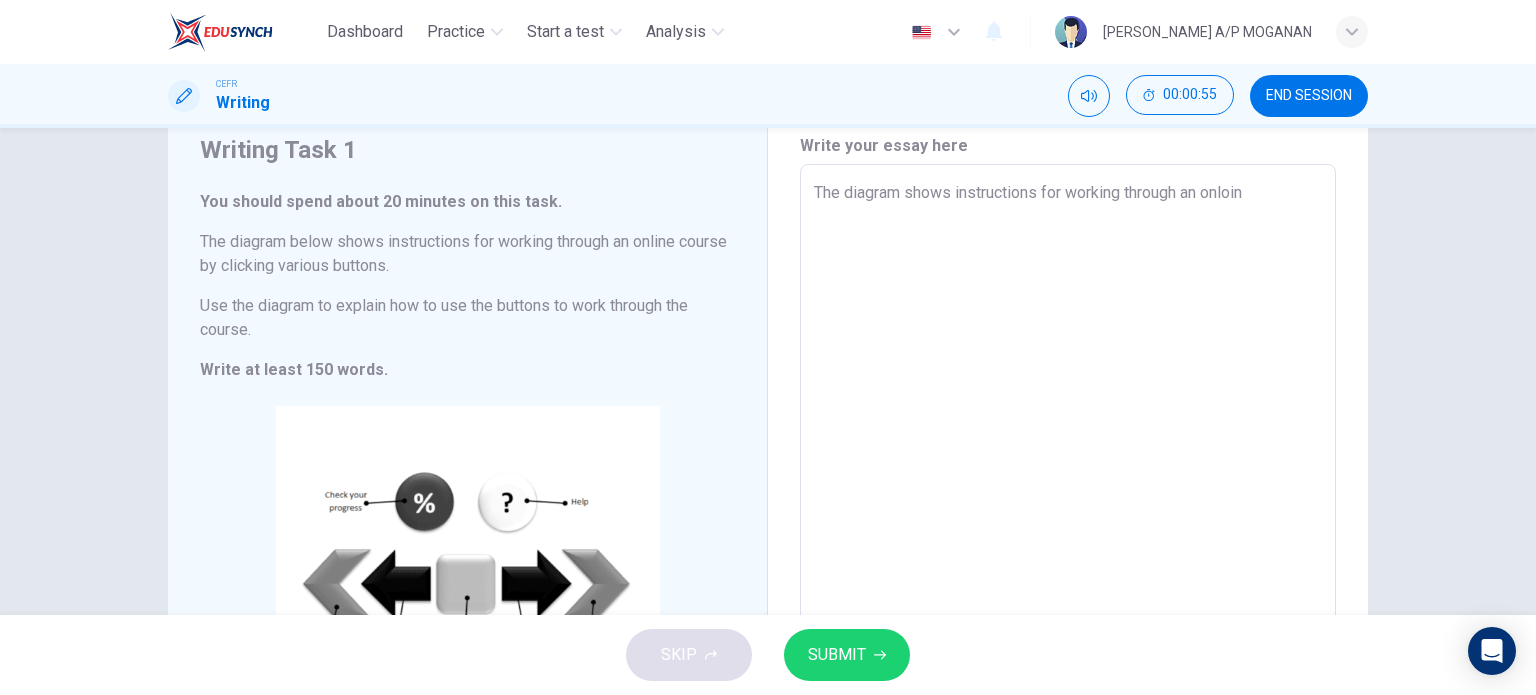 type on "x" 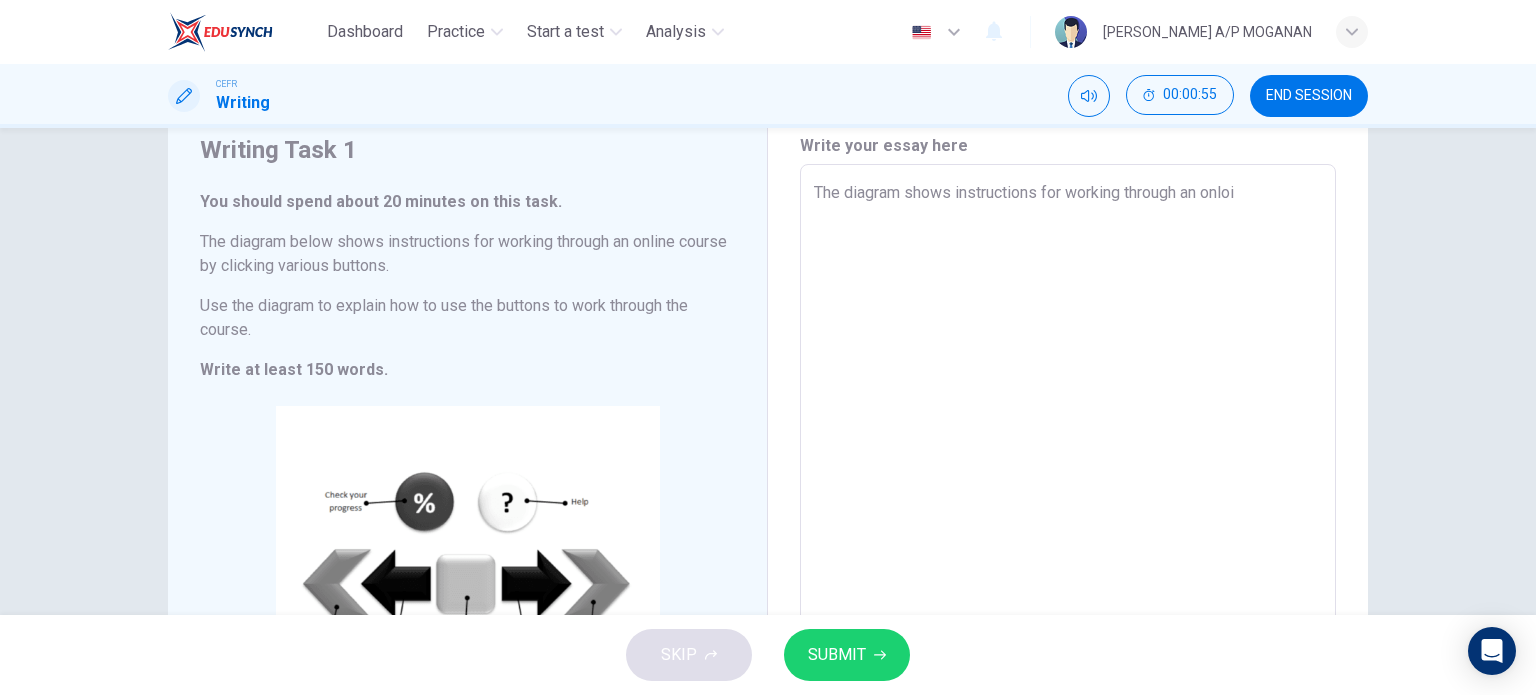 type on "x" 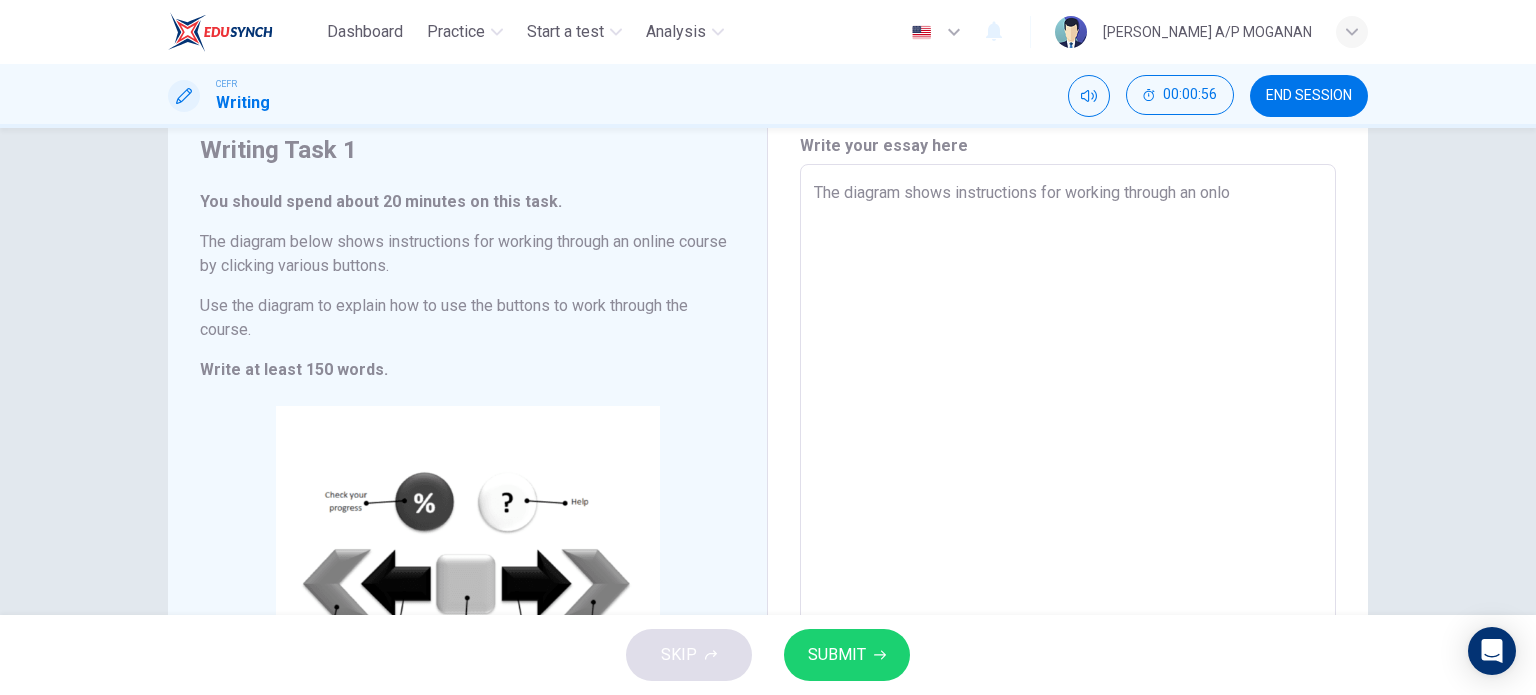 type on "The diagram shows instructions for working through an onl" 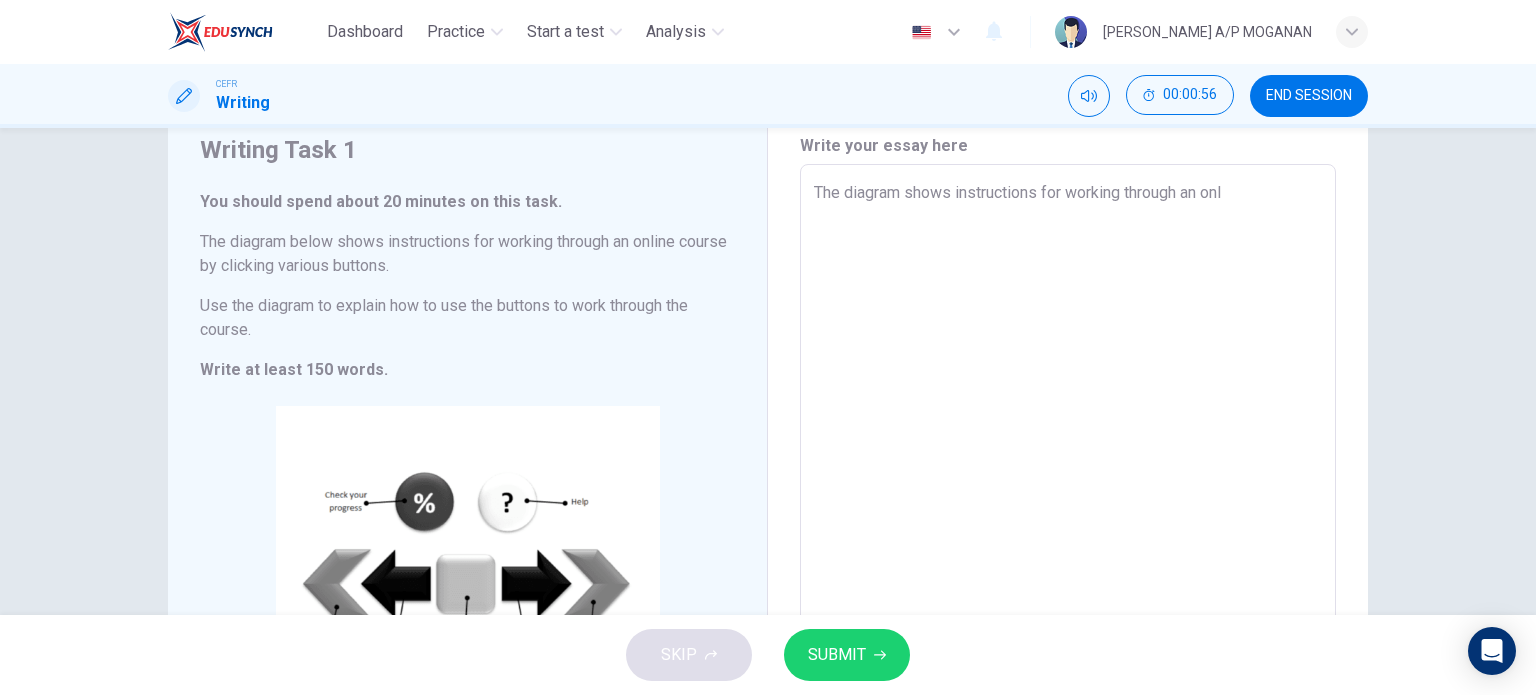 type on "x" 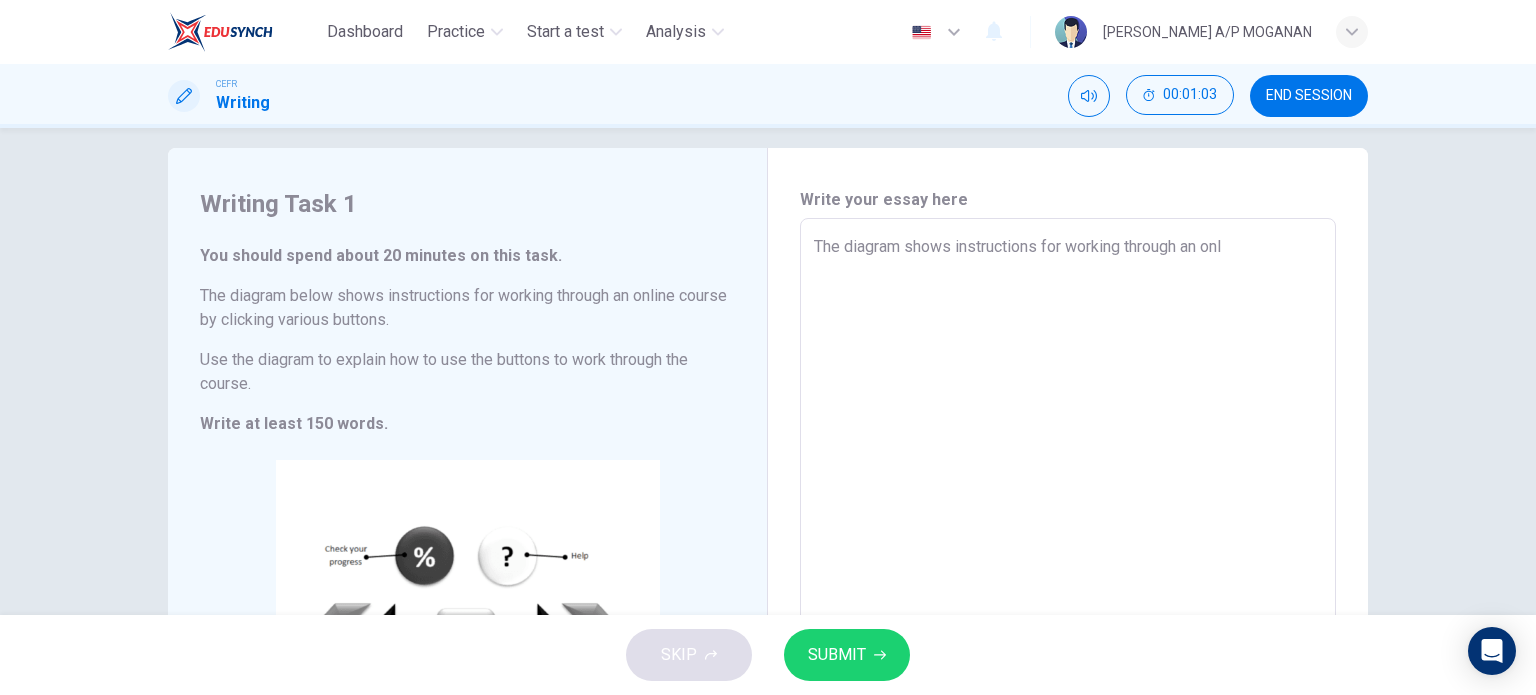 scroll, scrollTop: 0, scrollLeft: 0, axis: both 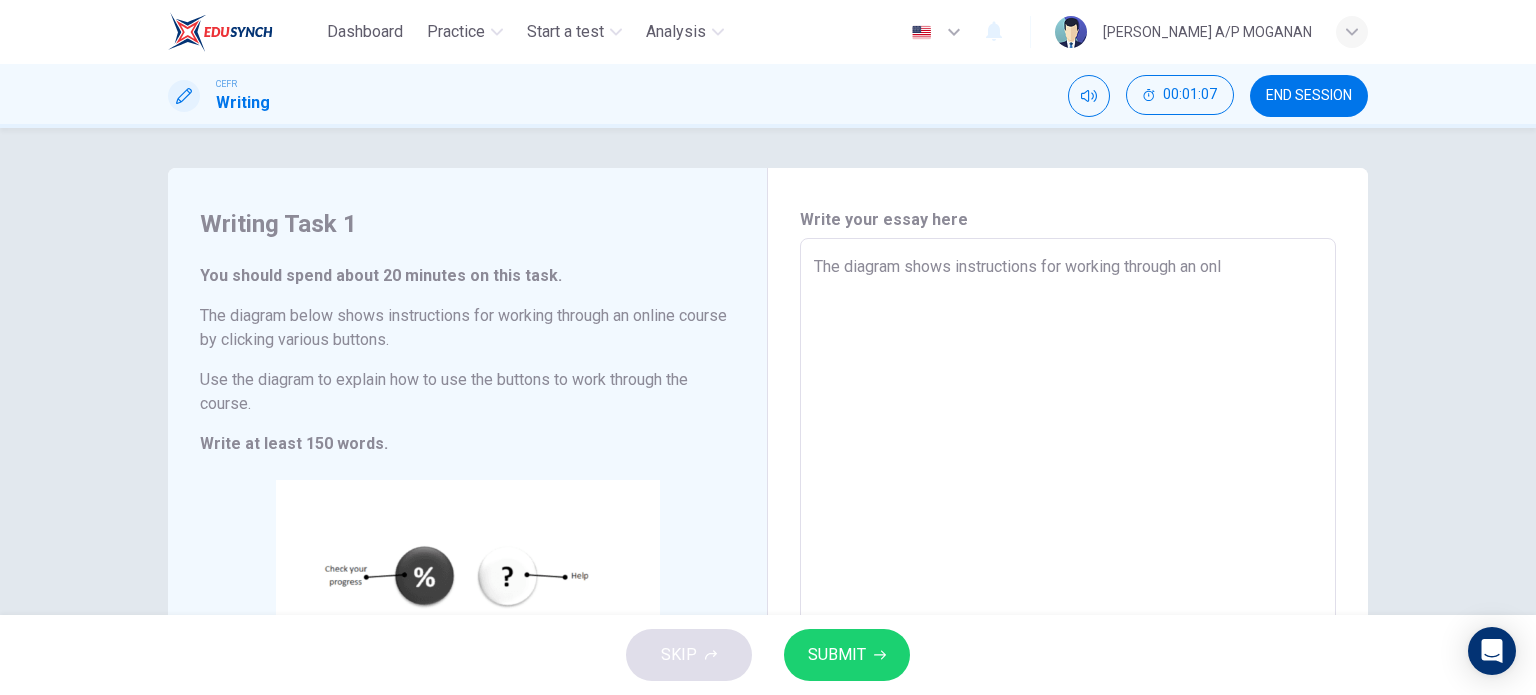 drag, startPoint x: 1041, startPoint y: 271, endPoint x: 1248, endPoint y: 268, distance: 207.02174 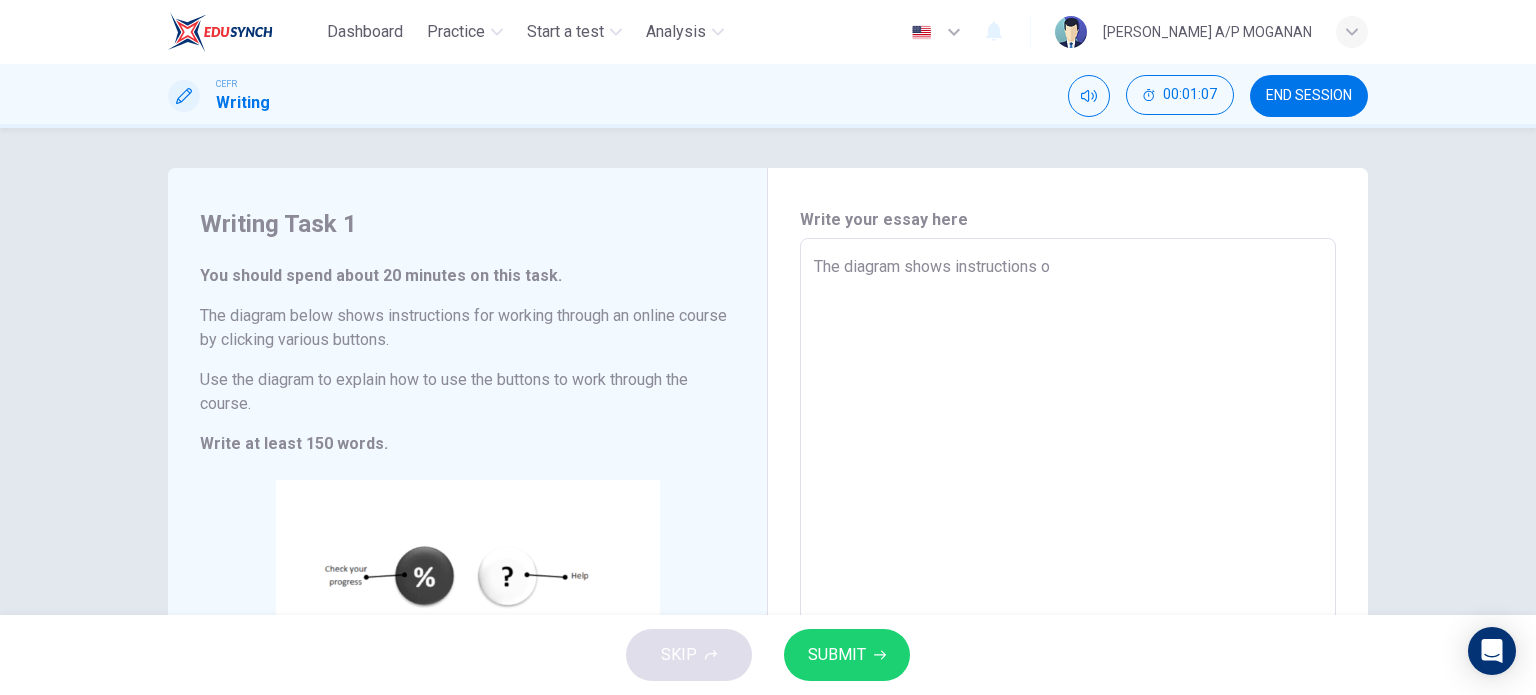 type on "x" 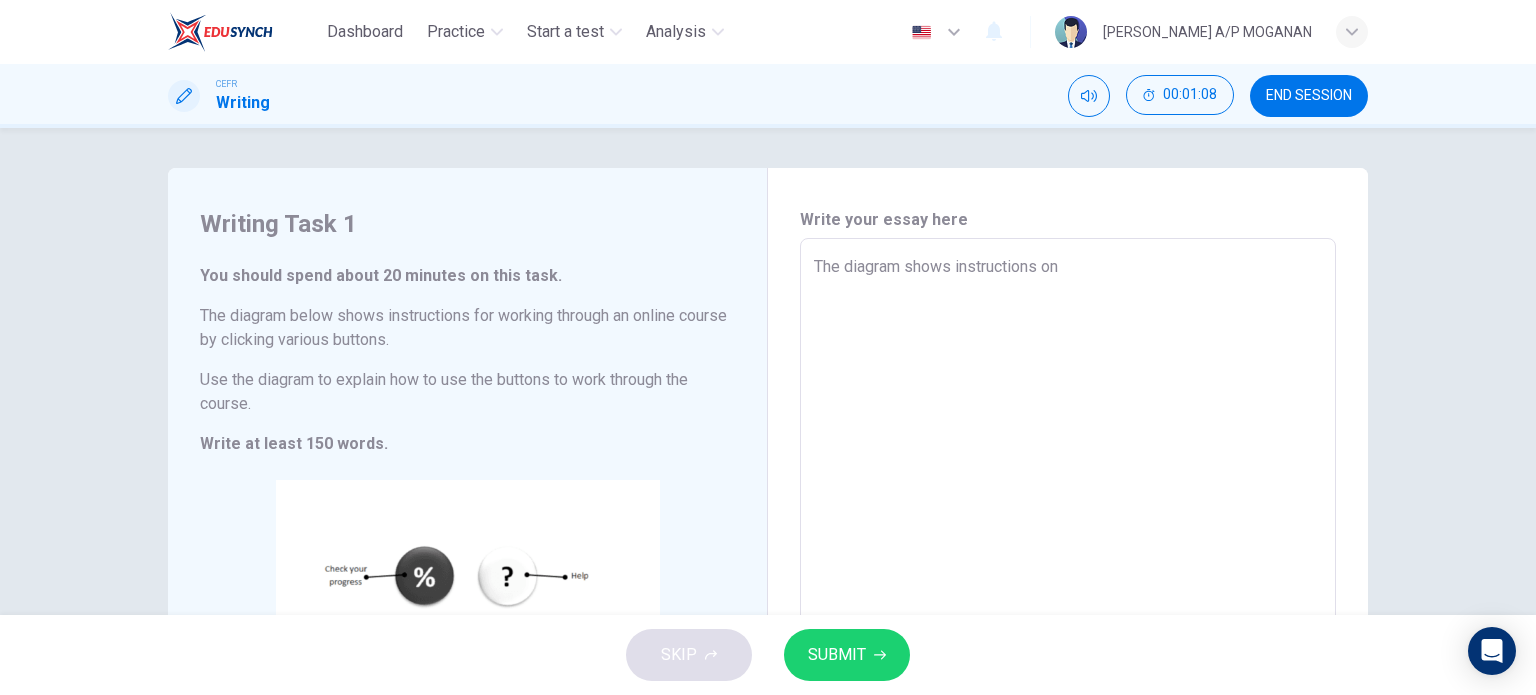 type on "The diagram shows instructions on" 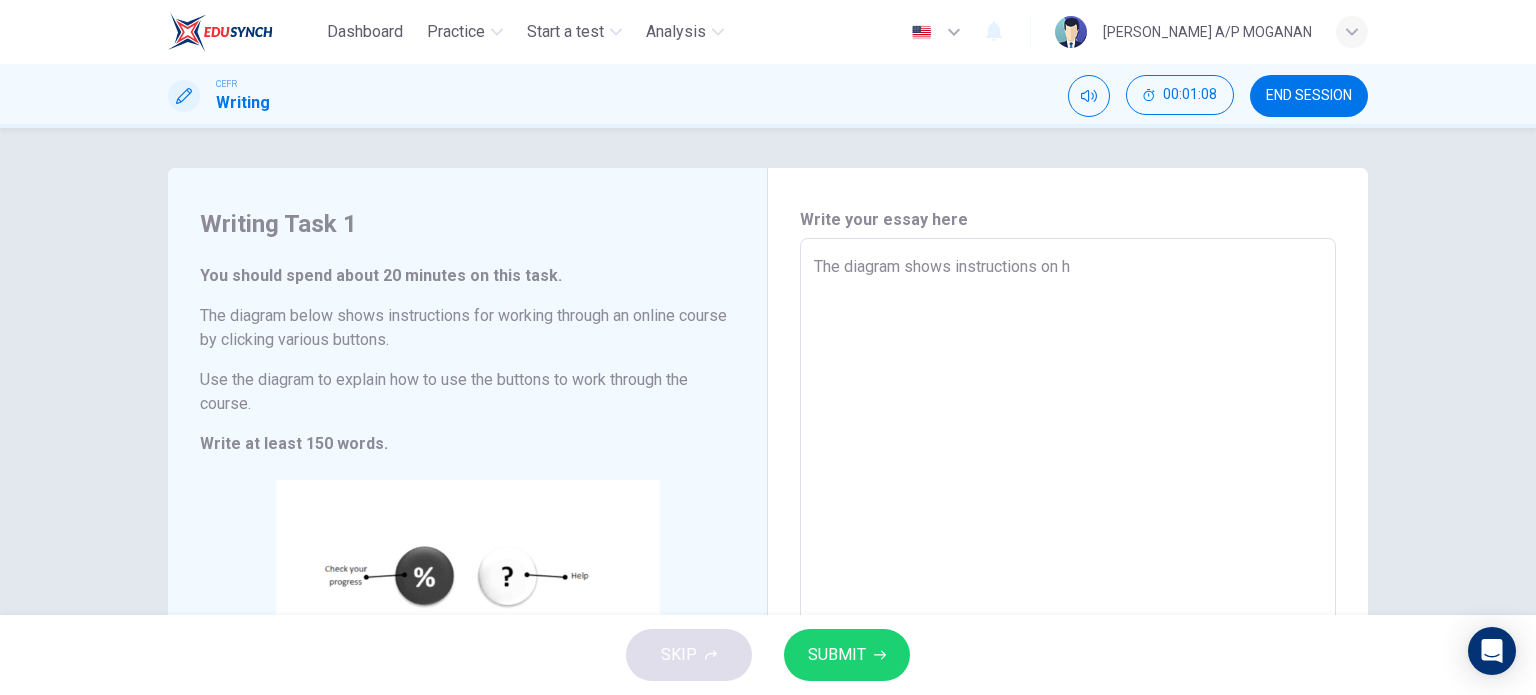 type on "x" 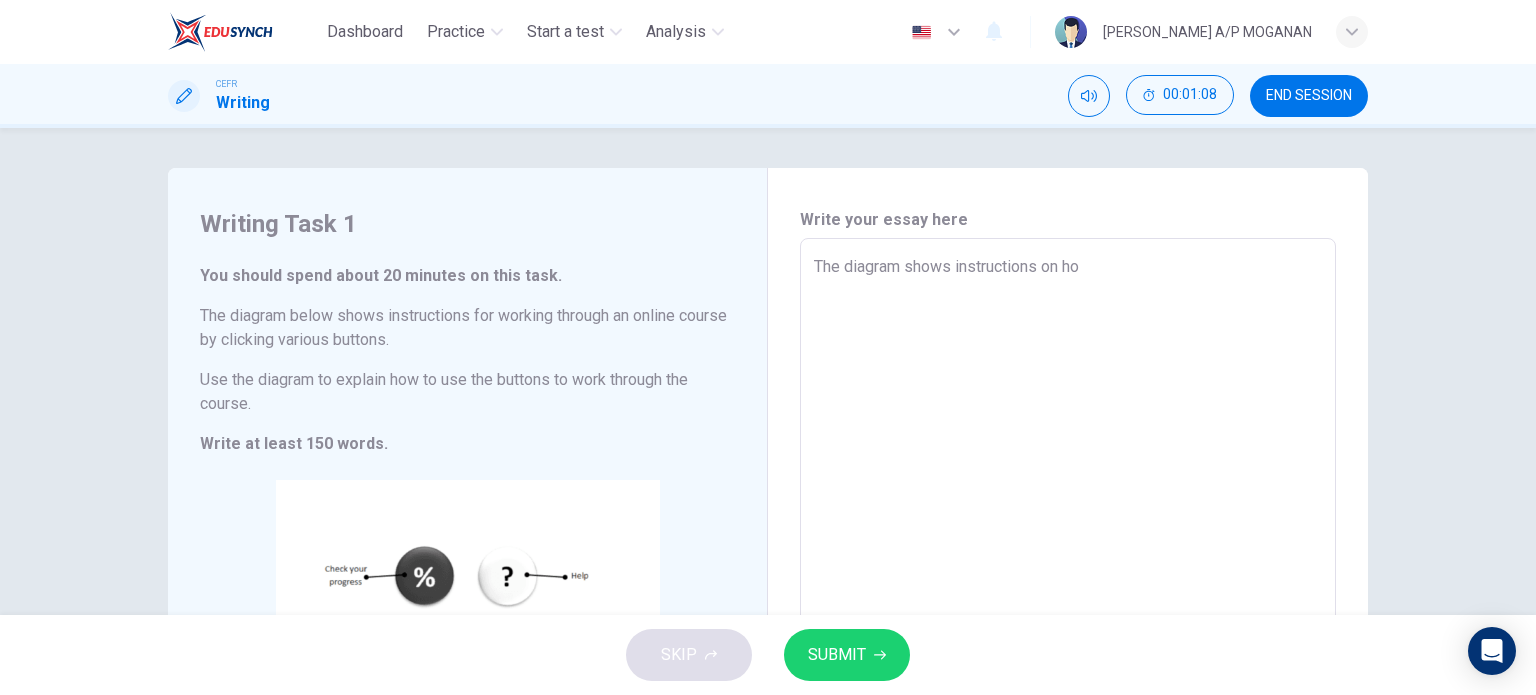 type on "x" 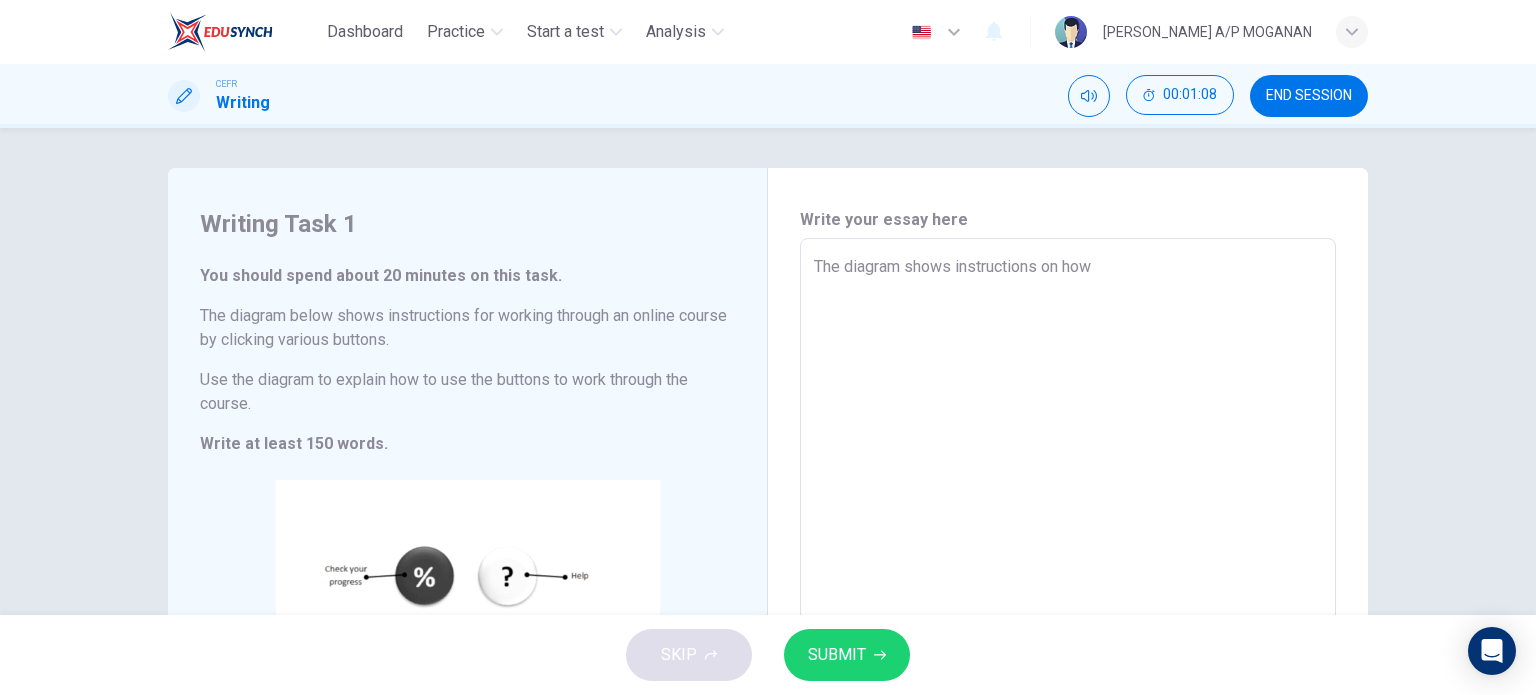 type on "x" 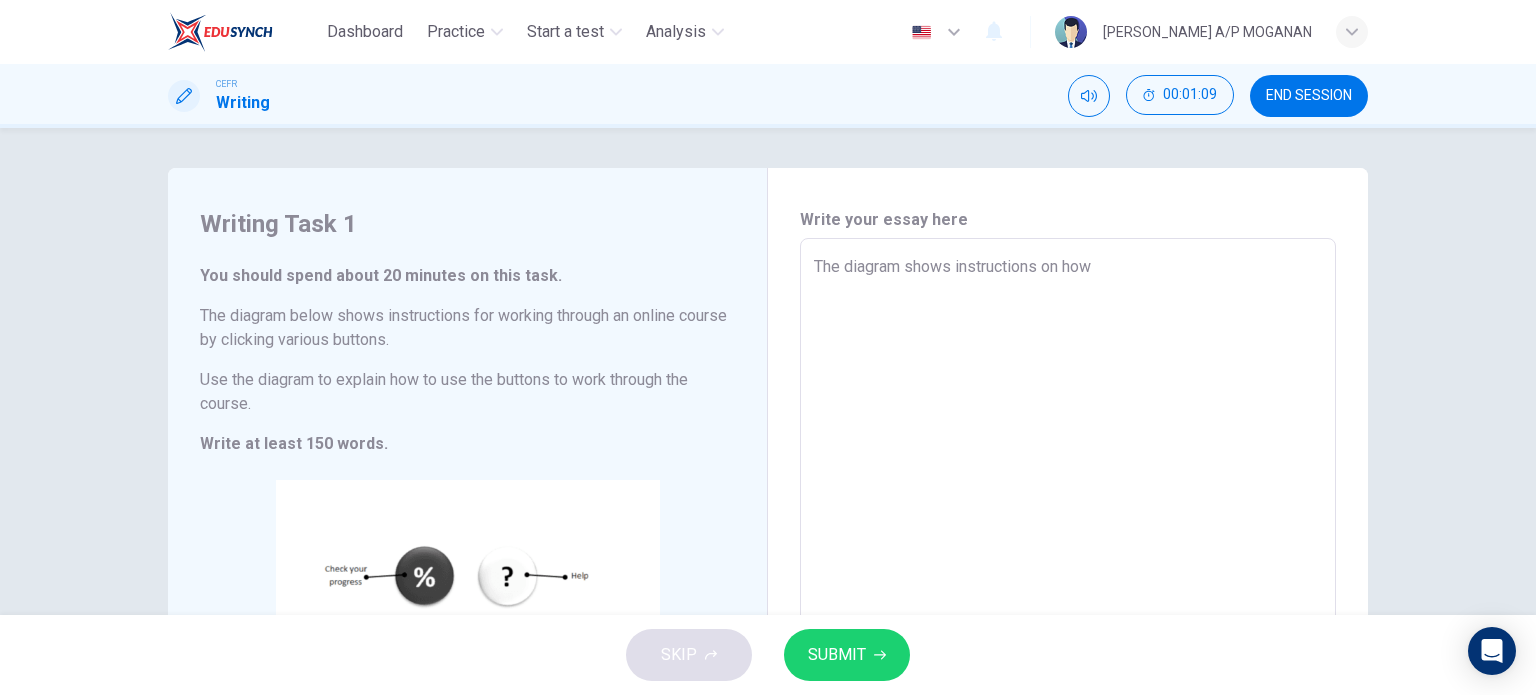type on "The diagram shows instructions on how t" 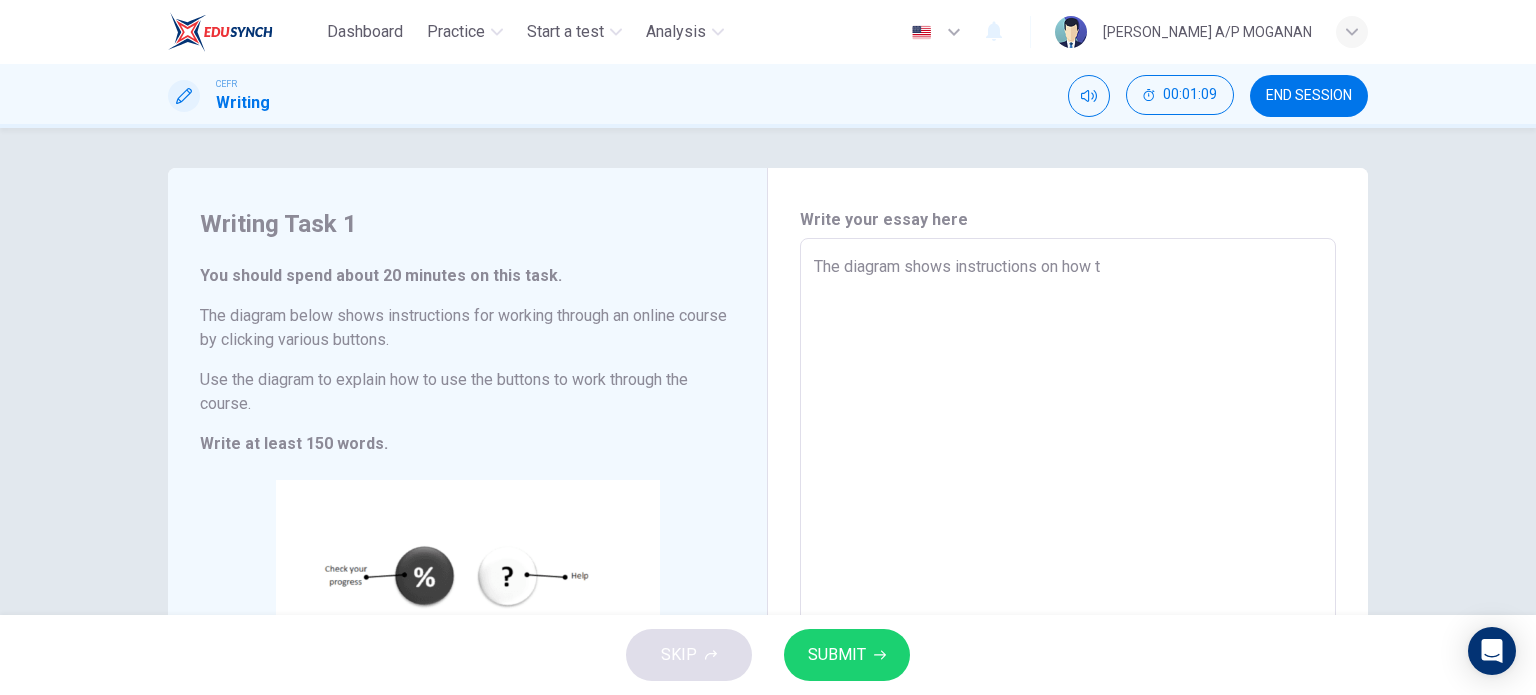 type on "The diagram shows instructions on how to" 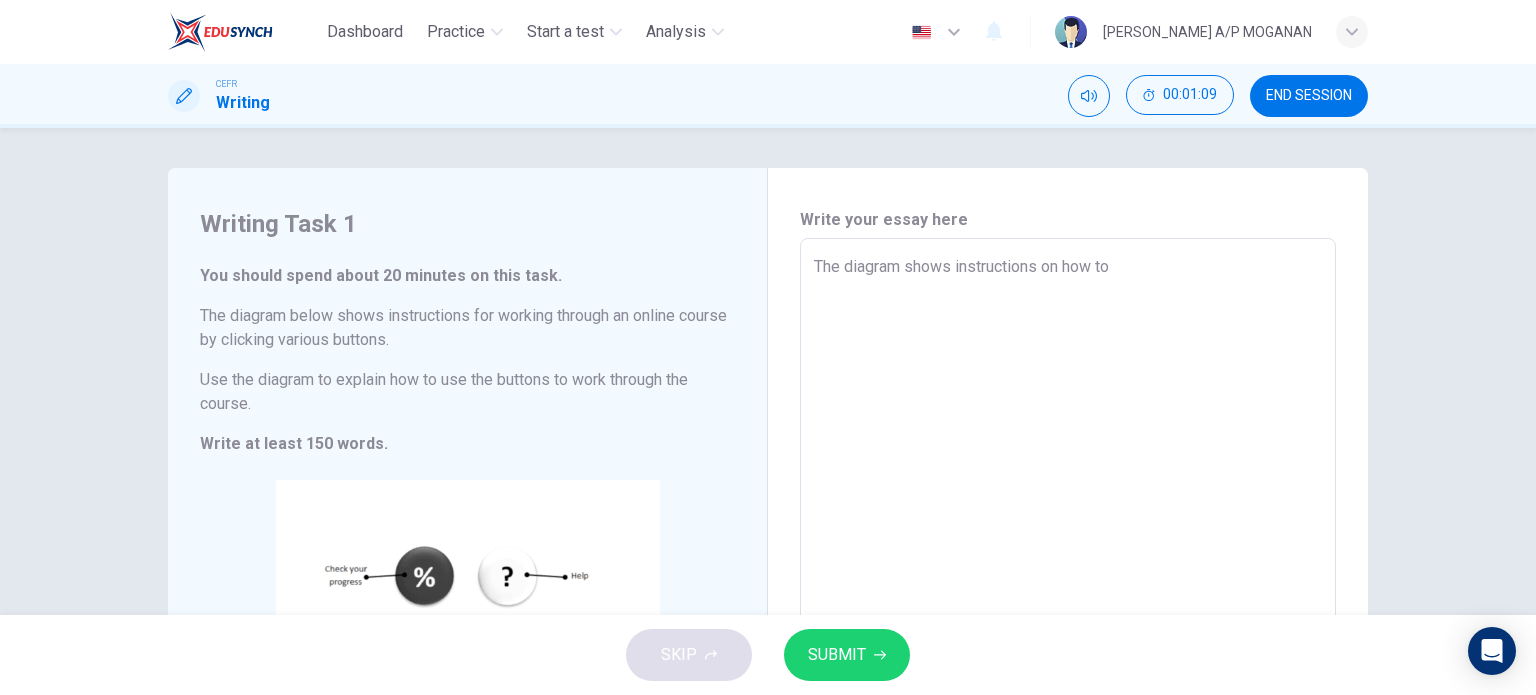 type on "x" 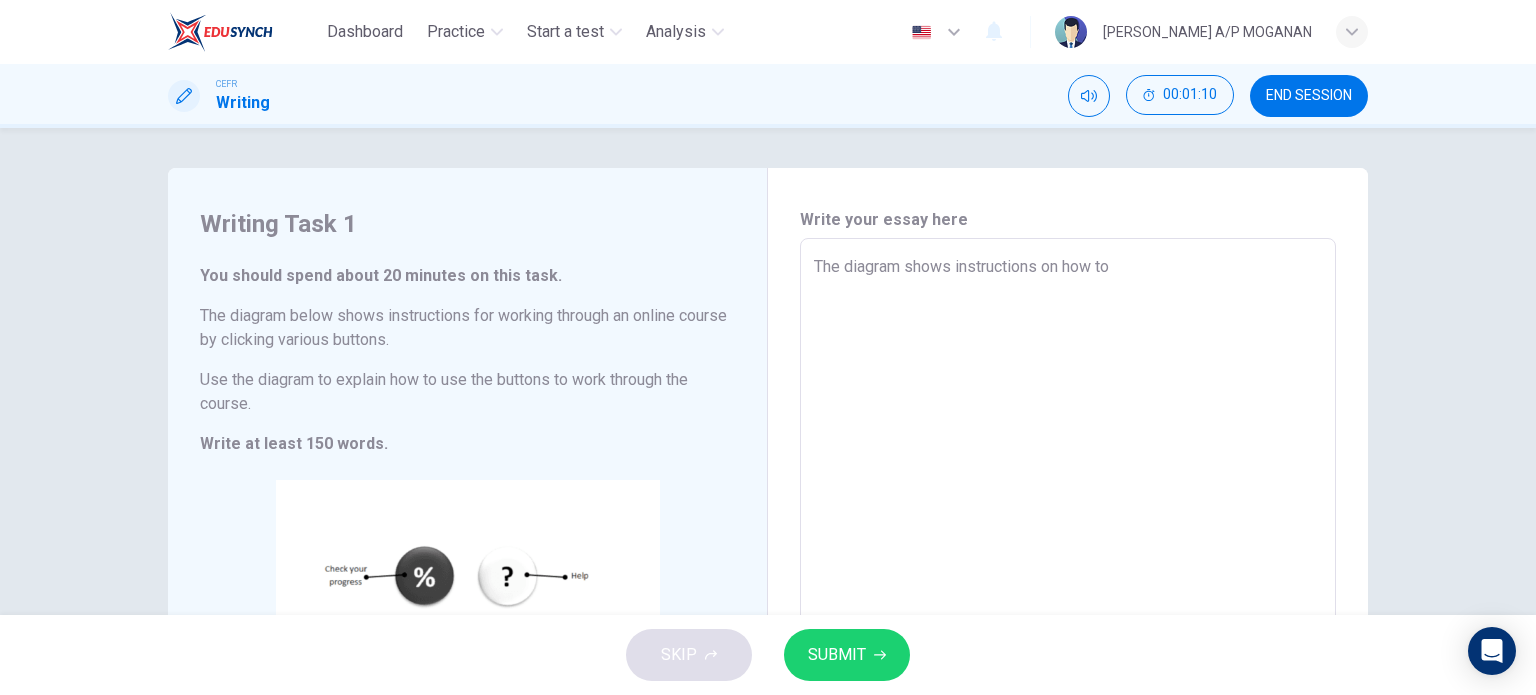 type 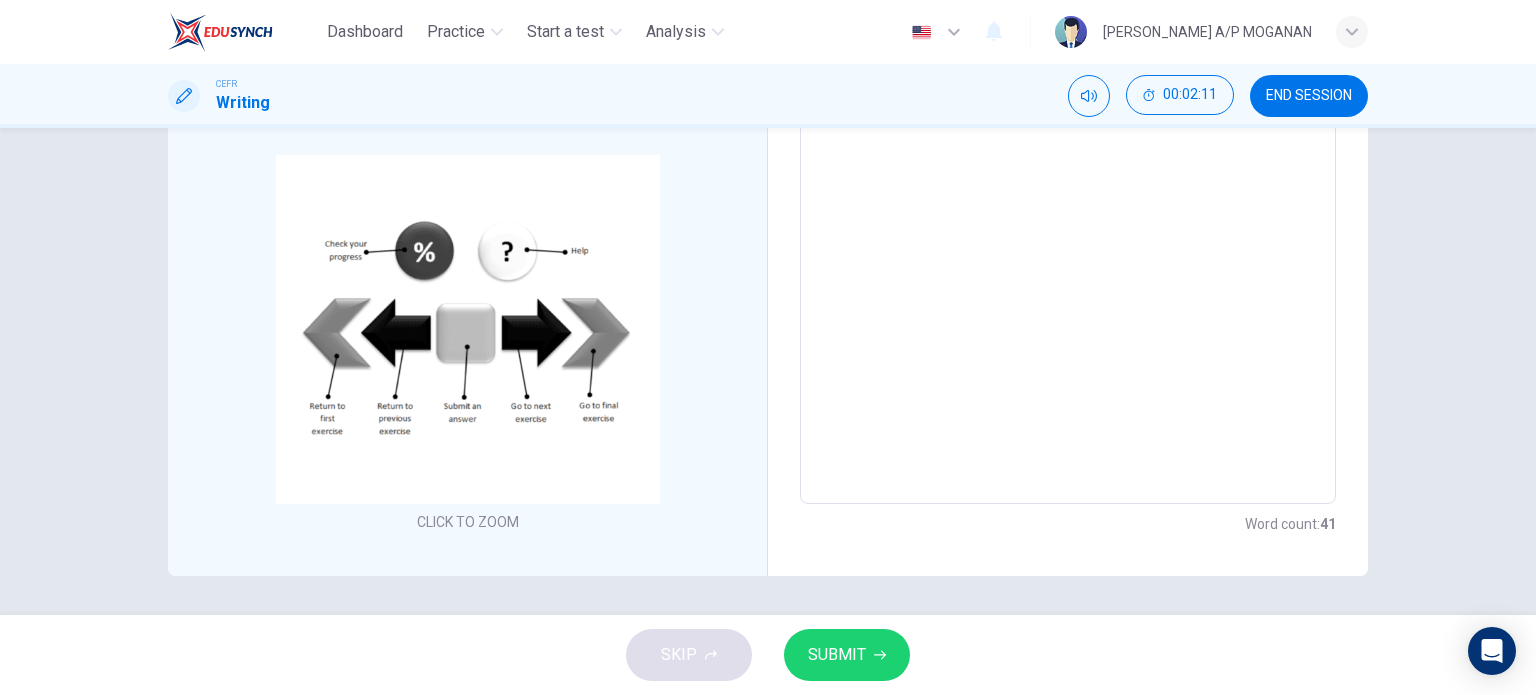 scroll, scrollTop: 144, scrollLeft: 0, axis: vertical 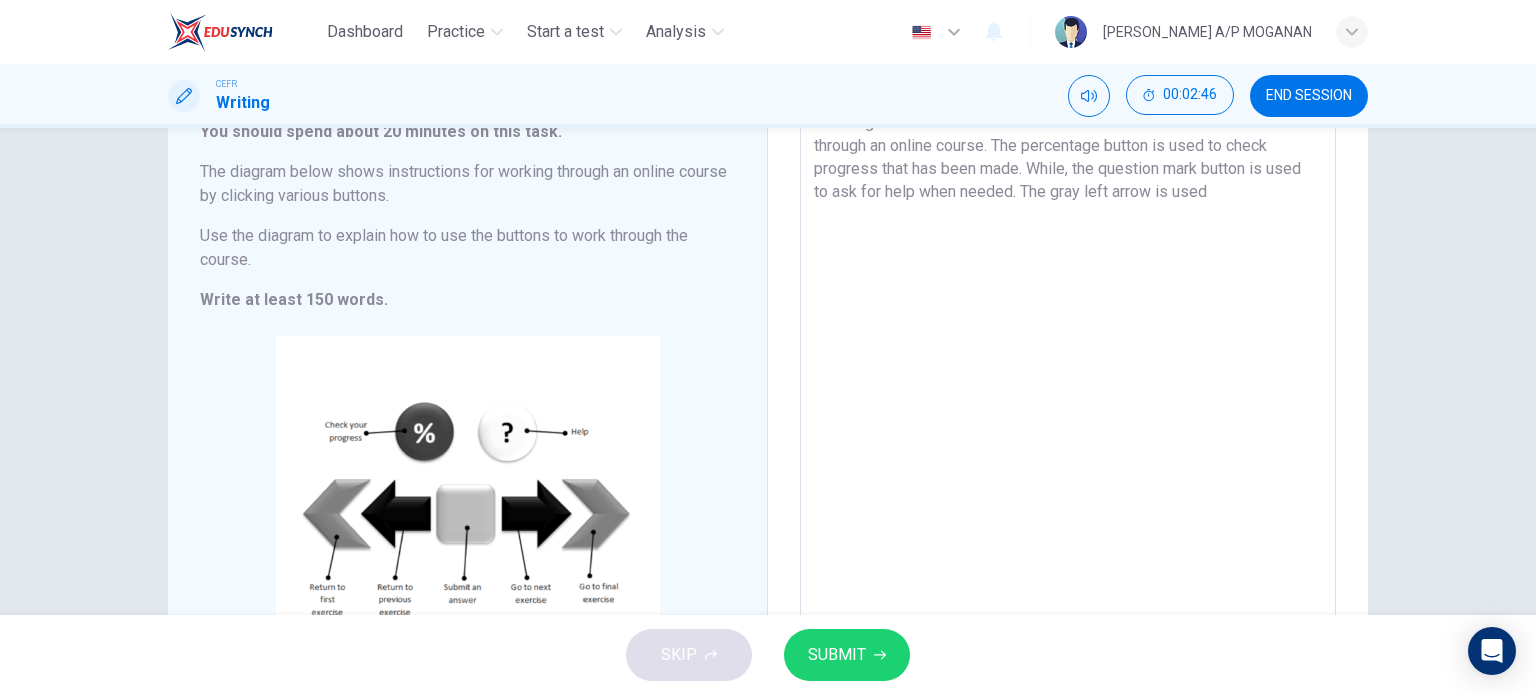 click on "The diagram shows instructions on how to use the buttons to work through an online course. The percentage button is used to check progress that has been made. While, the question mark button is used to ask for help when needed. The gray left arrow is used" at bounding box center [1068, 390] 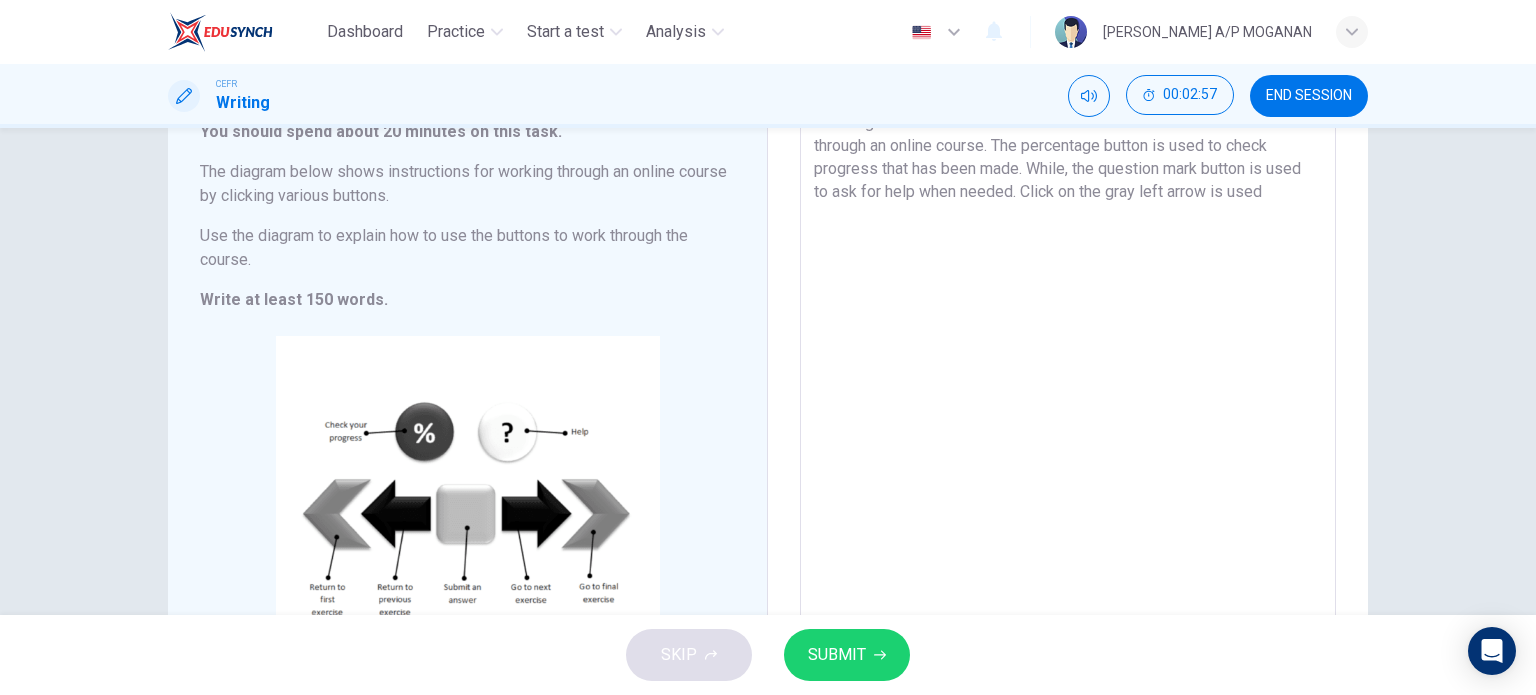 click on "The diagram shows instructions on how to use the buttons to work through an online course. The percentage button is used to check progress that has been made. While, the question mark button is used to ask for help when needed. Click on the gray left arrow is used" at bounding box center (1068, 390) 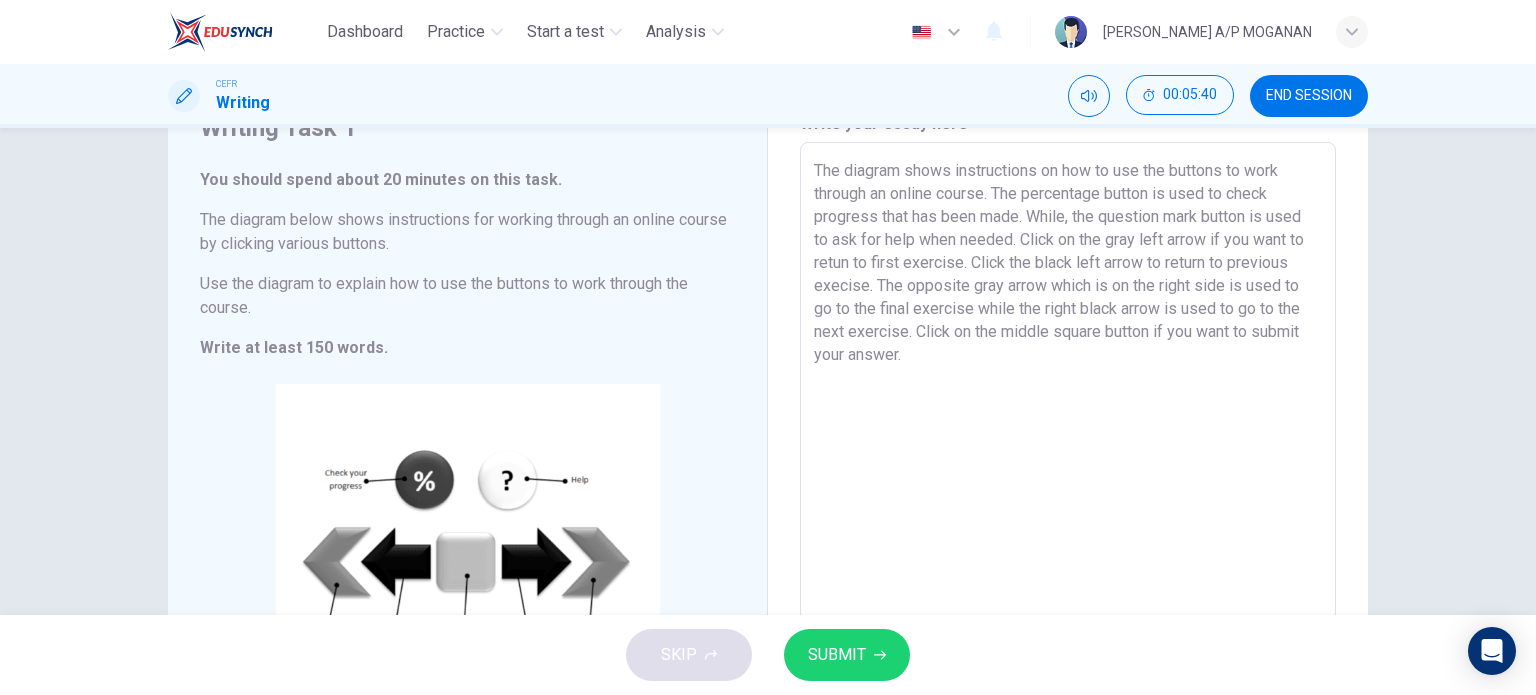 scroll, scrollTop: 96, scrollLeft: 0, axis: vertical 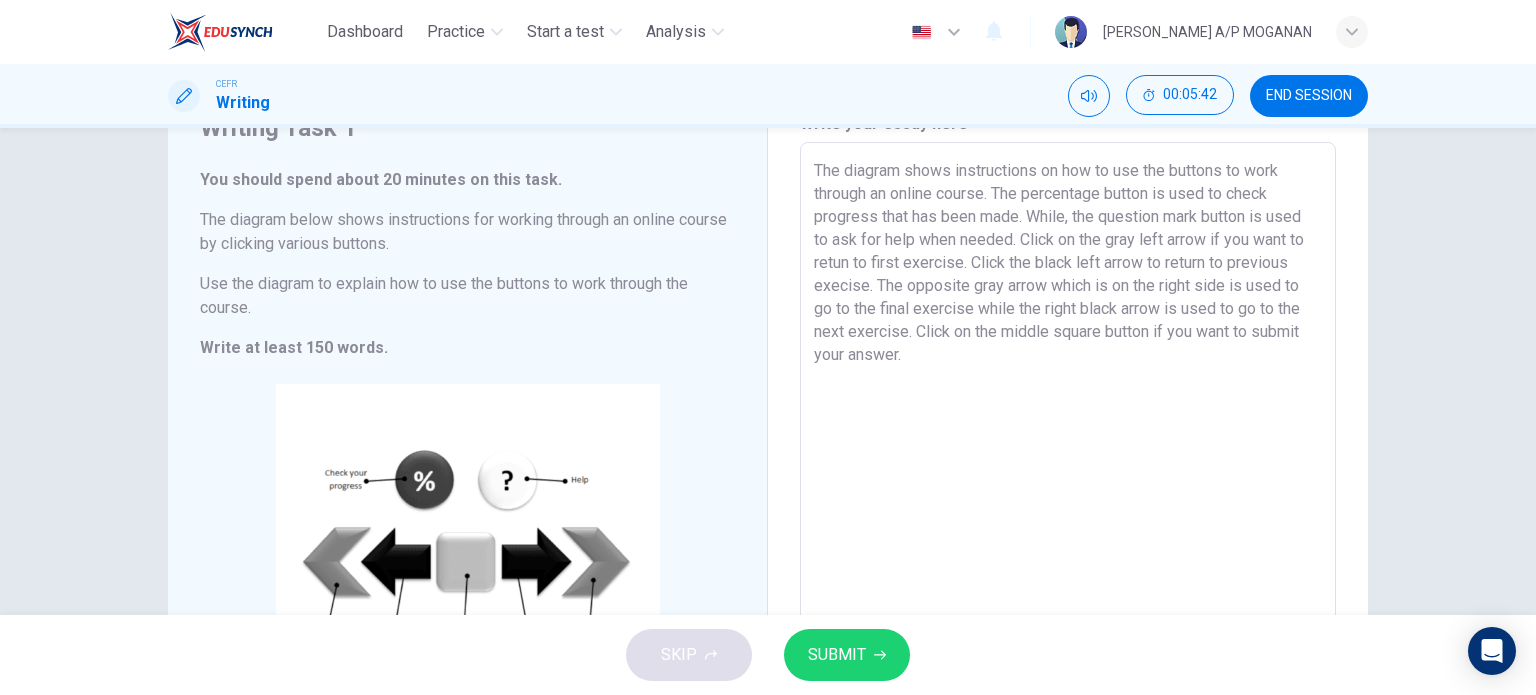 click on "The diagram shows instructions on how to use the buttons to work through an online course. The percentage button is used to check progress that has been made. While, the question mark button is used to ask for help when needed. Click on the gray left arrow if you want to retun to first exercise. Click the black left arrow to return to previous execise. The opposite gray arrow which is on the right side is used to go to the final exercise while the right black arrow is used to go to the next exercise. Click on the middle square button if you want to submit your answer." at bounding box center [1068, 438] 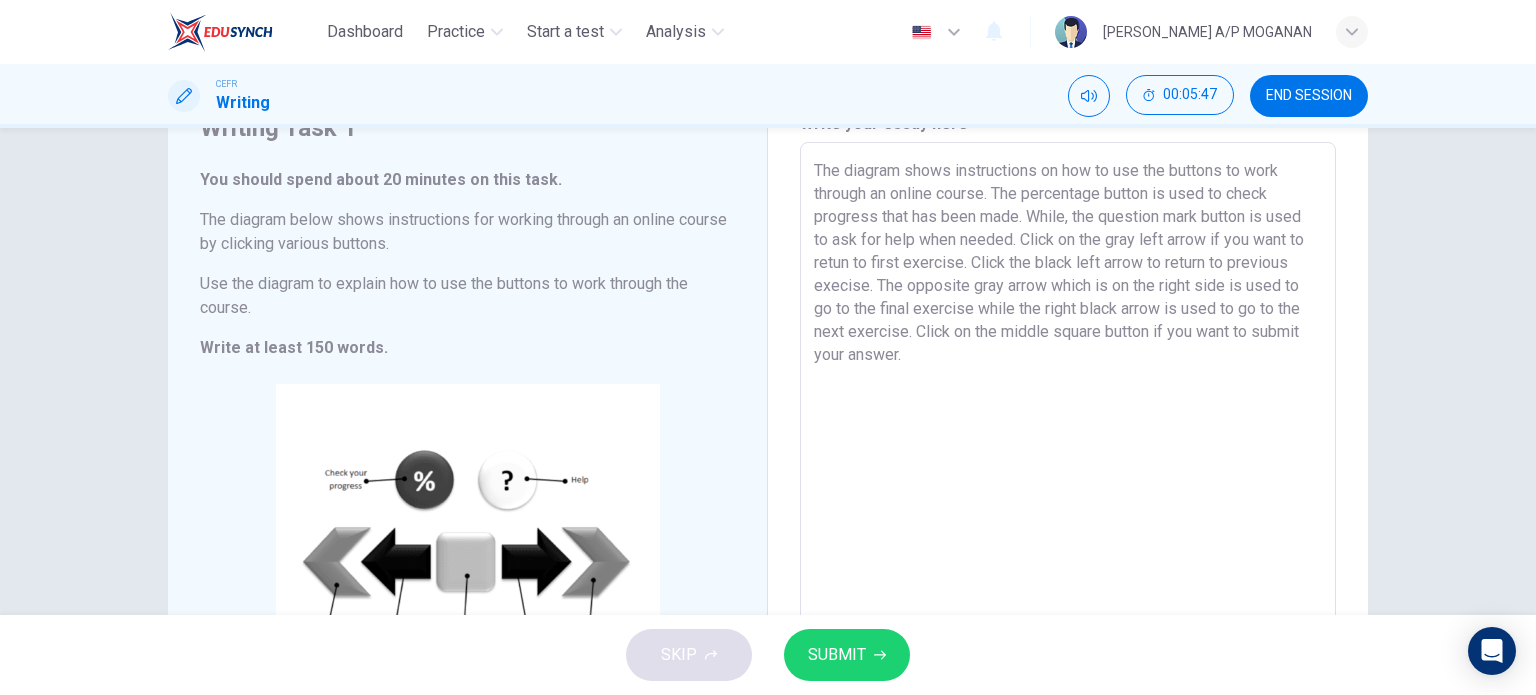 scroll, scrollTop: 98, scrollLeft: 0, axis: vertical 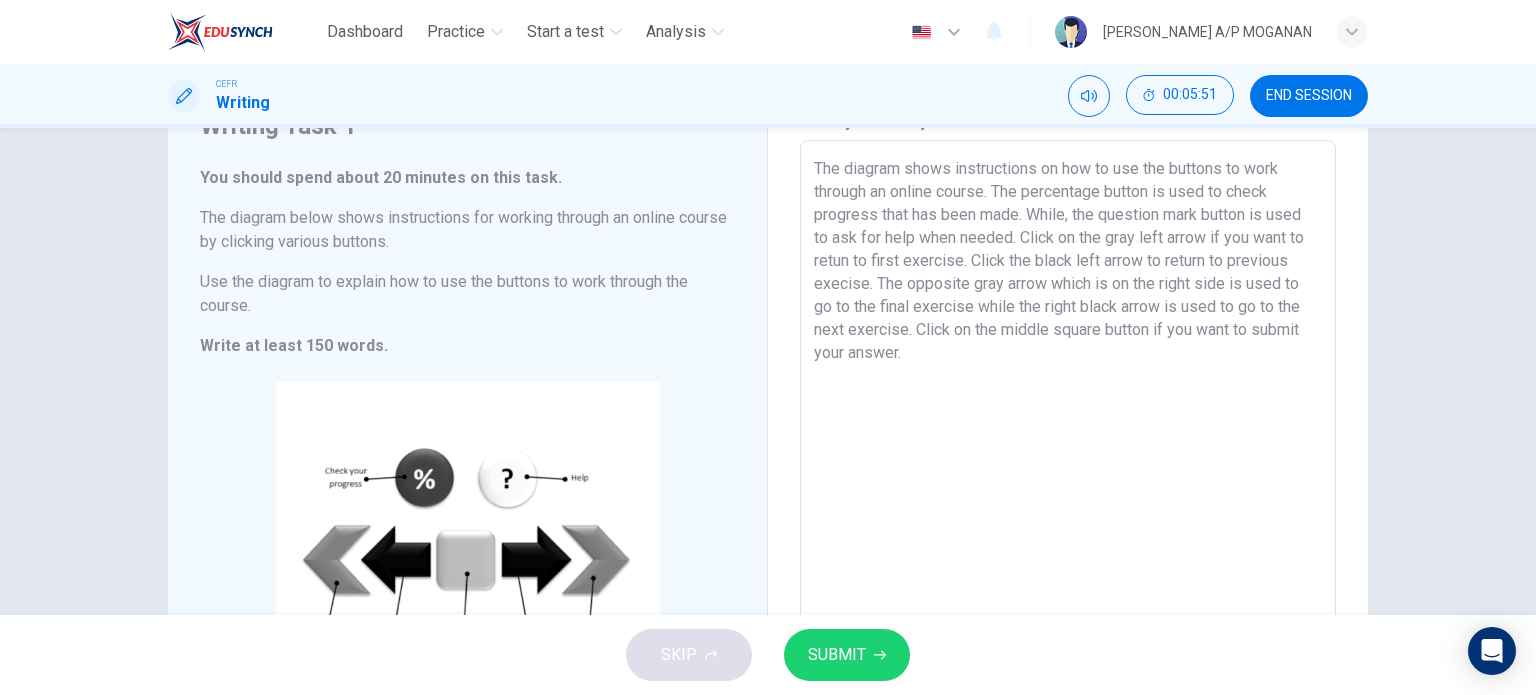 click on "The diagram shows instructions on how to use the buttons to work through an online course. The percentage button is used to check progress that has been made. While, the question mark button is used to ask for help when needed. Click on the gray left arrow if you want to retun to first exercise. Click the black left arrow to return to previous execise. The opposite gray arrow which is on the right side is used to go to the final exercise while the right black arrow is used to go to the next exercise. Click on the middle square button if you want to submit your answer." at bounding box center (1068, 436) 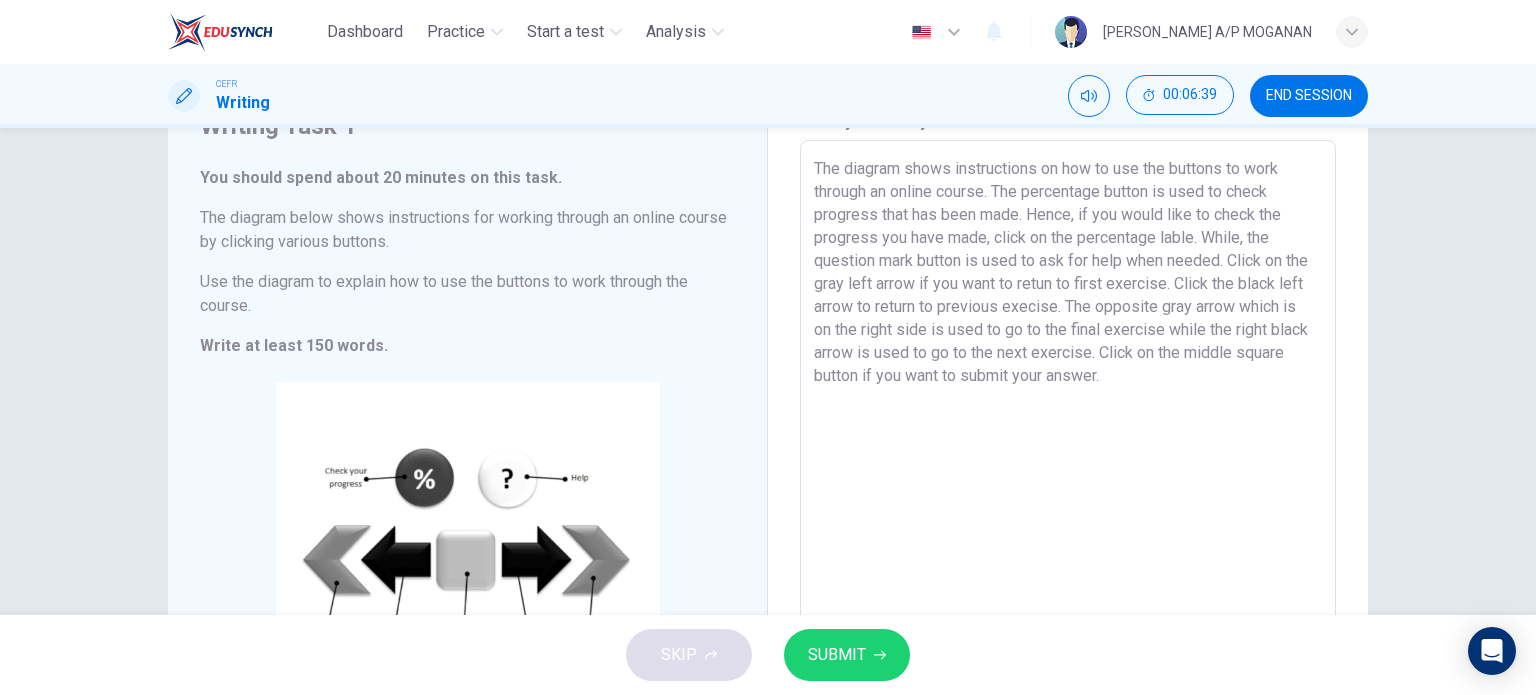 drag, startPoint x: 1201, startPoint y: 240, endPoint x: 1249, endPoint y: 242, distance: 48.04165 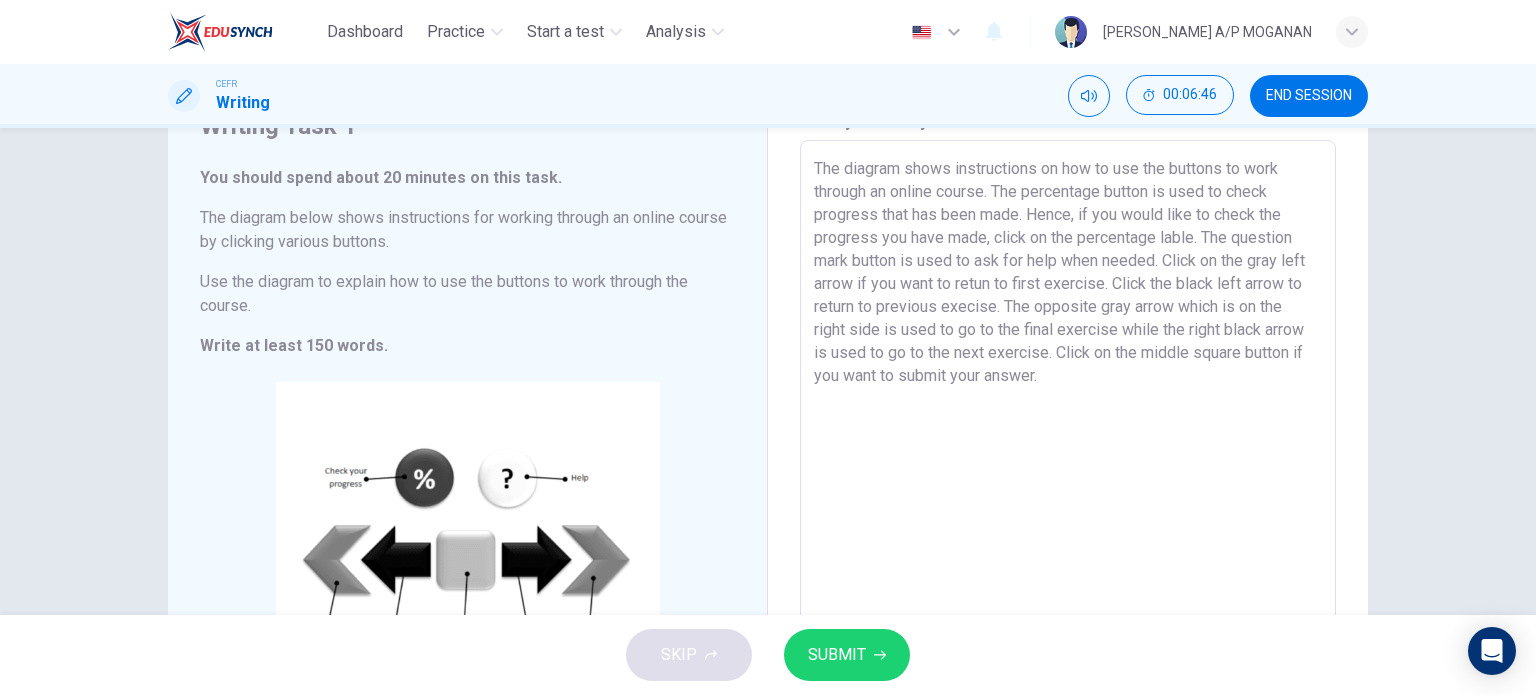 click on "The diagram shows instructions on how to use the buttons to work through an online course. The percentage button is used to check progress that has been made. Hence, if you would like to check the progress you have made, click on the percentage lable. The question mark button is used to ask for help when needed. Click on the gray left arrow if you want to retun to first exercise. Click the black left arrow to return to previous execise. The opposite gray arrow which is on the right side is used to go to the final exercise while the right black arrow is used to go to the next exercise. Click on the middle square button if you want to submit your answer." at bounding box center [1068, 436] 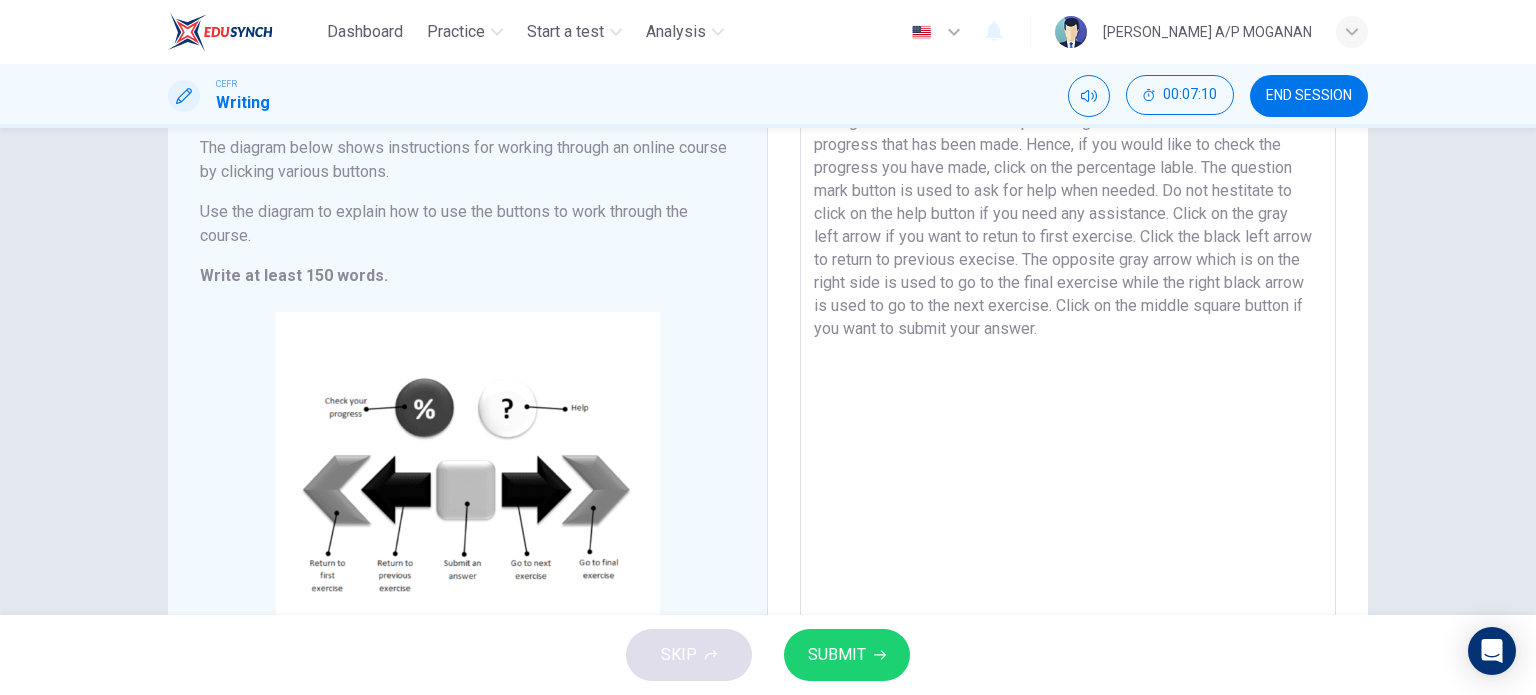 scroll, scrollTop: 170, scrollLeft: 0, axis: vertical 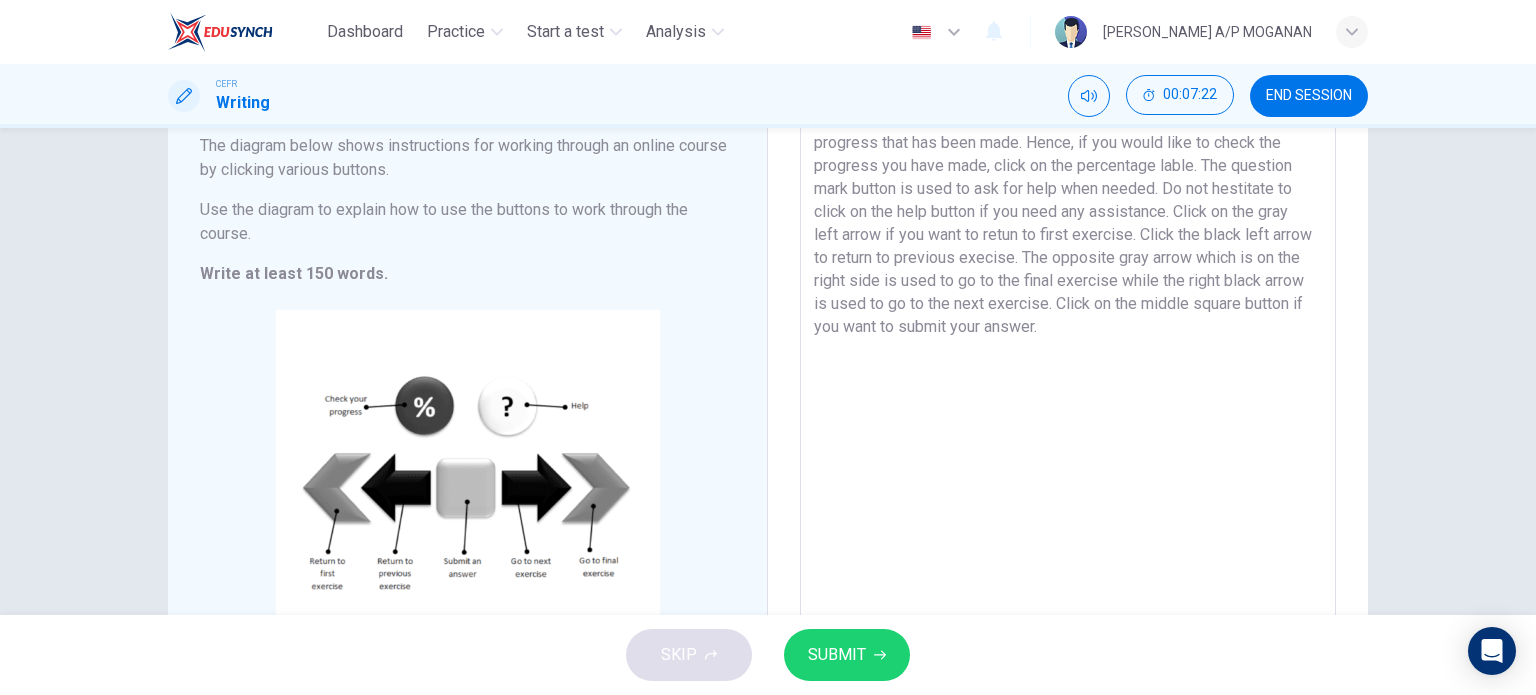 click on "The diagram shows instructions on how to use the buttons to work through an online course. The percentage button is used to check progress that has been made. Hence, if you would like to check the progress you have made, click on the percentage lable. The question mark button is used to ask for help when needed. Do not hestitate to click on the help button if you need any assistance. Click on the gray left arrow if you want to retun to first exercise. Click the black left arrow to return to previous execise. The opposite gray arrow which is on the right side is used to go to the final exercise while the right black arrow is used to go to the next exercise. Click on the middle square button if you want to submit your answer." at bounding box center (1068, 364) 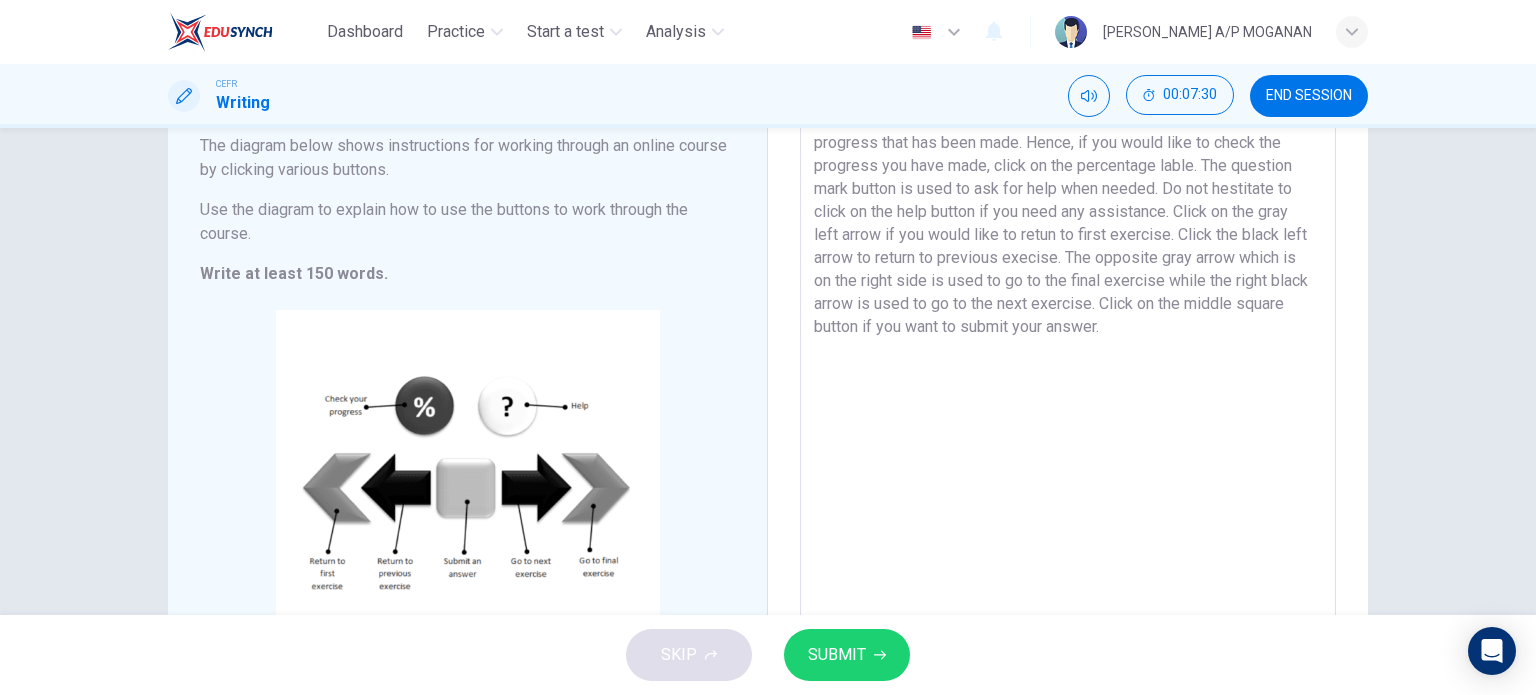 click on "The diagram shows instructions on how to use the buttons to work through an online course. The percentage button is used to check progress that has been made. Hence, if you would like to check the progress you have made, click on the percentage lable. The question mark button is used to ask for help when needed. Do not hestitate to click on the help button if you need any assistance. Click on the gray left arrow if you would like to retun to first exercise. Click the black left arrow to return to previous execise. The opposite gray arrow which is on the right side is used to go to the final exercise while the right black arrow is used to go to the next exercise. Click on the middle square button if you want to submit your answer." at bounding box center [1068, 364] 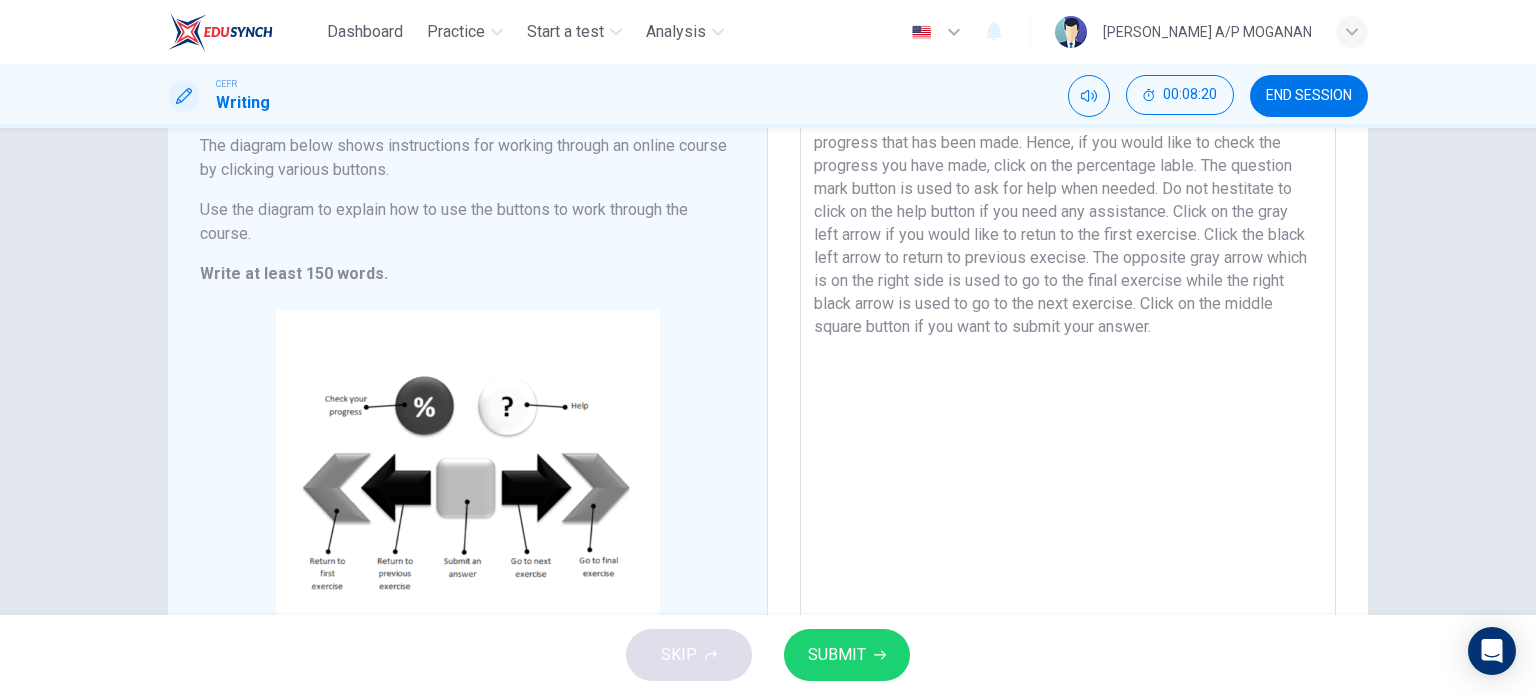 click on "The diagram shows instructions on how to use the buttons to work through an online course. The percentage button is used to check progress that has been made. Hence, if you would like to check the progress you have made, click on the percentage lable. The question mark button is used to ask for help when needed. Do not hestitate to click on the help button if you need any assistance. Click on the gray left arrow if you would like to retun to the first exercise. Click the black left arrow to return to previous execise. The opposite gray arrow which is on the right side is used to go to the final exercise while the right black arrow is used to go to the next exercise. Click on the middle square button if you want to submit your answer." at bounding box center [1068, 364] 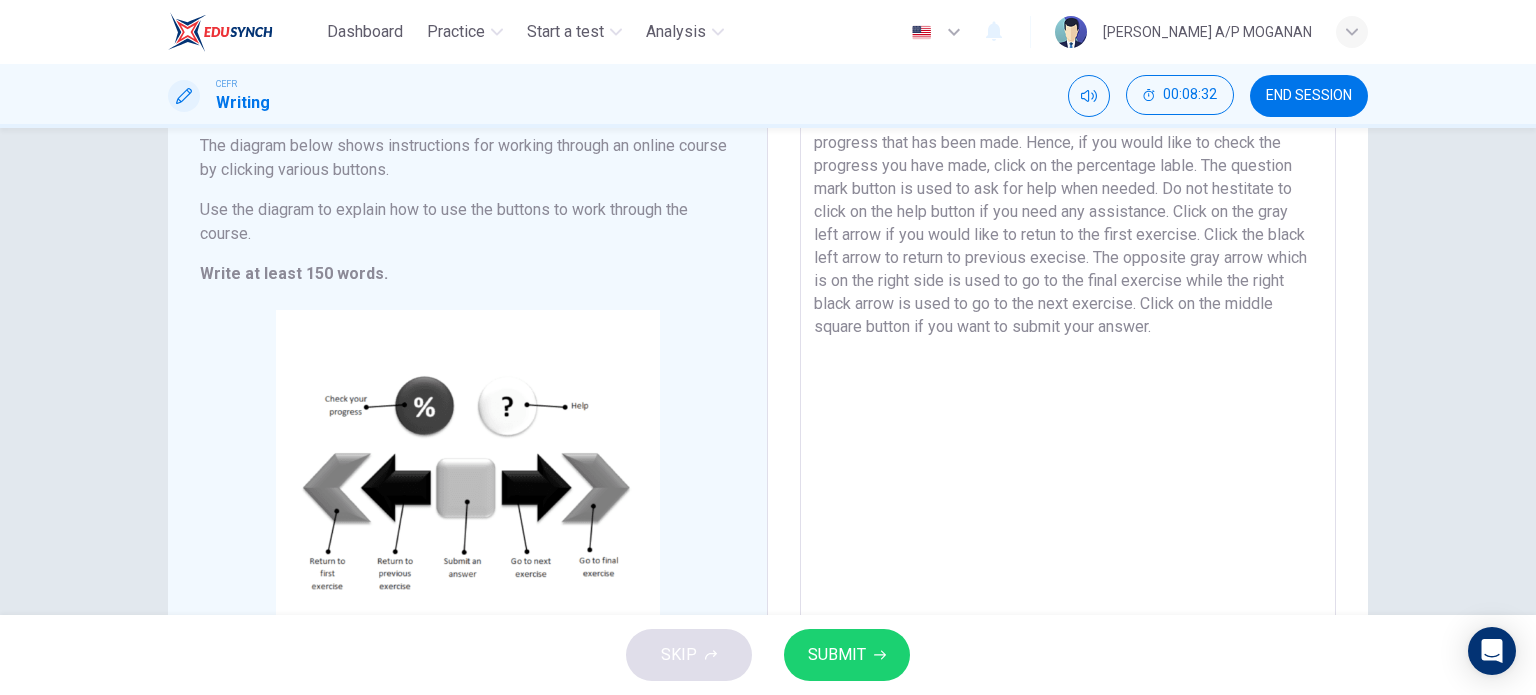 click on "The diagram shows instructions on how to use the buttons to work through an online course. The percentage button is used to check progress that has been made. Hence, if you would like to check the progress you have made, click on the percentage lable. The question mark button is used to ask for help when needed. Do not hestitate to click on the help button if you need any assistance. Click on the gray left arrow if you would like to retun to the first exercise. Click the black left arrow to return to previous execise. The opposite gray arrow which is on the right side is used to go to the final exercise while the right black arrow is used to go to the next exercise. Click on the middle square button if you want to submit your answer." at bounding box center (1068, 364) 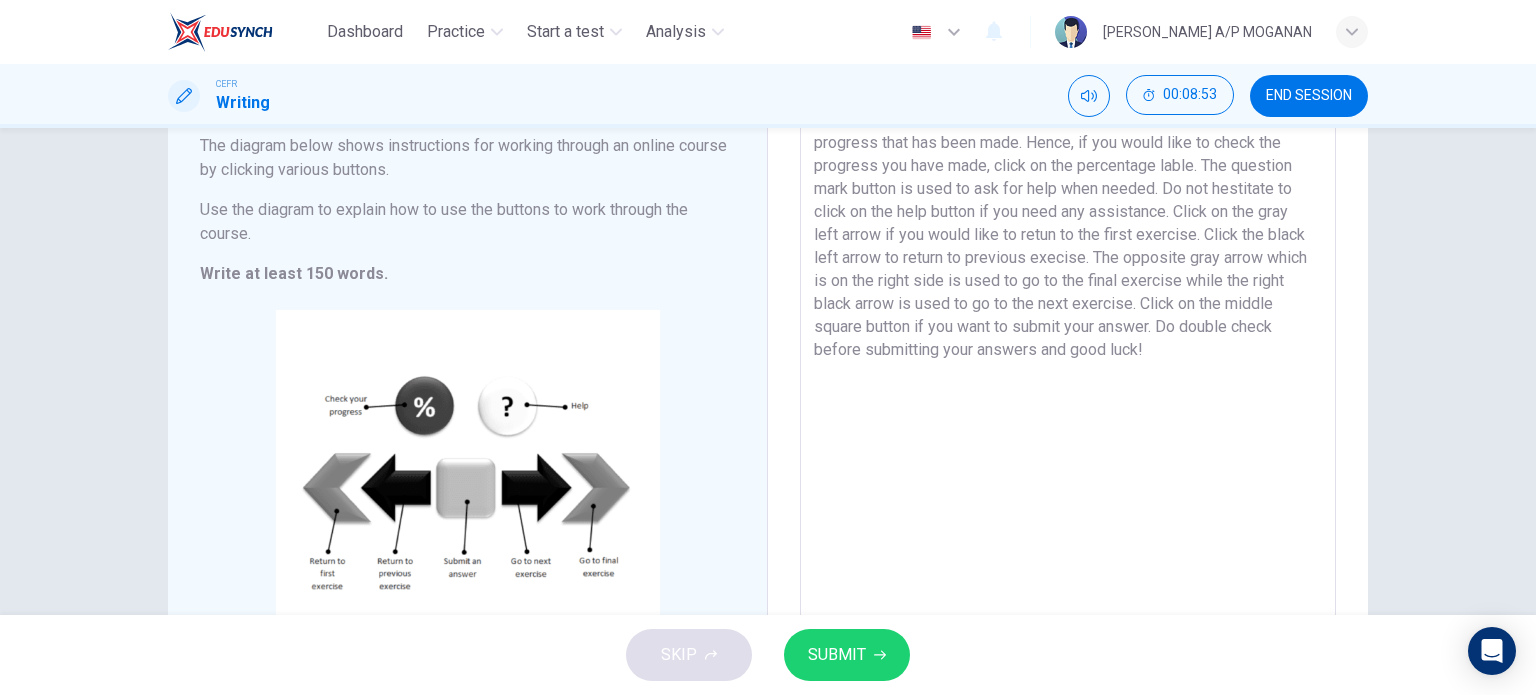 click on "The diagram shows instructions on how to use the buttons to work through an online course. The percentage button is used to check progress that has been made. Hence, if you would like to check the progress you have made, click on the percentage lable. The question mark button is used to ask for help when needed. Do not hestitate to click on the help button if you need any assistance. Click on the gray left arrow if you would like to retun to the first exercise. Click the black left arrow to return to previous execise. The opposite gray arrow which is on the right side is used to go to the final exercise while the right black arrow is used to go to the next exercise. Click on the middle square button if you want to submit your answer. Do double check before submitting your answers and good luck!" at bounding box center (1068, 364) 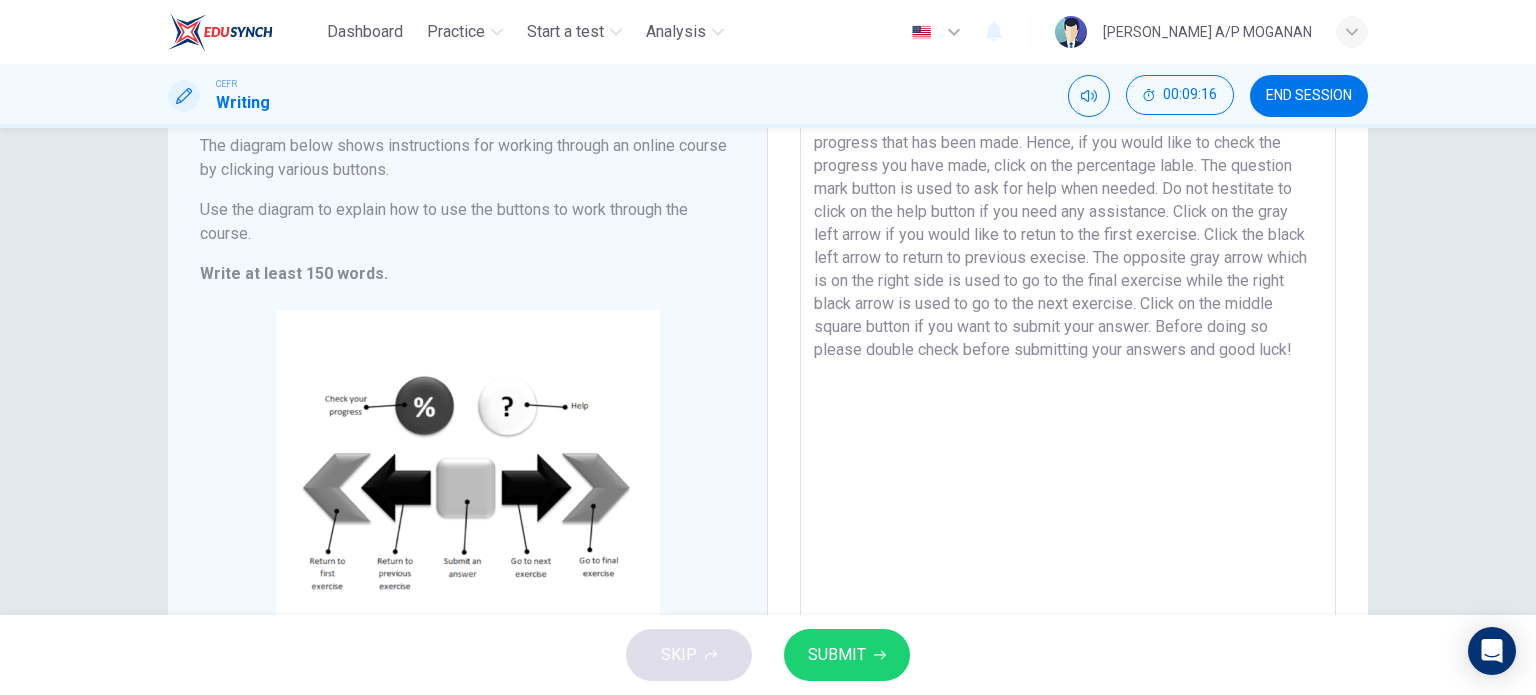 click on "The diagram shows instructions on how to use the buttons to work through an online course. The percentage button is used to check progress that has been made. Hence, if you would like to check the progress you have made, click on the percentage lable. The question mark button is used to ask for help when needed. Do not hestitate to click on the help button if you need any assistance. Click on the gray left arrow if you would like to retun to the first exercise. Click the black left arrow to return to previous execise. The opposite gray arrow which is on the right side is used to go to the final exercise while the right black arrow is used to go to the next exercise. Click on the middle square button if you want to submit your answer. Before doing so please double check before submitting your answers and good luck!" at bounding box center [1068, 364] 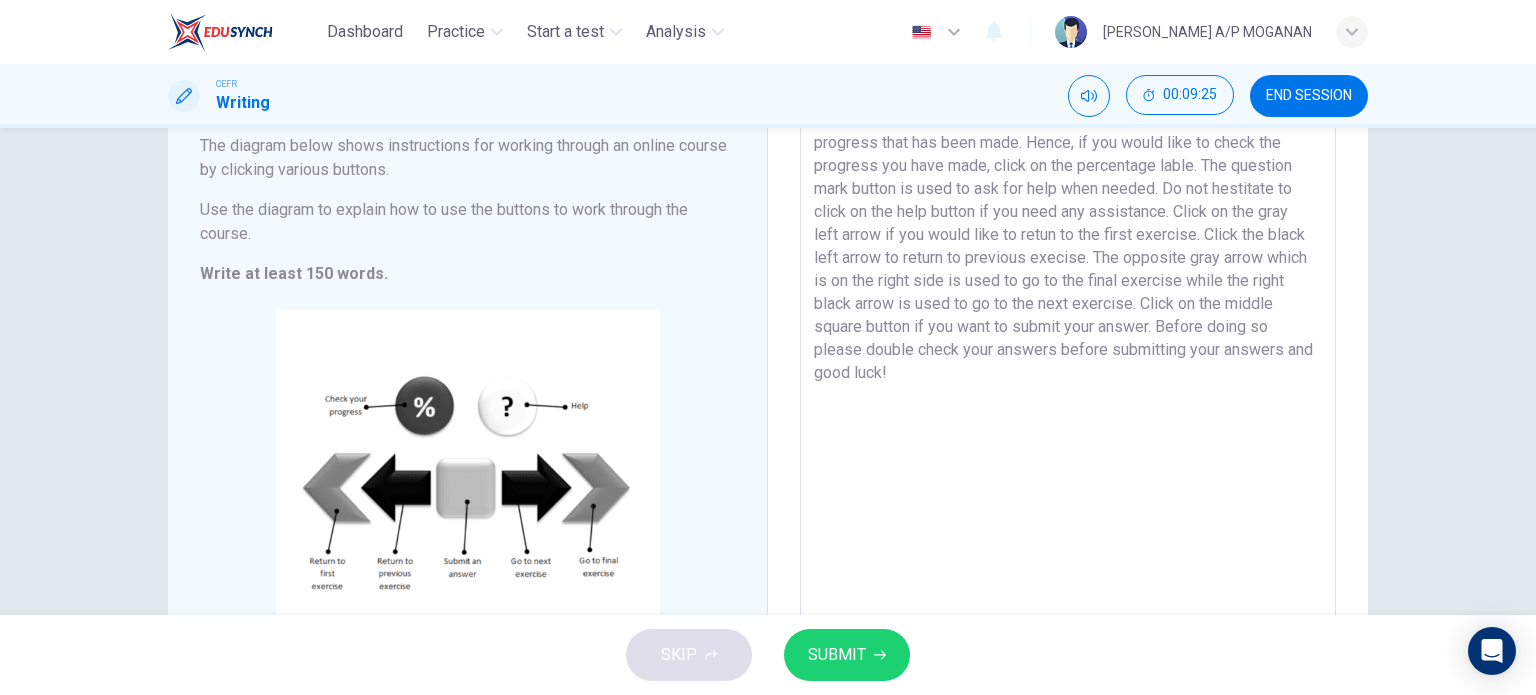 drag, startPoint x: 1188, startPoint y: 351, endPoint x: 1279, endPoint y: 353, distance: 91.02197 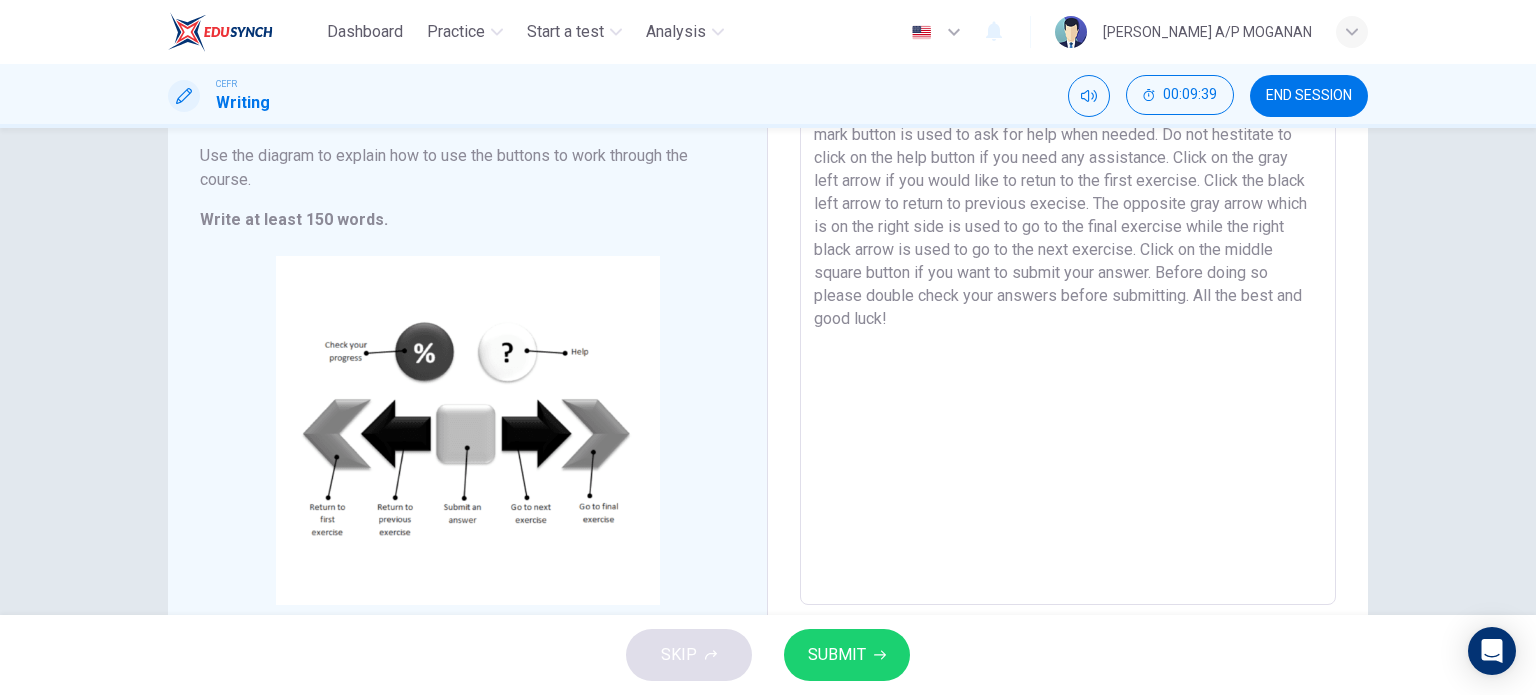 scroll, scrollTop: 226, scrollLeft: 0, axis: vertical 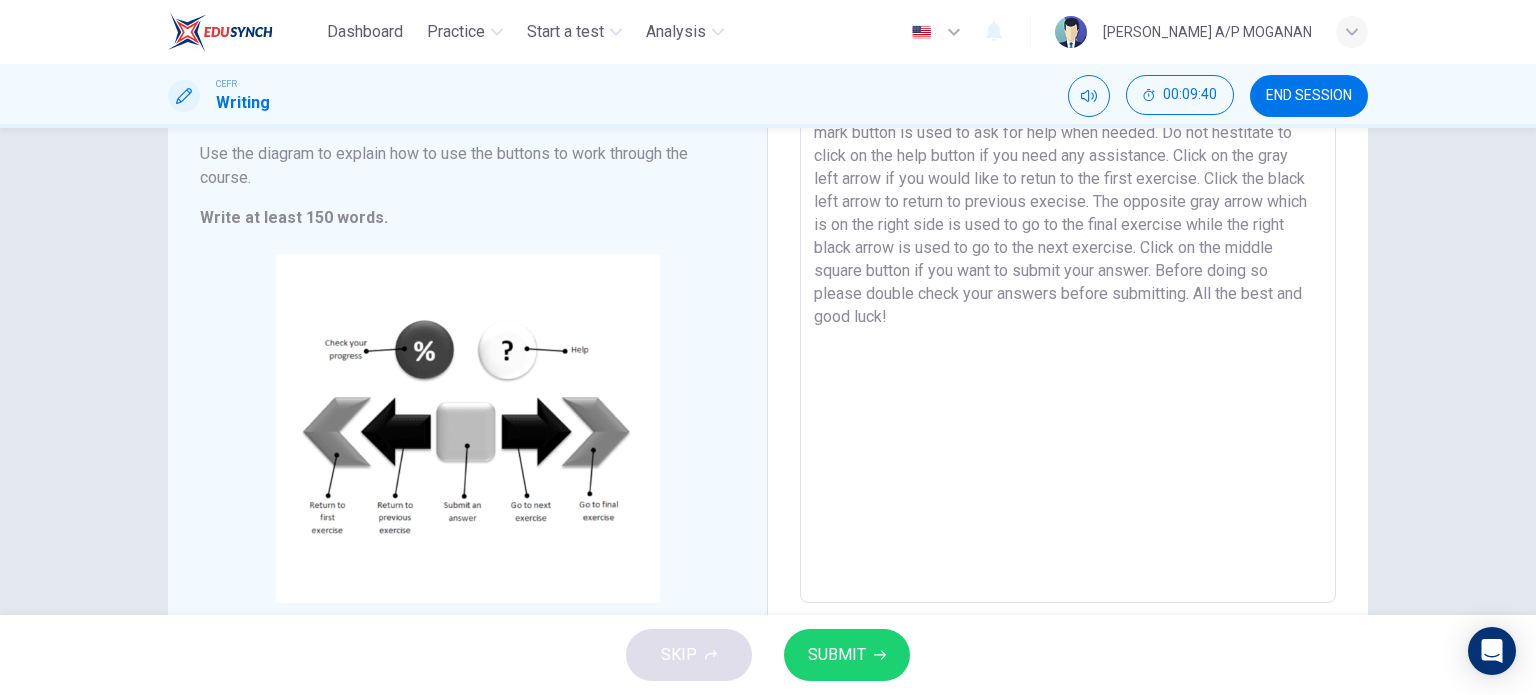 click on "SUBMIT" at bounding box center (837, 655) 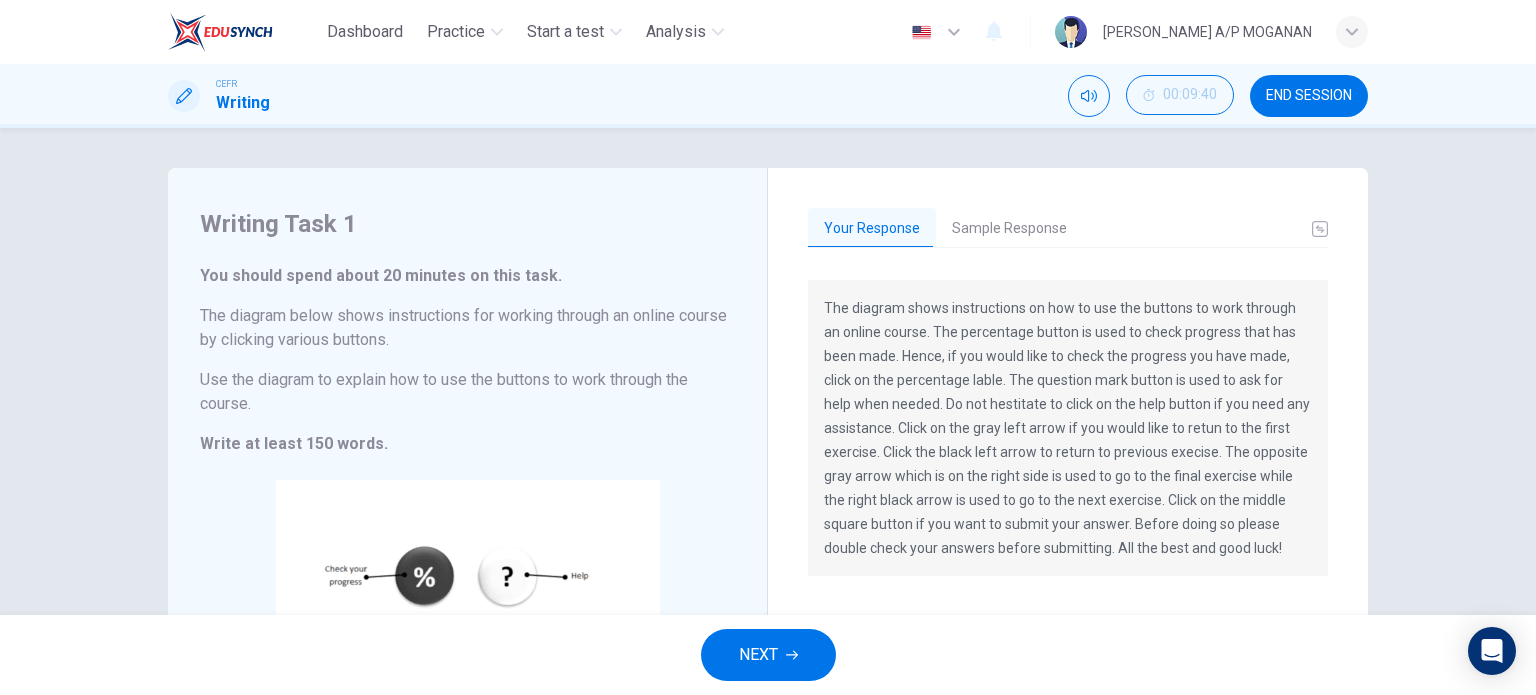 scroll, scrollTop: 2, scrollLeft: 0, axis: vertical 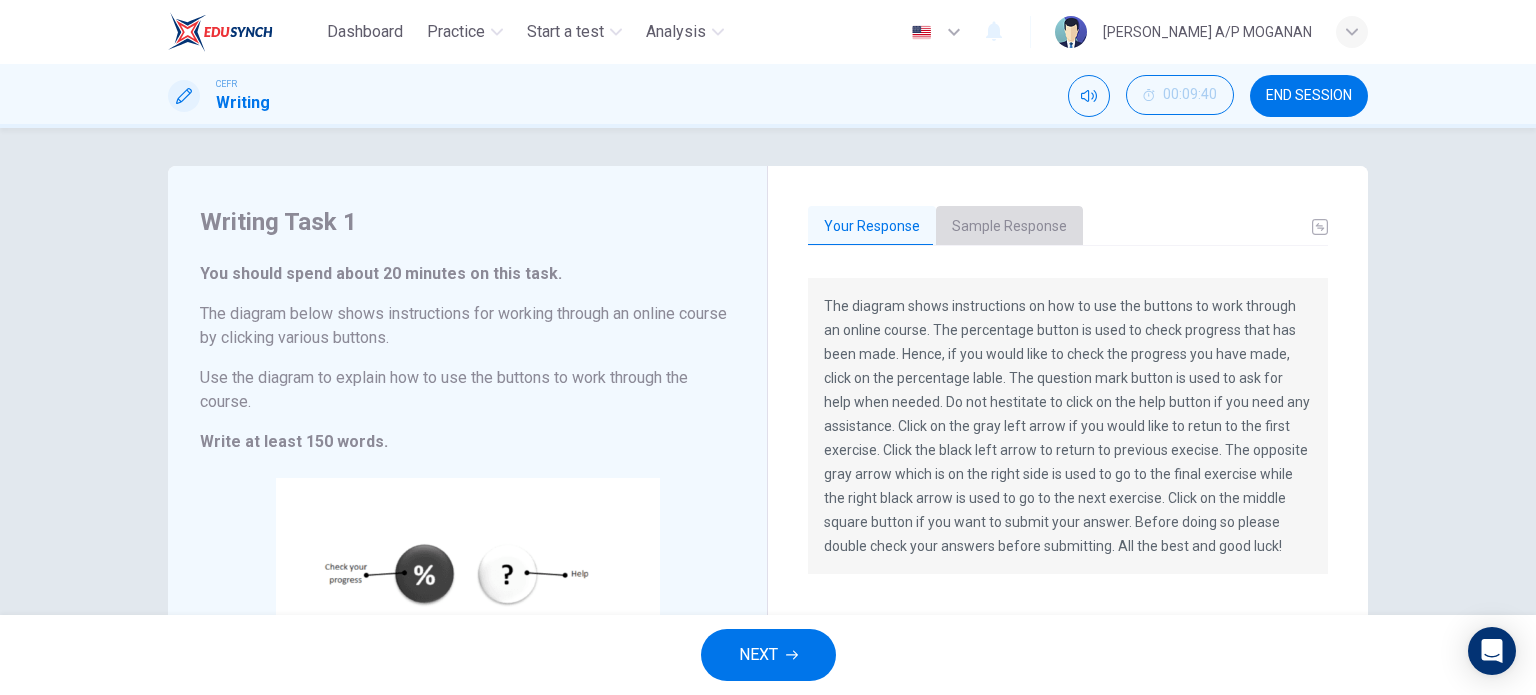 click on "Sample Response" at bounding box center (1009, 227) 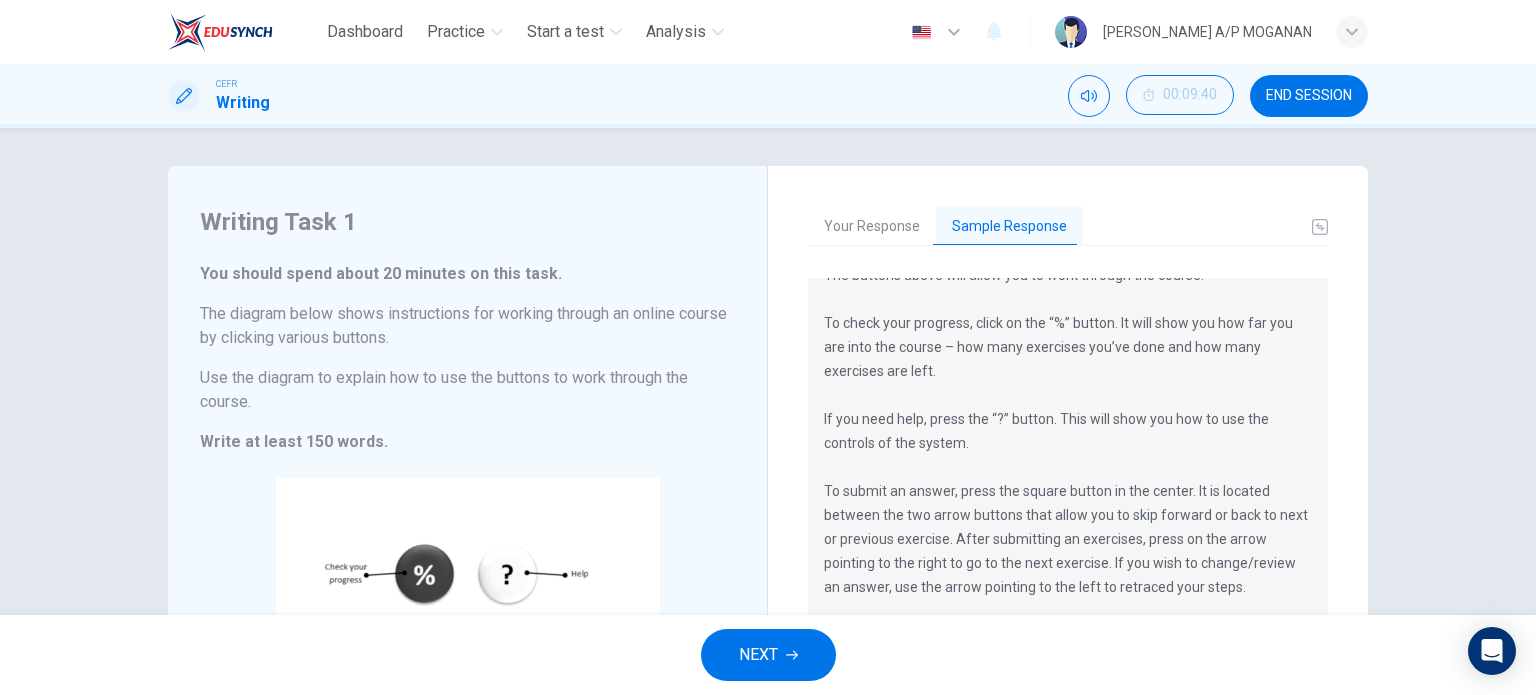 scroll, scrollTop: 144, scrollLeft: 0, axis: vertical 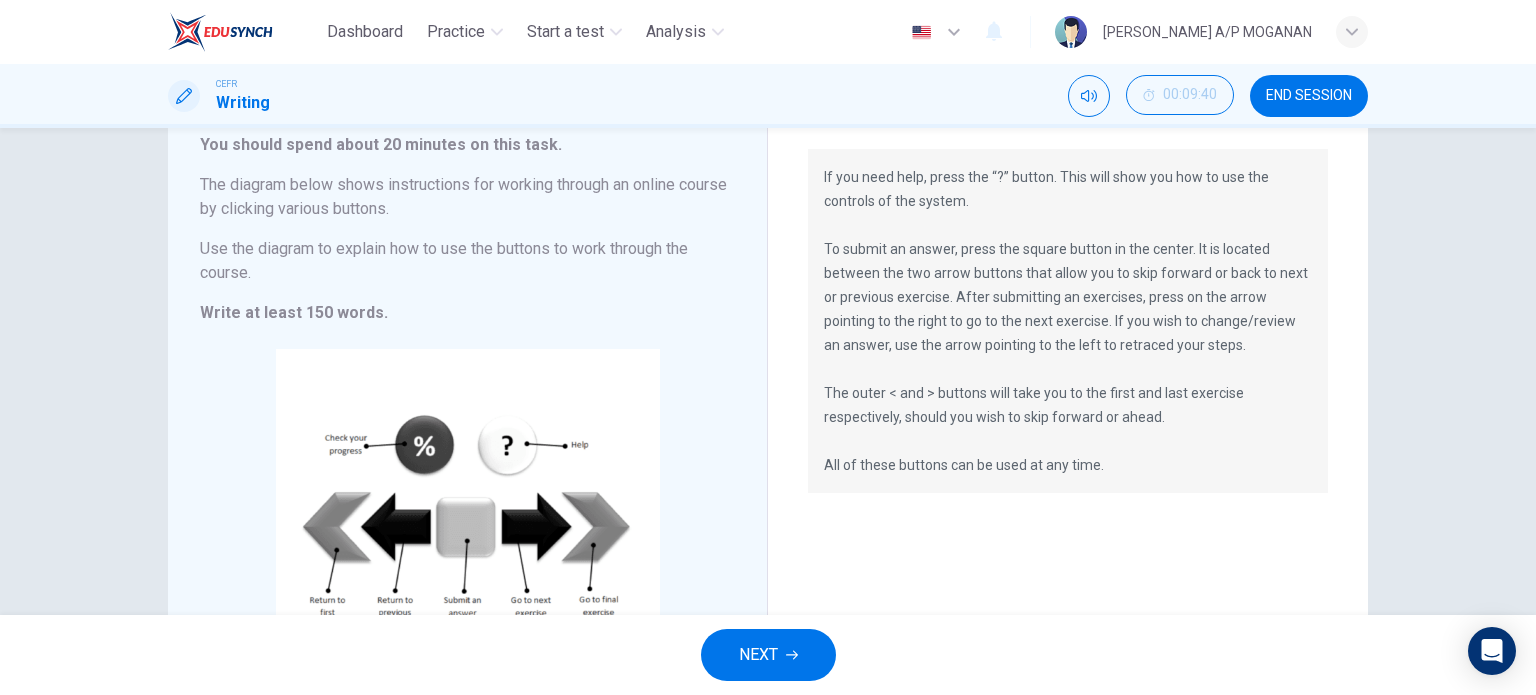 click on "NEXT" at bounding box center [758, 655] 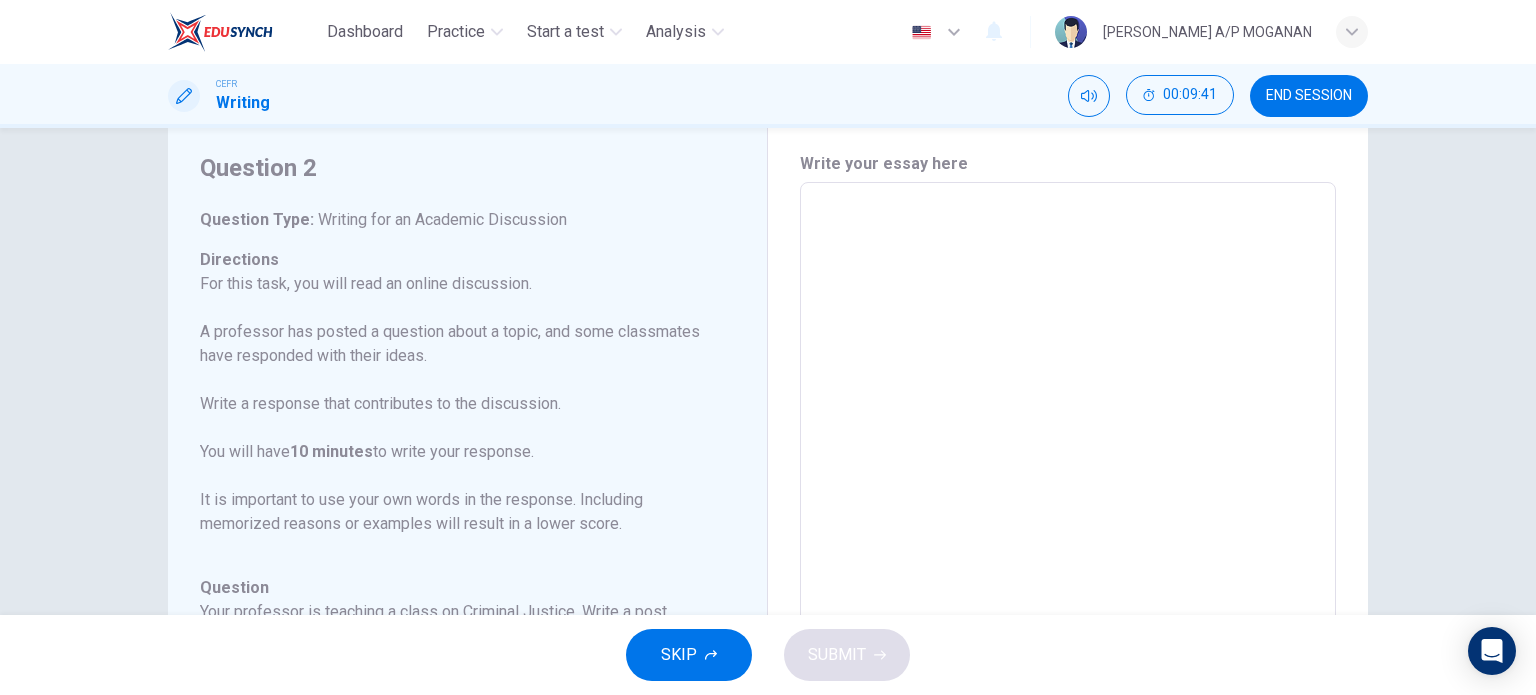 scroll, scrollTop: 56, scrollLeft: 0, axis: vertical 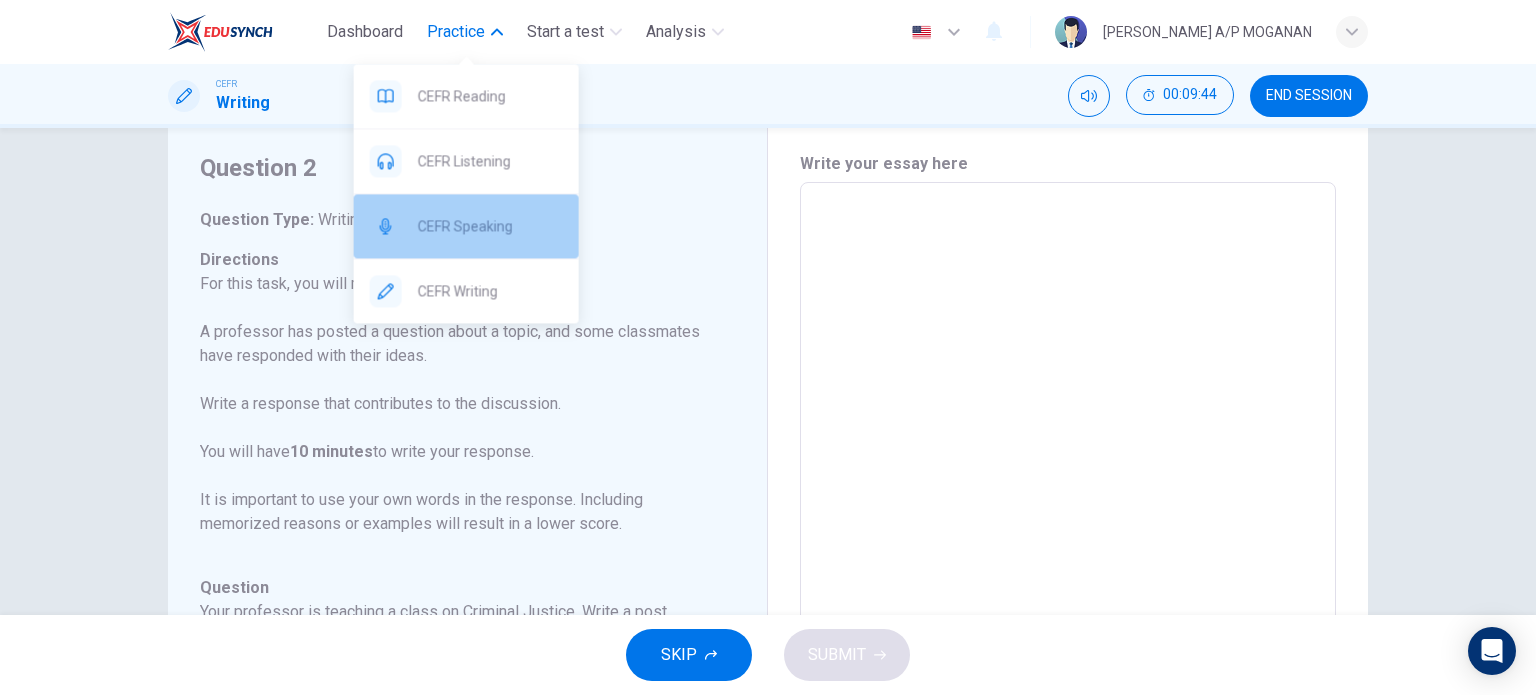 click on "CEFR Speaking" at bounding box center (490, 226) 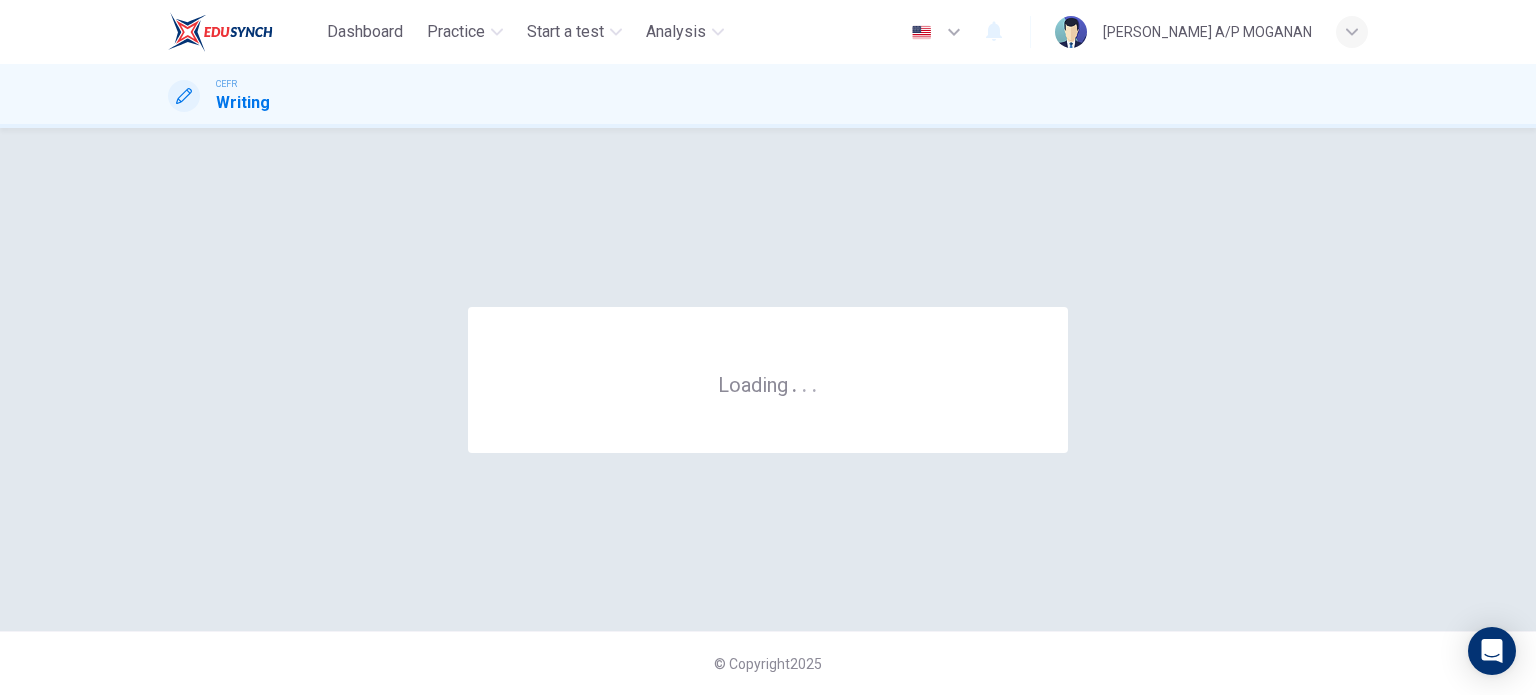 scroll, scrollTop: 0, scrollLeft: 0, axis: both 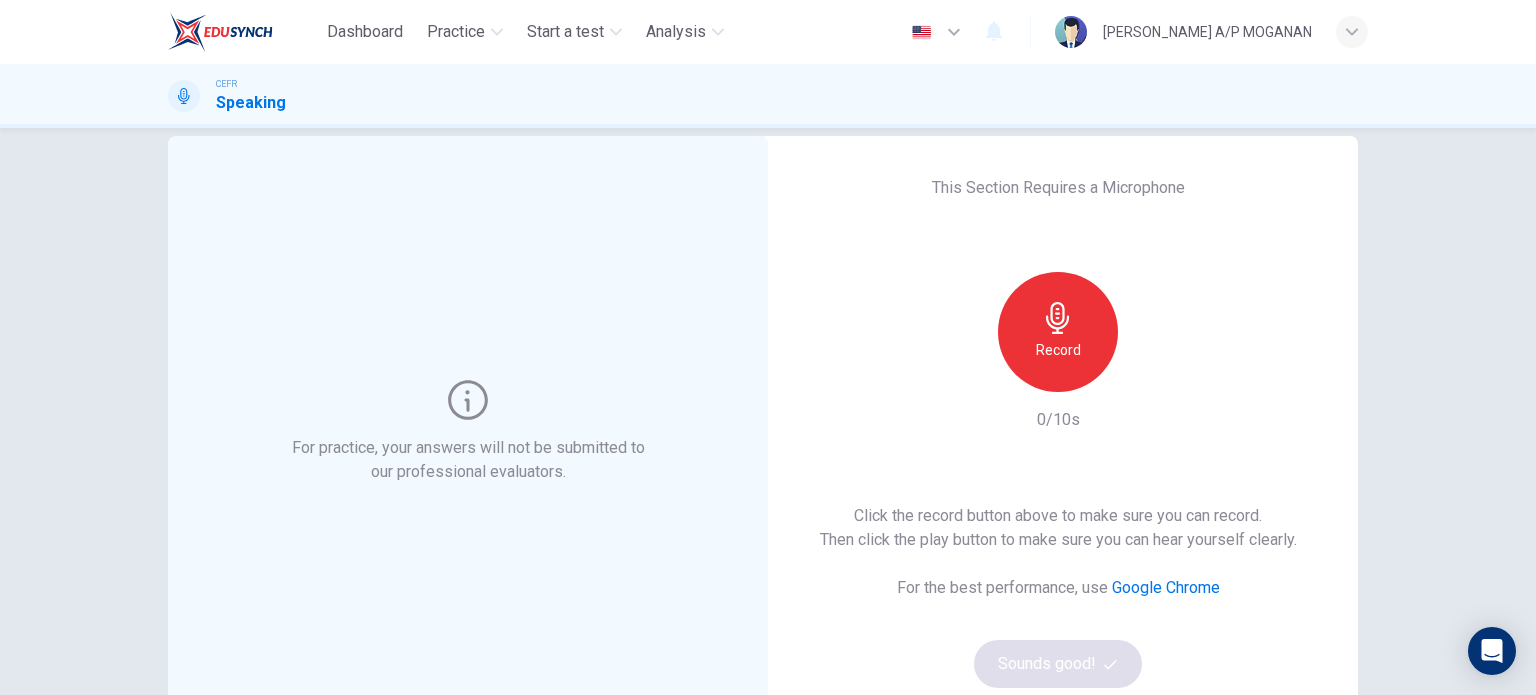 click 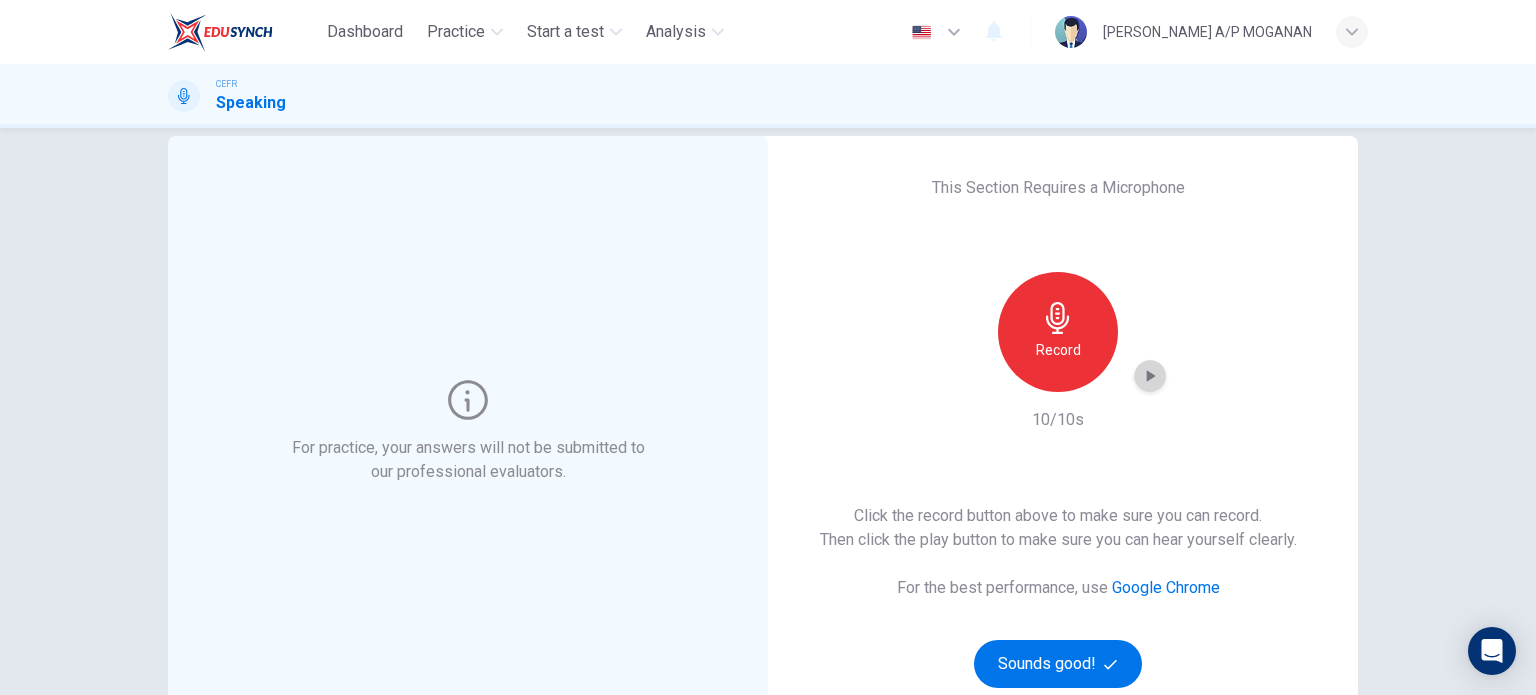 click 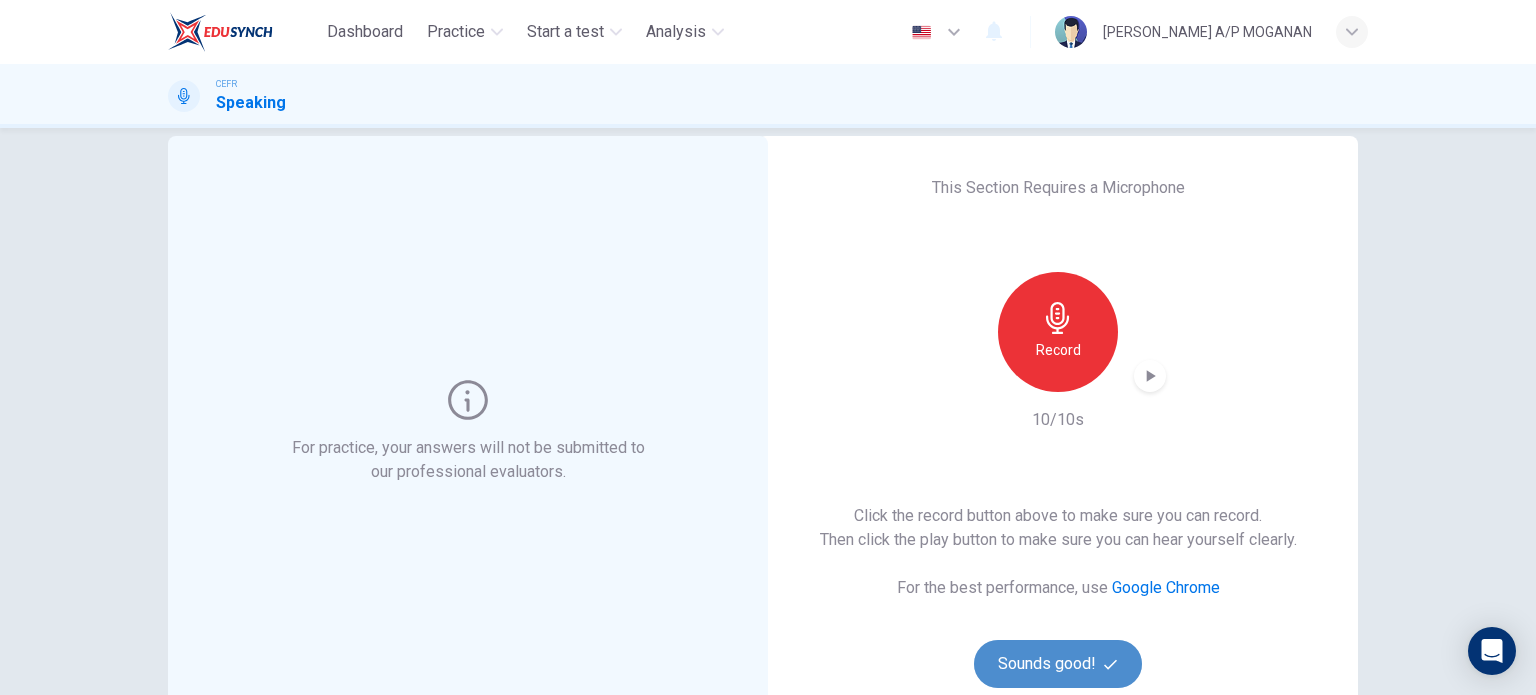 click on "Sounds good!" at bounding box center [1058, 664] 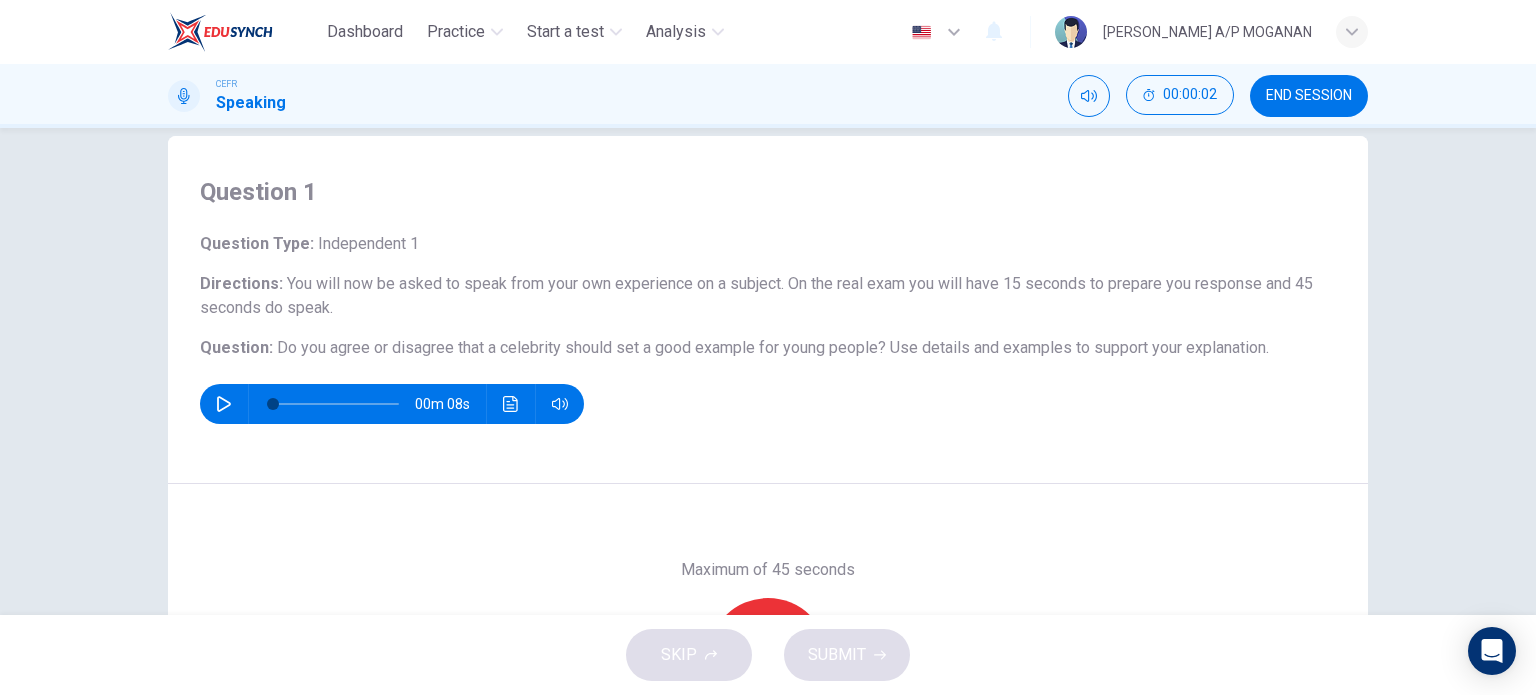 click 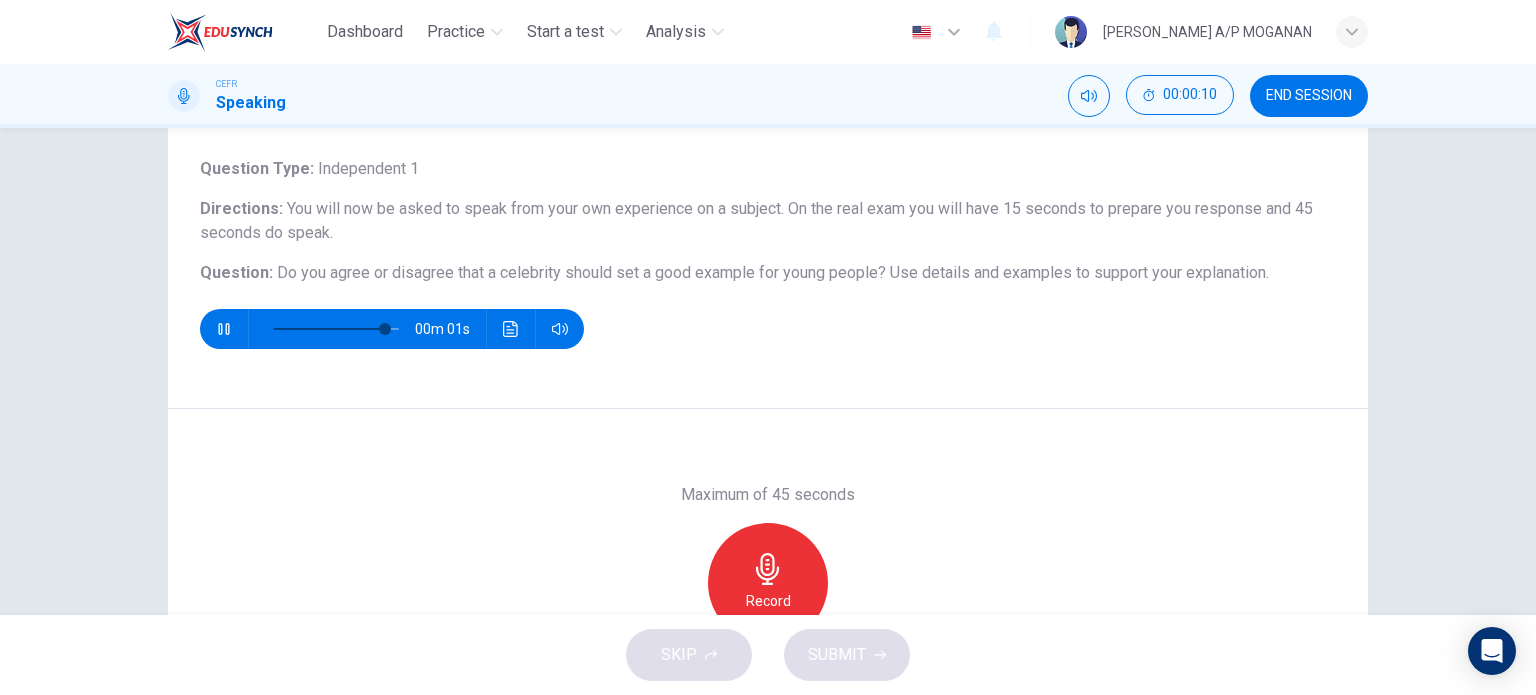 scroll, scrollTop: 96, scrollLeft: 0, axis: vertical 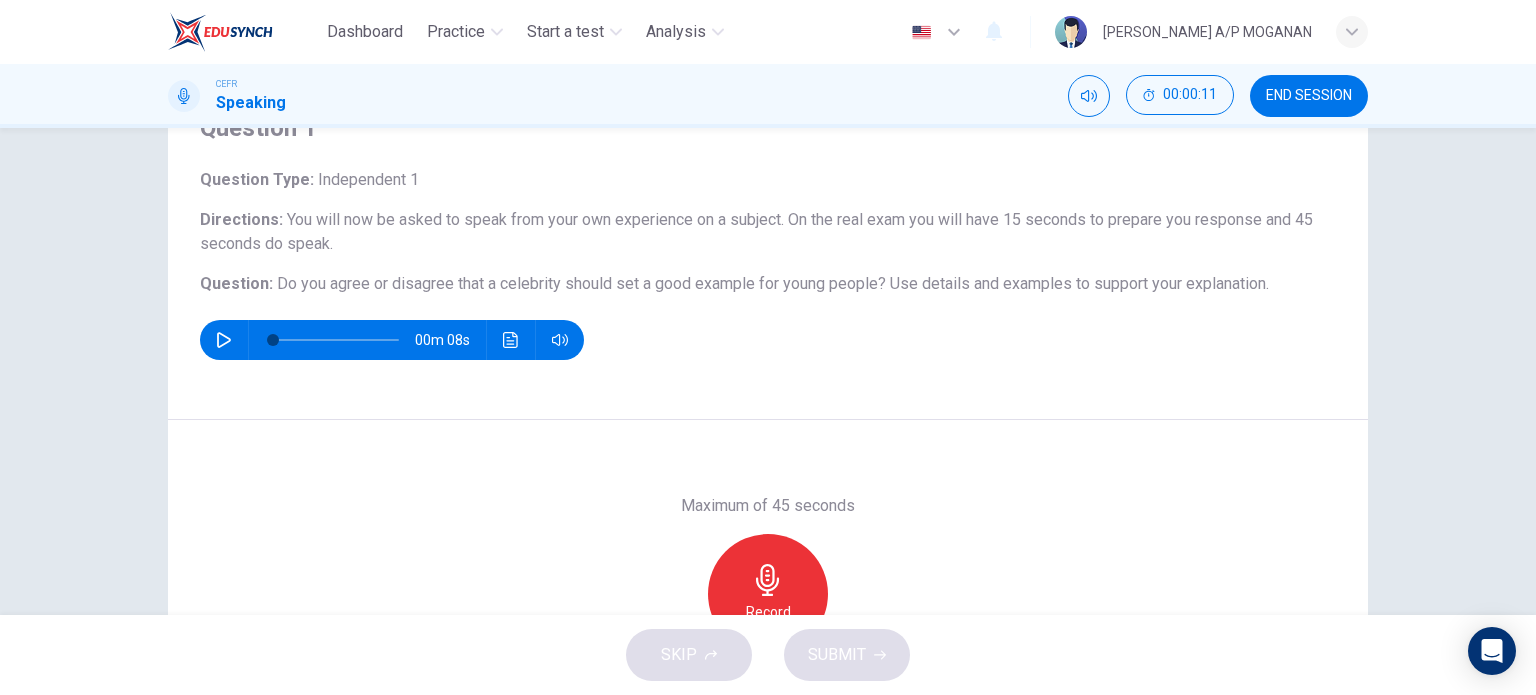 type on "0" 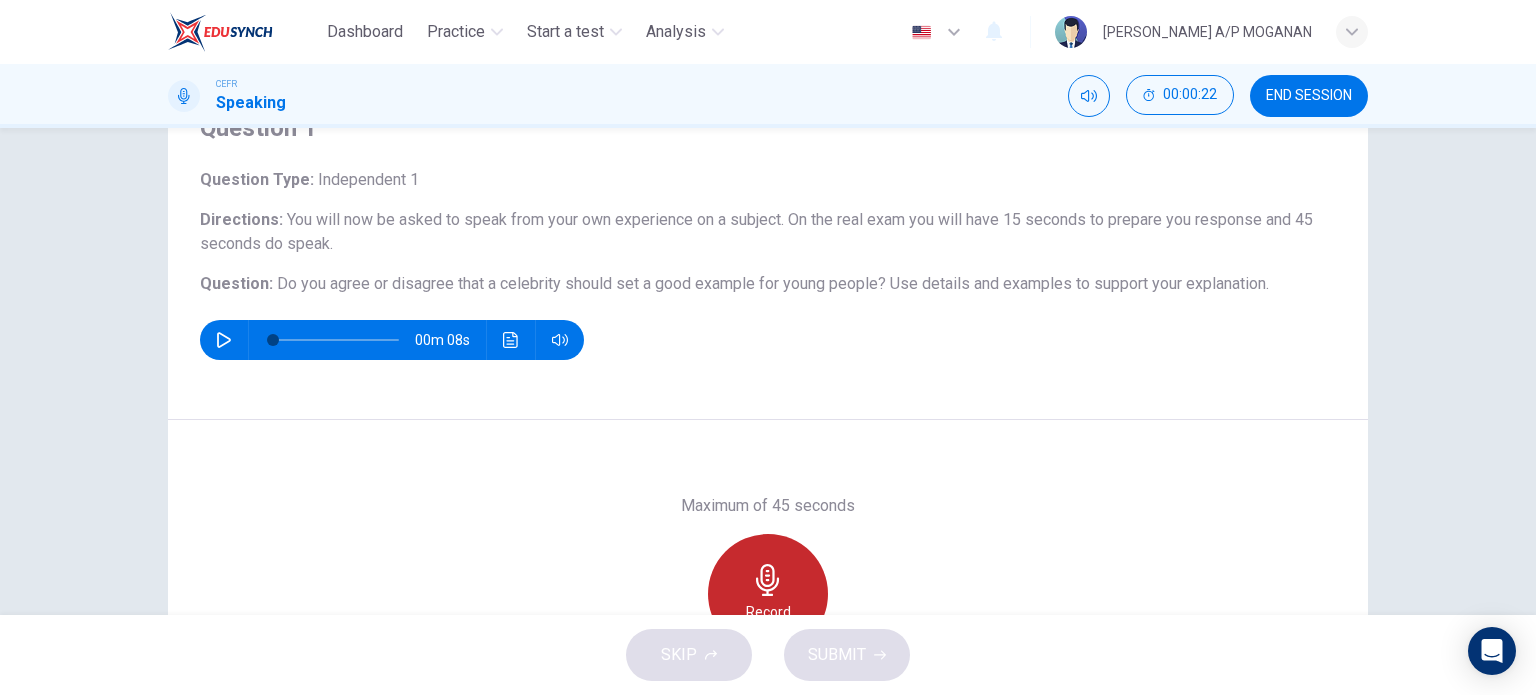 click 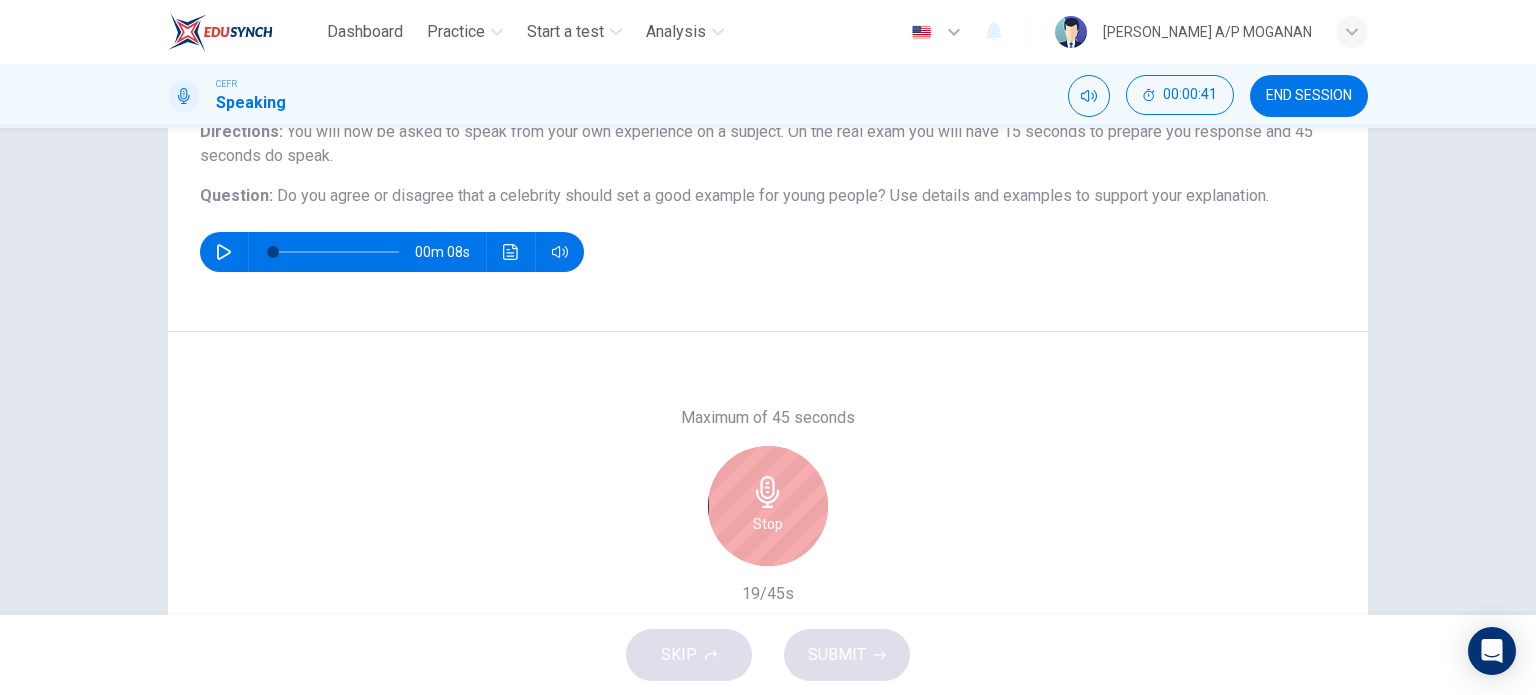 scroll, scrollTop: 184, scrollLeft: 0, axis: vertical 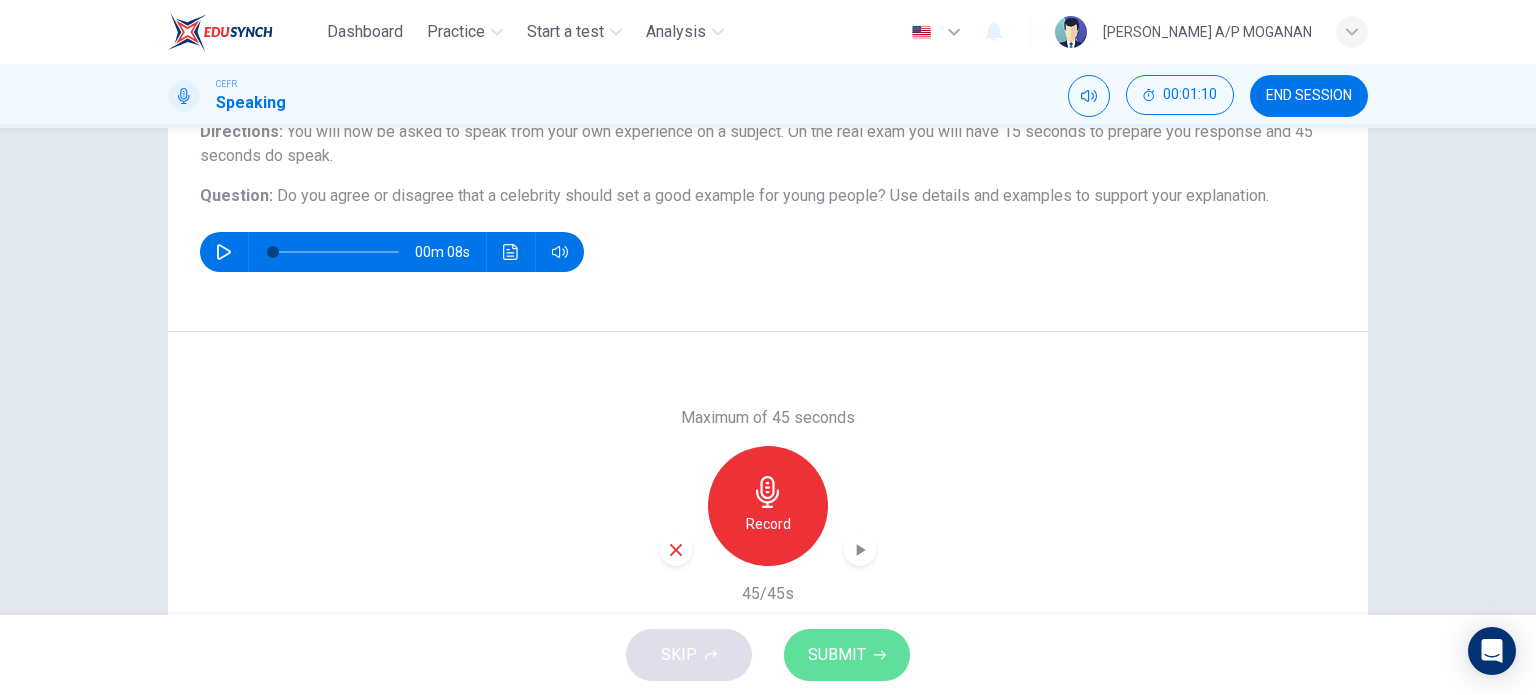 click on "SUBMIT" at bounding box center [837, 655] 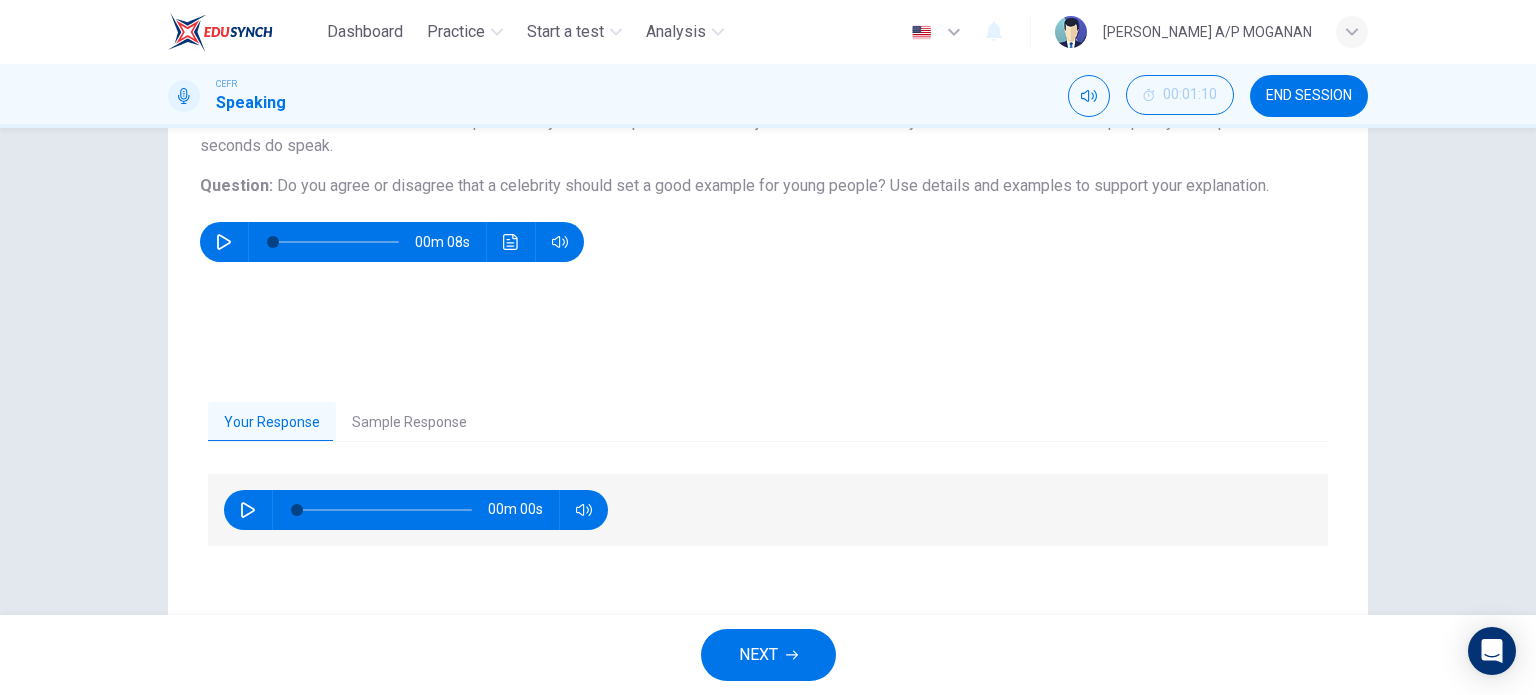 scroll, scrollTop: 199, scrollLeft: 0, axis: vertical 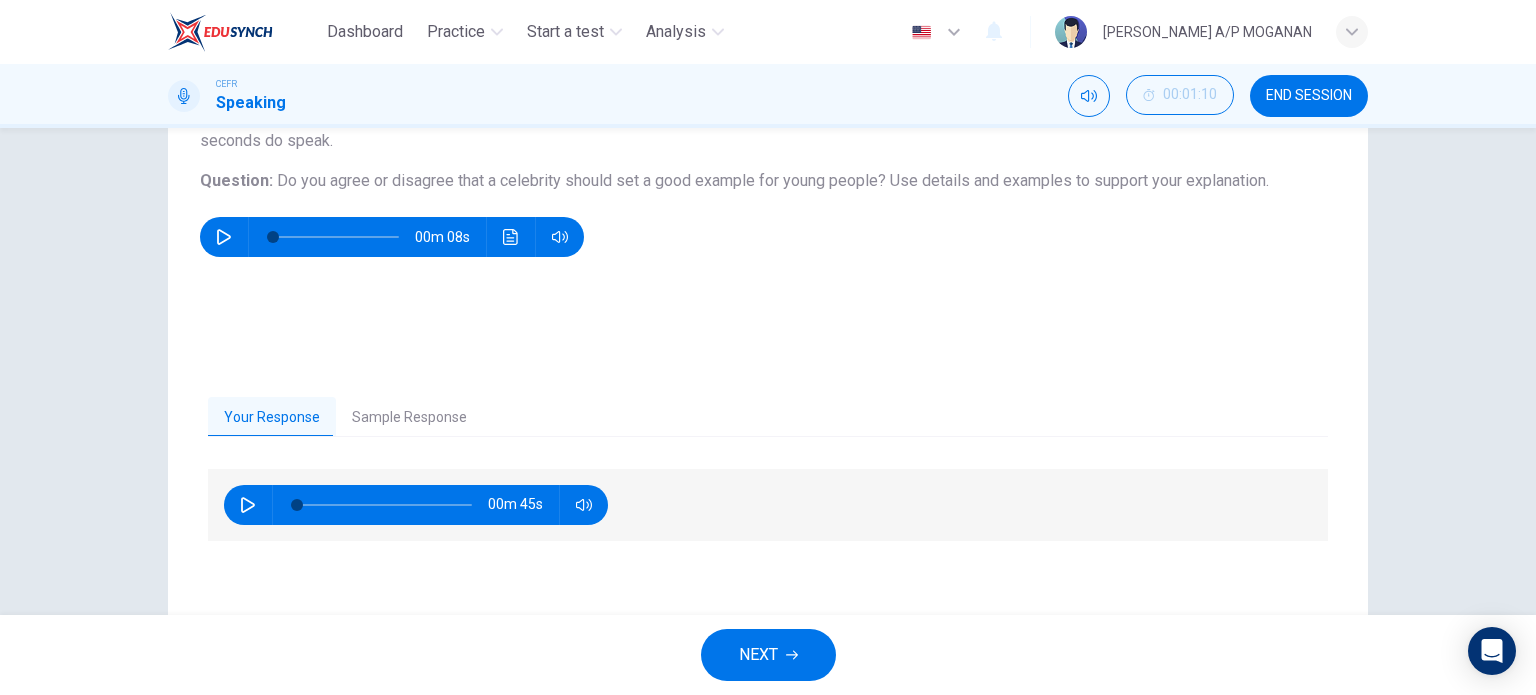 click at bounding box center (248, 505) 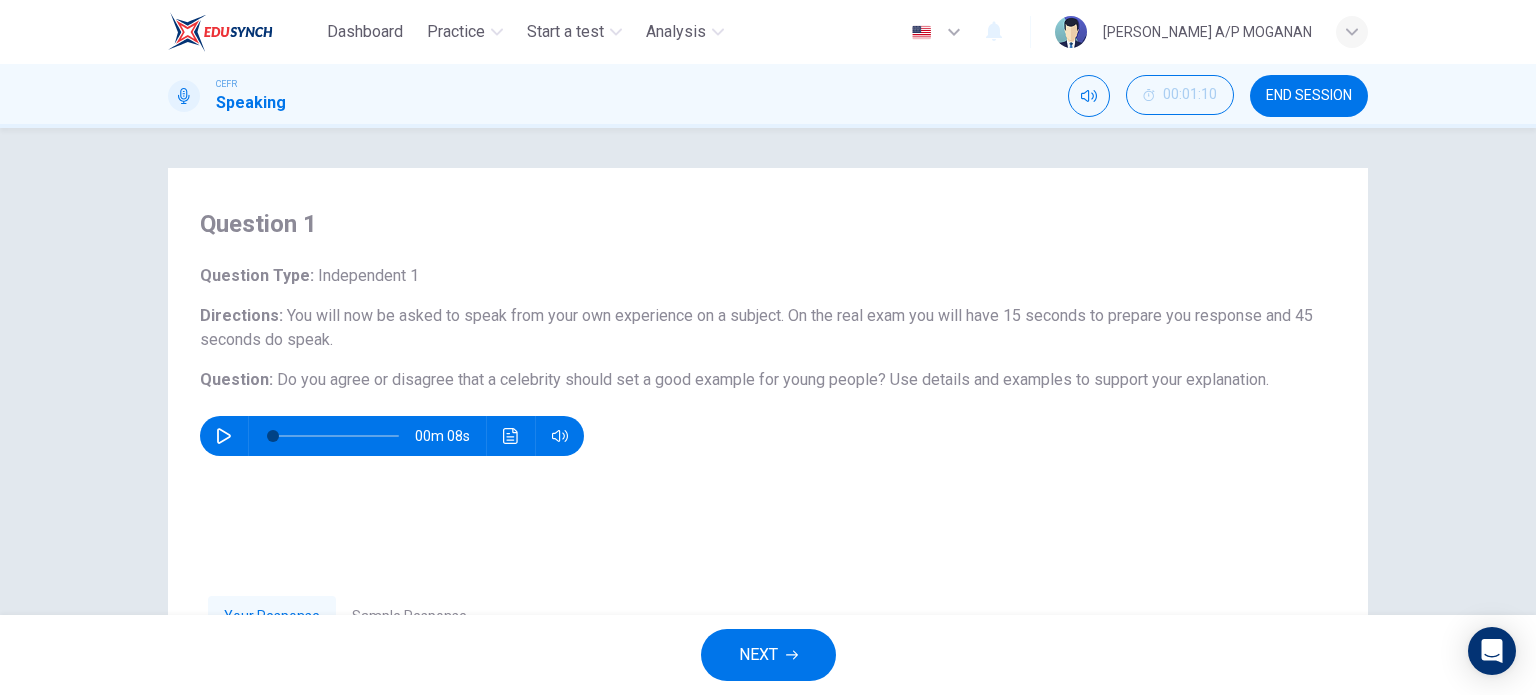 scroll, scrollTop: 172, scrollLeft: 0, axis: vertical 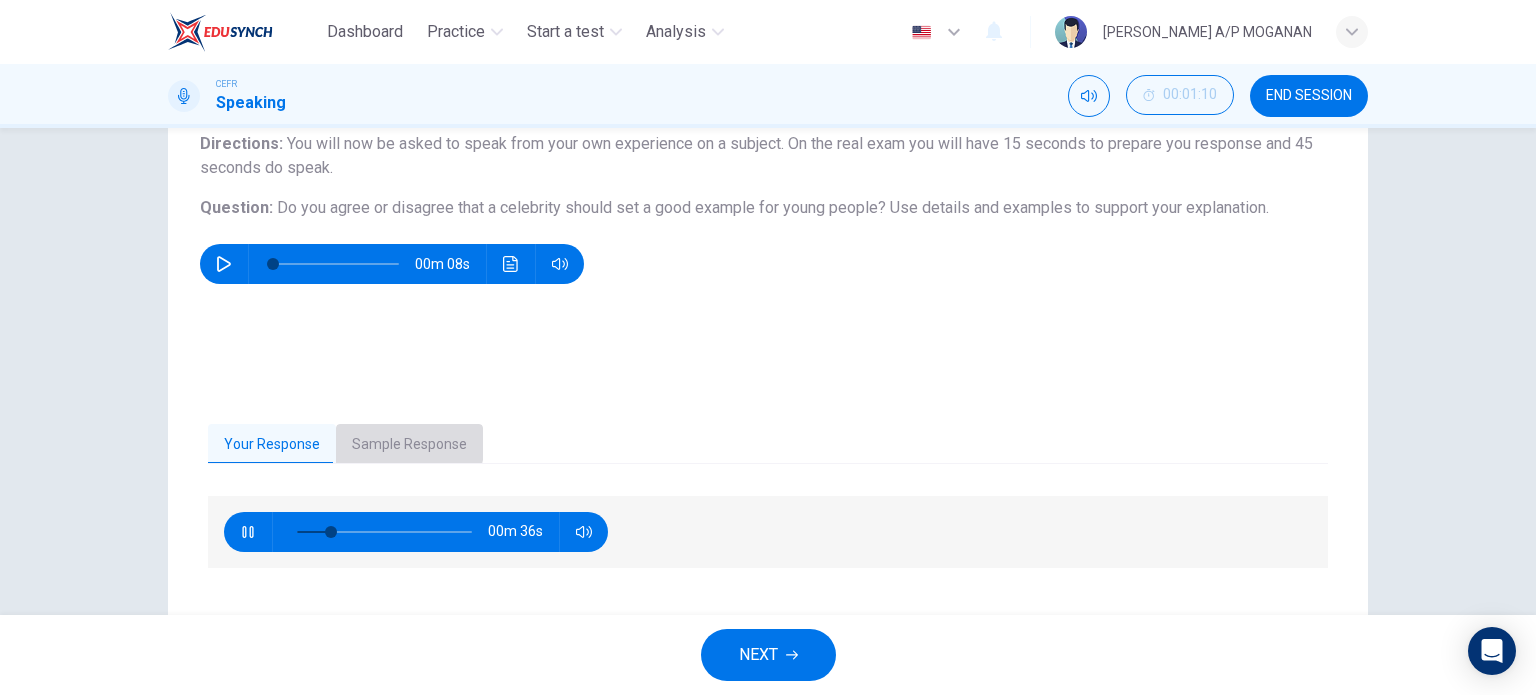 click on "Sample Response" at bounding box center (409, 445) 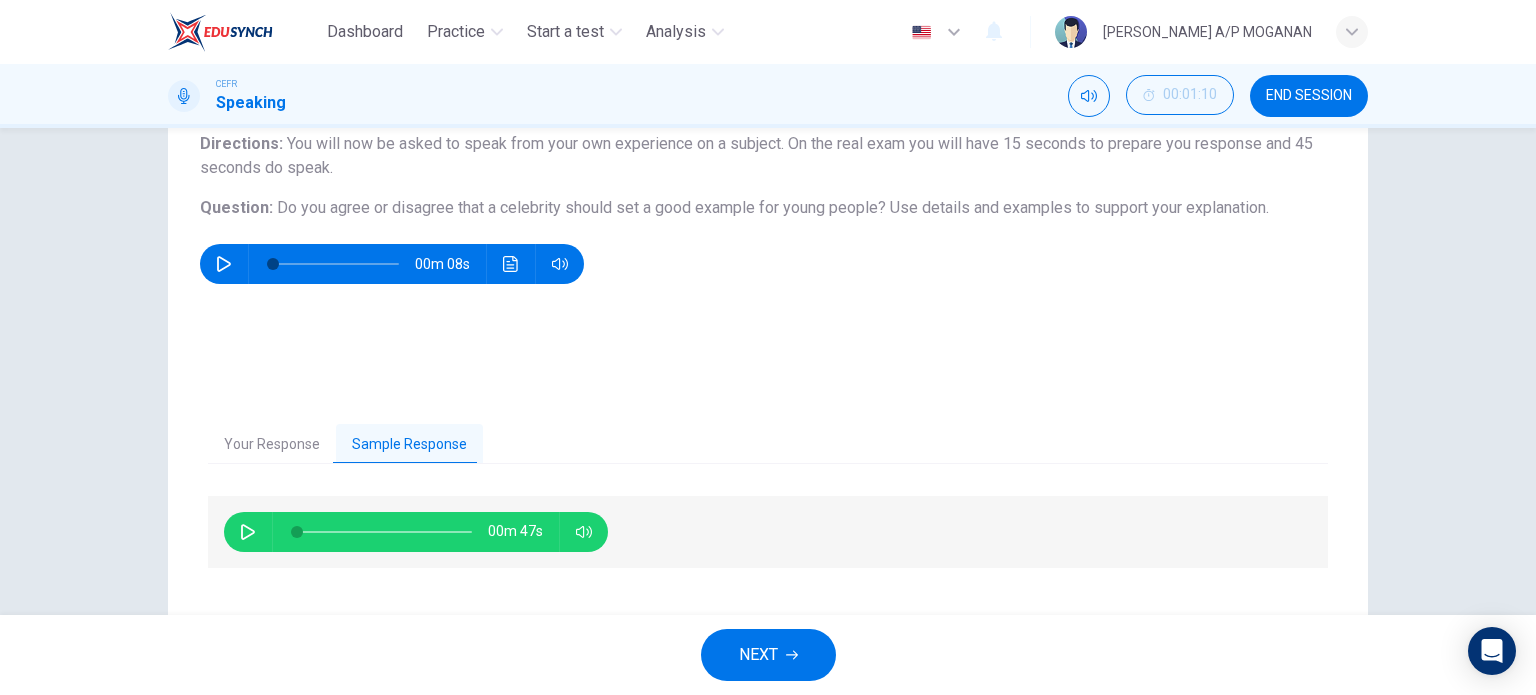 click 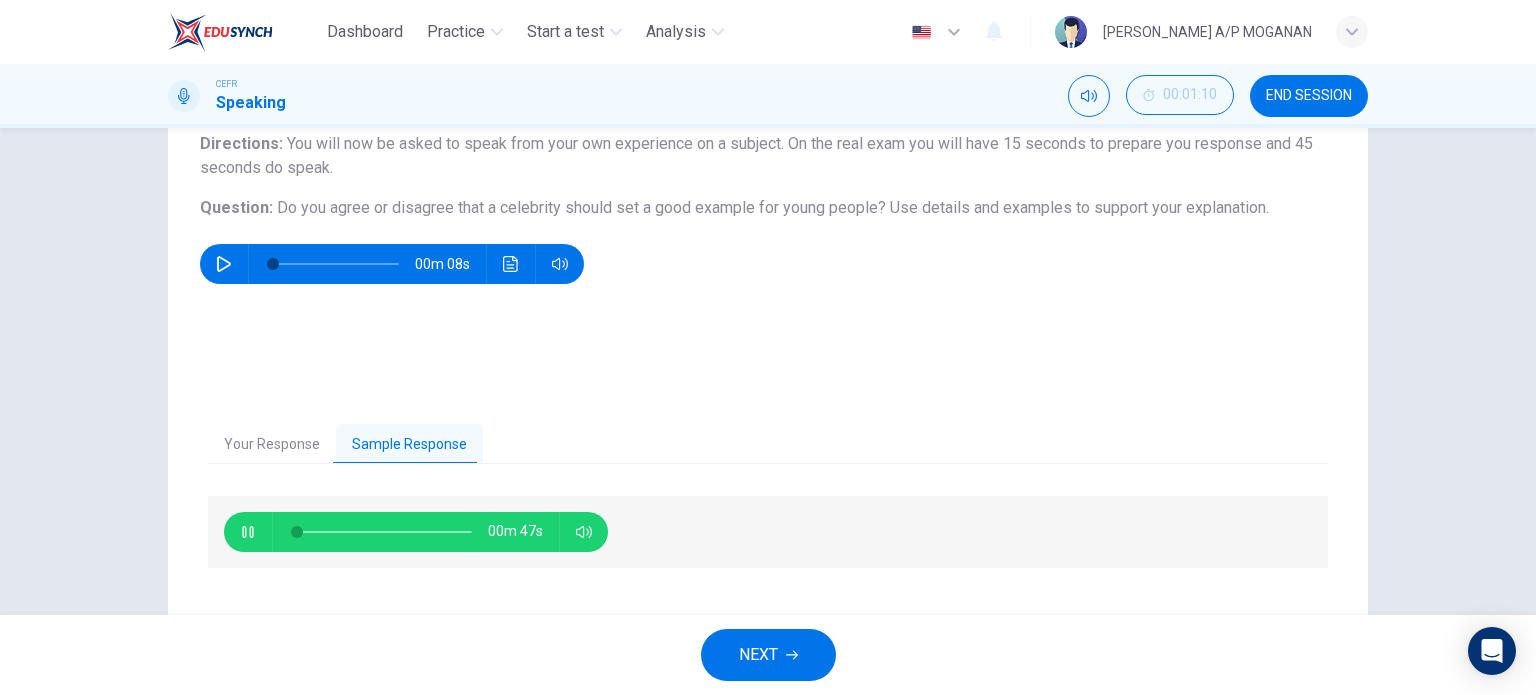 type on "2" 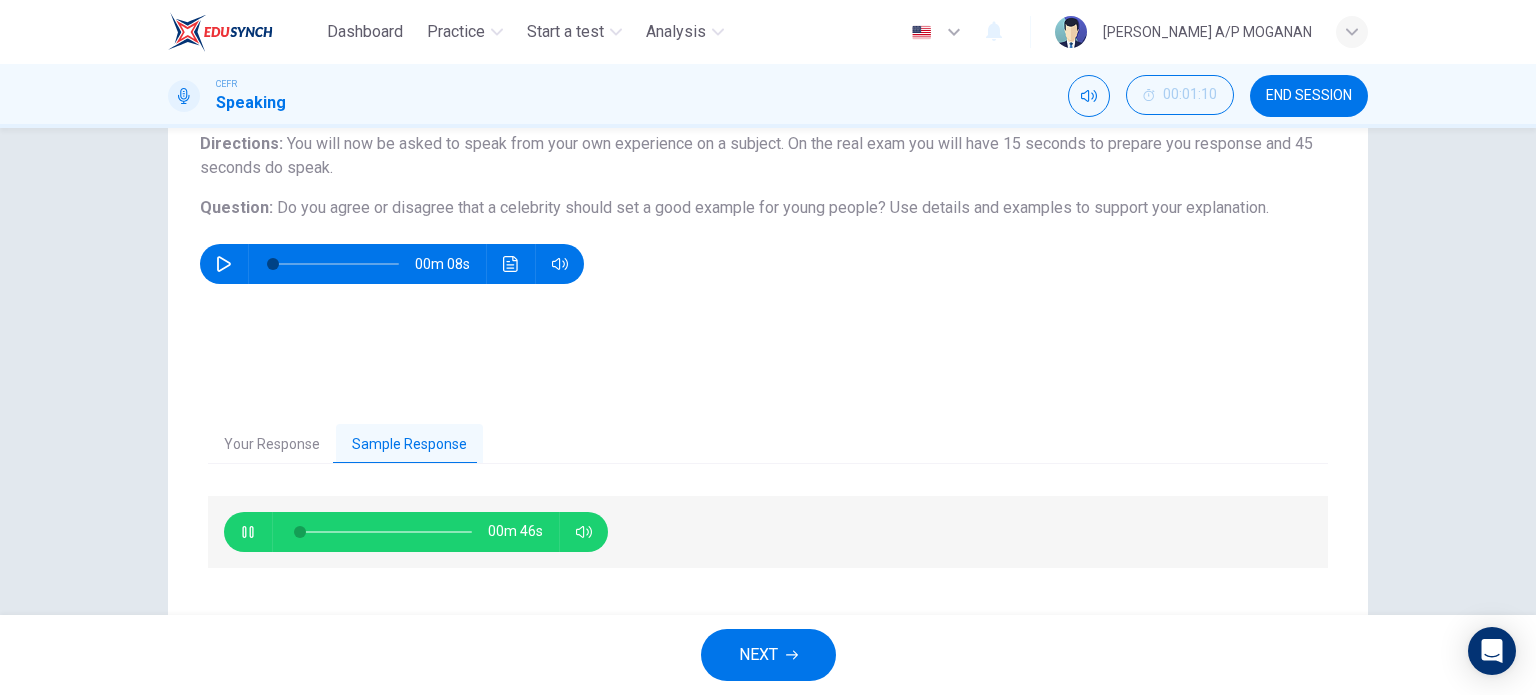 type on "4" 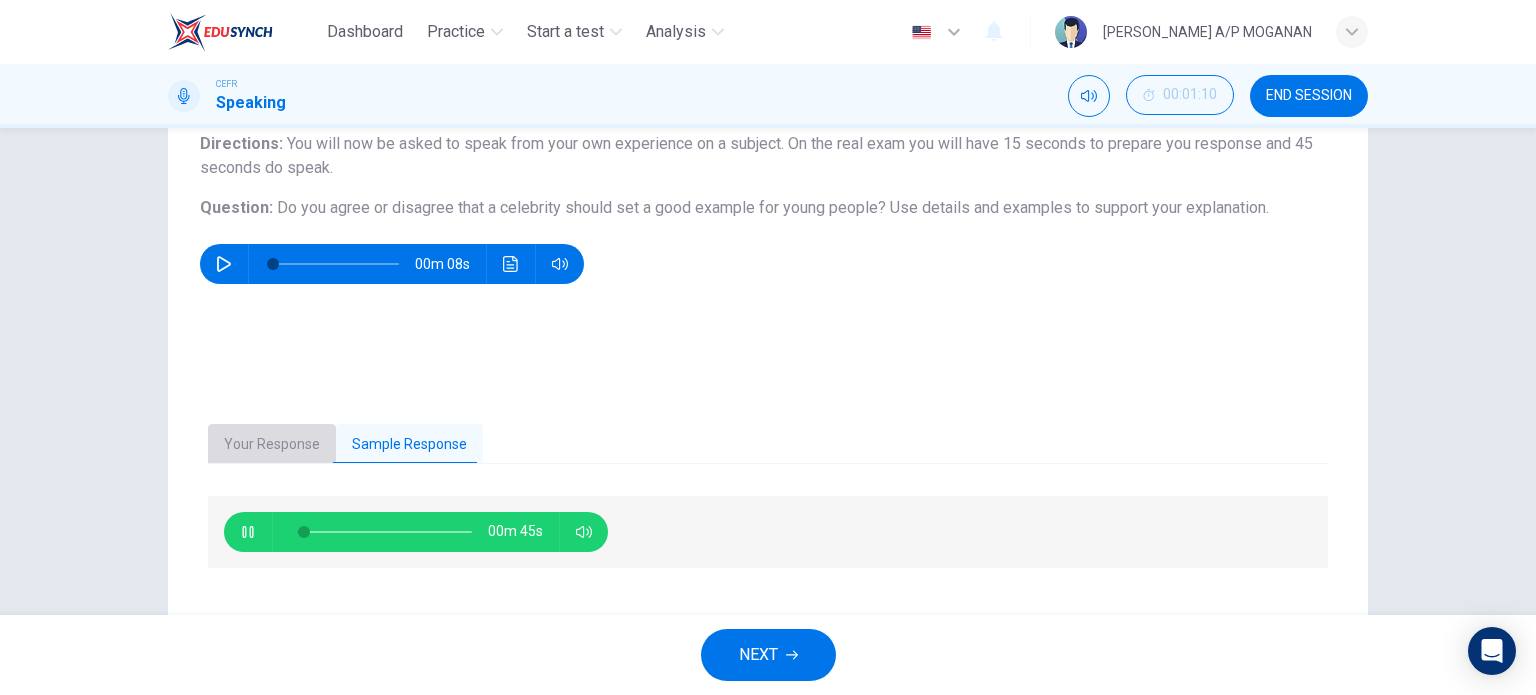 click on "Your Response" at bounding box center (272, 445) 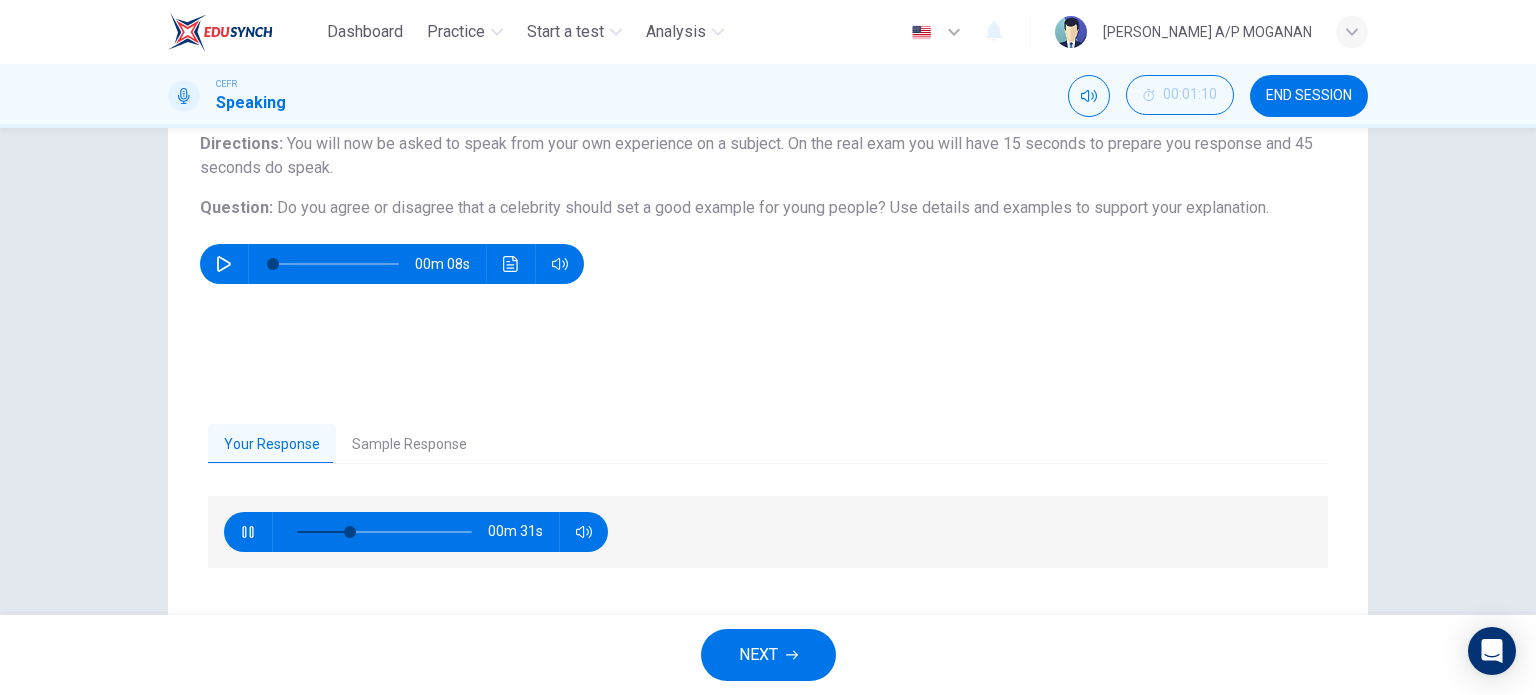 click 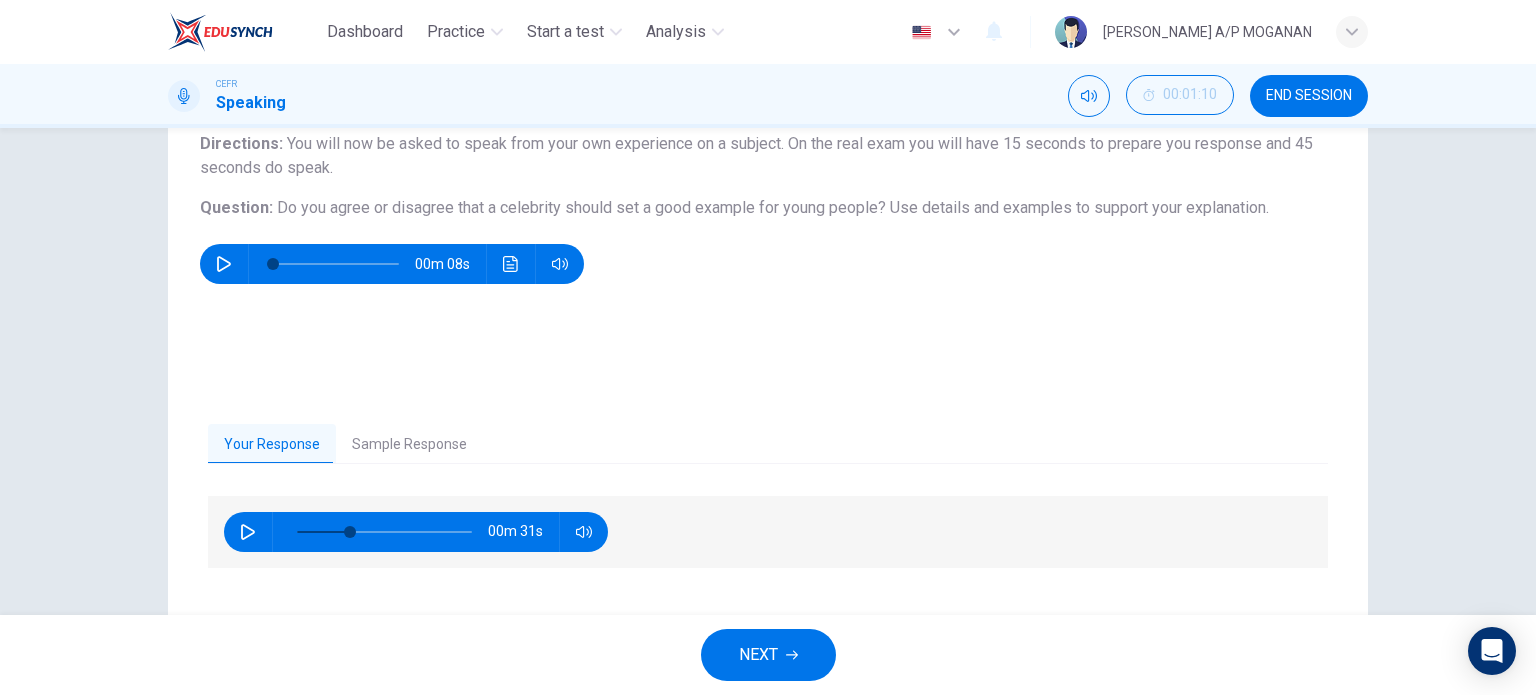 click on "Sample Response" at bounding box center [409, 445] 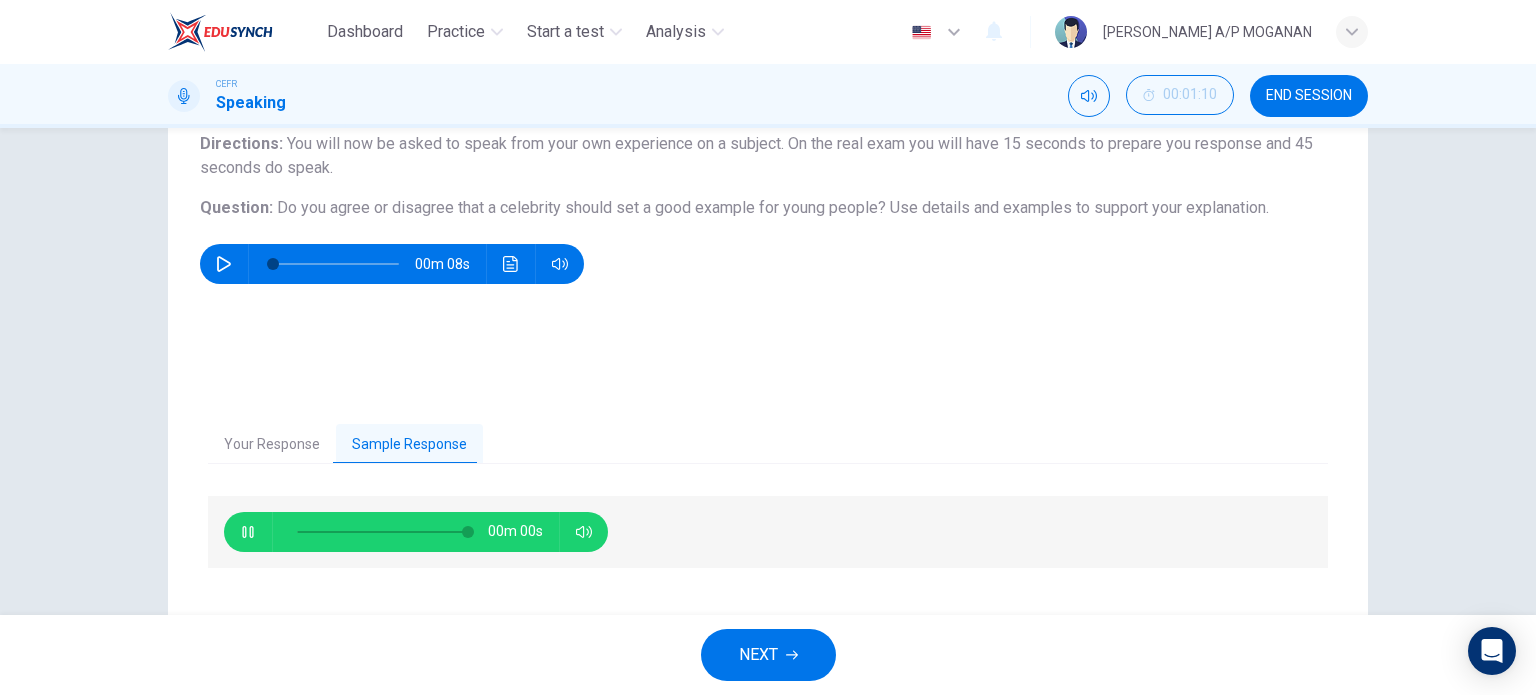 type on "0" 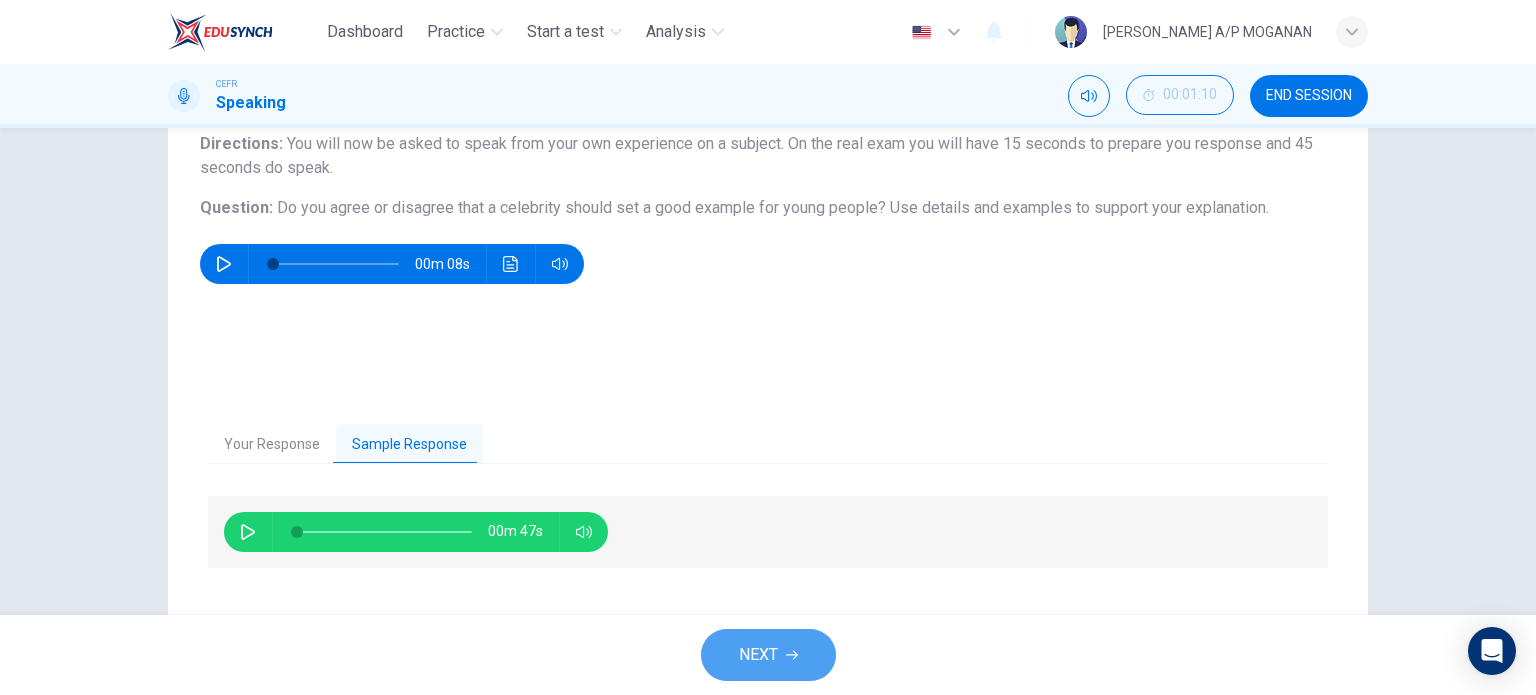 click on "NEXT" at bounding box center (768, 655) 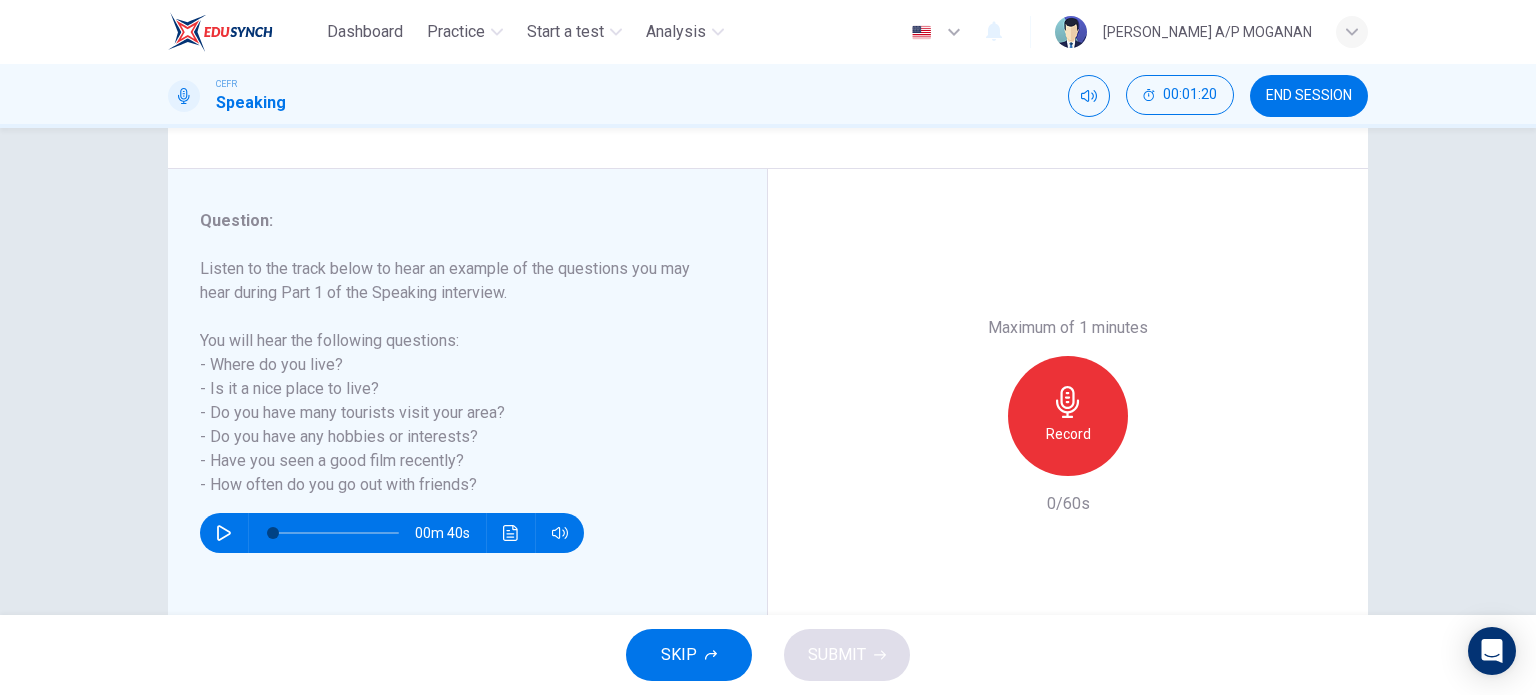 scroll, scrollTop: 200, scrollLeft: 0, axis: vertical 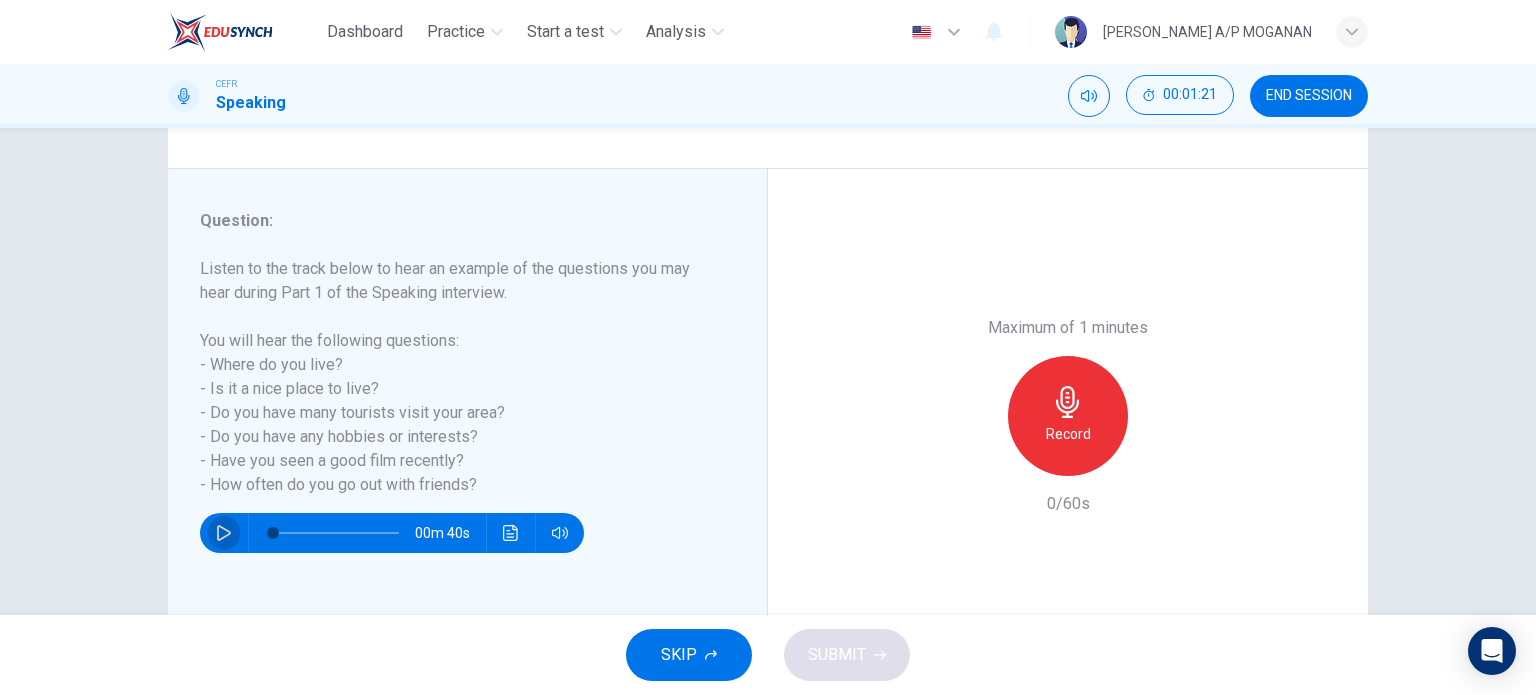 click at bounding box center [224, 533] 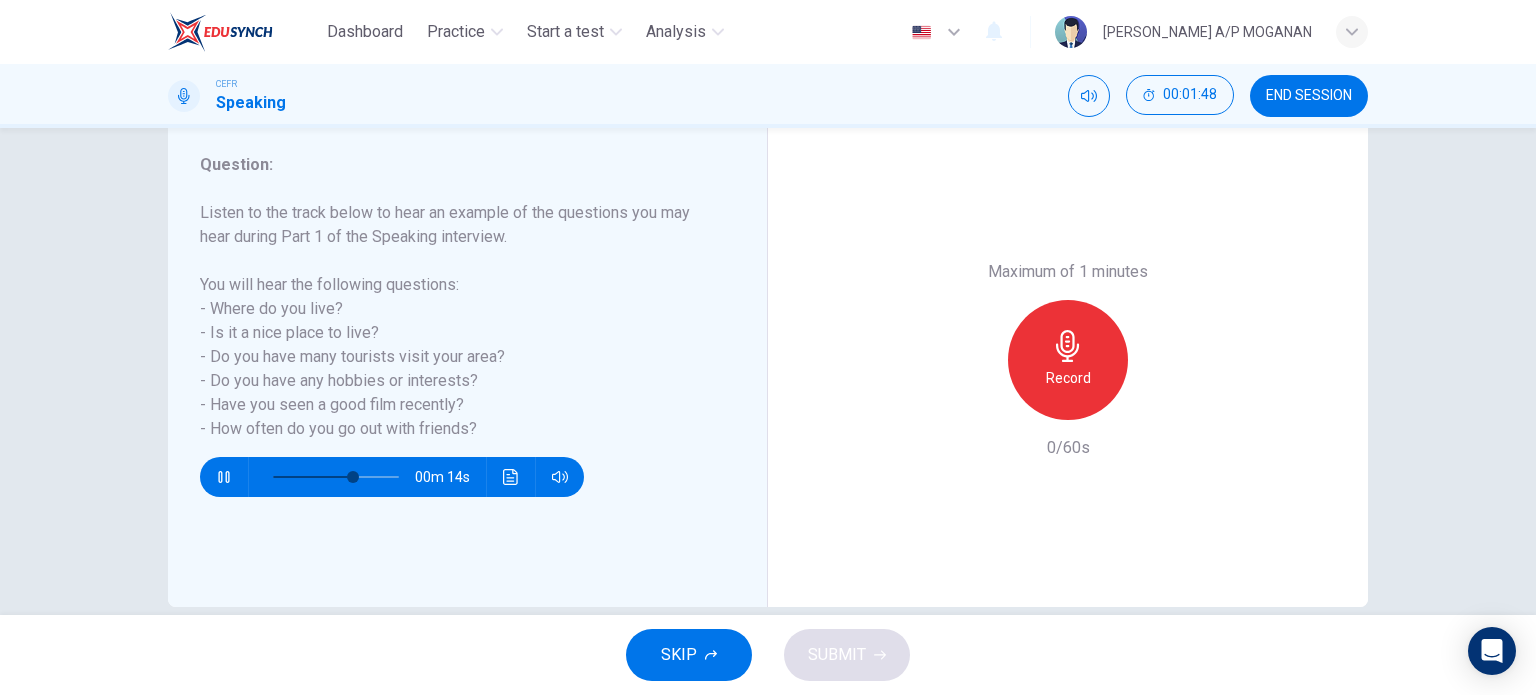 scroll, scrollTop: 255, scrollLeft: 0, axis: vertical 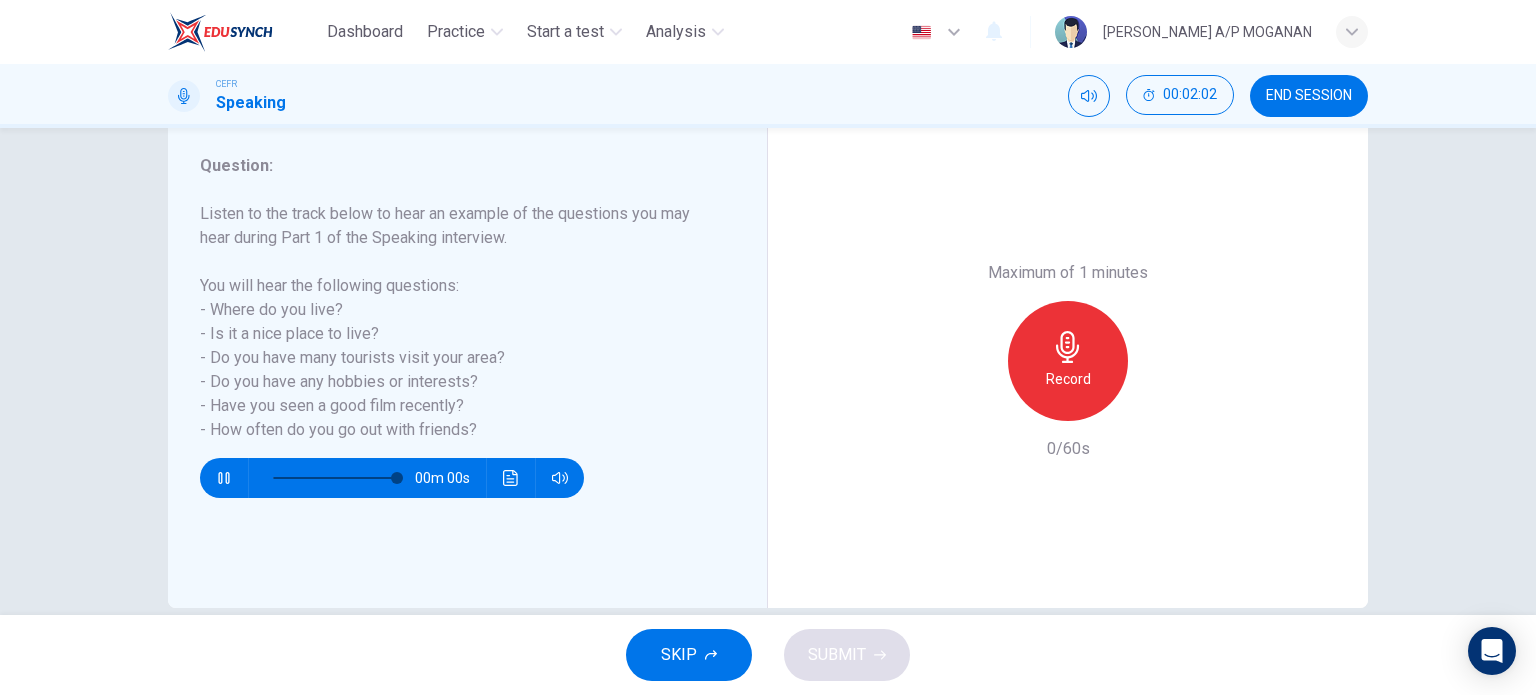 type on "0" 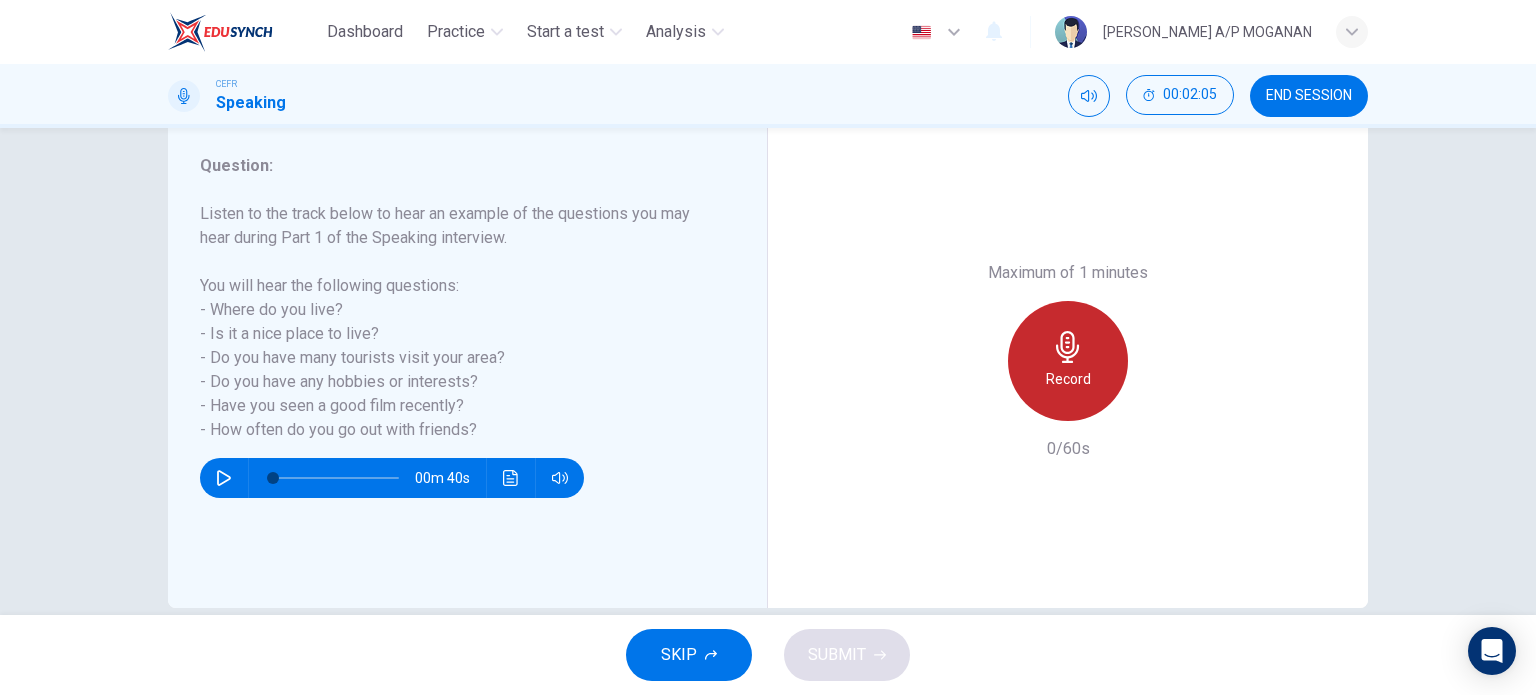 click on "Record" at bounding box center (1068, 379) 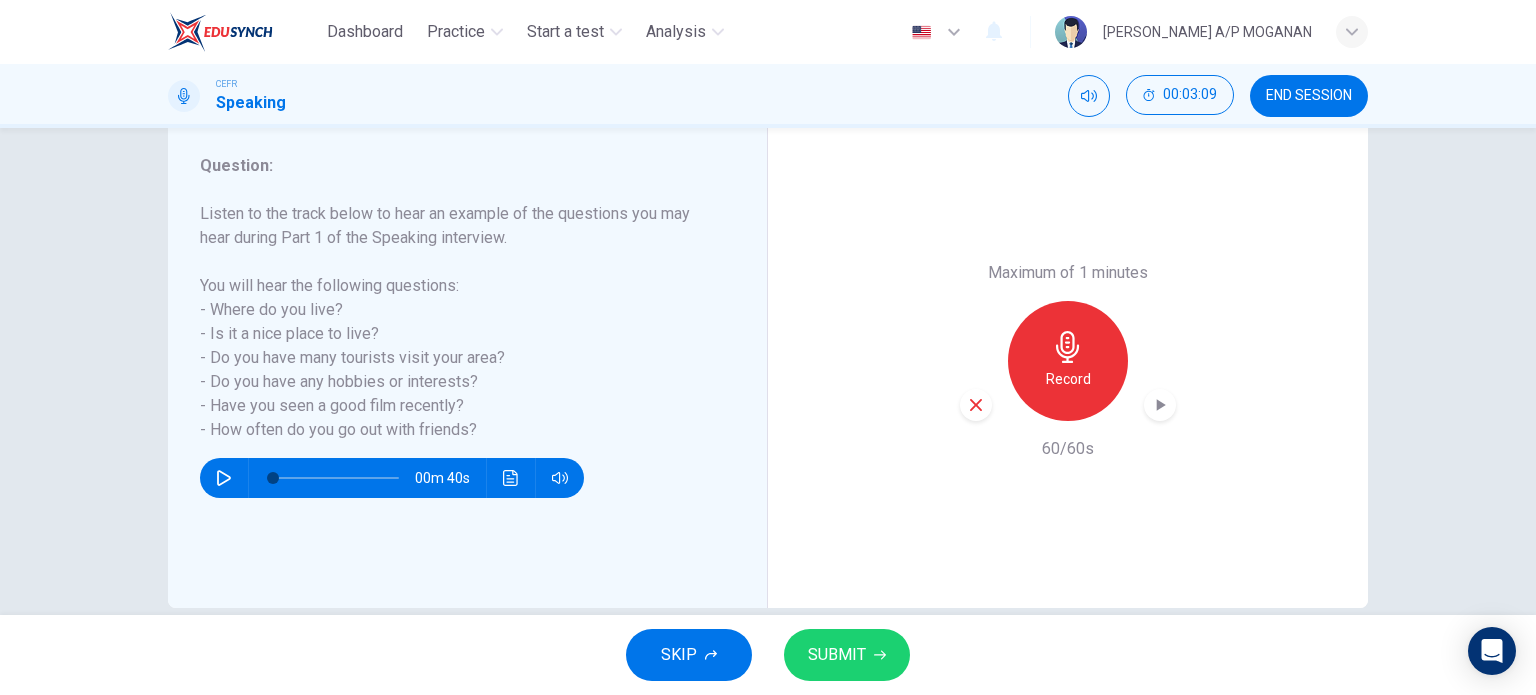 click 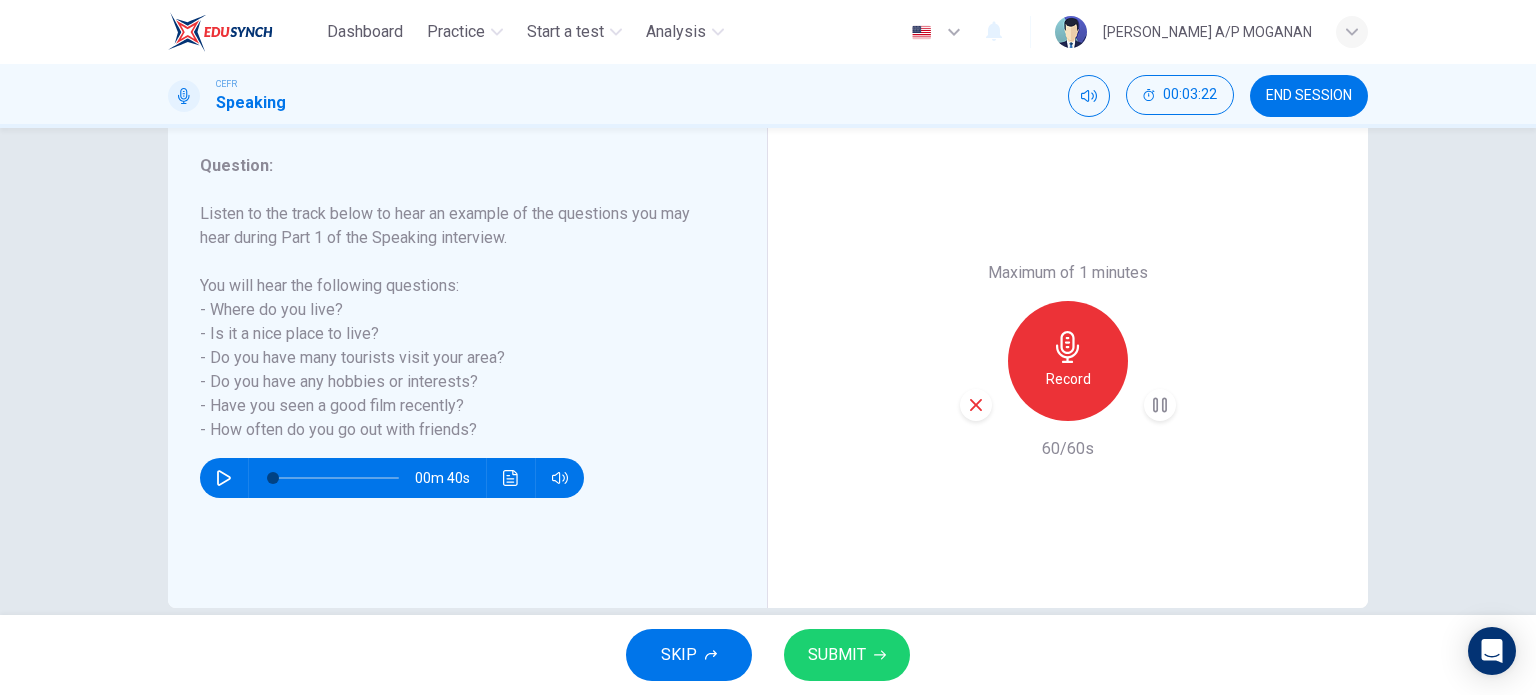 scroll, scrollTop: 283, scrollLeft: 0, axis: vertical 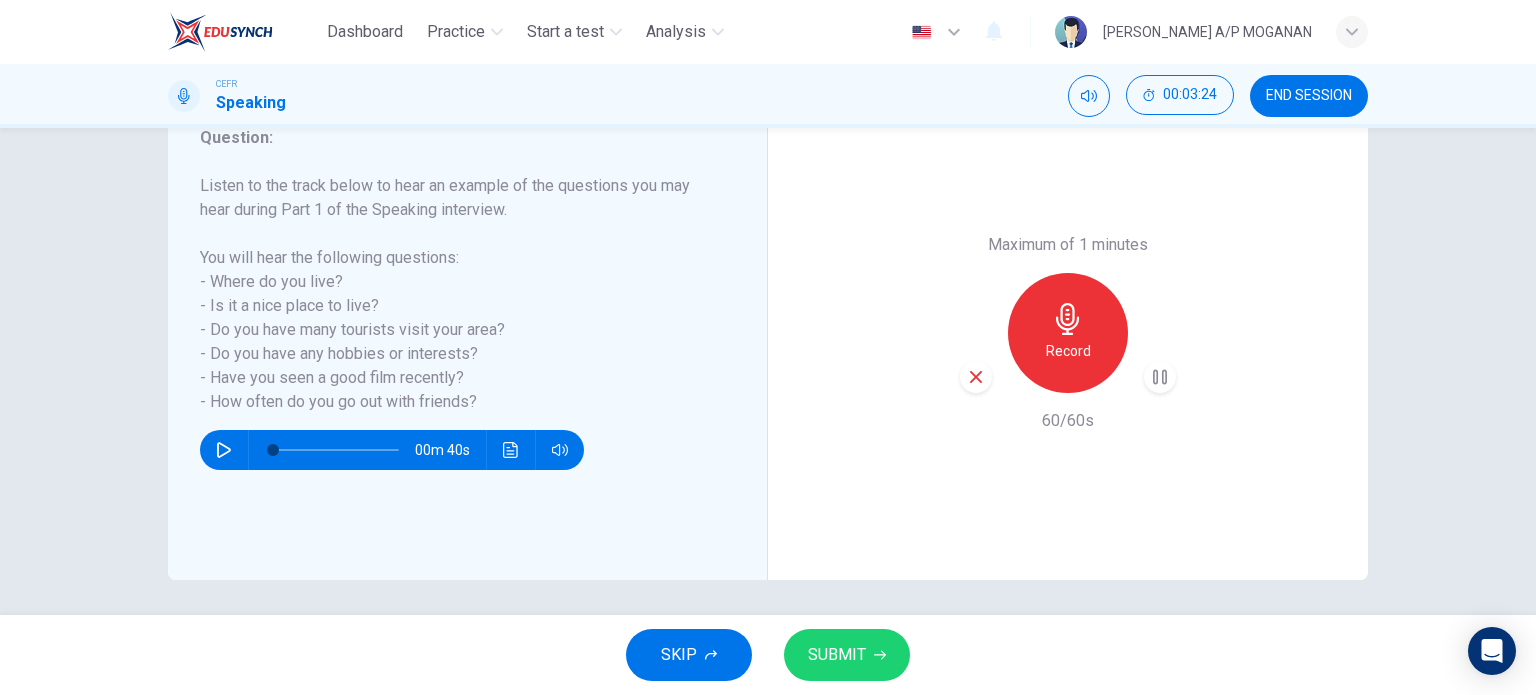 click on "SUBMIT" at bounding box center (837, 655) 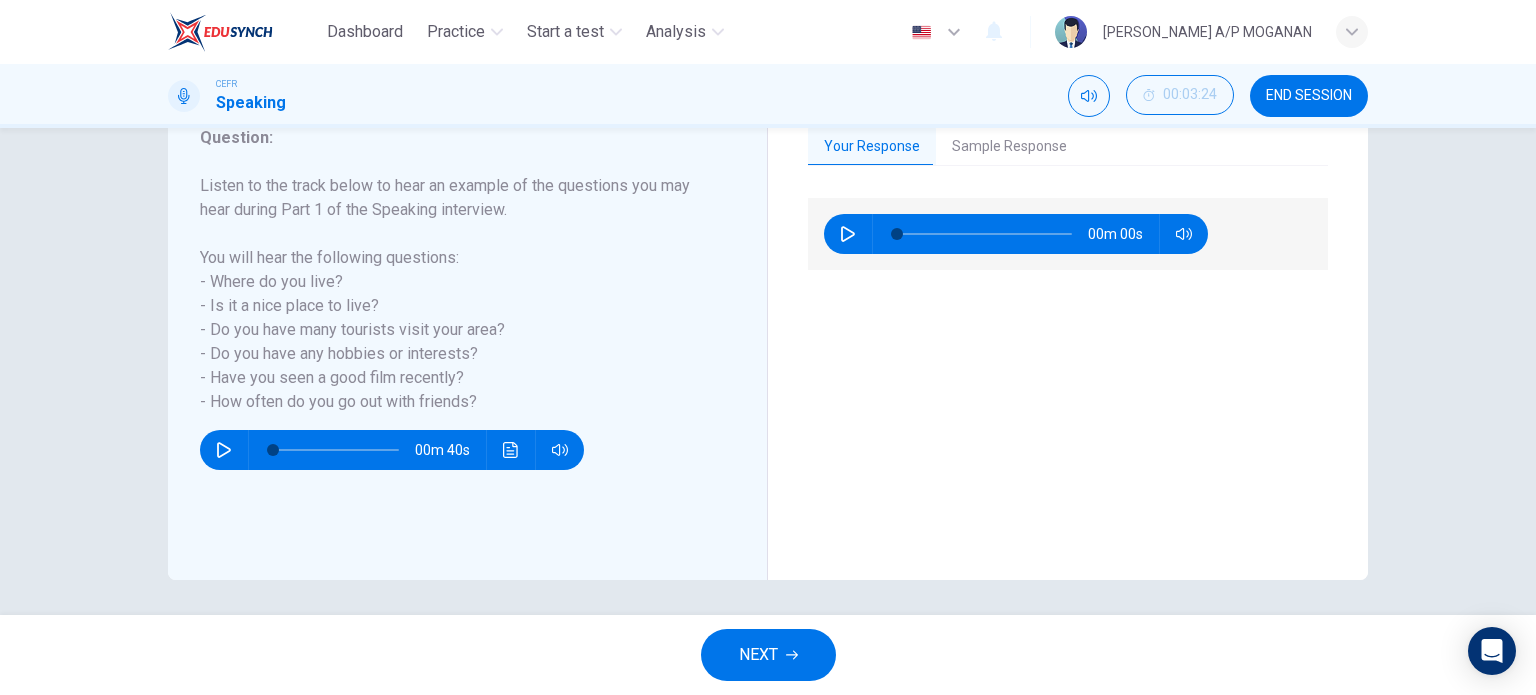 click on "Sample Response" at bounding box center (1009, 147) 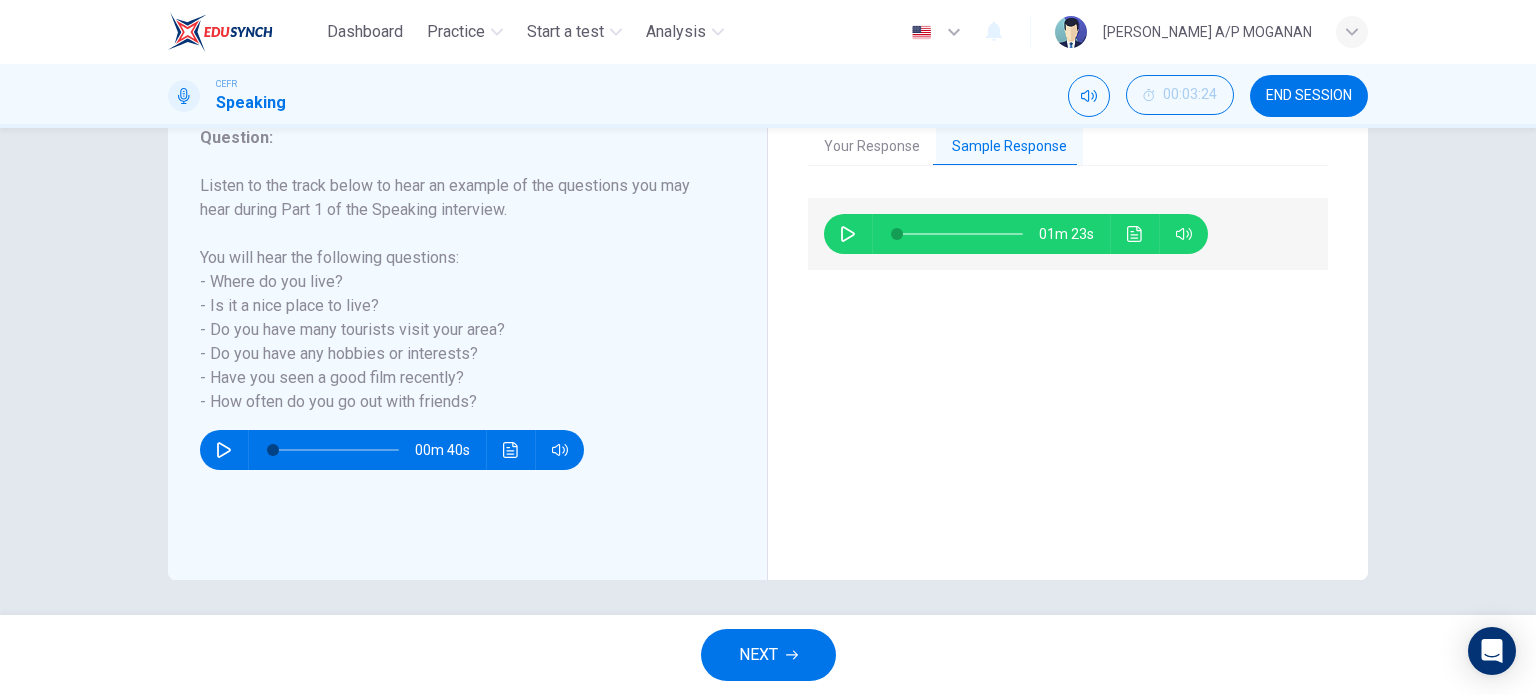 click 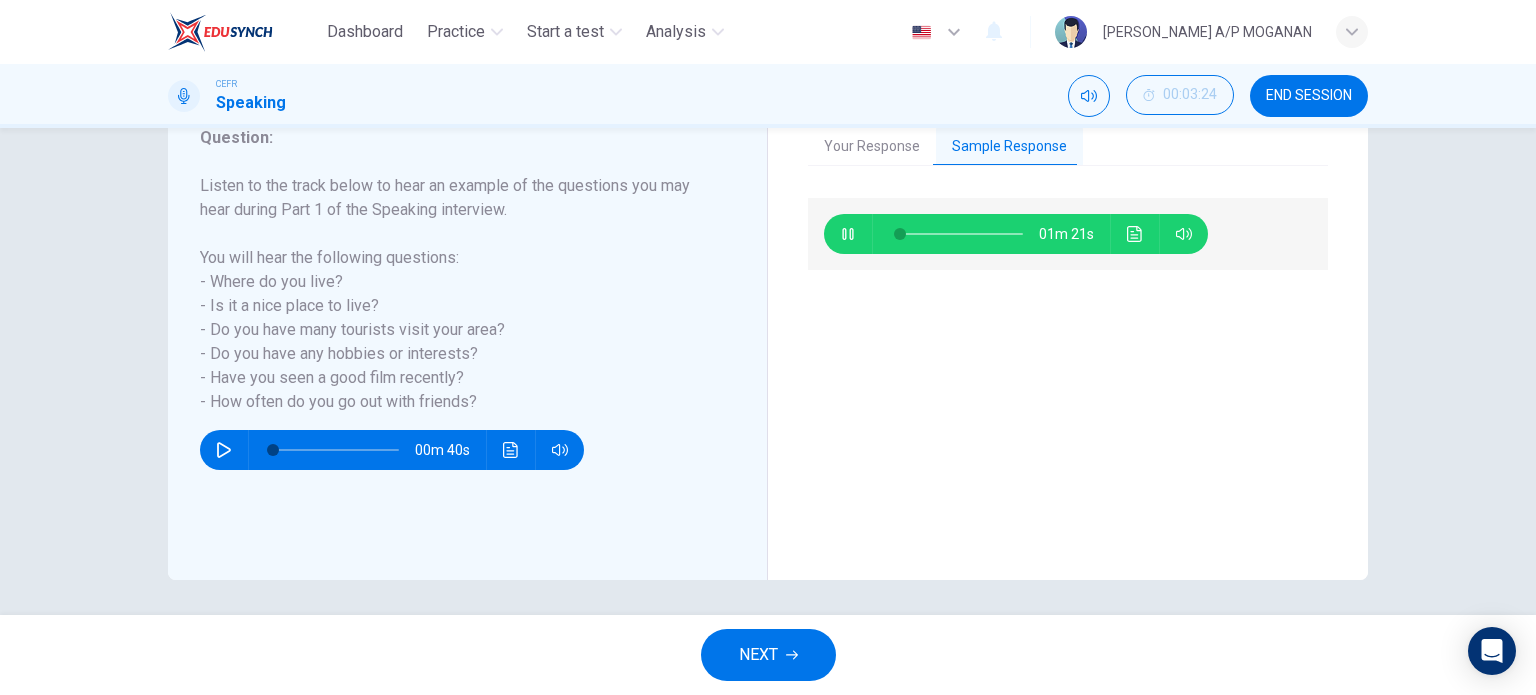 click at bounding box center (960, 234) 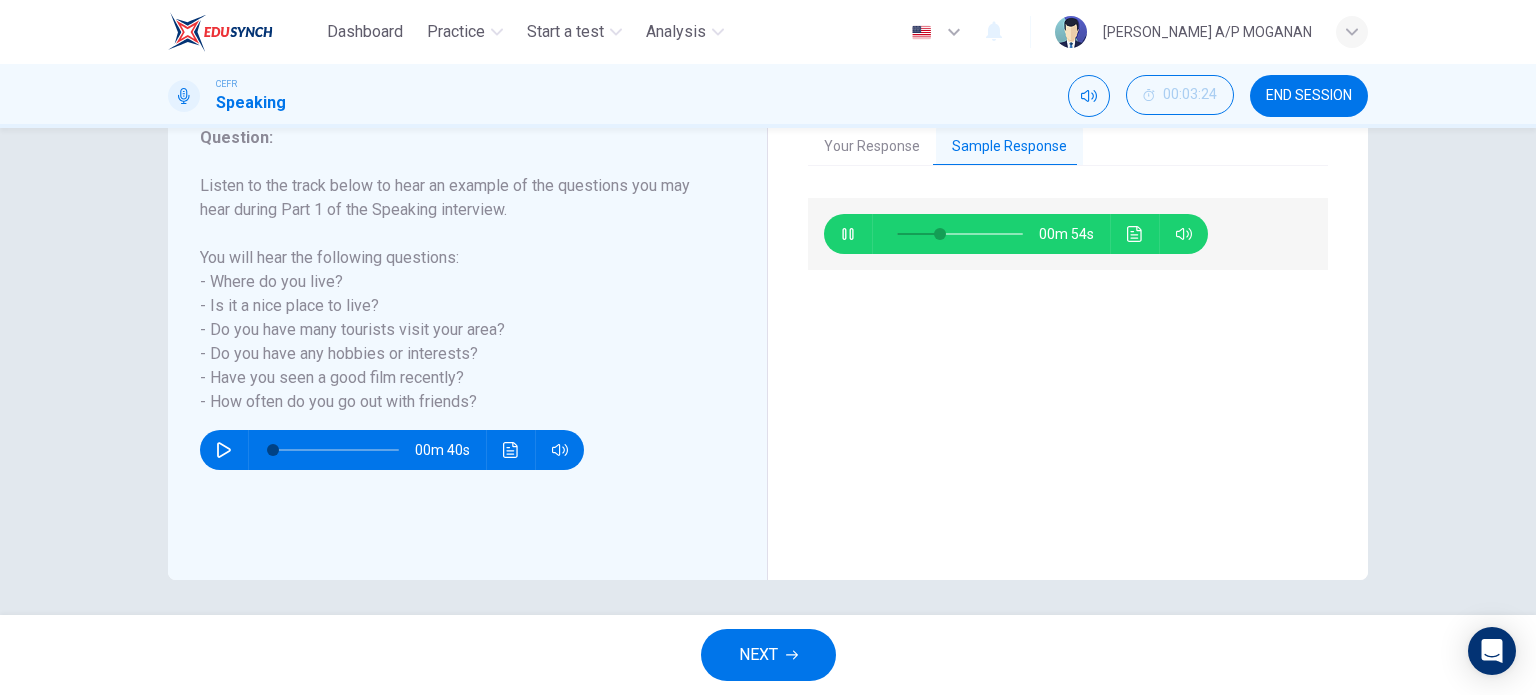 type on "35" 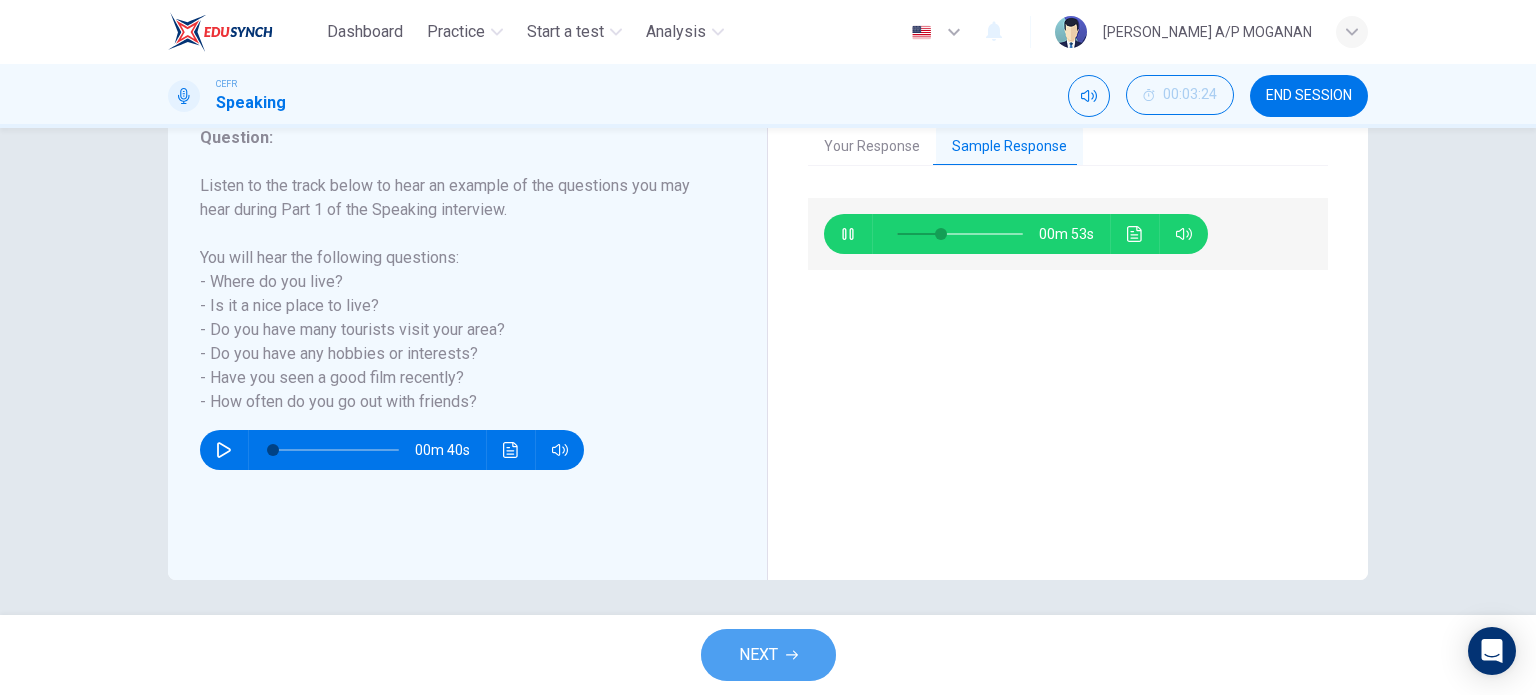 click on "NEXT" at bounding box center [768, 655] 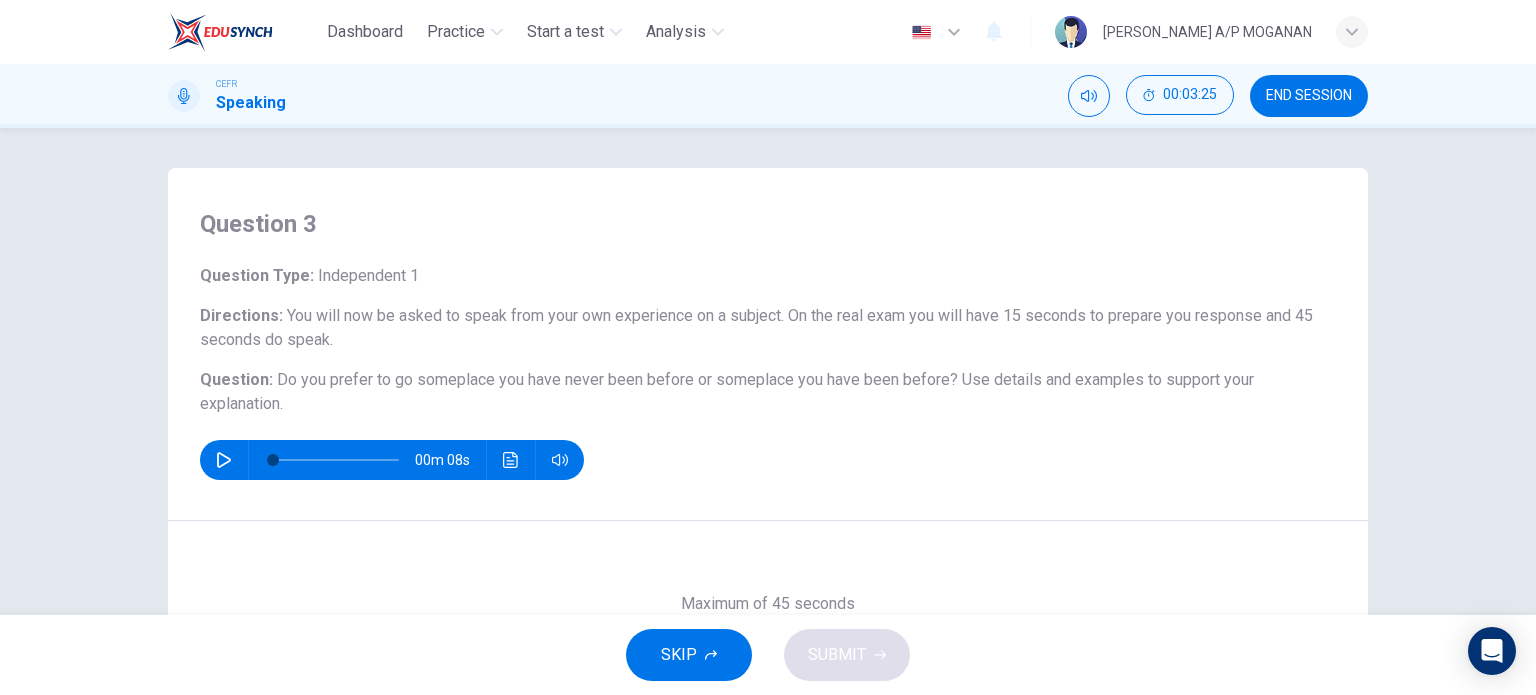 scroll, scrollTop: 16, scrollLeft: 0, axis: vertical 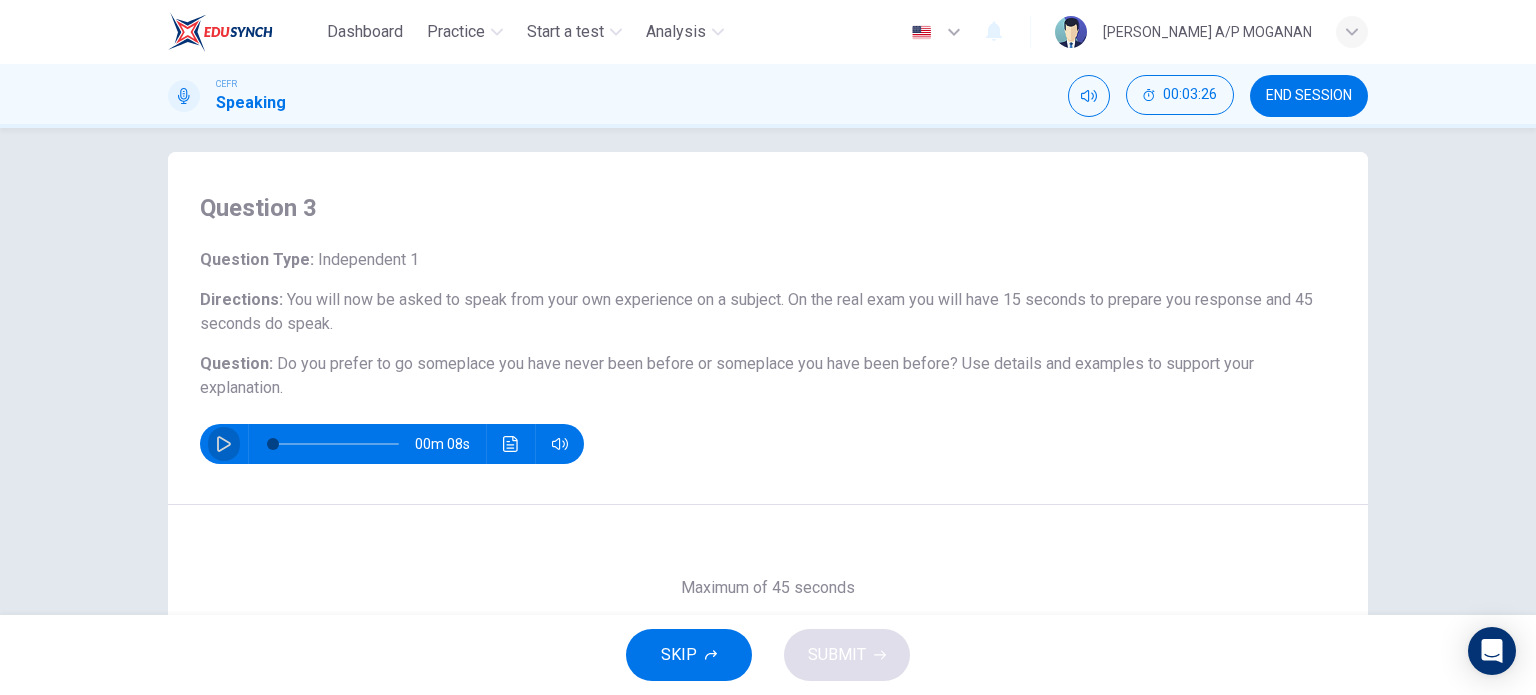 click at bounding box center [224, 444] 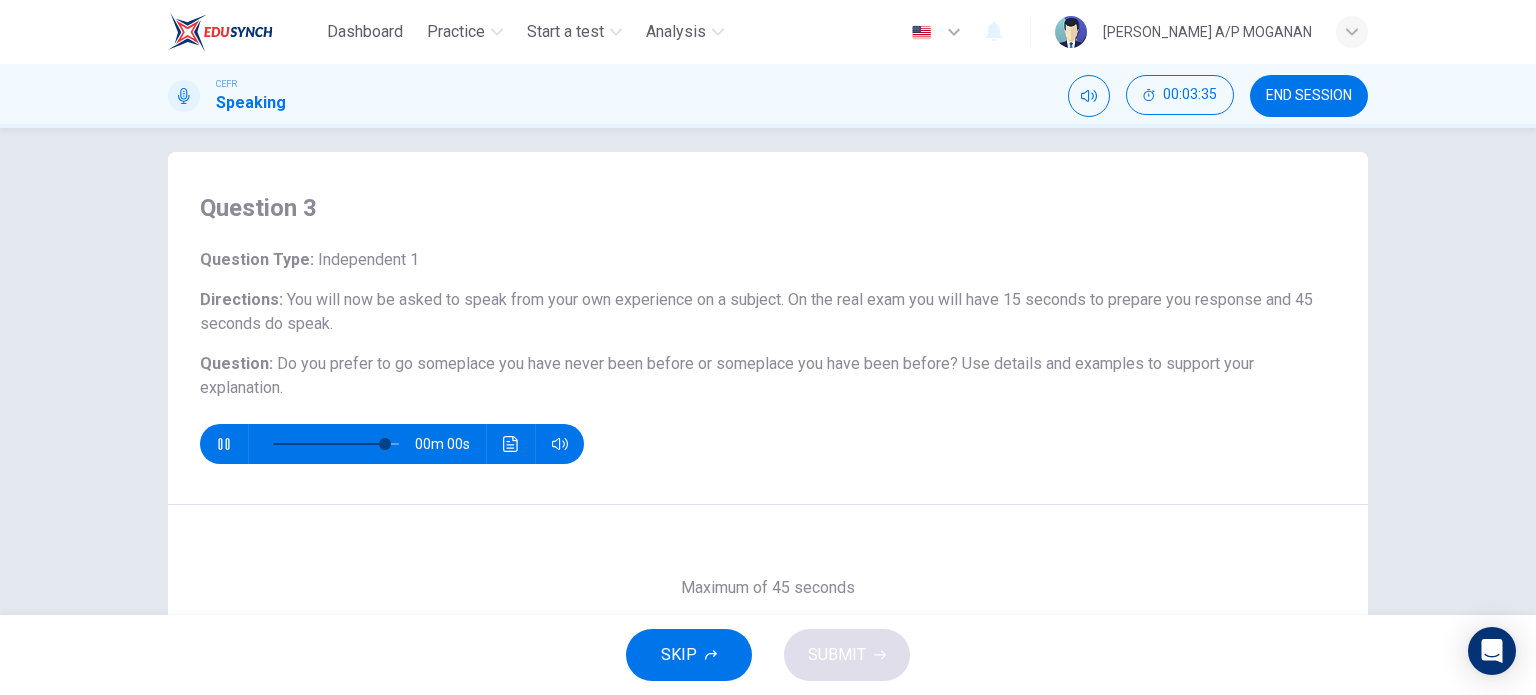 type on "0" 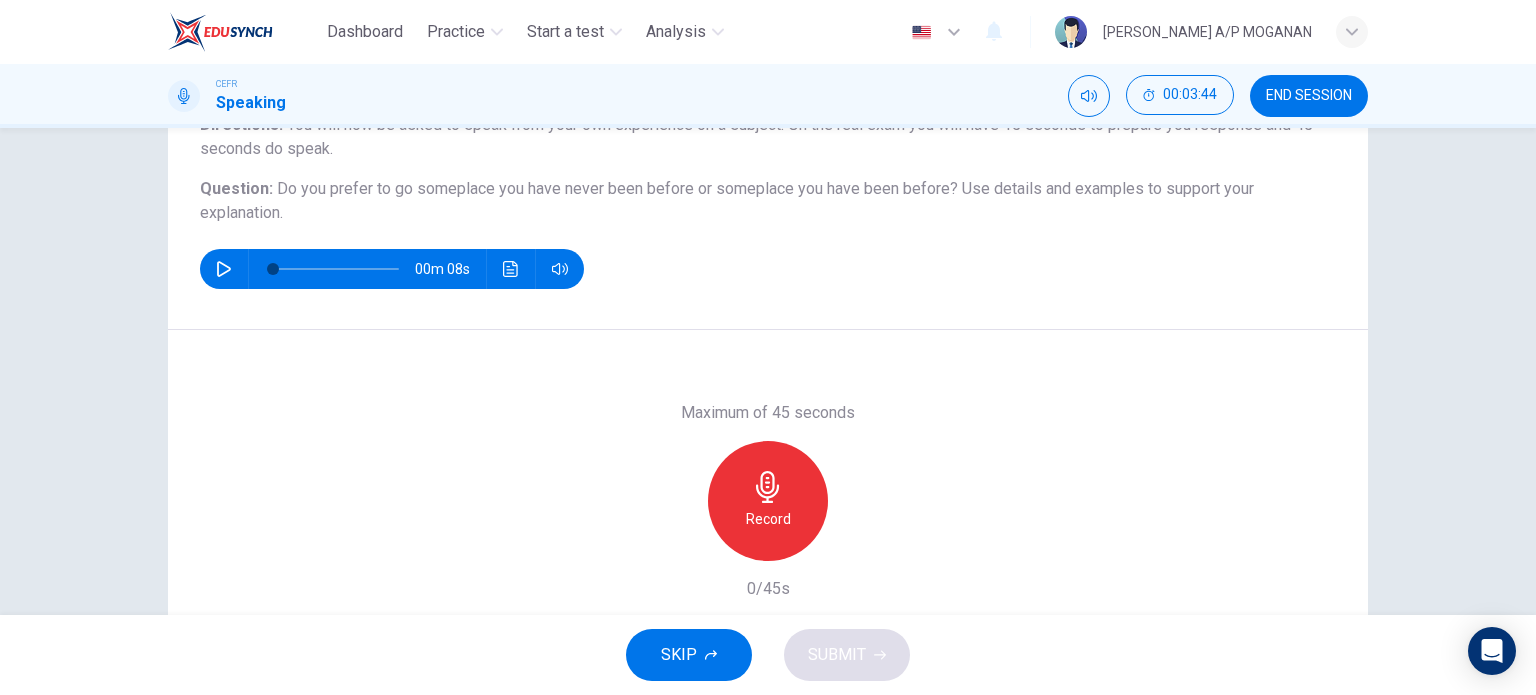 scroll, scrollTop: 192, scrollLeft: 0, axis: vertical 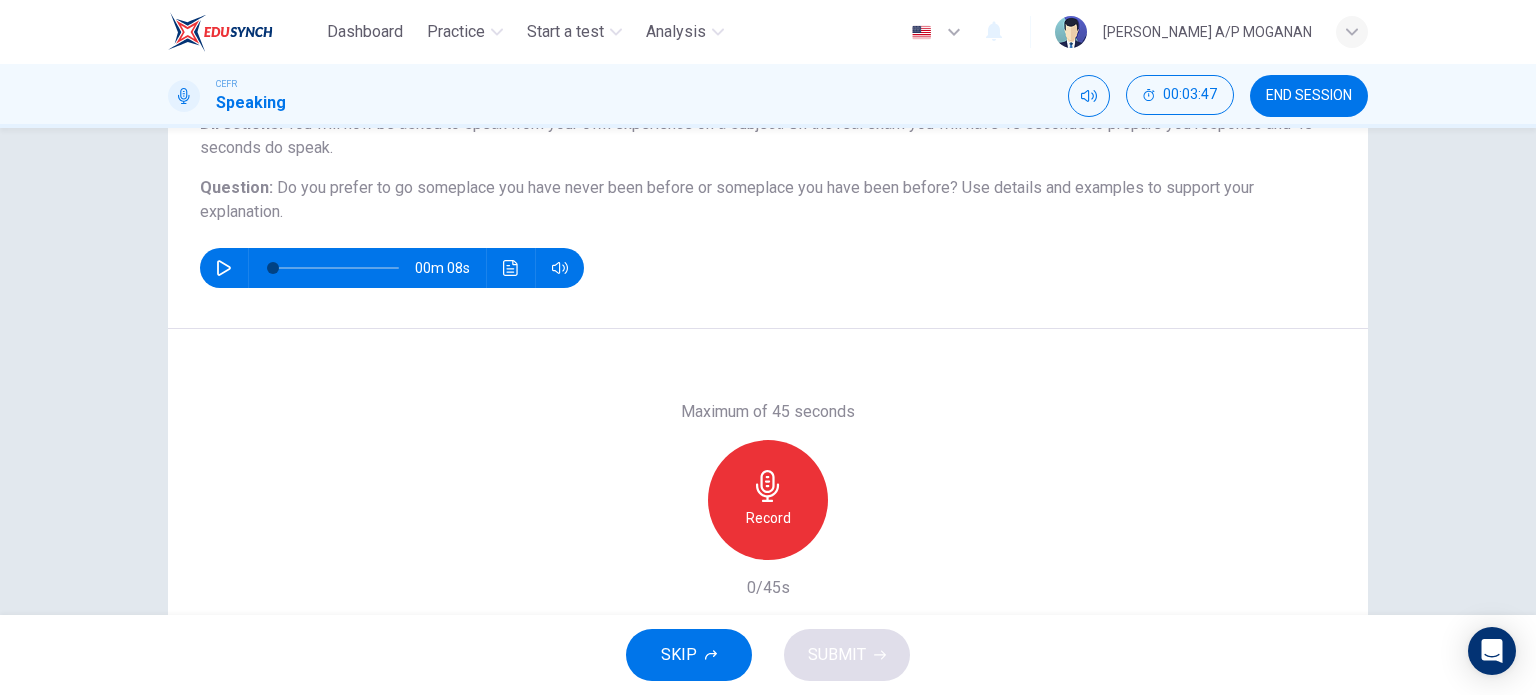 click 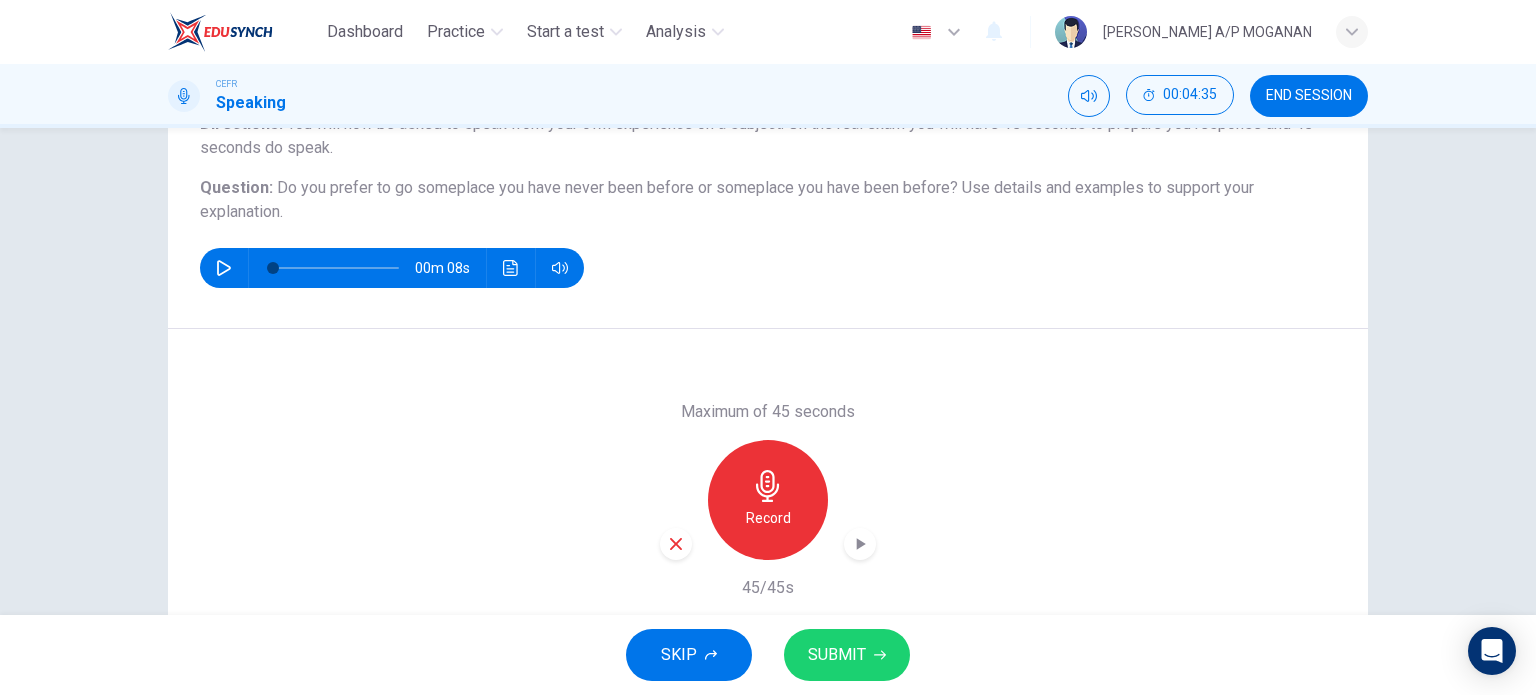 click on "SUBMIT" at bounding box center [837, 655] 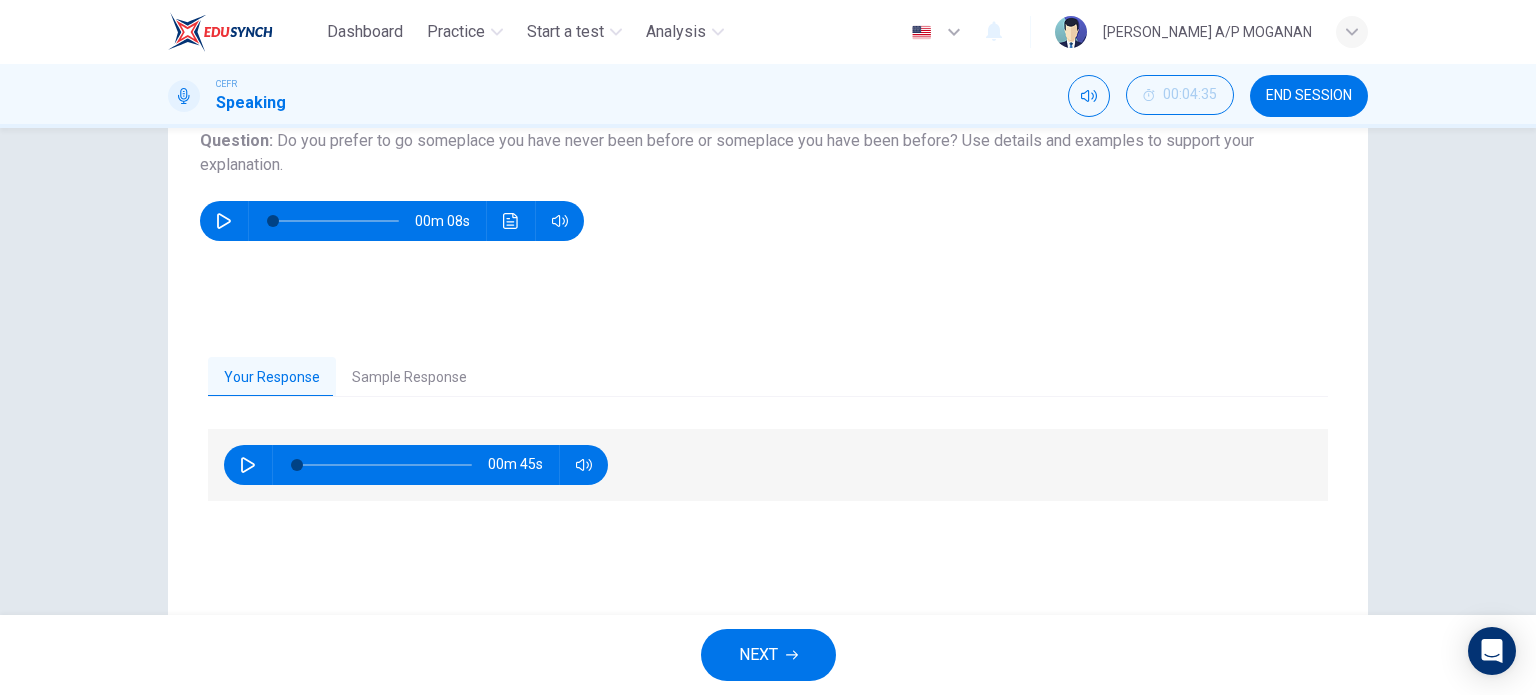scroll, scrollTop: 243, scrollLeft: 0, axis: vertical 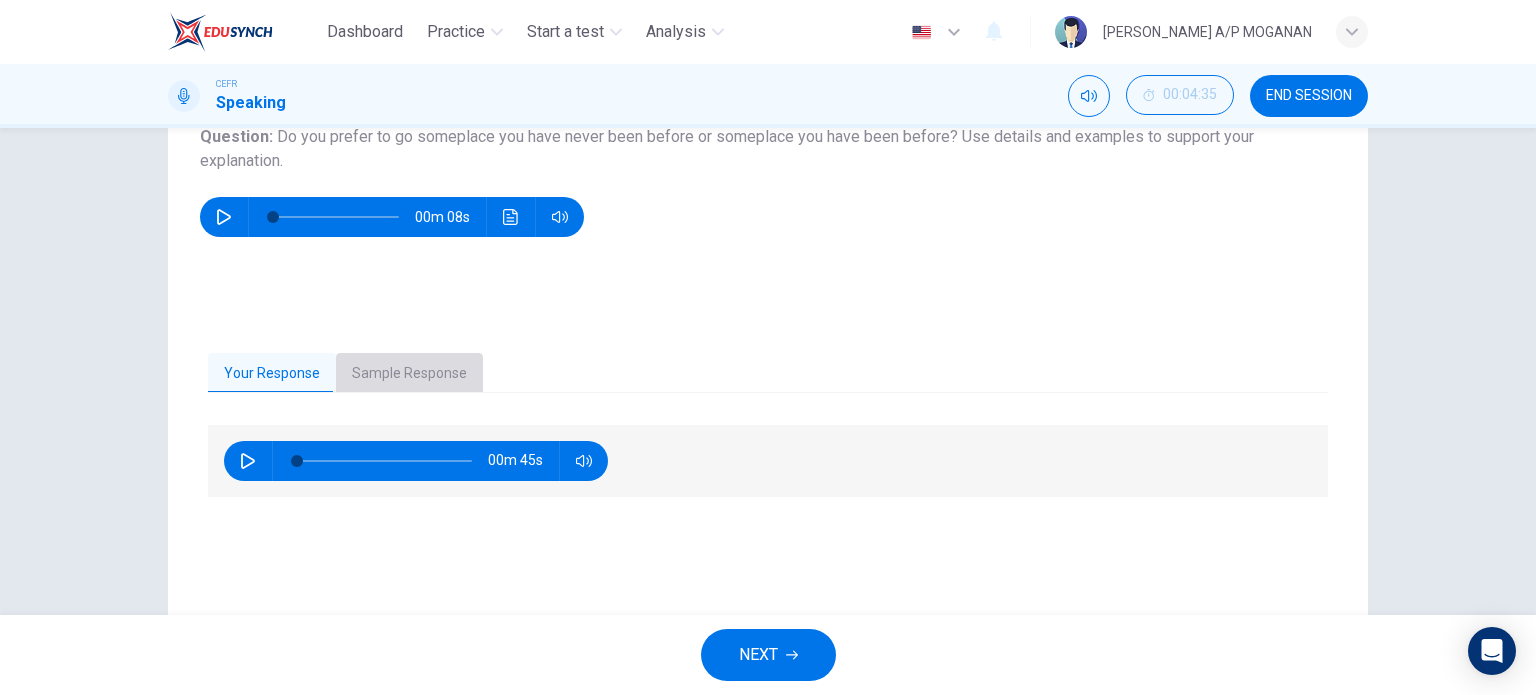 click on "Sample Response" at bounding box center [409, 374] 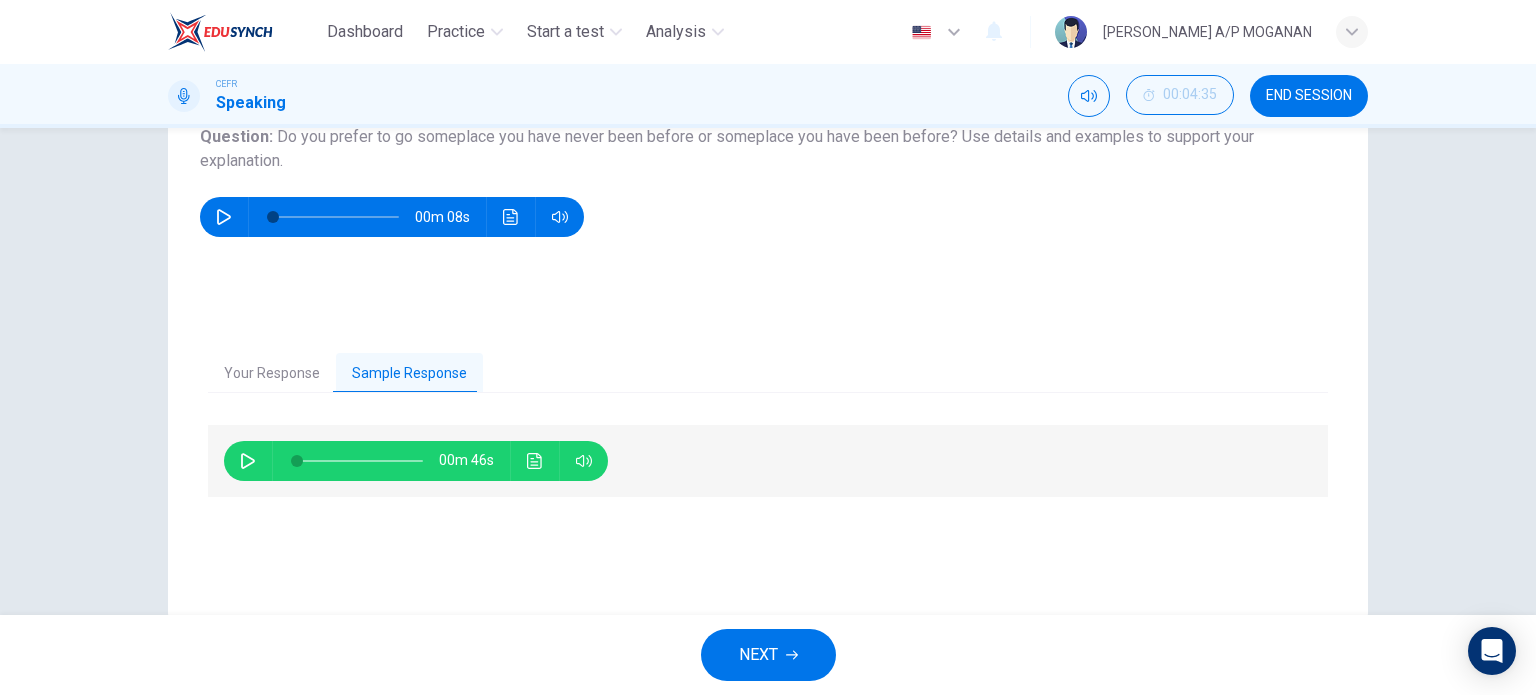 click on "00m 46s" at bounding box center (416, 461) 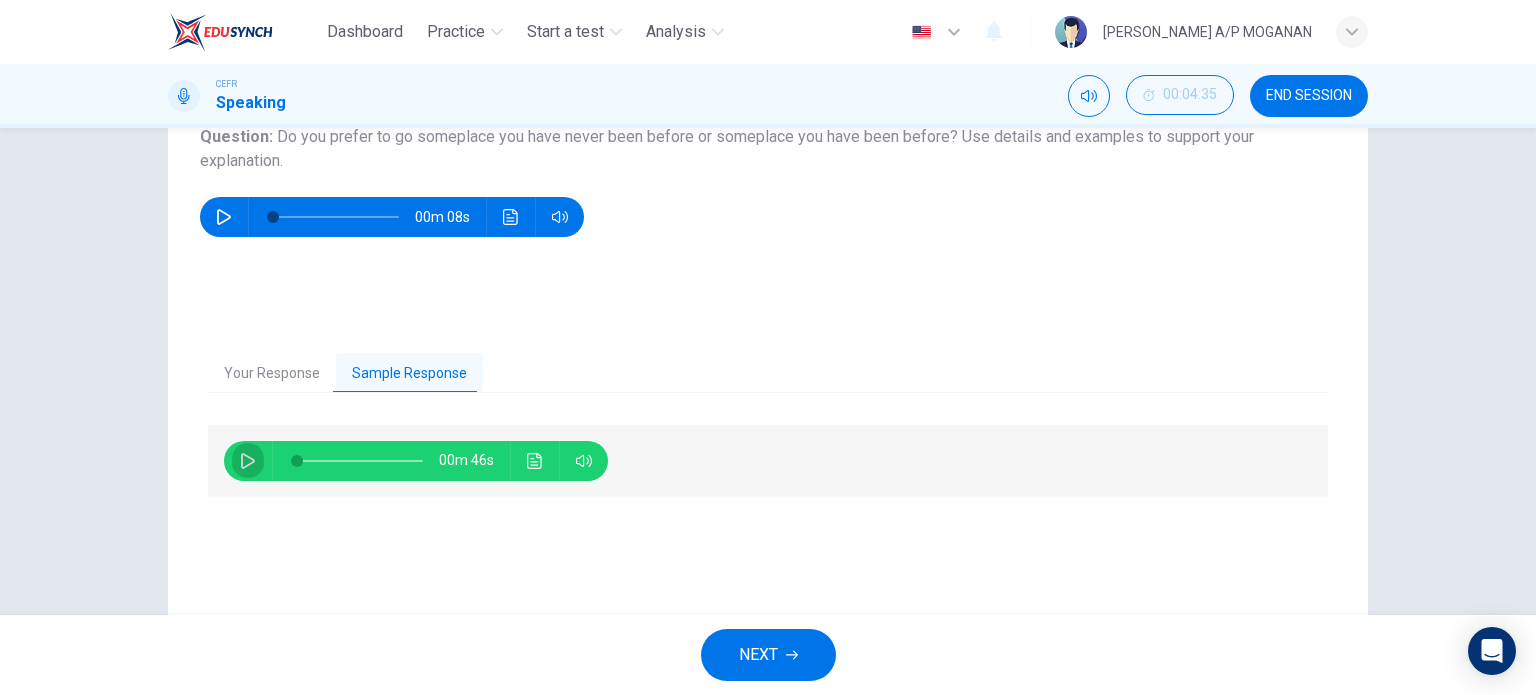 click 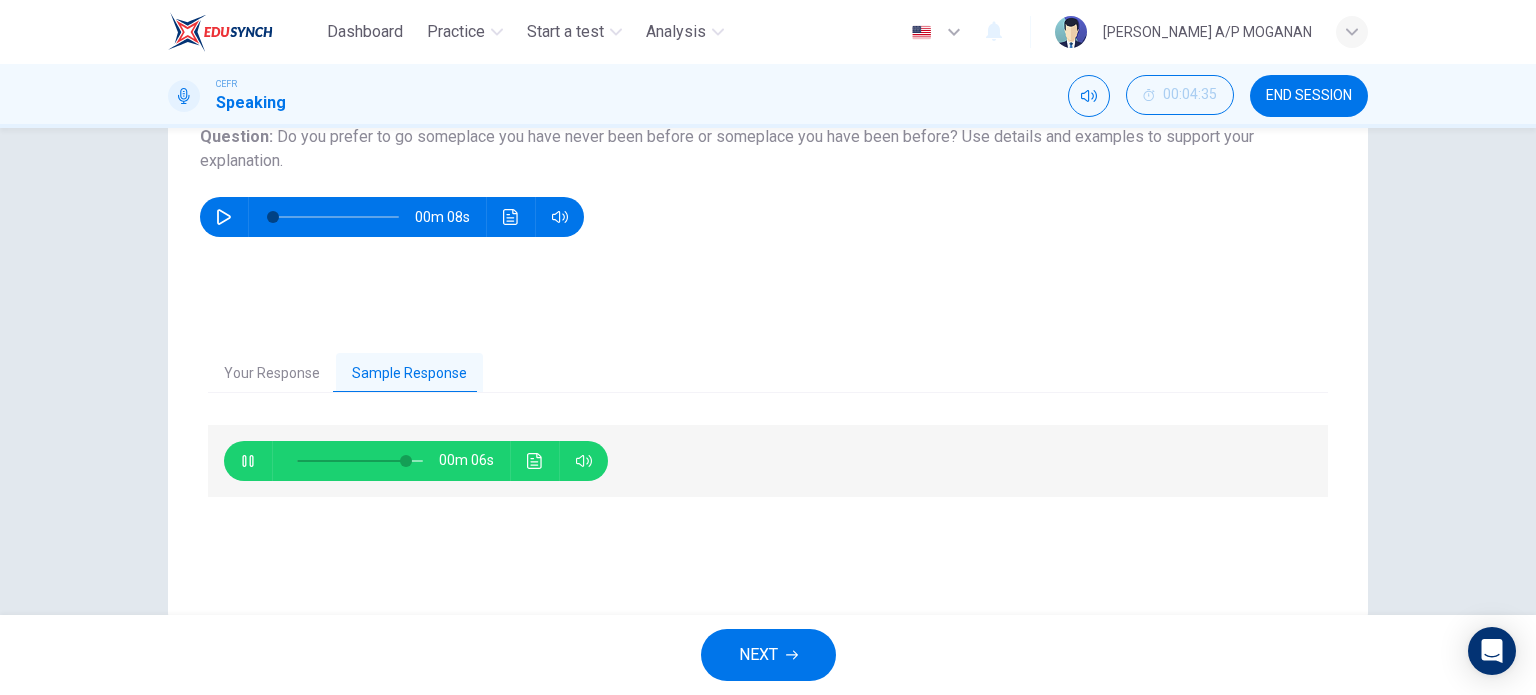 type on "89" 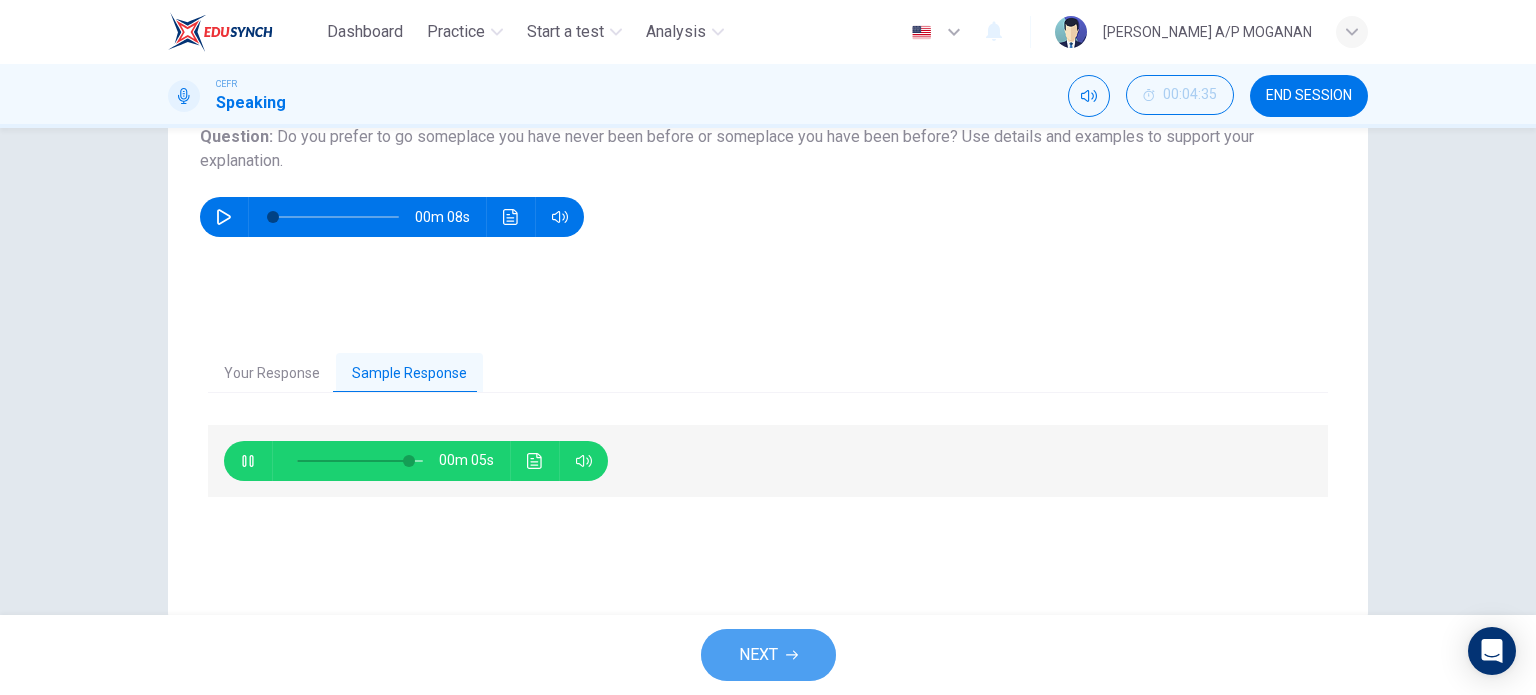 click on "NEXT" at bounding box center [758, 655] 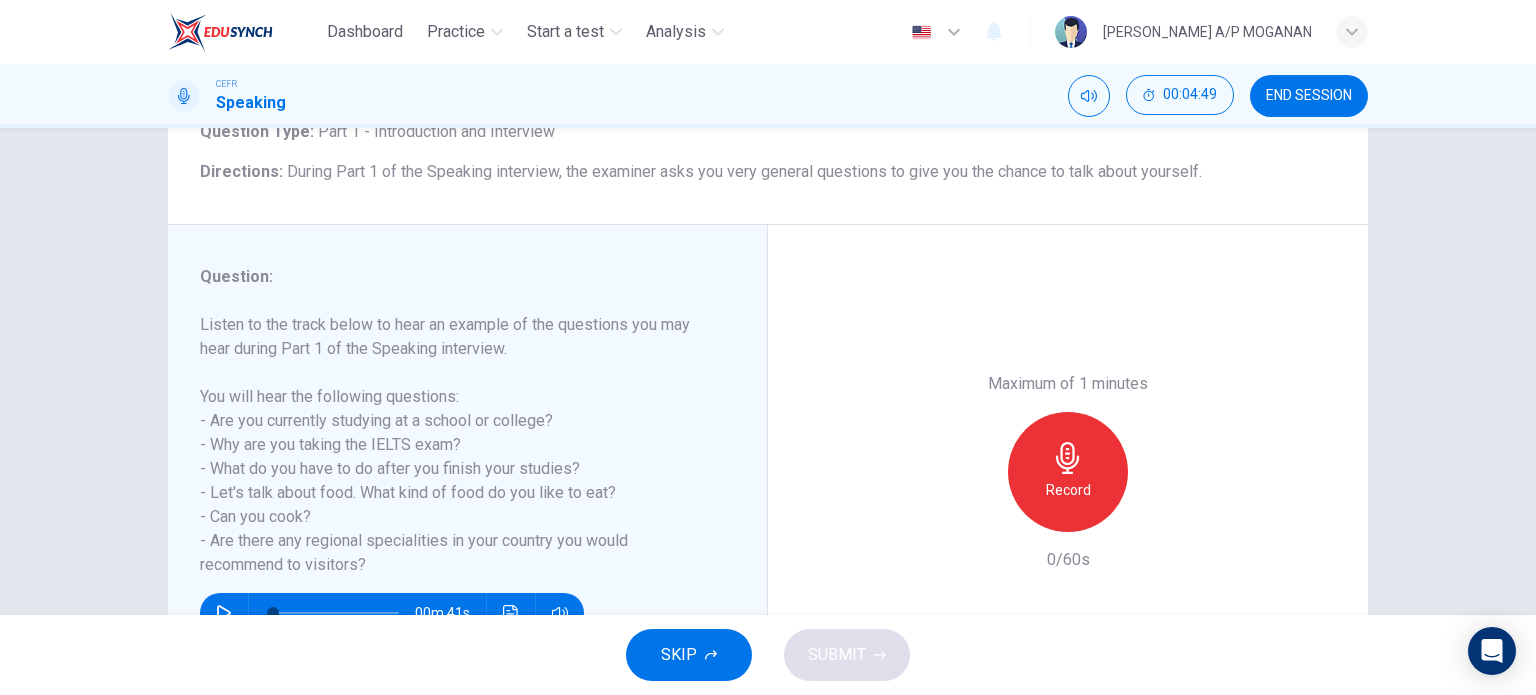 scroll, scrollTop: 180, scrollLeft: 0, axis: vertical 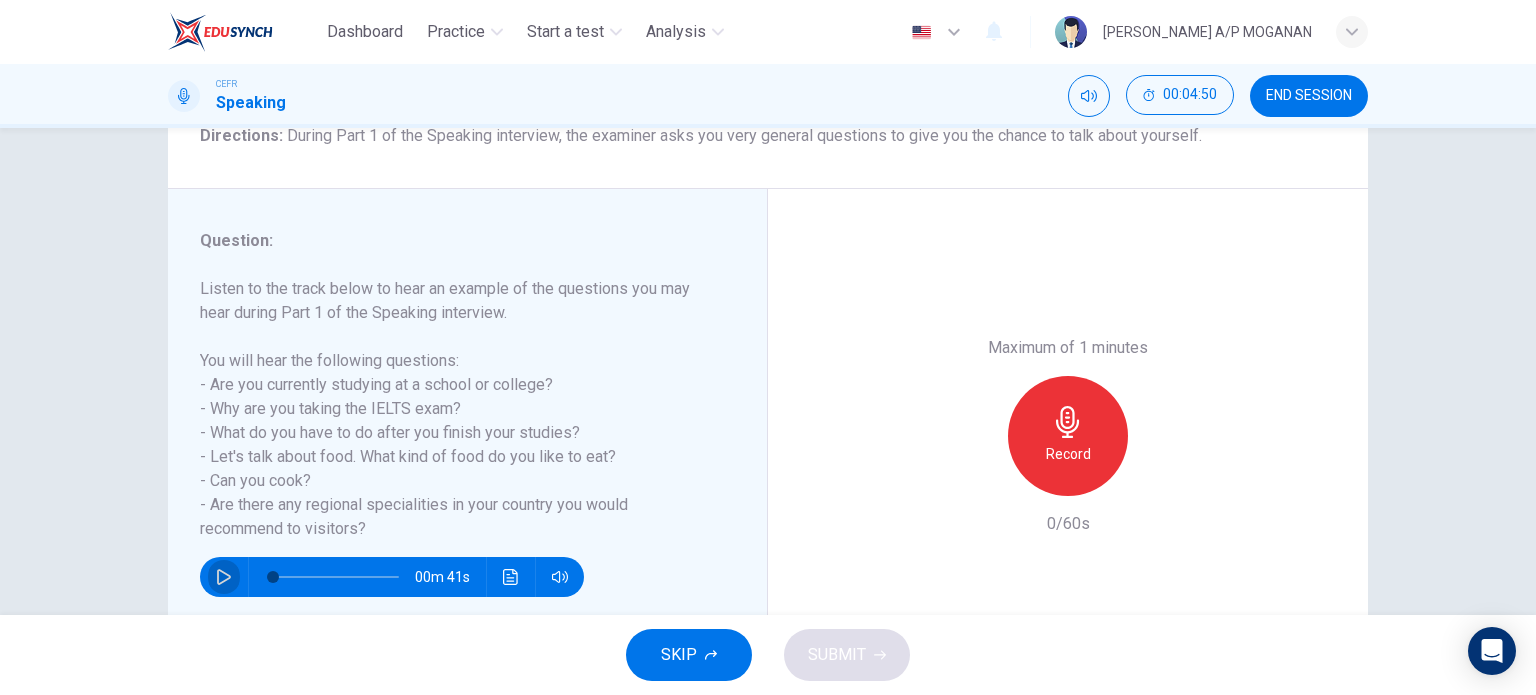 click at bounding box center [224, 577] 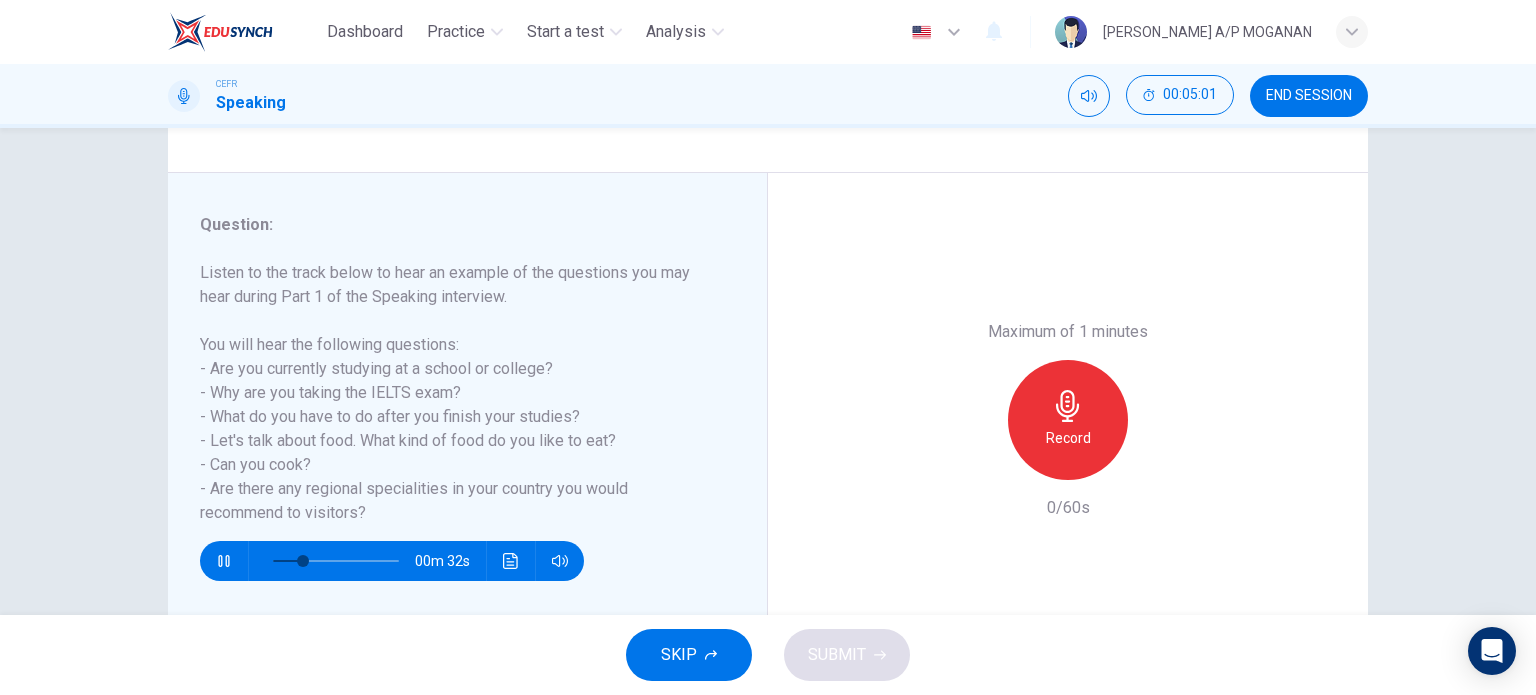 scroll, scrollTop: 196, scrollLeft: 0, axis: vertical 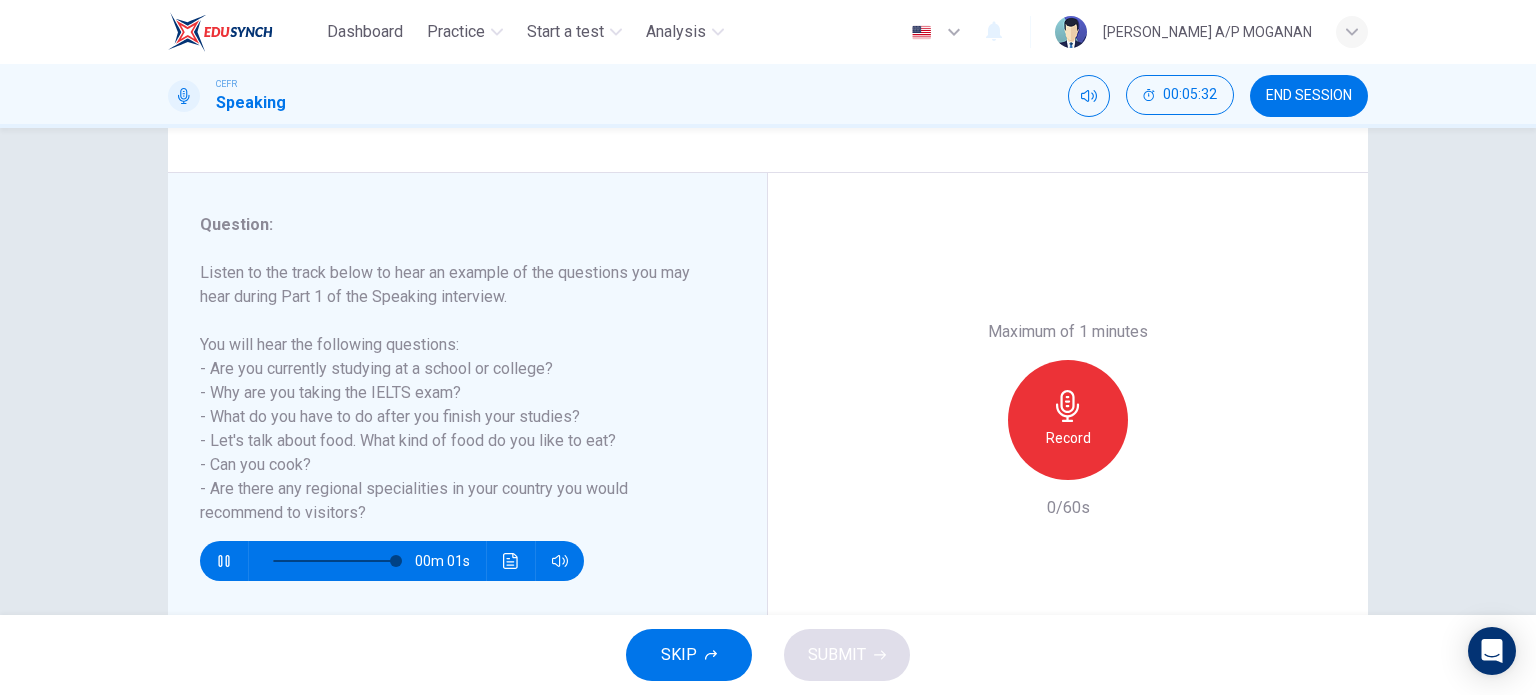 type on "0" 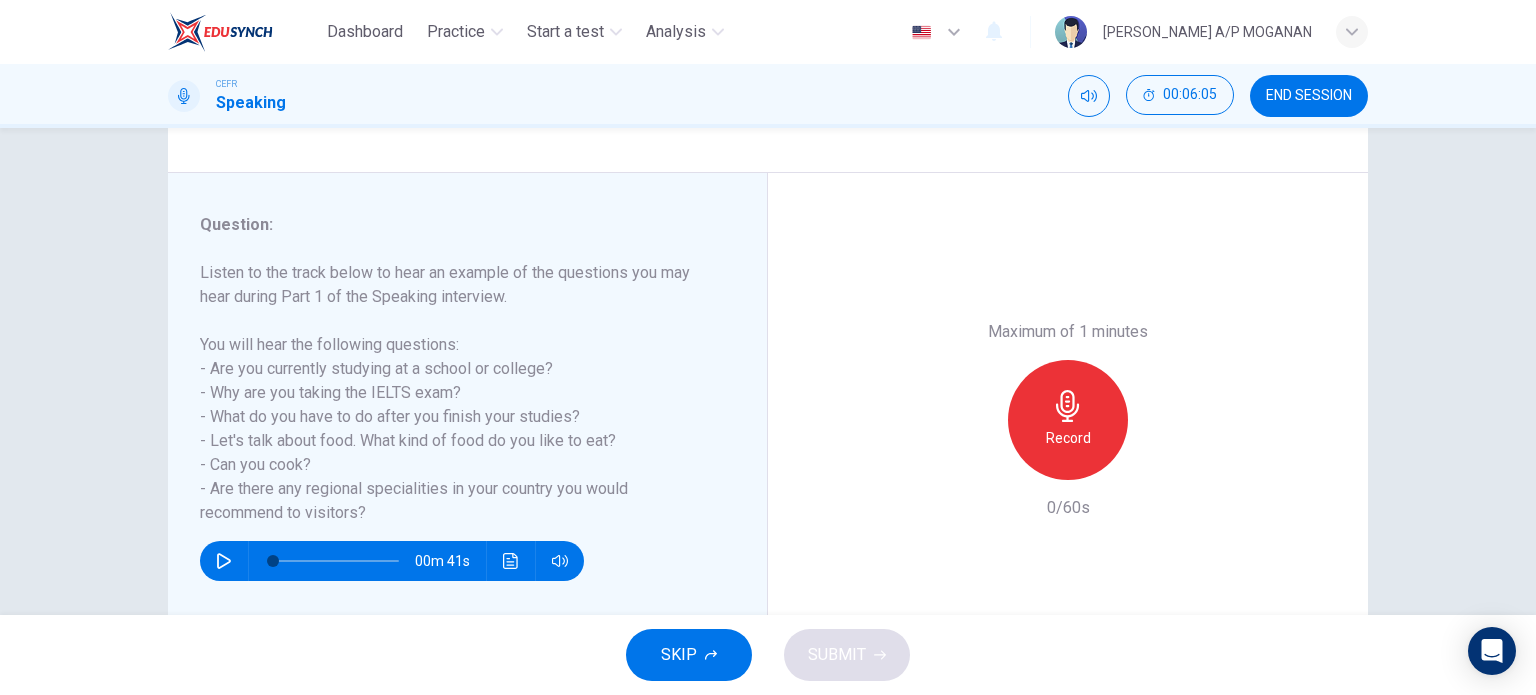 click on "Record" at bounding box center [1068, 420] 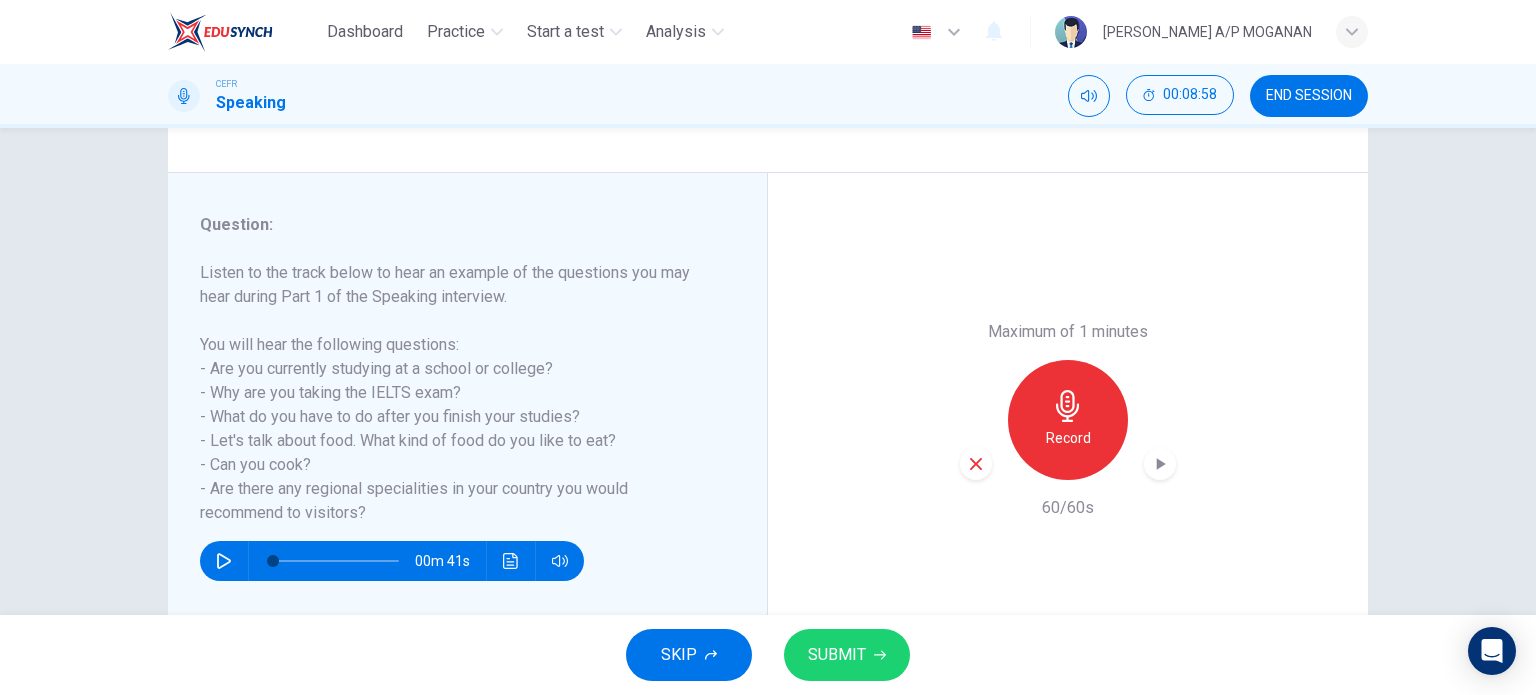 click on "SUBMIT" at bounding box center (837, 655) 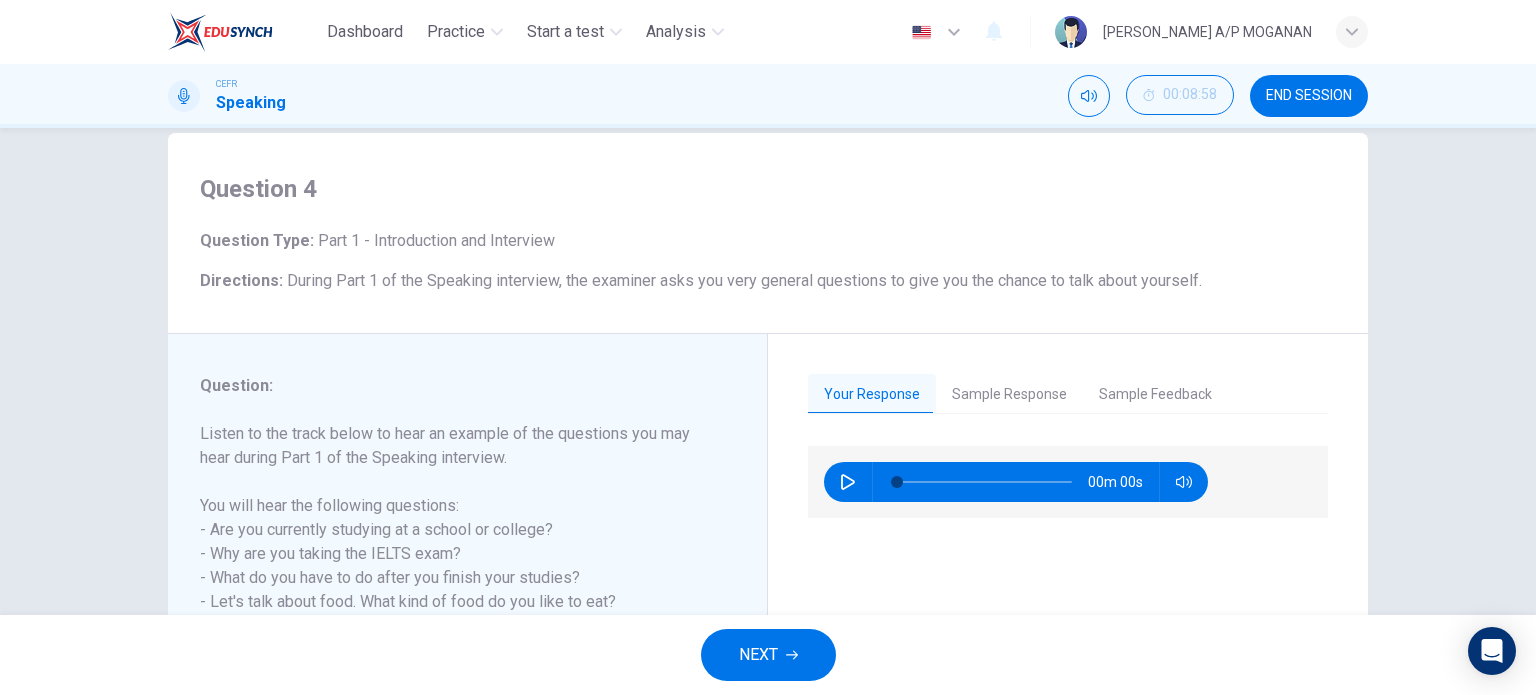 scroll, scrollTop: 30, scrollLeft: 0, axis: vertical 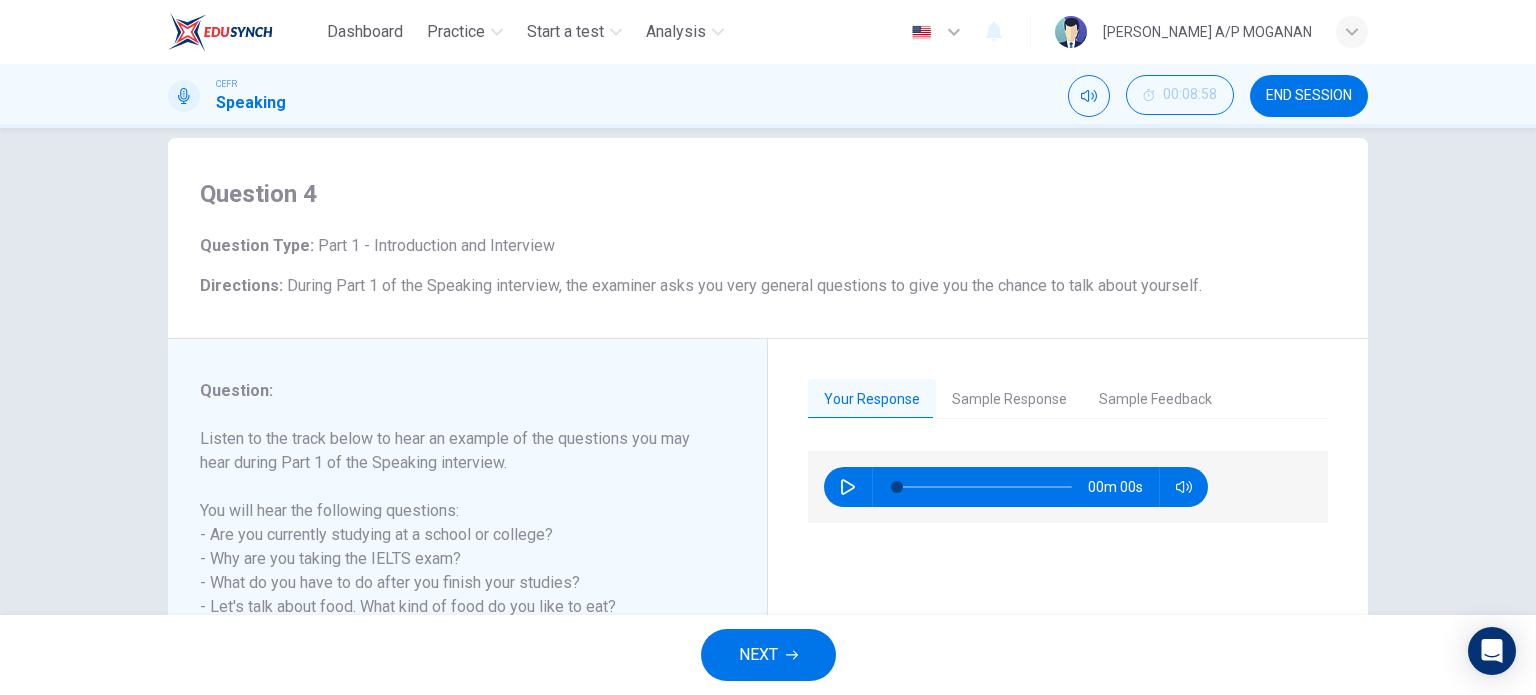 click on "NEXT" at bounding box center [758, 655] 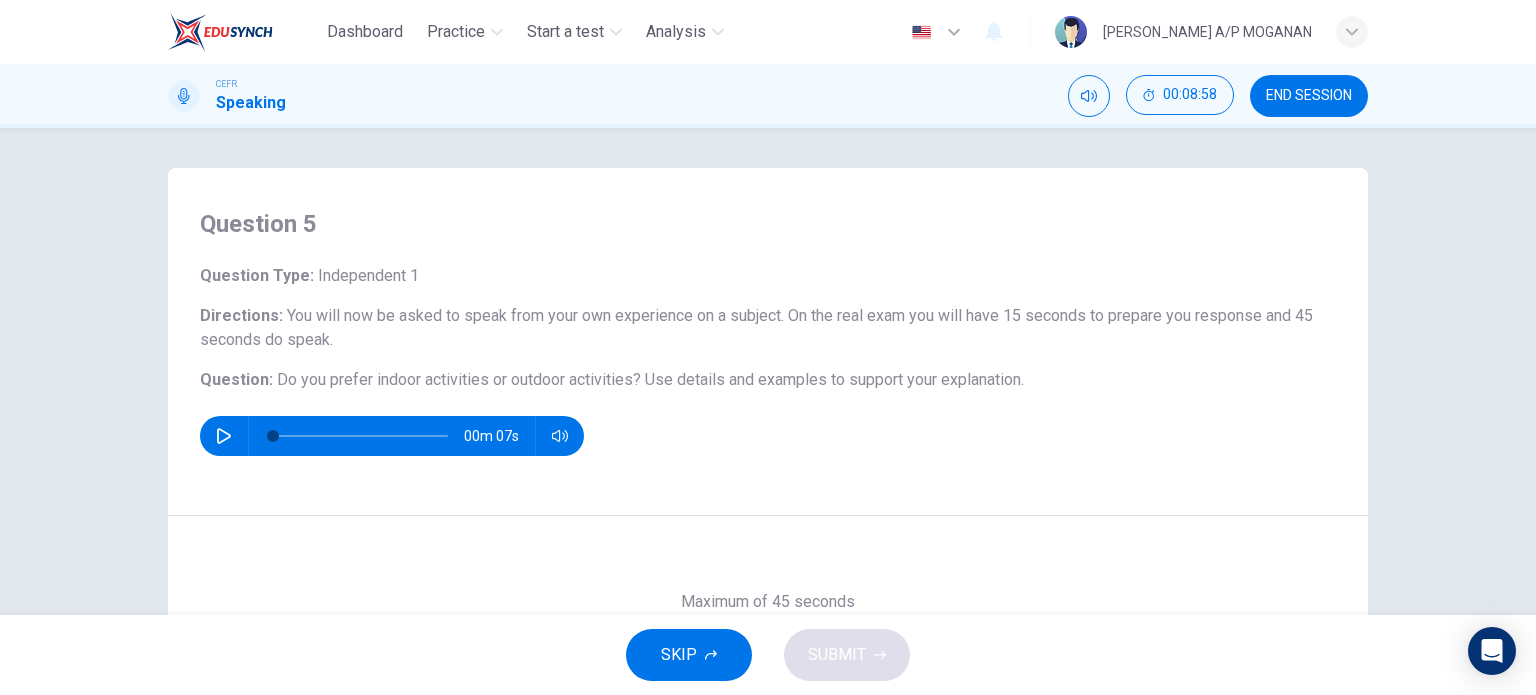 scroll, scrollTop: 7, scrollLeft: 0, axis: vertical 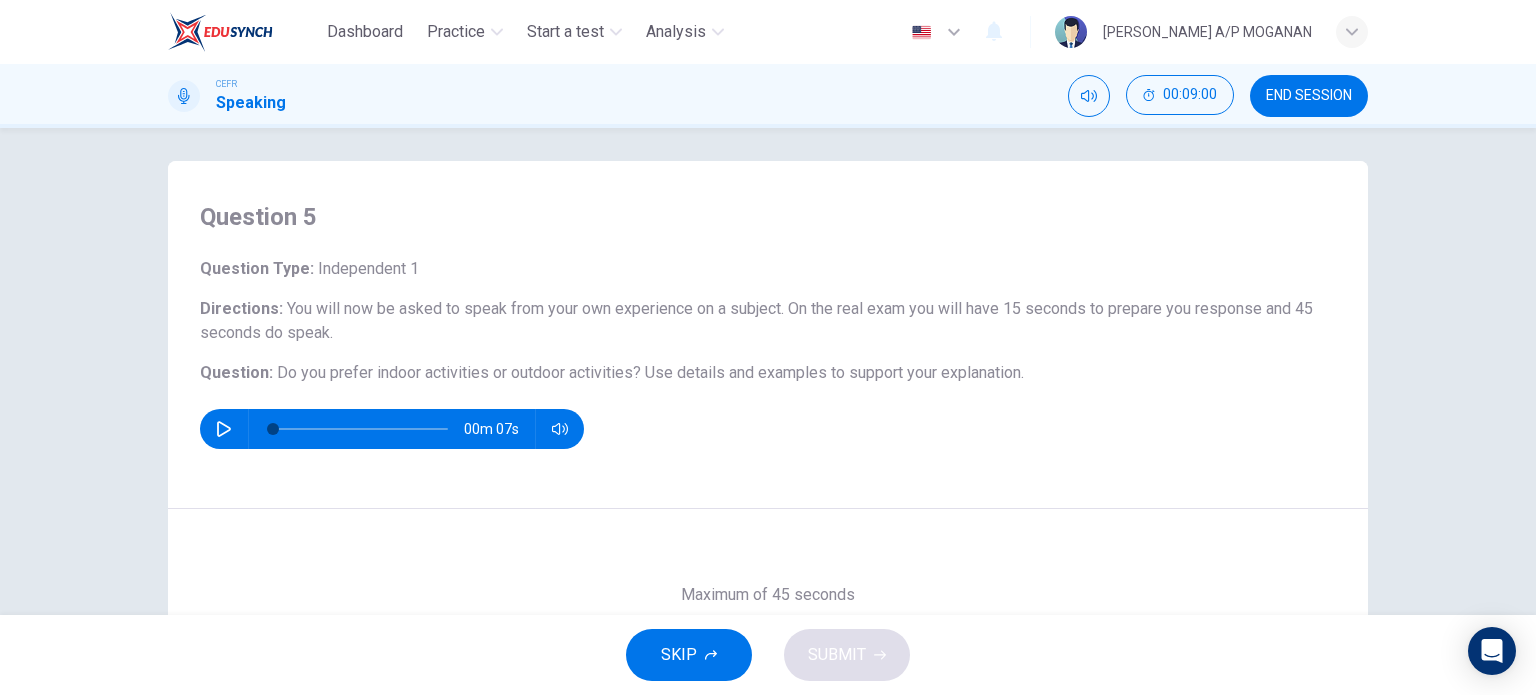 click 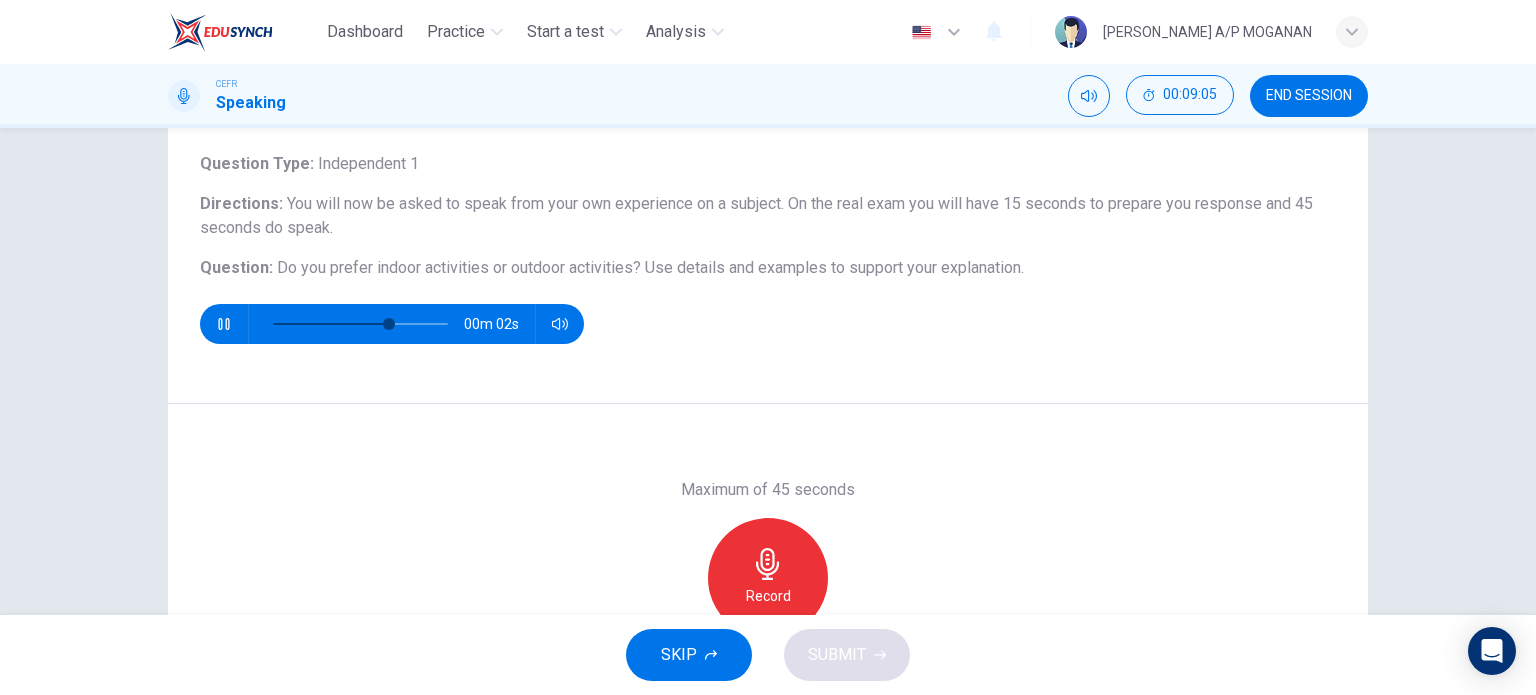 scroll, scrollTop: 120, scrollLeft: 0, axis: vertical 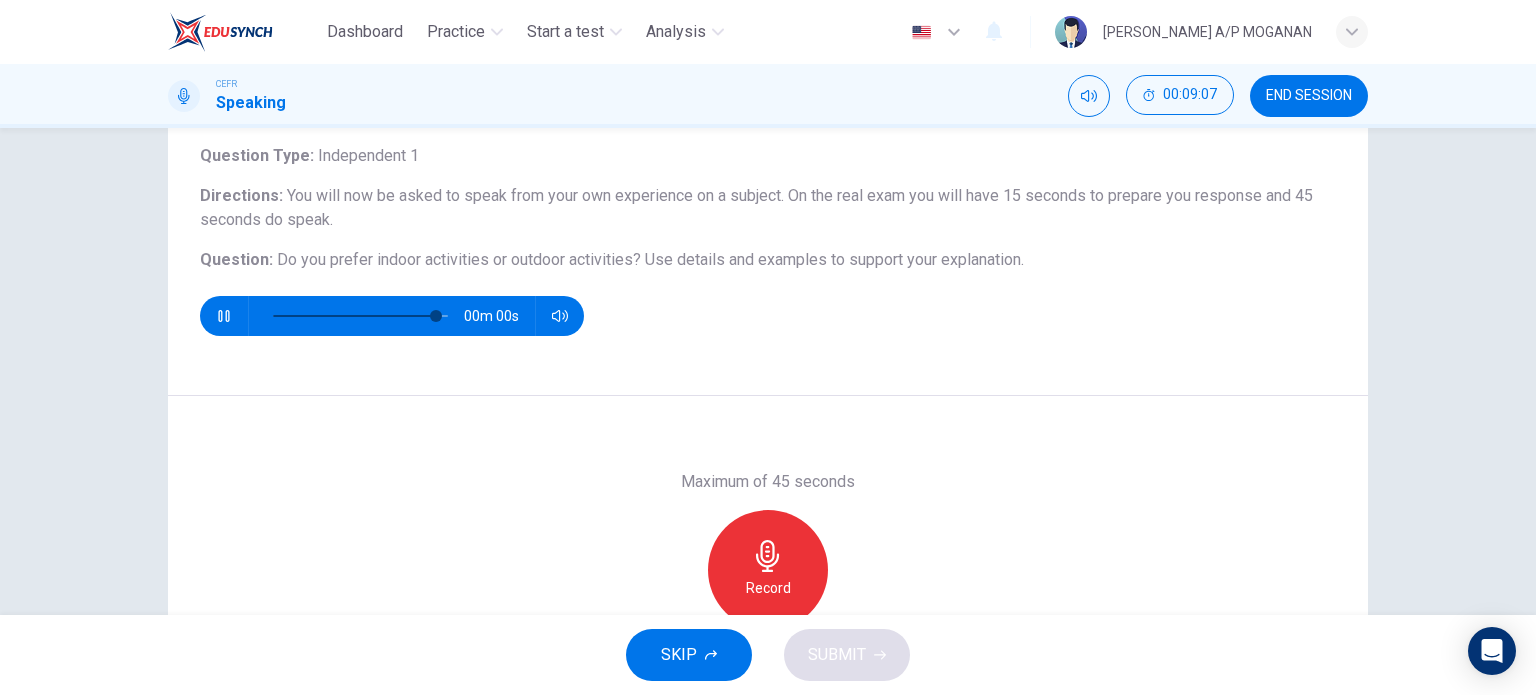 type on "0" 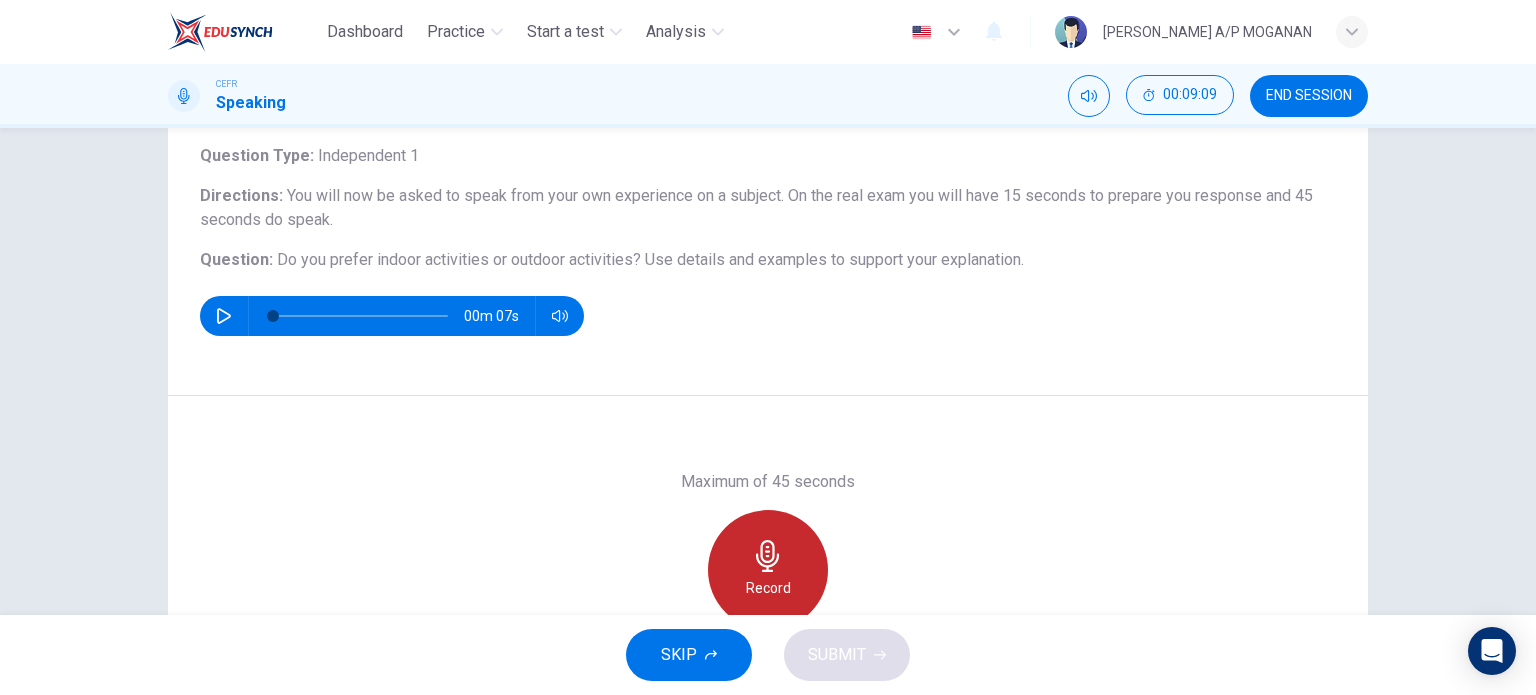 click 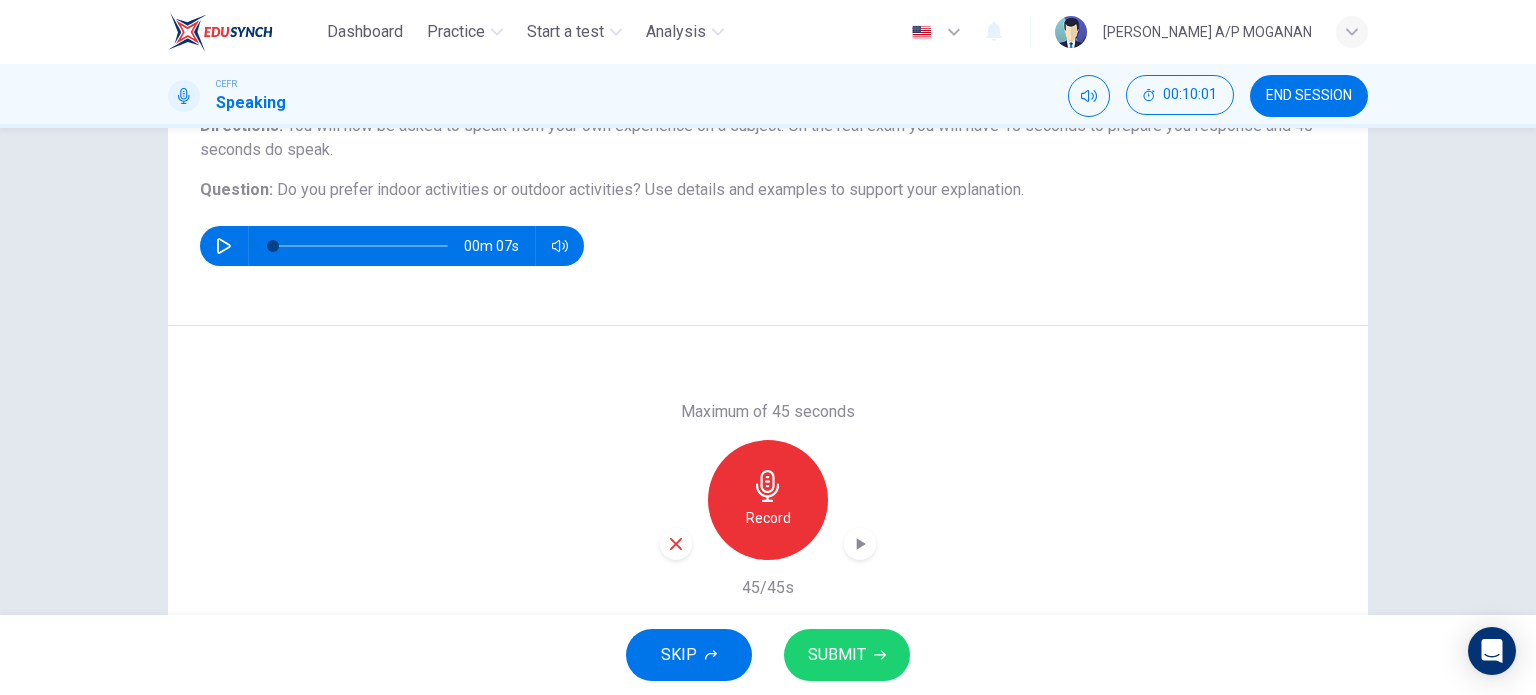 scroll, scrollTop: 192, scrollLeft: 0, axis: vertical 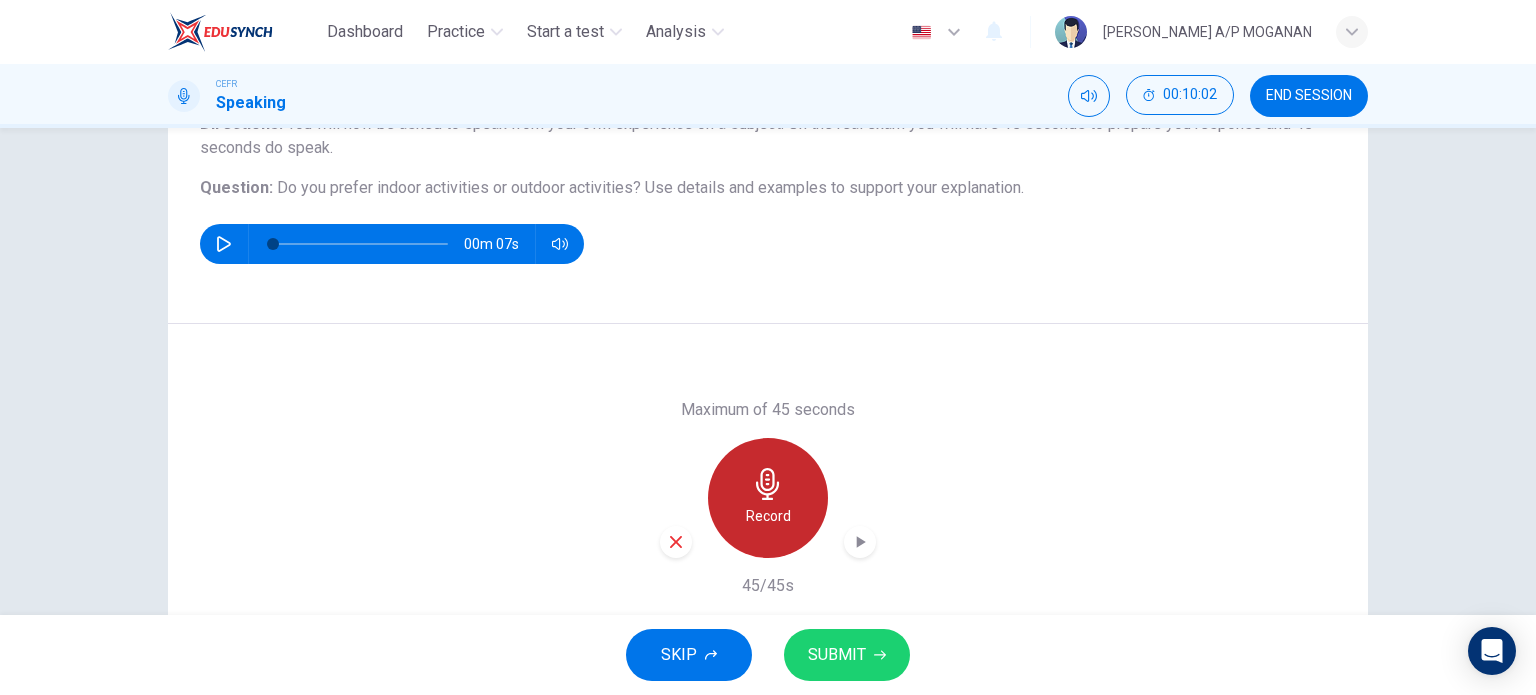 click 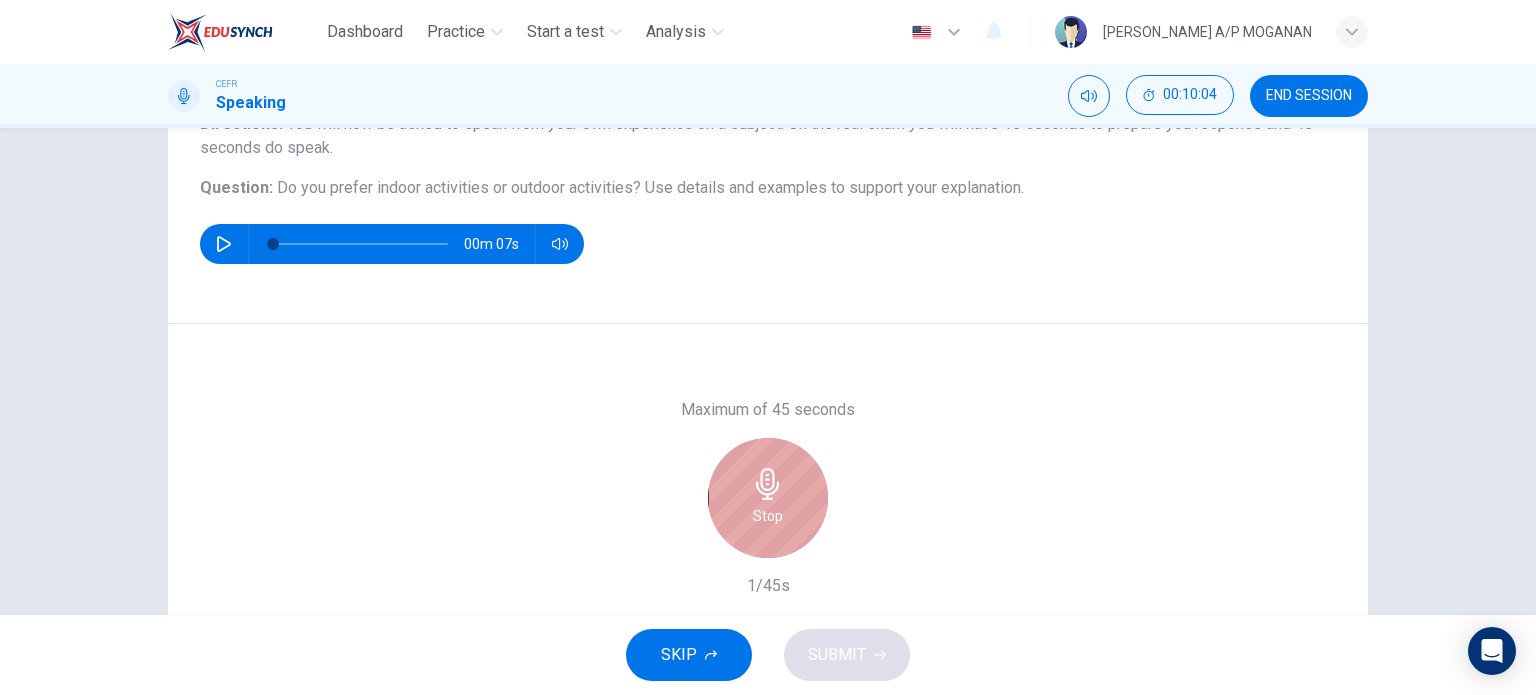 click on "Stop" at bounding box center [768, 516] 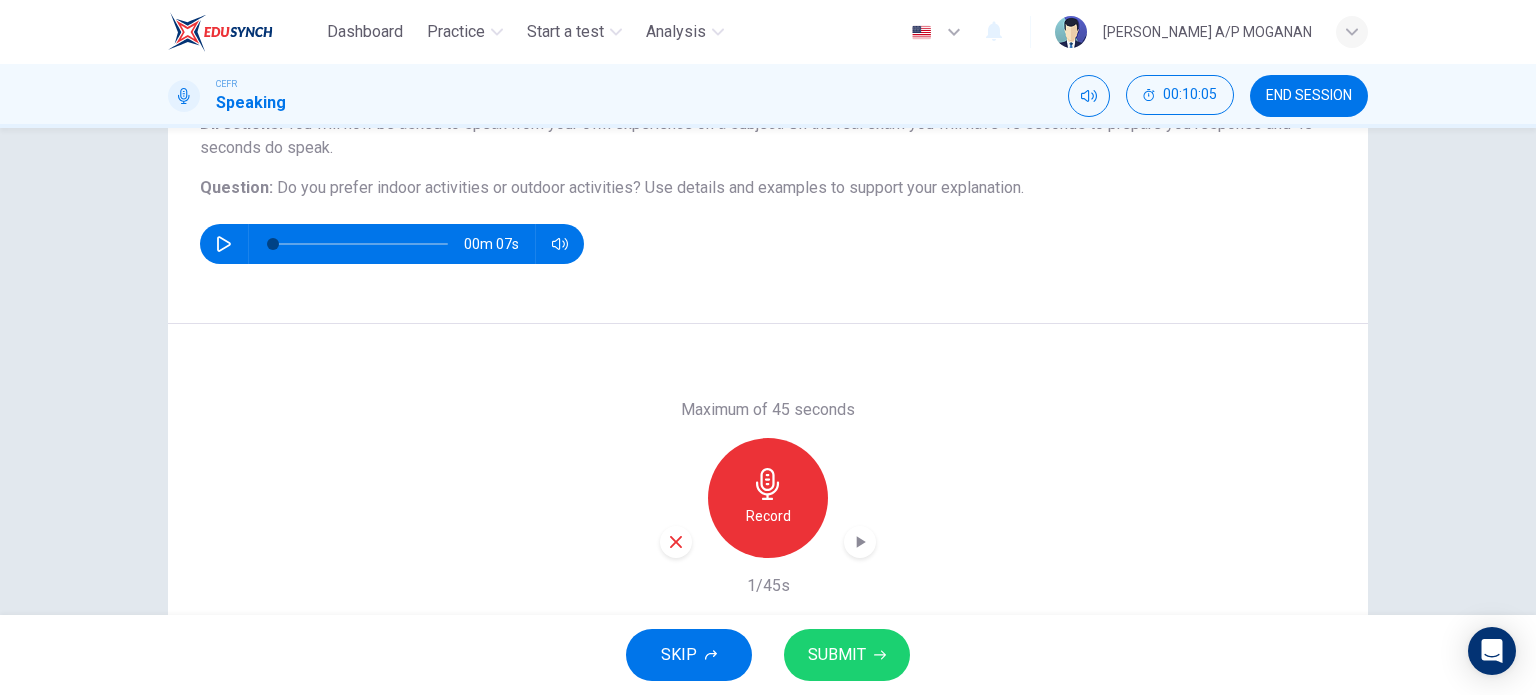 click on "SUBMIT" at bounding box center (837, 655) 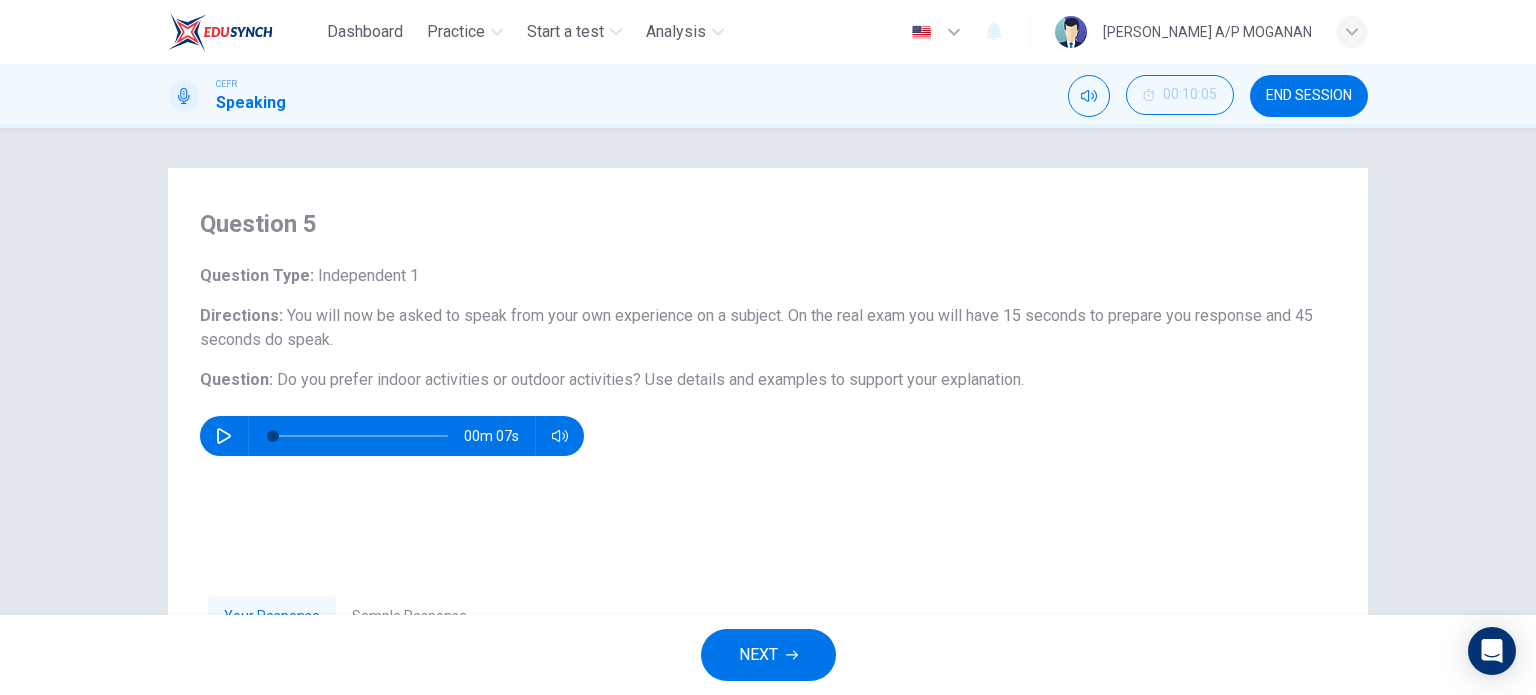 scroll, scrollTop: 0, scrollLeft: 0, axis: both 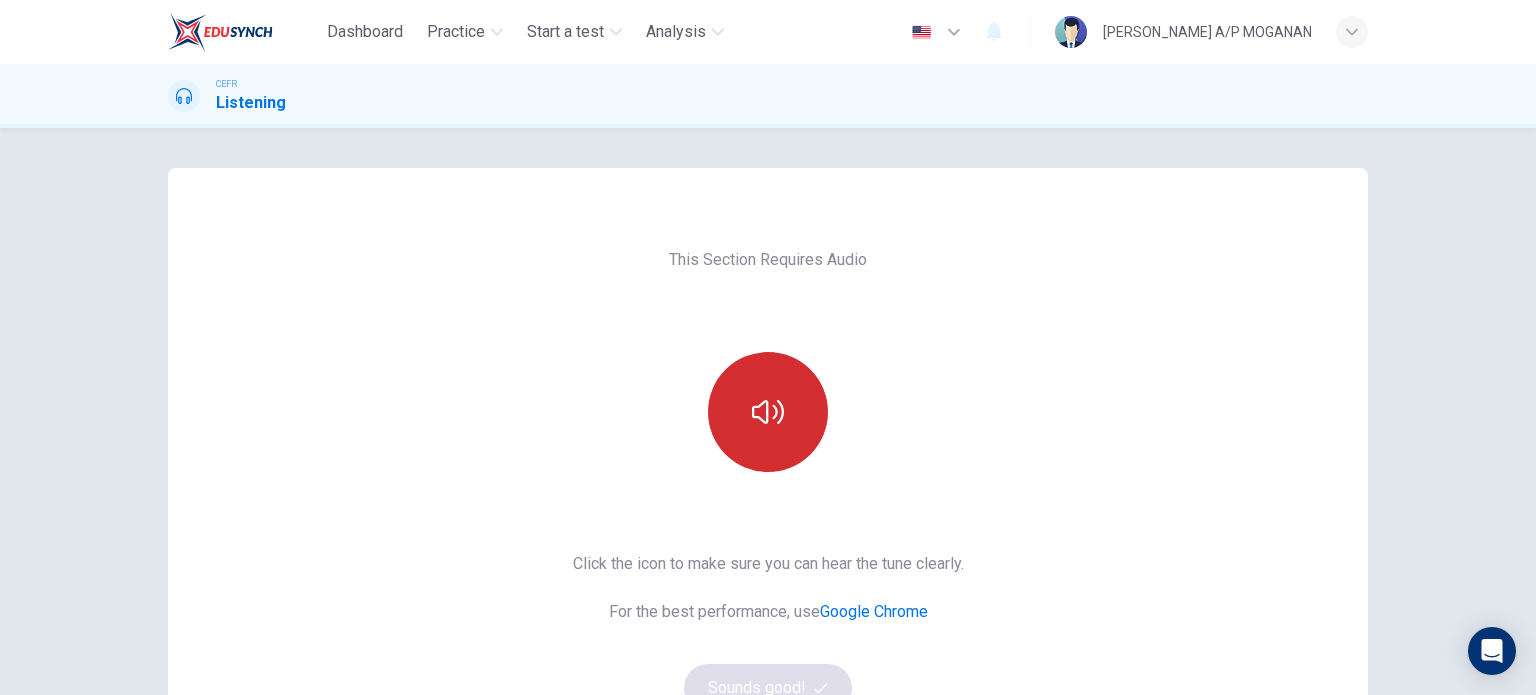 click 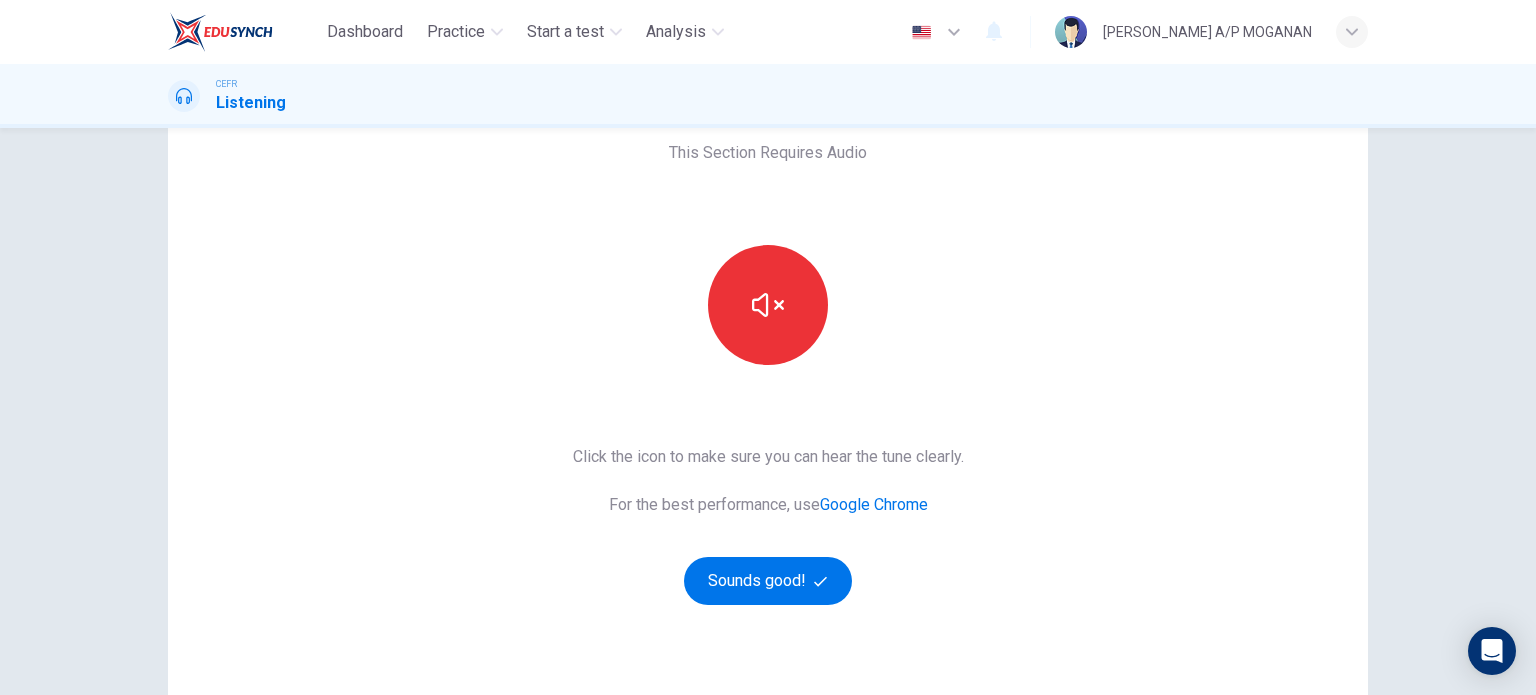 scroll, scrollTop: 108, scrollLeft: 0, axis: vertical 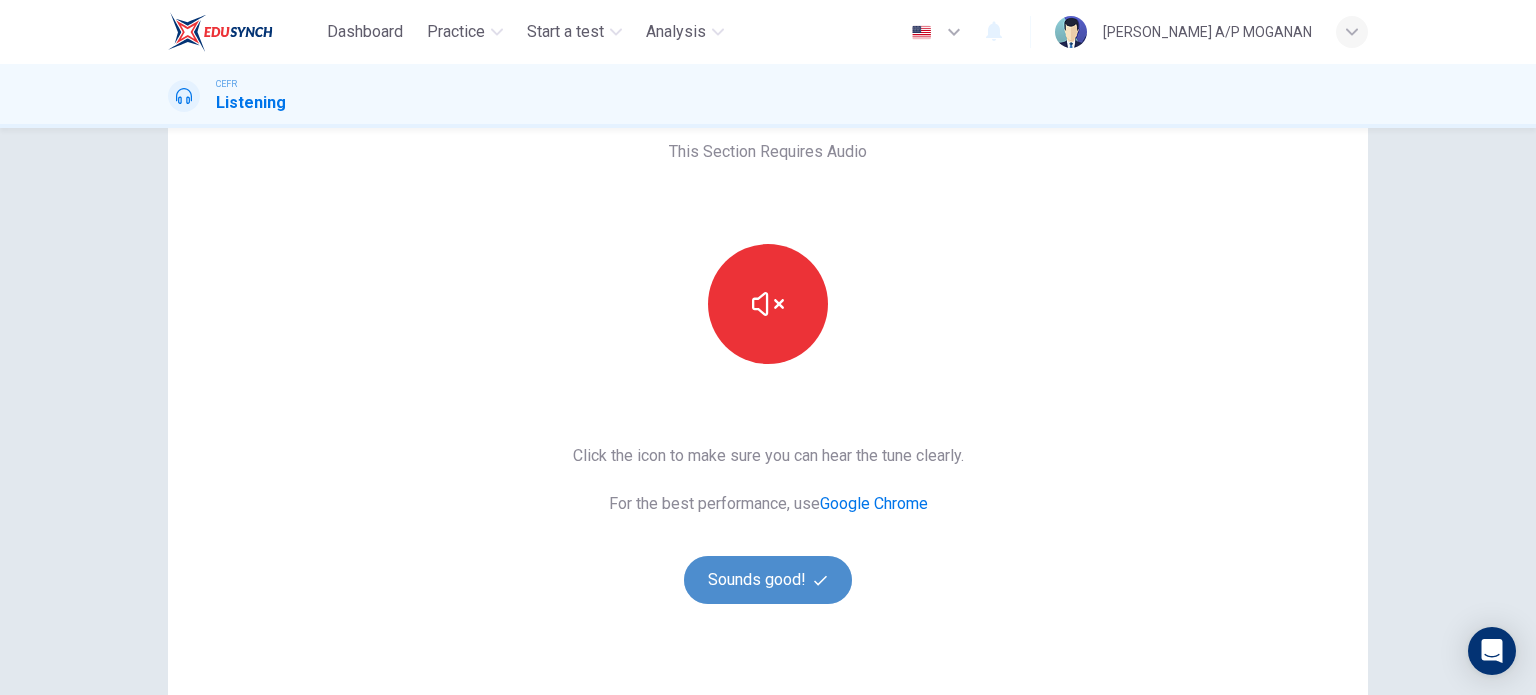 click on "Sounds good!" at bounding box center [768, 580] 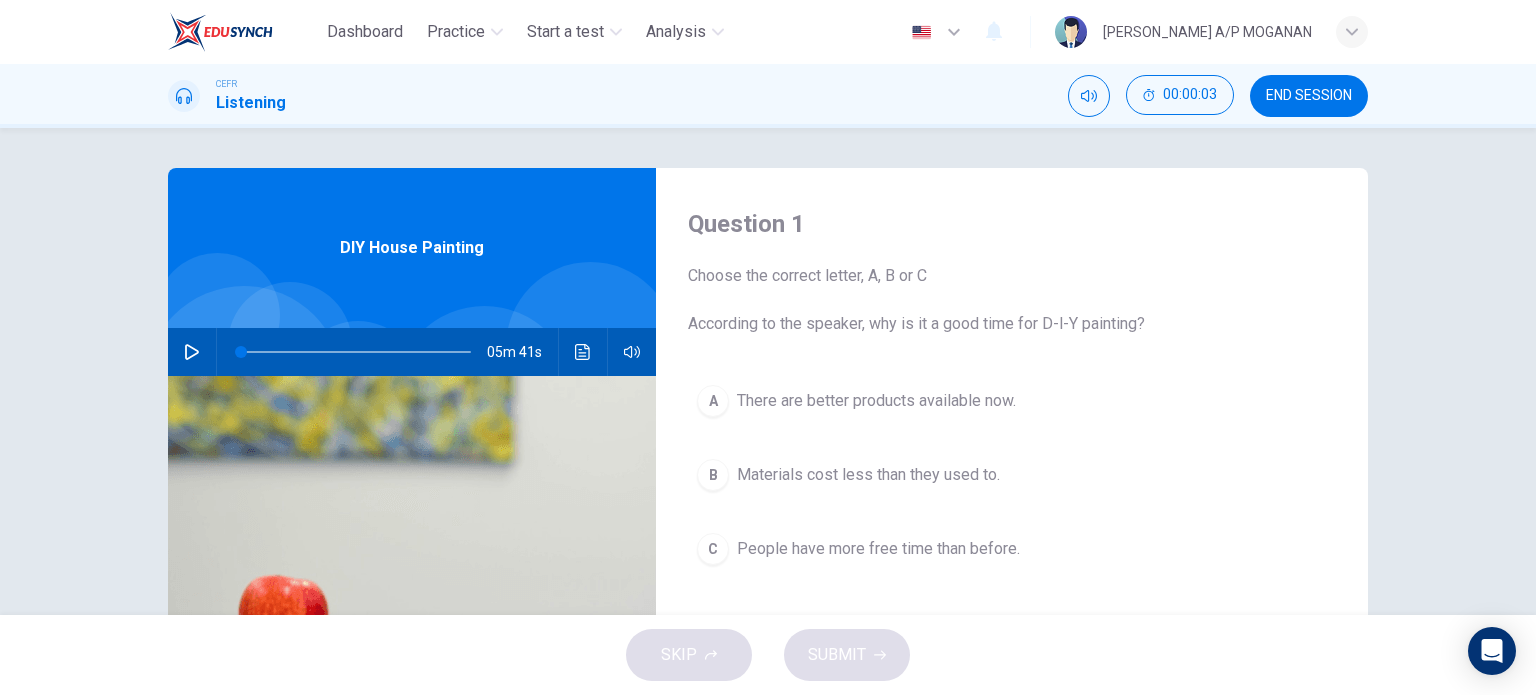 scroll, scrollTop: 20, scrollLeft: 0, axis: vertical 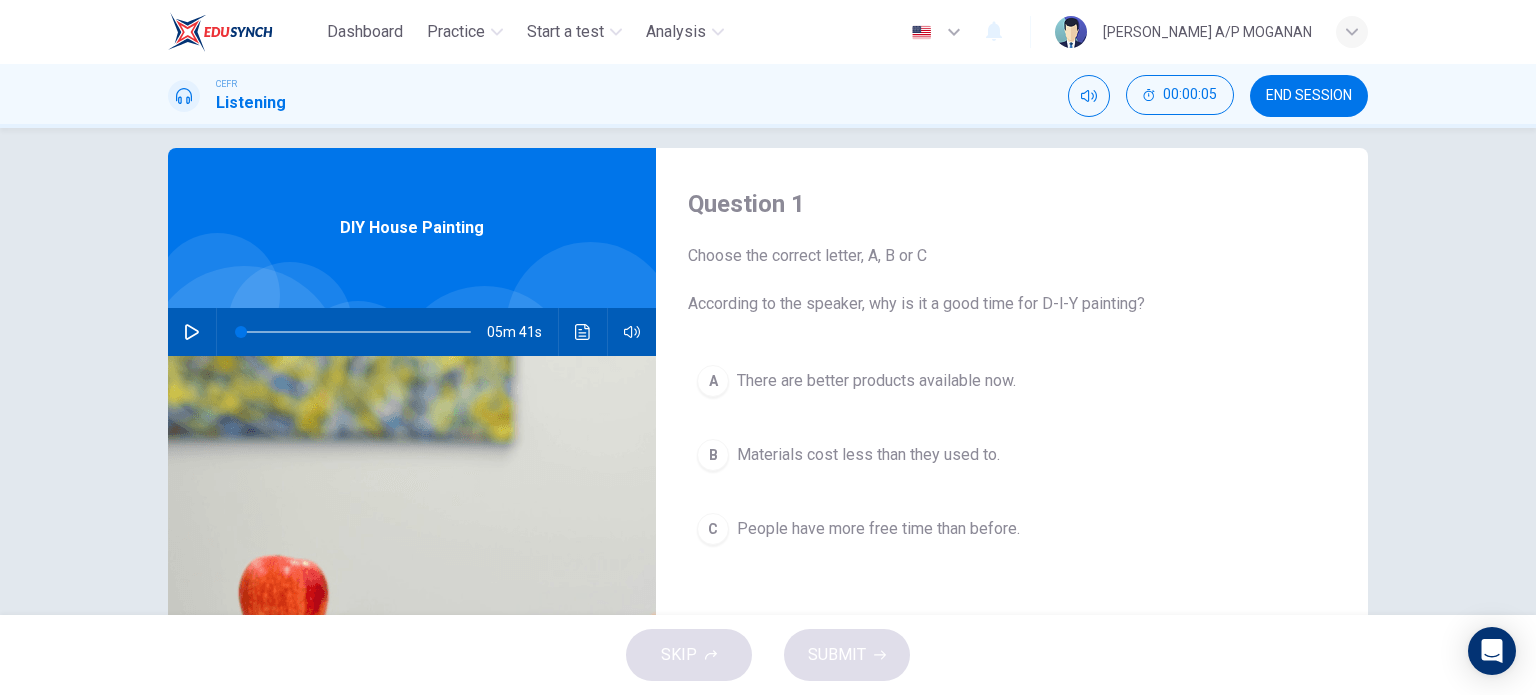 click at bounding box center (192, 332) 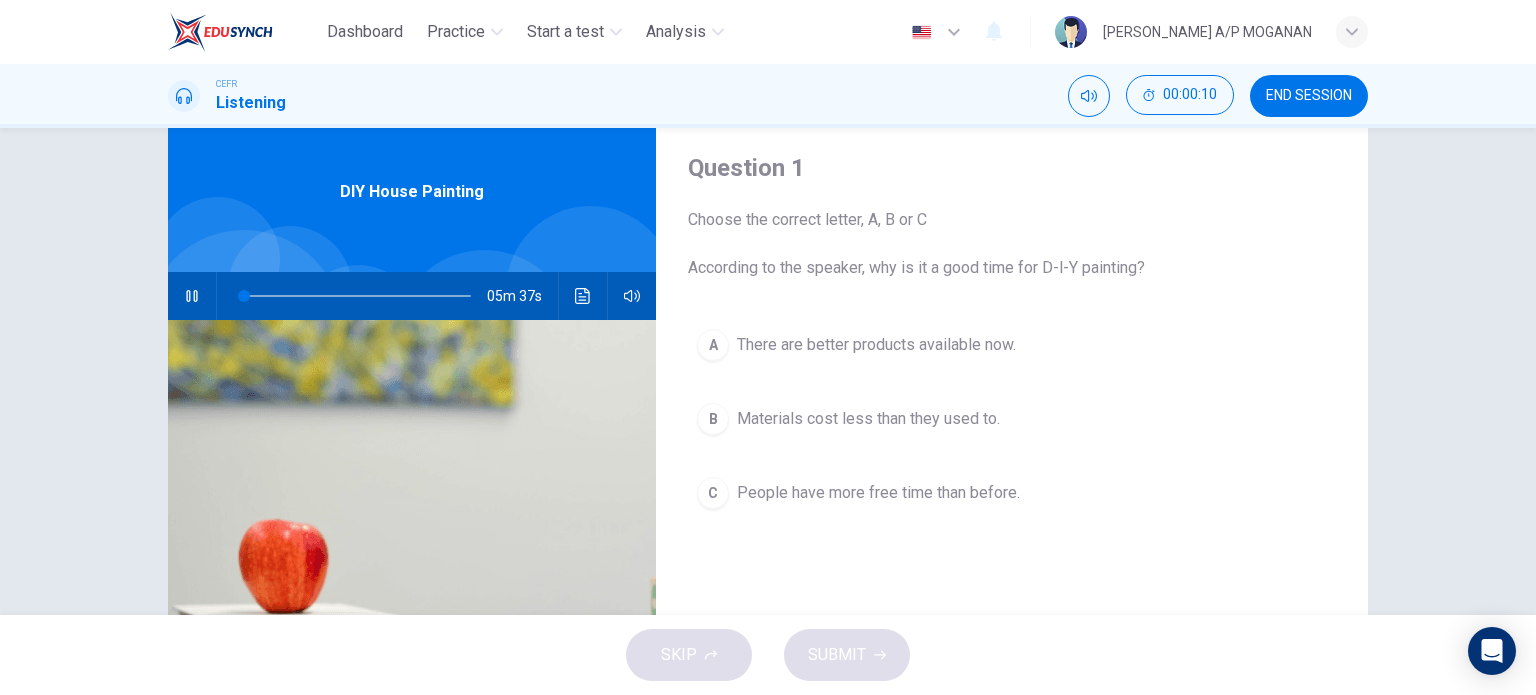 scroll, scrollTop: 32, scrollLeft: 0, axis: vertical 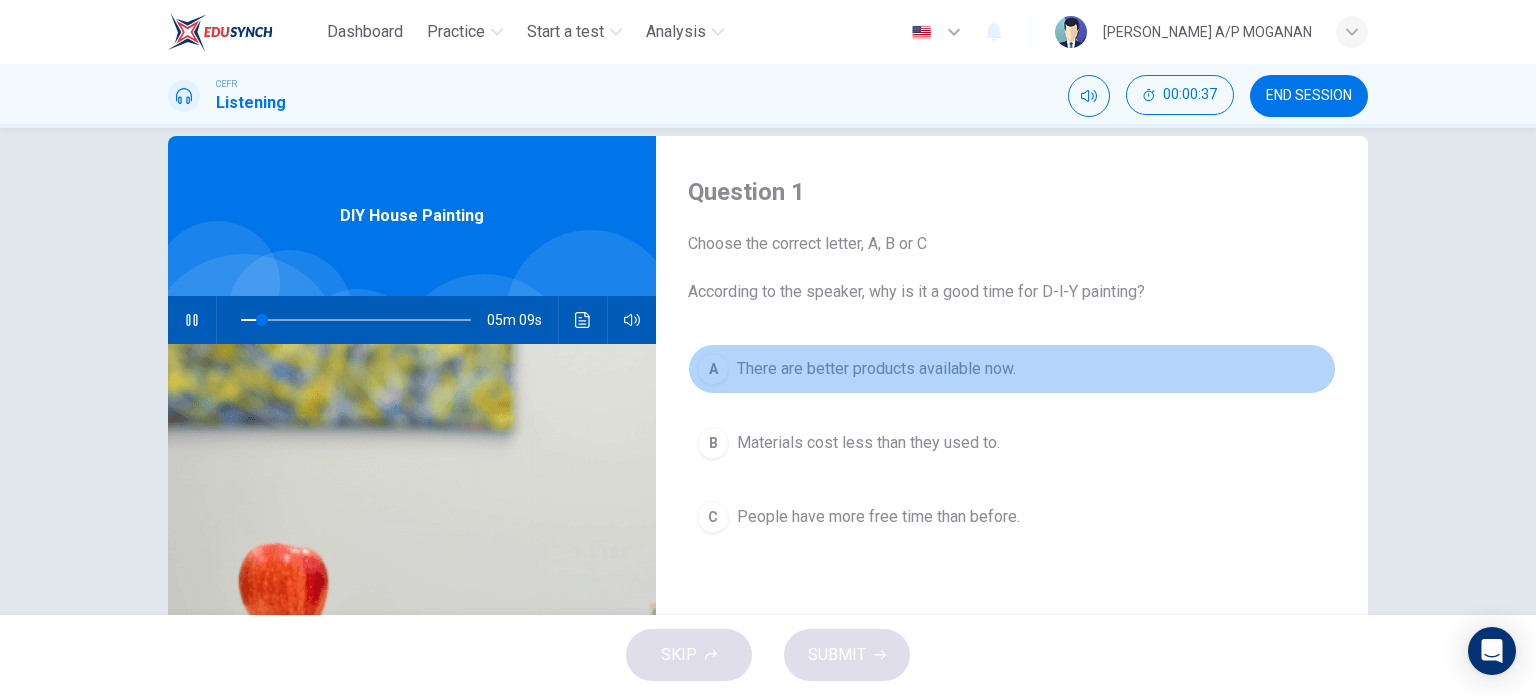 click on "There are better products available now." at bounding box center [876, 369] 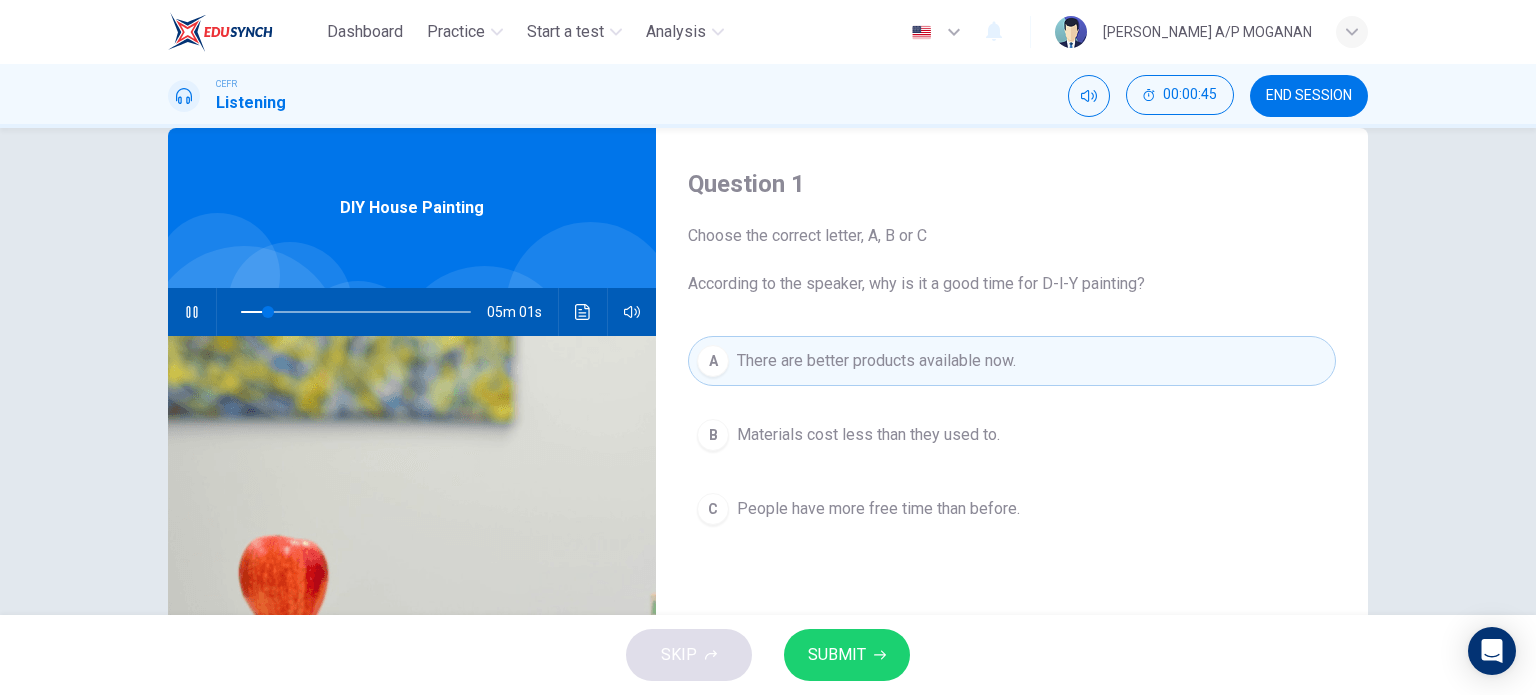 scroll, scrollTop: 0, scrollLeft: 0, axis: both 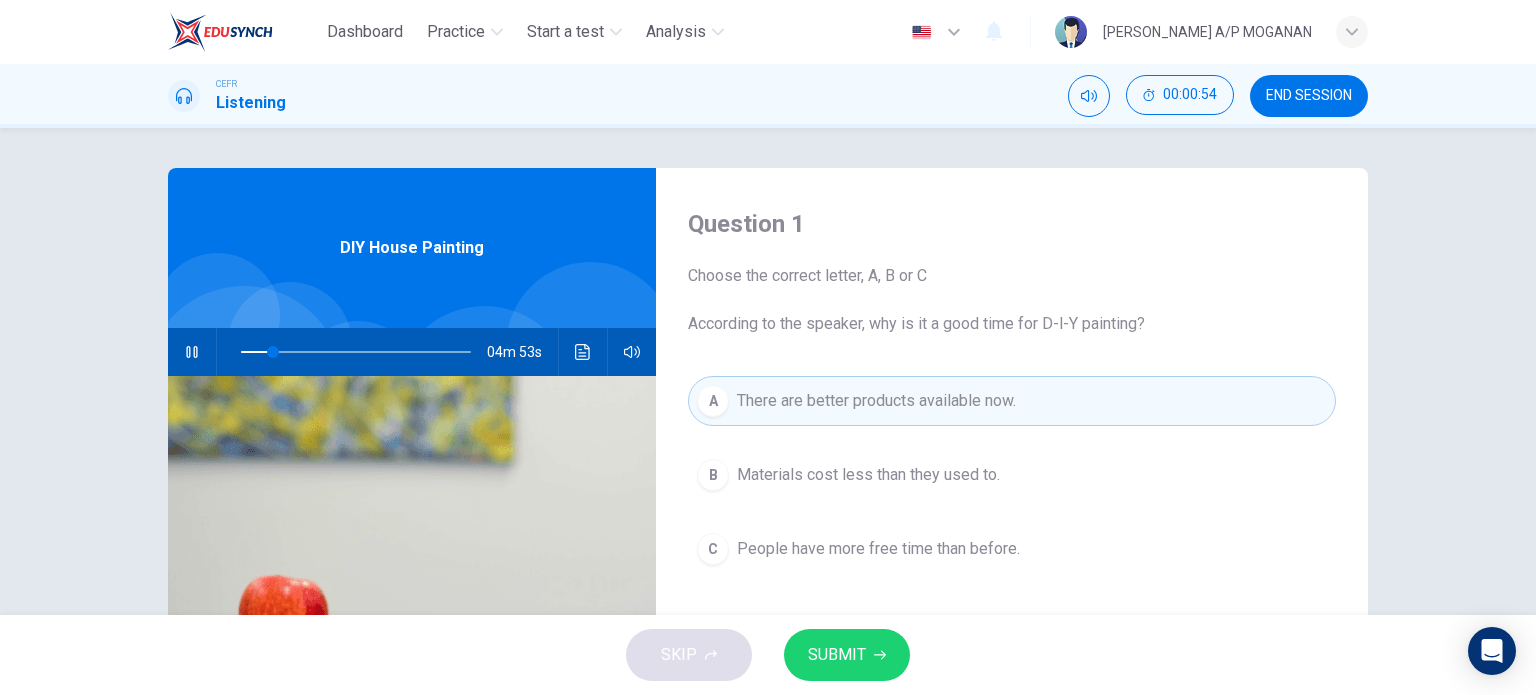 click on "SUBMIT" at bounding box center (837, 655) 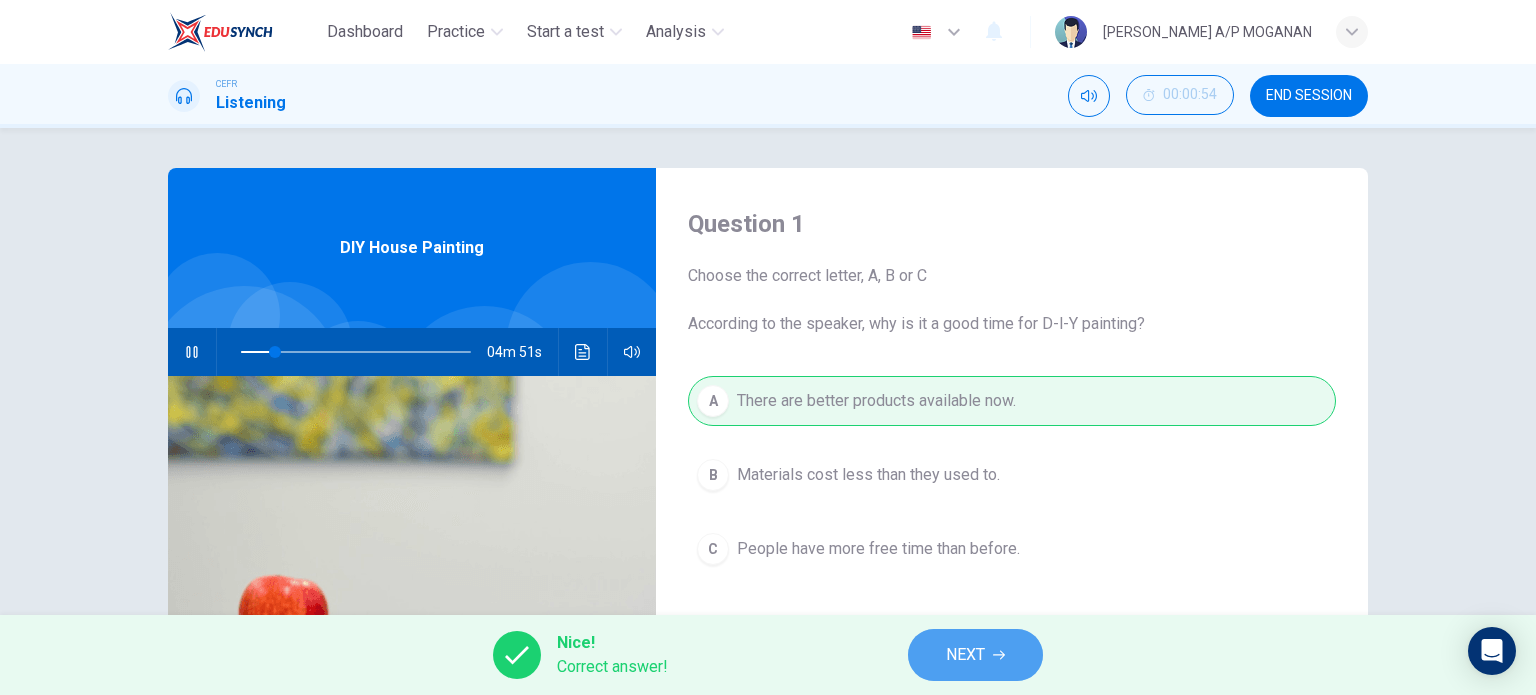 click on "NEXT" at bounding box center [965, 655] 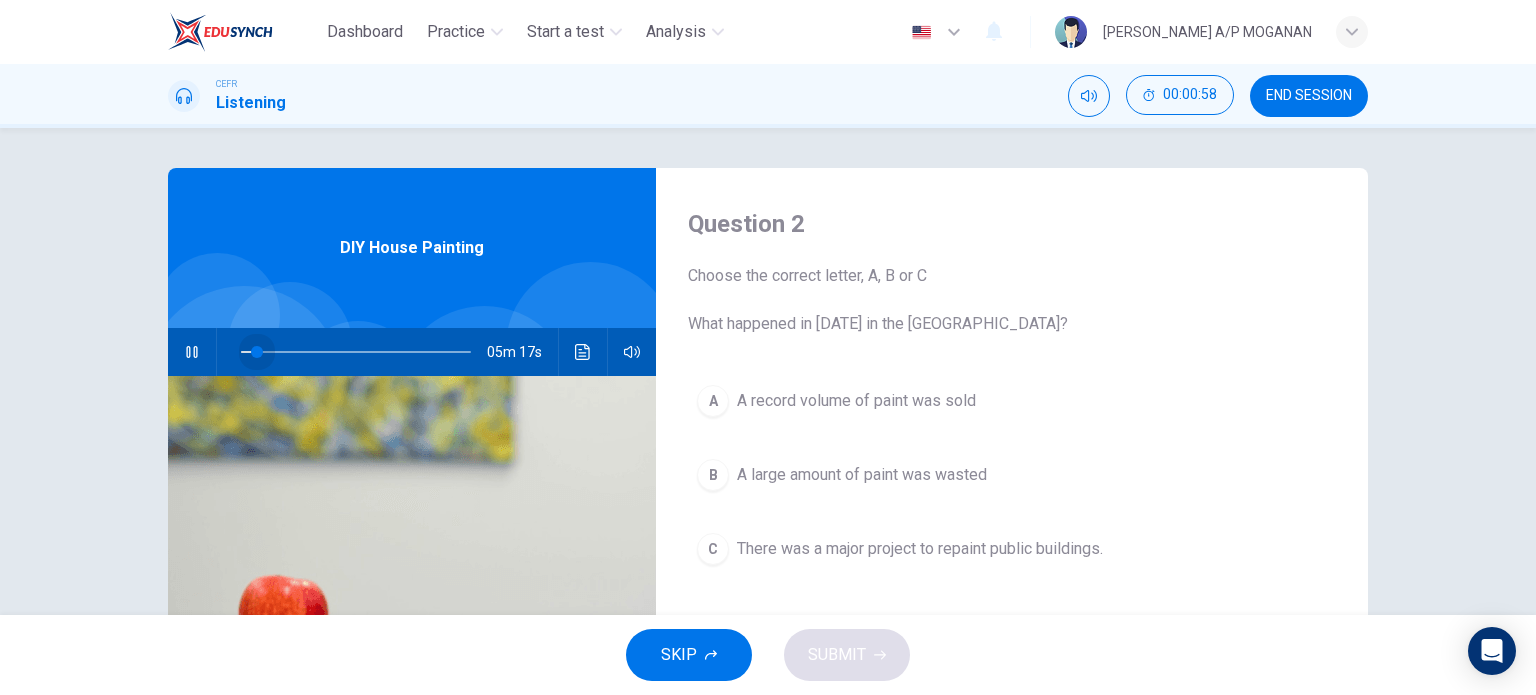 drag, startPoint x: 274, startPoint y: 348, endPoint x: 254, endPoint y: 350, distance: 20.09975 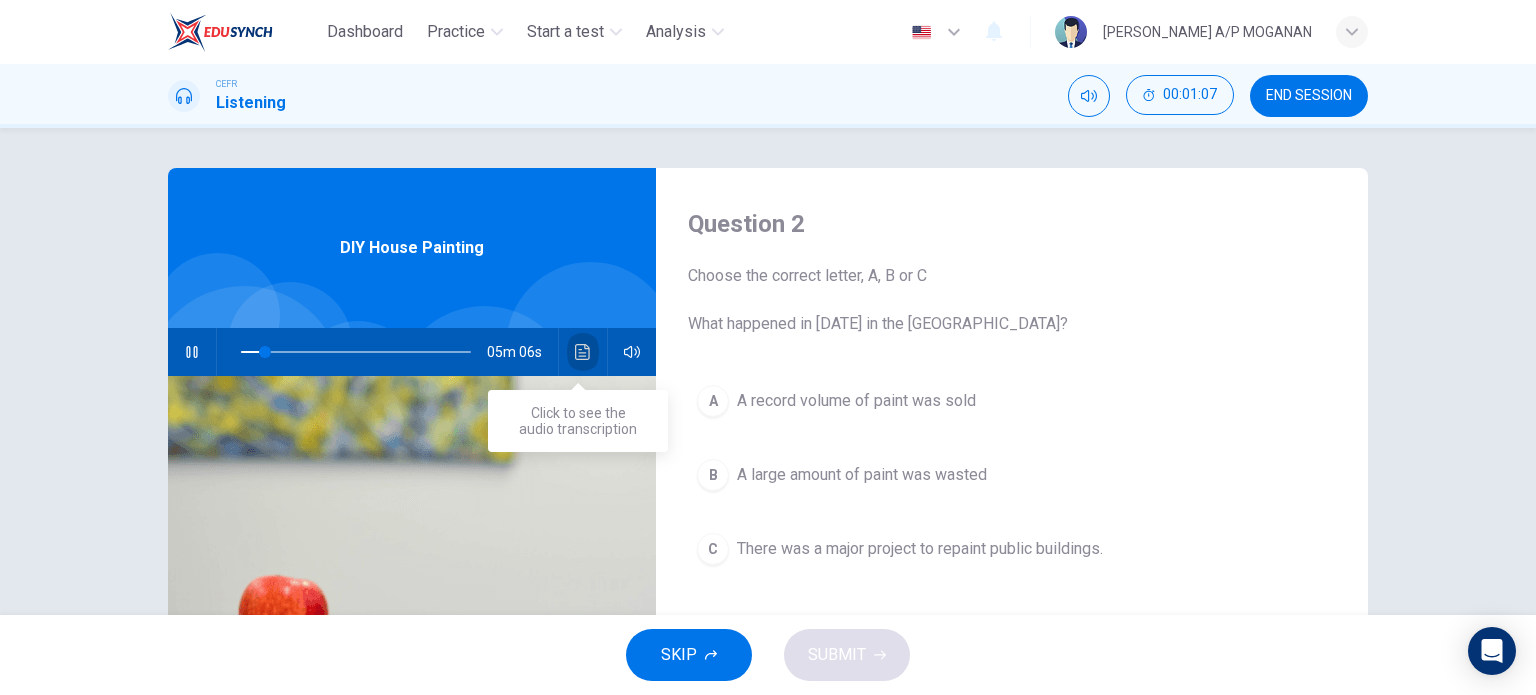 click at bounding box center (583, 352) 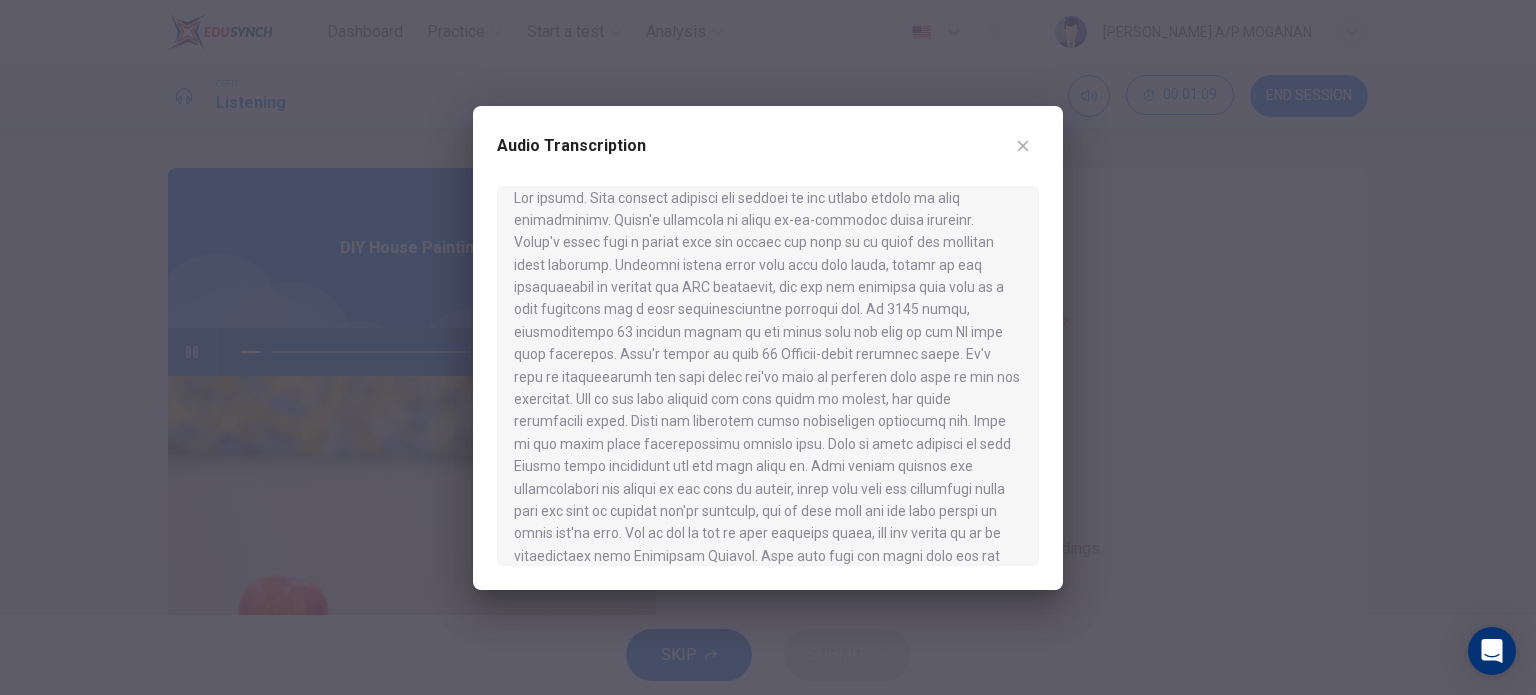 scroll, scrollTop: 16, scrollLeft: 0, axis: vertical 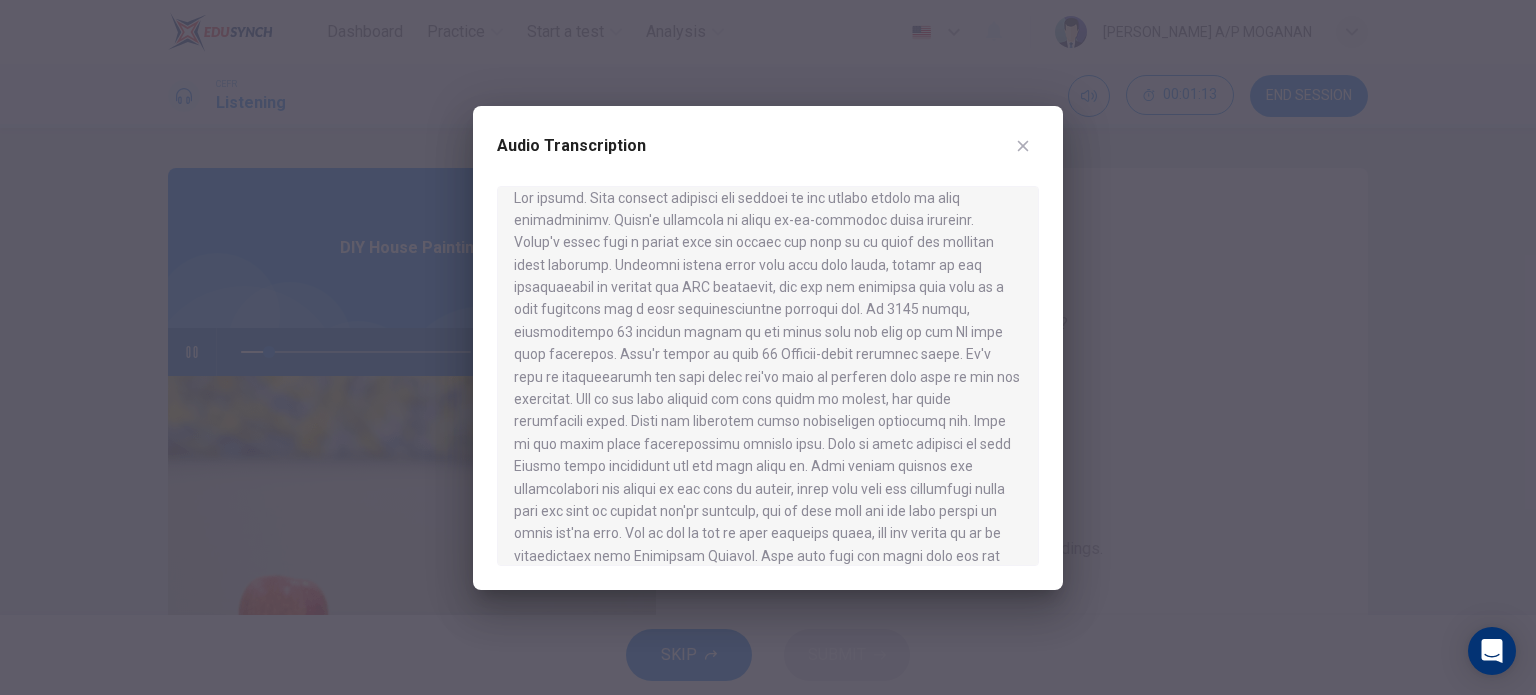 click 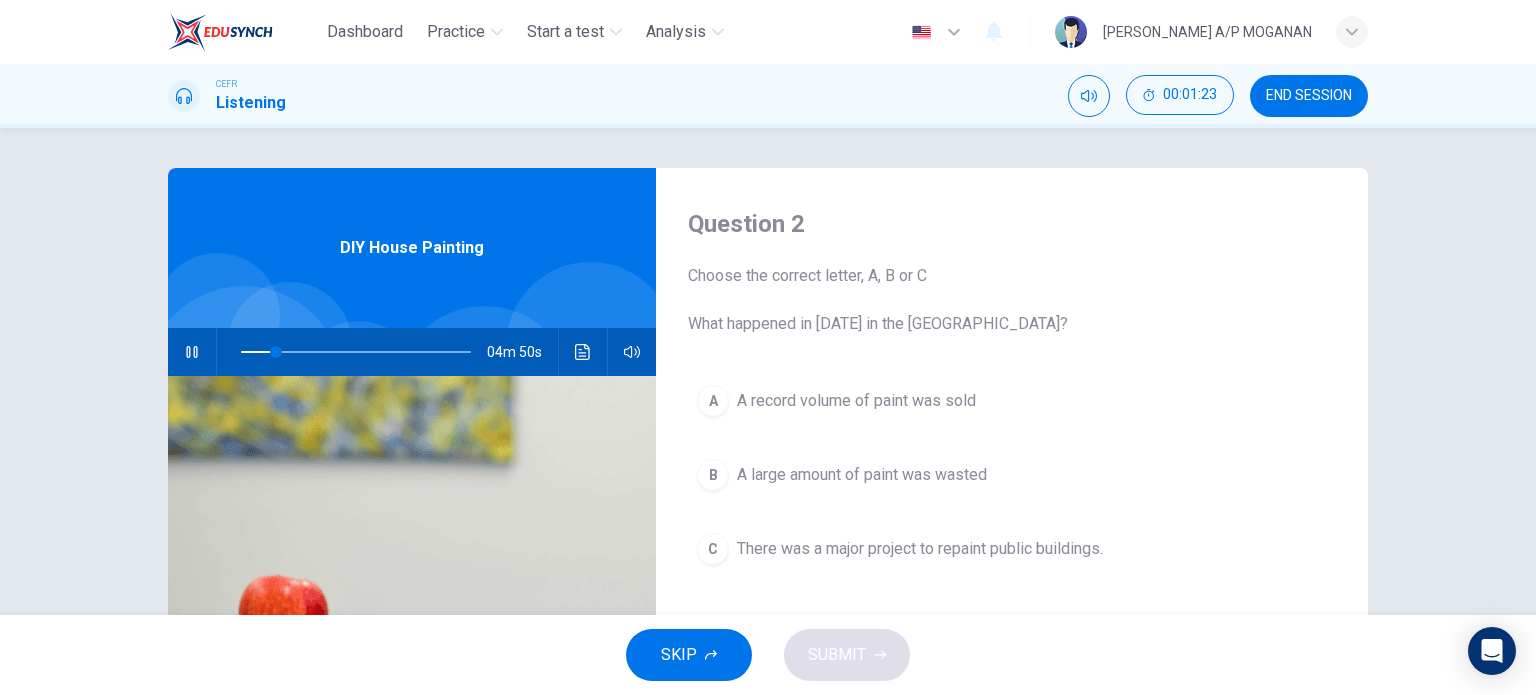 click on "B" at bounding box center [713, 475] 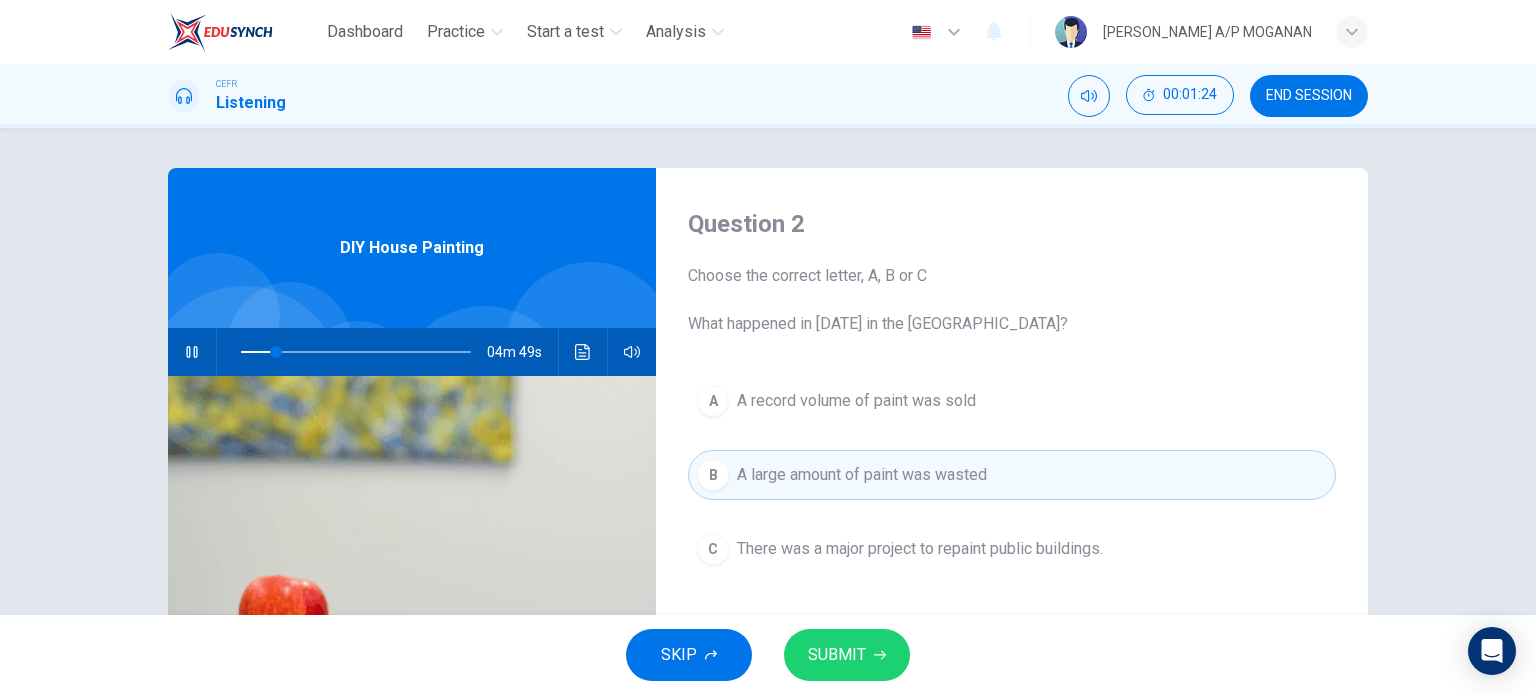 click on "SKIP SUBMIT" at bounding box center [768, 655] 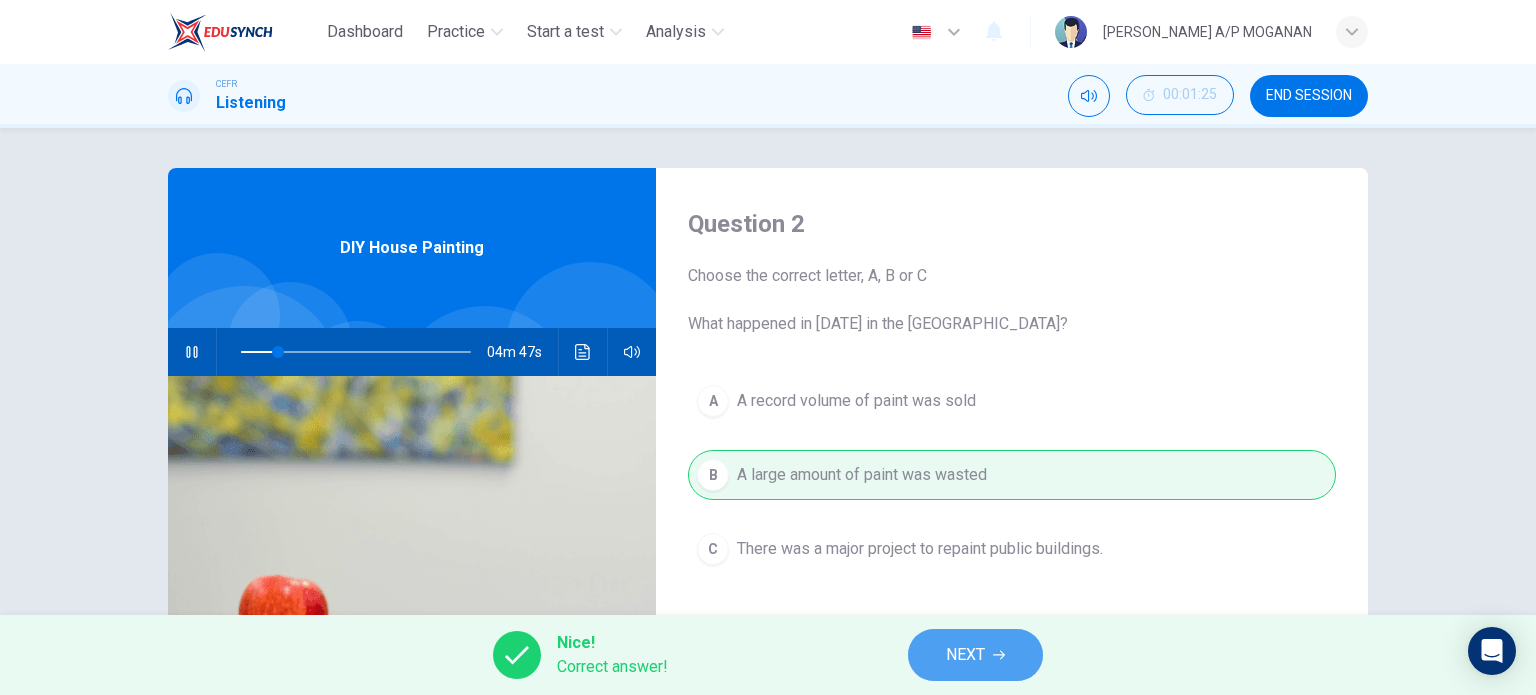 click on "NEXT" at bounding box center (975, 655) 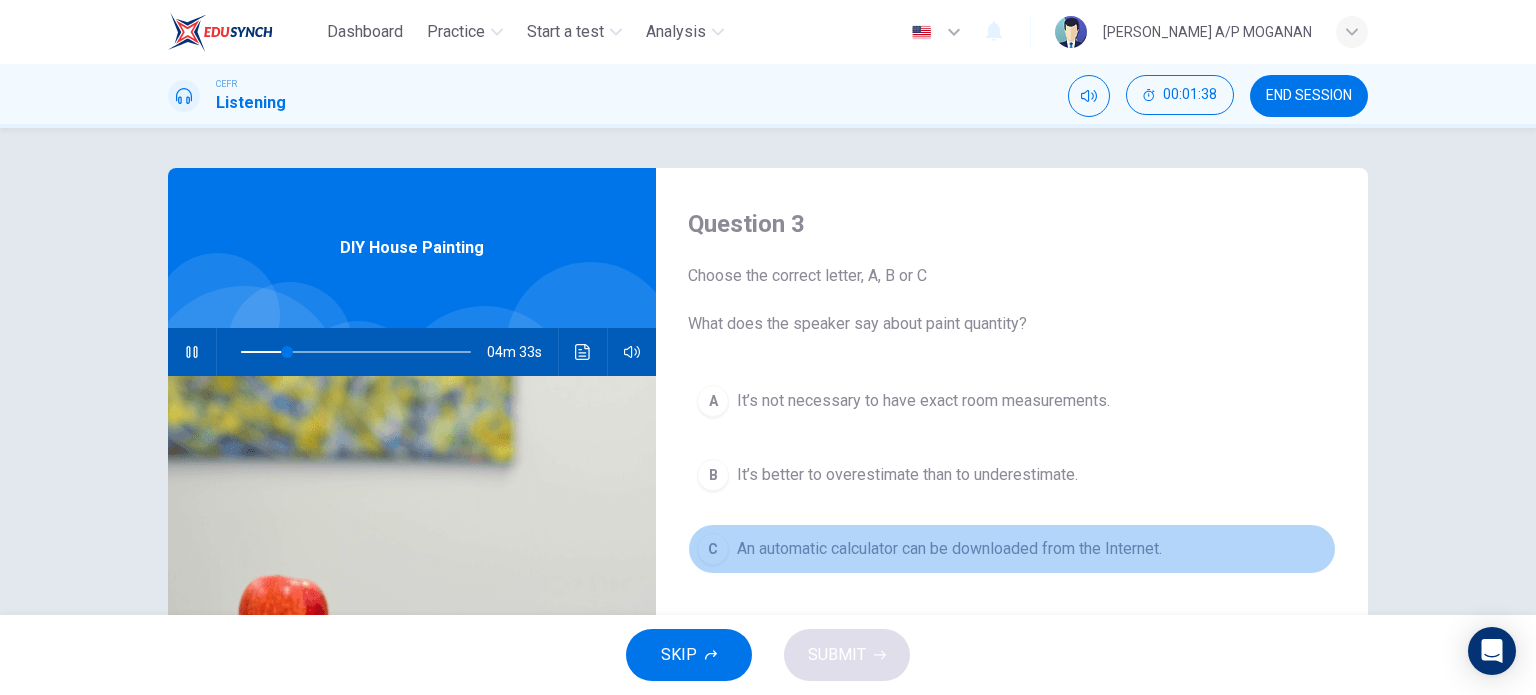 click on "An automatic calculator can be downloaded from the Internet." at bounding box center [949, 549] 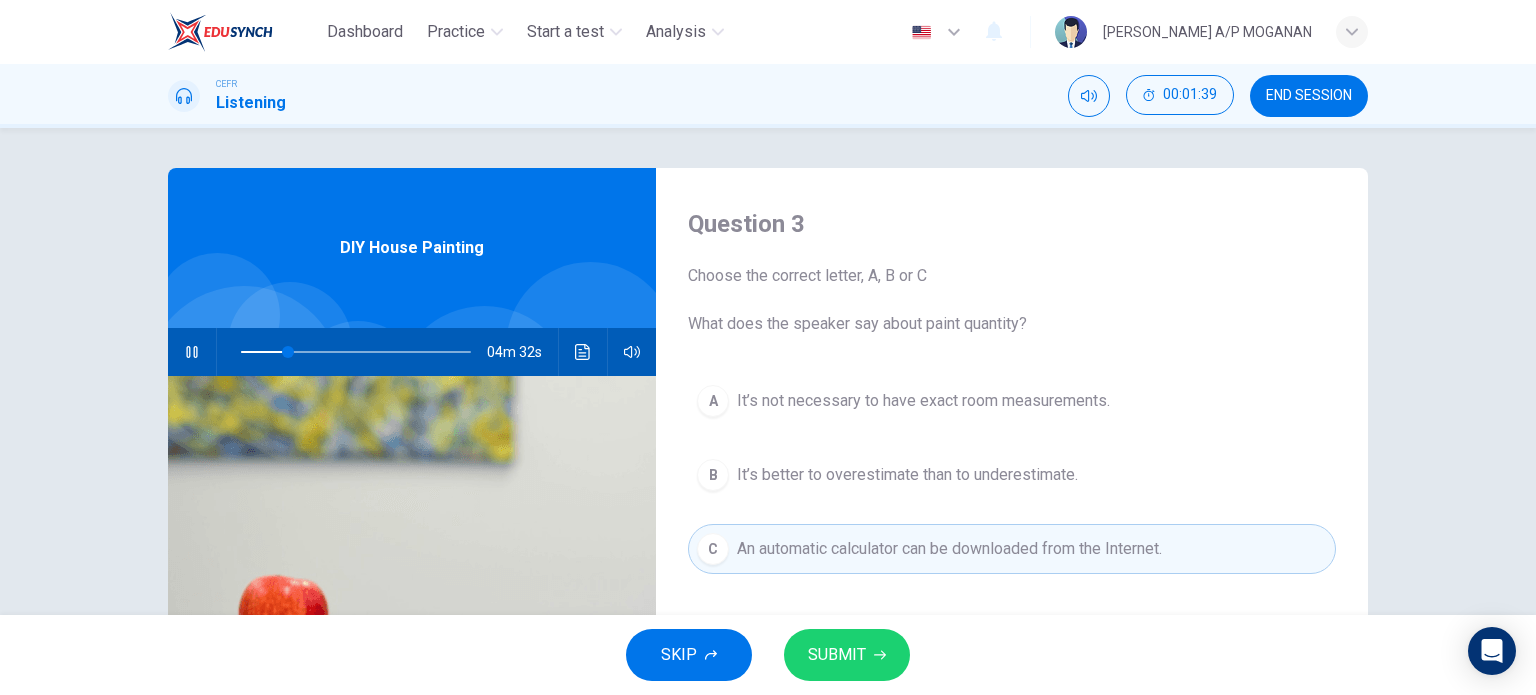 click on "SUBMIT" at bounding box center [837, 655] 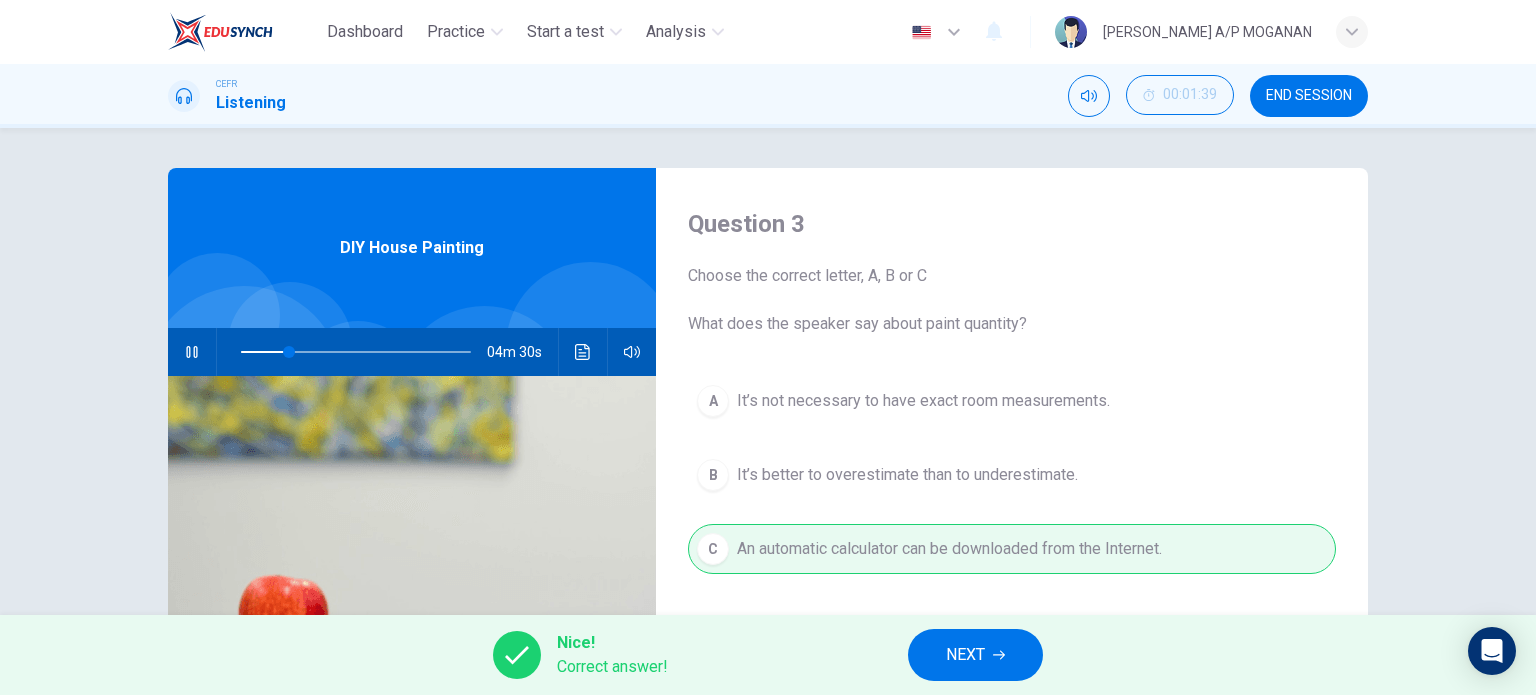click on "NEXT" at bounding box center [965, 655] 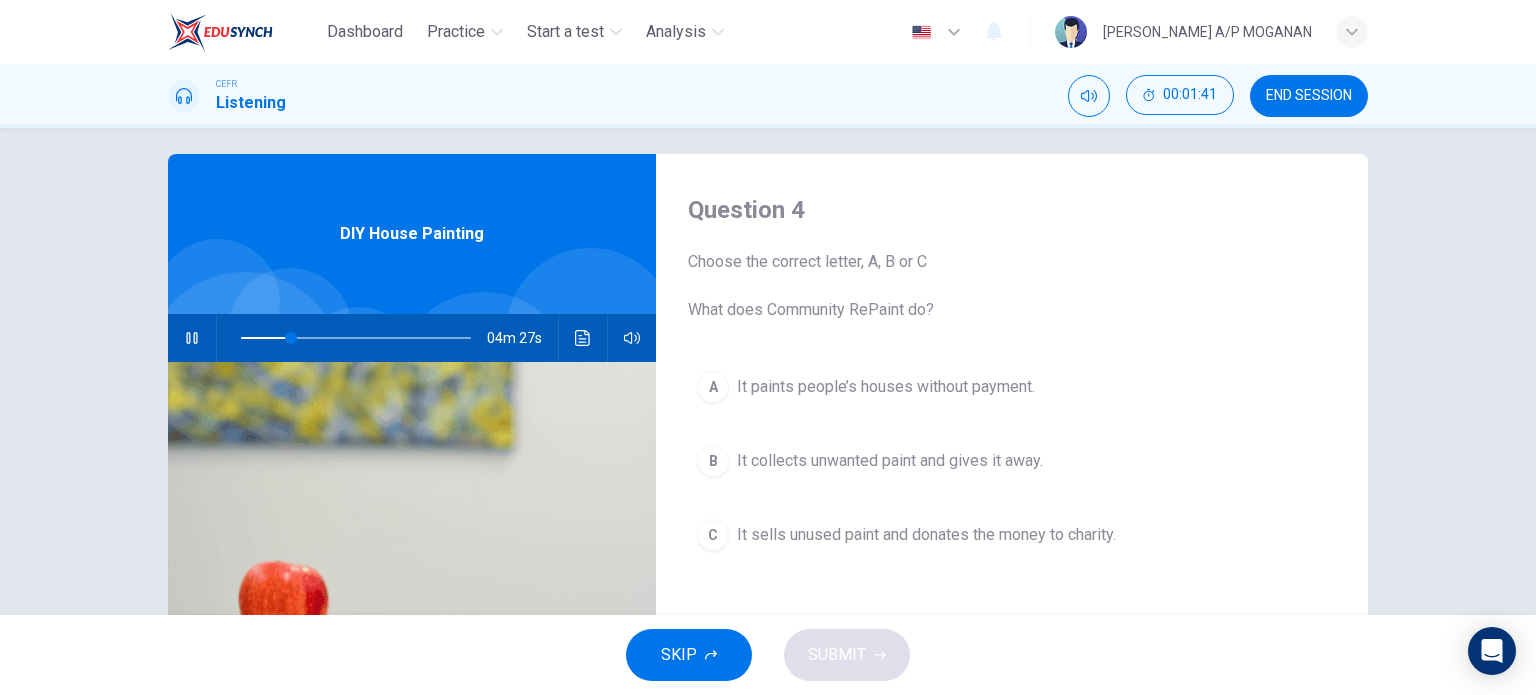 scroll, scrollTop: 15, scrollLeft: 0, axis: vertical 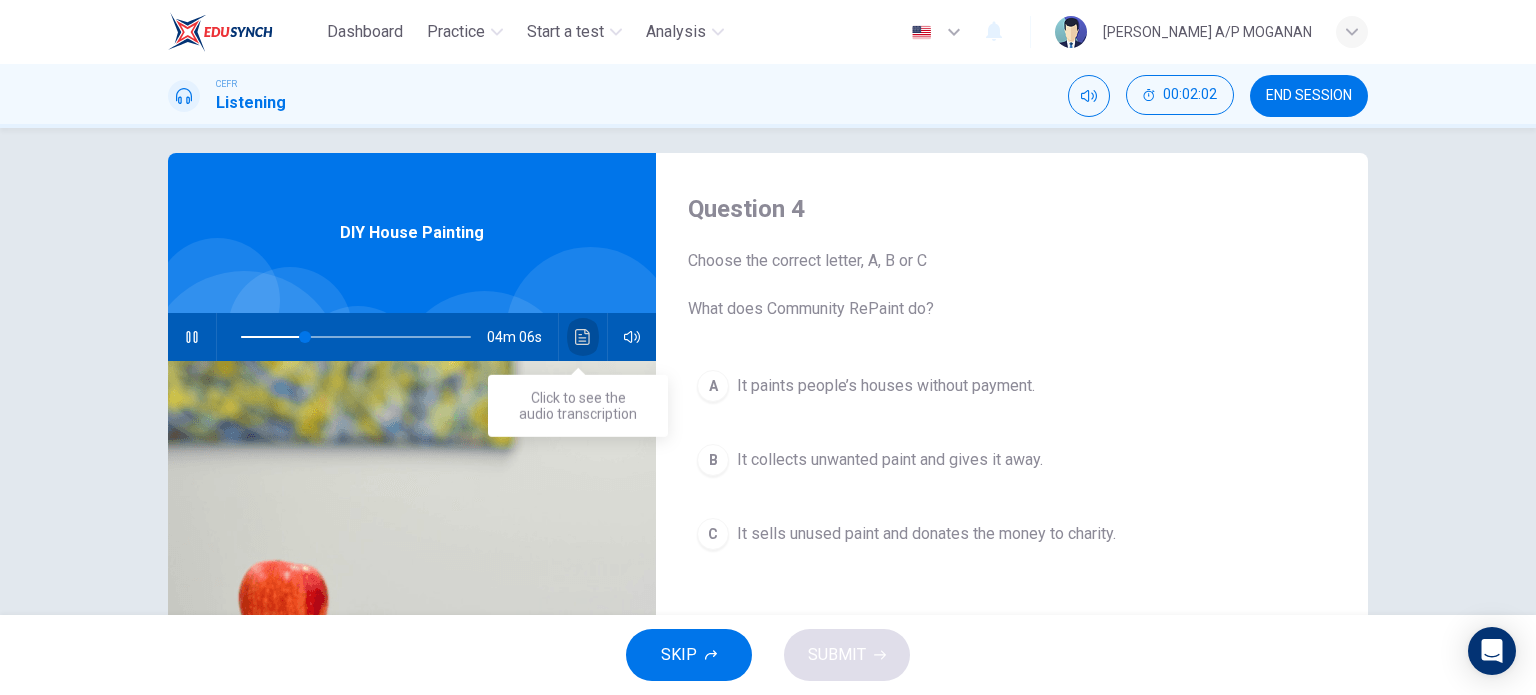 click 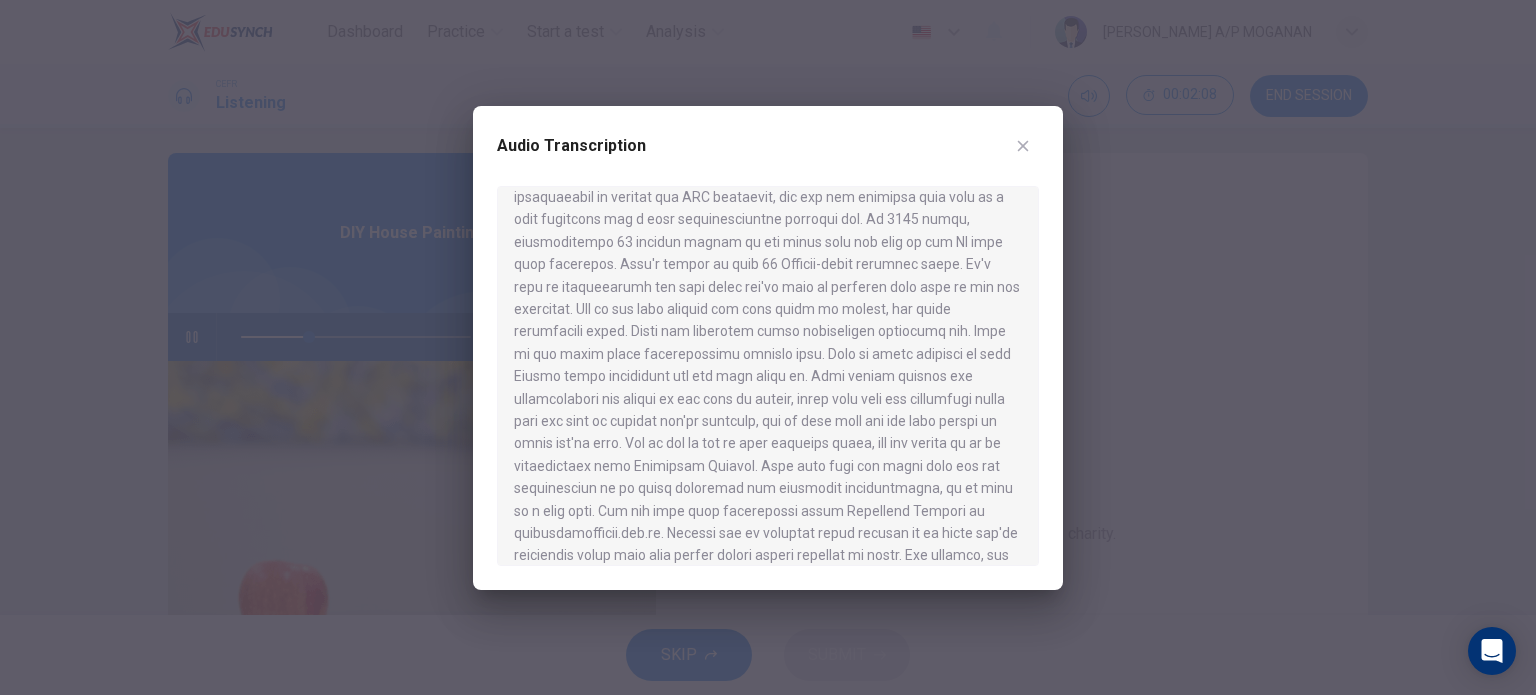 scroll, scrollTop: 108, scrollLeft: 0, axis: vertical 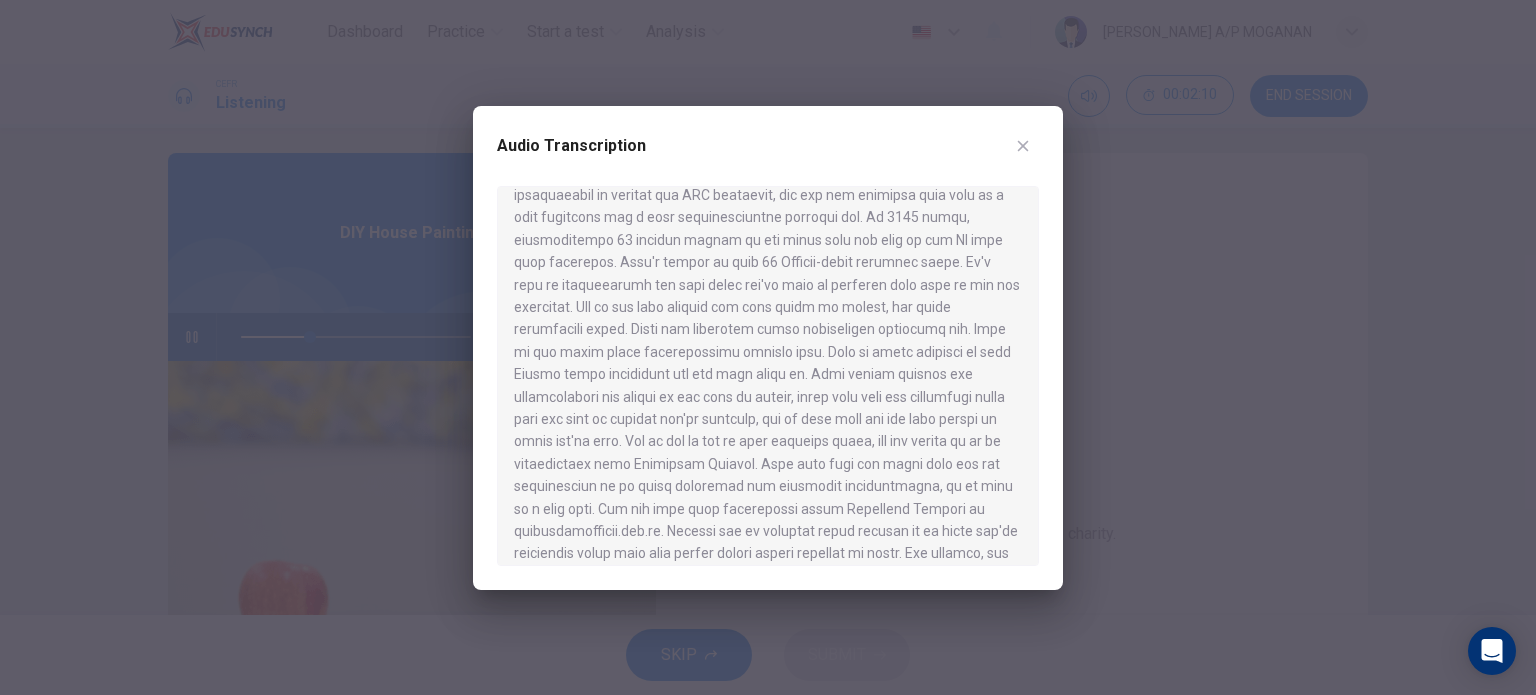 click at bounding box center (768, 347) 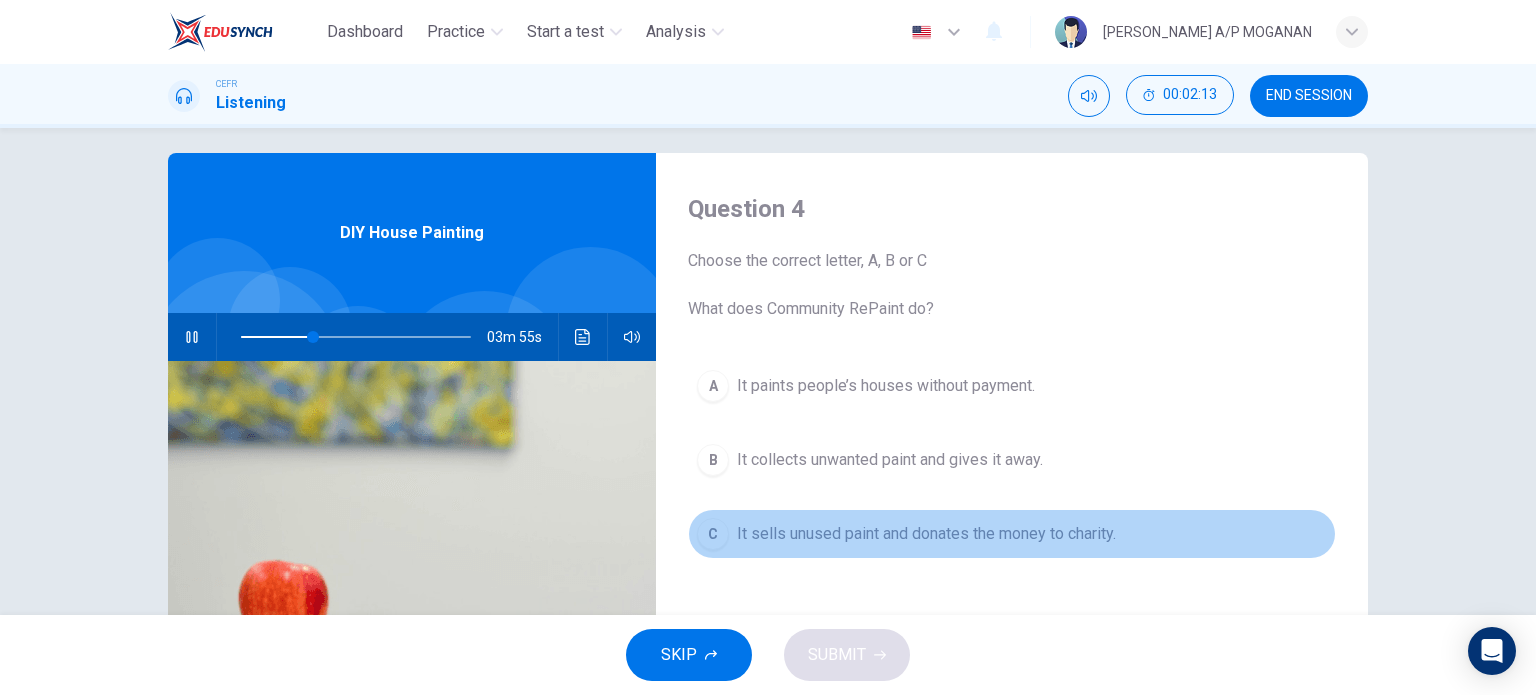 click on "C" at bounding box center [713, 534] 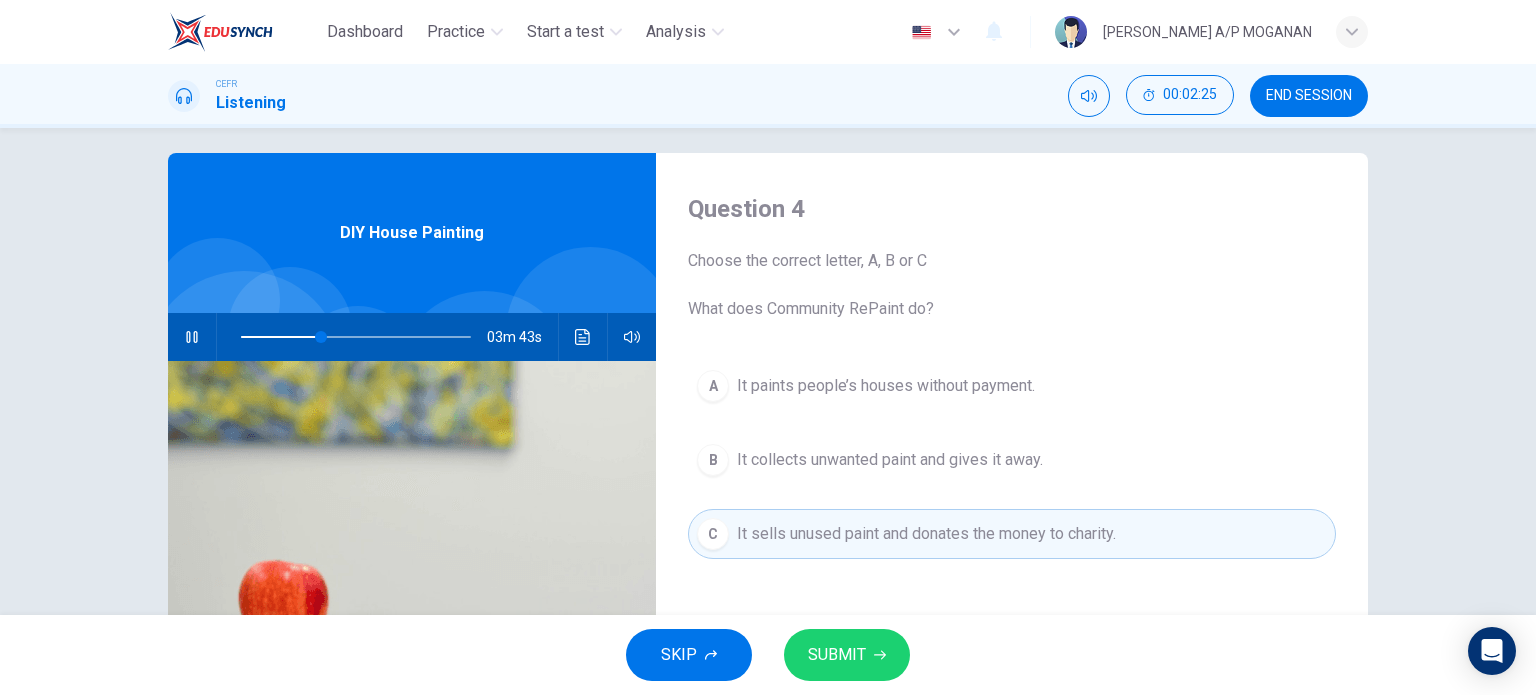 click on "SUBMIT" at bounding box center [837, 655] 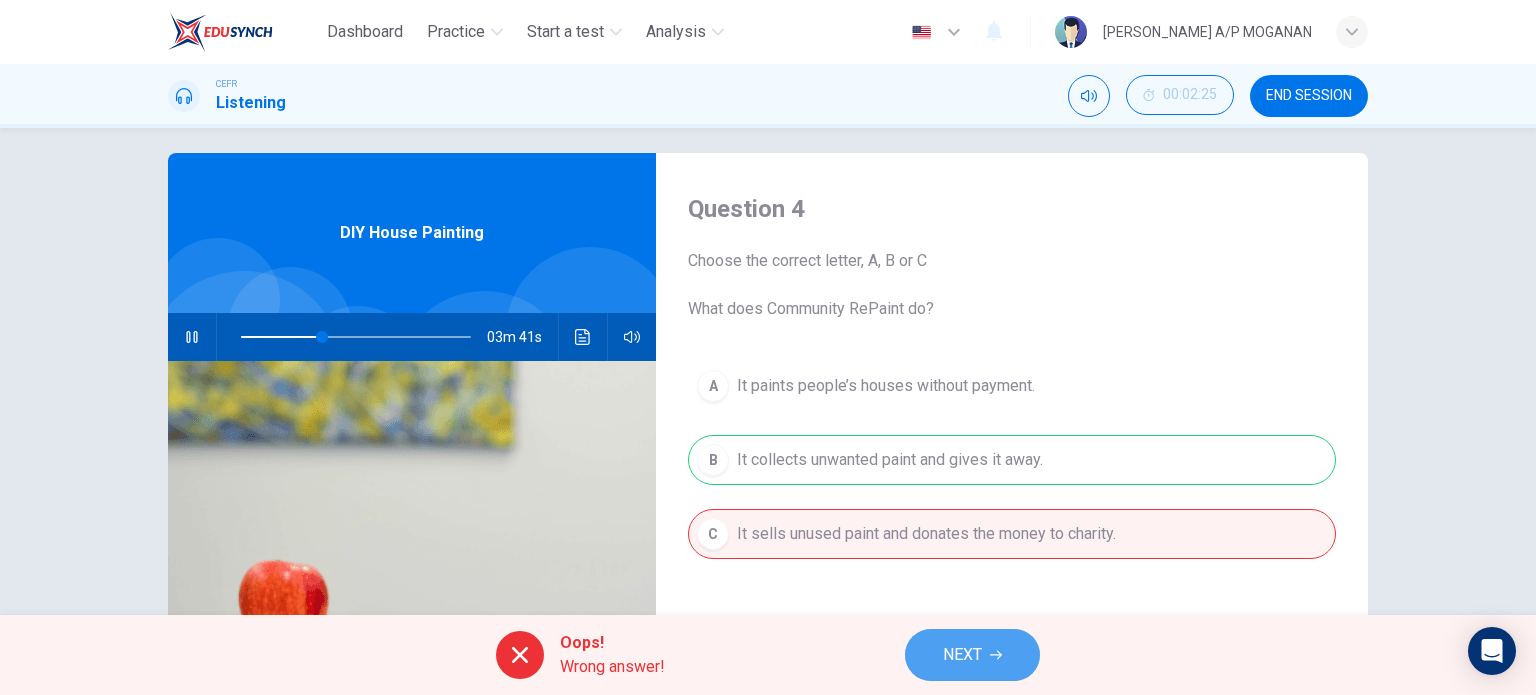click on "NEXT" at bounding box center (962, 655) 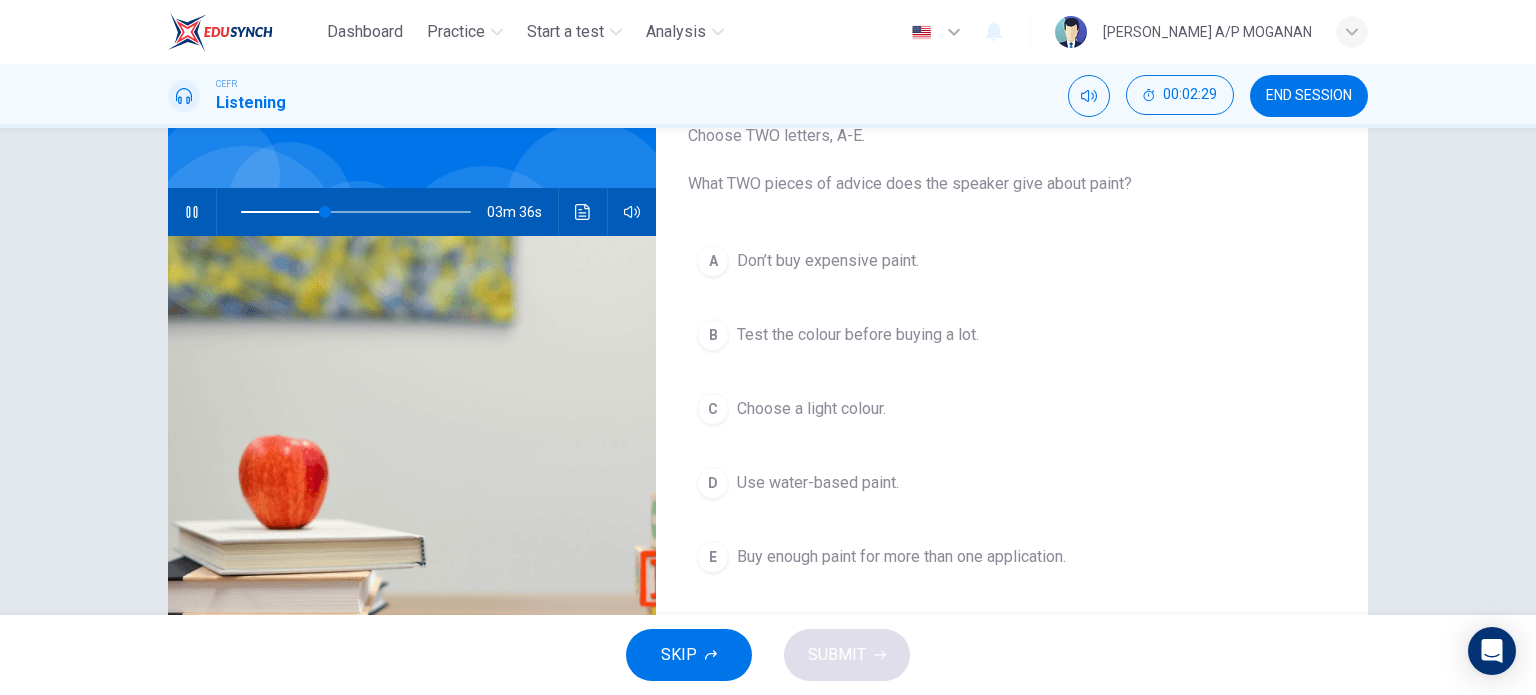 scroll, scrollTop: 142, scrollLeft: 0, axis: vertical 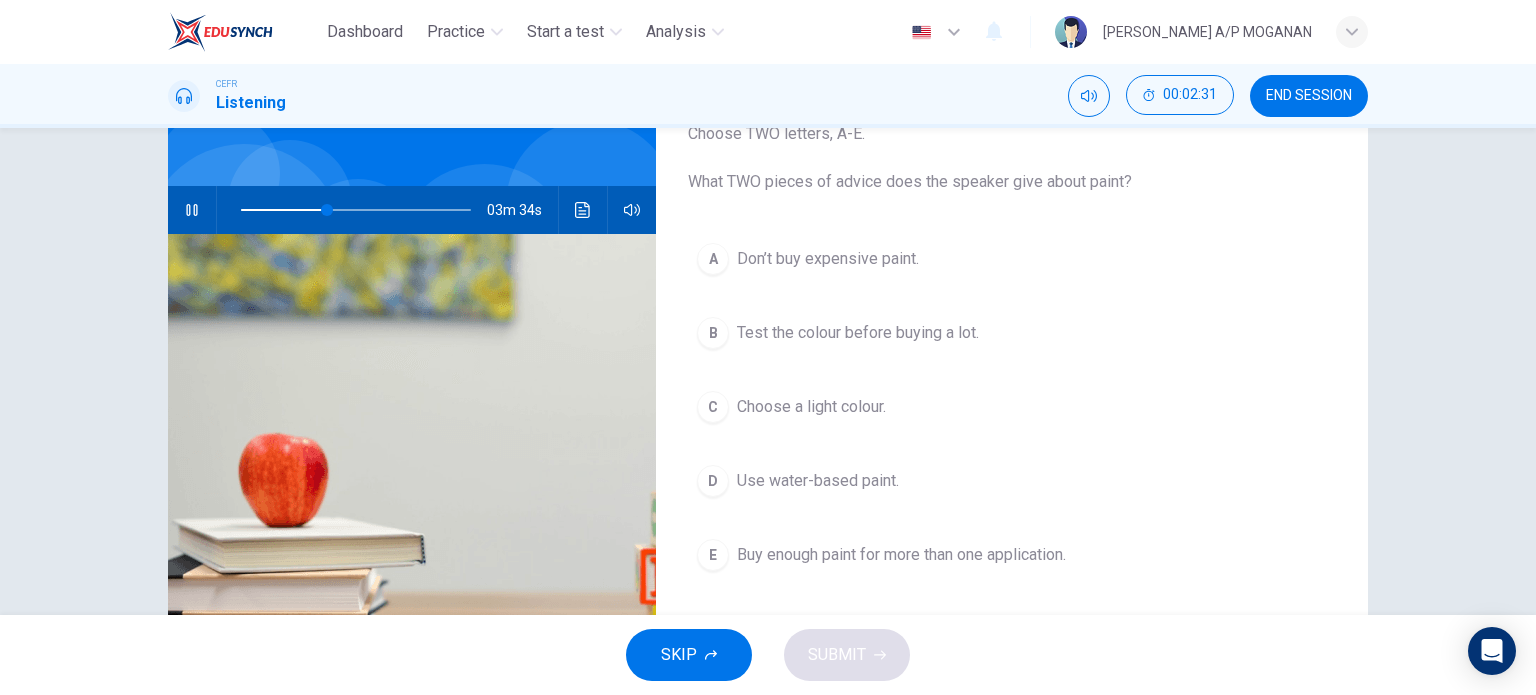 click on "Buy enough paint for more than one application." at bounding box center (901, 555) 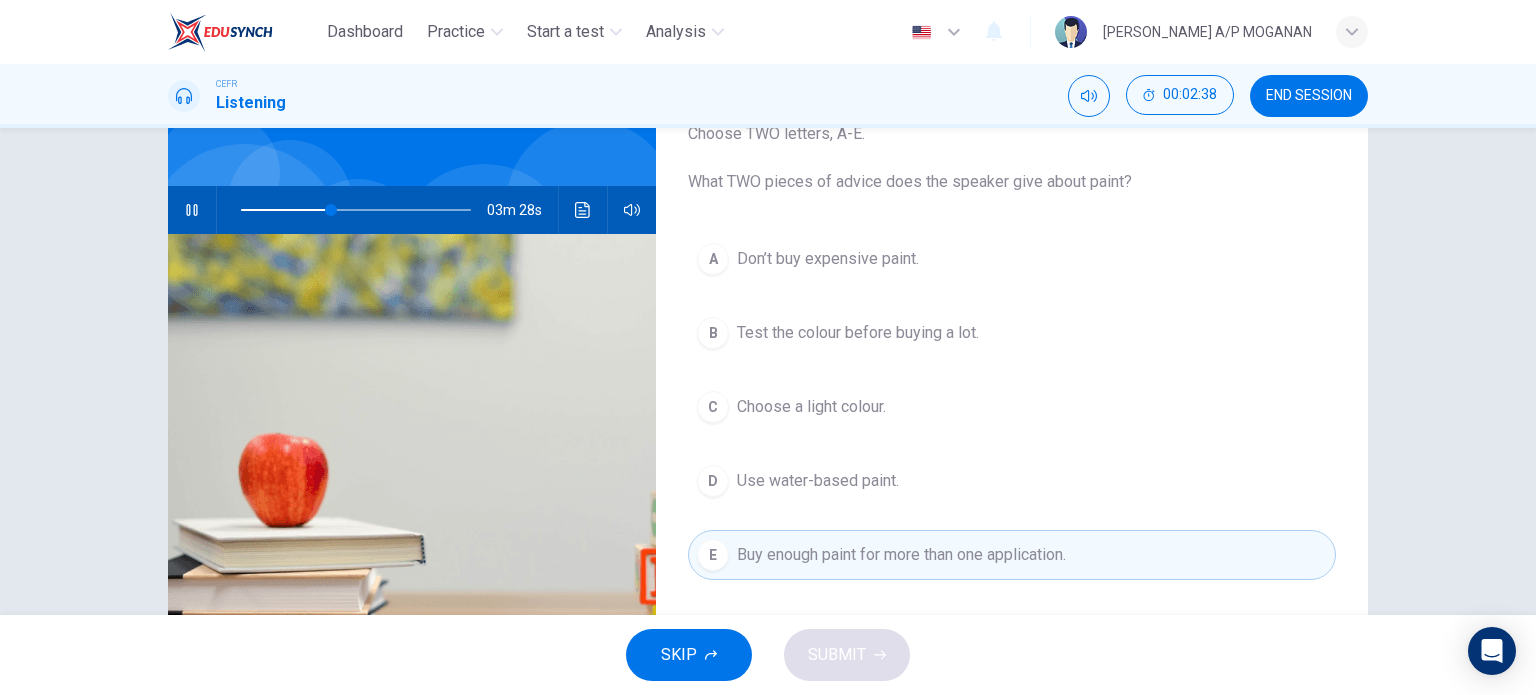 click on "Test the colour before buying a lot." at bounding box center [858, 333] 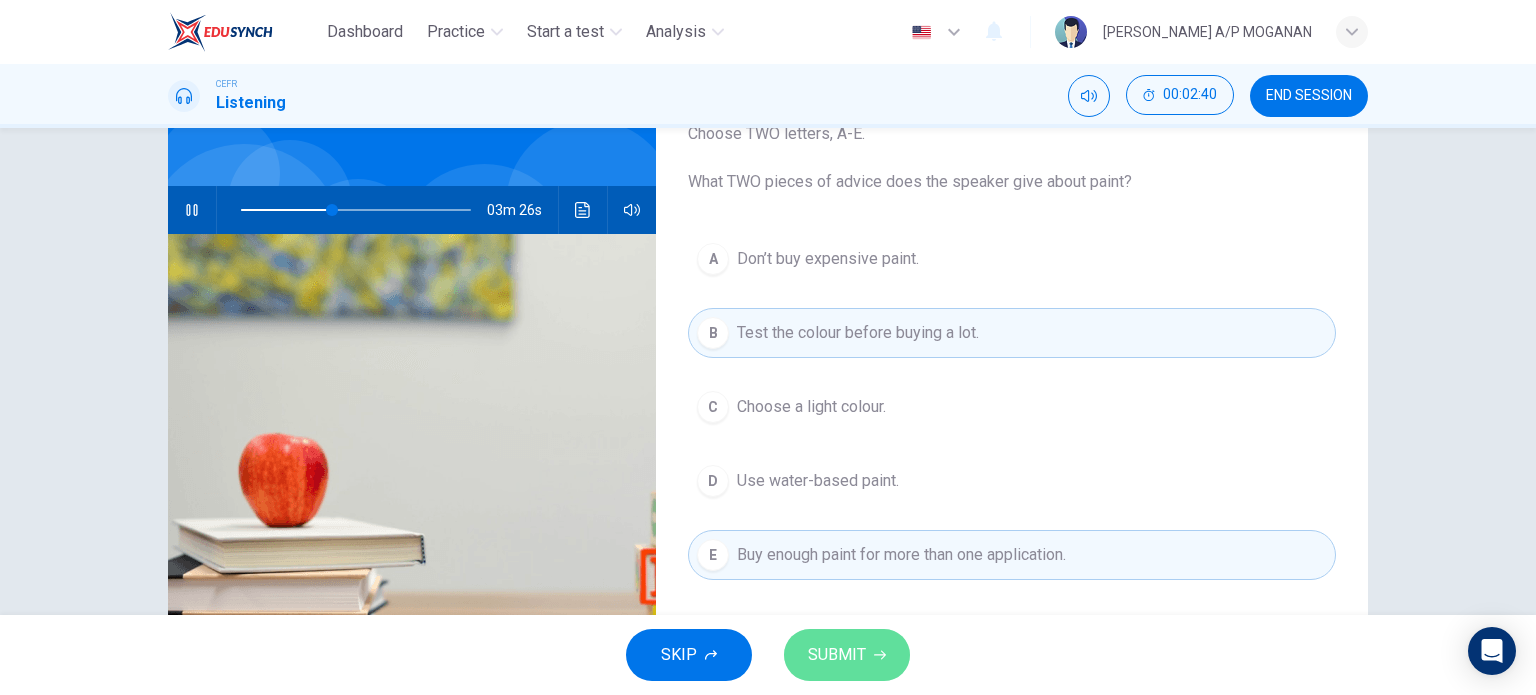 click on "SUBMIT" at bounding box center [847, 655] 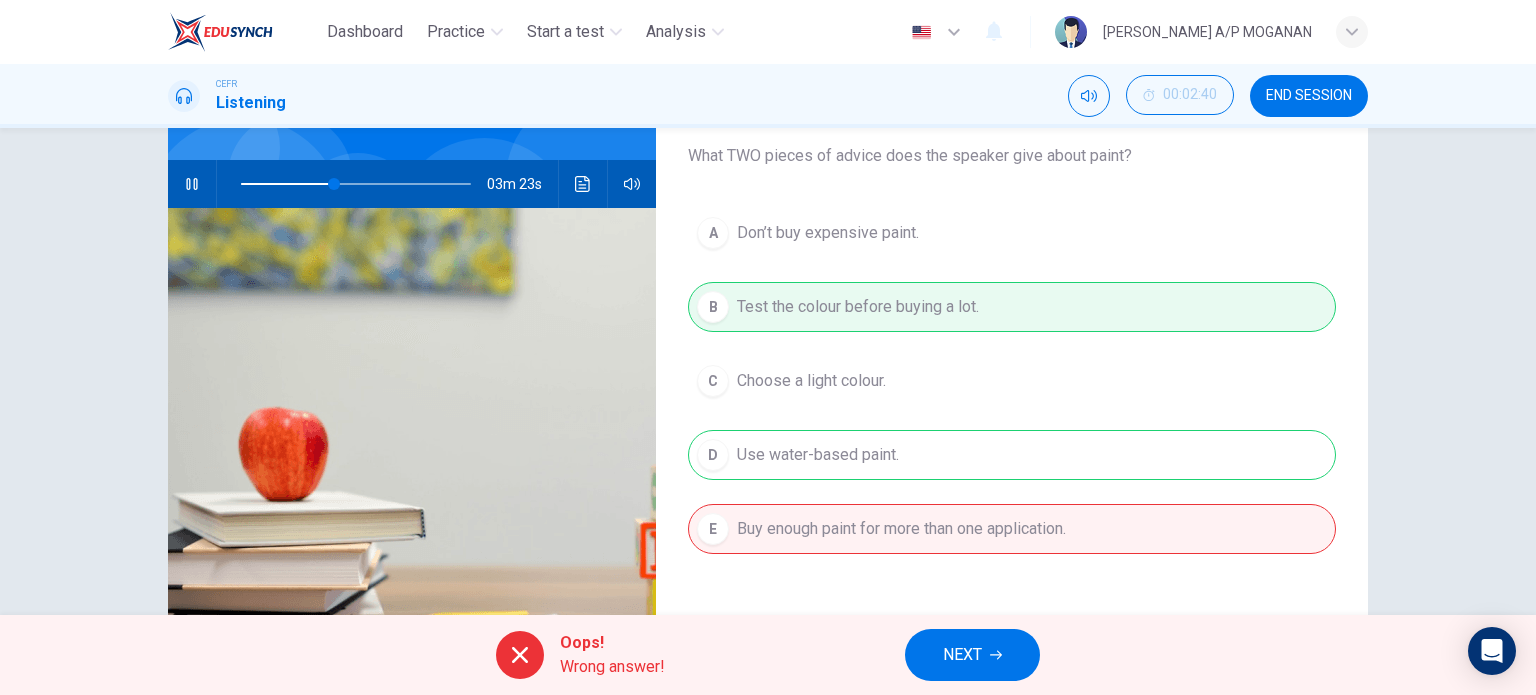 scroll, scrollTop: 170, scrollLeft: 0, axis: vertical 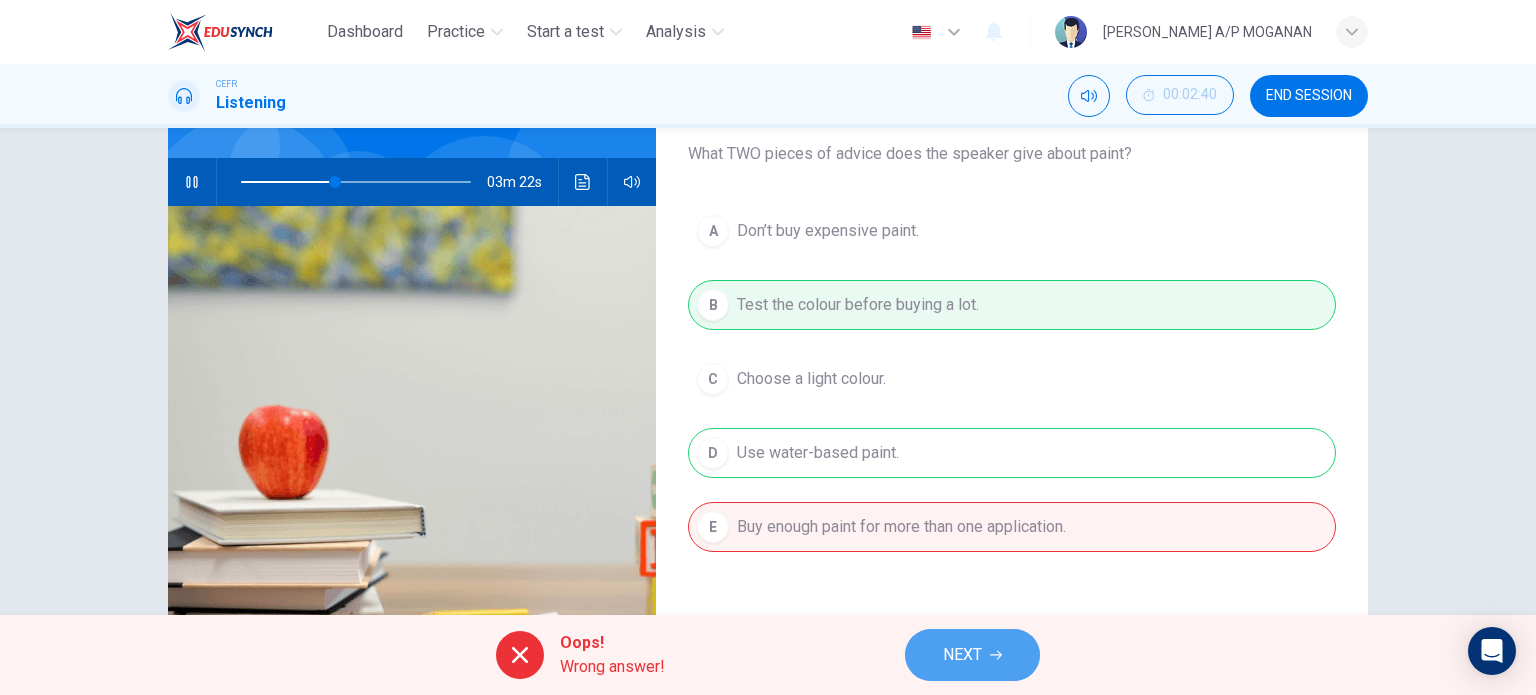click on "NEXT" at bounding box center (962, 655) 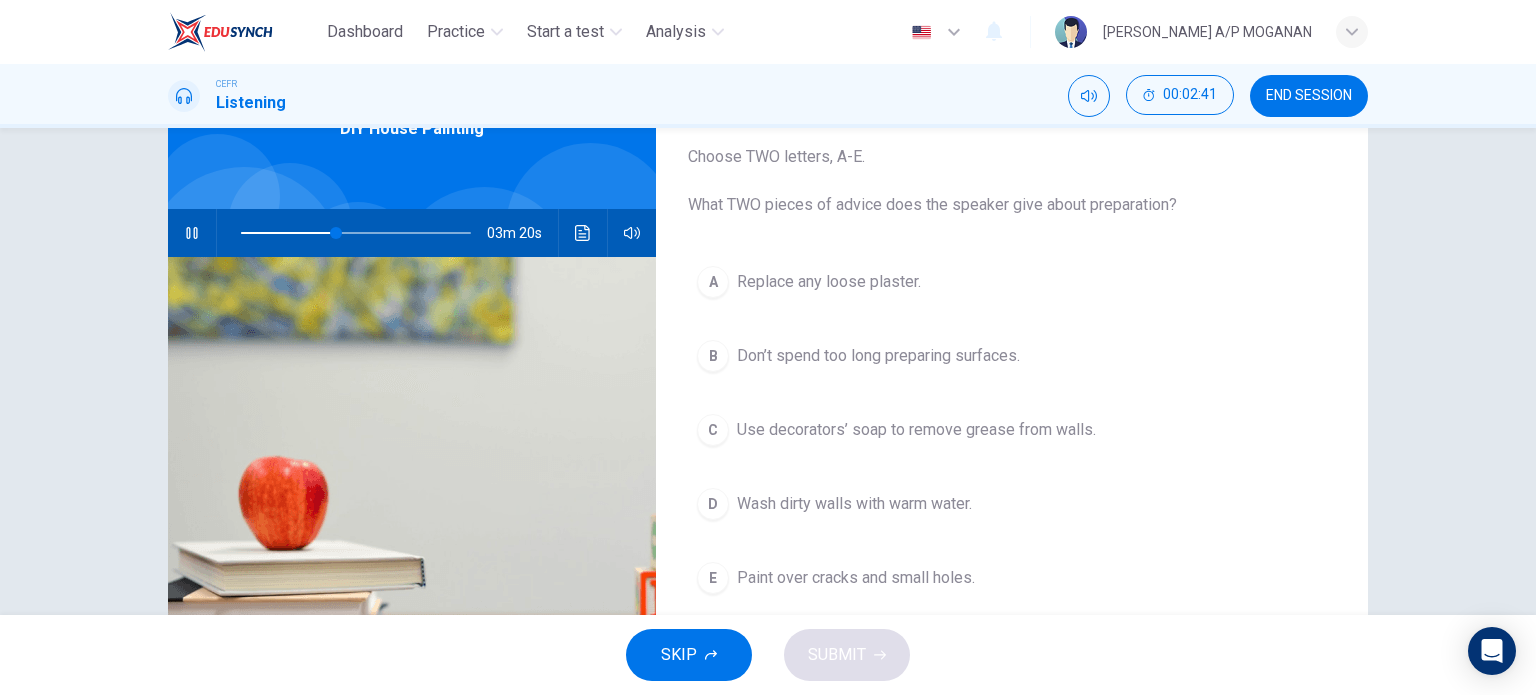 scroll, scrollTop: 136, scrollLeft: 0, axis: vertical 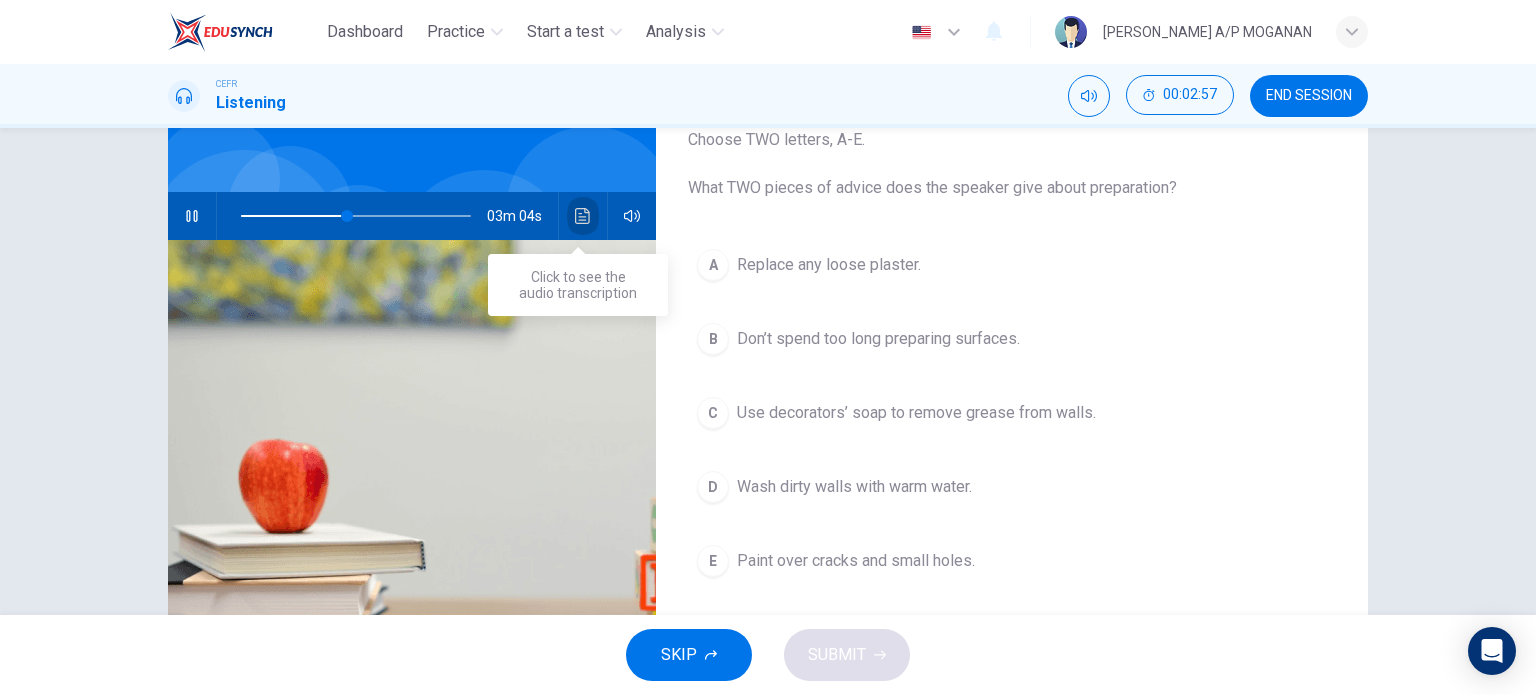 click at bounding box center [583, 216] 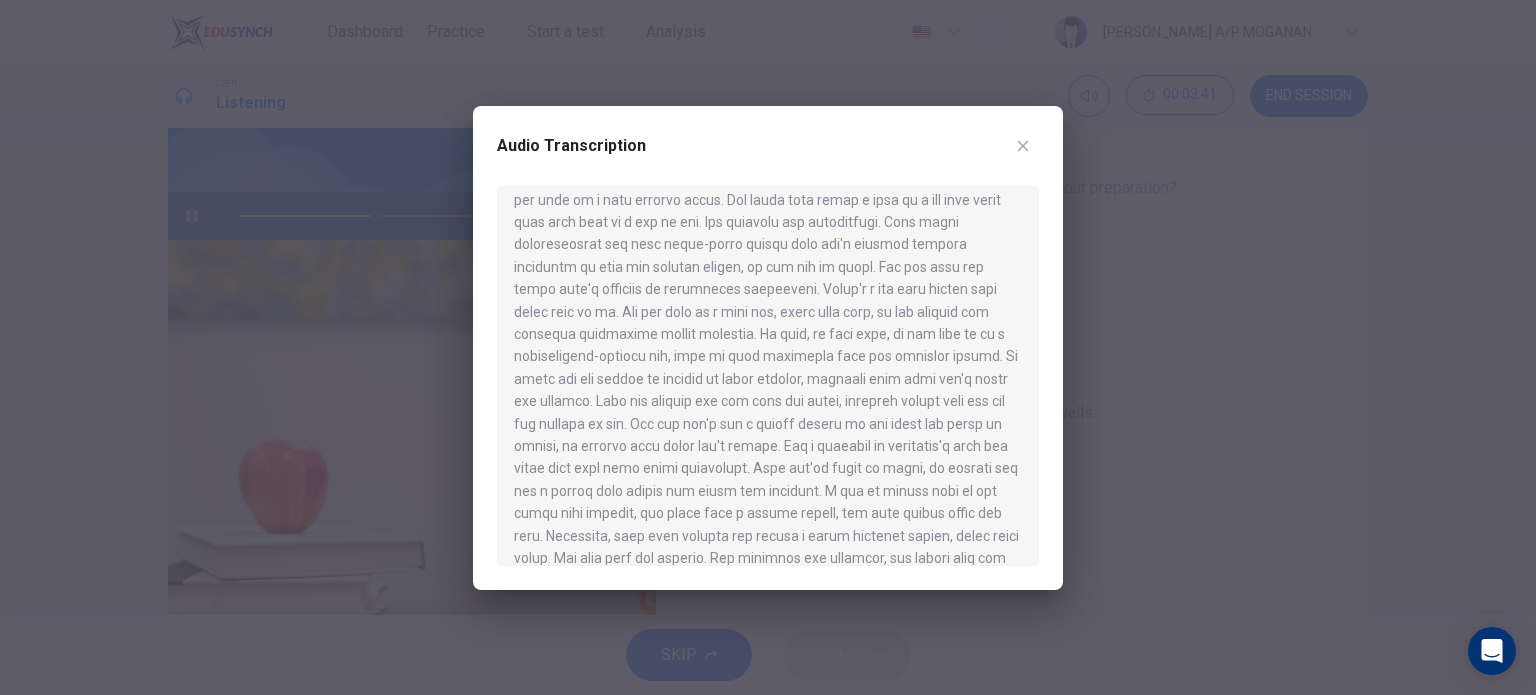 scroll, scrollTop: 599, scrollLeft: 0, axis: vertical 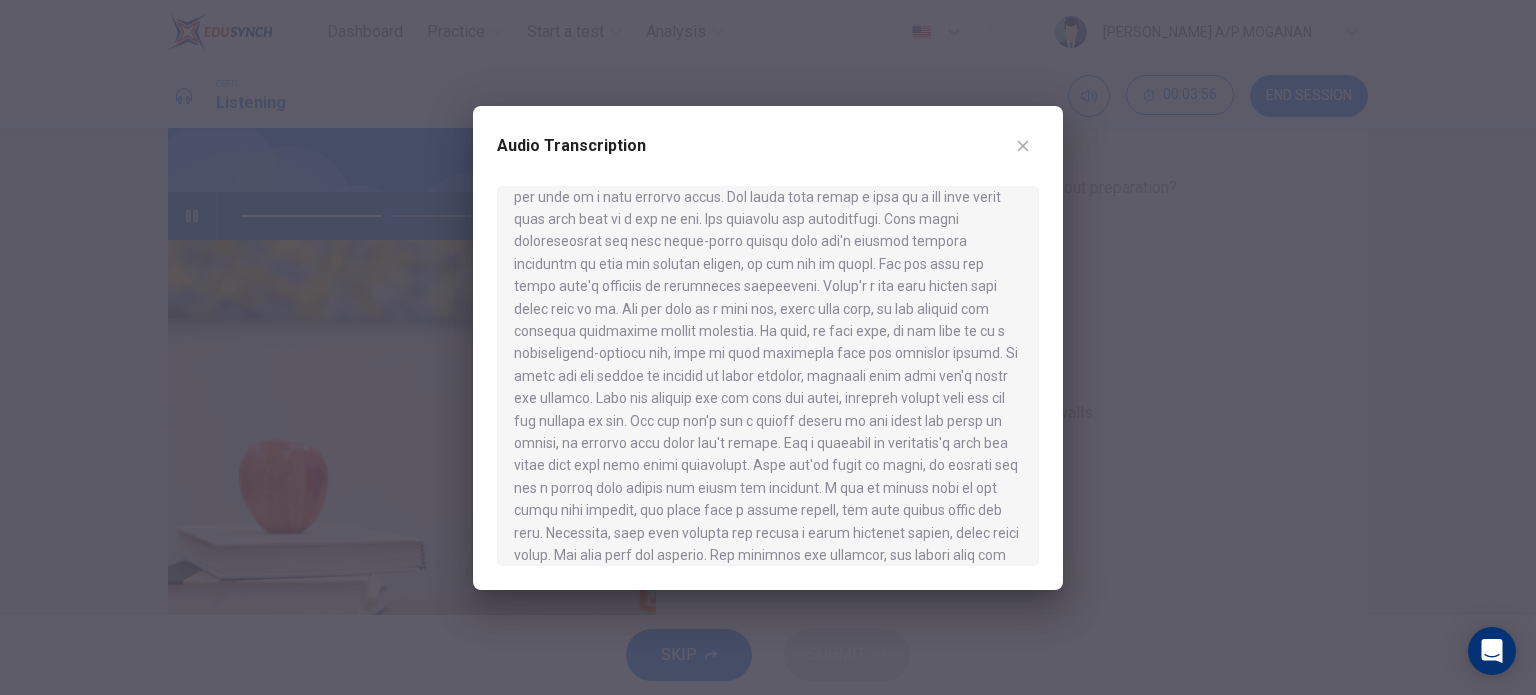 click at bounding box center (768, 347) 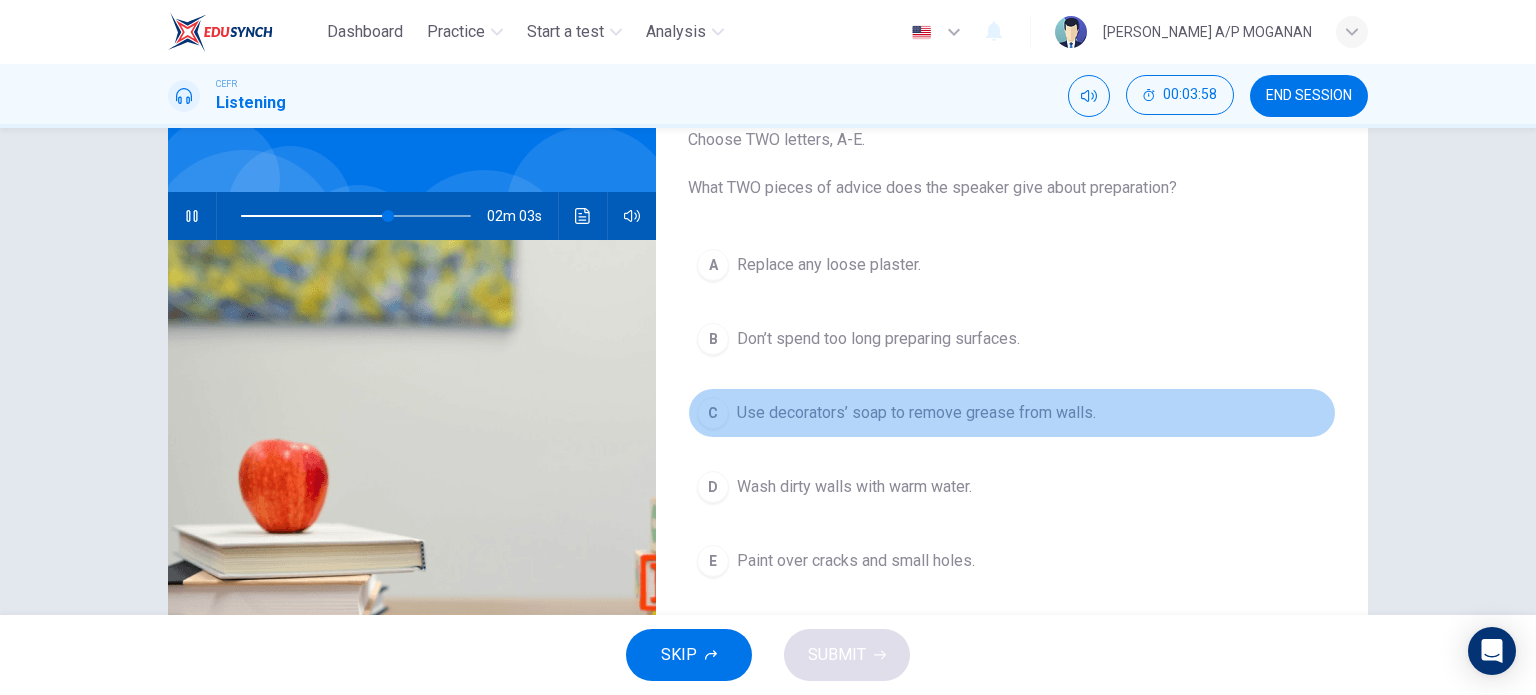 click on "C" at bounding box center (713, 413) 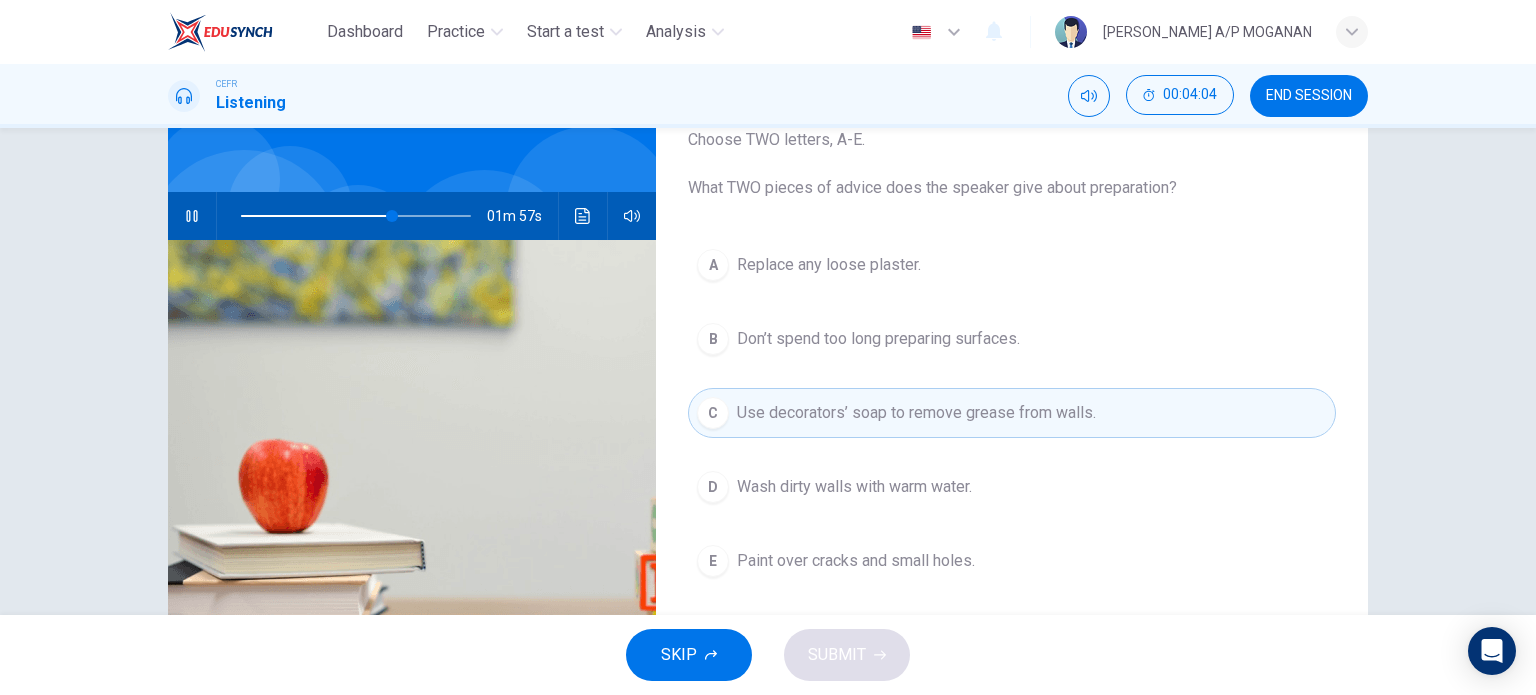 click on "A Replace any loose plaster." at bounding box center (1012, 265) 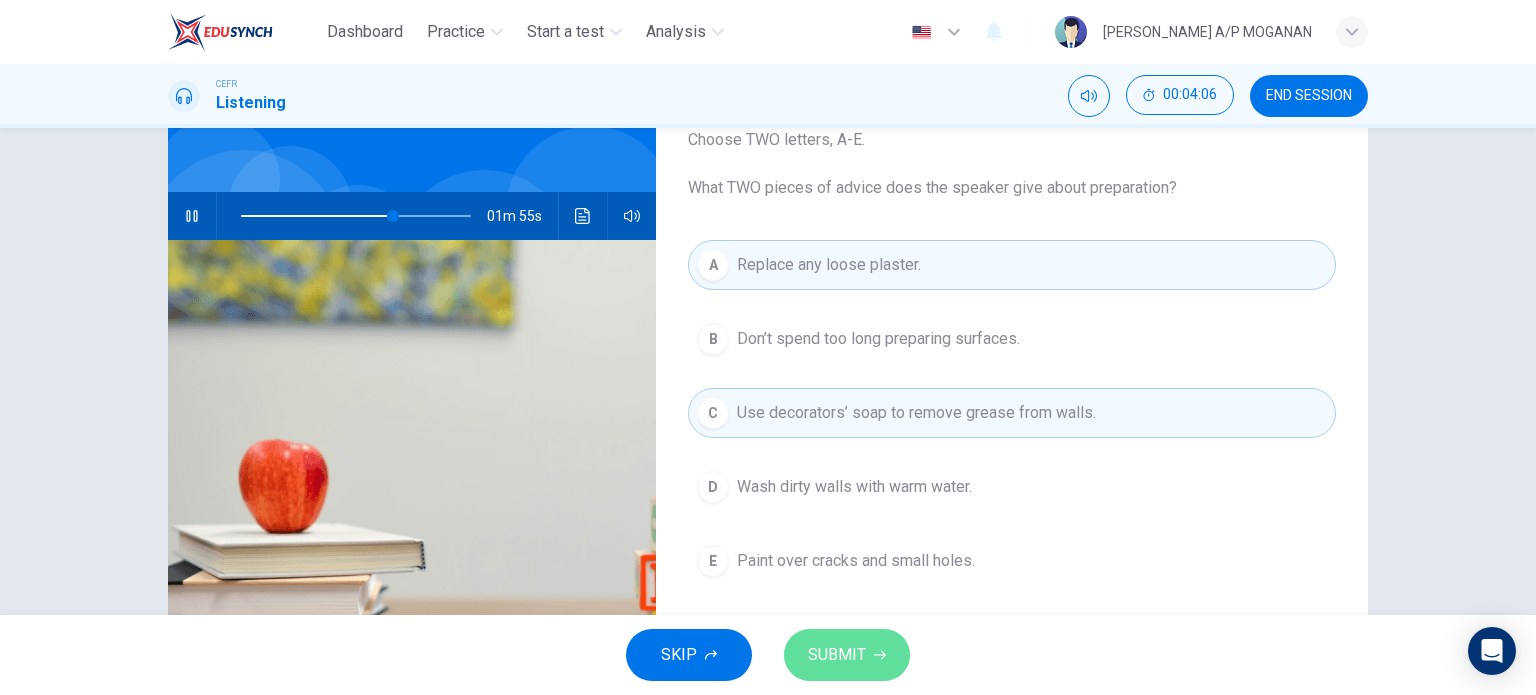 click on "SUBMIT" at bounding box center [837, 655] 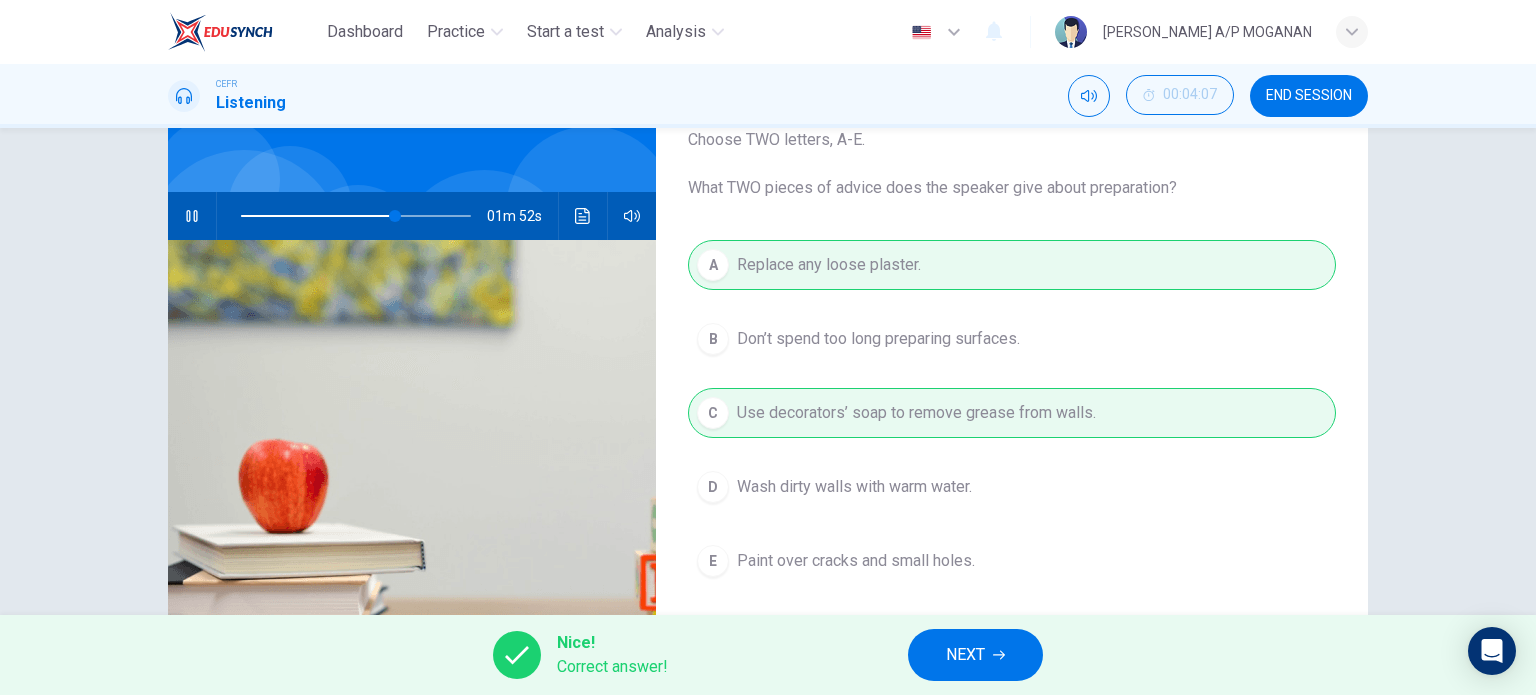 click on "NEXT" at bounding box center (965, 655) 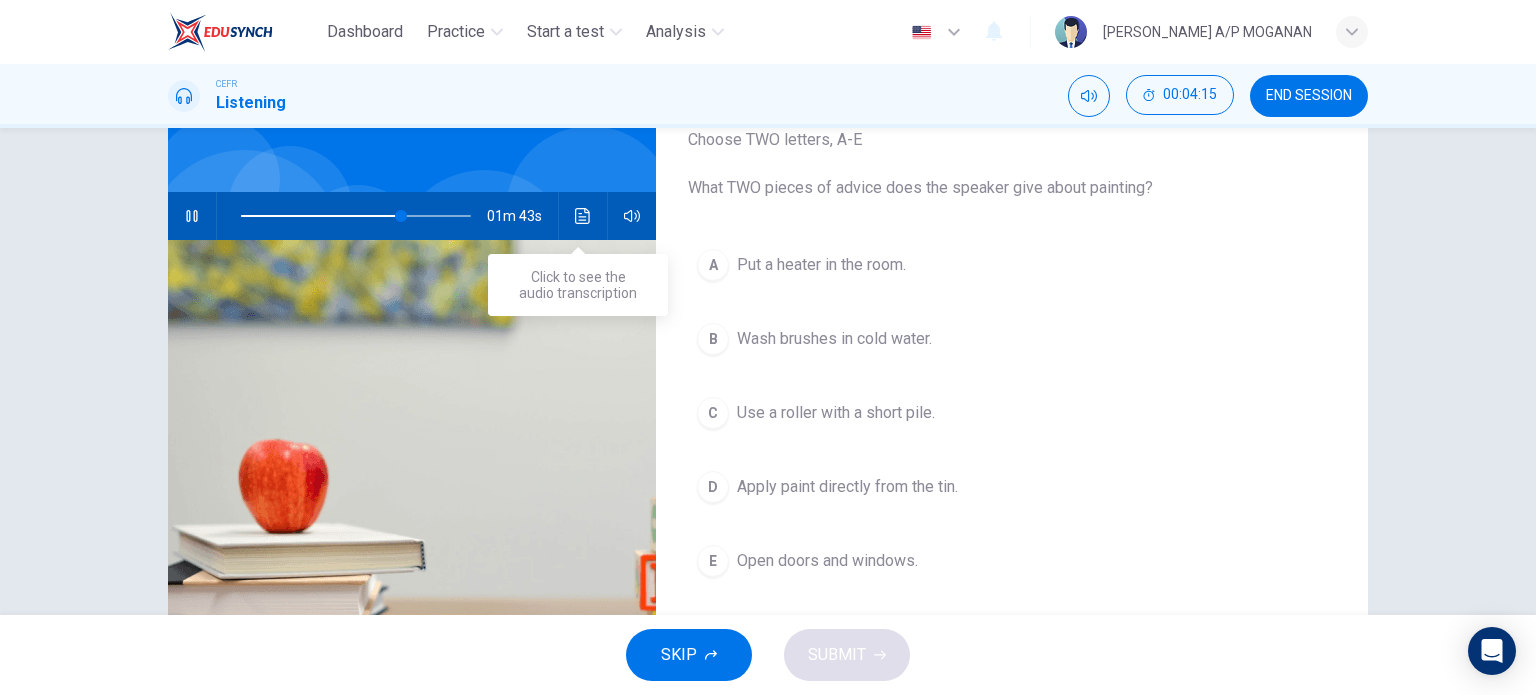 click 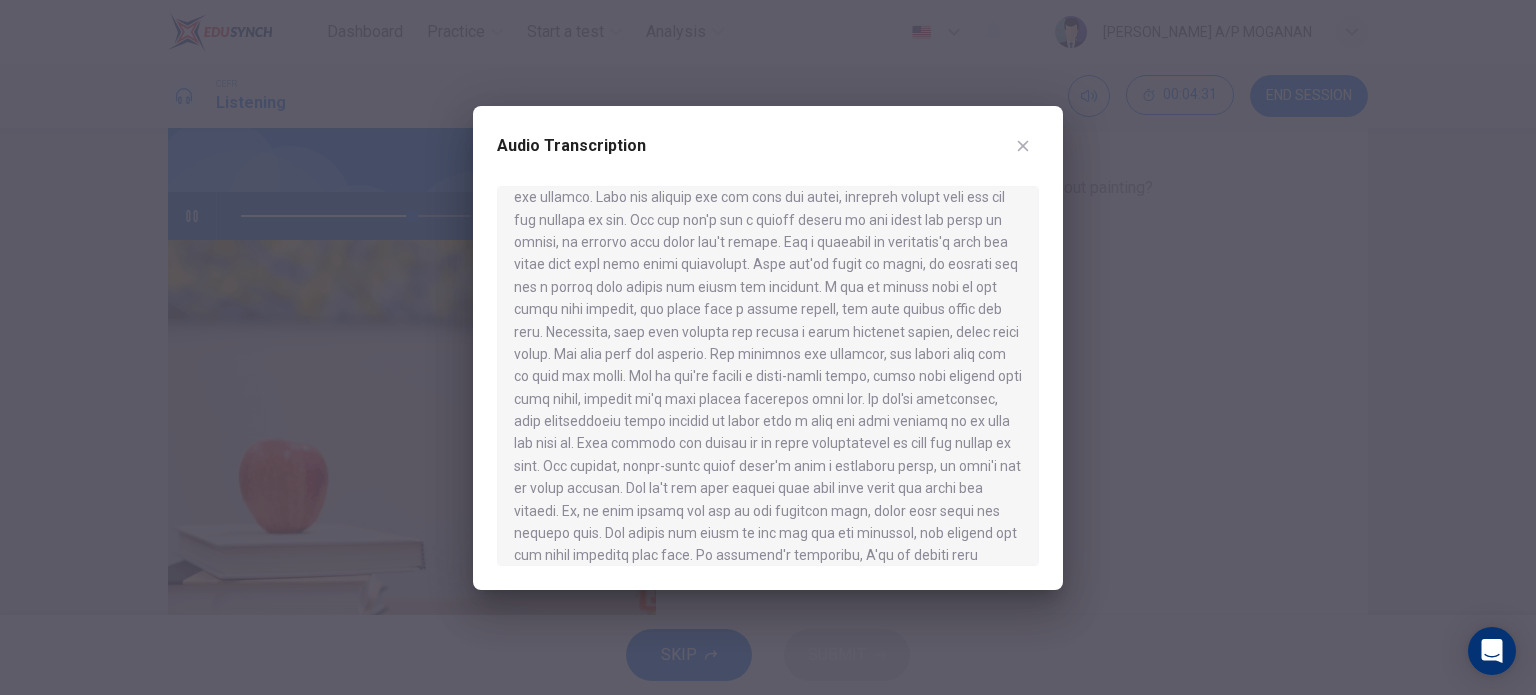 scroll, scrollTop: 840, scrollLeft: 0, axis: vertical 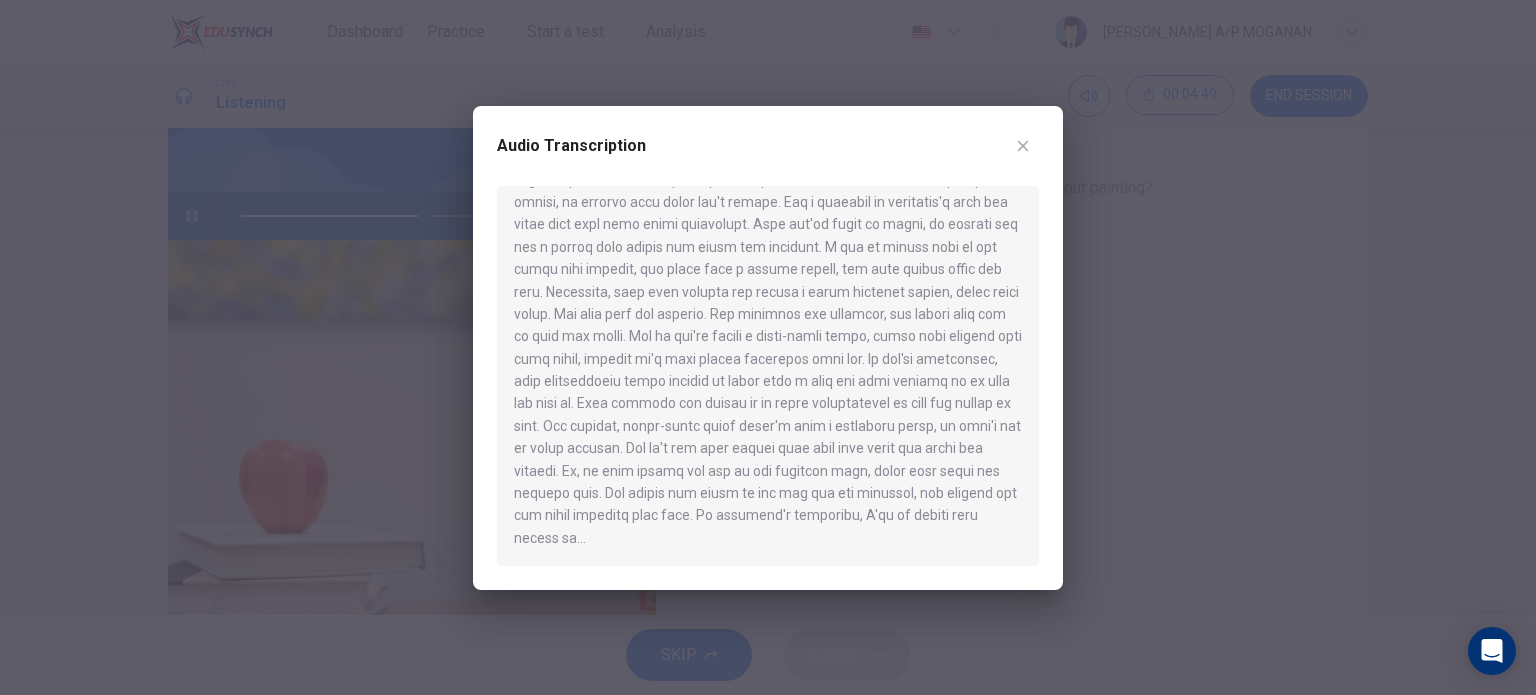 click at bounding box center (768, 347) 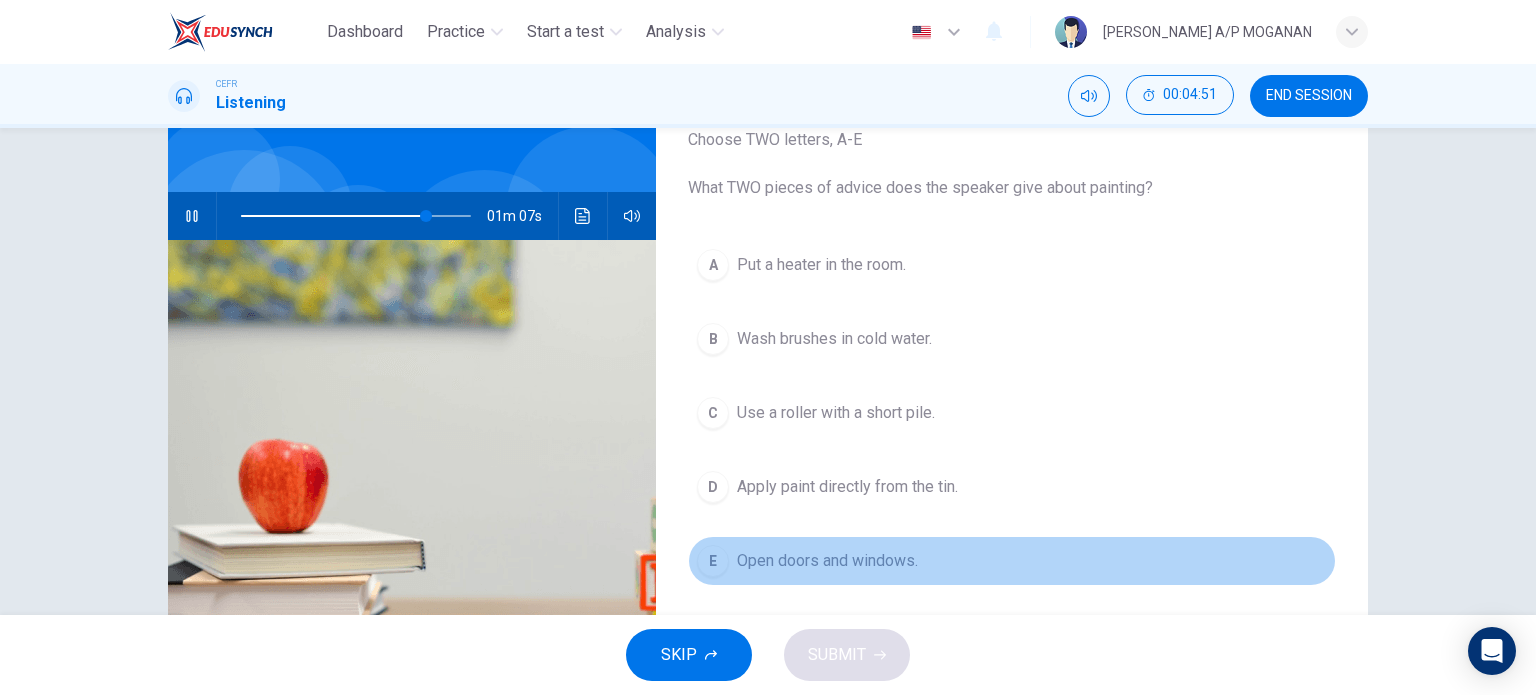 click on "E" at bounding box center (713, 561) 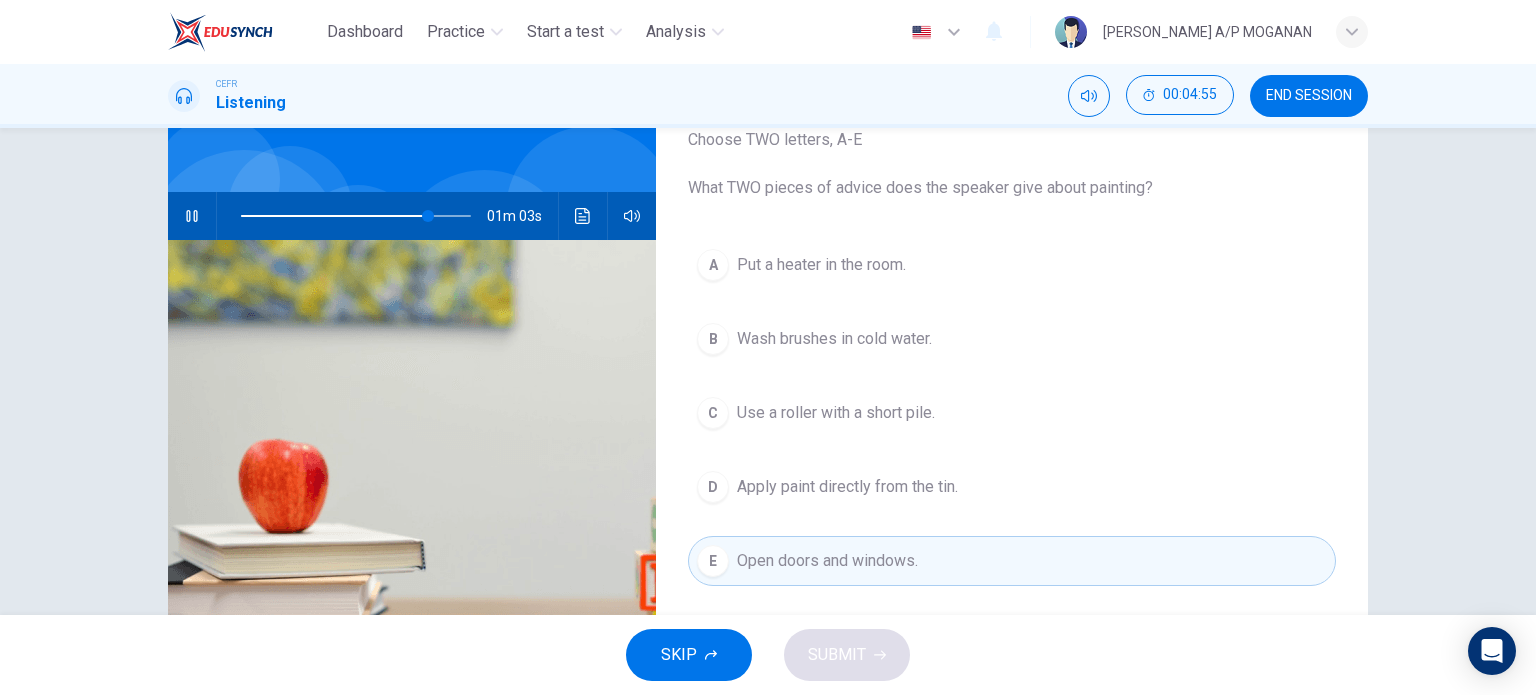 click on "Use a roller with a short pile." at bounding box center [836, 413] 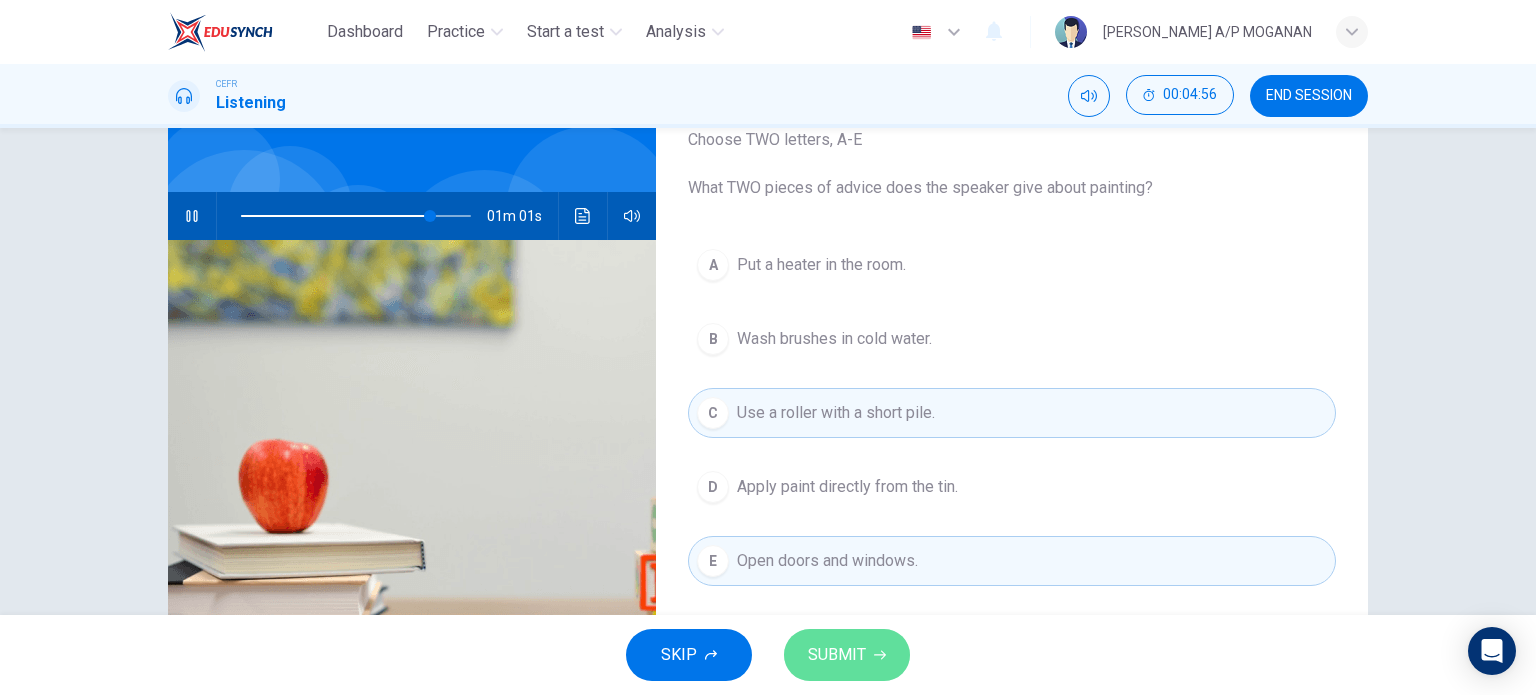 click on "SUBMIT" at bounding box center [847, 655] 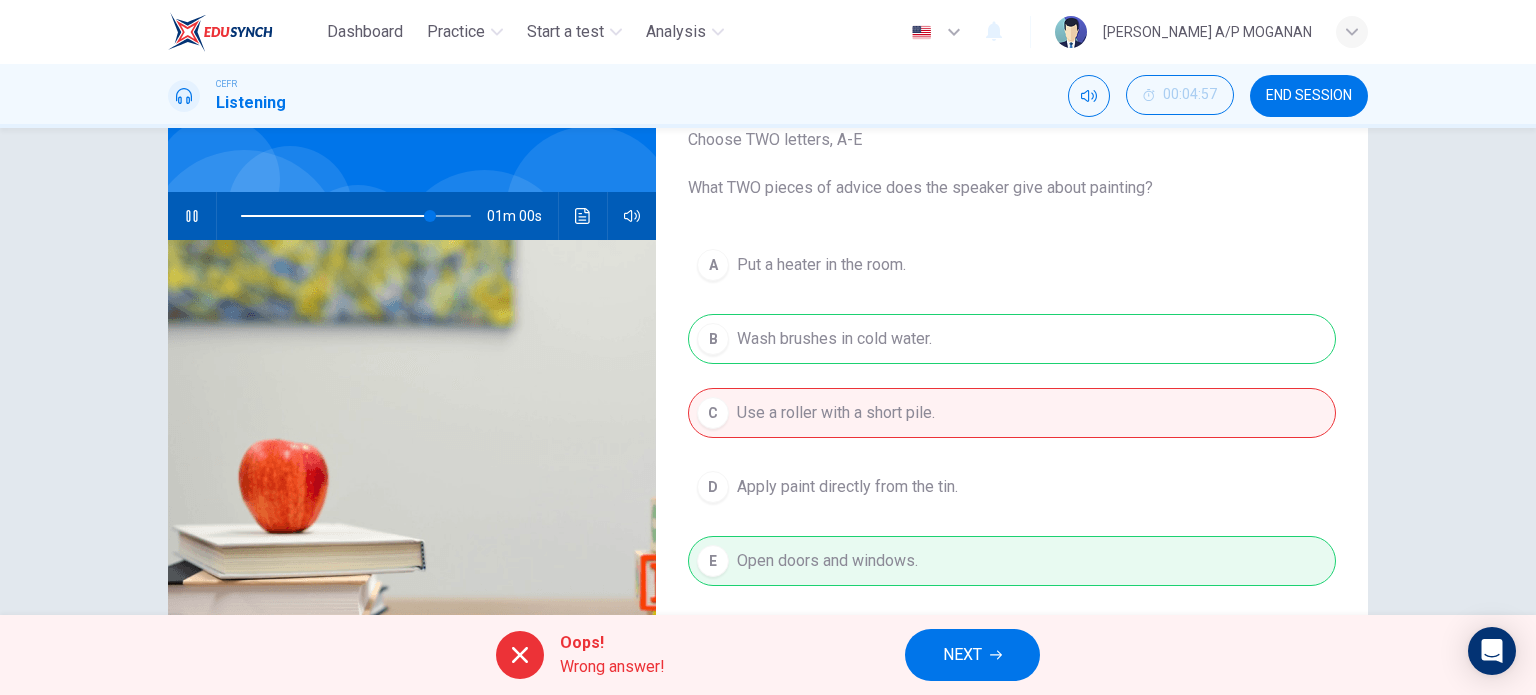 type on "83" 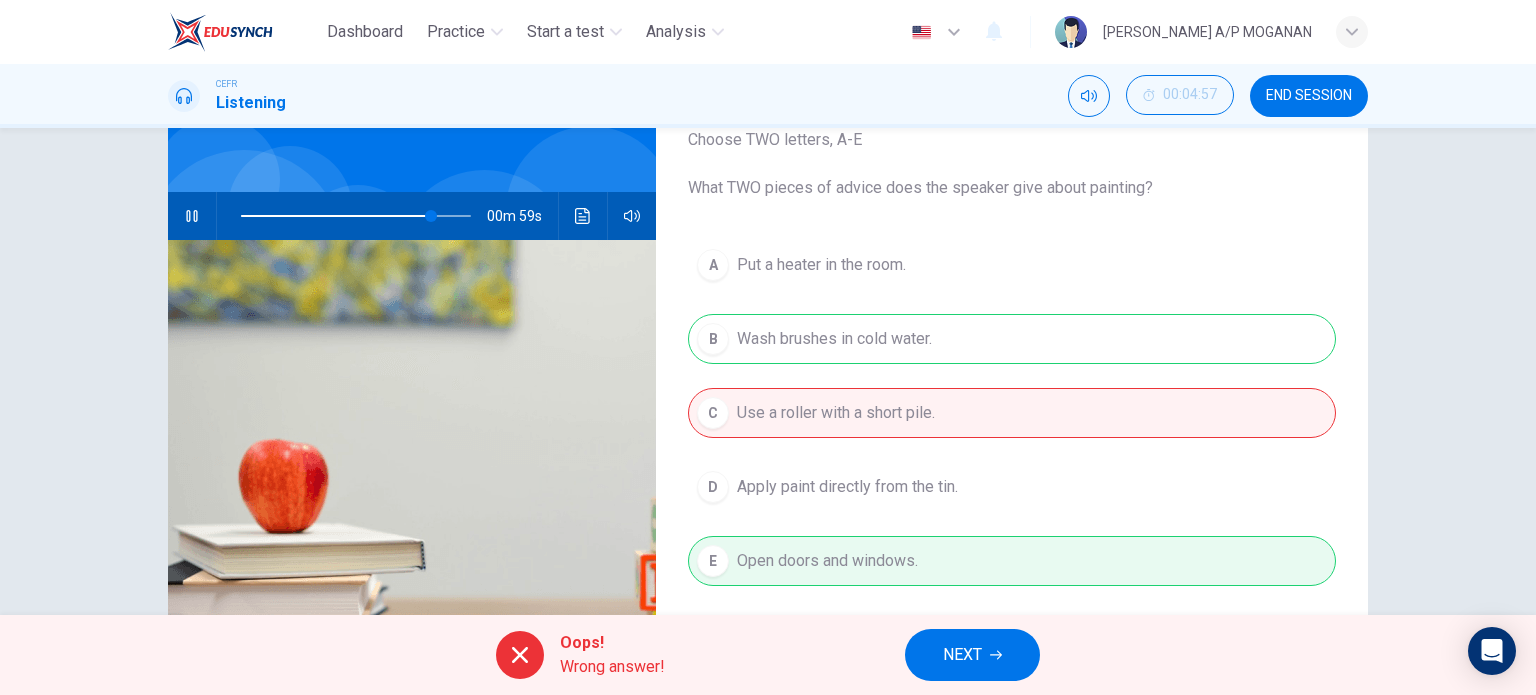 click on "NEXT" at bounding box center [962, 655] 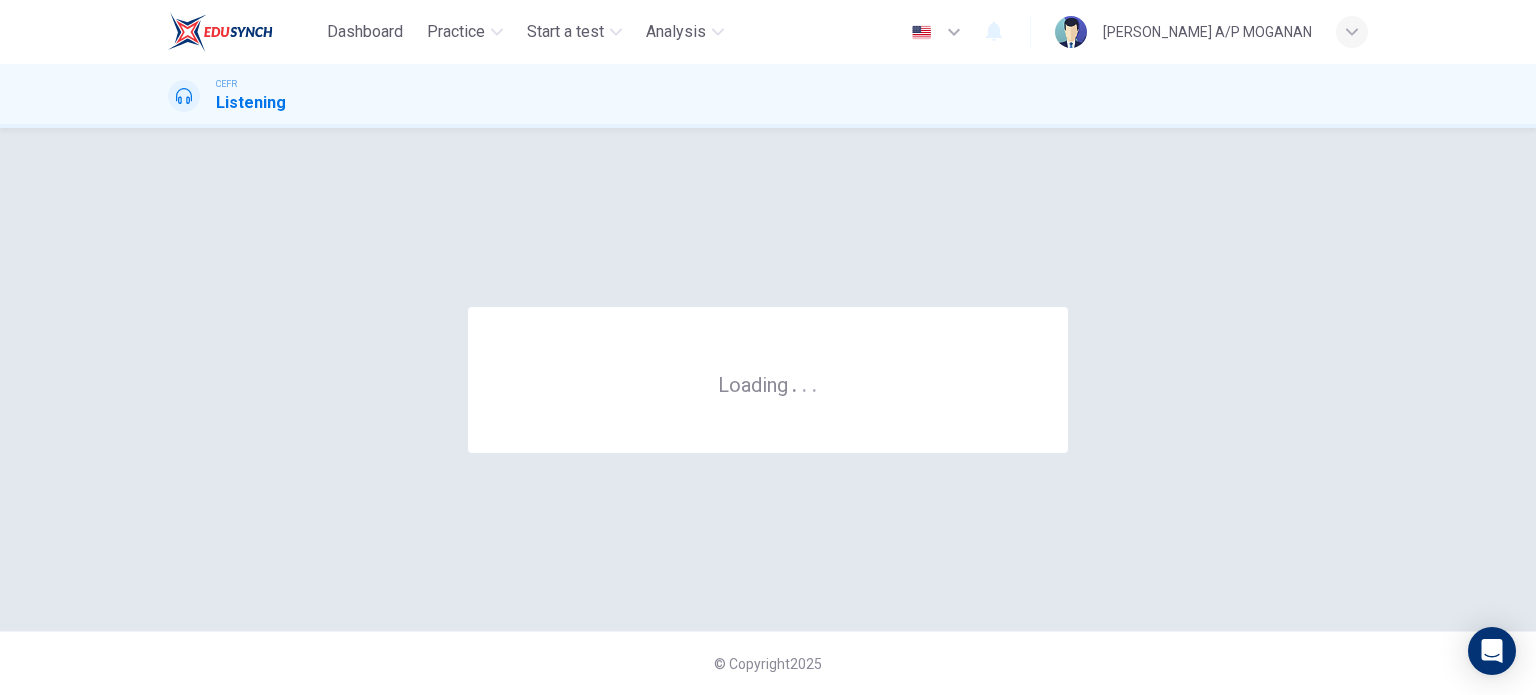 scroll, scrollTop: 0, scrollLeft: 0, axis: both 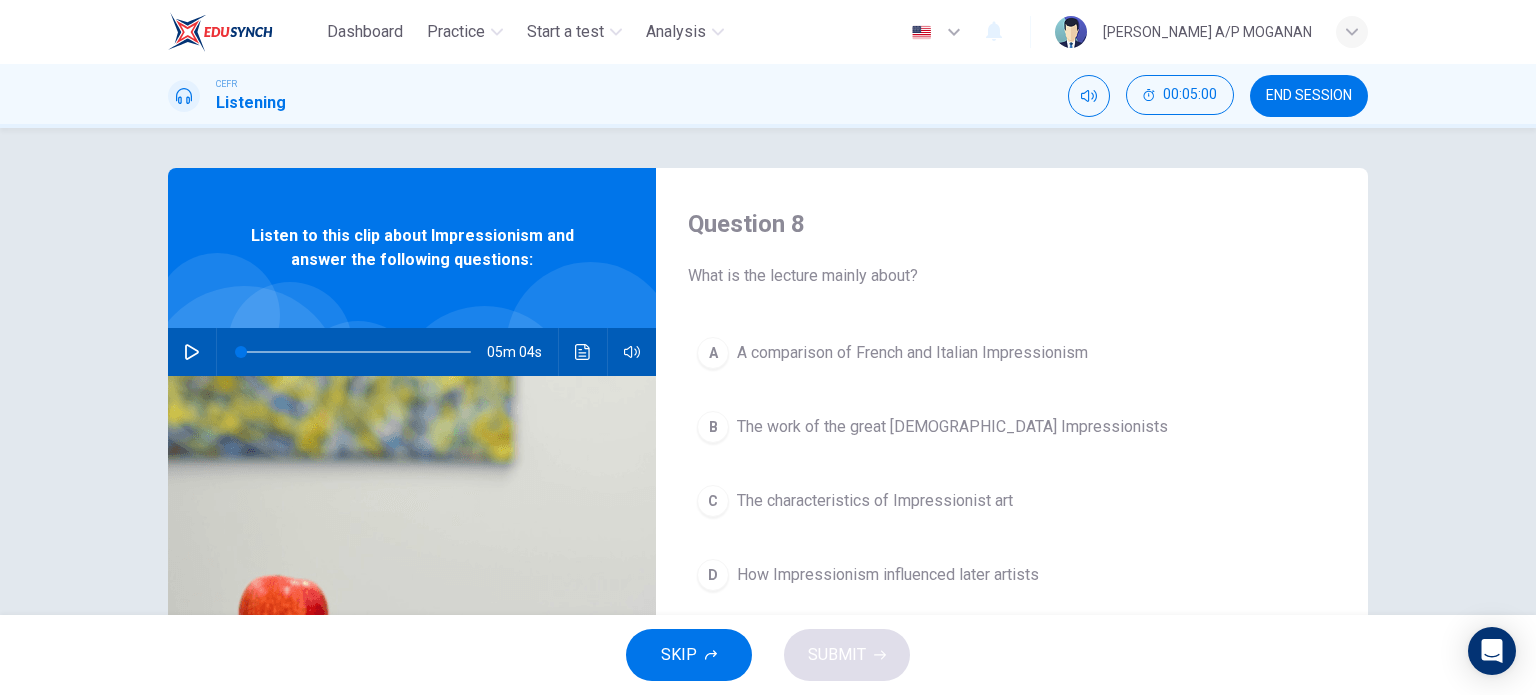 click at bounding box center [192, 352] 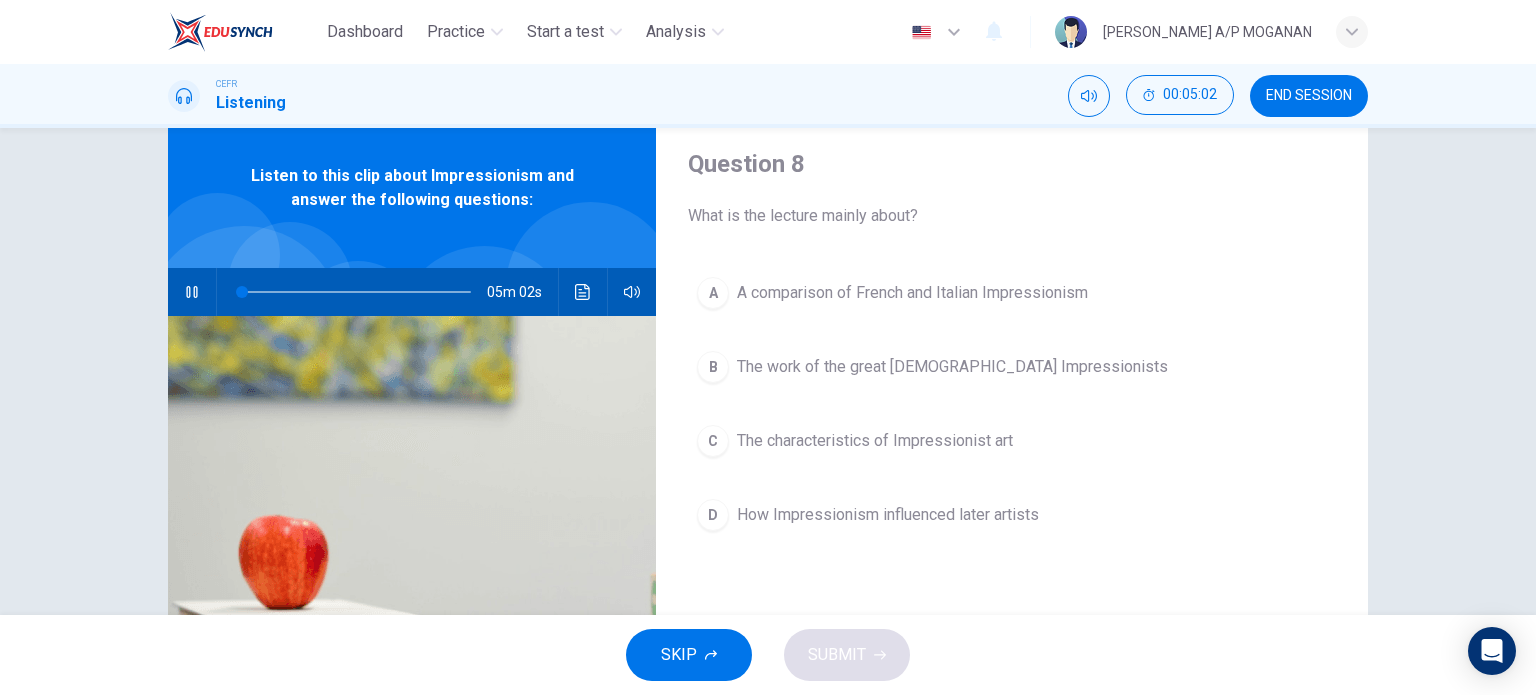 scroll, scrollTop: 59, scrollLeft: 0, axis: vertical 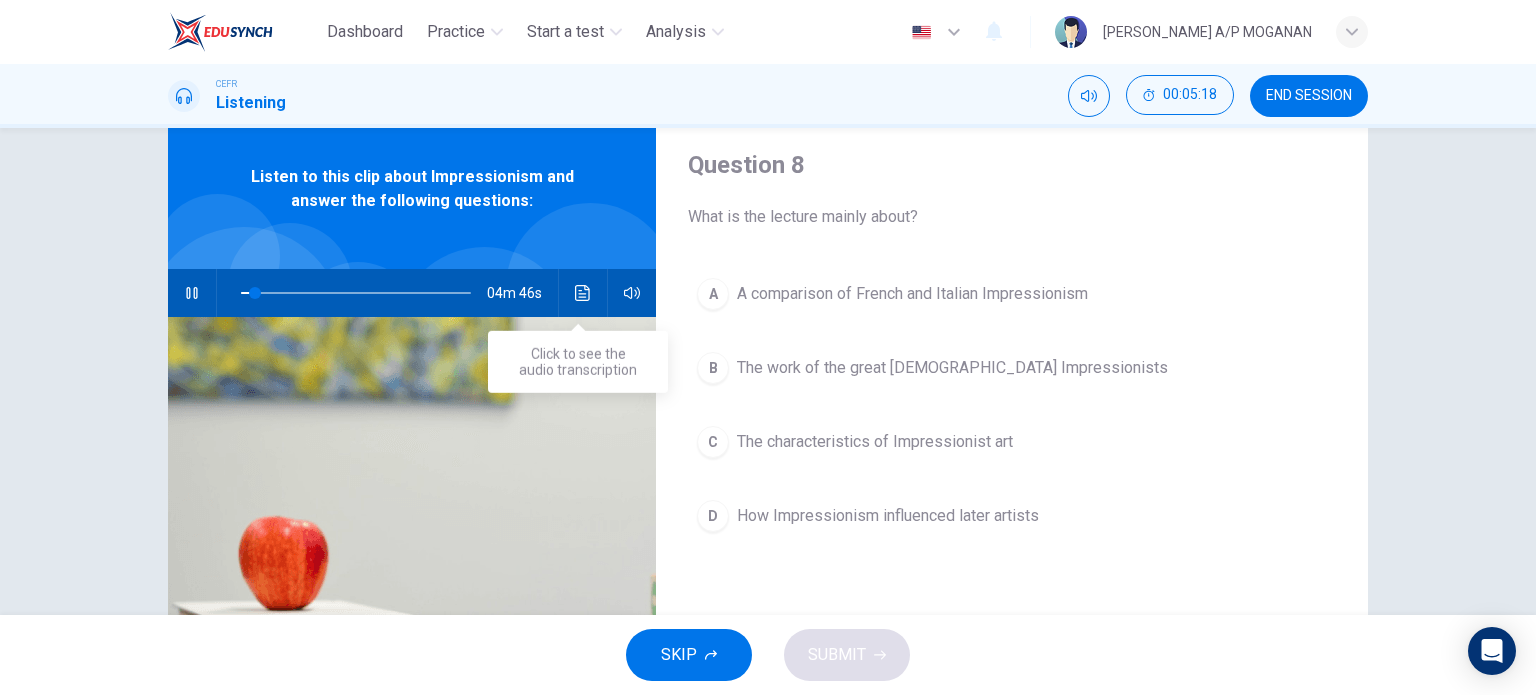 click 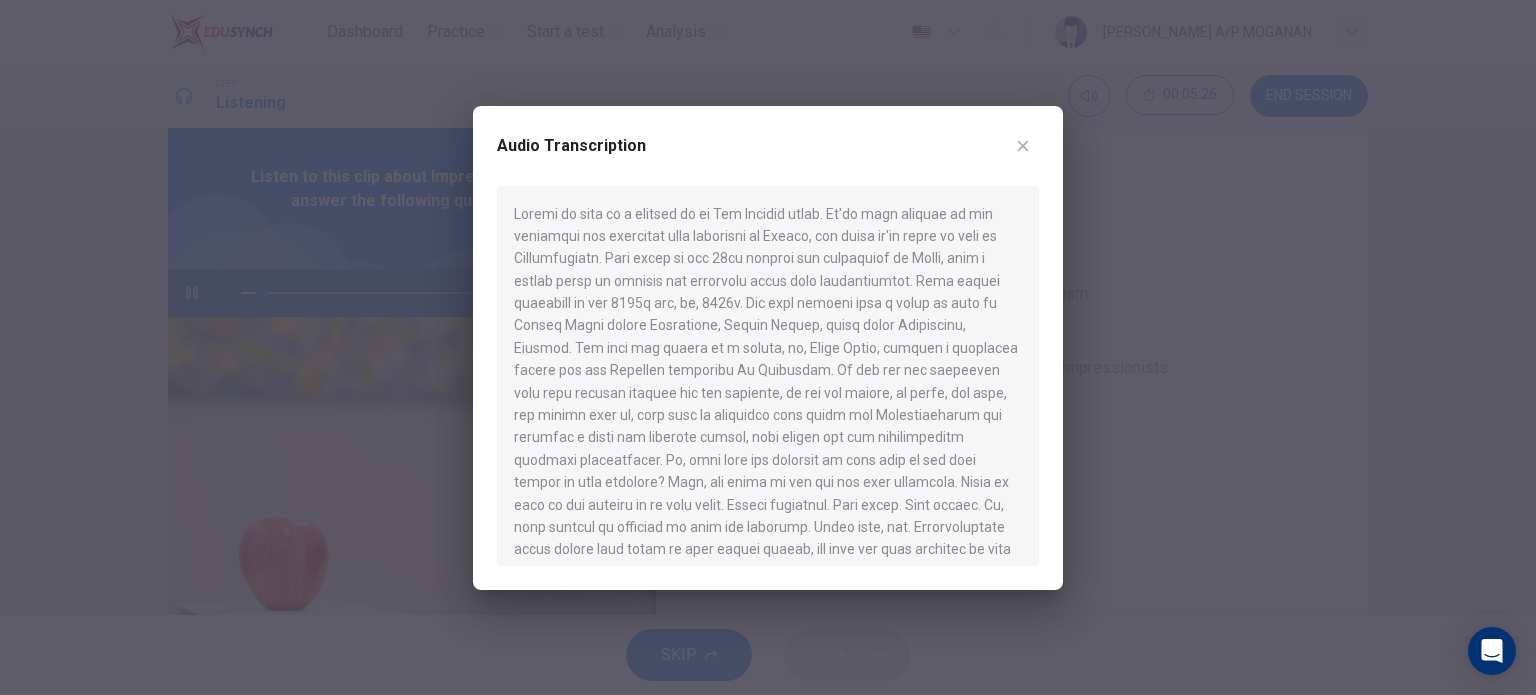click 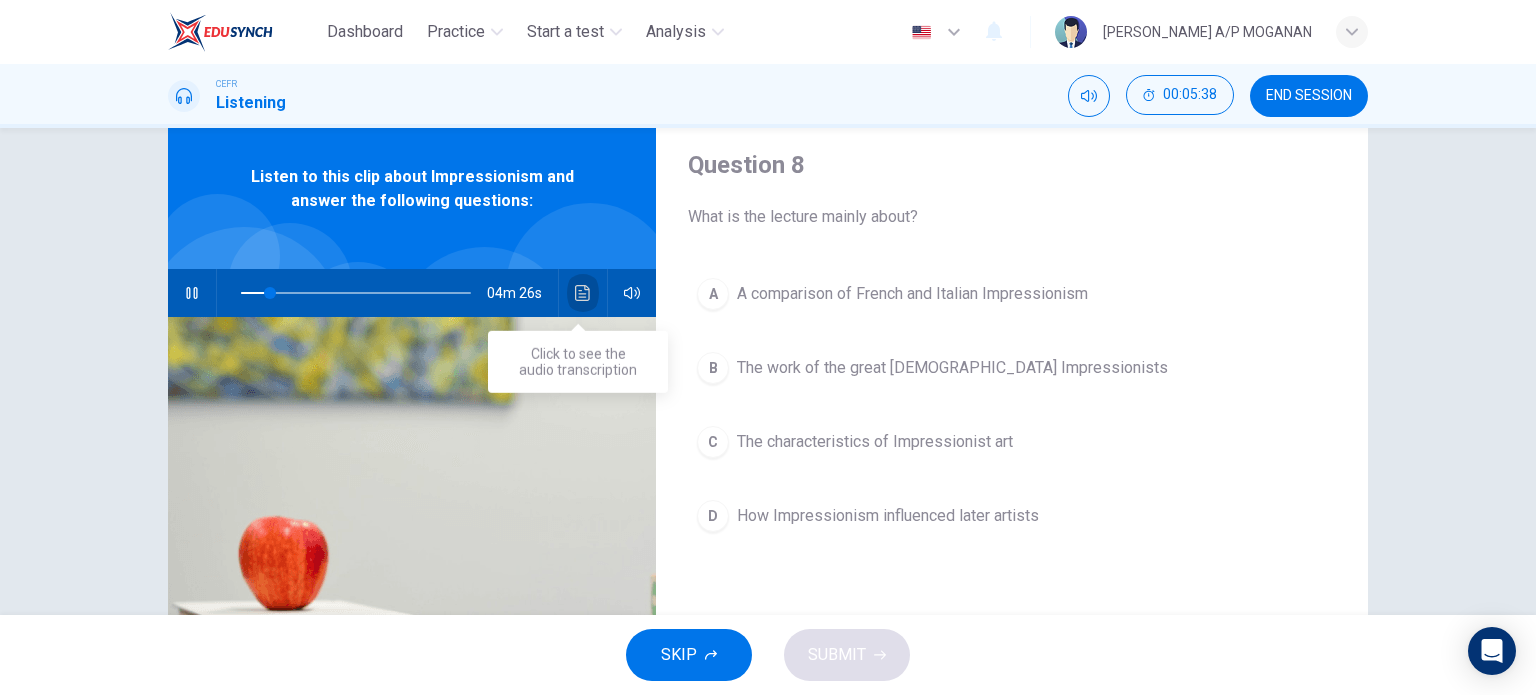 click at bounding box center (583, 293) 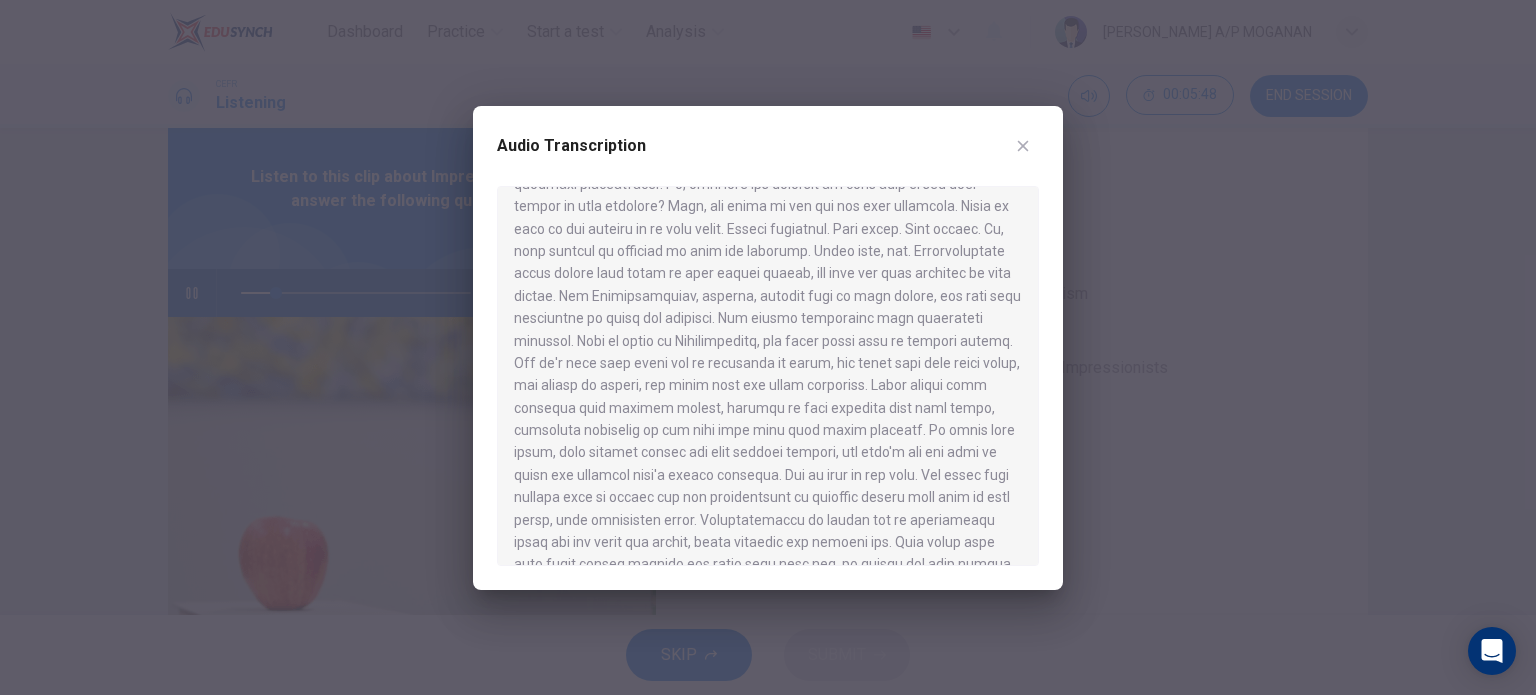 scroll, scrollTop: 280, scrollLeft: 0, axis: vertical 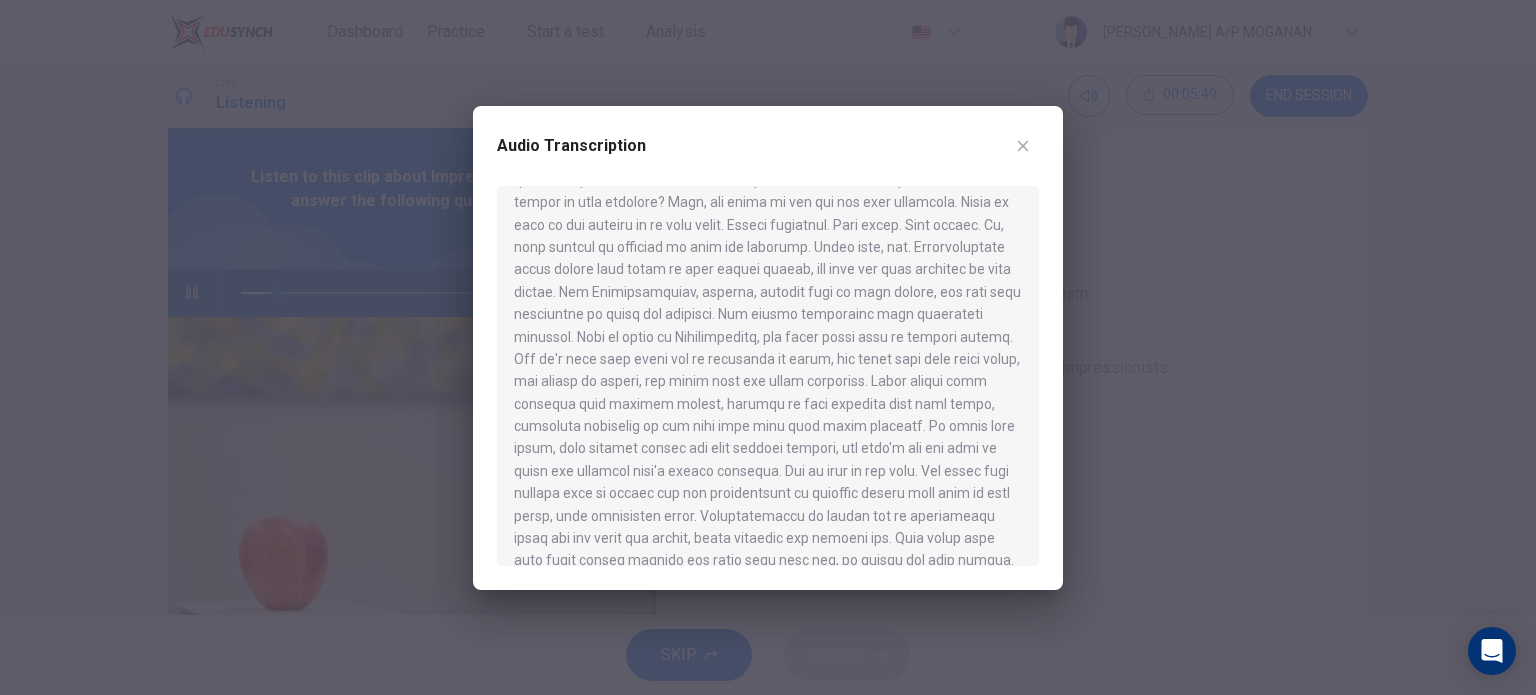 click at bounding box center (768, 347) 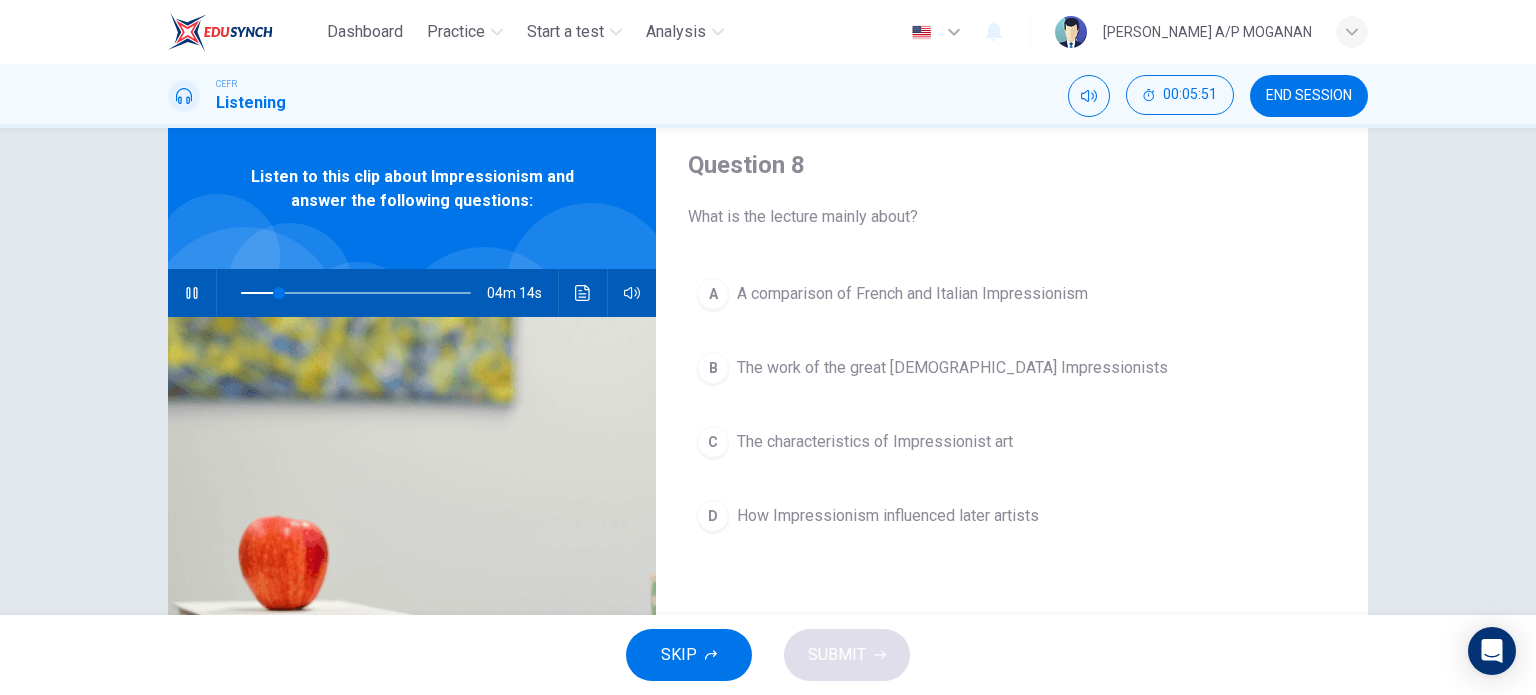 click on "D" at bounding box center [713, 516] 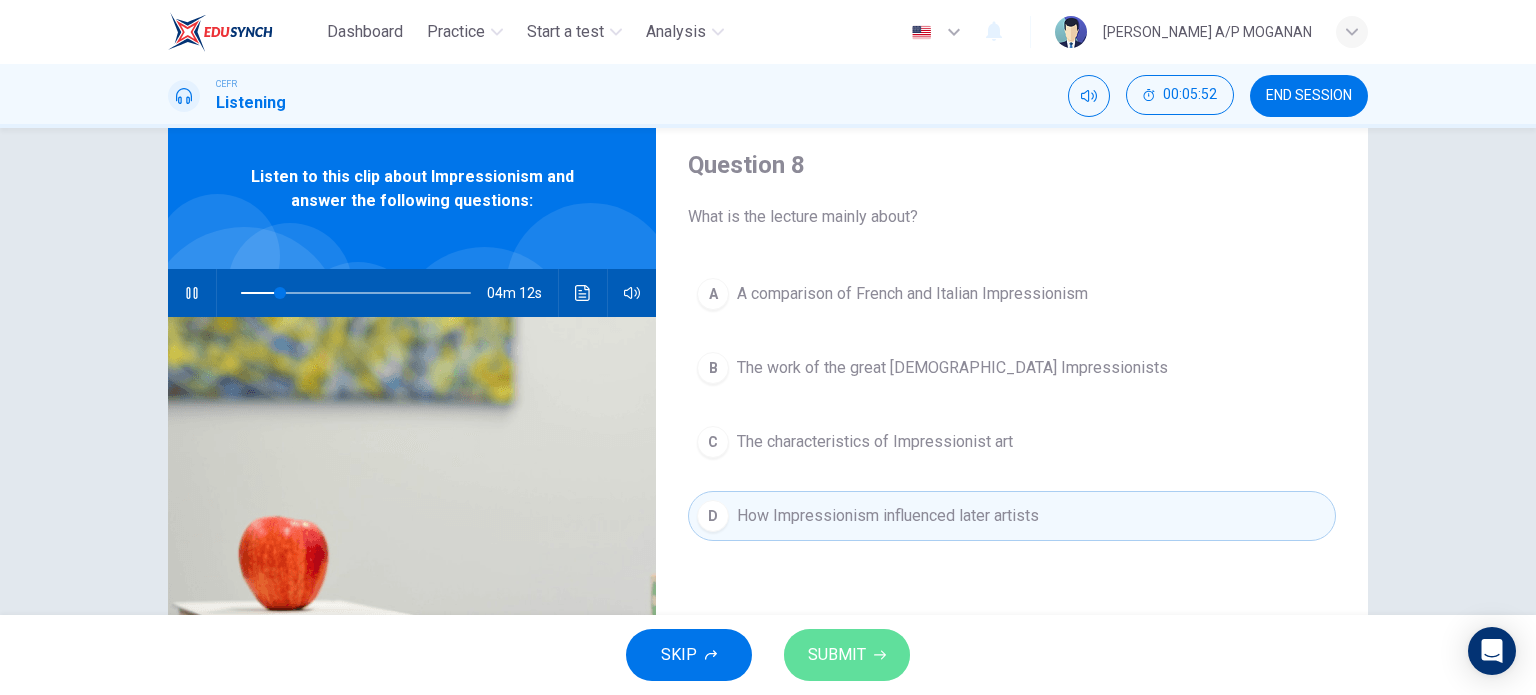 click on "SUBMIT" at bounding box center (837, 655) 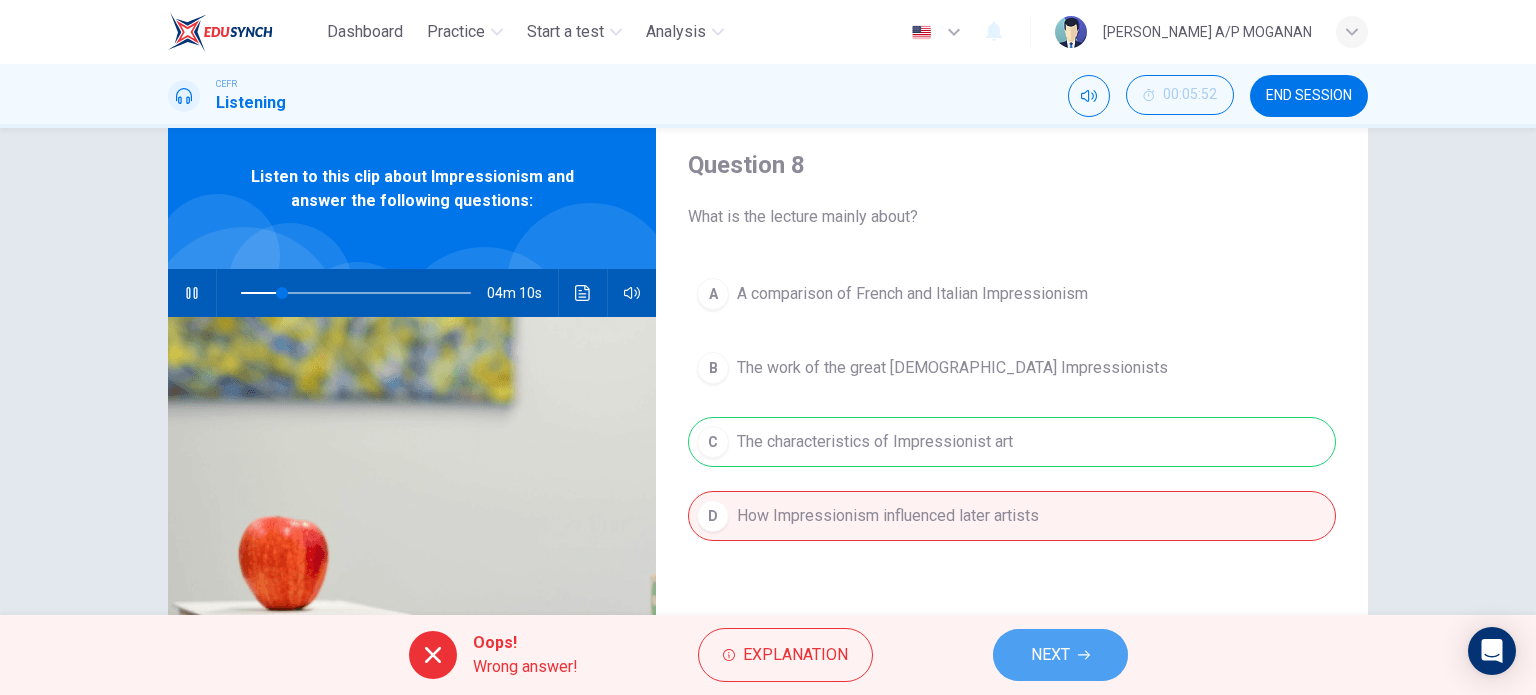 click 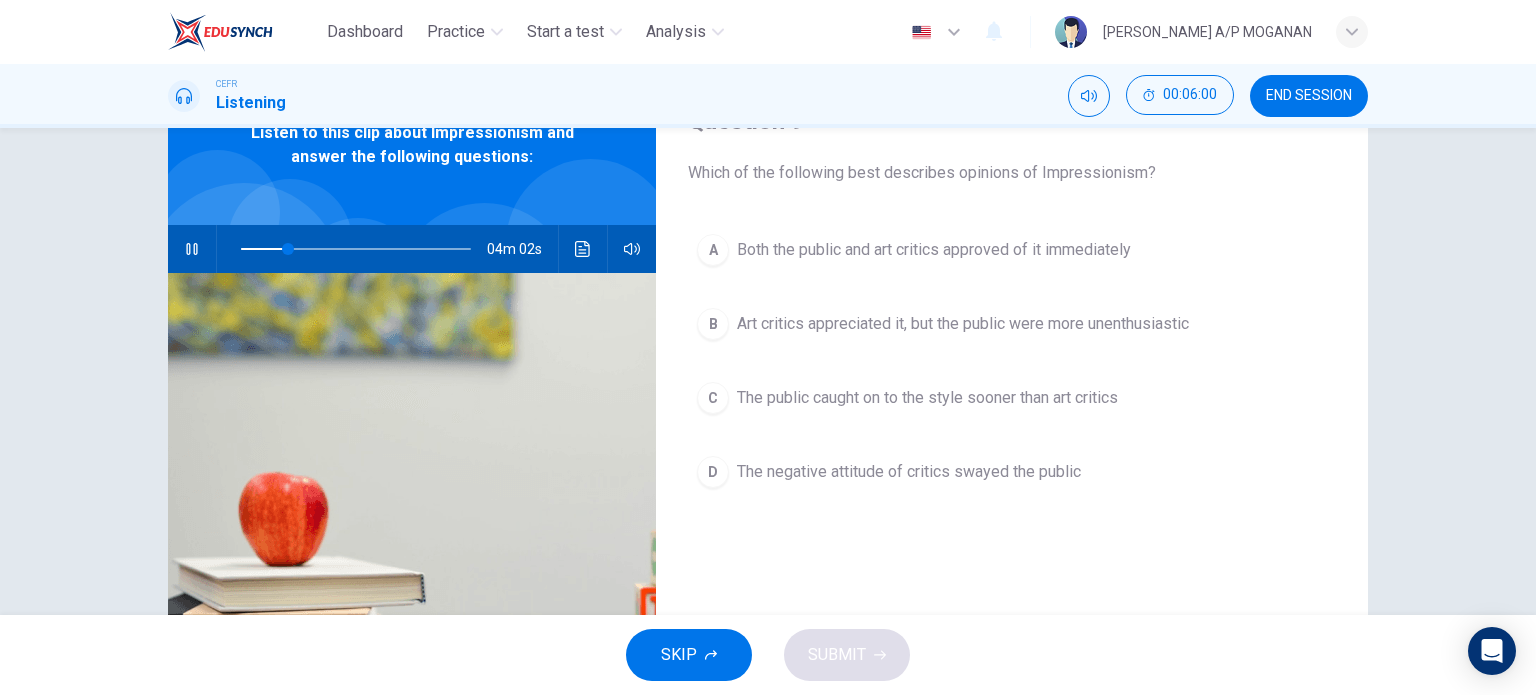 scroll, scrollTop: 104, scrollLeft: 0, axis: vertical 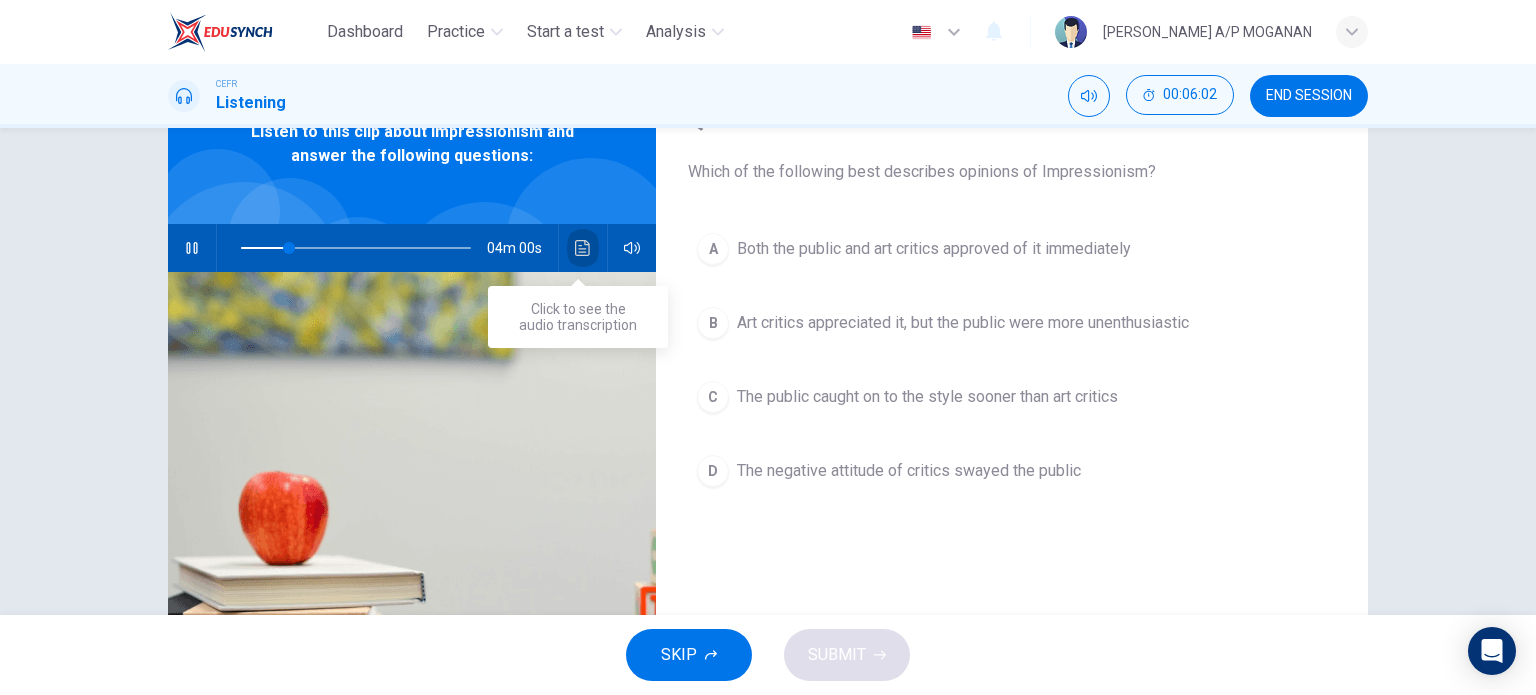 click 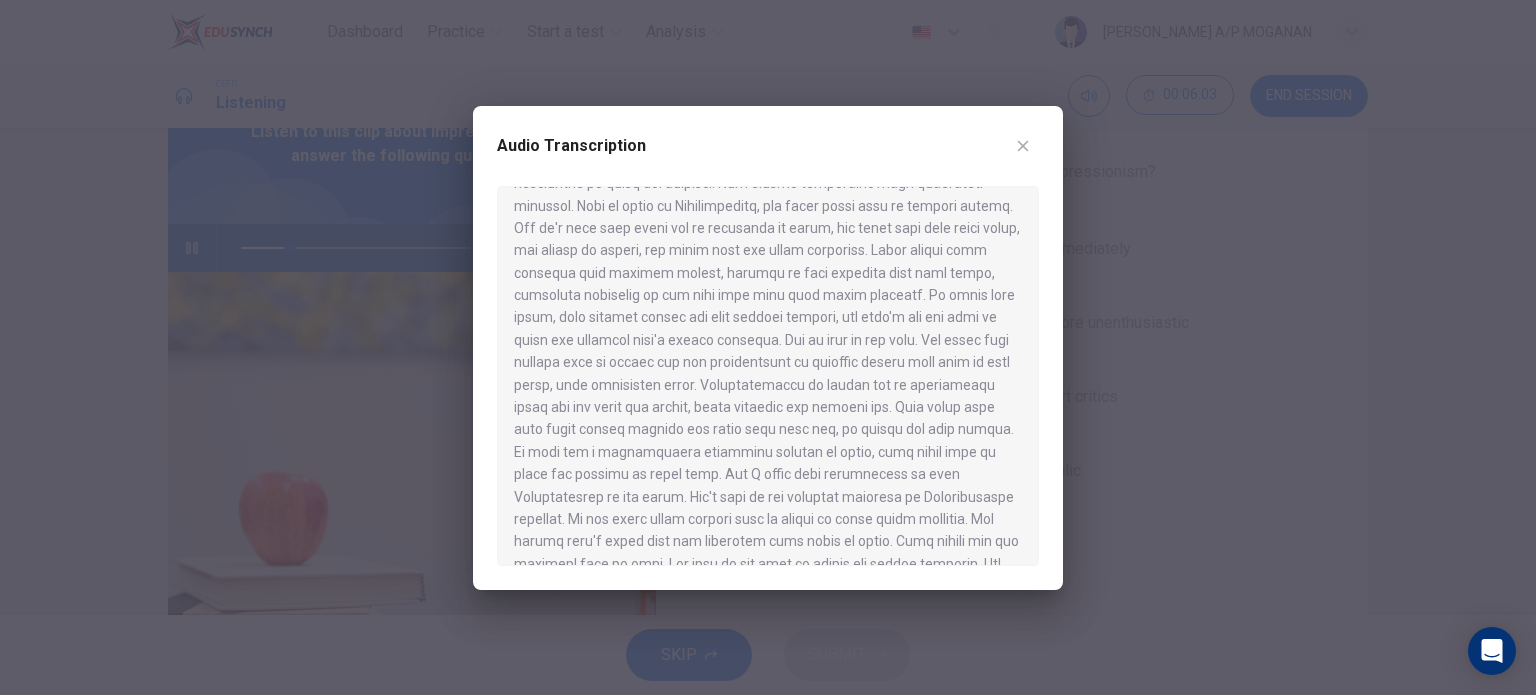 scroll, scrollTop: 443, scrollLeft: 0, axis: vertical 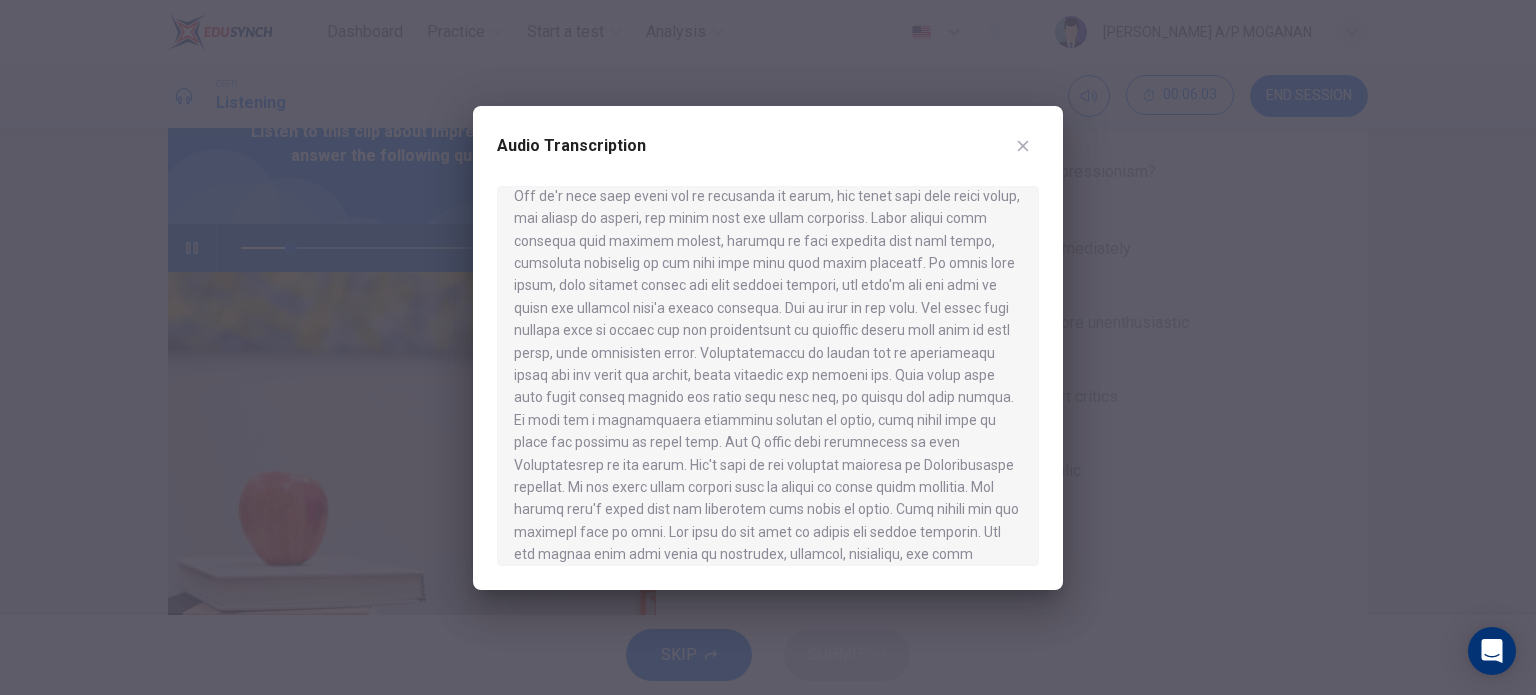click at bounding box center [768, 347] 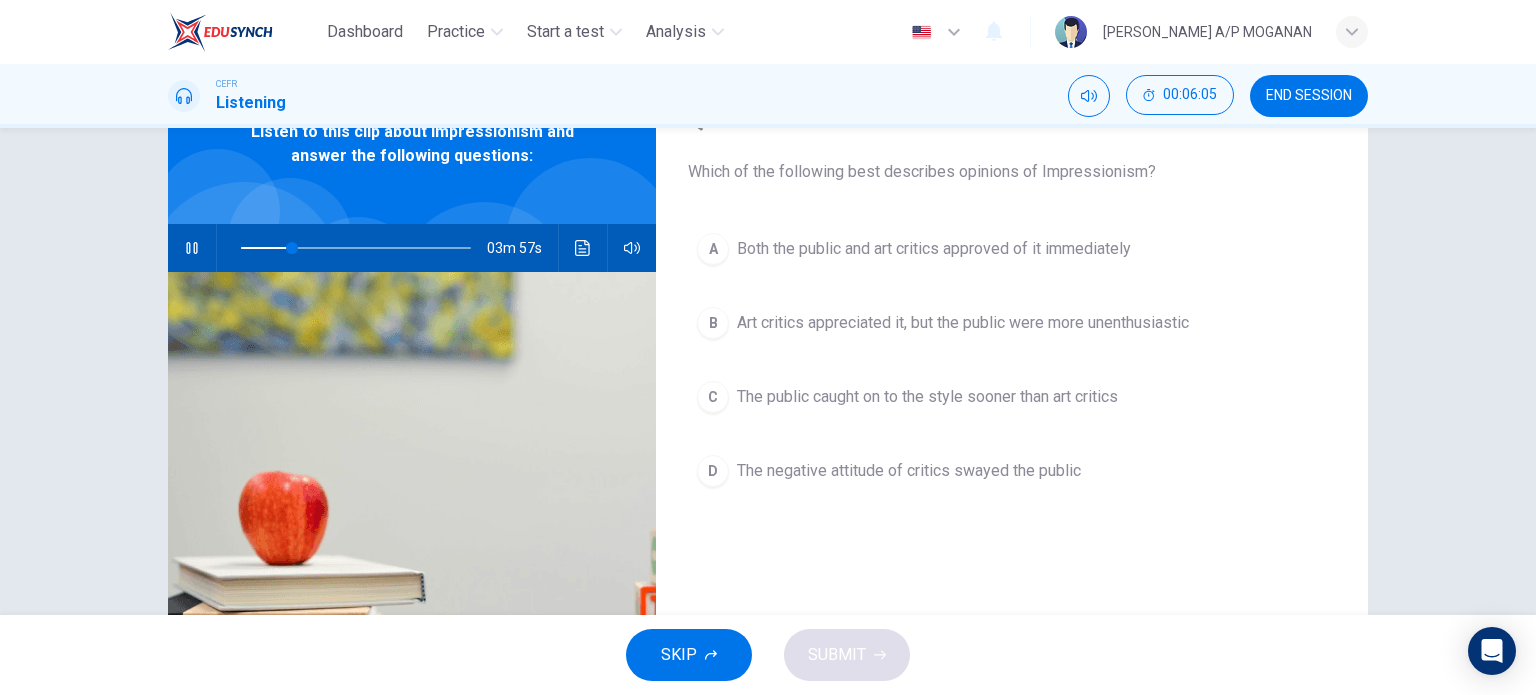 scroll, scrollTop: 288, scrollLeft: 0, axis: vertical 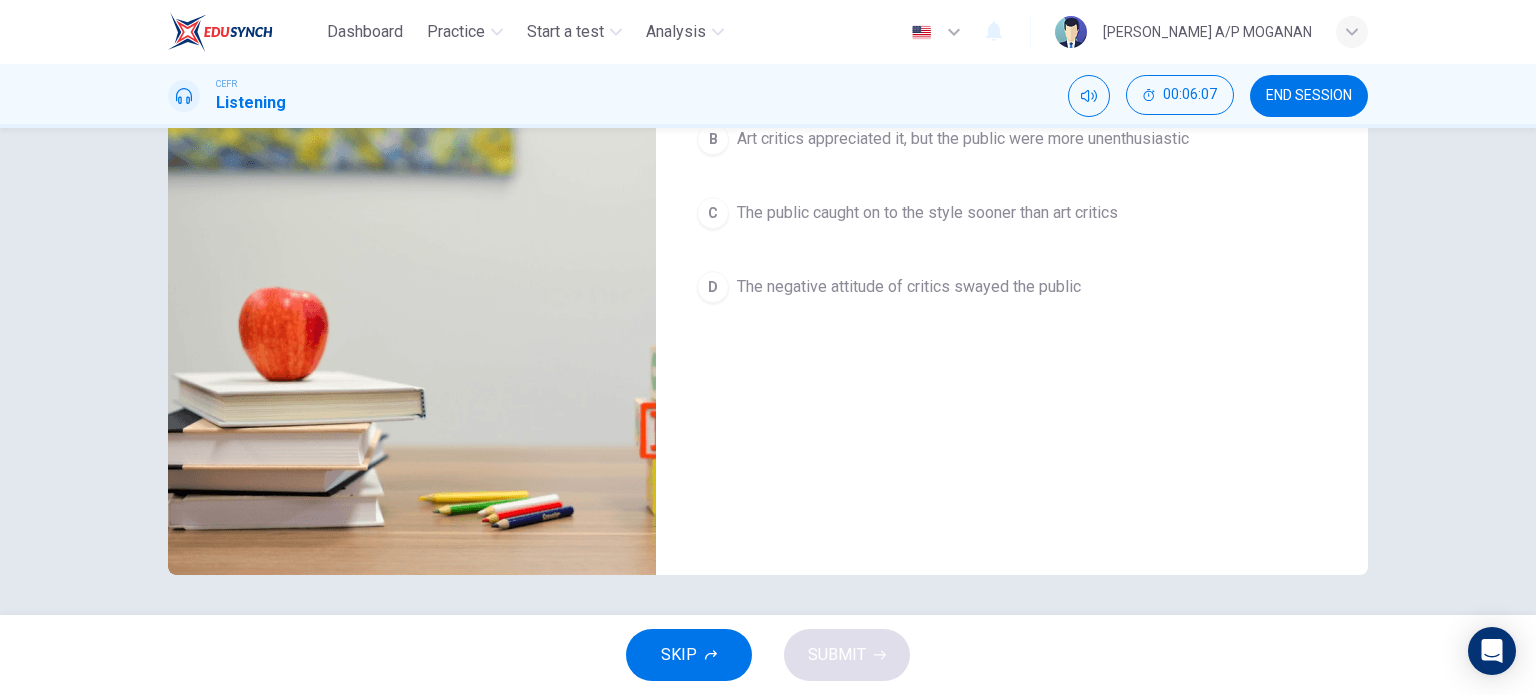 type on "23" 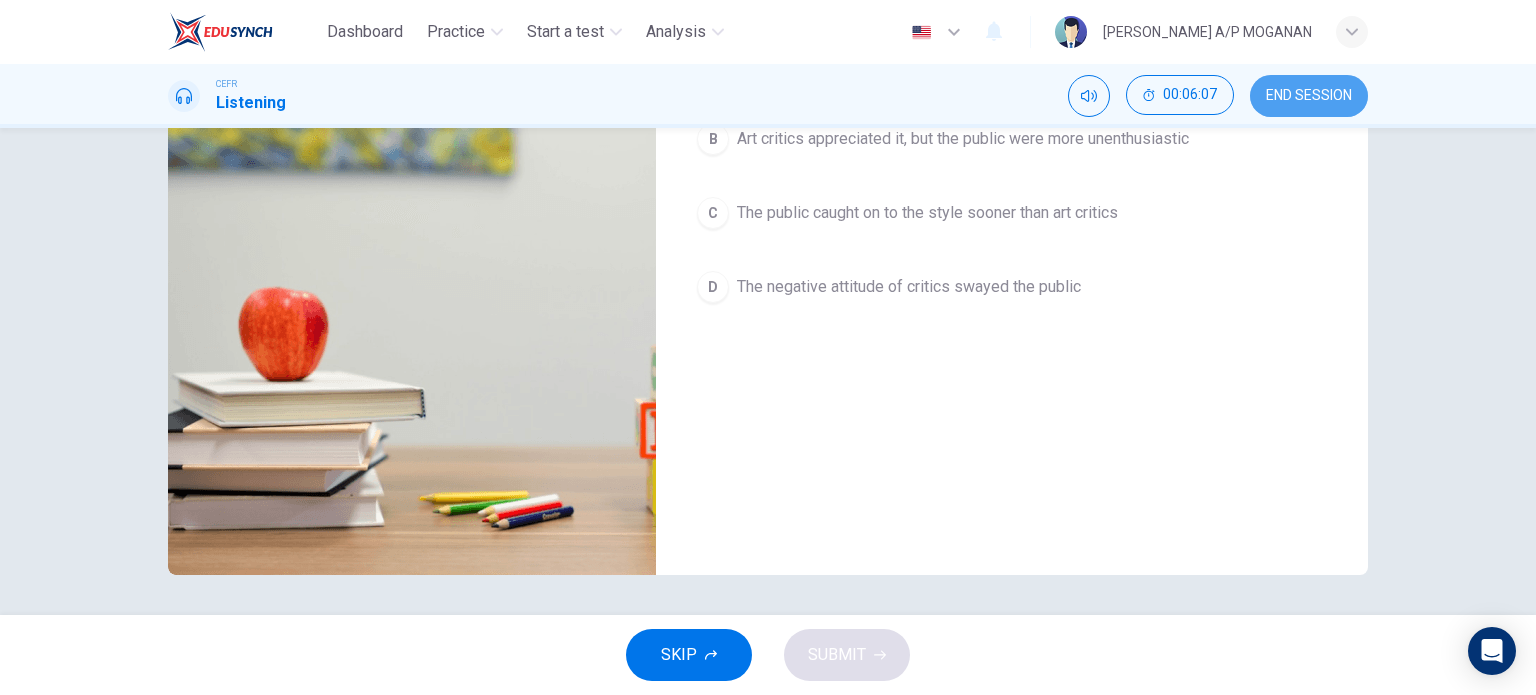 click on "END SESSION" at bounding box center [1309, 96] 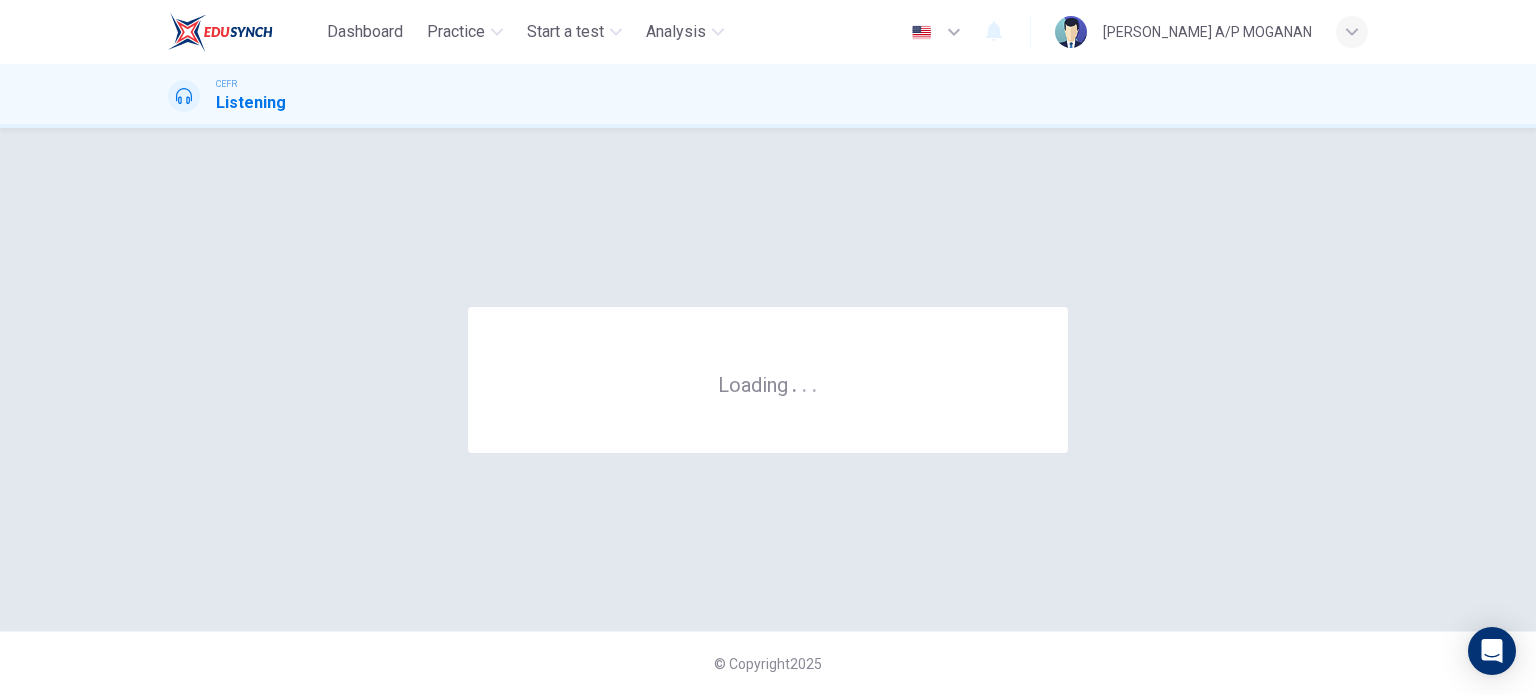 scroll, scrollTop: 0, scrollLeft: 0, axis: both 